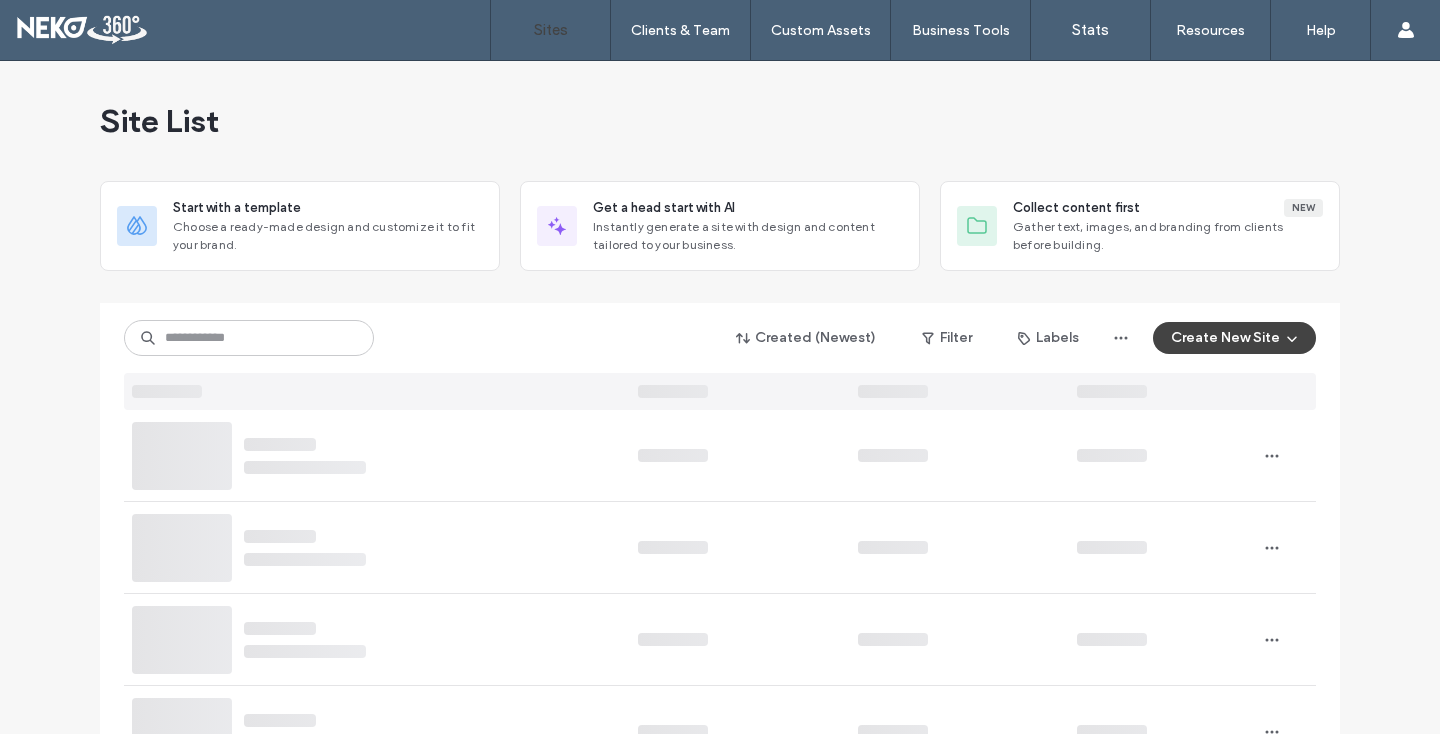 scroll, scrollTop: 0, scrollLeft: 0, axis: both 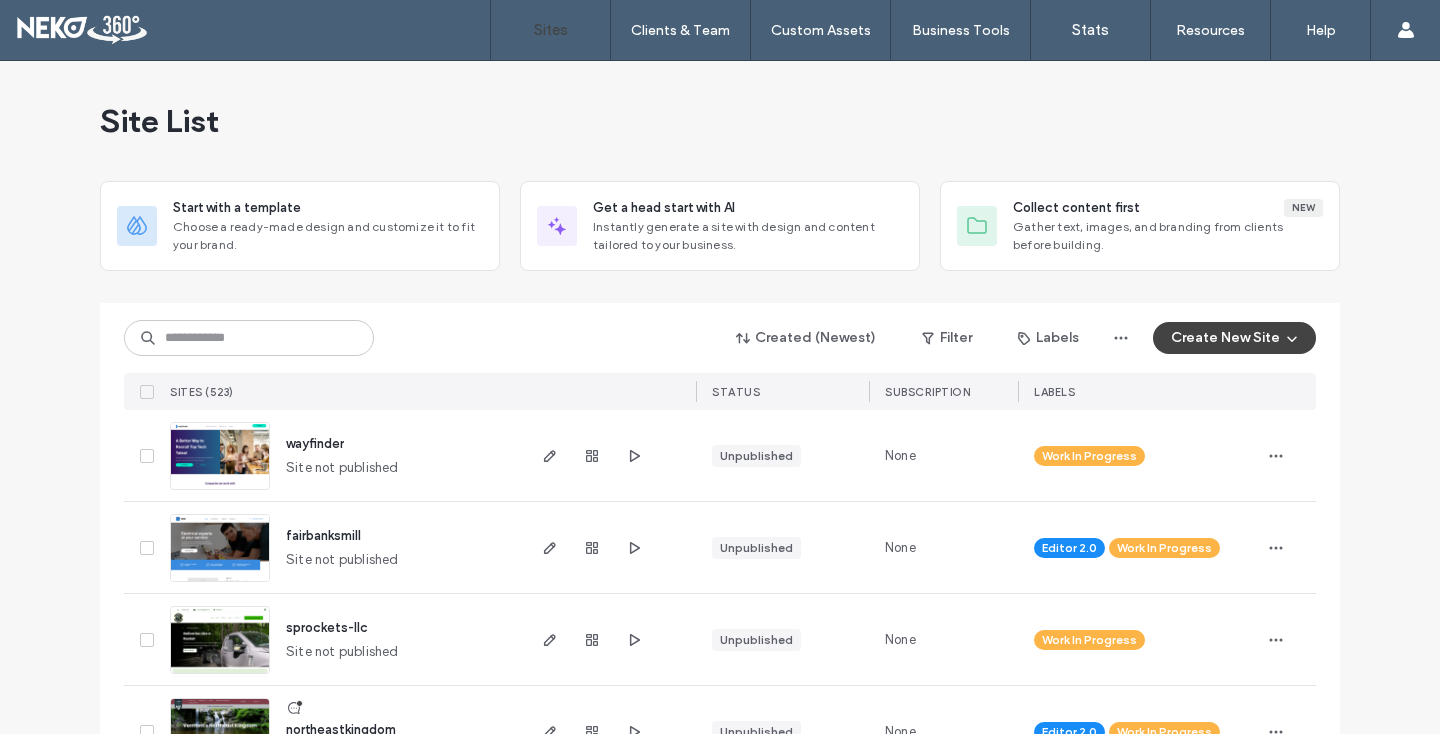 click on "Site List Start with a template Choose a ready-made design and customize it to fit your brand. Get a head start with AI Instantly generate a site with design and content tailored to your business. Collect content first New Gather text, images, and branding from clients before building. Created (Newest) Filter Labels Create New Site SITES (523) STATUS SUBSCRIPTION LABELS wayfinder Site not published Unpublished None Work In Progress fairbanksmill Site not published Unpublished None Editor 2.0 Work In Progress sprockets-llc Site not published Unpublished None Work In Progress northeastkingdom Site not published Unpublished None Editor 2.0 Work In Progress test-websitec8ecd544 No site yet In Planning Editor 2.0 www.thepsychologicalwellnessclinic.com www.thepsychologicalwellnessclinic.com Published Annually Editor 2.0 Live www.vtassociationofcommunityhealthworkers.com www.vtassociationofcommunityhealthworkers.com Published Annually Live profound-groove Site not published Unpublished None Work In Progress Annually" at bounding box center (720, 3721) 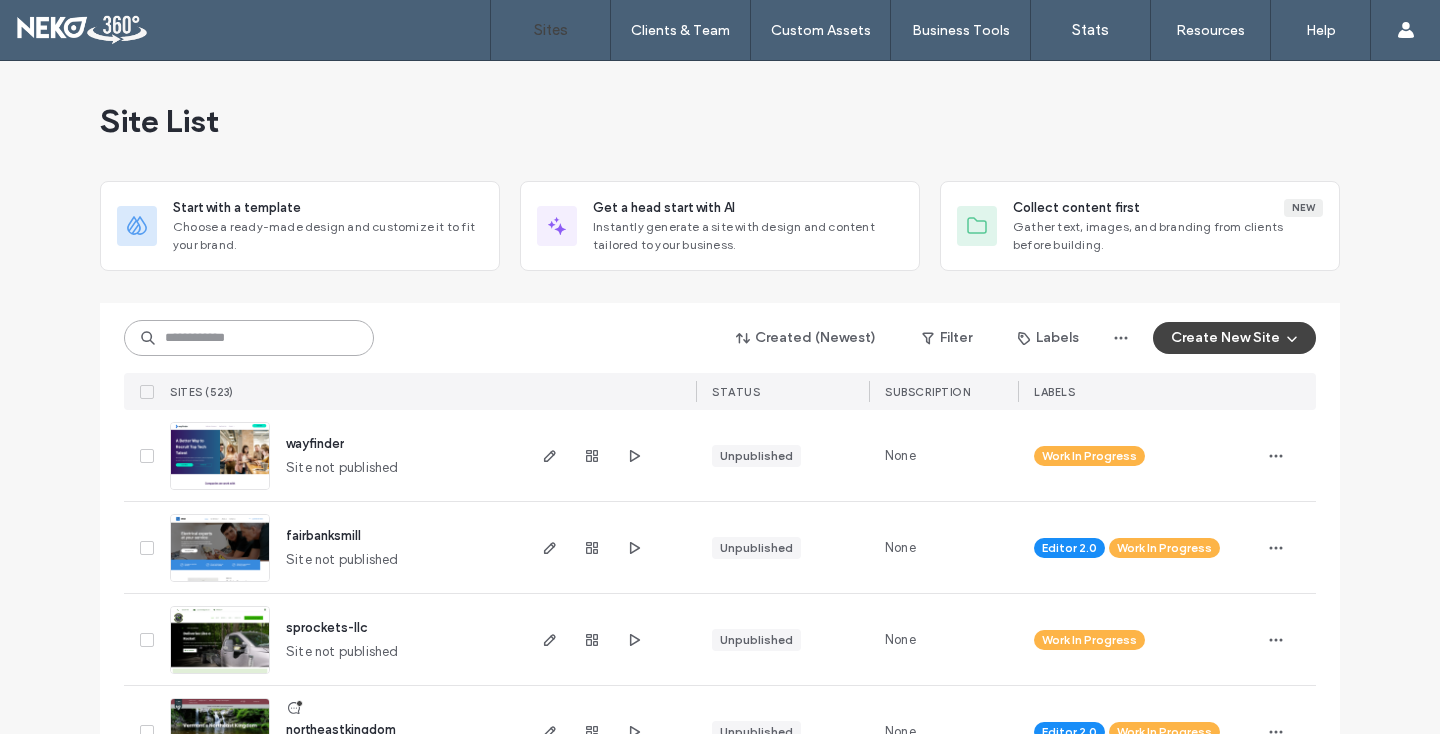 click at bounding box center [249, 338] 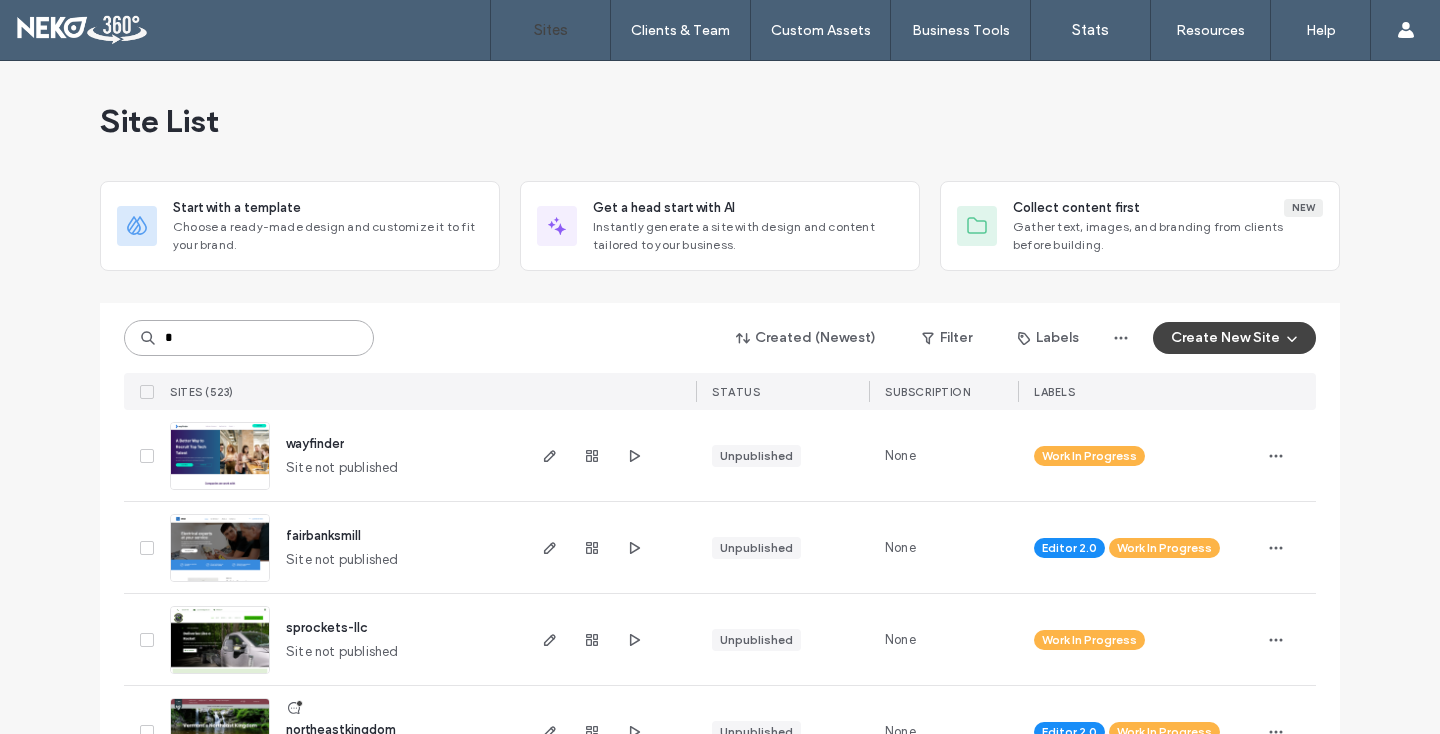type on "*" 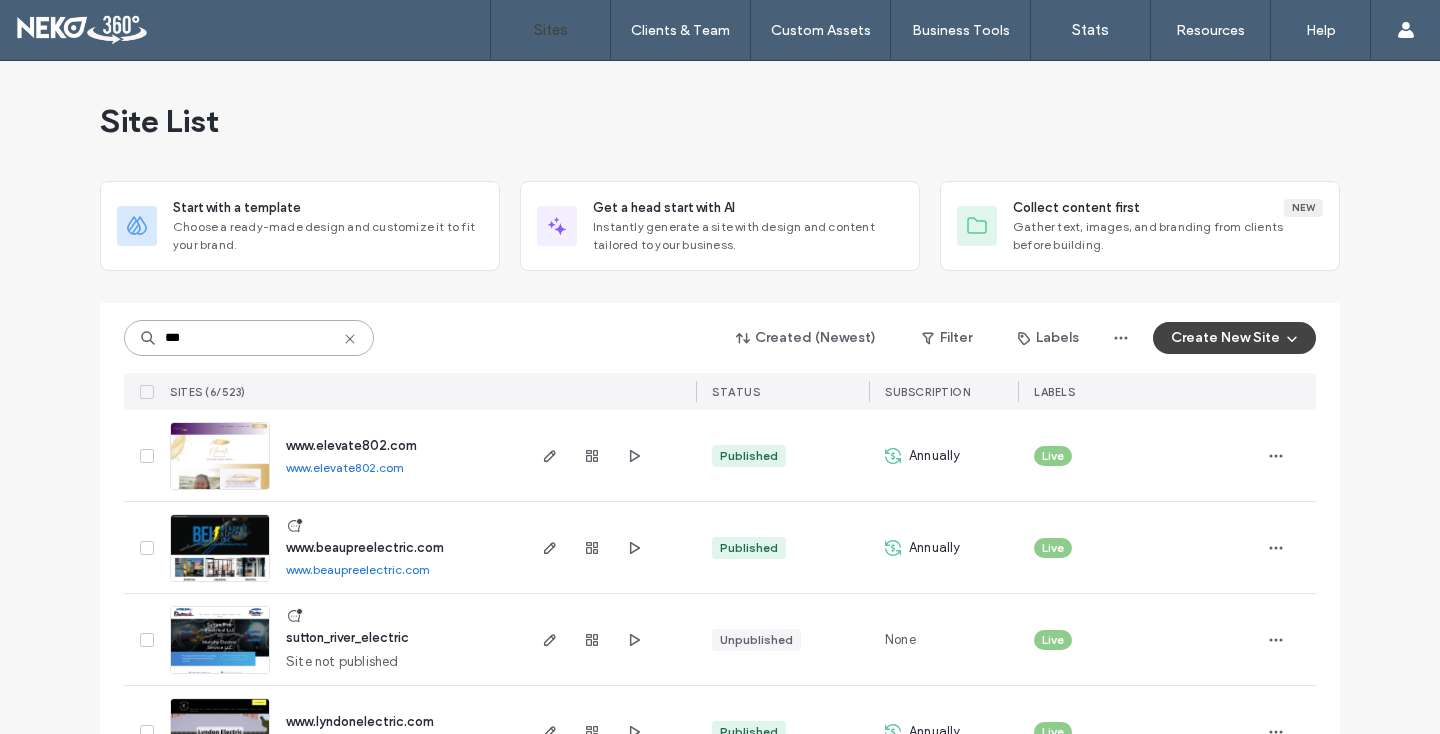 type on "***" 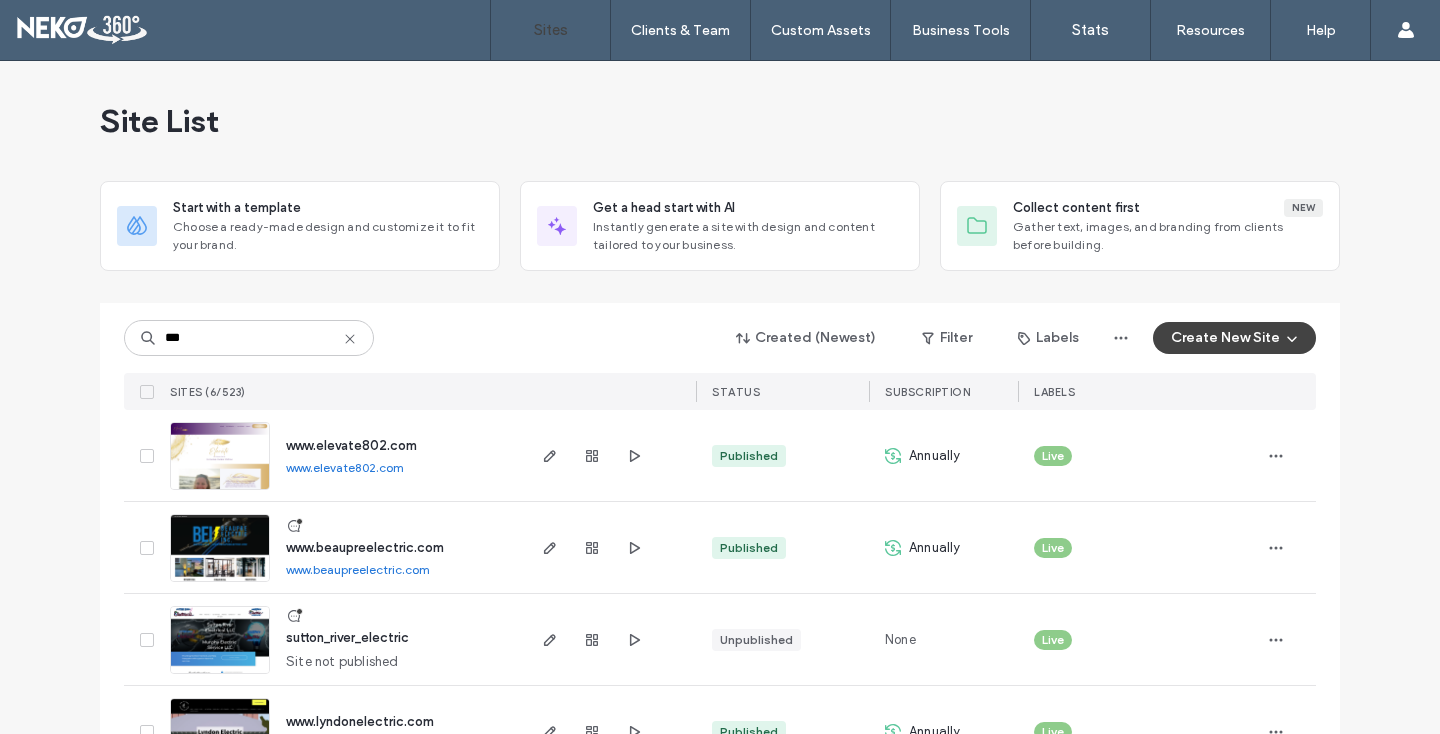 click at bounding box center (220, 491) 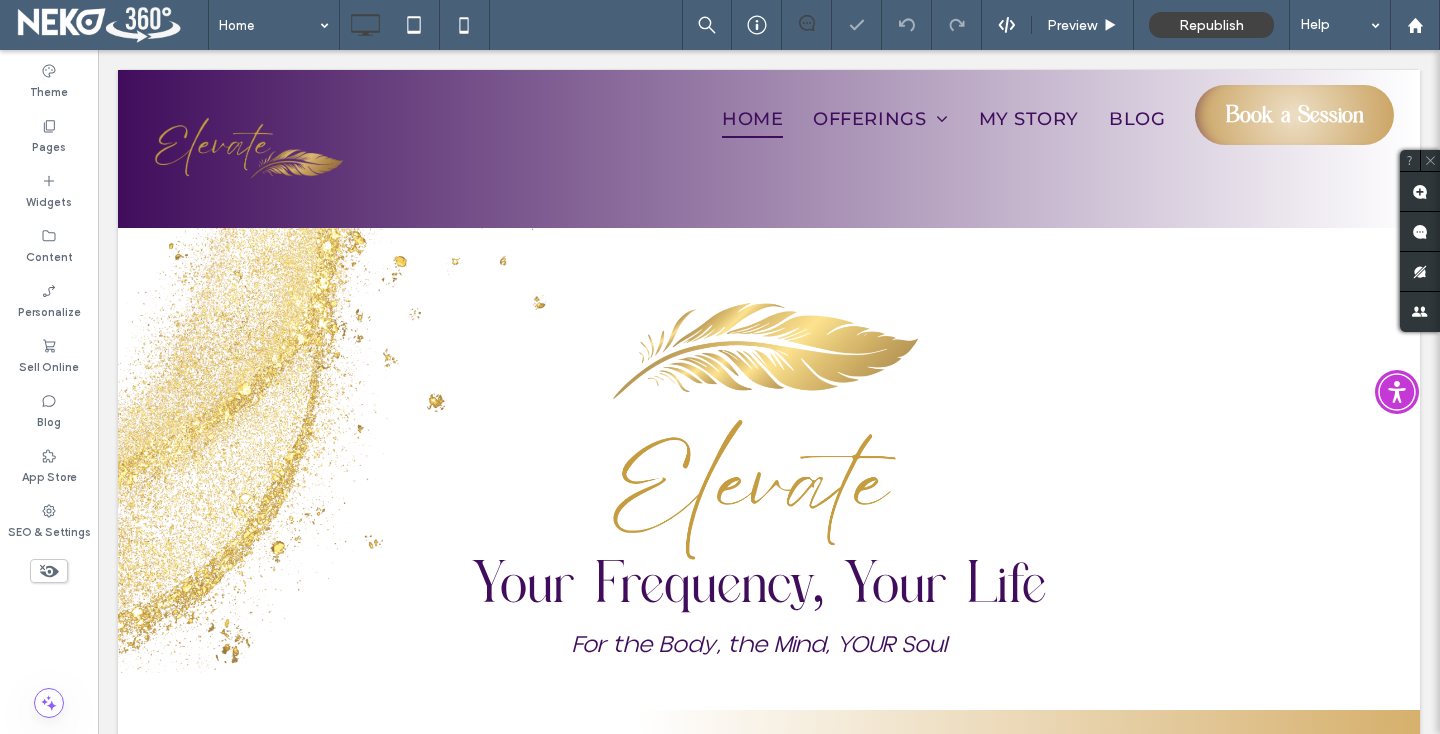 scroll, scrollTop: 0, scrollLeft: 0, axis: both 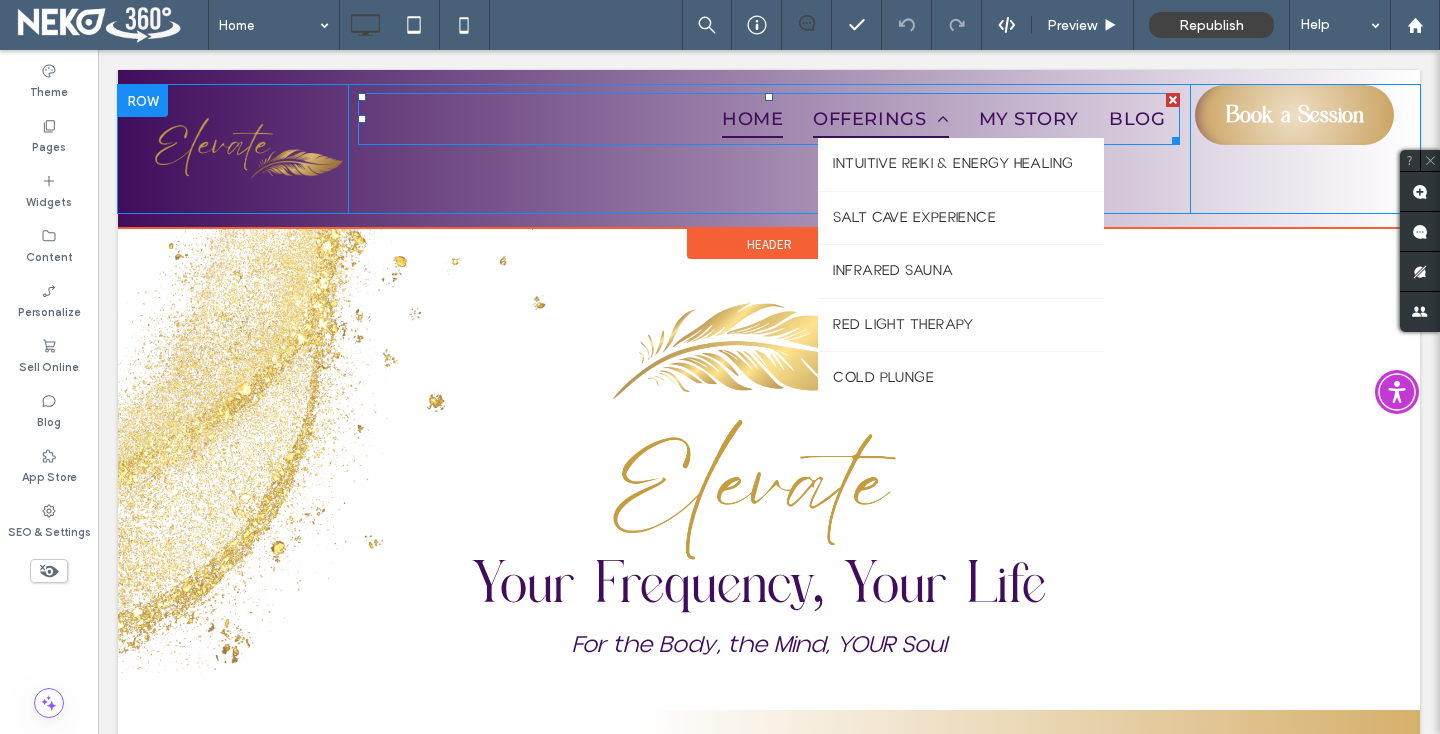 click on "OFFERINGS" at bounding box center [880, 119] 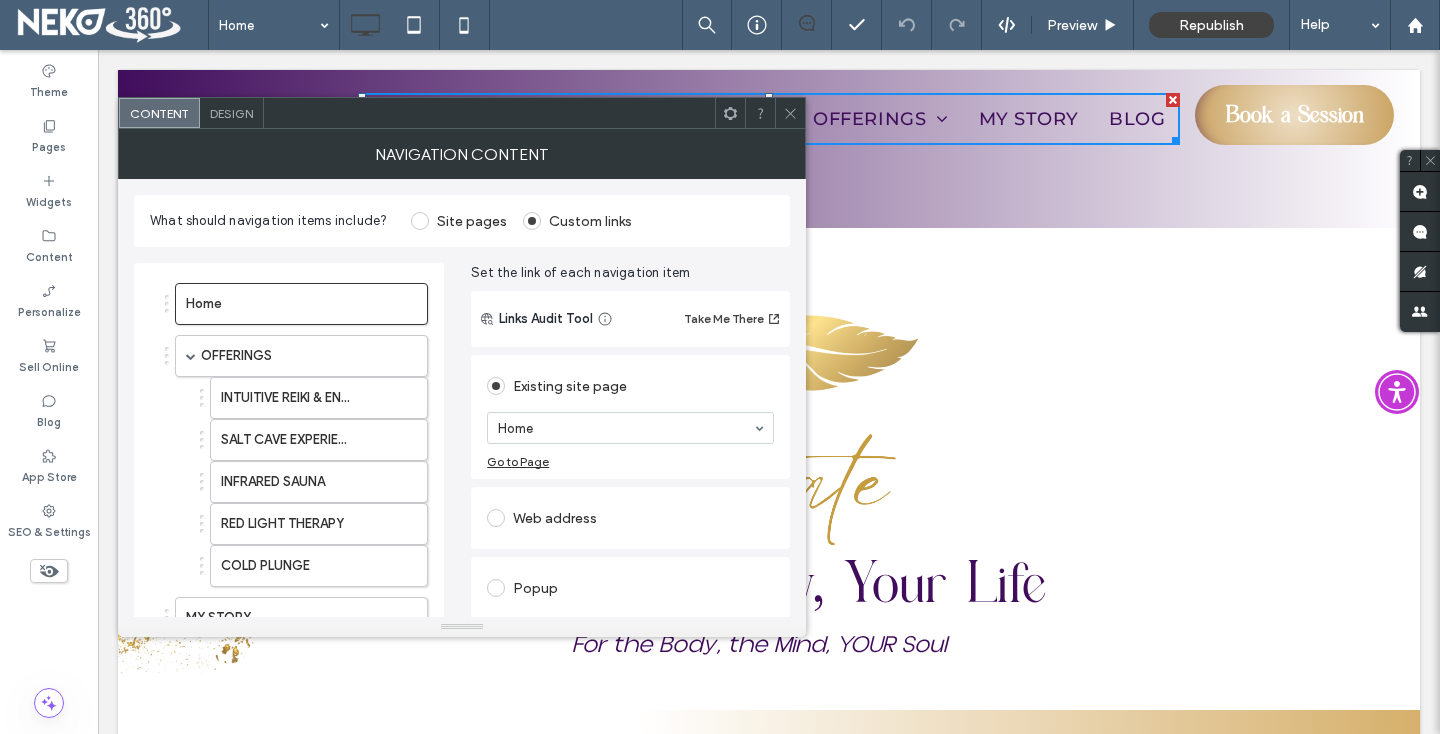 scroll, scrollTop: 6, scrollLeft: 0, axis: vertical 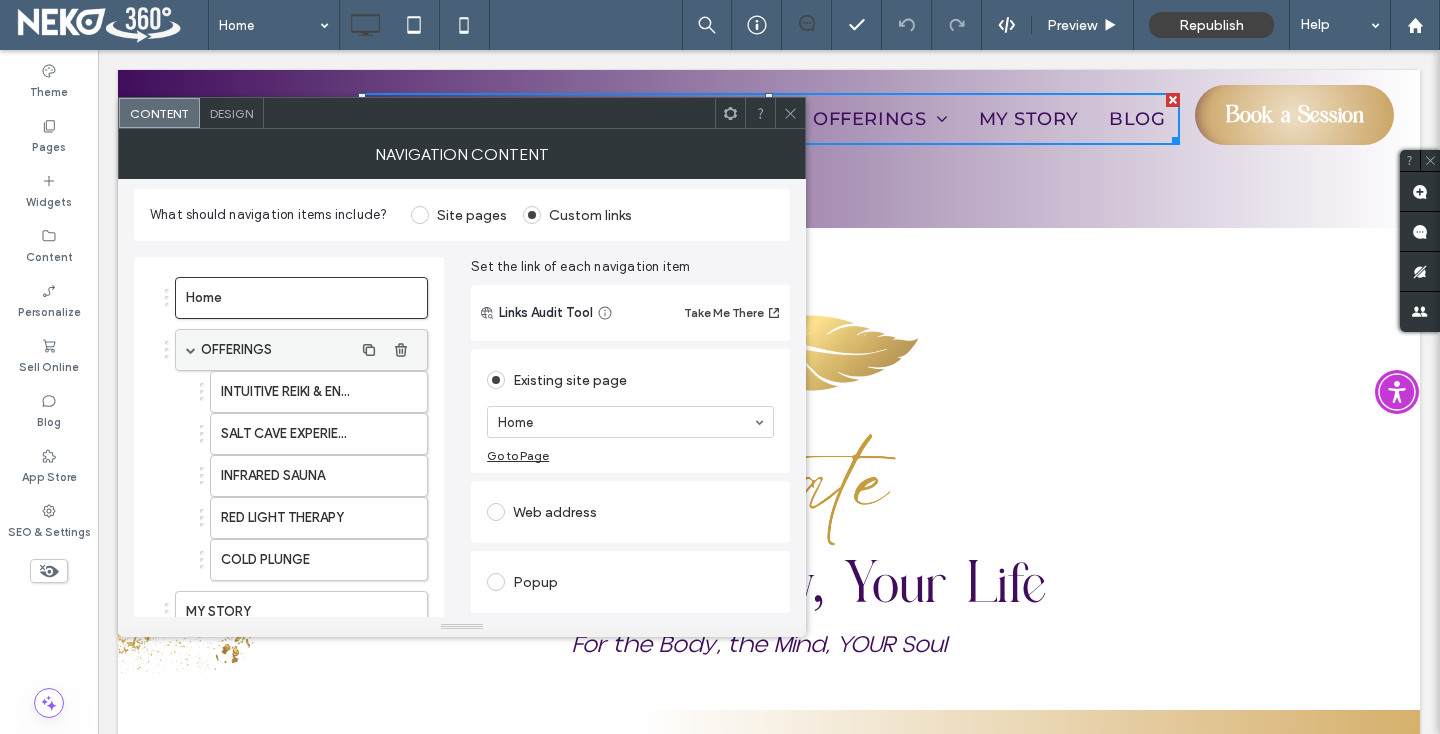 click at bounding box center (191, 350) 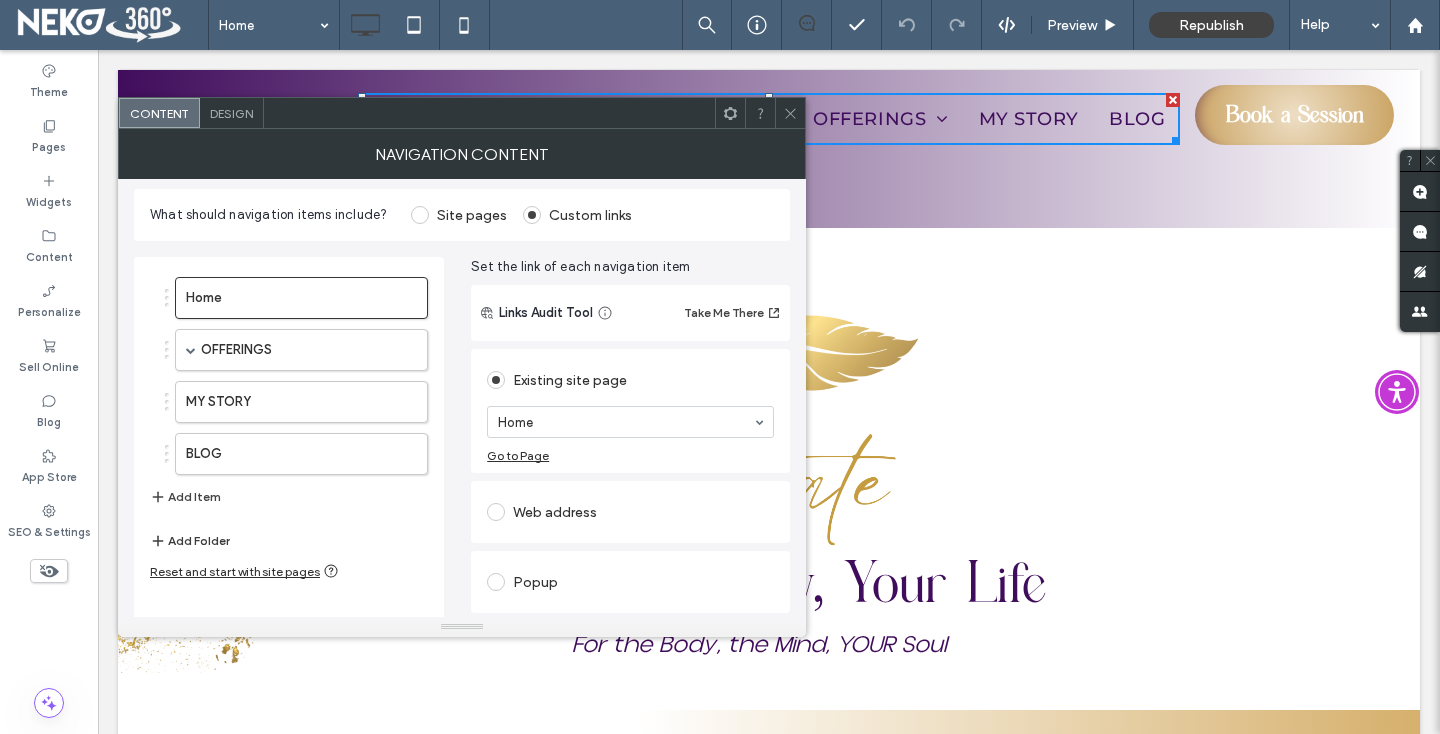 click on "Add Folder" at bounding box center [190, 541] 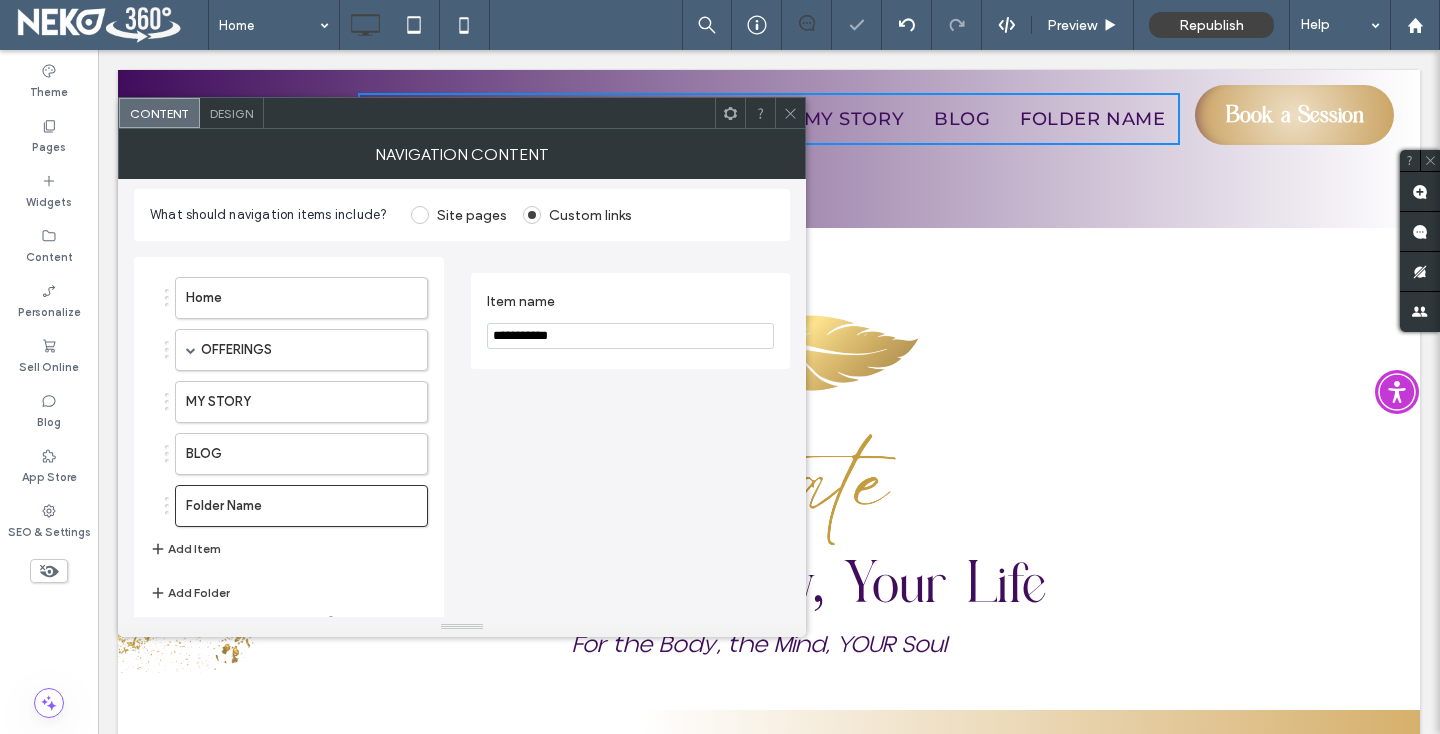 click on "**********" at bounding box center (630, 336) 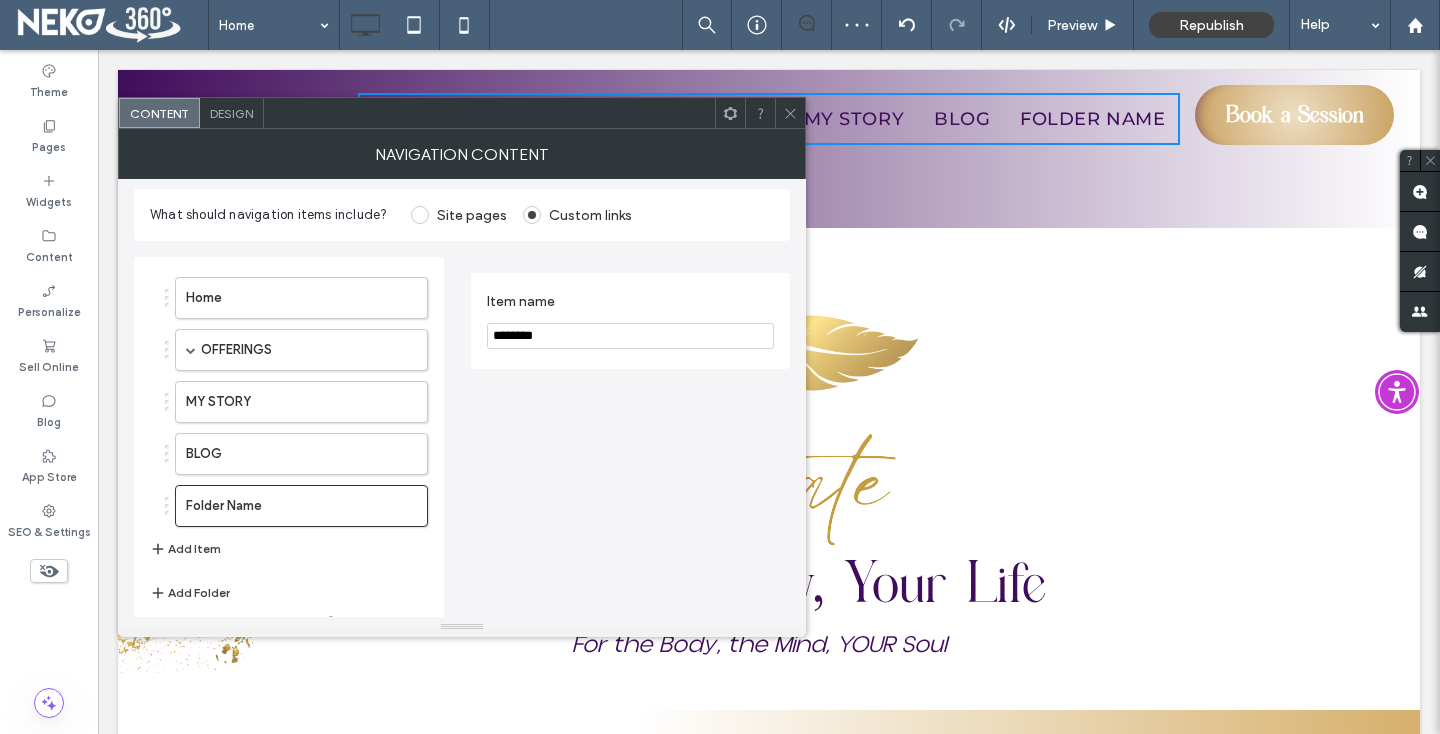 type on "********" 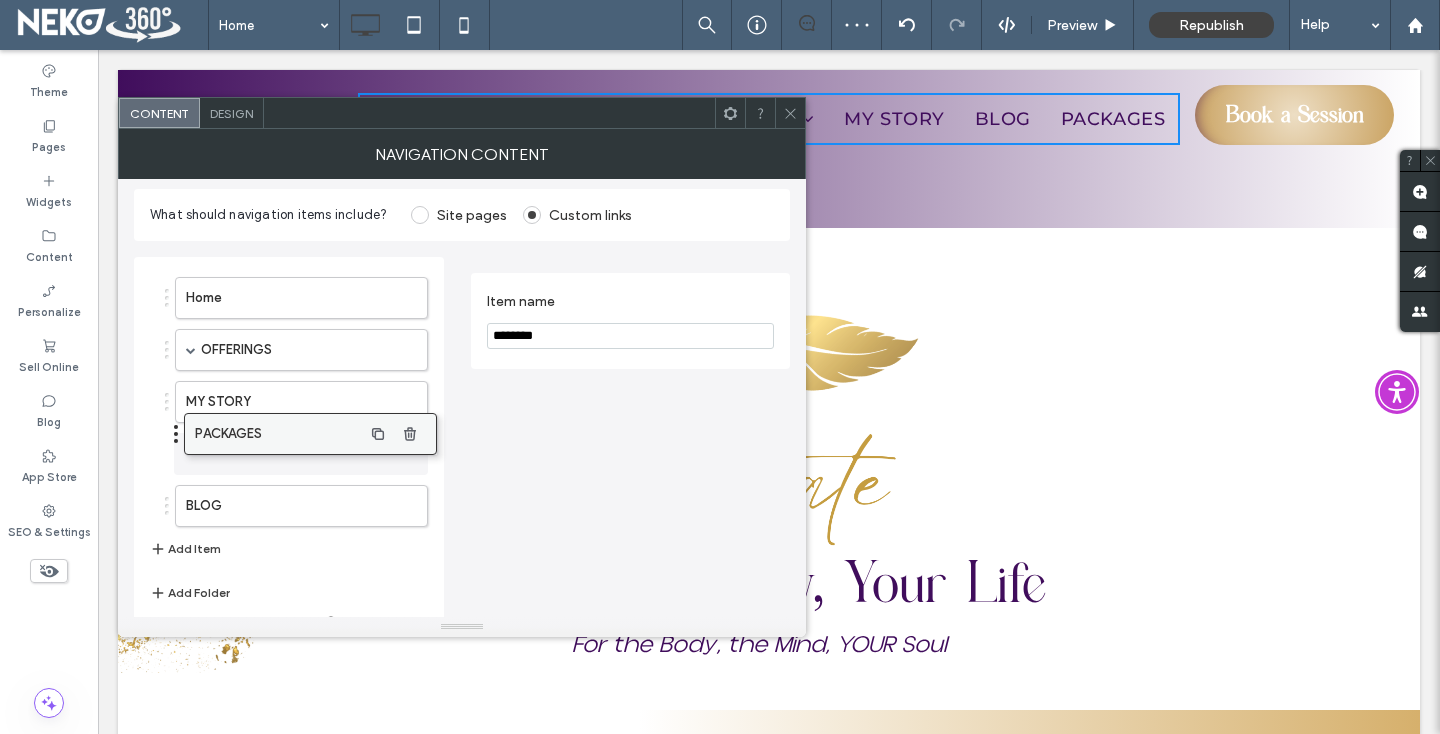 scroll, scrollTop: 0, scrollLeft: 0, axis: both 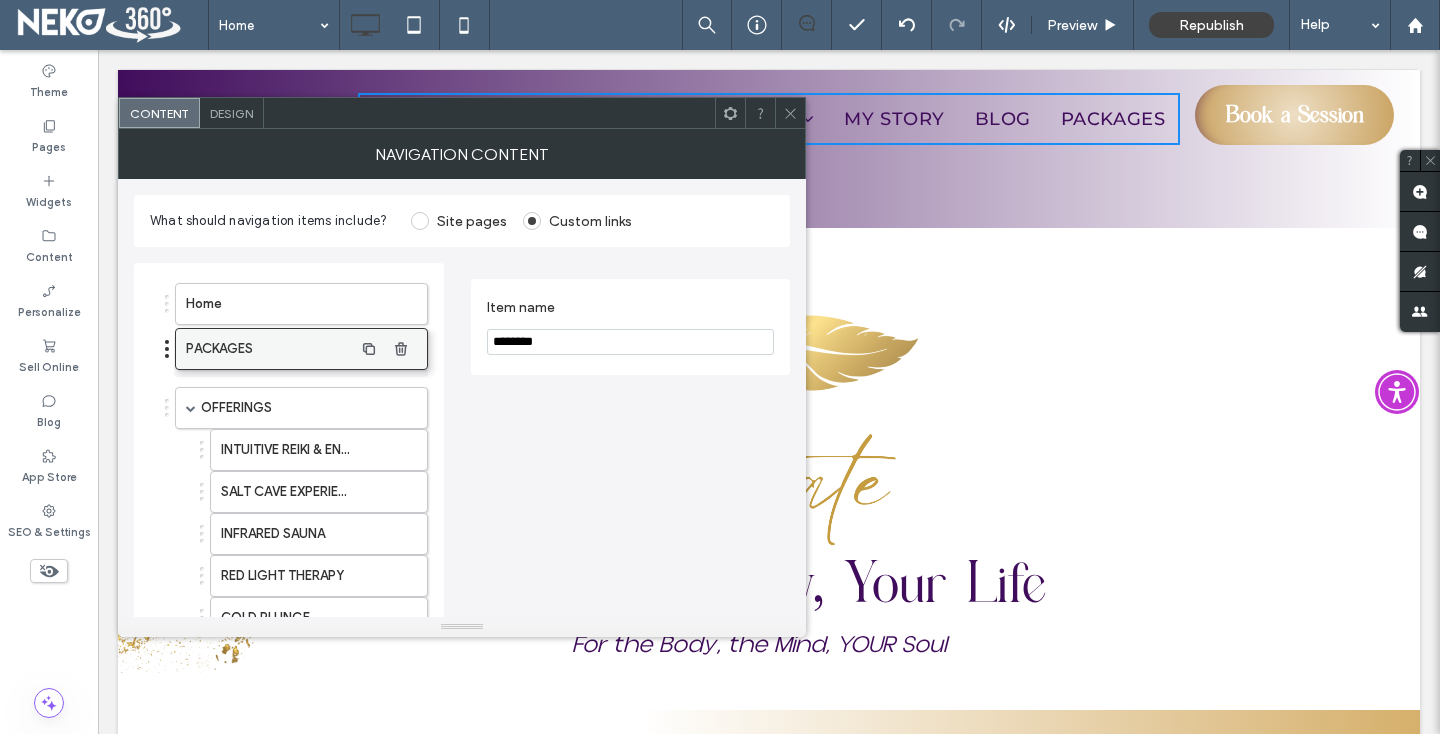drag, startPoint x: 263, startPoint y: 507, endPoint x: 263, endPoint y: 350, distance: 157 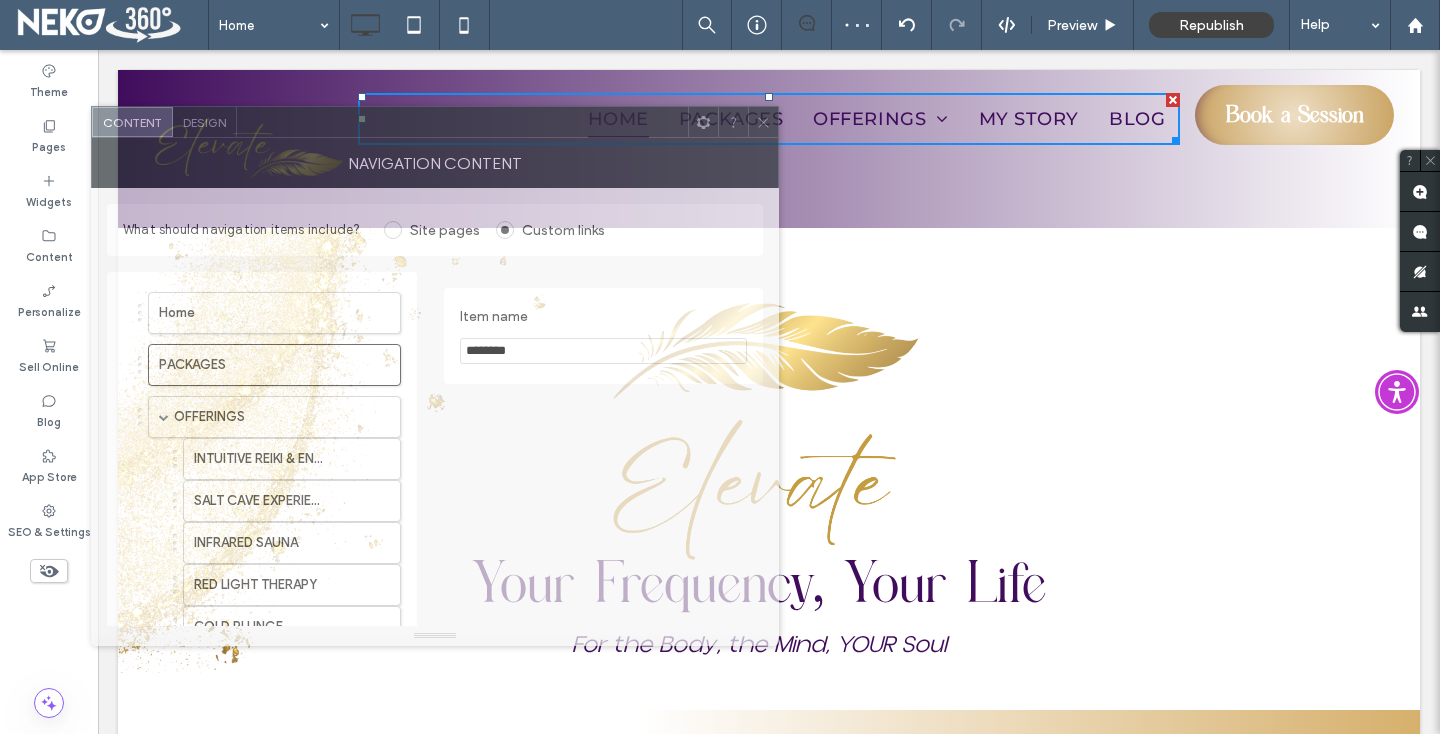 drag, startPoint x: 577, startPoint y: 109, endPoint x: 550, endPoint y: 114, distance: 27.45906 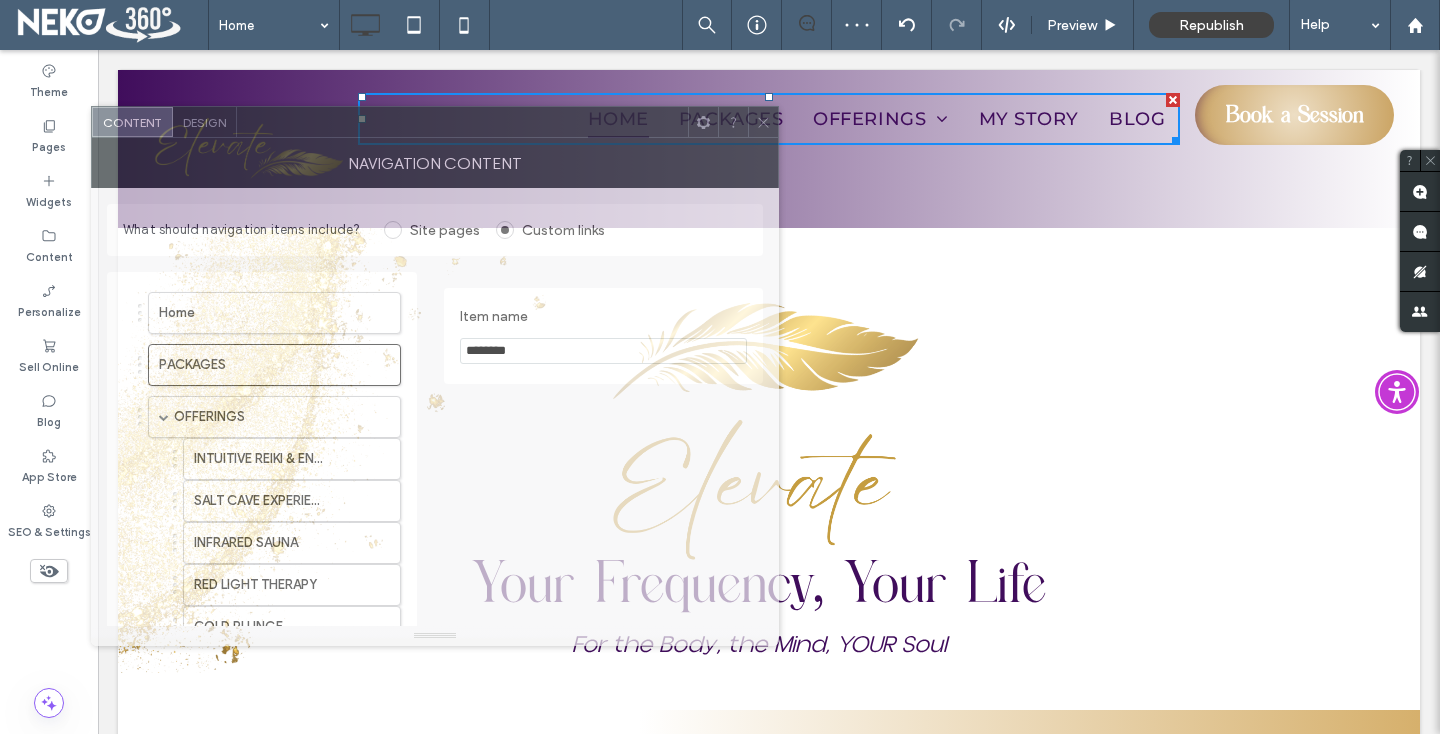 click at bounding box center (462, 122) 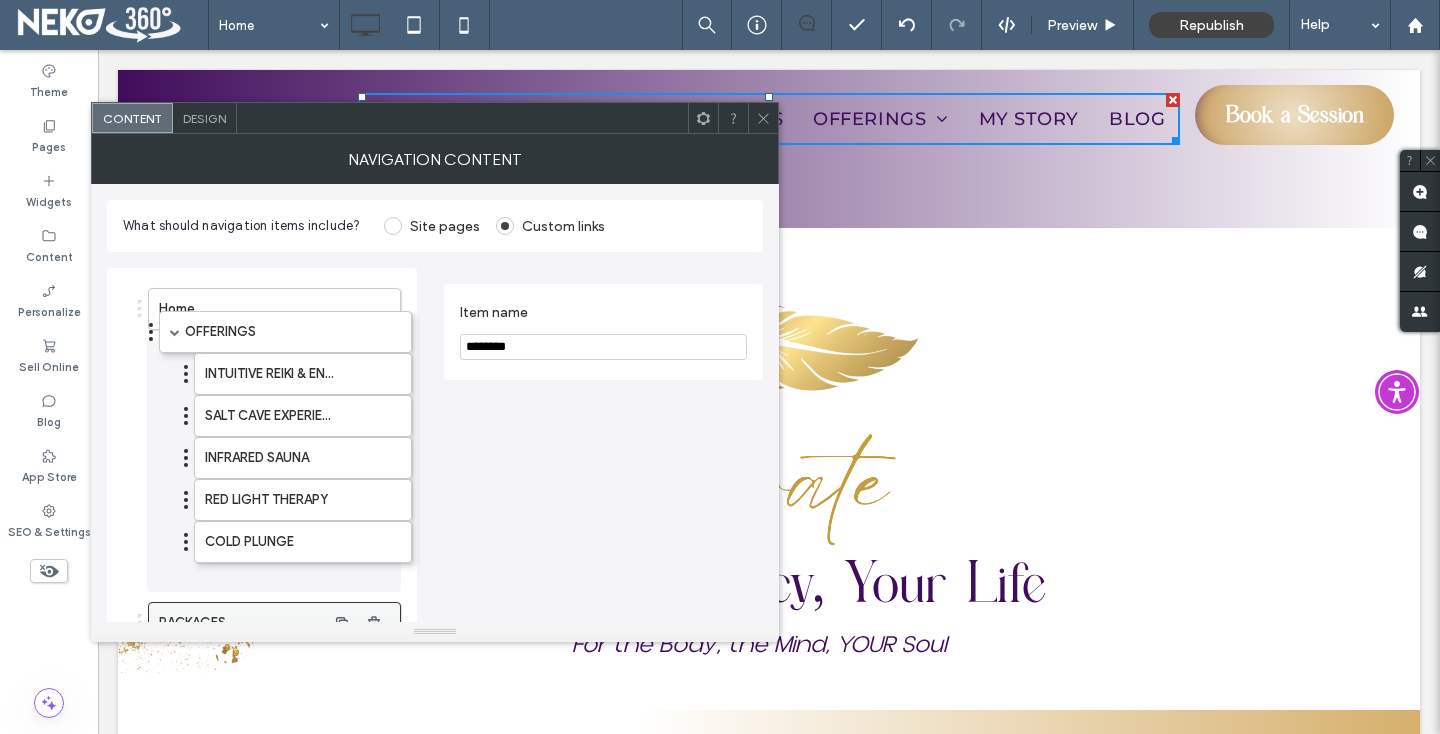 drag, startPoint x: 200, startPoint y: 415, endPoint x: 209, endPoint y: 346, distance: 69.58448 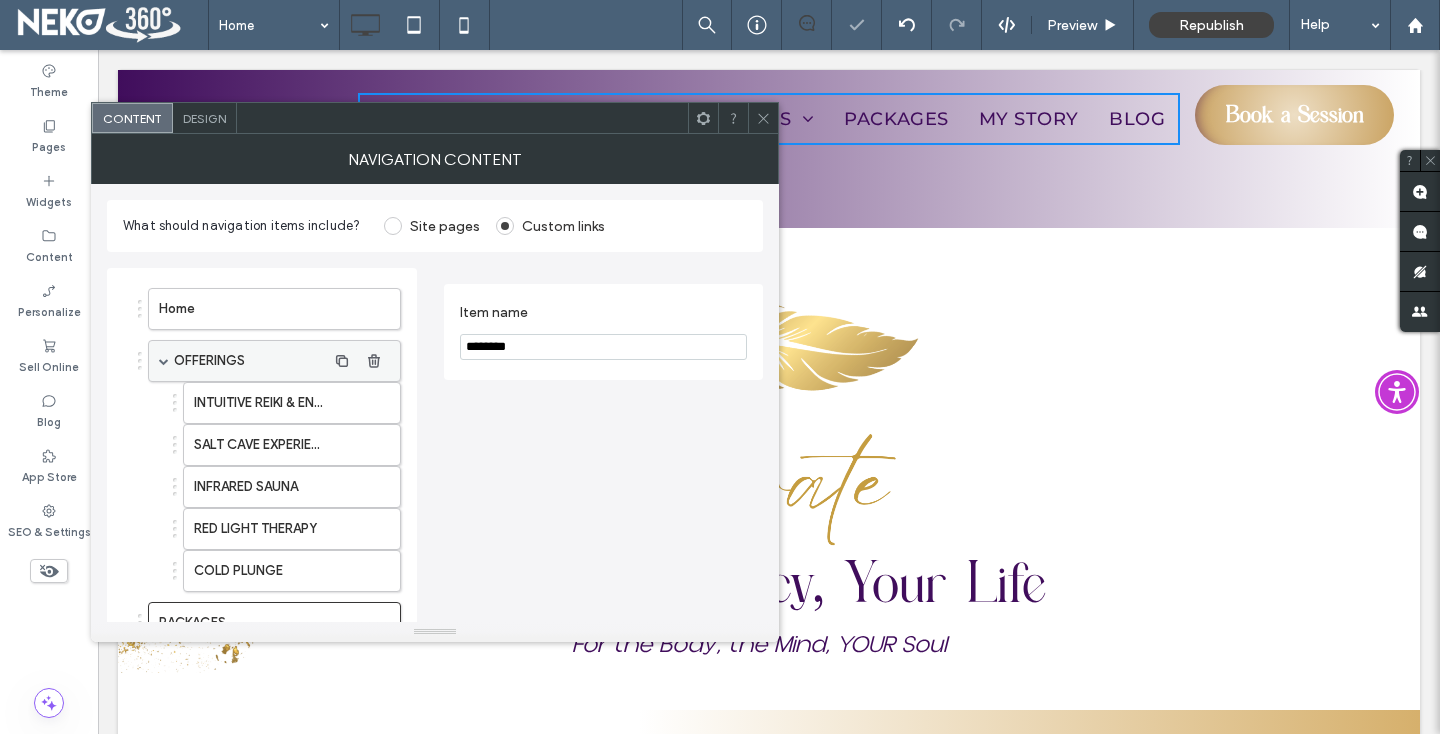 click at bounding box center [164, 361] 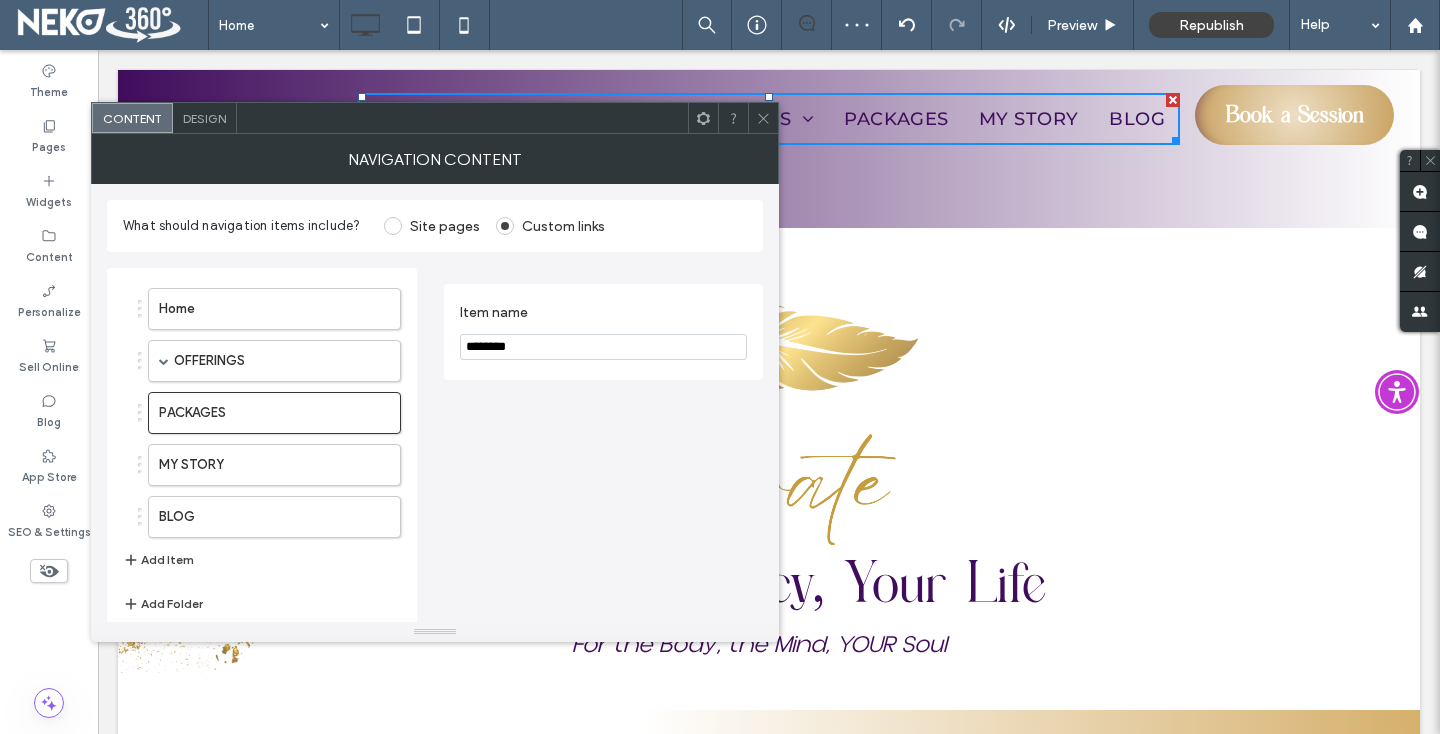 click at bounding box center (763, 118) 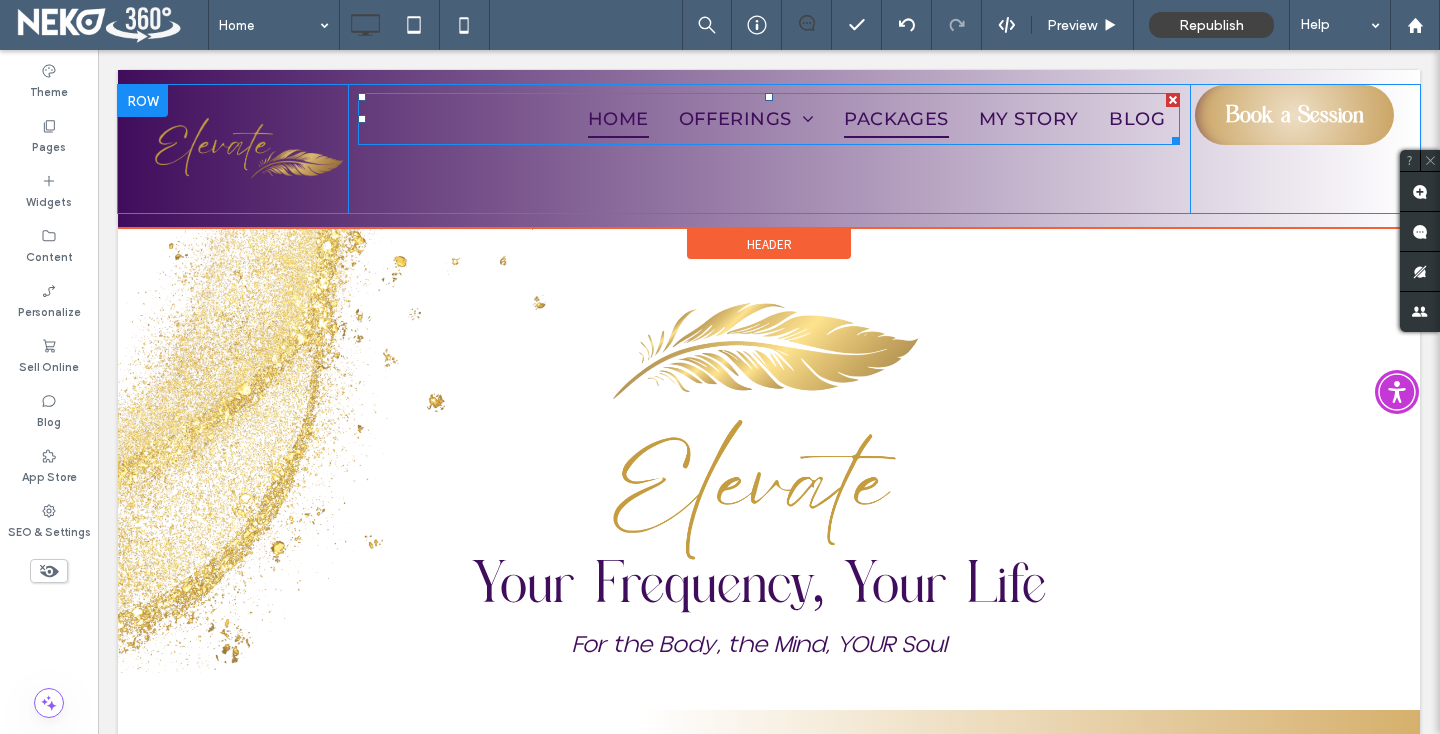 click on "PACKAGES" at bounding box center [896, 119] 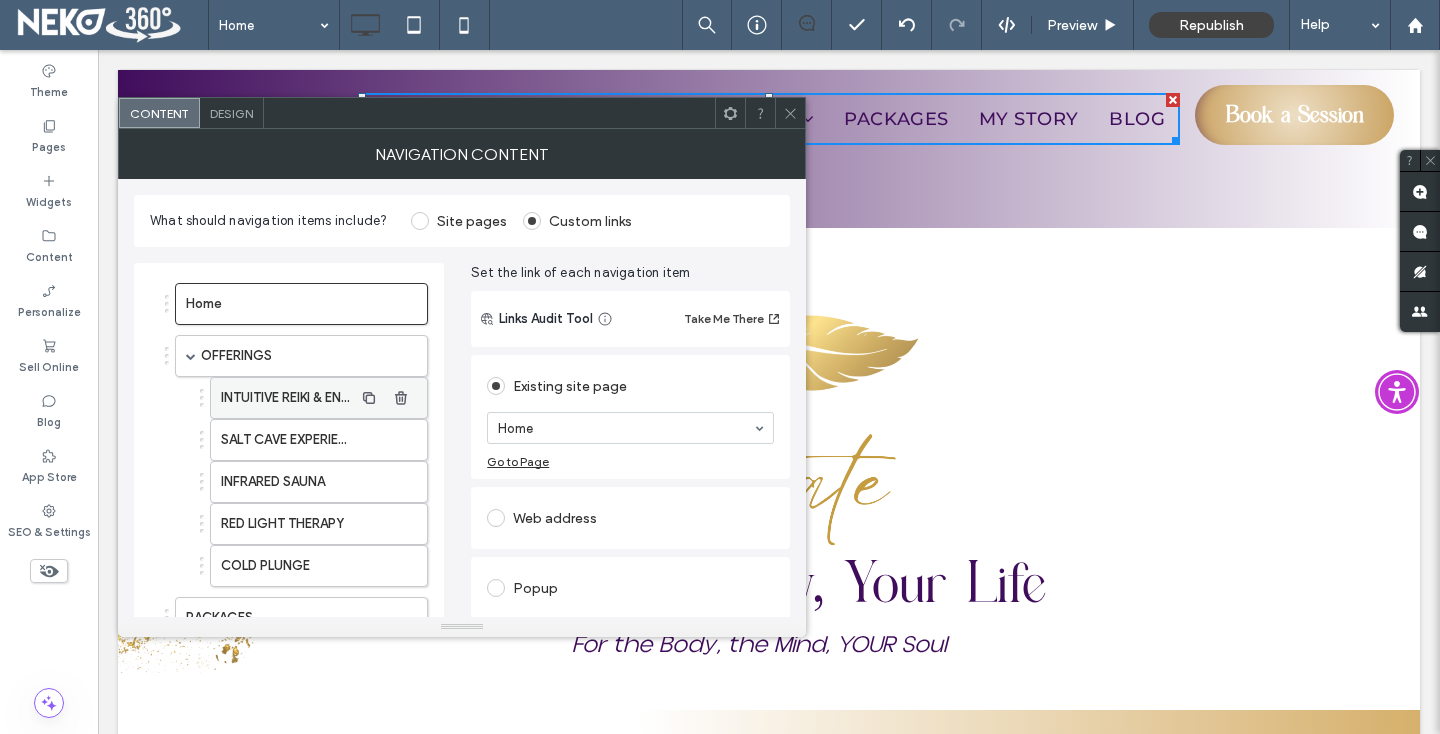 scroll, scrollTop: 240, scrollLeft: 0, axis: vertical 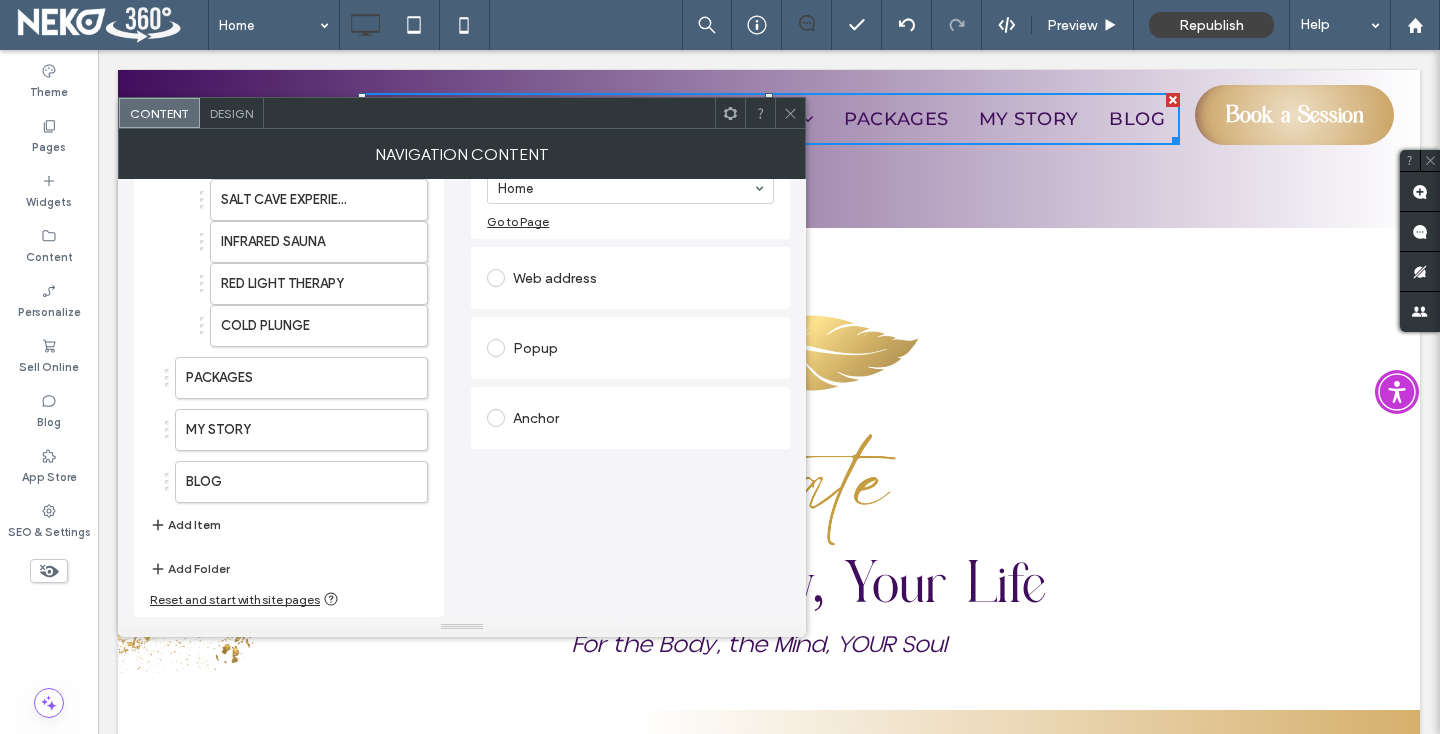 click on "Add Item" at bounding box center (185, 525) 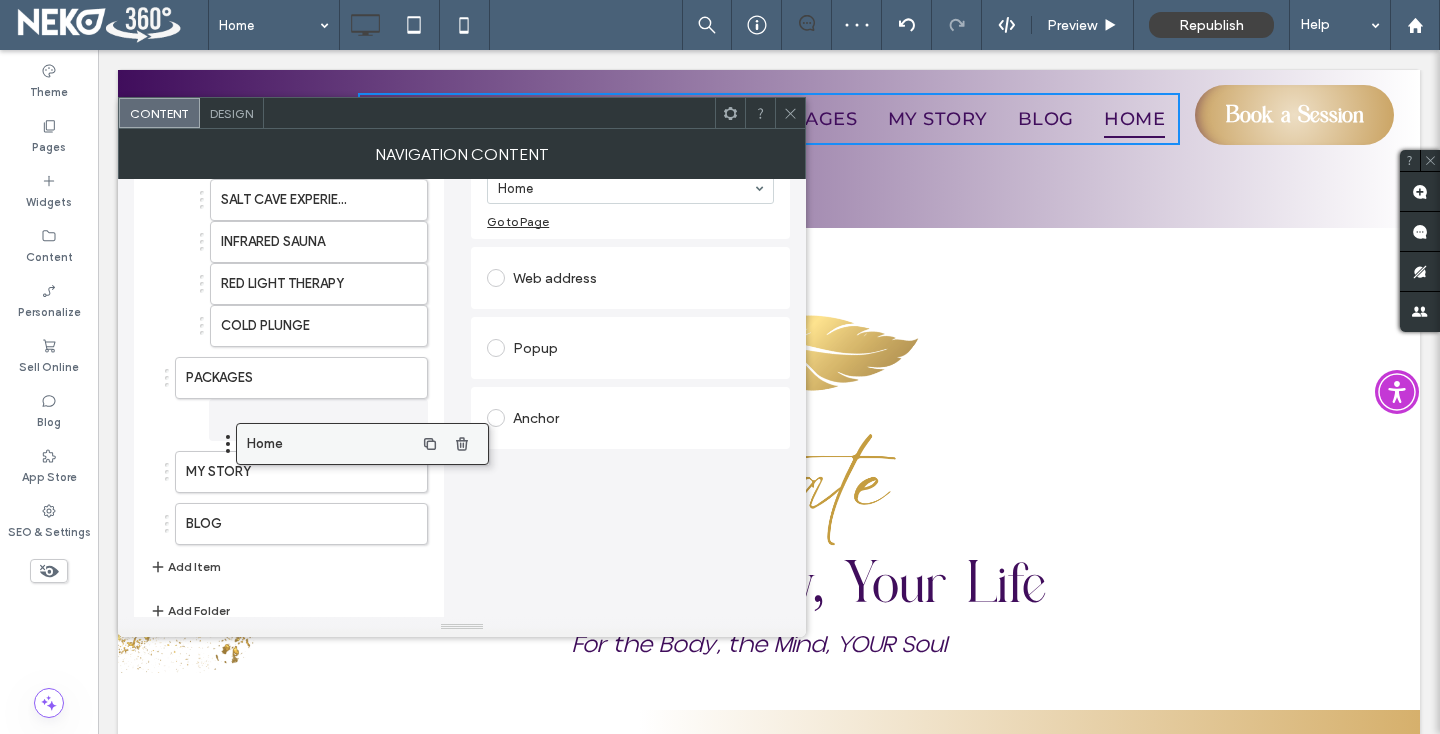 drag, startPoint x: 203, startPoint y: 525, endPoint x: 264, endPoint y: 427, distance: 115.43397 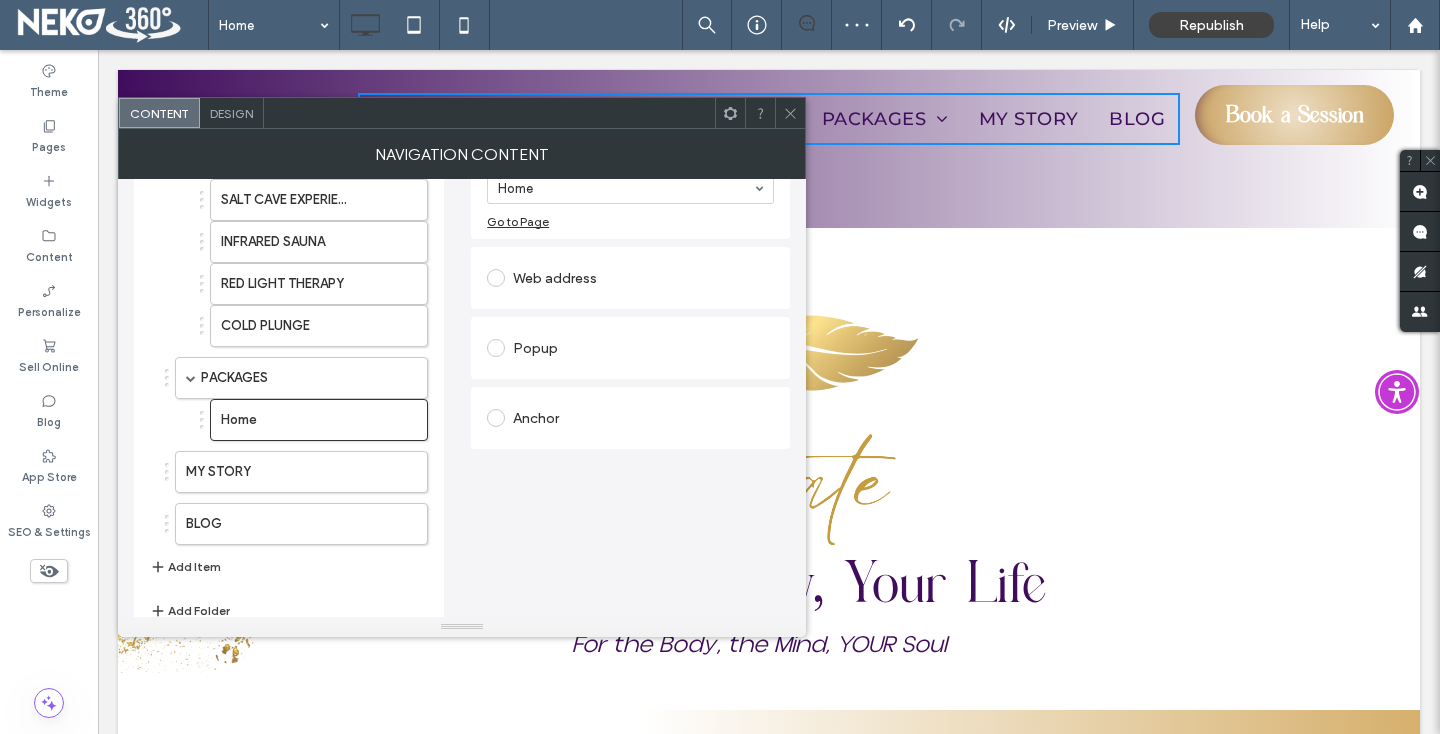 scroll, scrollTop: 0, scrollLeft: 0, axis: both 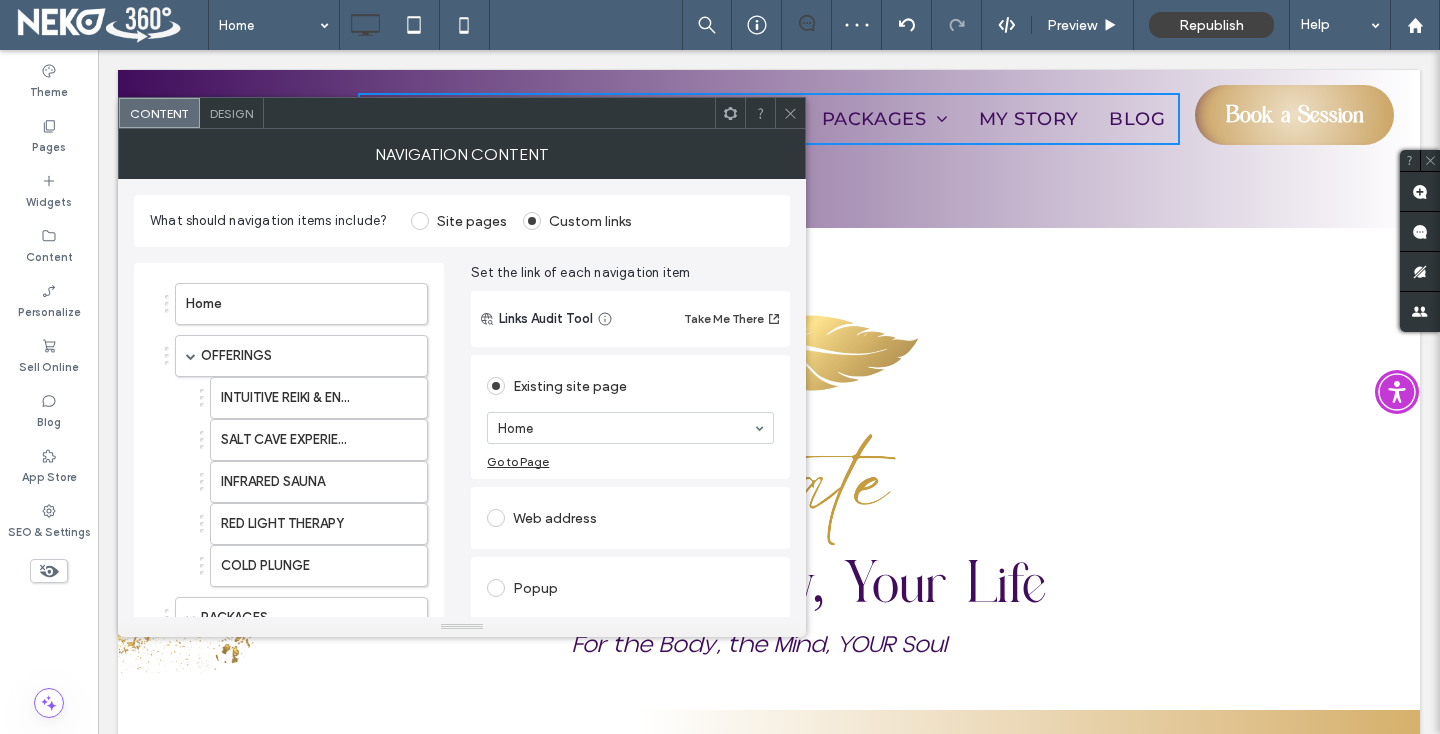 click at bounding box center [496, 518] 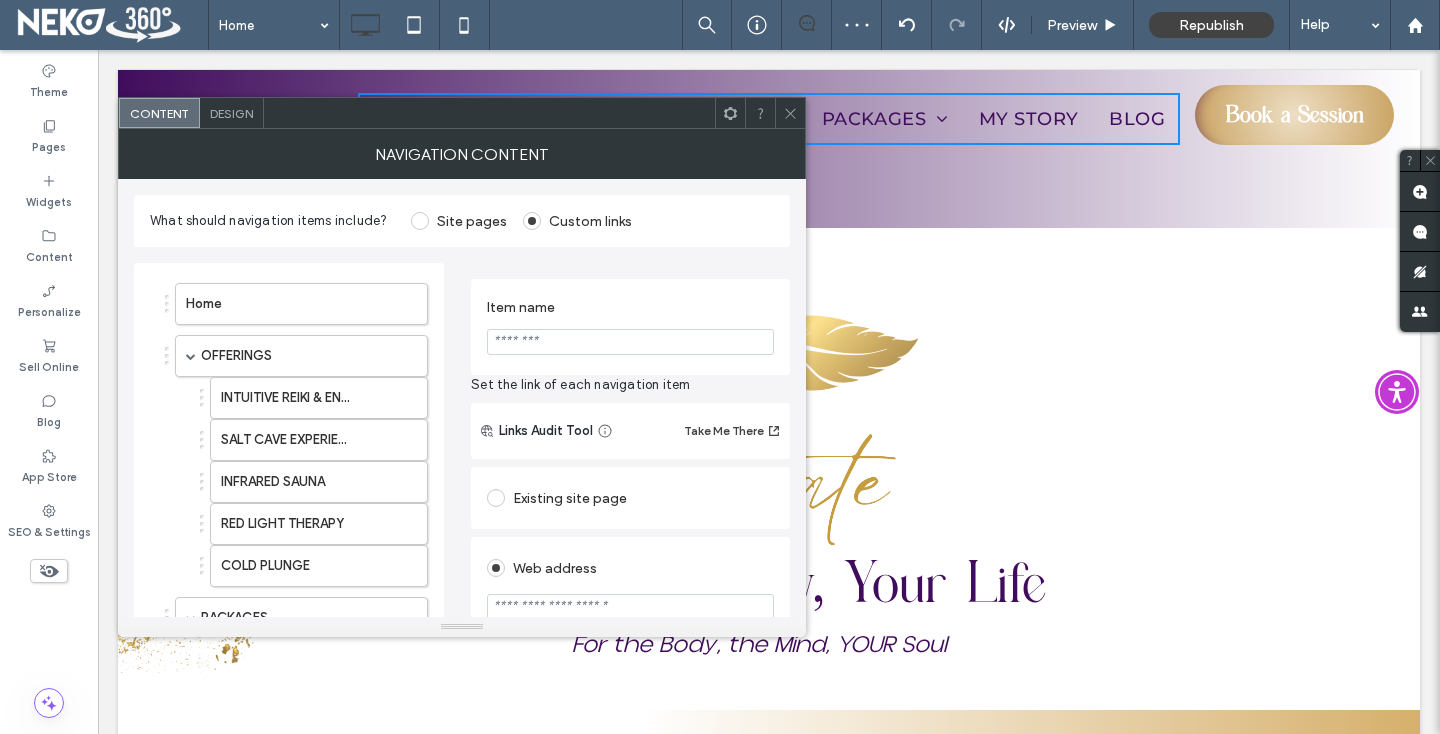 click at bounding box center (630, 342) 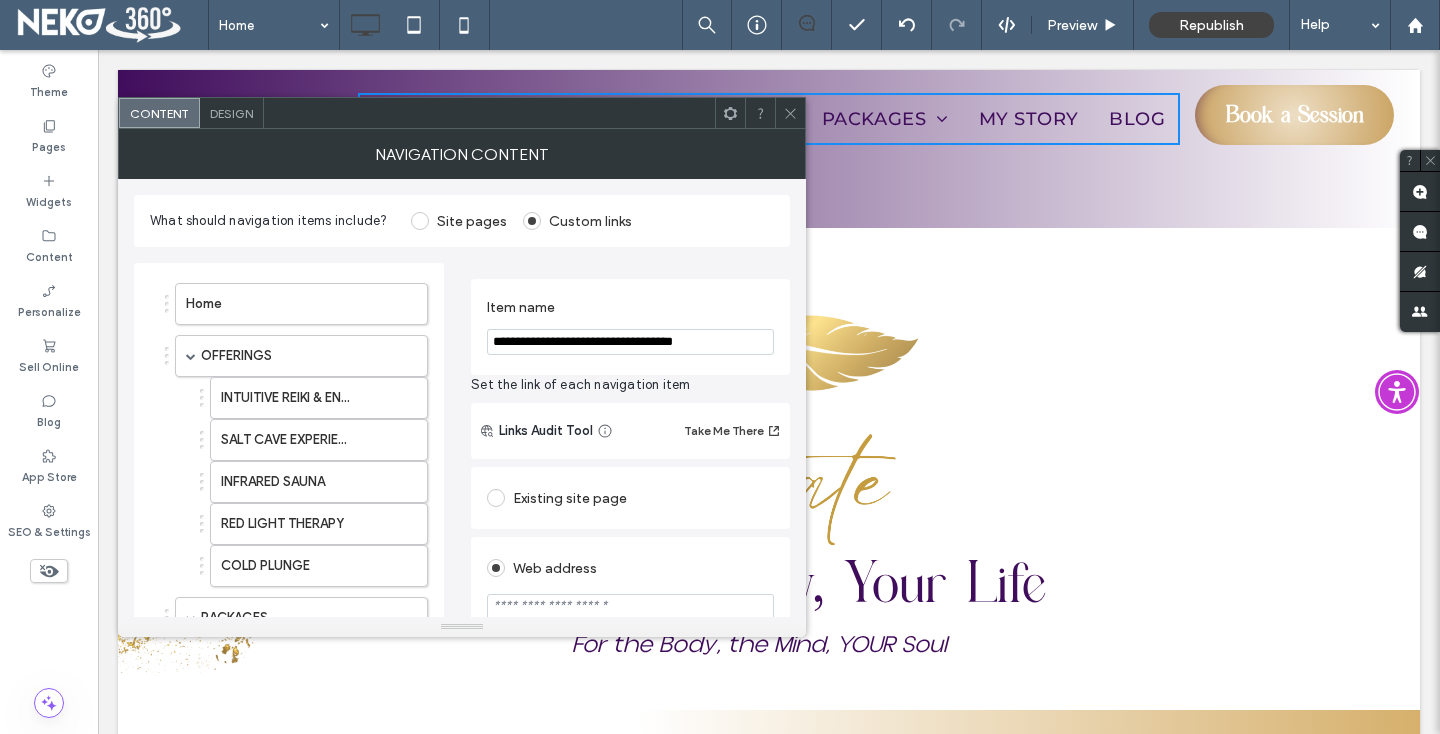 type on "**********" 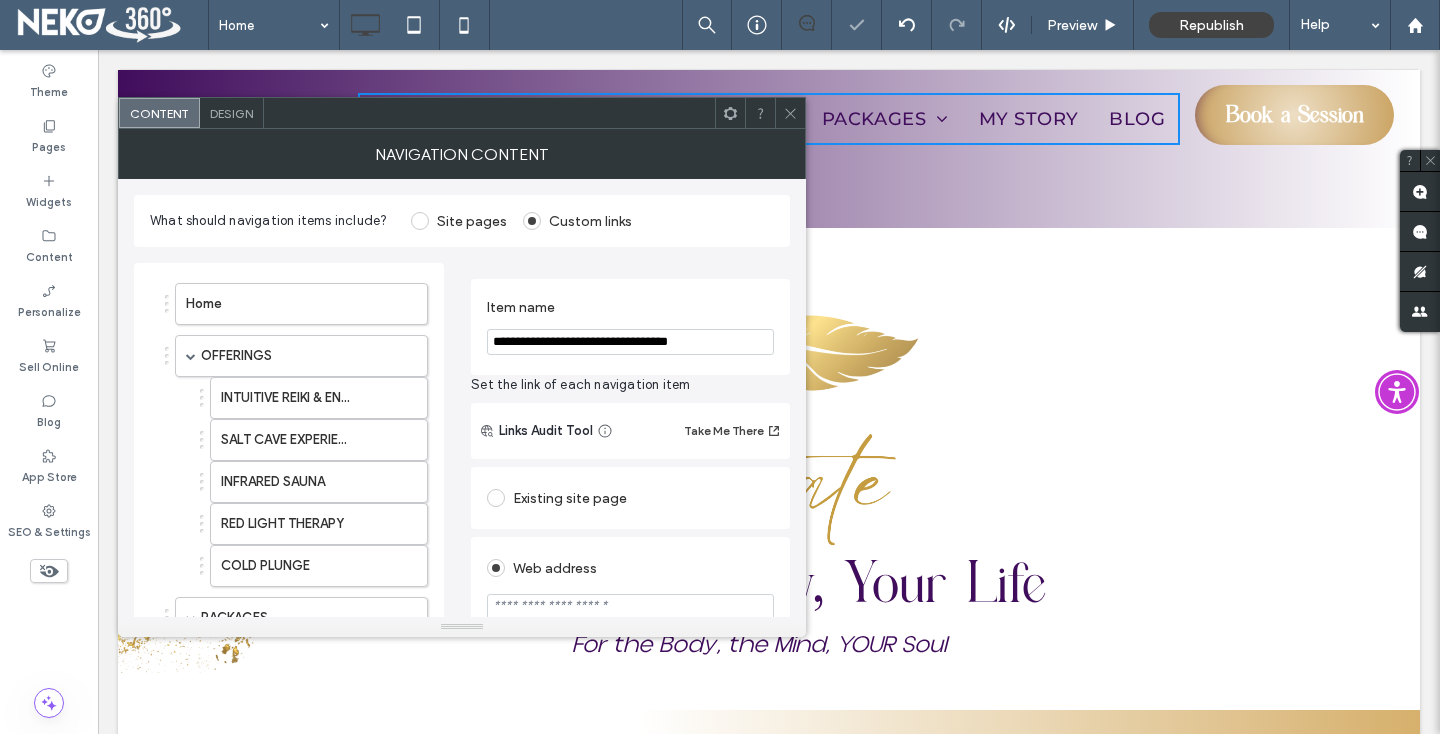 click on "**********" at bounding box center (462, 573) 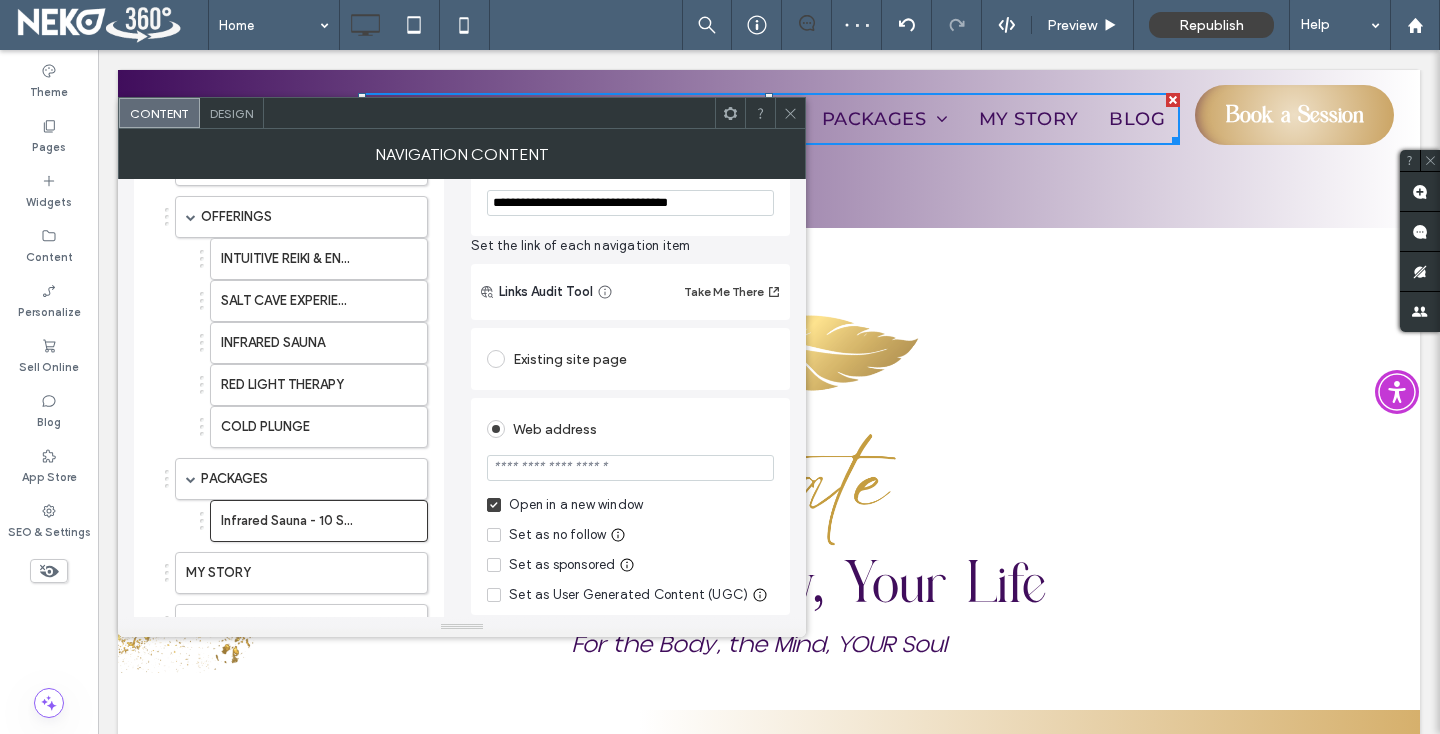 scroll, scrollTop: 282, scrollLeft: 0, axis: vertical 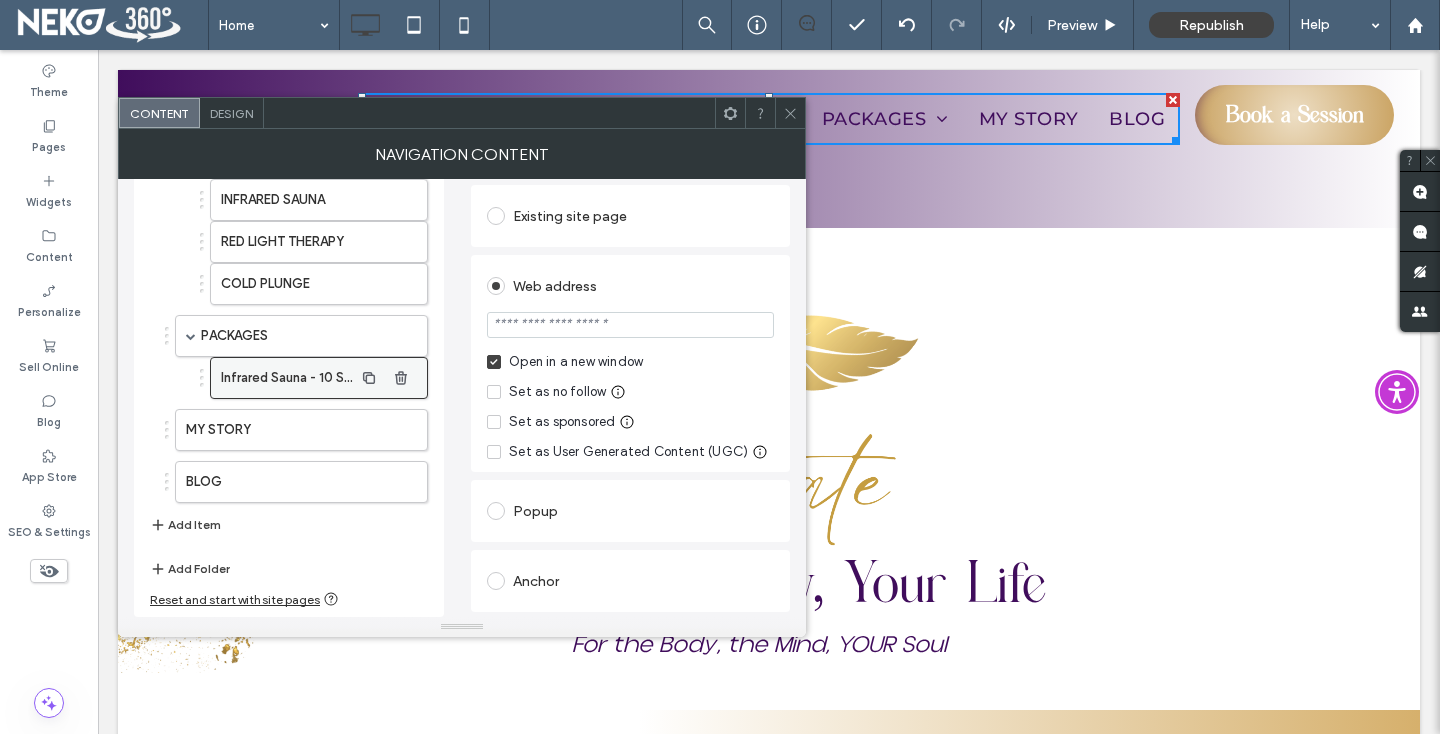 click on "Infrared Sauna - 10 Session Package" at bounding box center (287, 378) 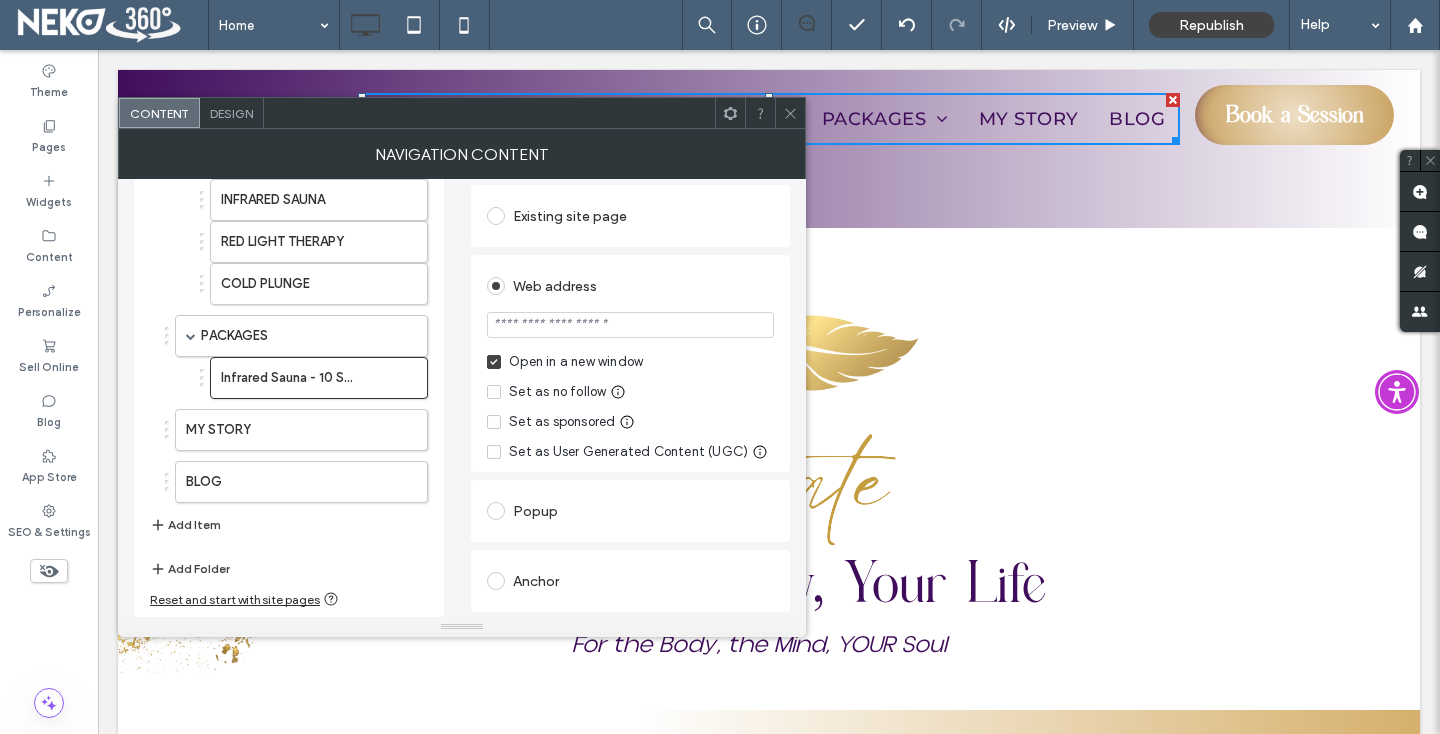 click at bounding box center (630, 325) 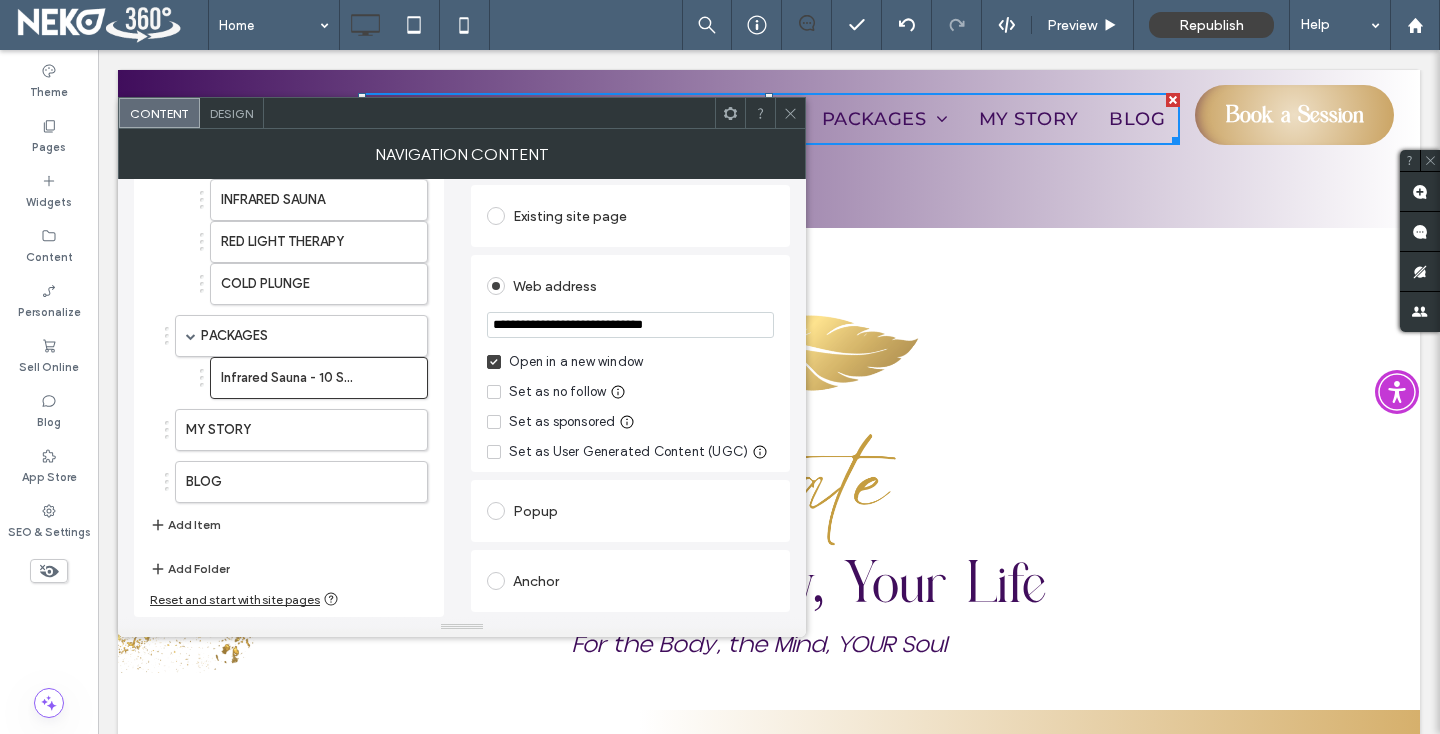 type on "**********" 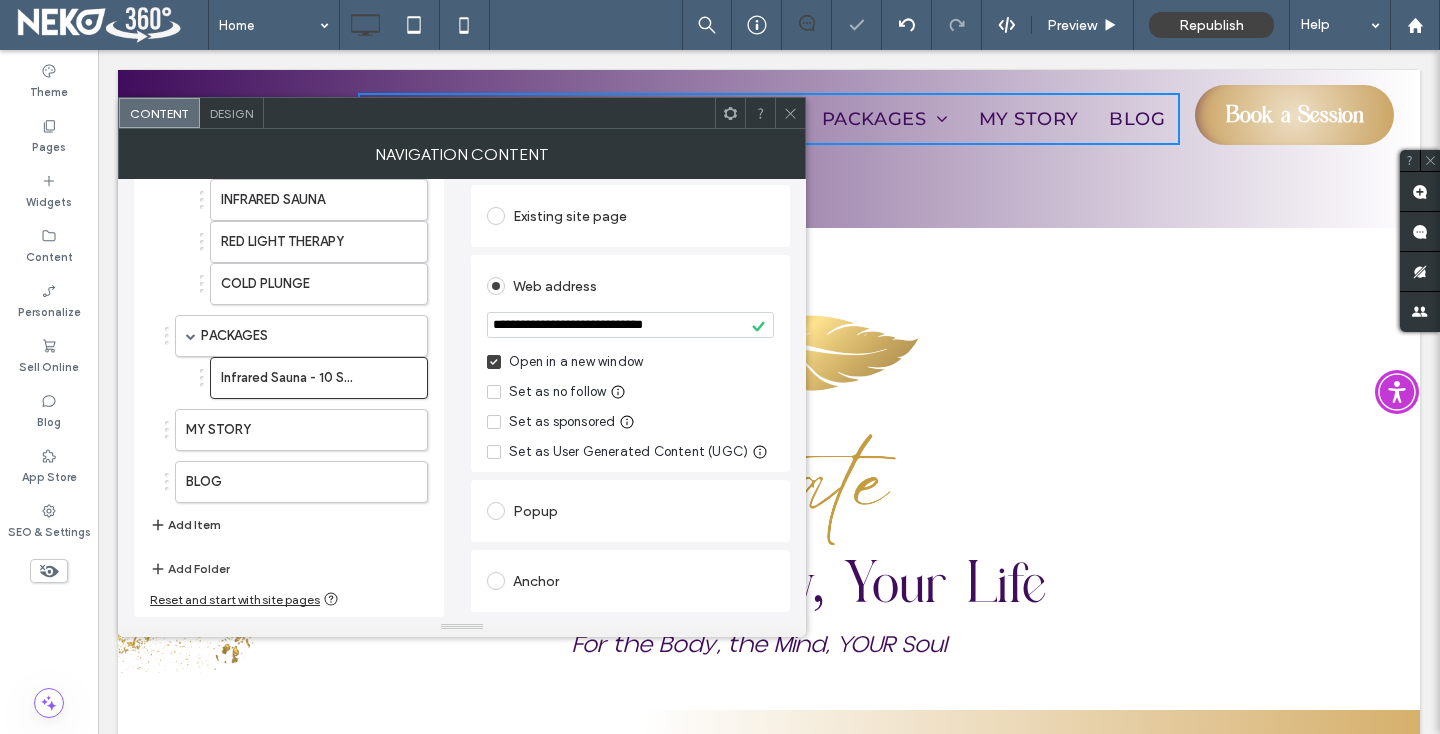 click on "Add Item" at bounding box center (185, 525) 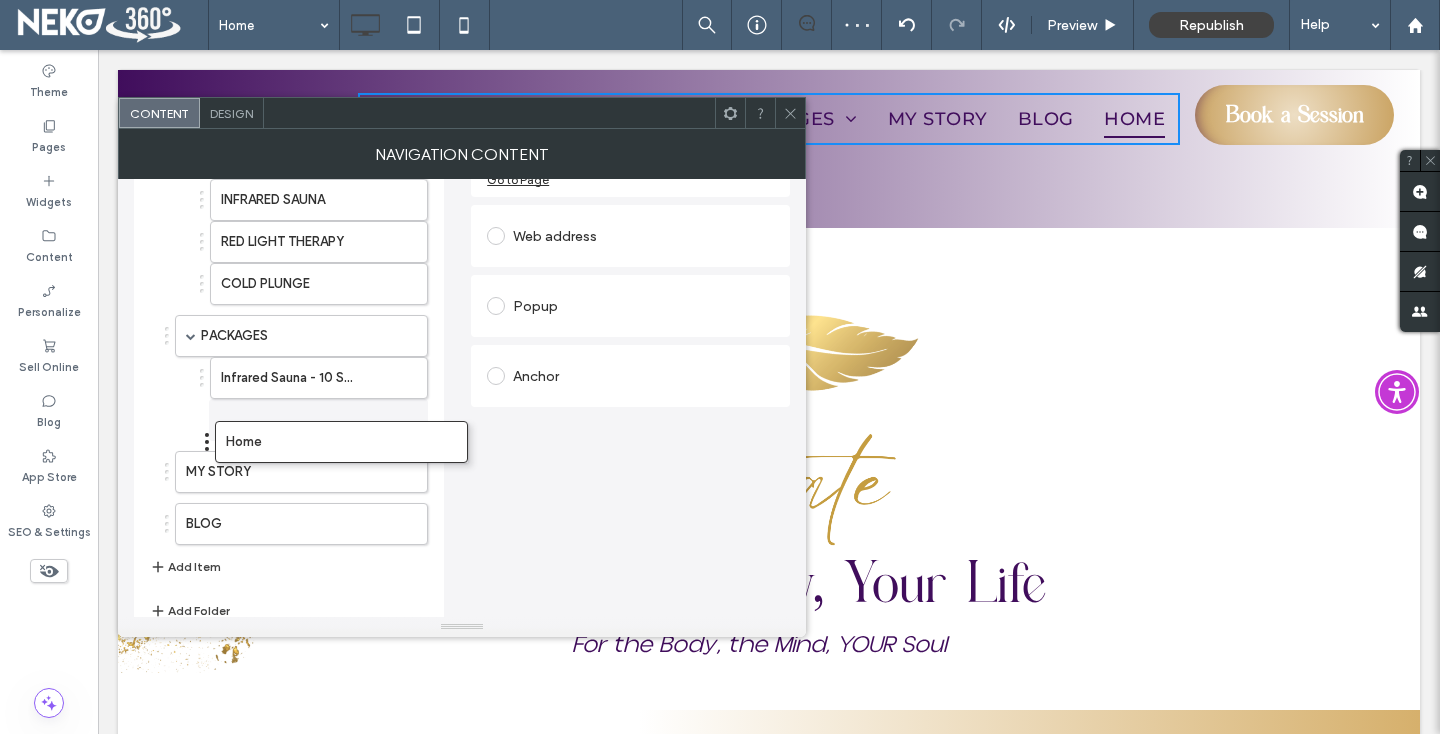 drag, startPoint x: 184, startPoint y: 536, endPoint x: 224, endPoint y: 441, distance: 103.077644 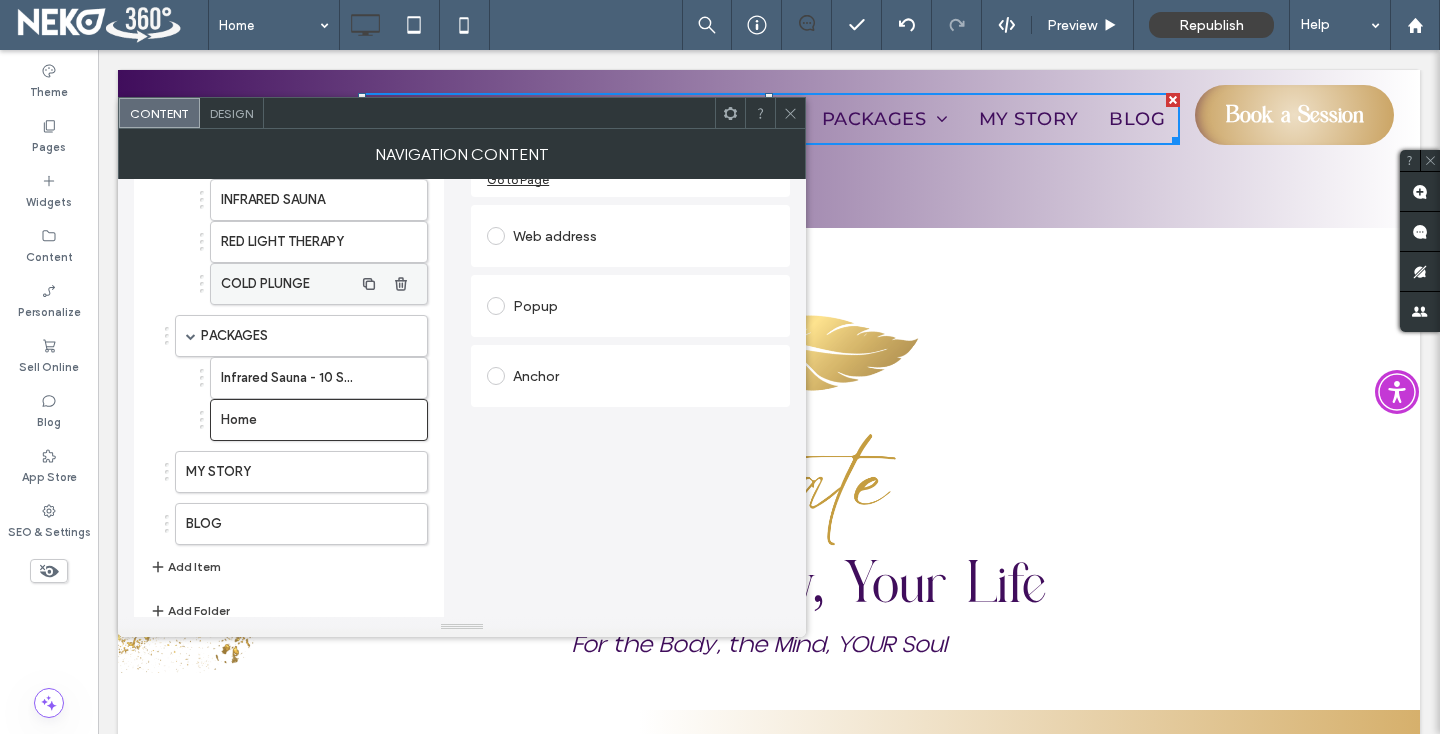 scroll, scrollTop: 0, scrollLeft: 0, axis: both 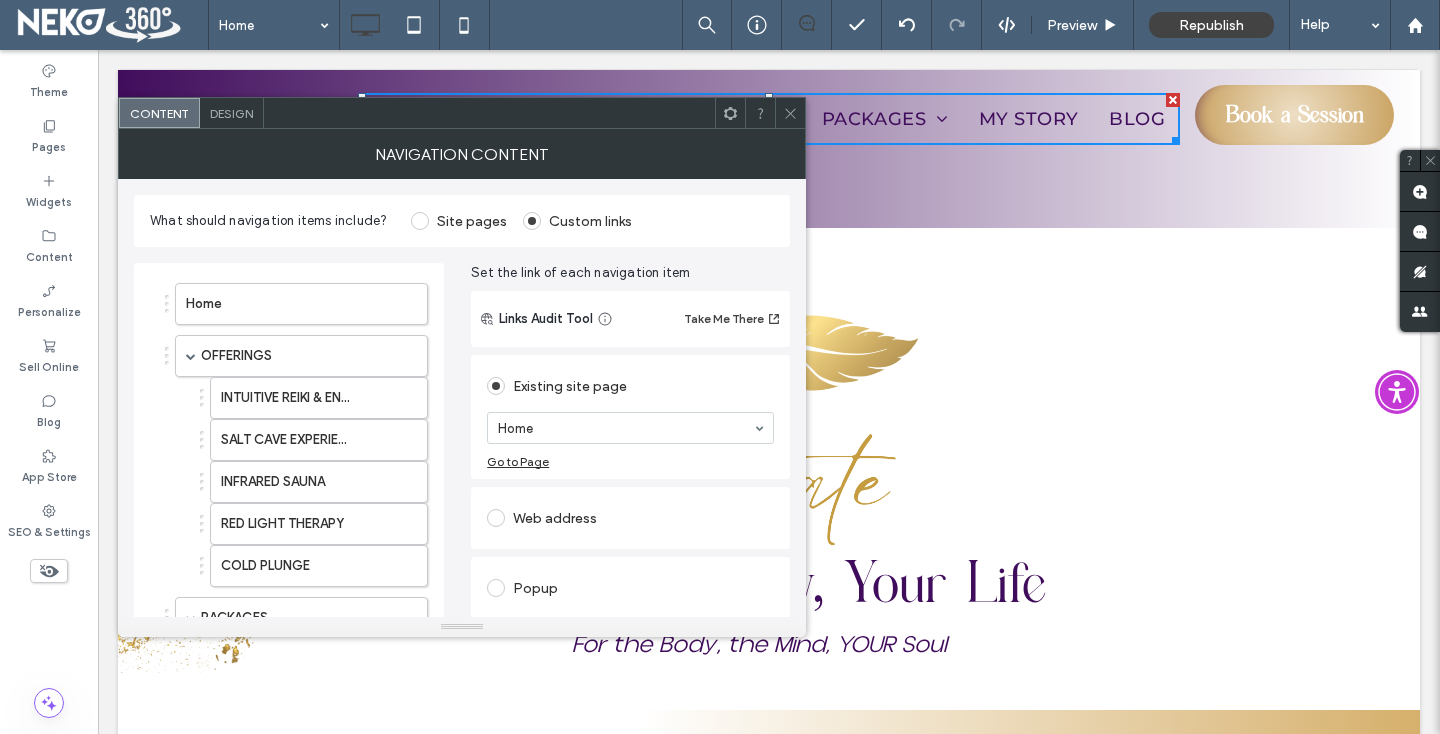 click at bounding box center [790, 113] 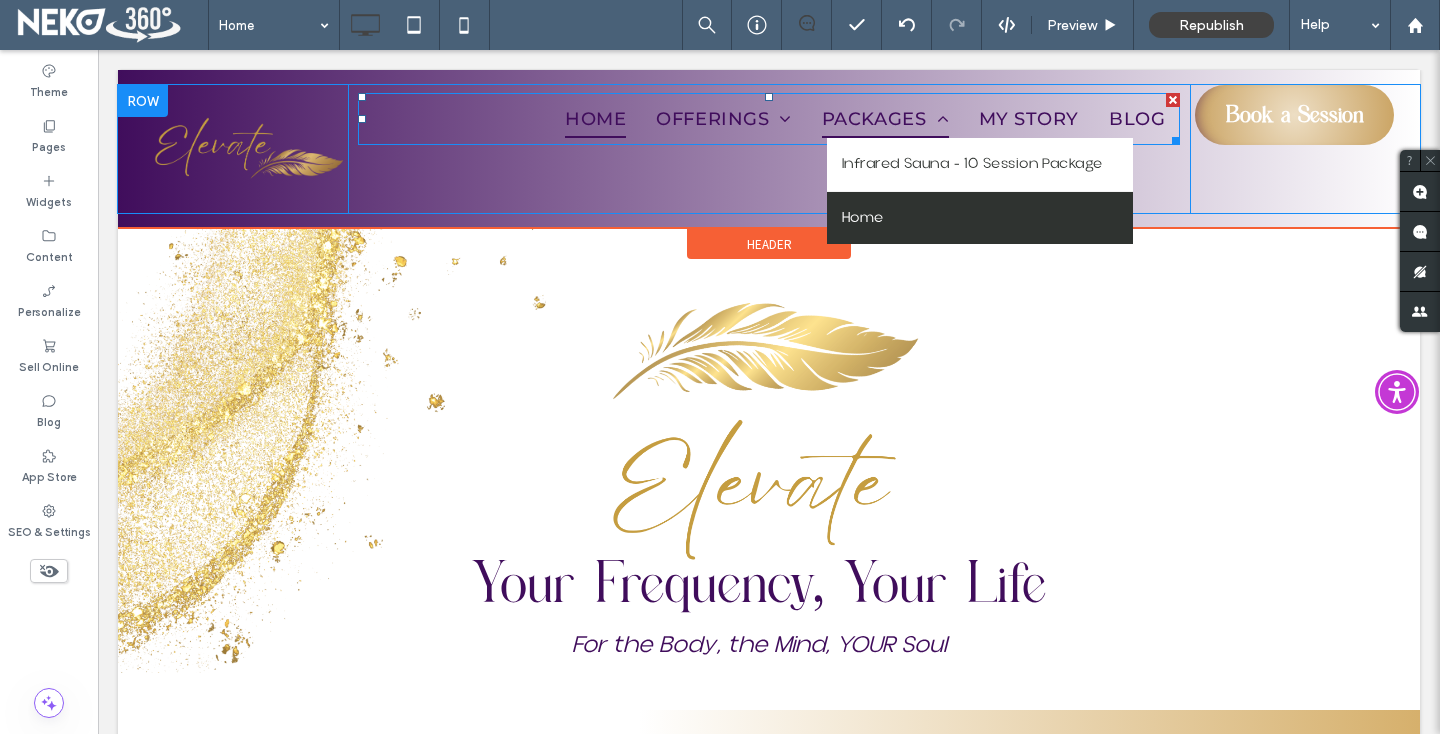 click on "PACKAGES" at bounding box center [885, 119] 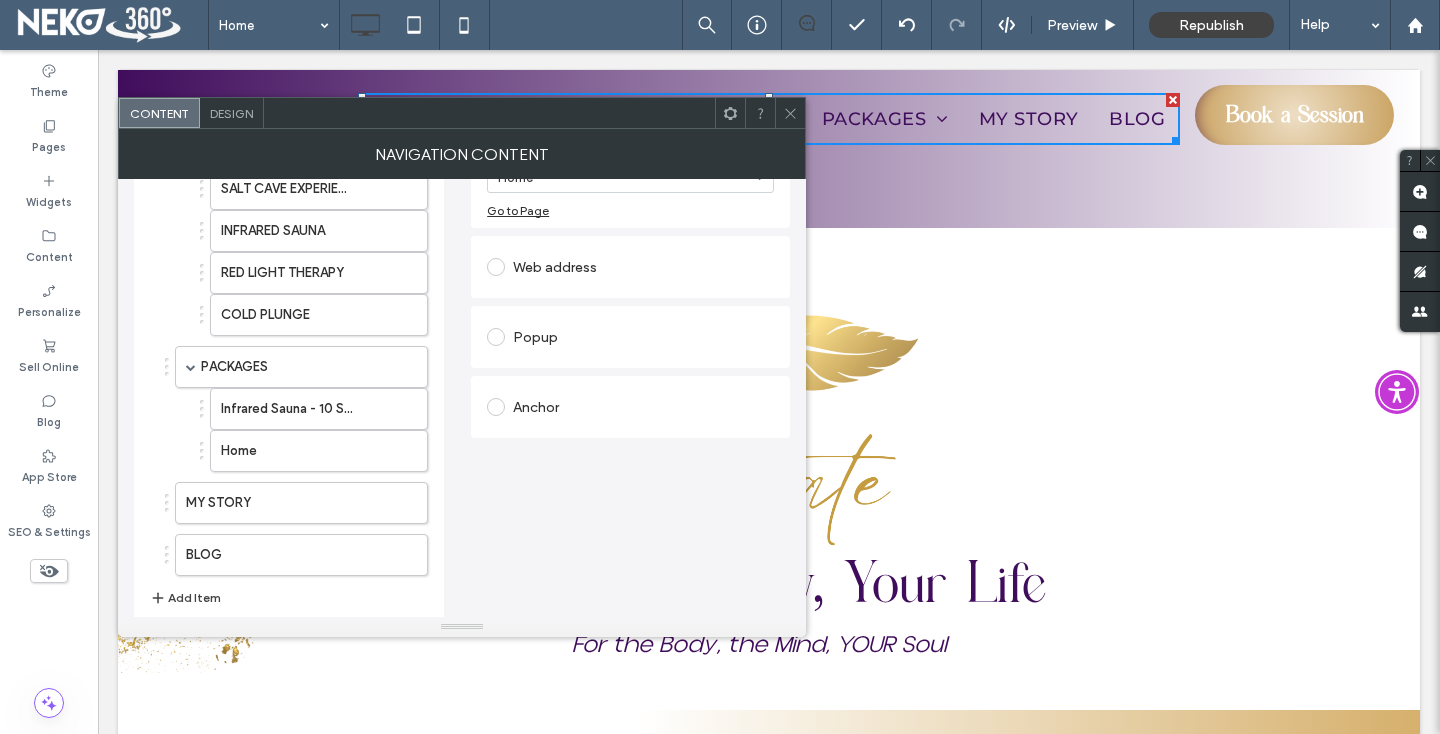 scroll, scrollTop: 284, scrollLeft: 0, axis: vertical 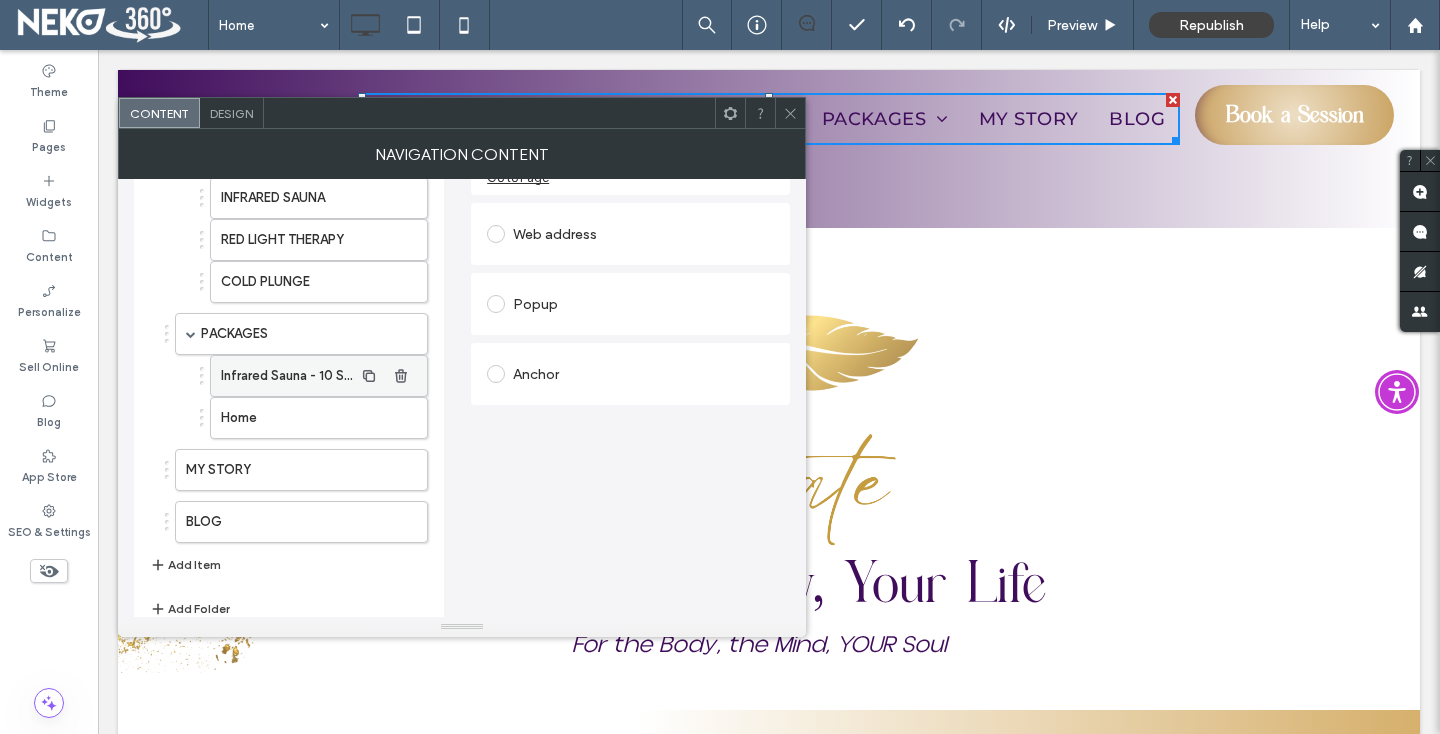 click on "Infrared Sauna - 10 Session Package" at bounding box center [287, 376] 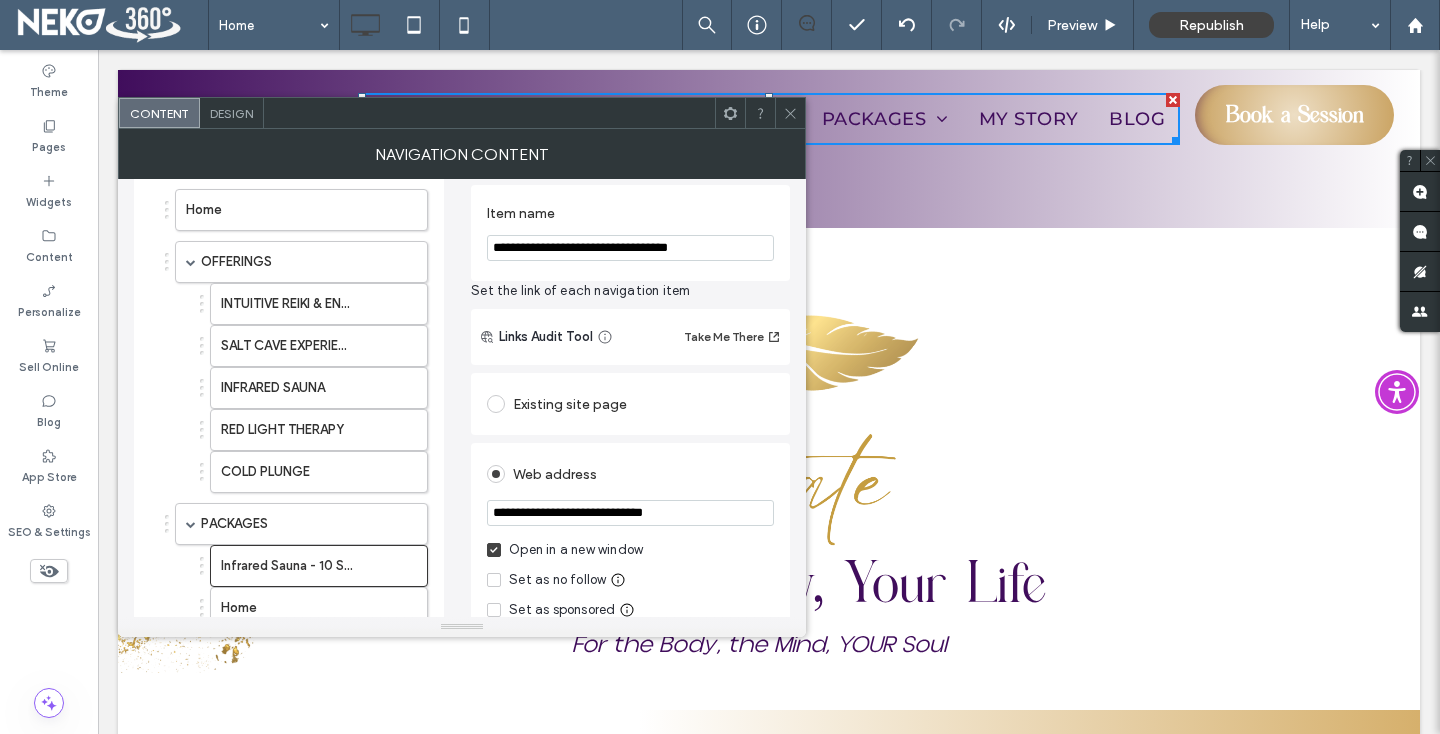 scroll, scrollTop: 0, scrollLeft: 0, axis: both 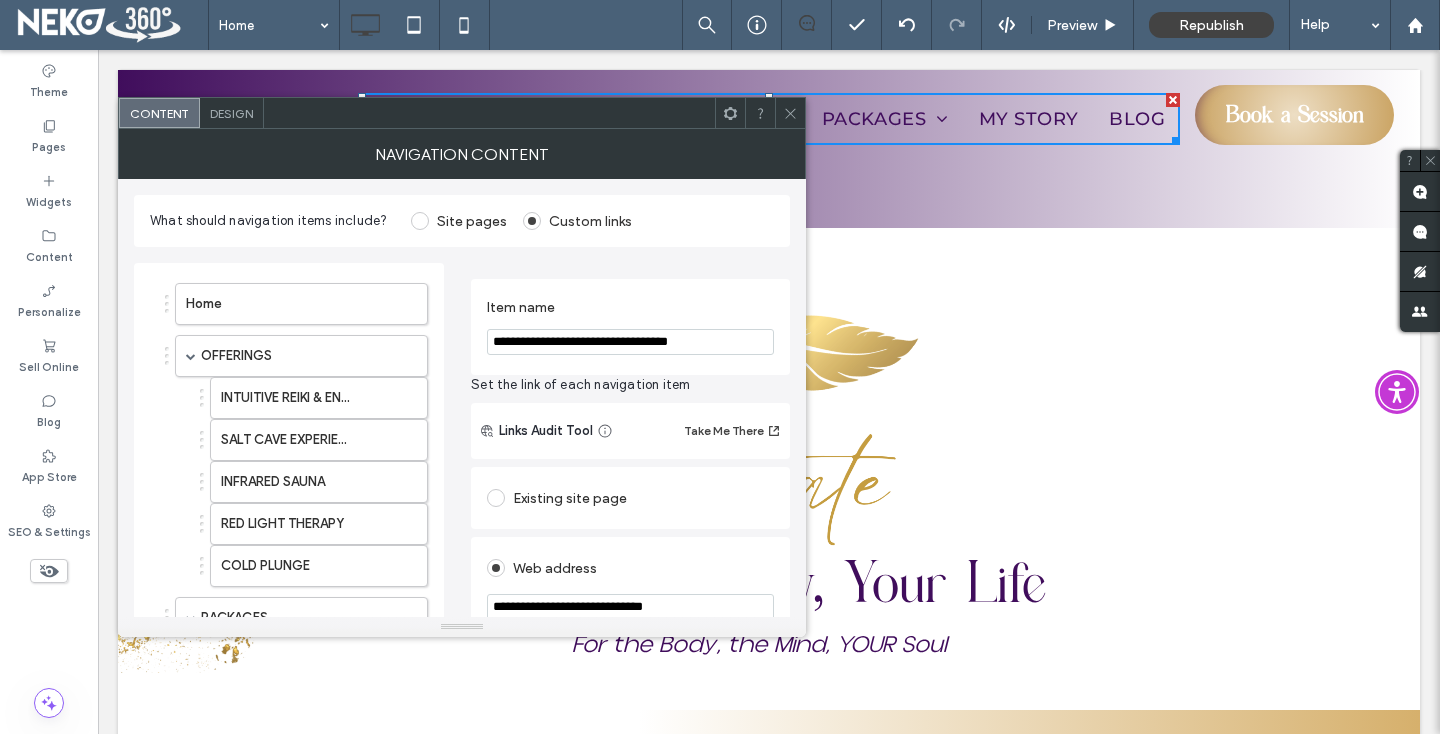 click on "**********" at bounding box center (630, 342) 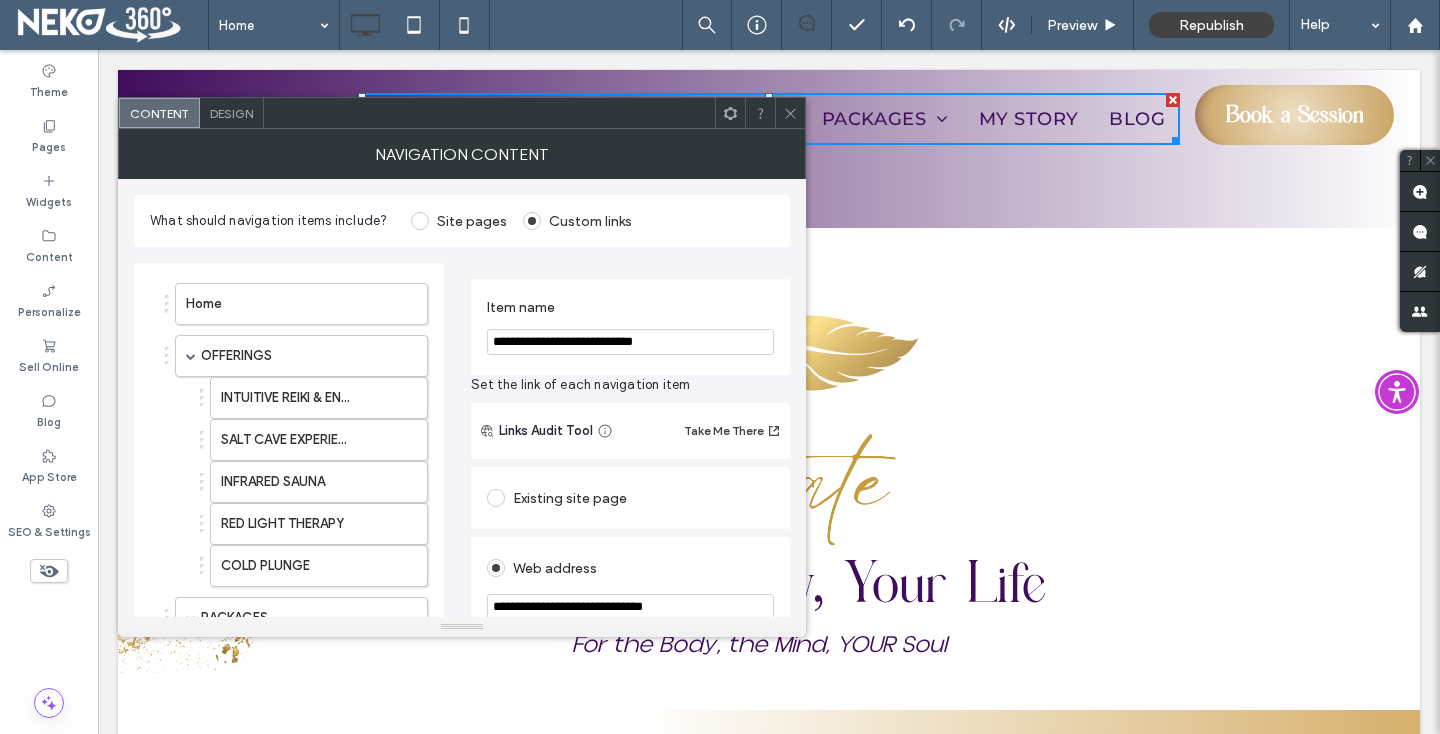 type on "**********" 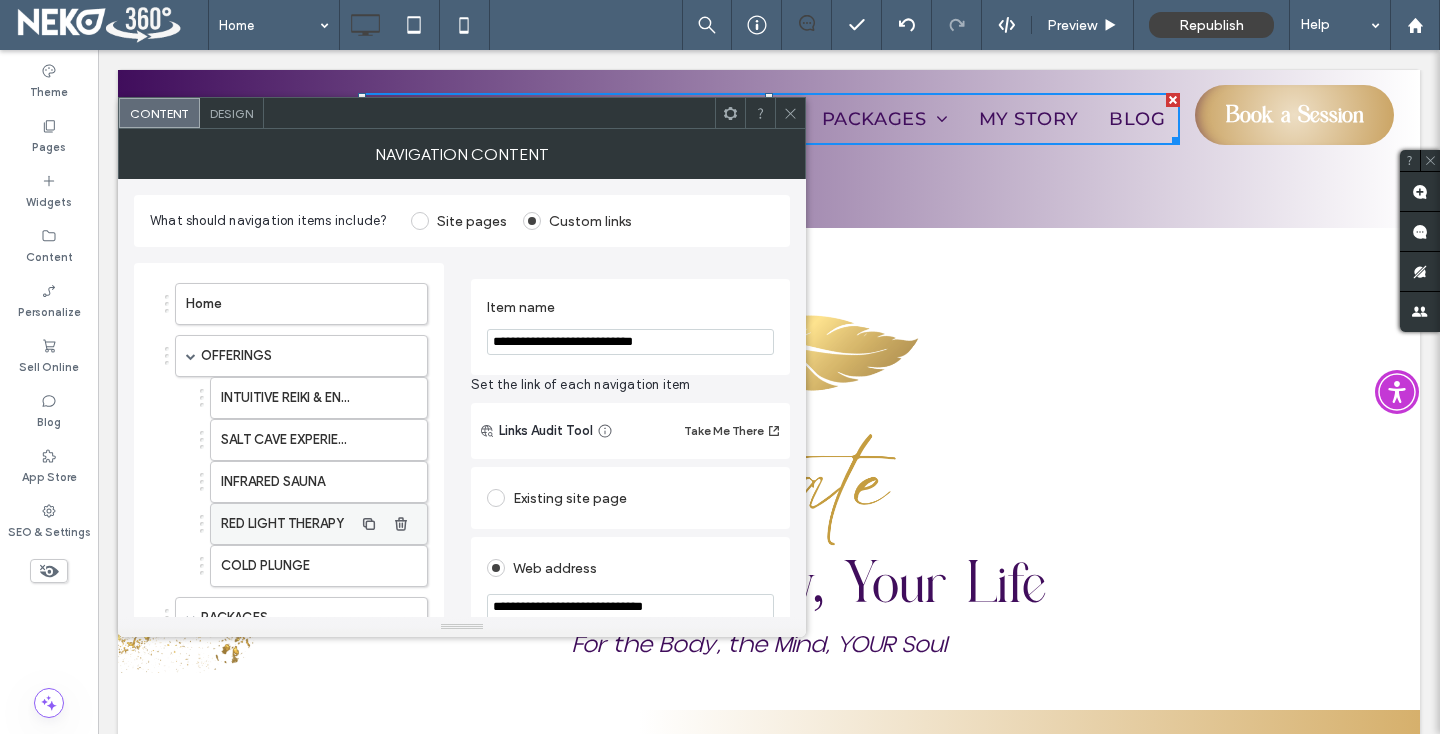 scroll, scrollTop: 324, scrollLeft: 0, axis: vertical 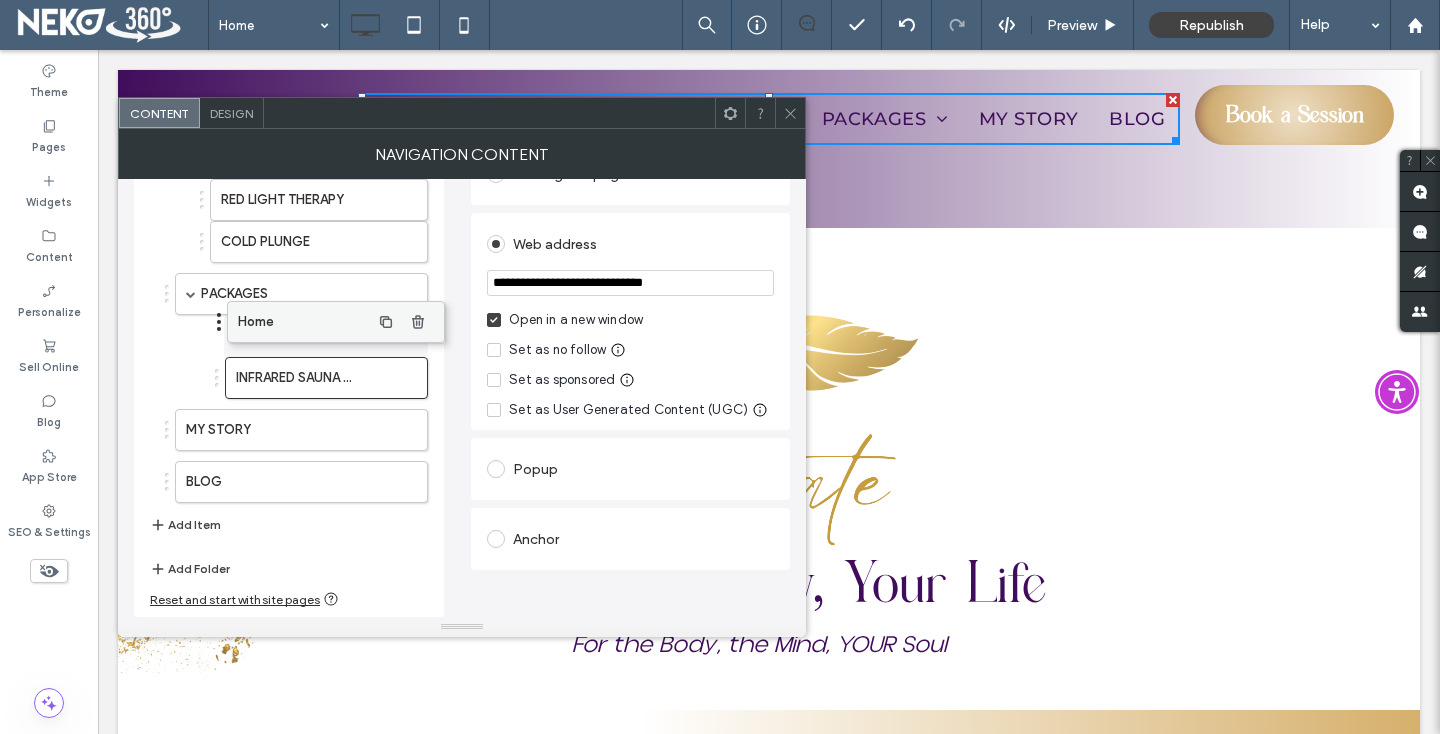 drag, startPoint x: 248, startPoint y: 384, endPoint x: 265, endPoint y: 318, distance: 68.154236 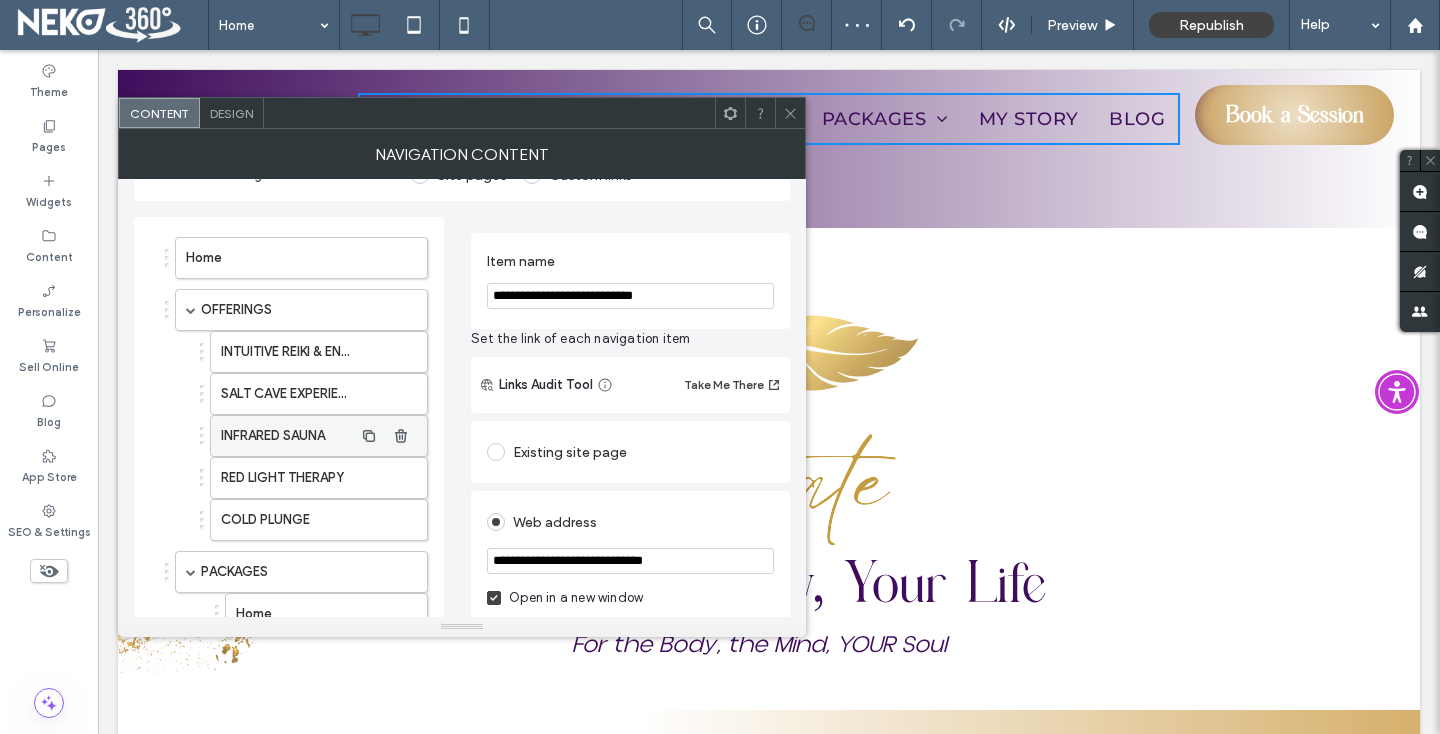 scroll, scrollTop: 119, scrollLeft: 0, axis: vertical 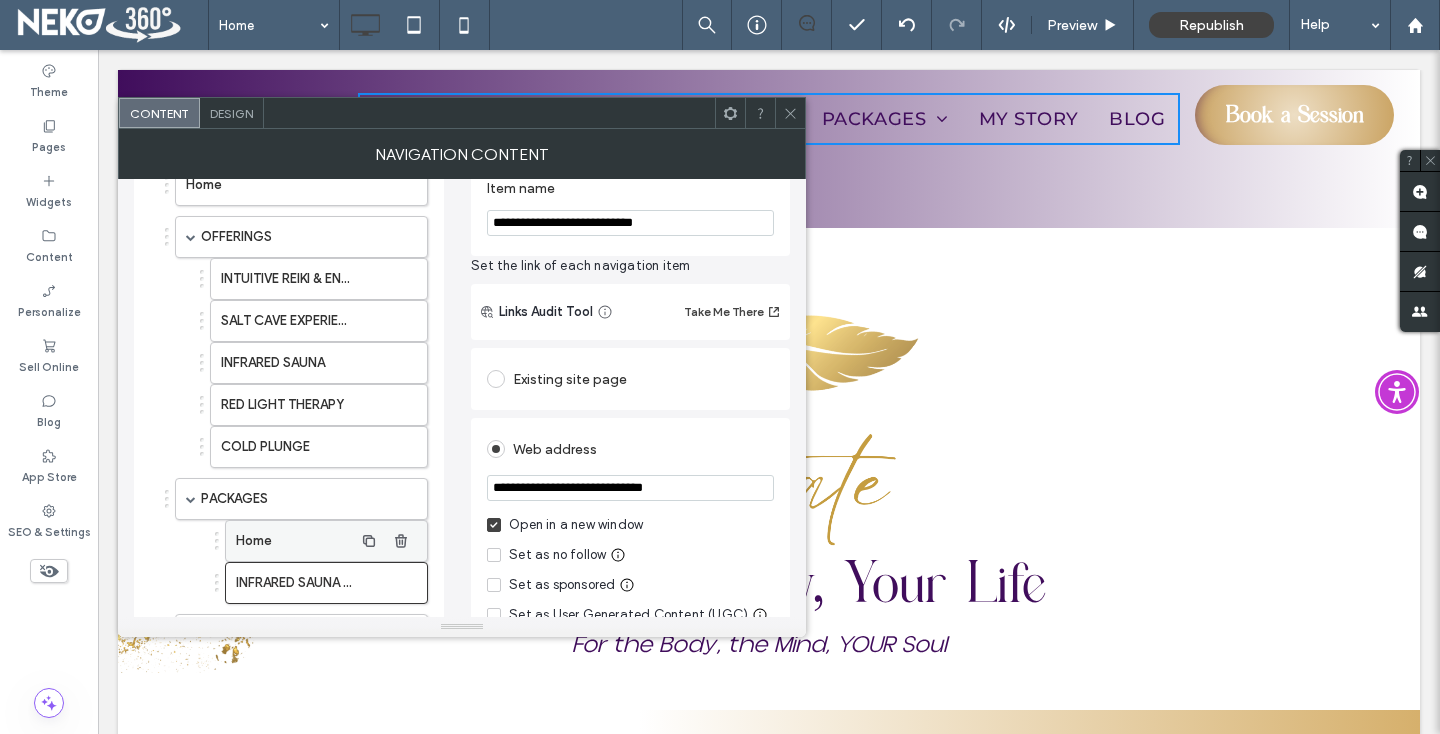click on "Home" at bounding box center [294, 541] 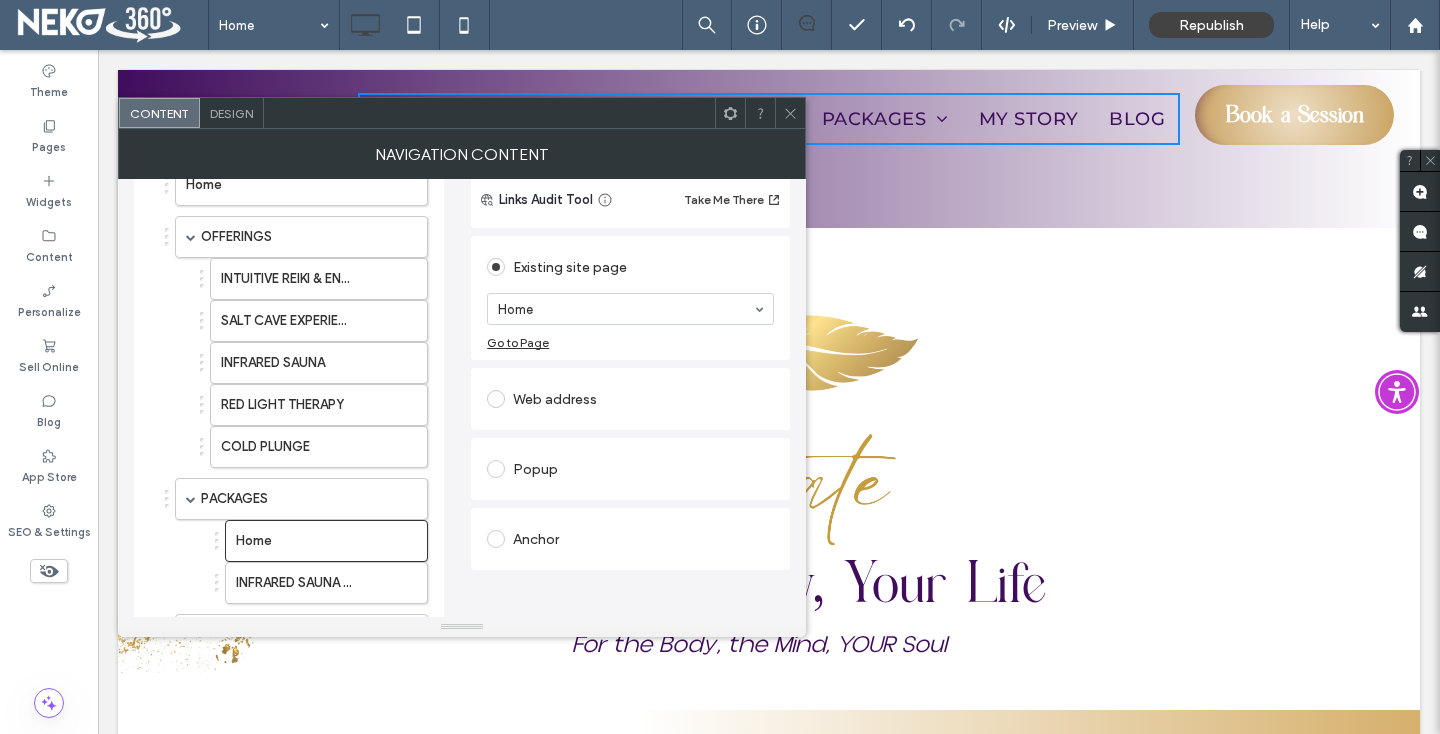 scroll, scrollTop: 0, scrollLeft: 0, axis: both 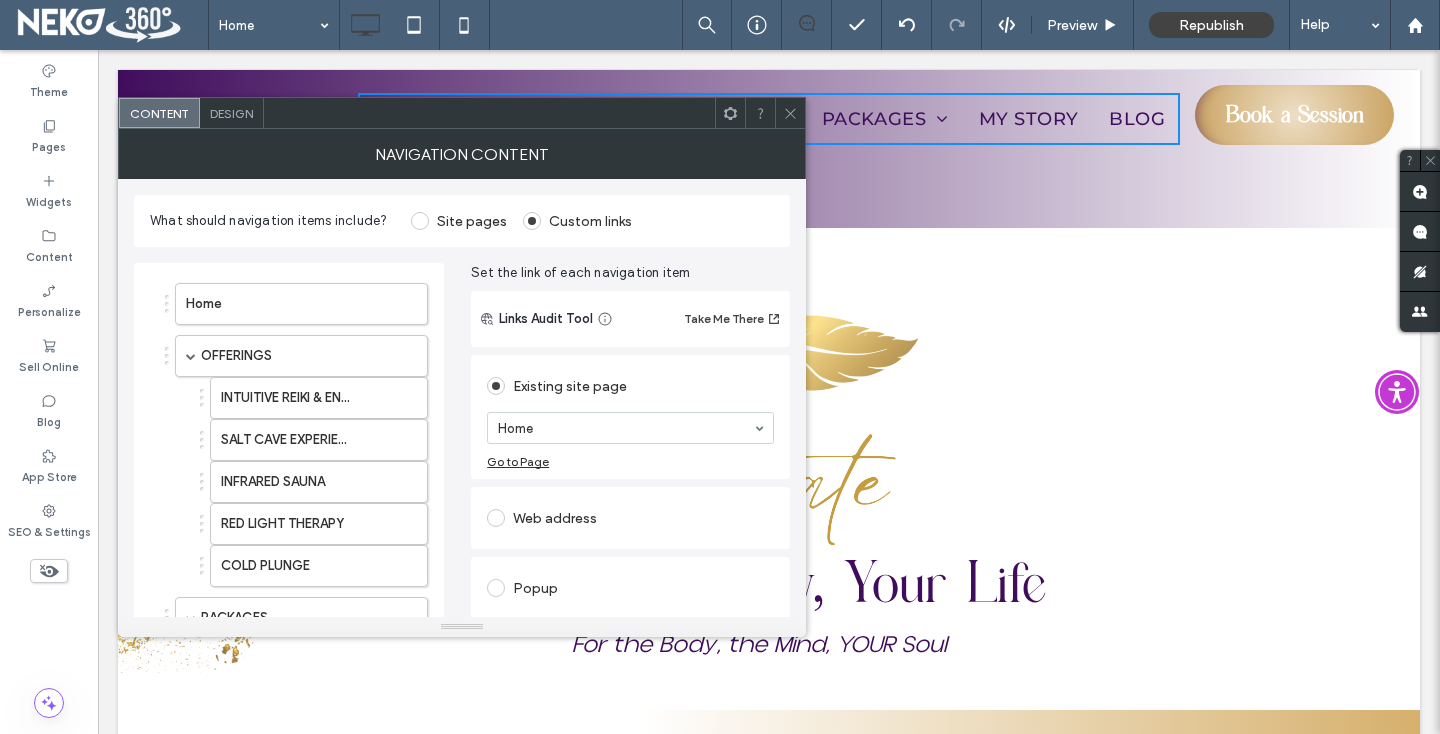 click at bounding box center [496, 518] 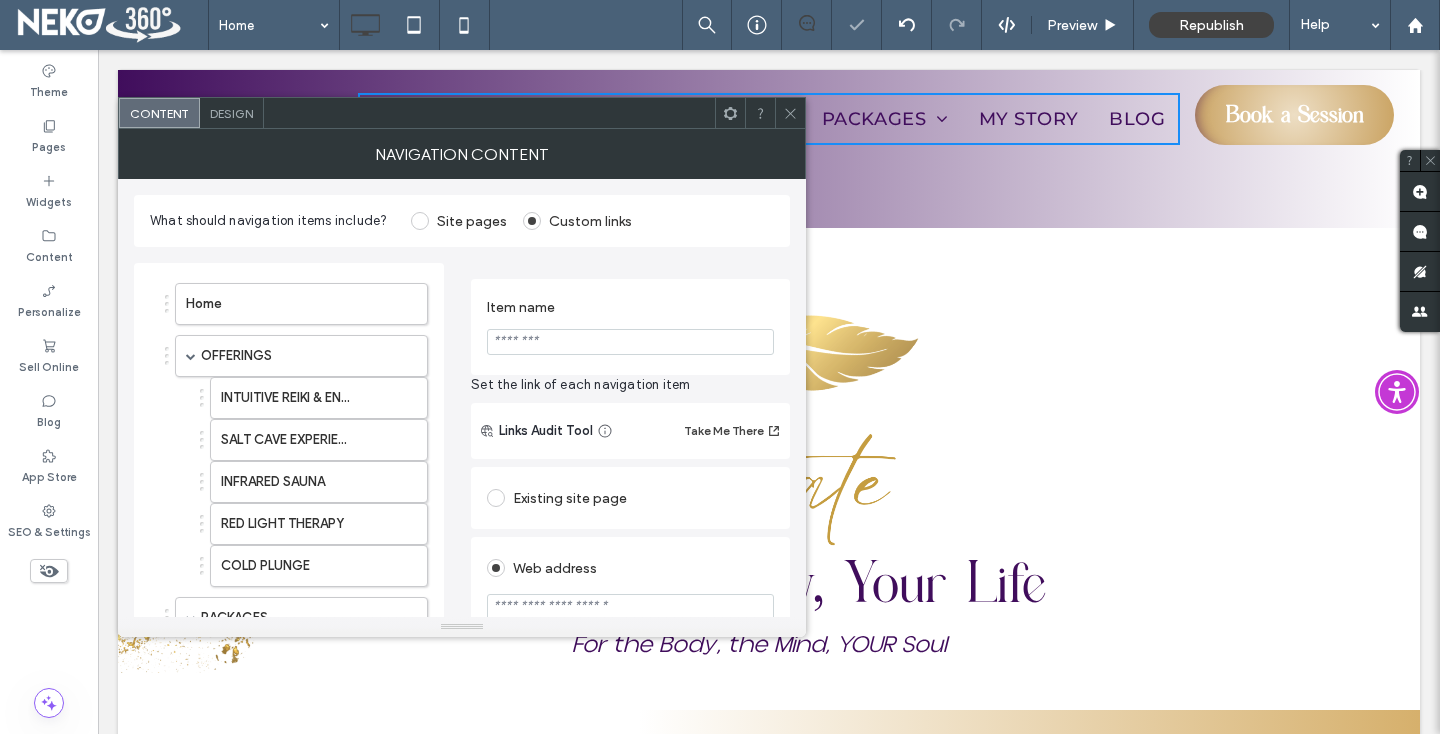 click at bounding box center (630, 342) 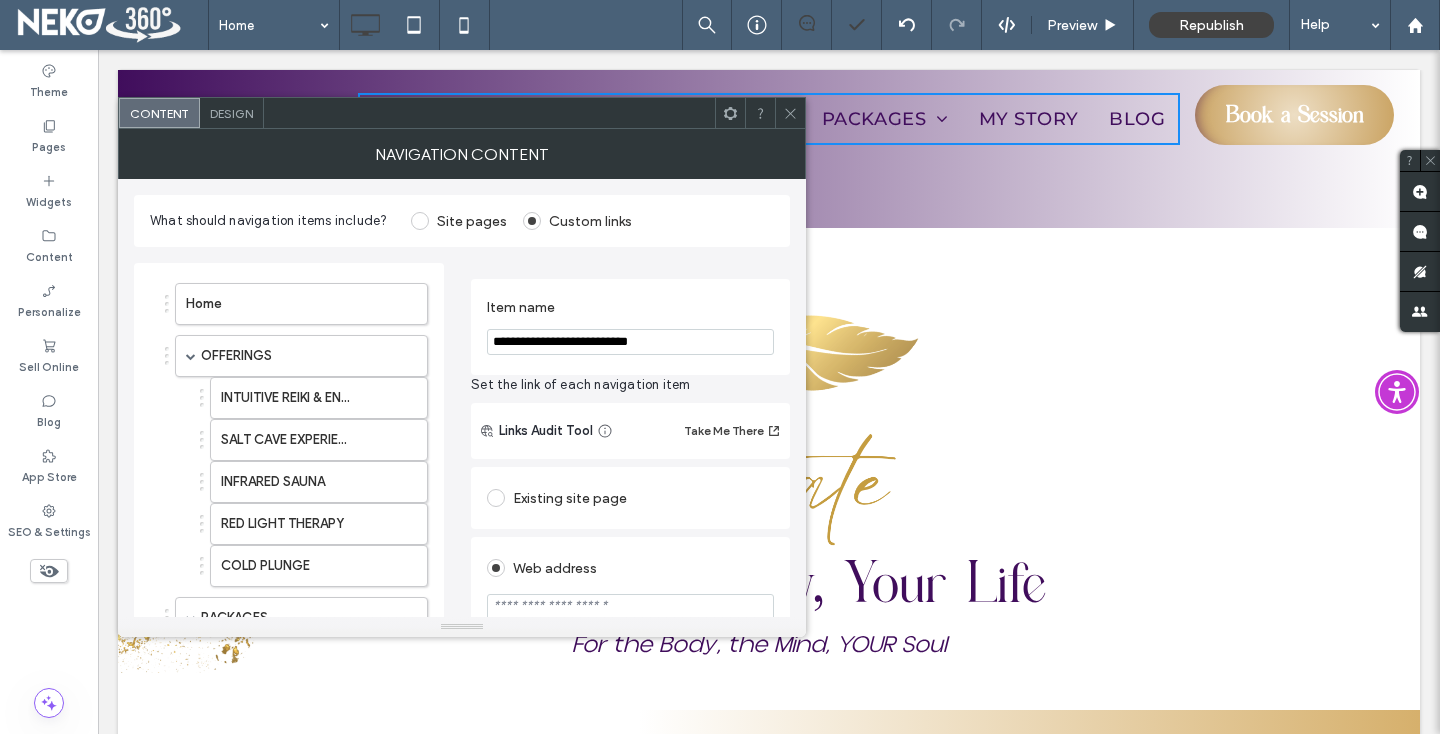 type on "**********" 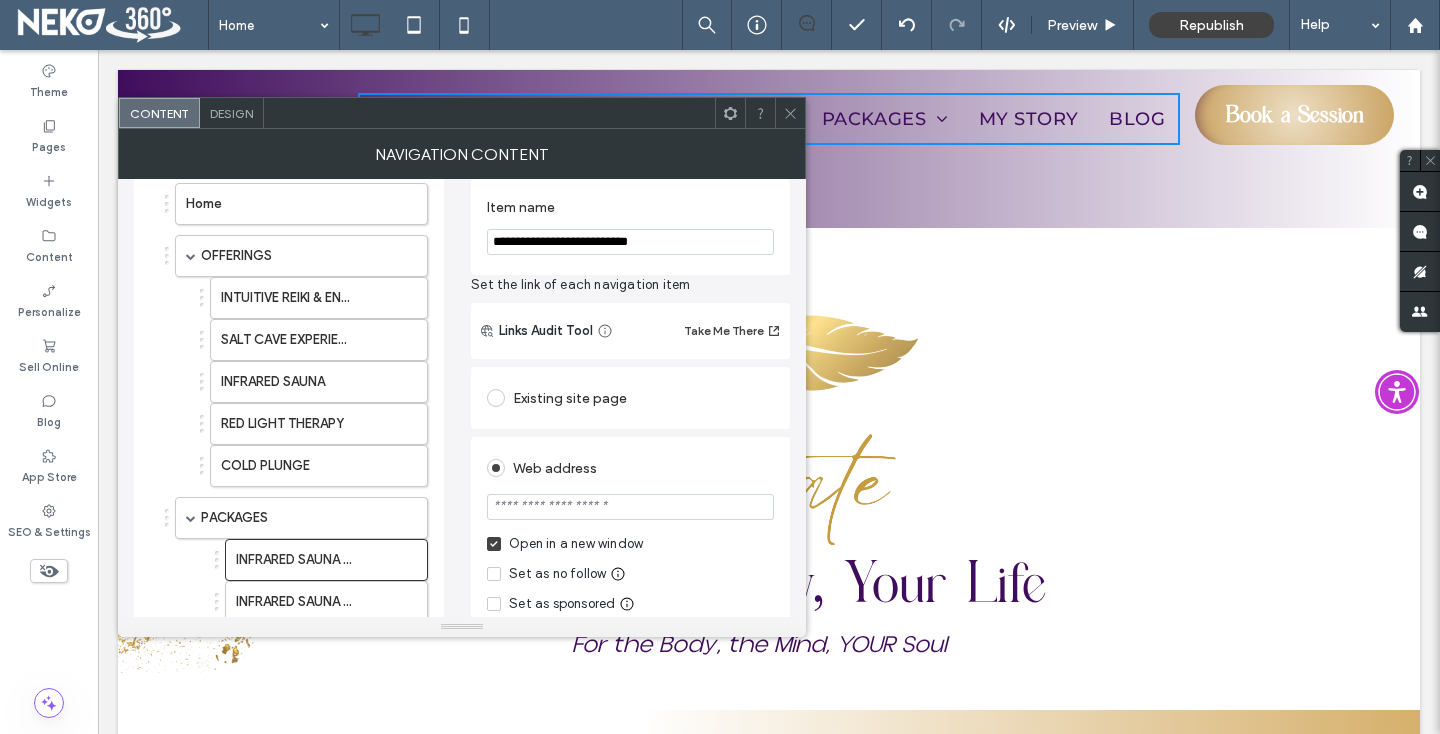 scroll, scrollTop: 143, scrollLeft: 0, axis: vertical 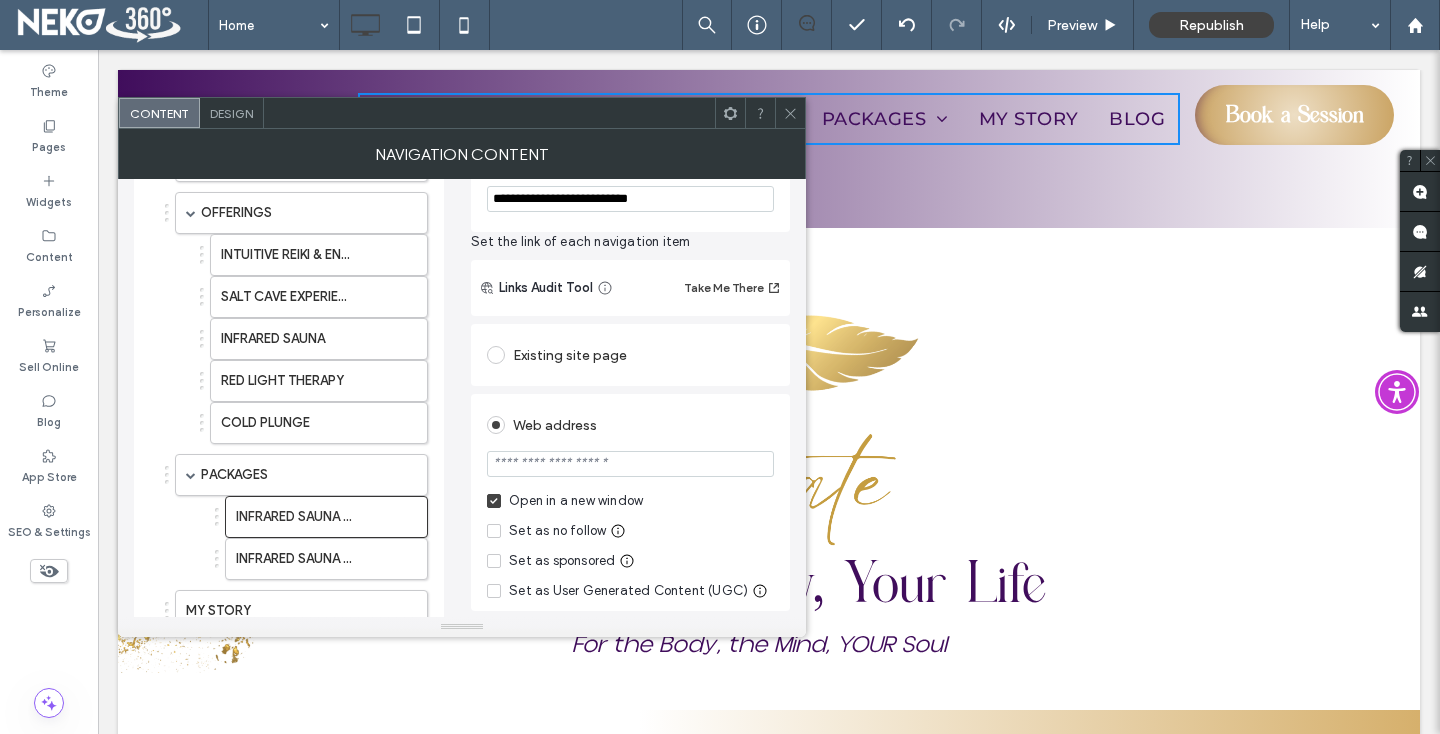 click at bounding box center [630, 464] 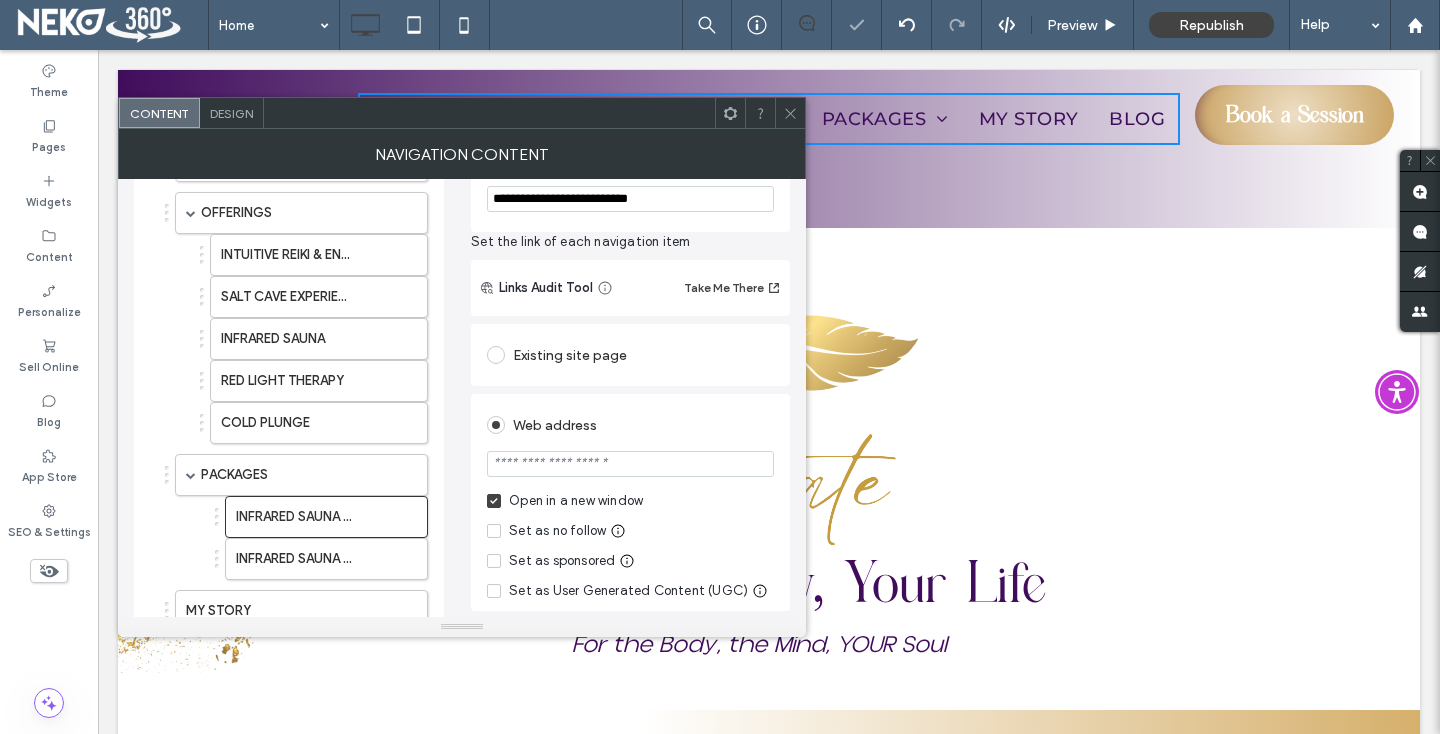 paste on "**********" 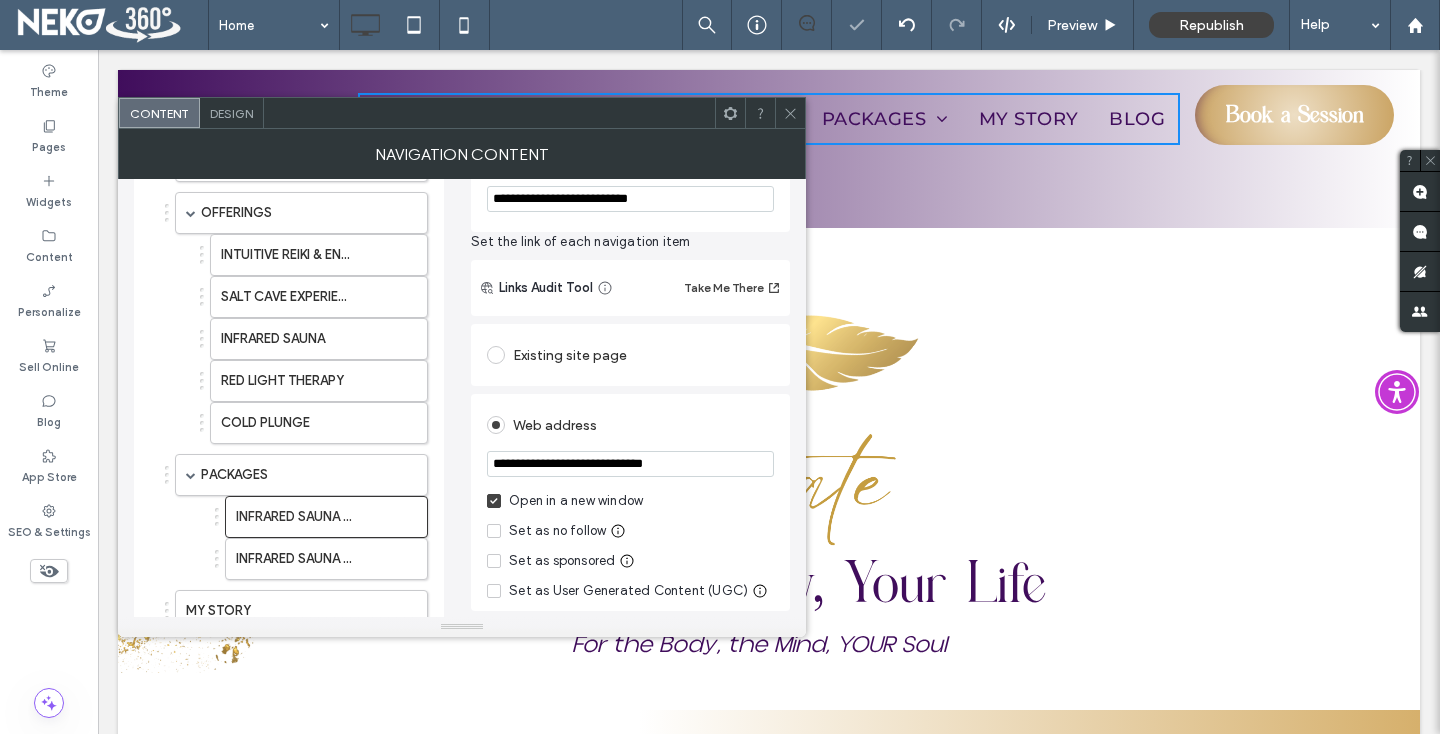 type on "**********" 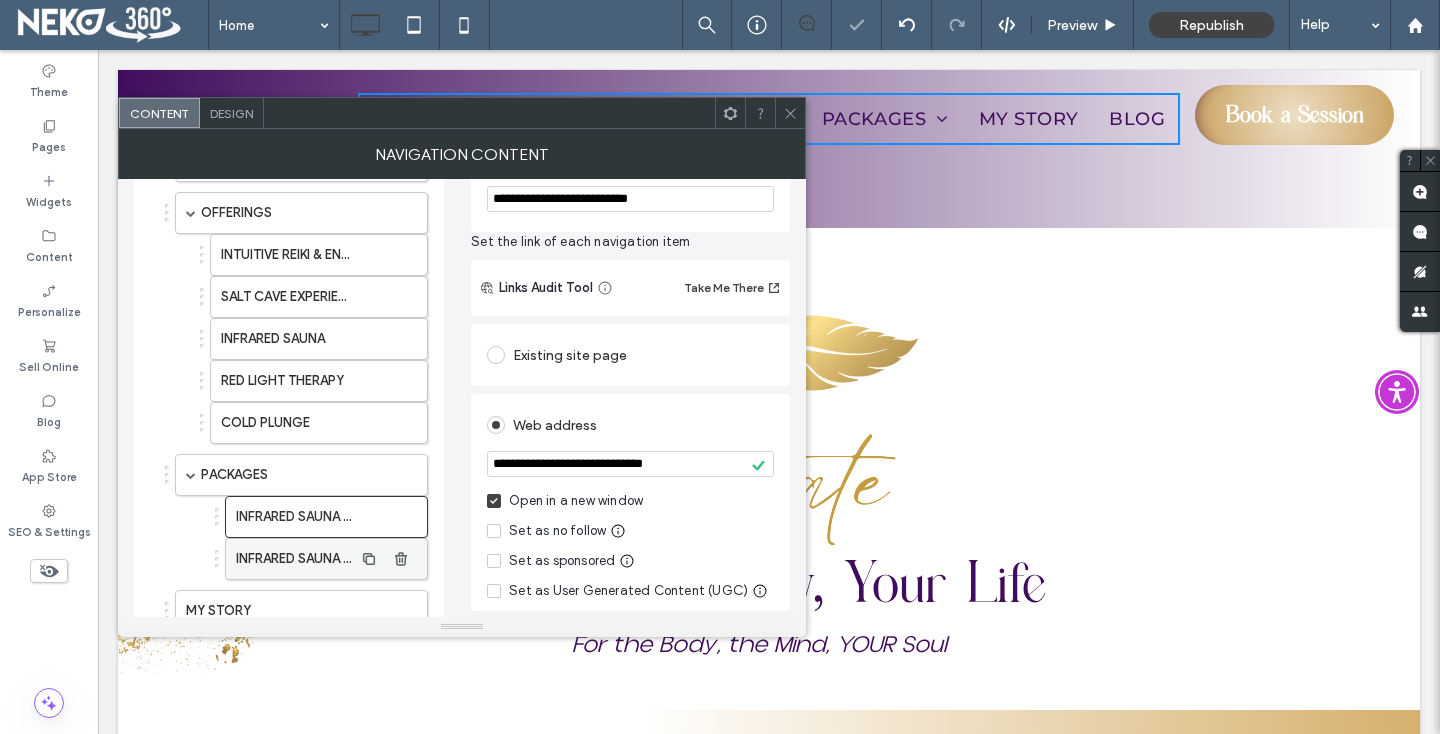 scroll, scrollTop: 324, scrollLeft: 0, axis: vertical 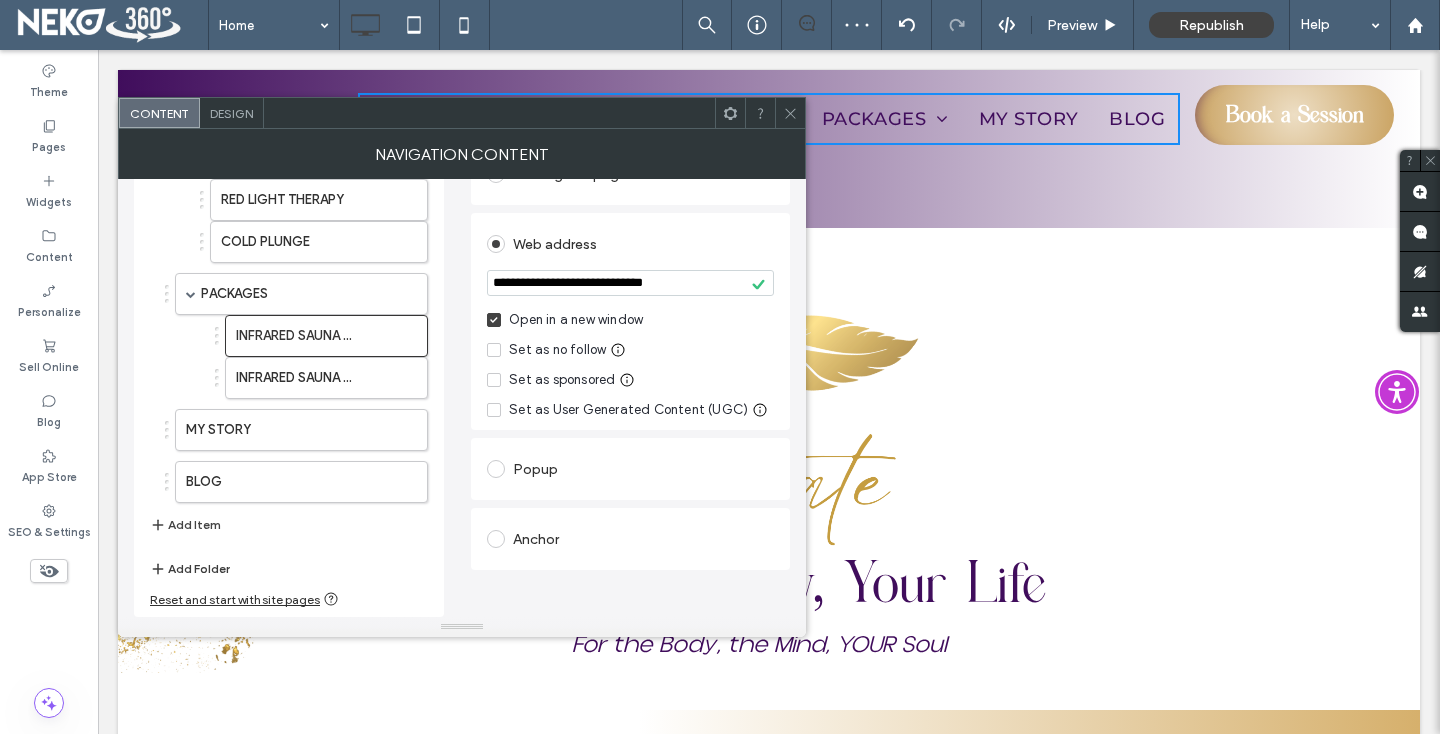 click on "Add Folder" at bounding box center [190, 569] 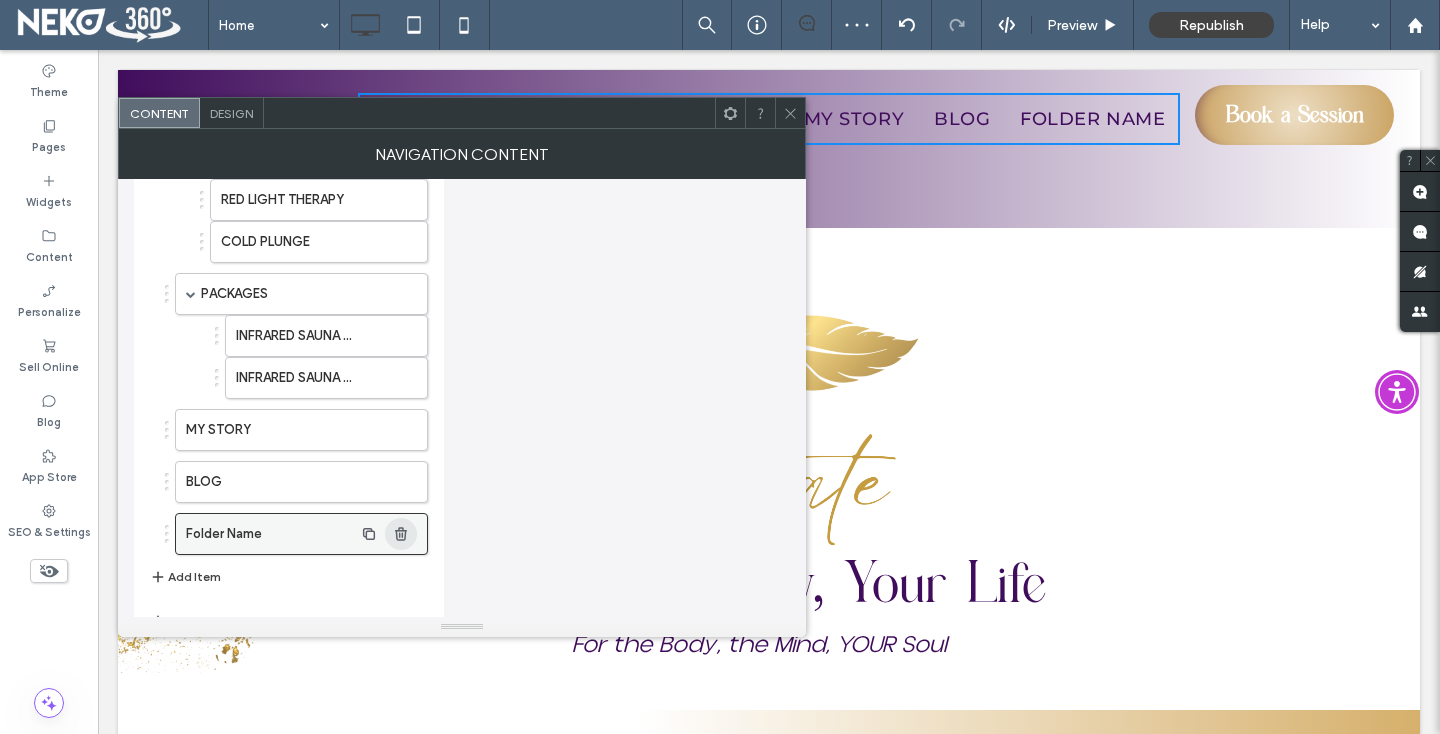 click 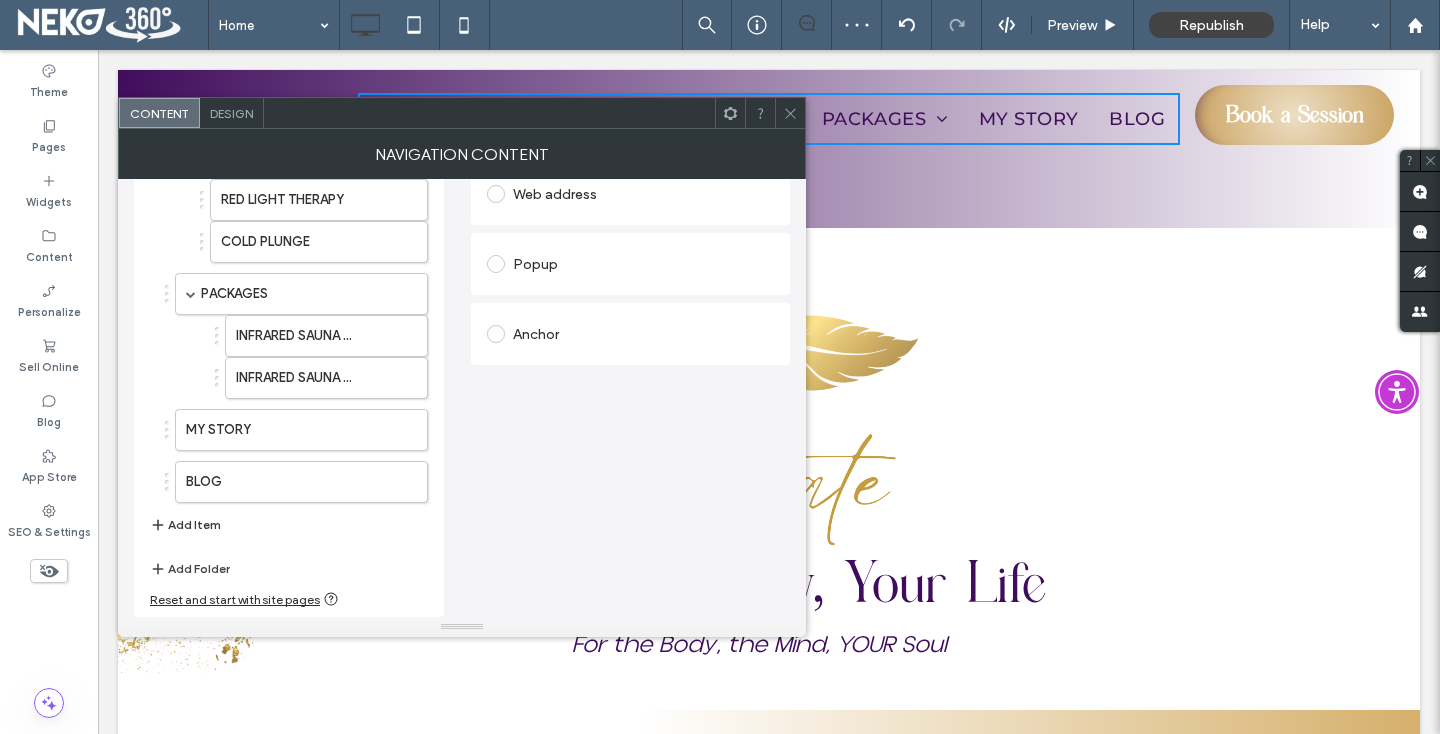click on "Add Item" at bounding box center (185, 525) 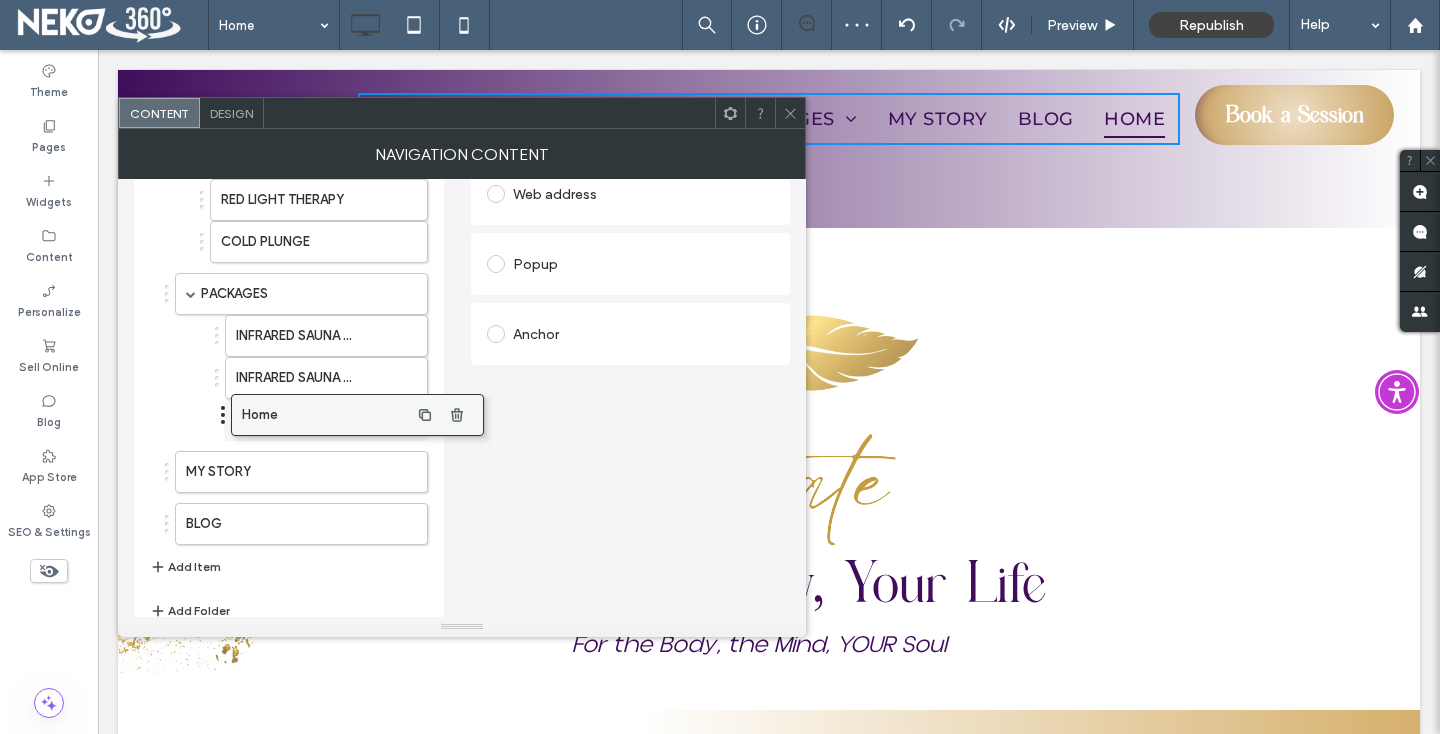 drag, startPoint x: 205, startPoint y: 526, endPoint x: 261, endPoint y: 407, distance: 131.51807 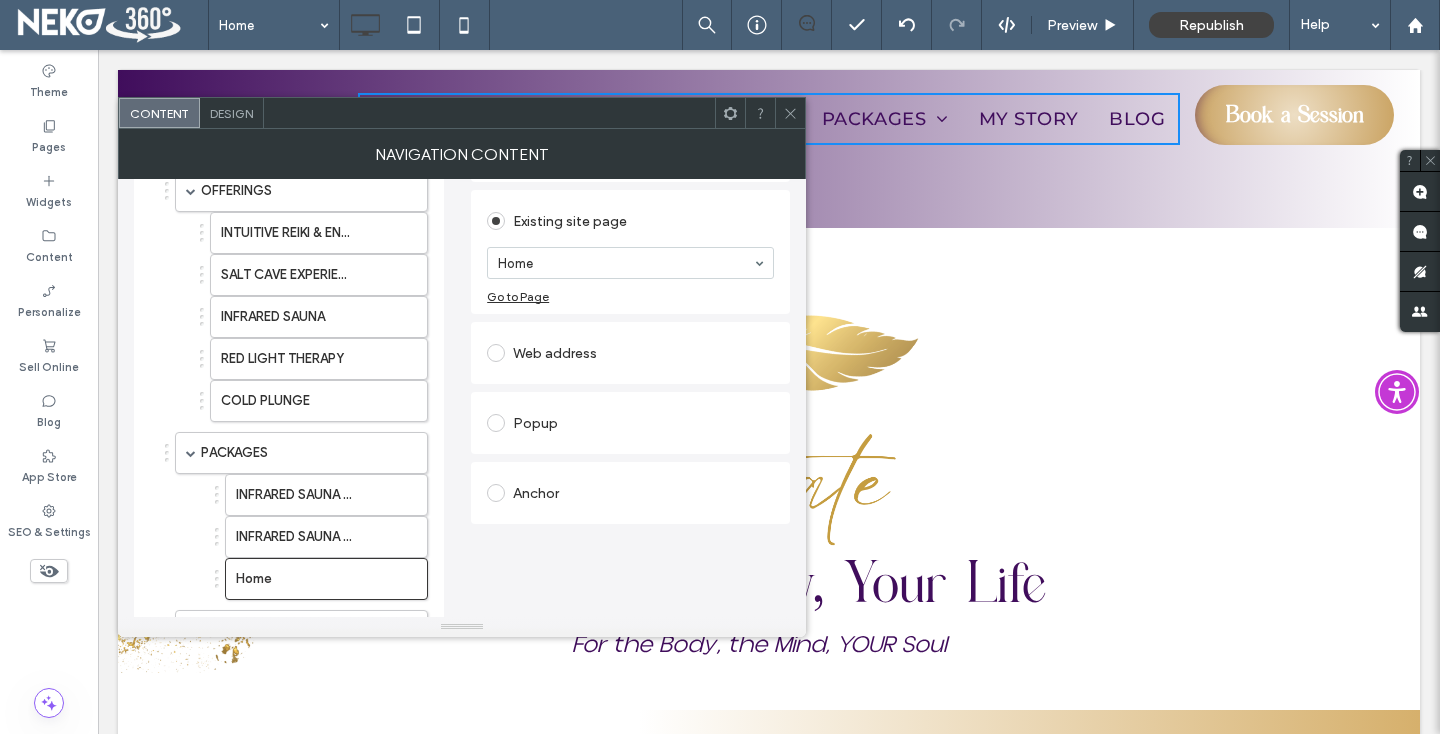 scroll, scrollTop: 0, scrollLeft: 0, axis: both 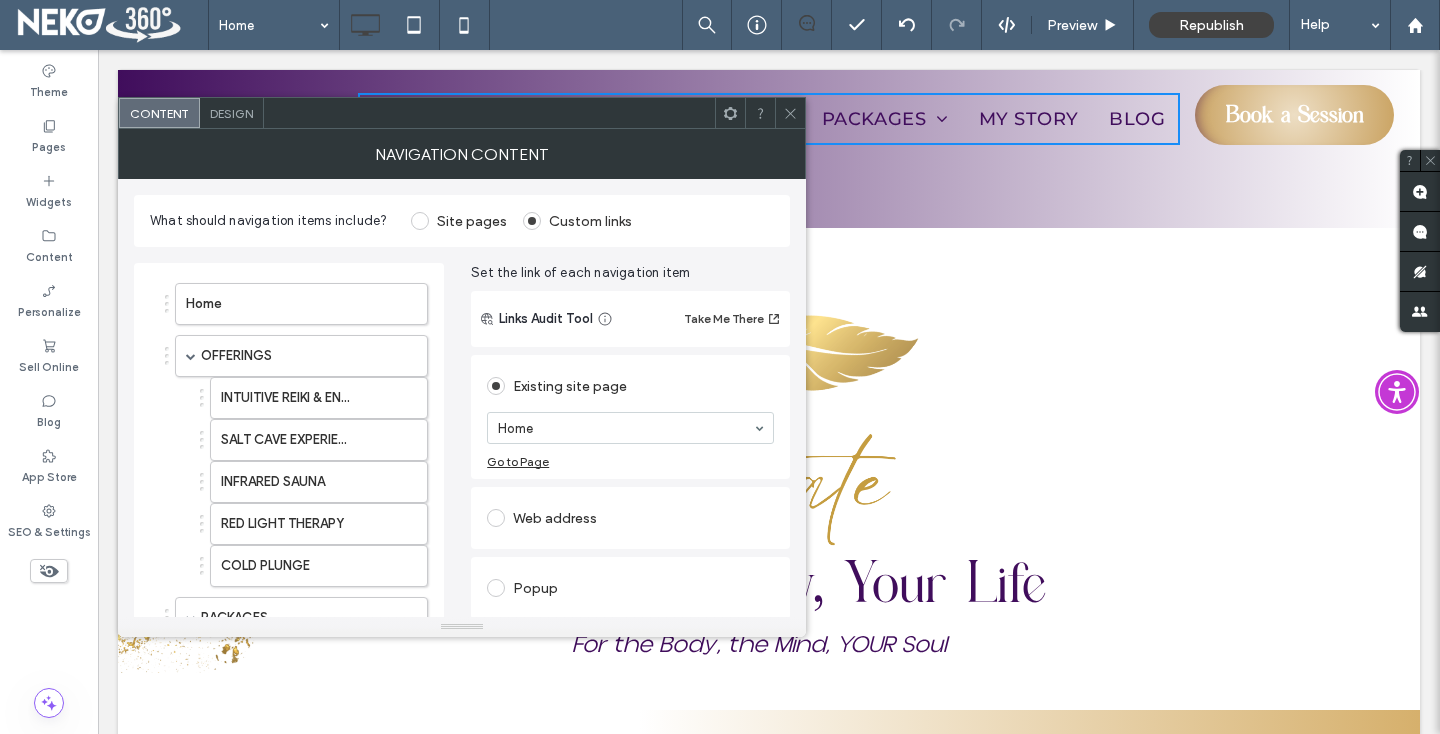 click at bounding box center [496, 518] 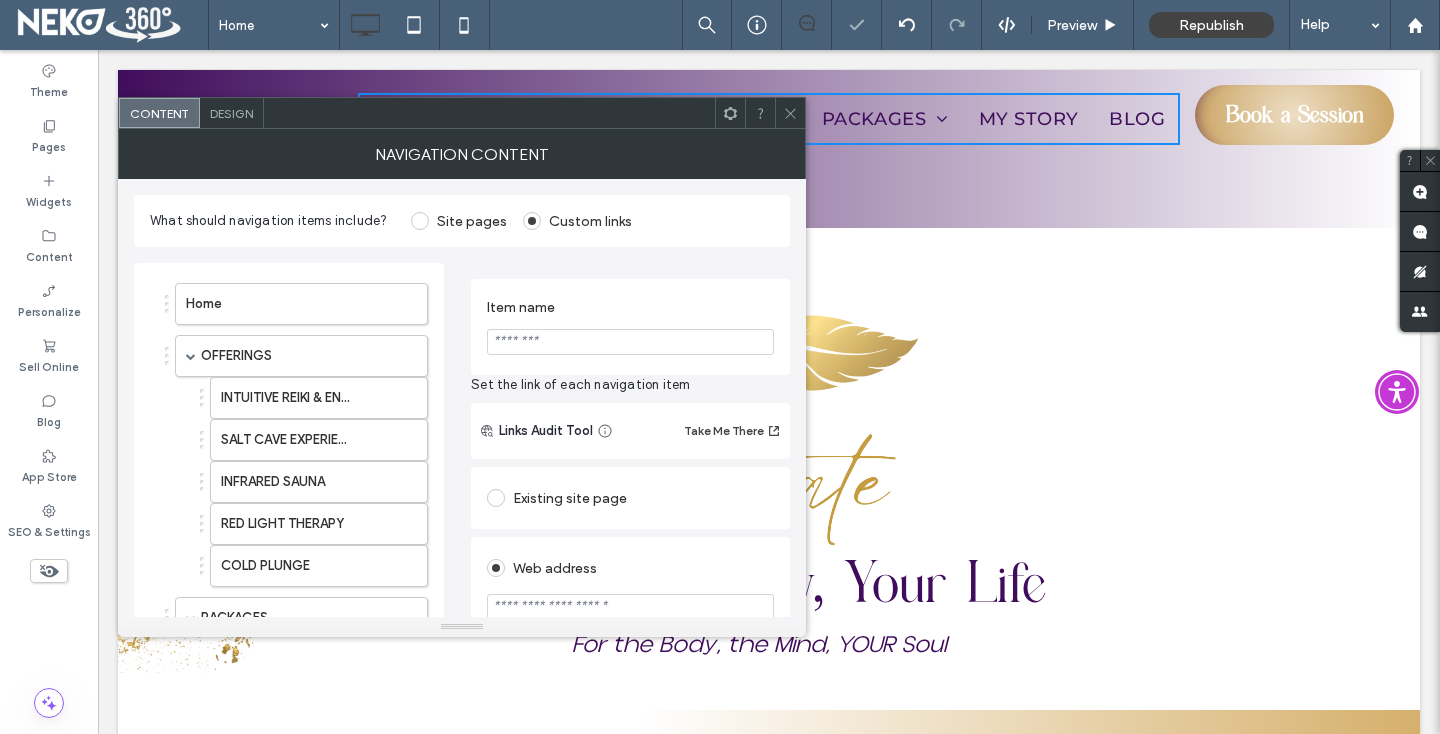 click at bounding box center [630, 342] 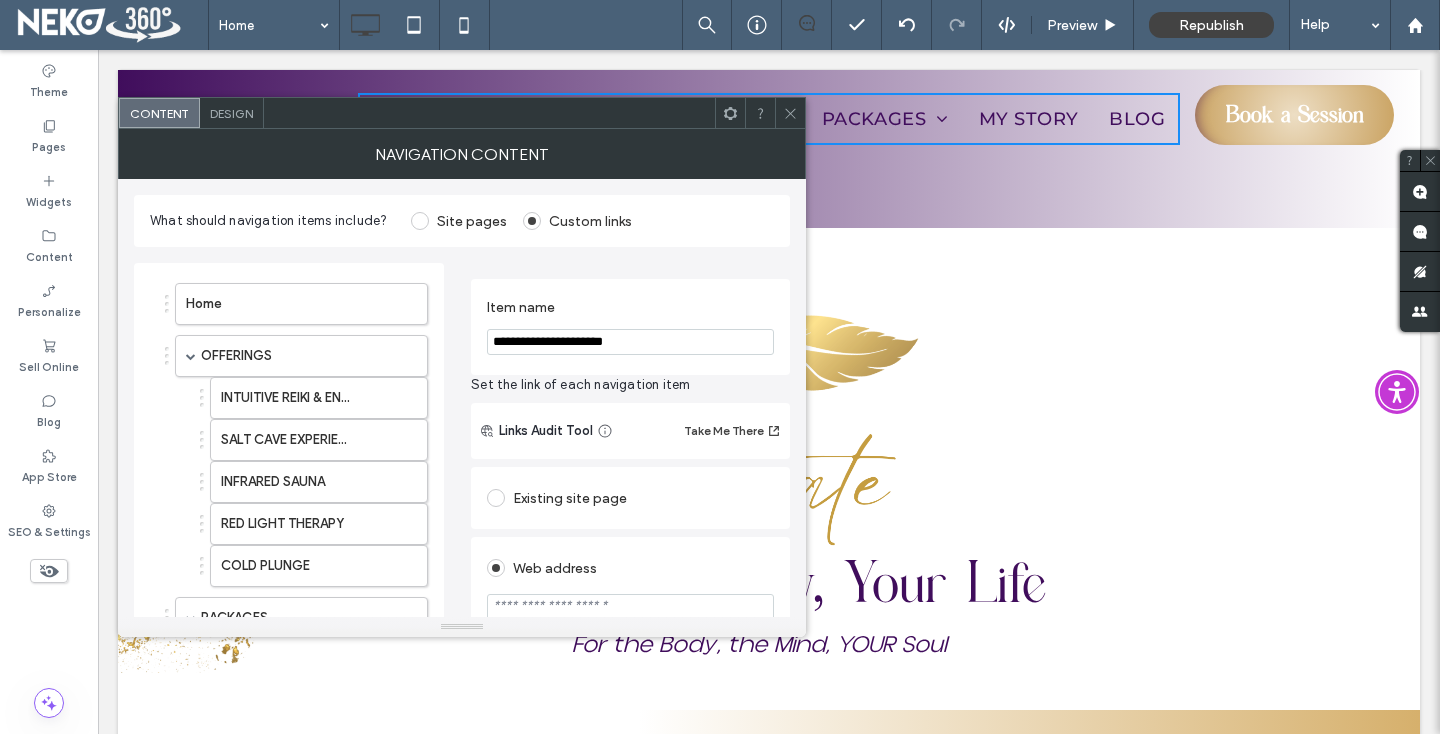 type on "**********" 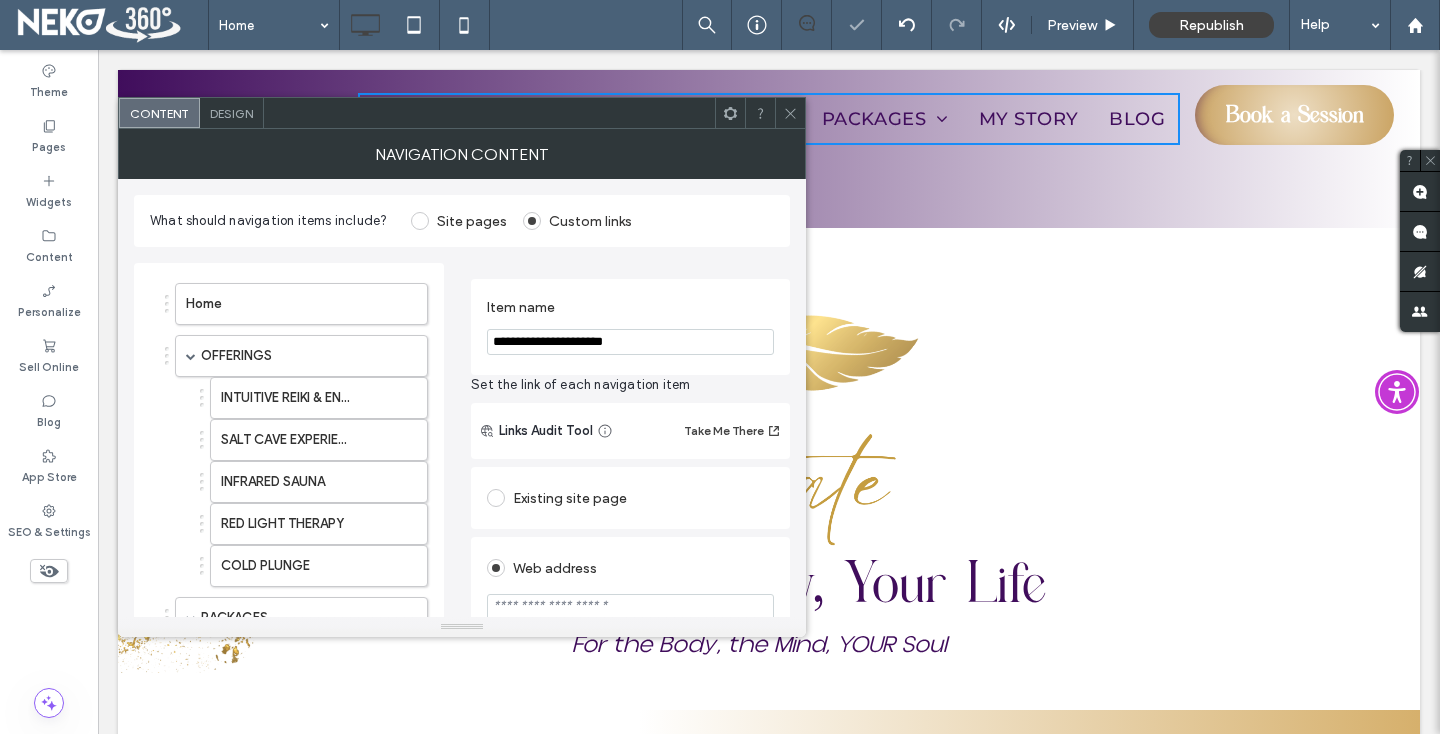click at bounding box center (630, 609) 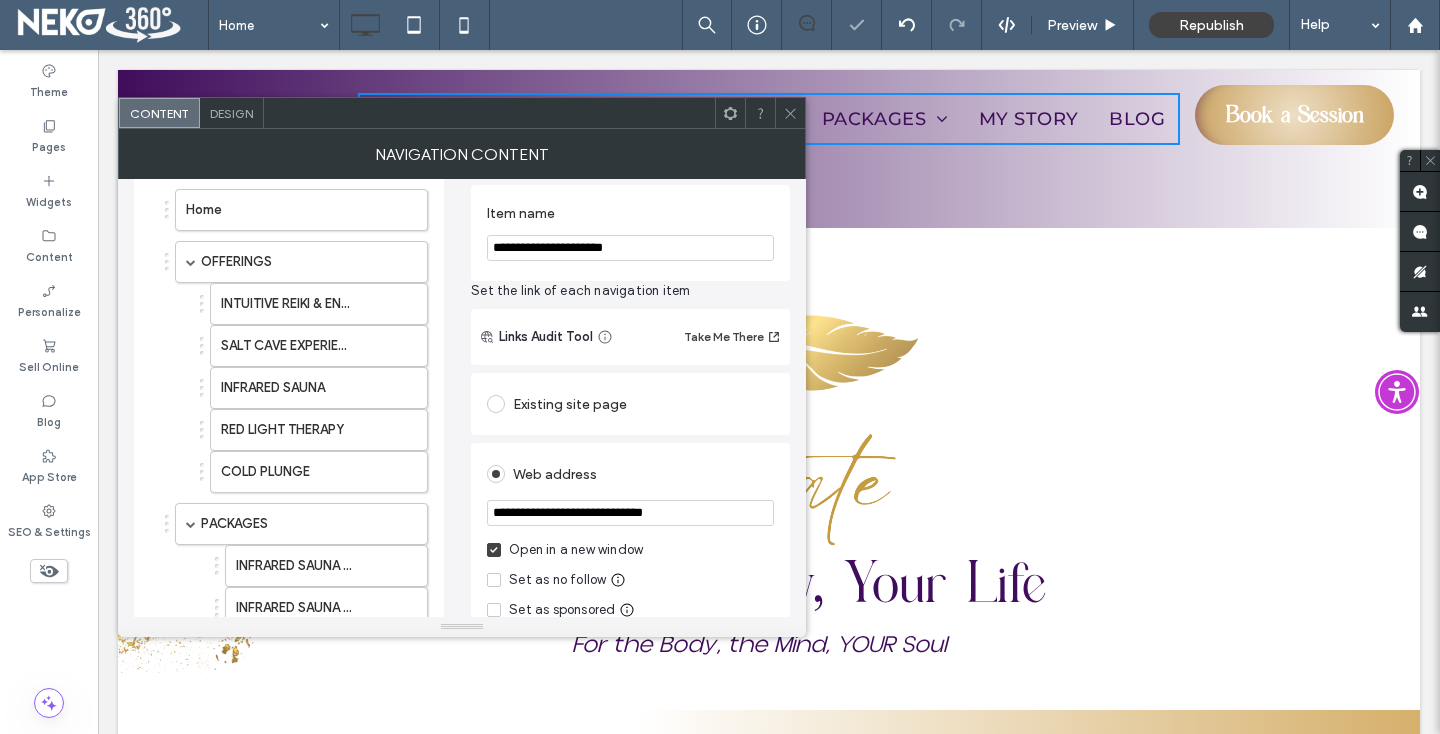 scroll, scrollTop: 206, scrollLeft: 0, axis: vertical 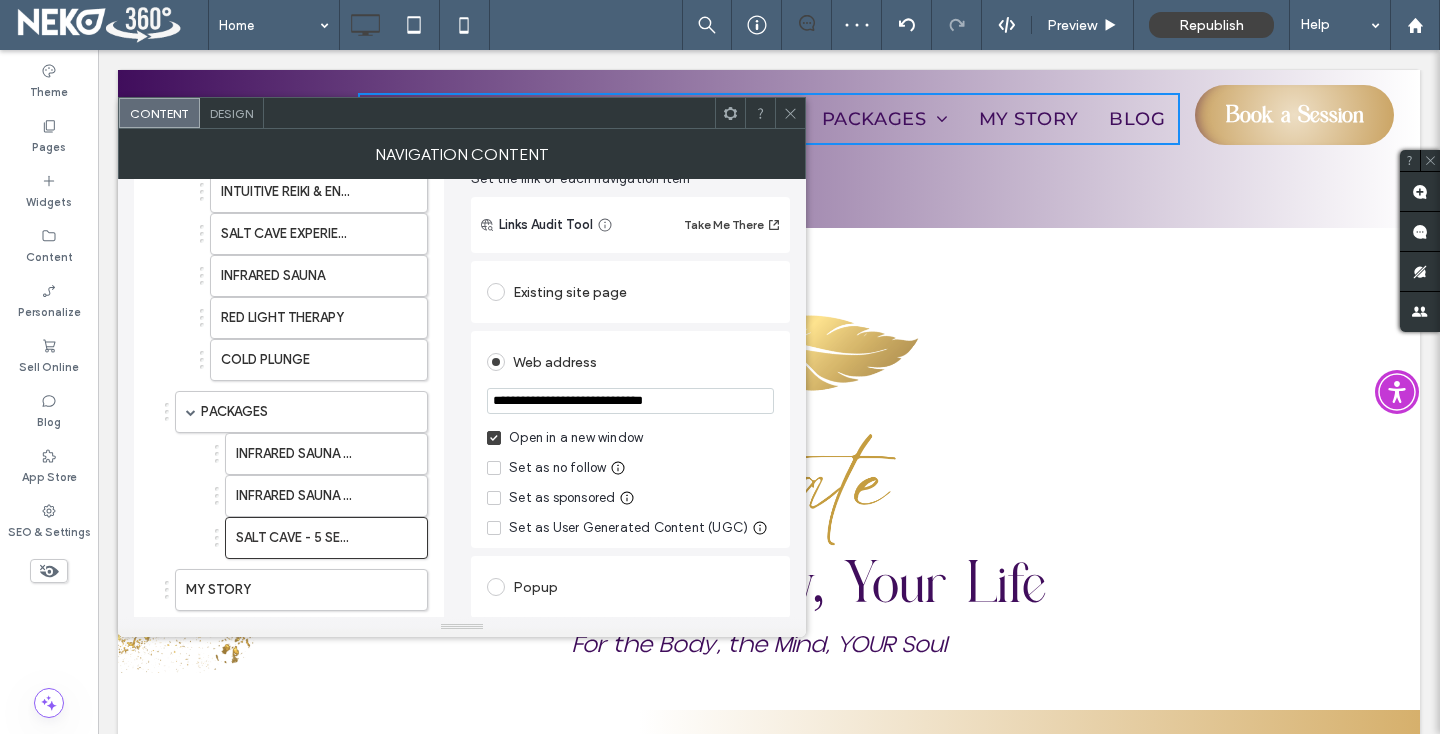 type on "**********" 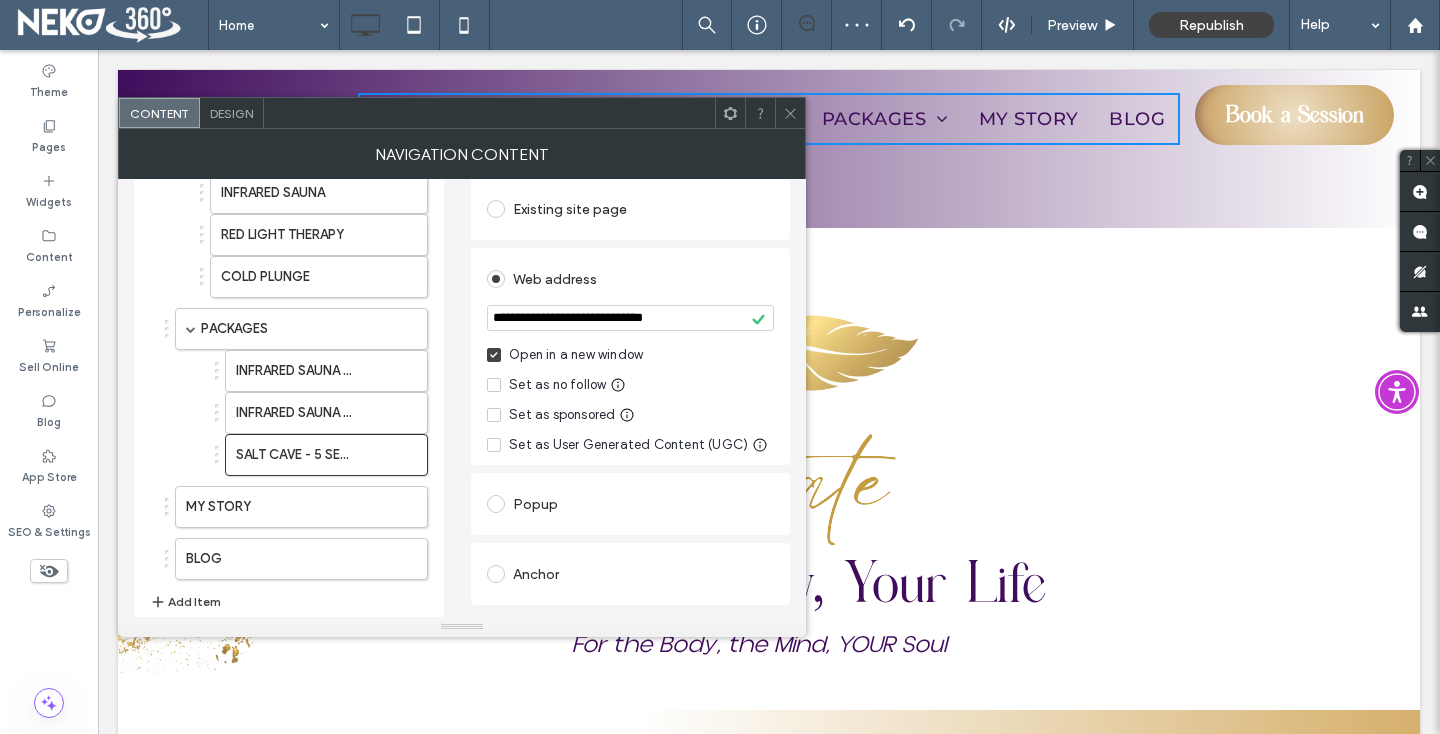 scroll, scrollTop: 366, scrollLeft: 0, axis: vertical 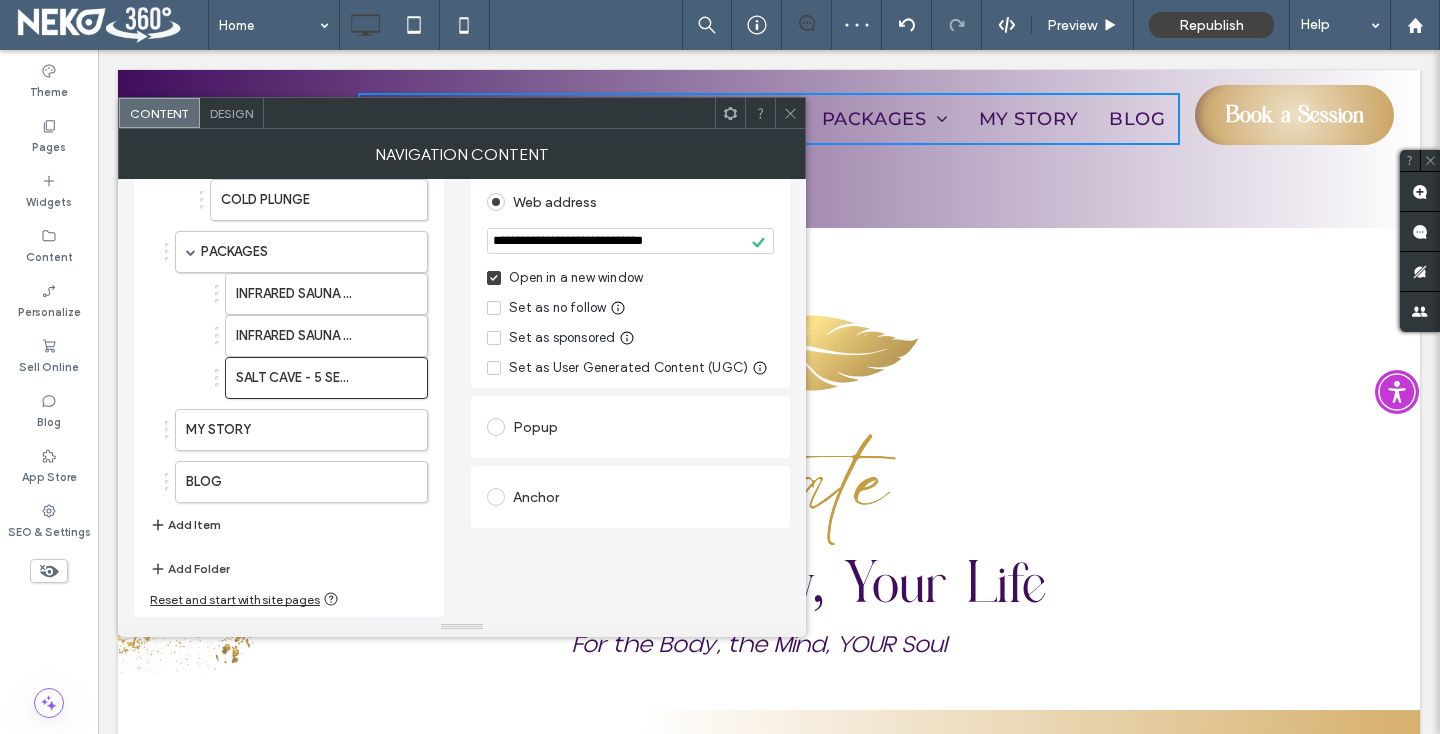 click on "Add Item" at bounding box center (185, 525) 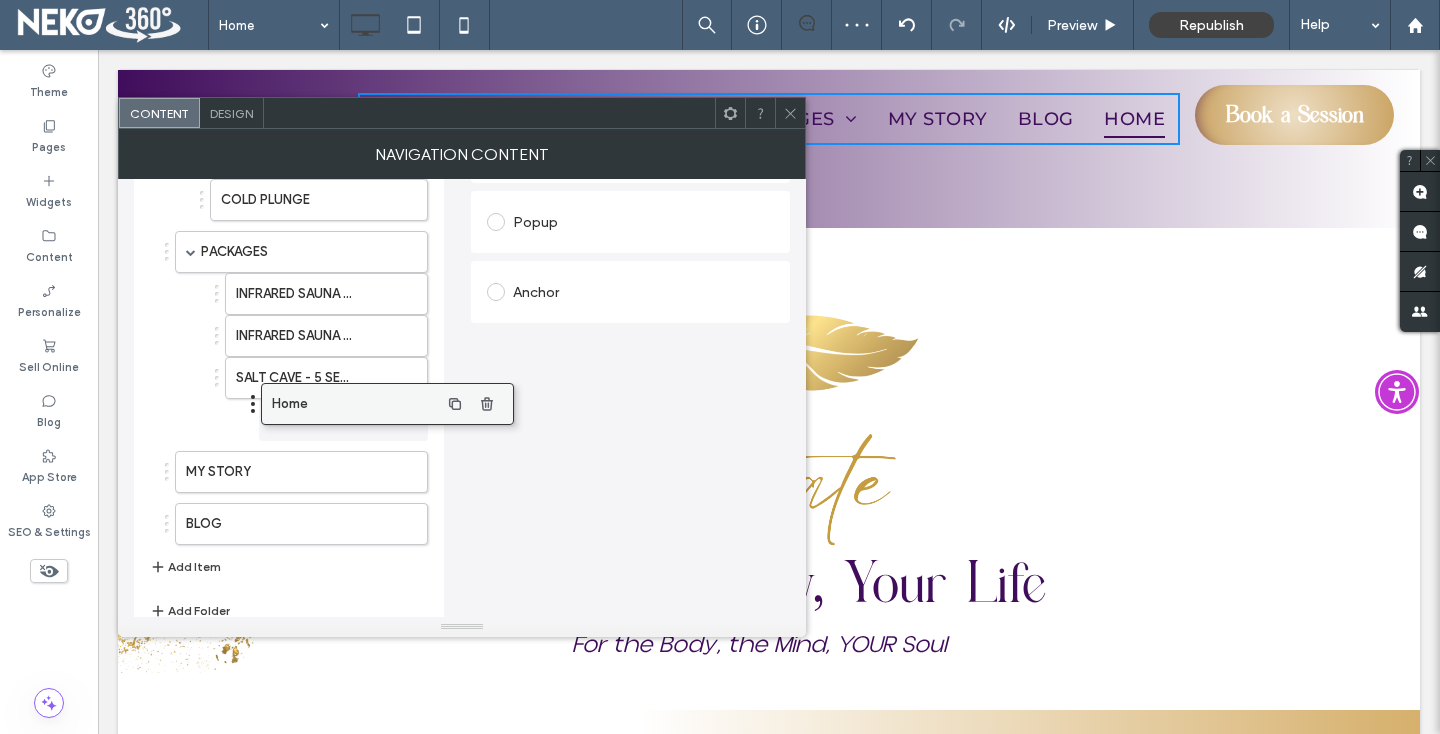 drag, startPoint x: 196, startPoint y: 531, endPoint x: 282, endPoint y: 401, distance: 155.87173 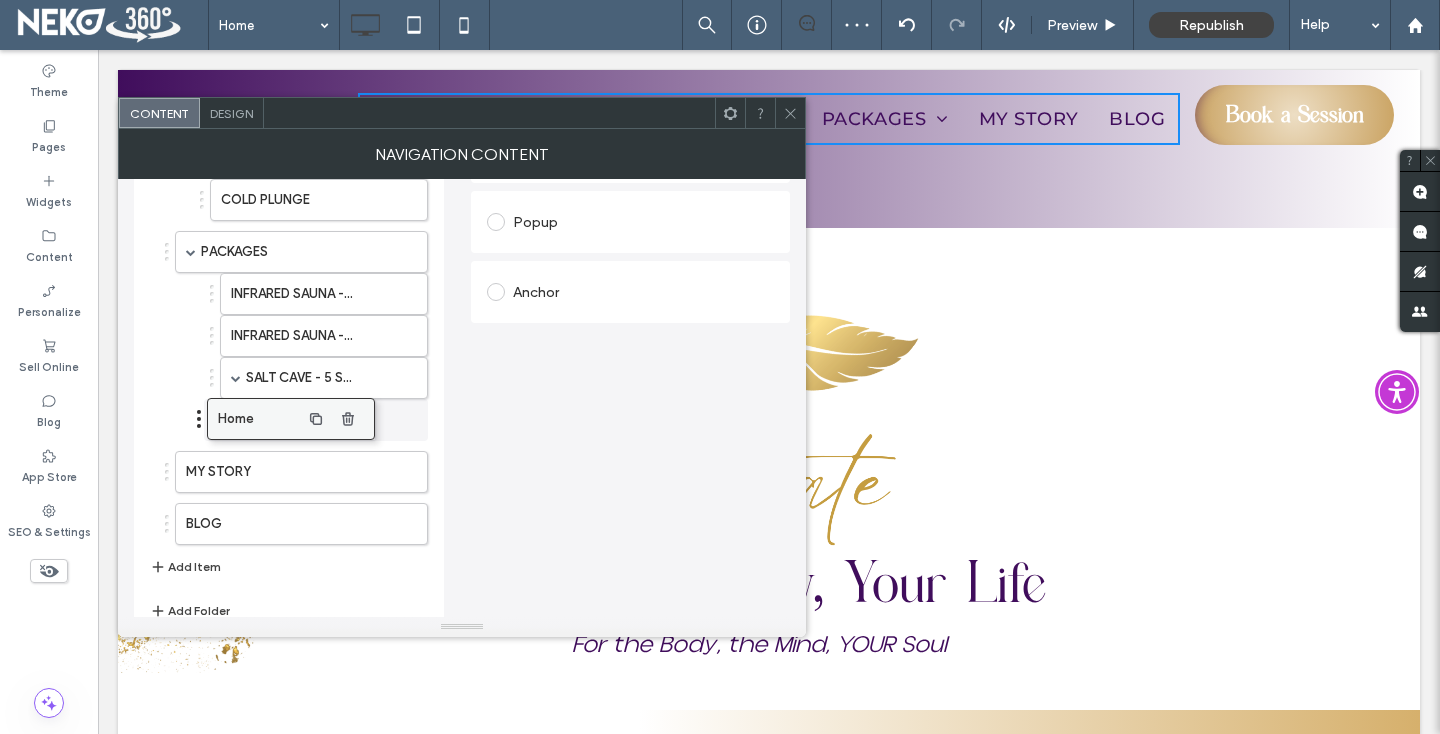 drag, startPoint x: 278, startPoint y: 422, endPoint x: 225, endPoint y: 411, distance: 54.129475 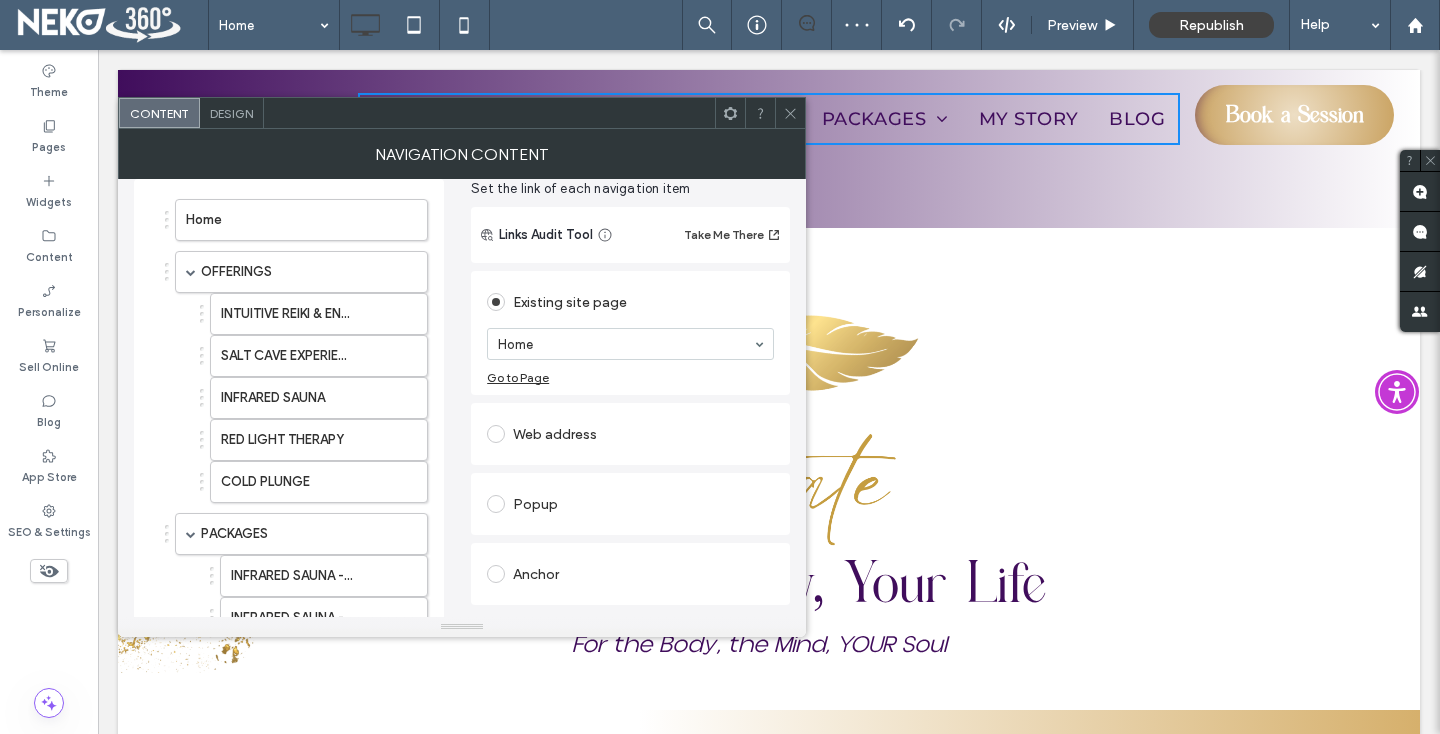 scroll, scrollTop: 1, scrollLeft: 0, axis: vertical 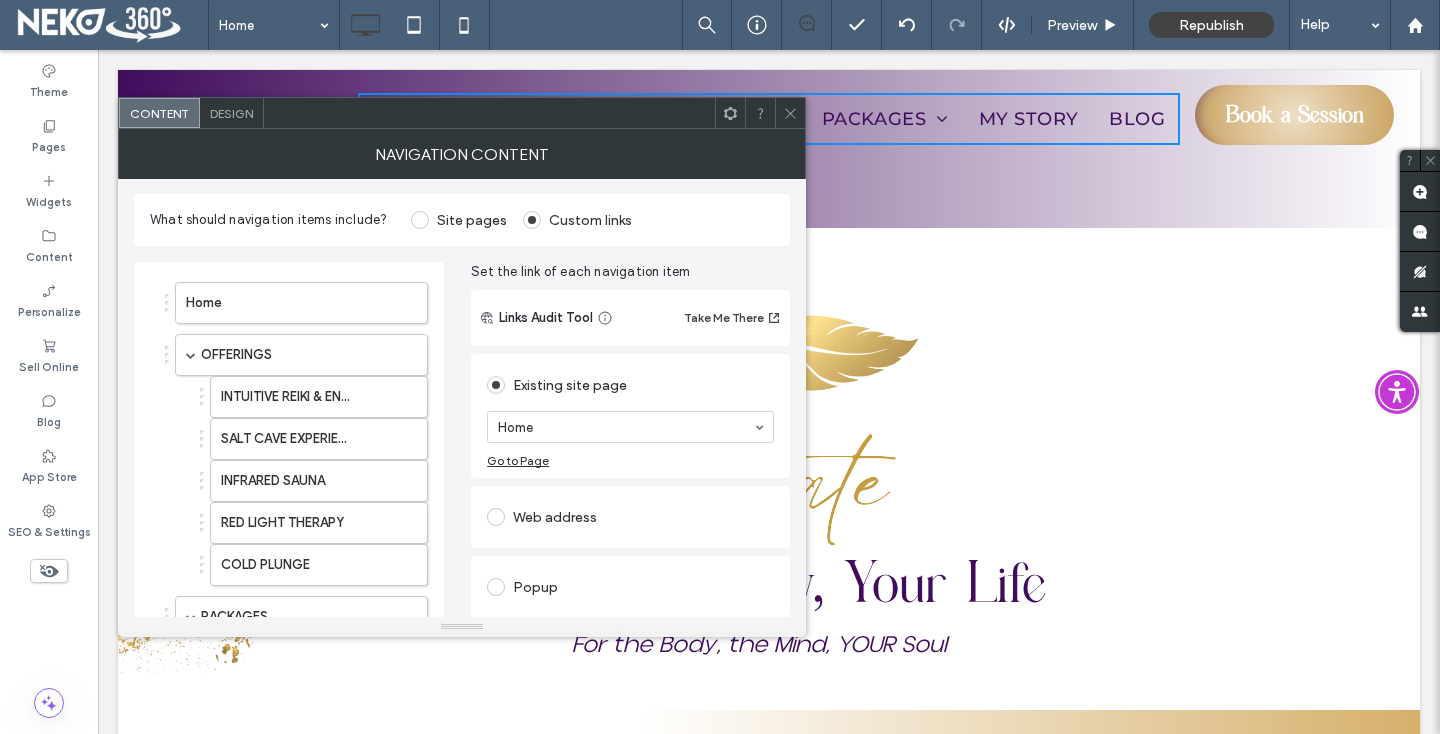 click at bounding box center [496, 517] 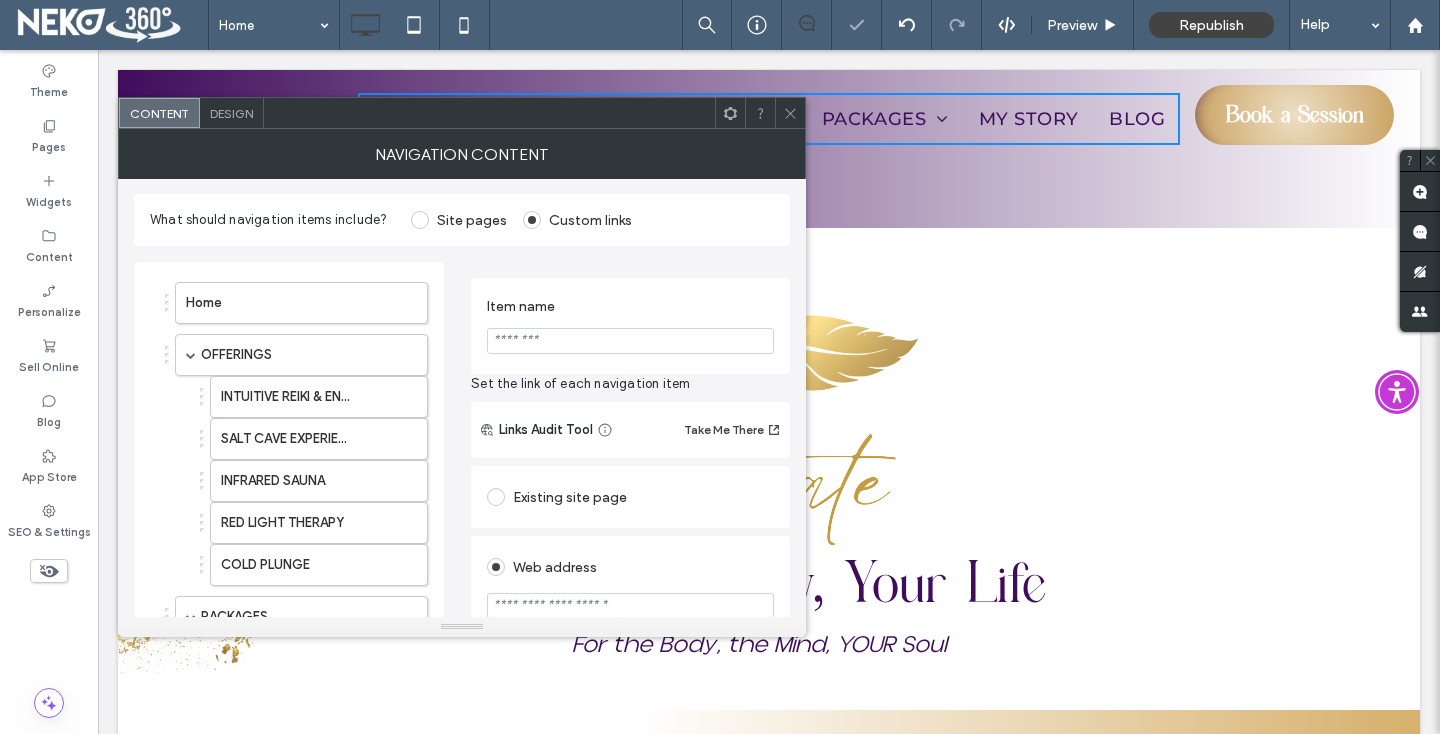 click at bounding box center [630, 341] 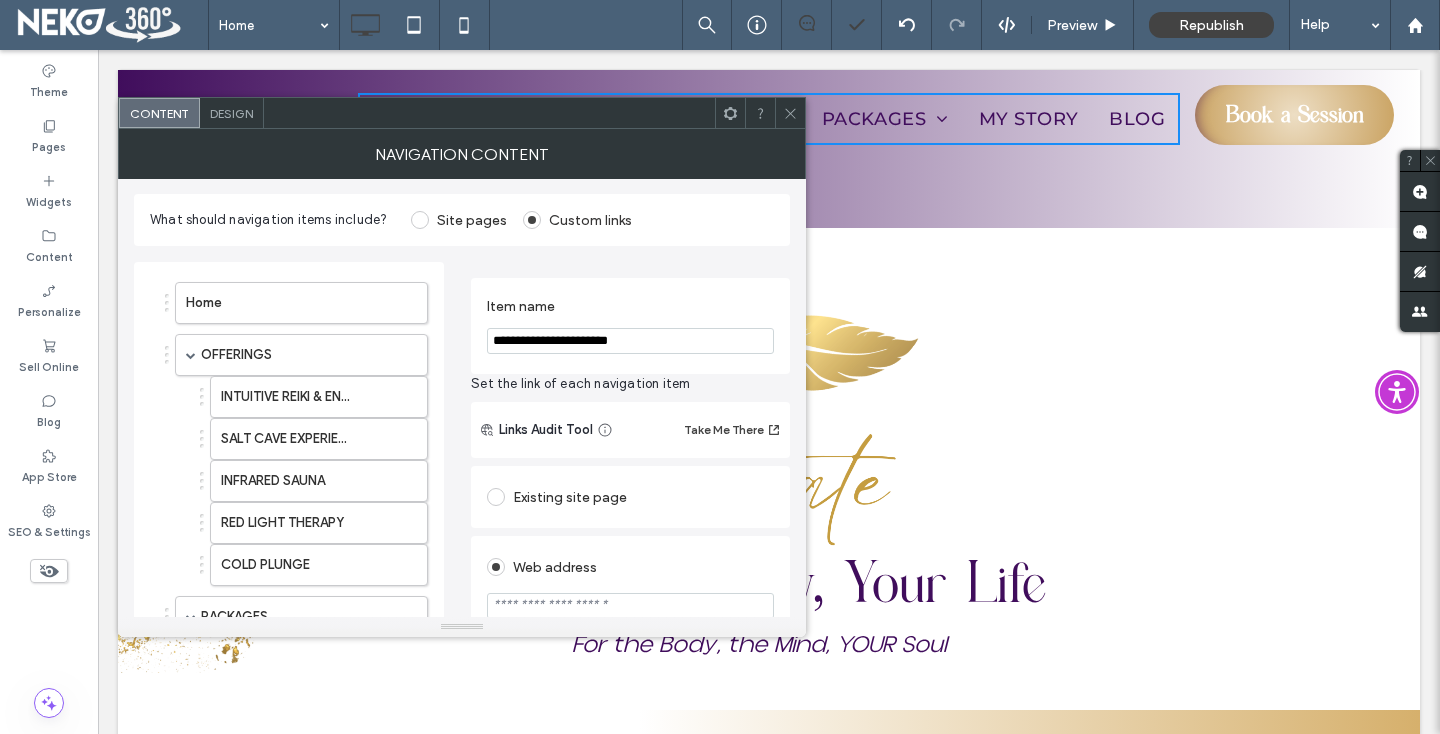 type on "**********" 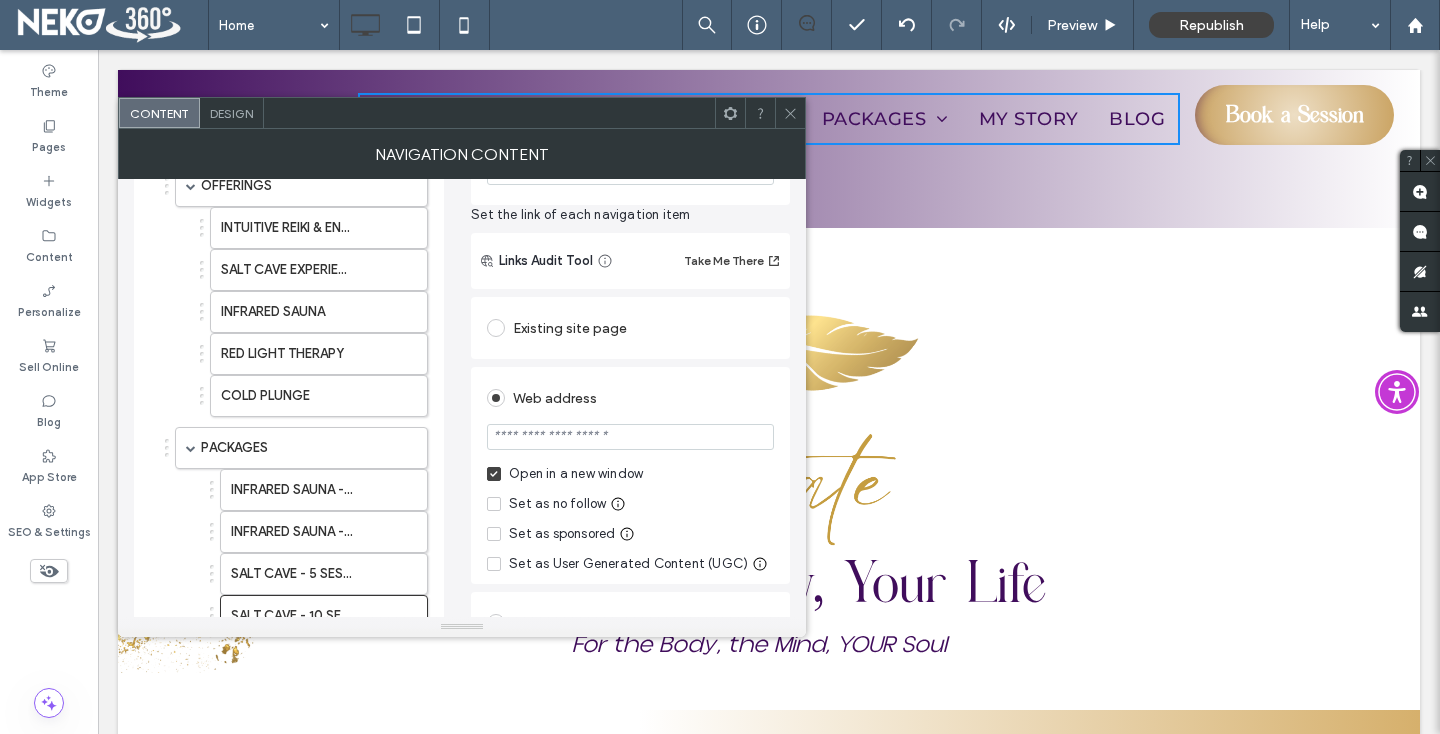 scroll, scrollTop: 210, scrollLeft: 0, axis: vertical 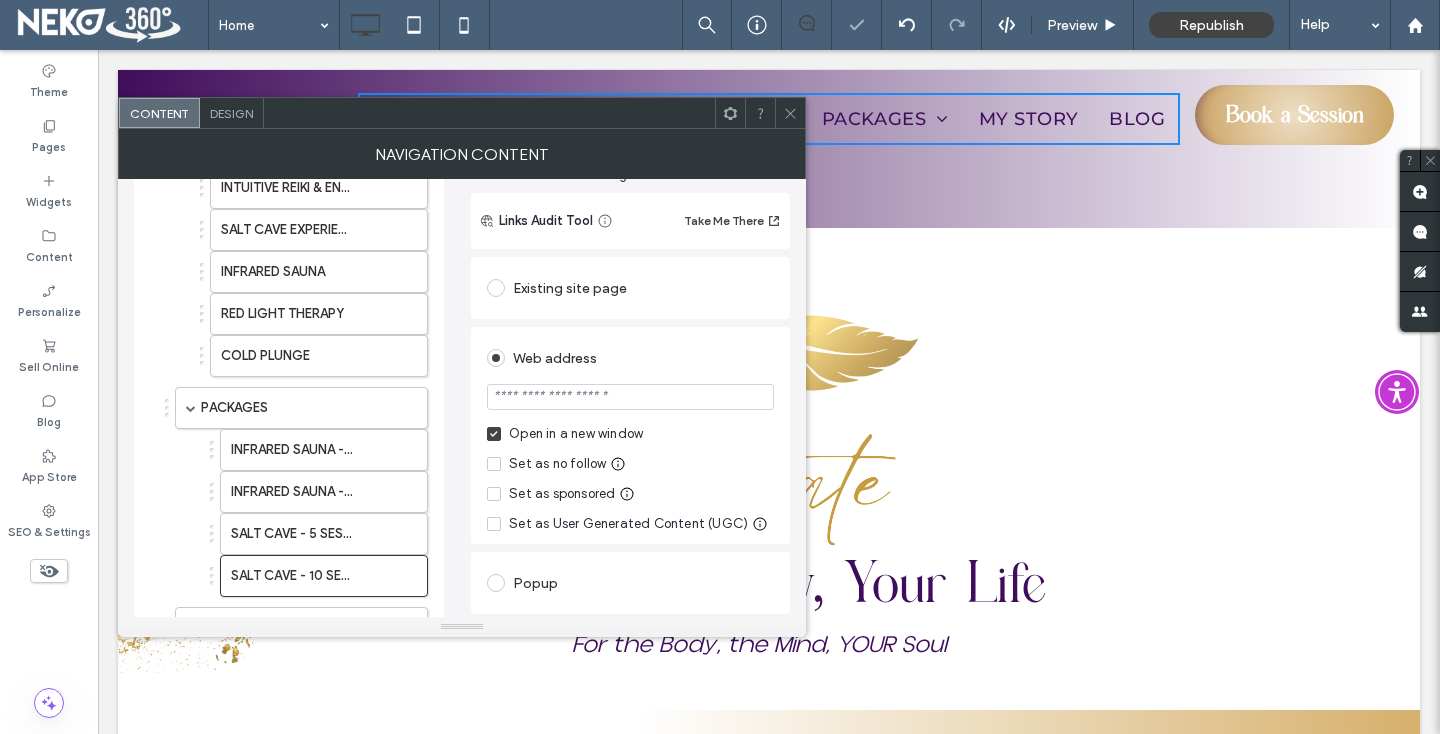 click at bounding box center (630, 397) 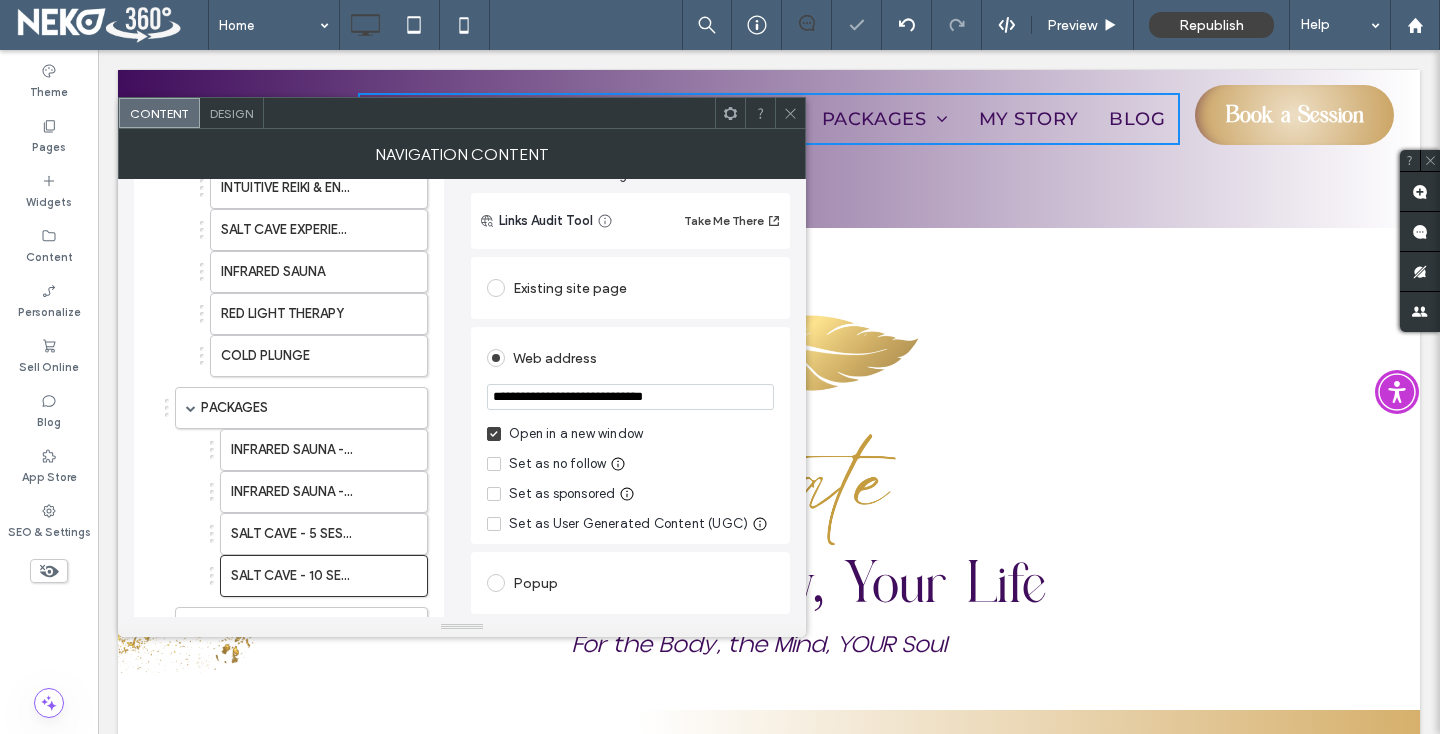 type on "**********" 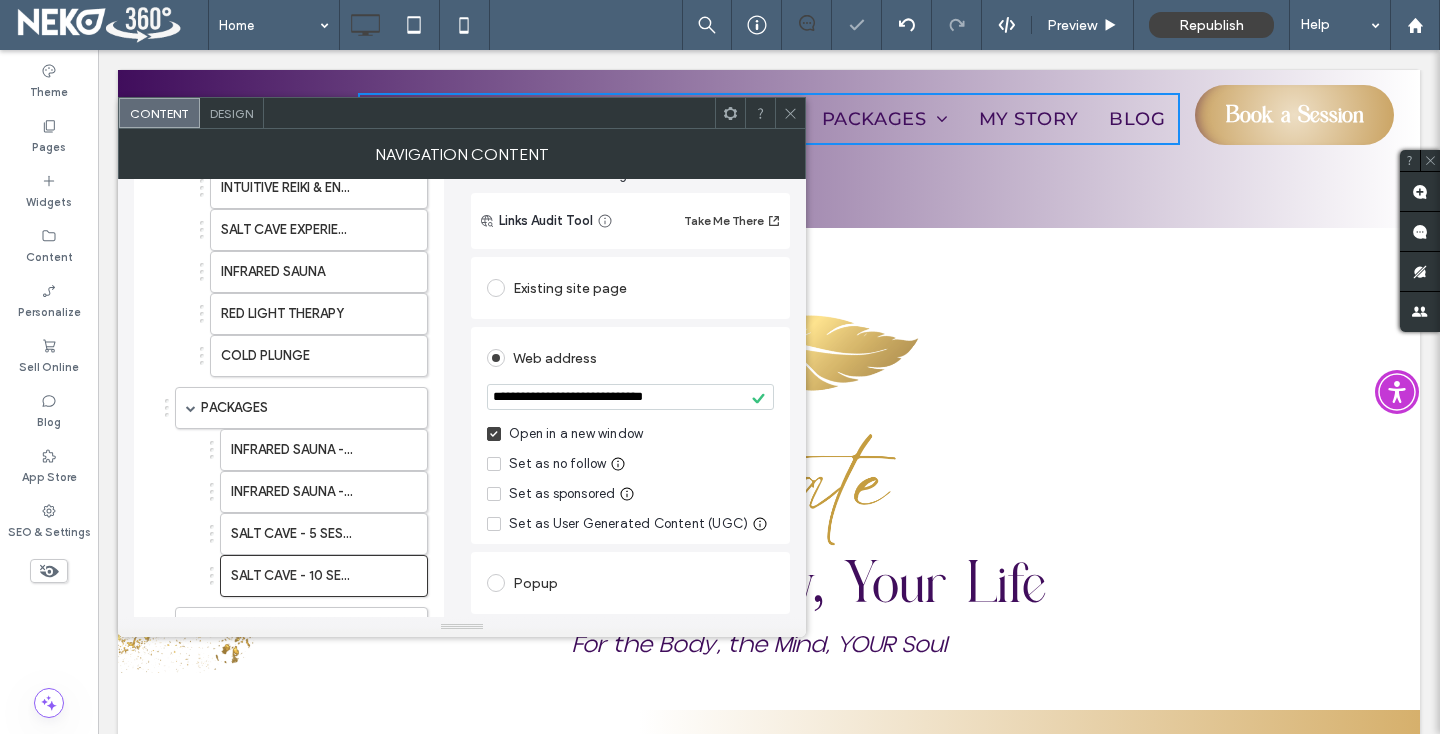 click on "**********" at bounding box center (462, 426) 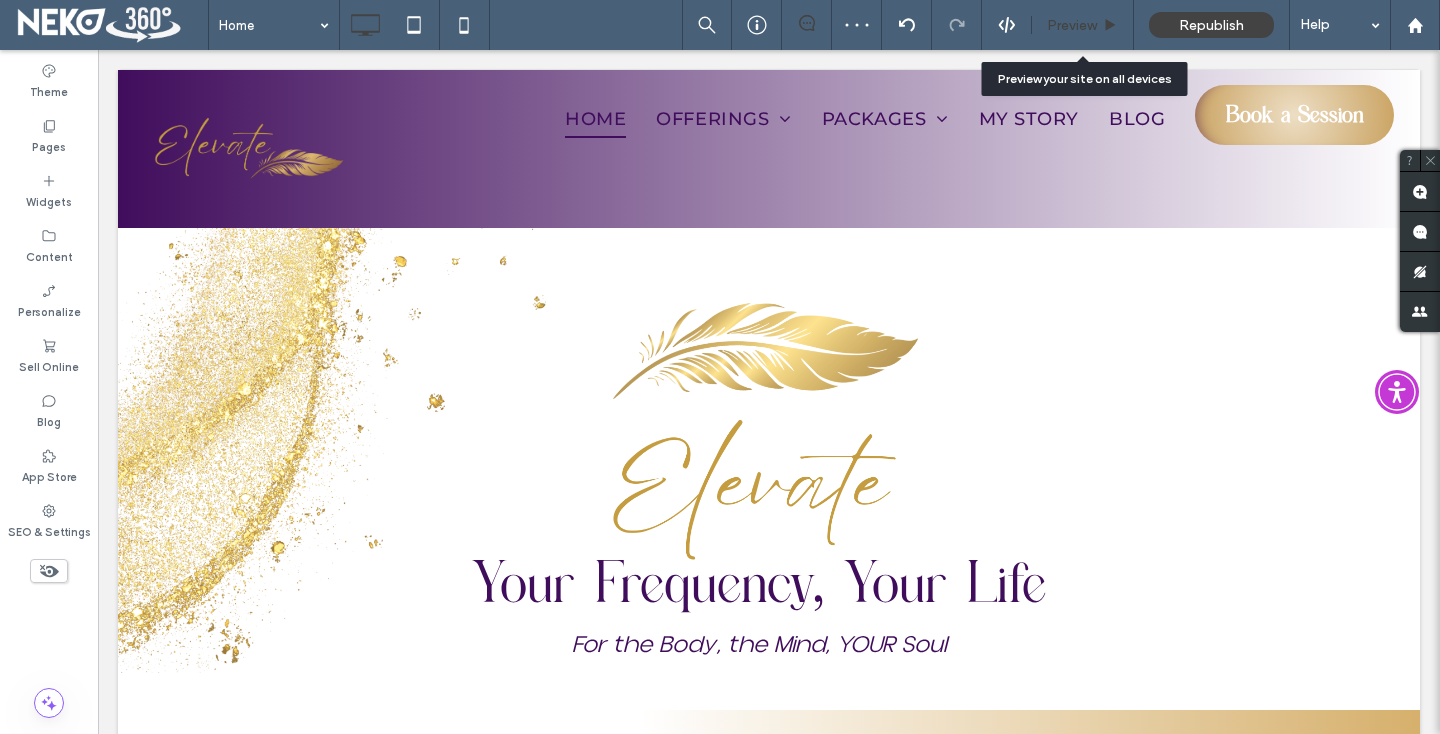 click on "Preview" at bounding box center (1083, 25) 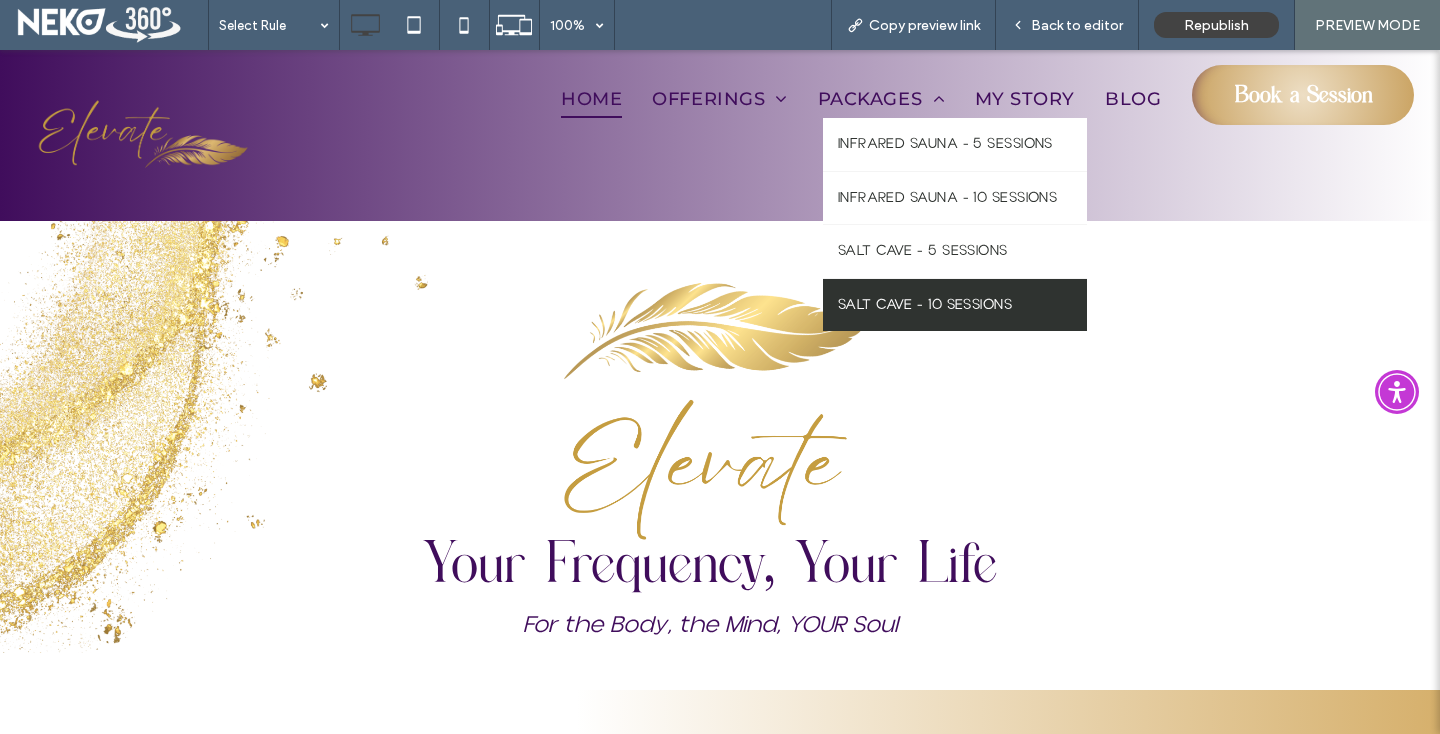 click on "SALT CAVE - 10 SESSIONS" at bounding box center [925, 305] 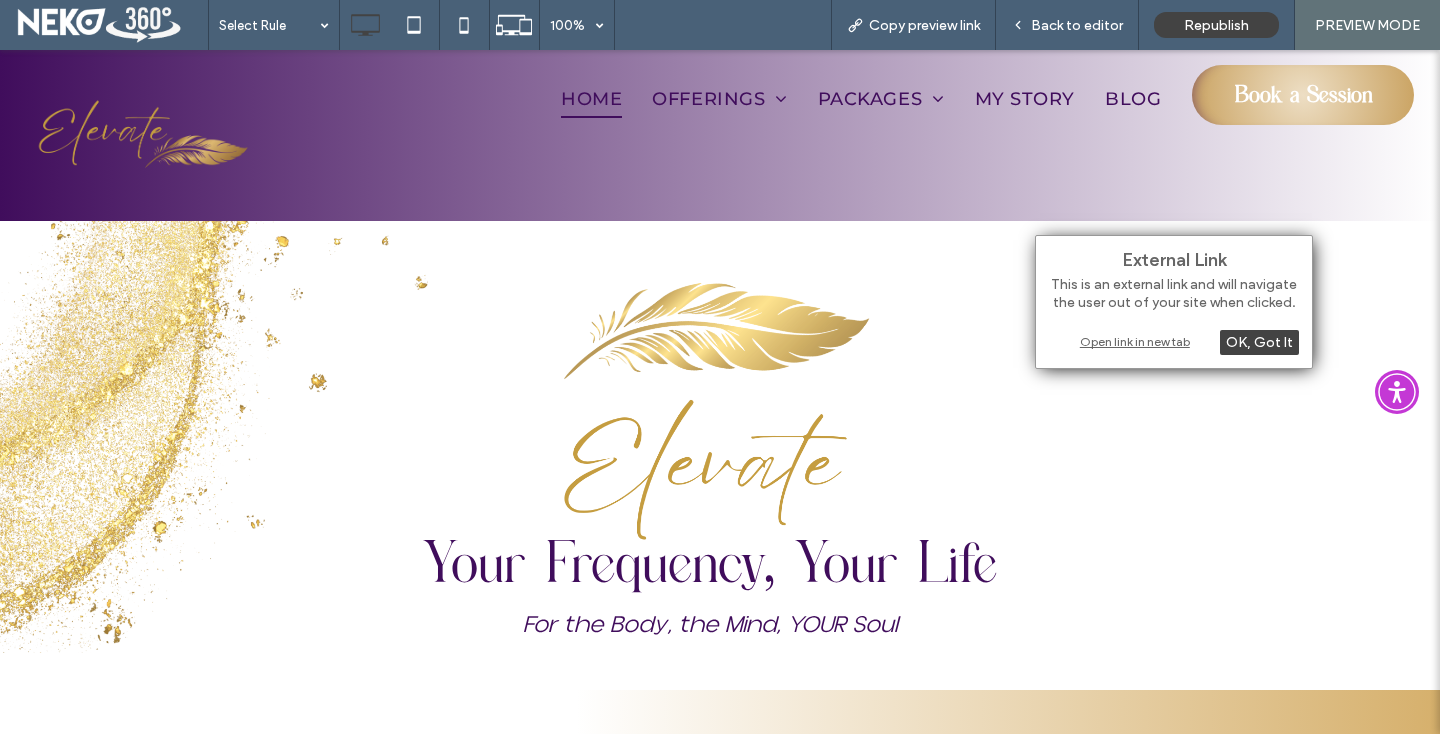 click on "Open link in new tab" at bounding box center (1174, 341) 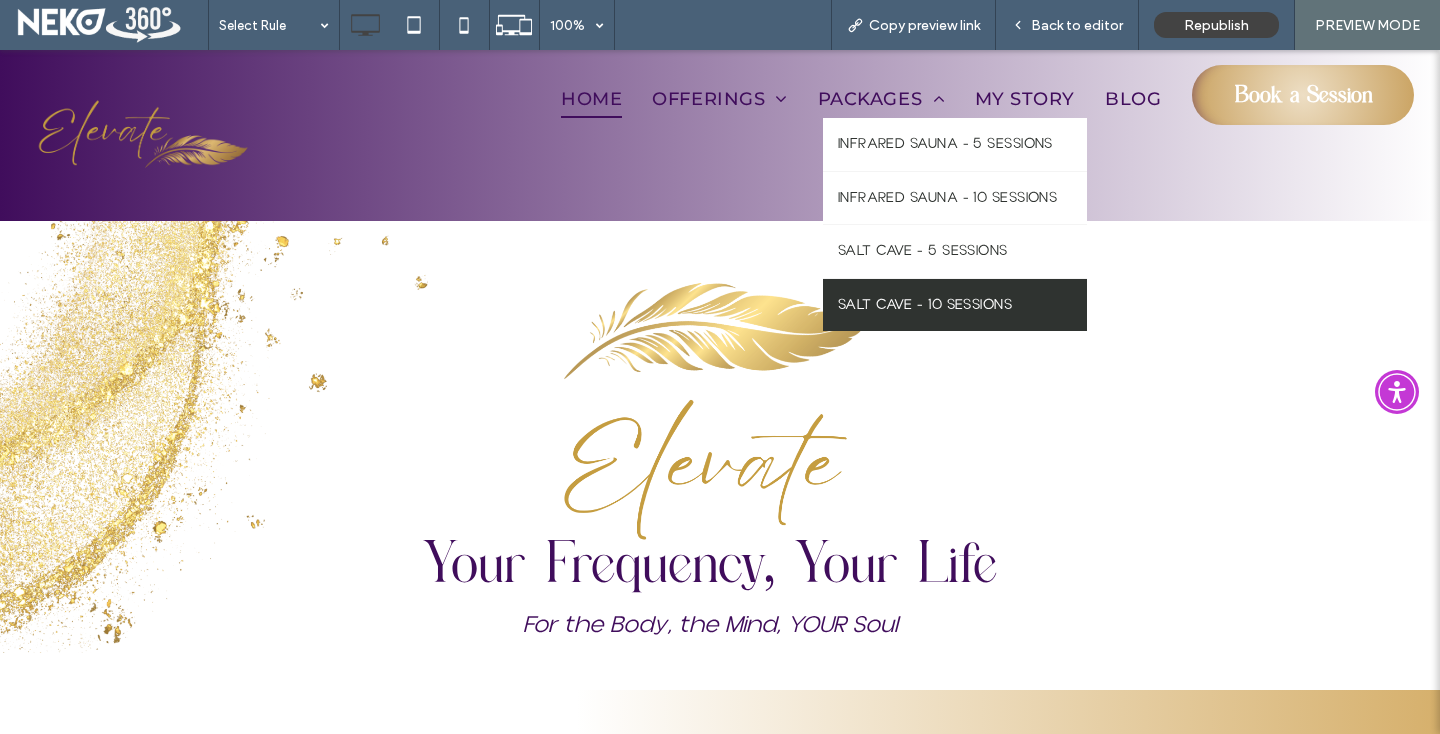 click on "SALT CAVE - 10 SESSIONS" at bounding box center (955, 305) 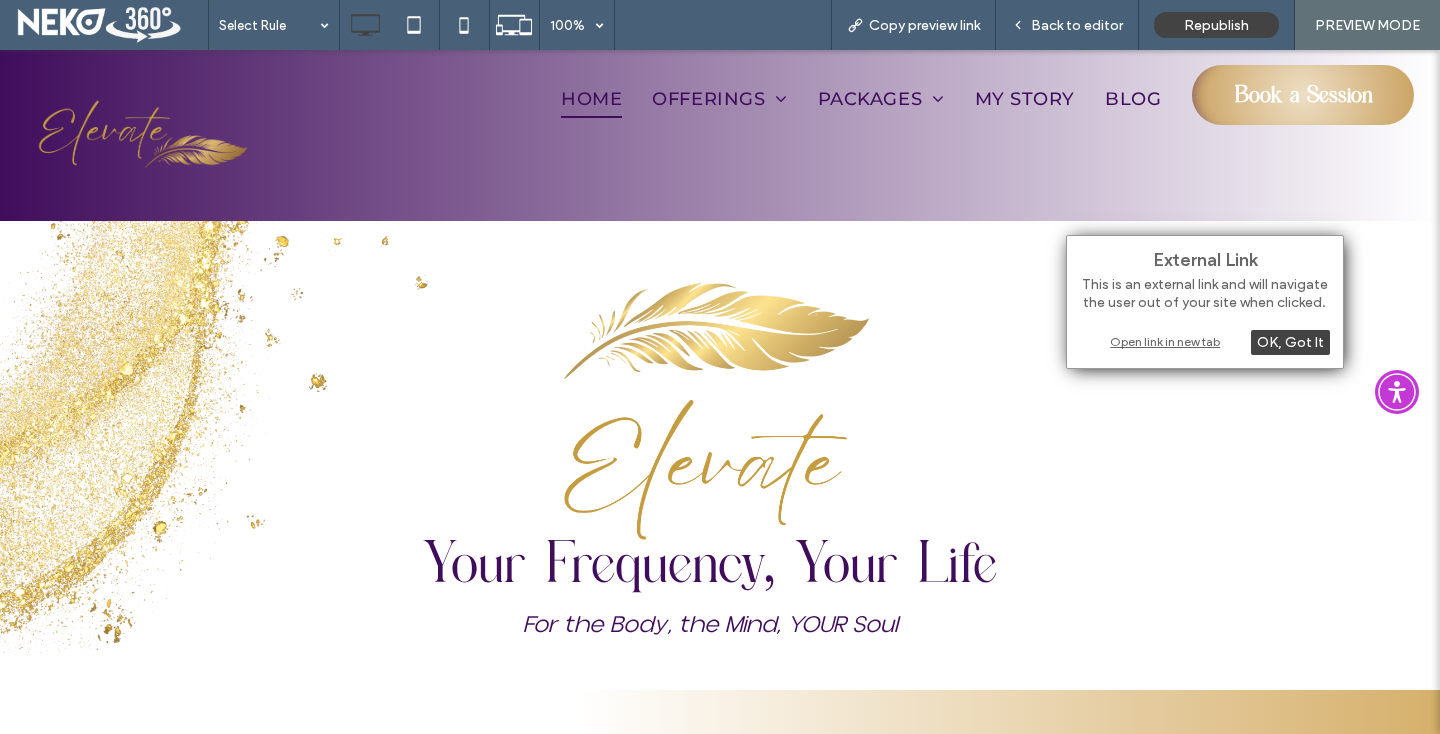 click on "Open link in new tab" at bounding box center [1205, 341] 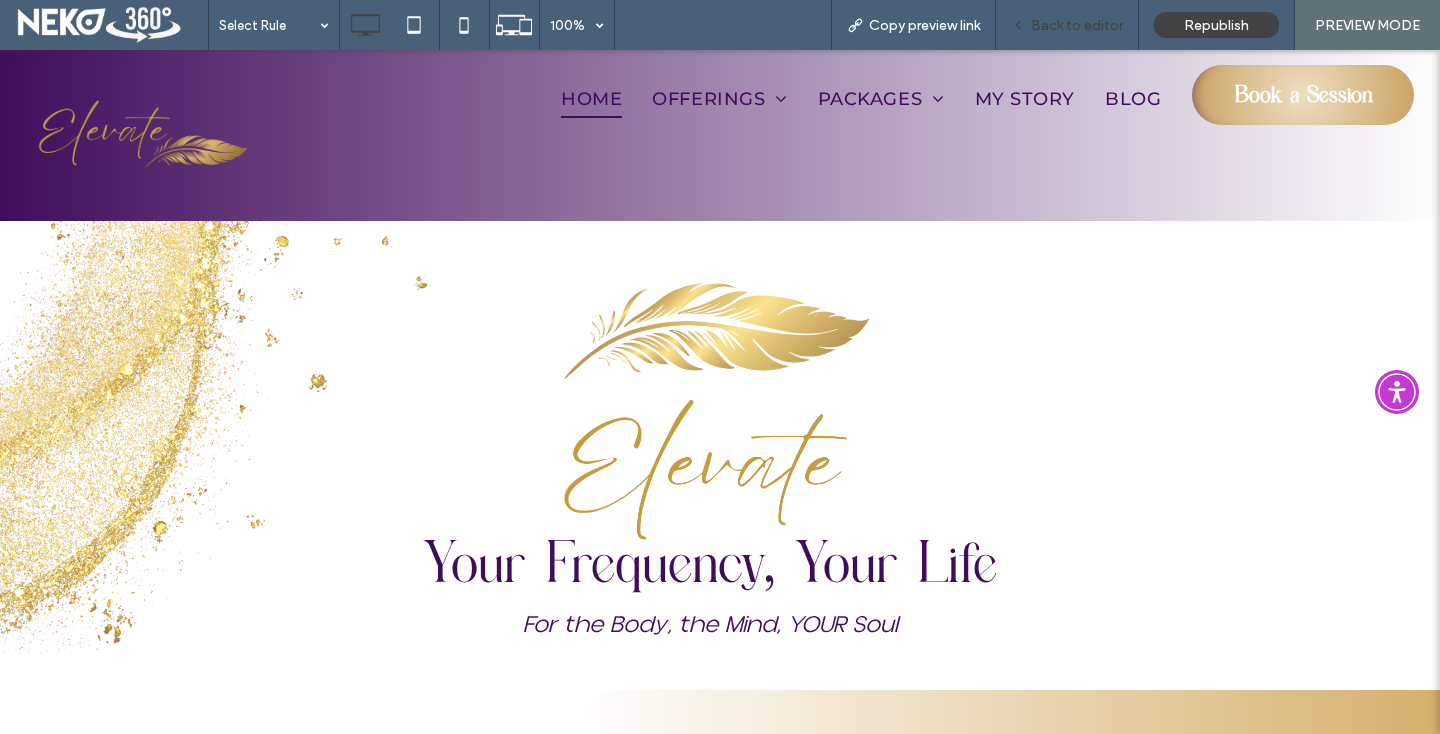 click on "Back to editor" at bounding box center (1077, 25) 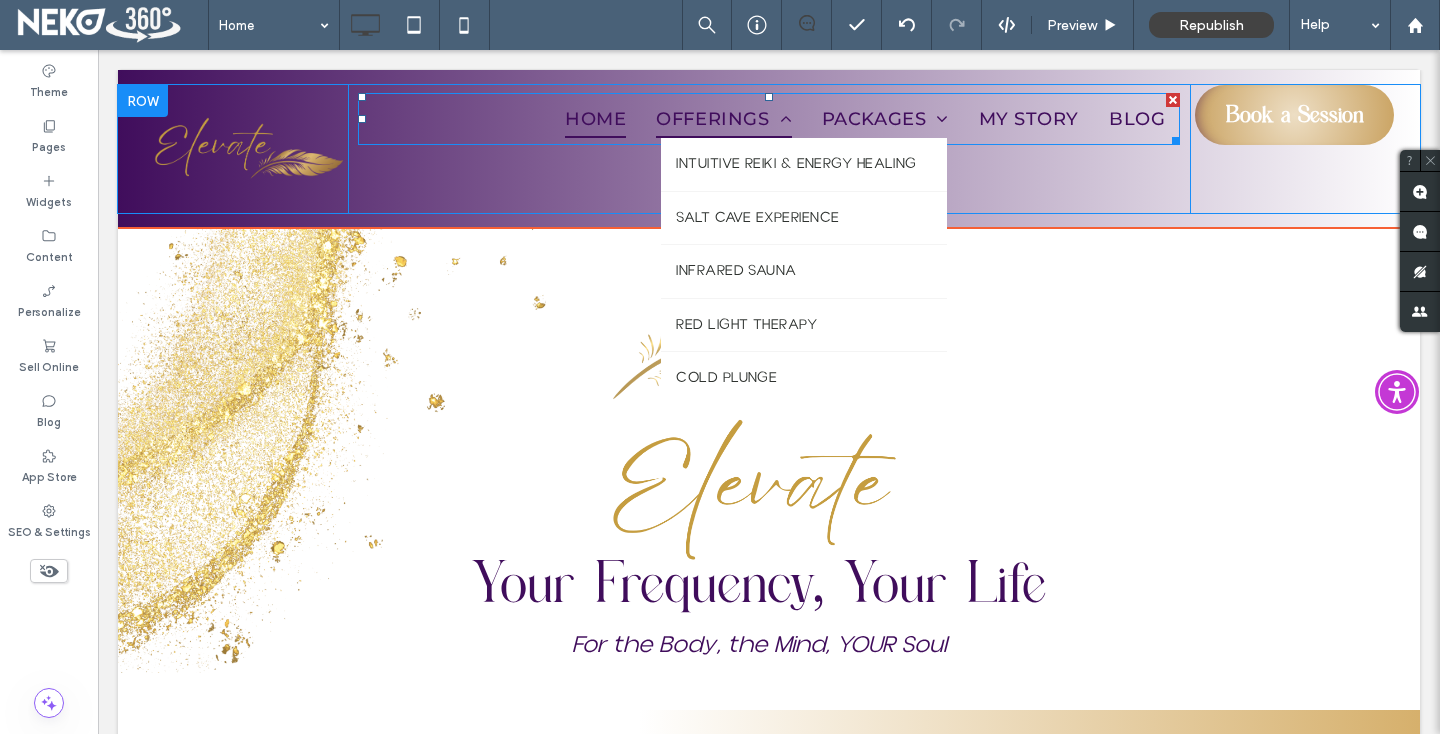 click on "OFFERINGS" at bounding box center [723, 119] 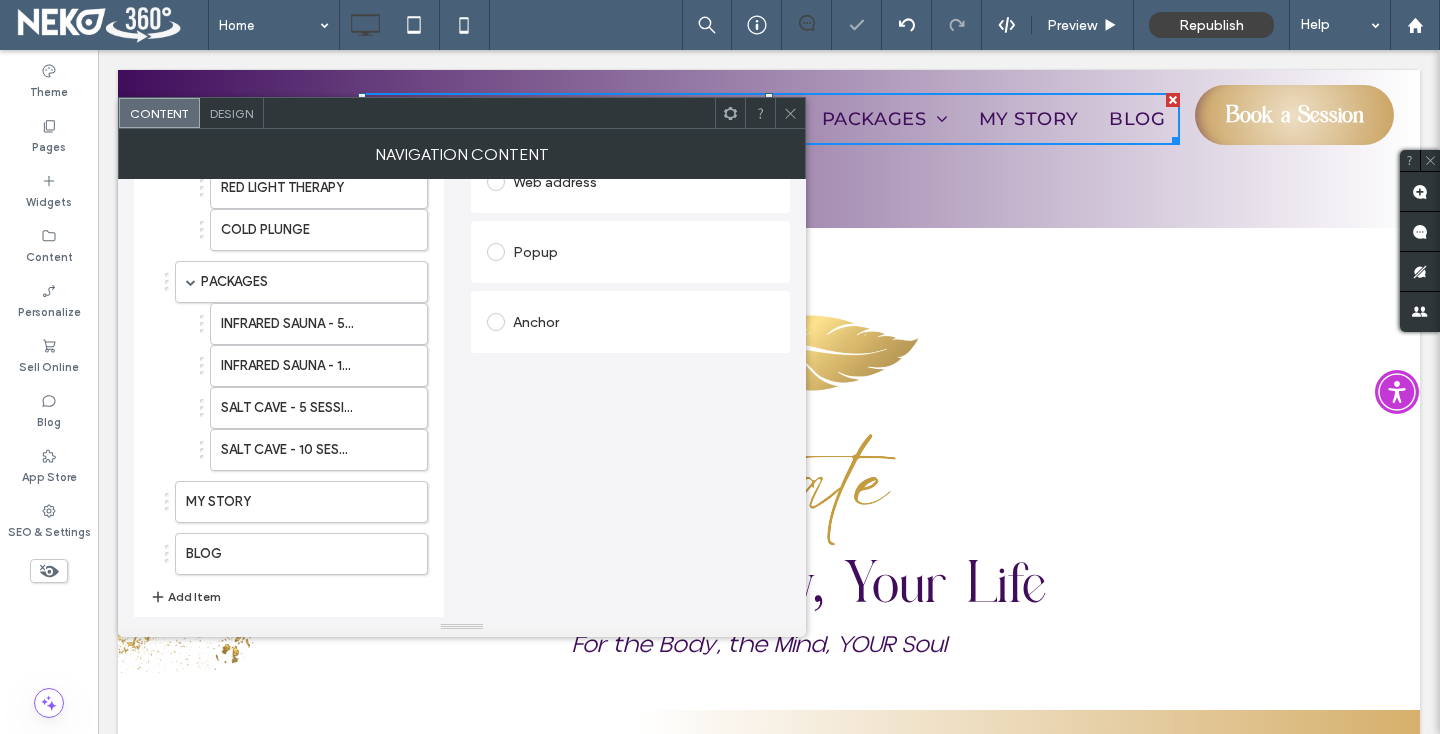 scroll, scrollTop: 348, scrollLeft: 0, axis: vertical 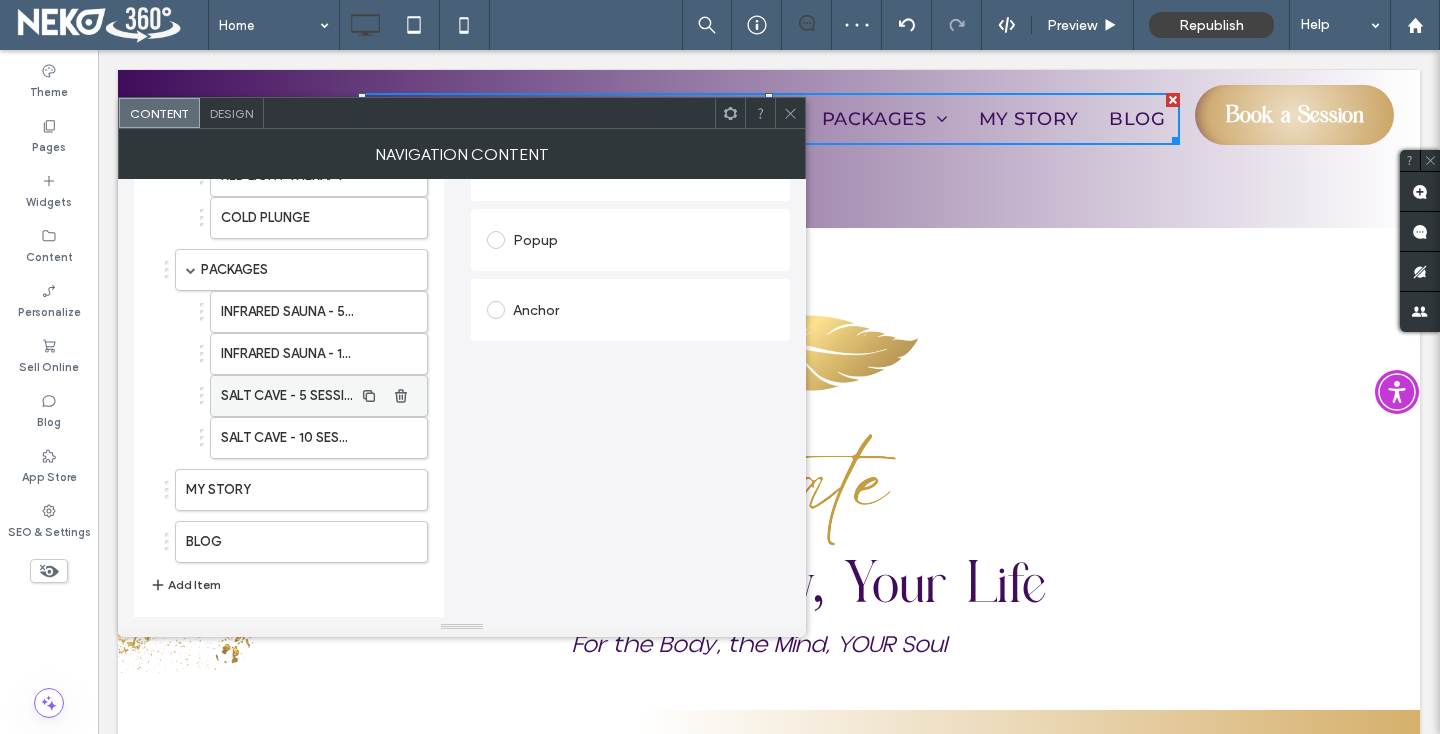 click on "SALT CAVE - 5 SESSIONS" at bounding box center [287, 396] 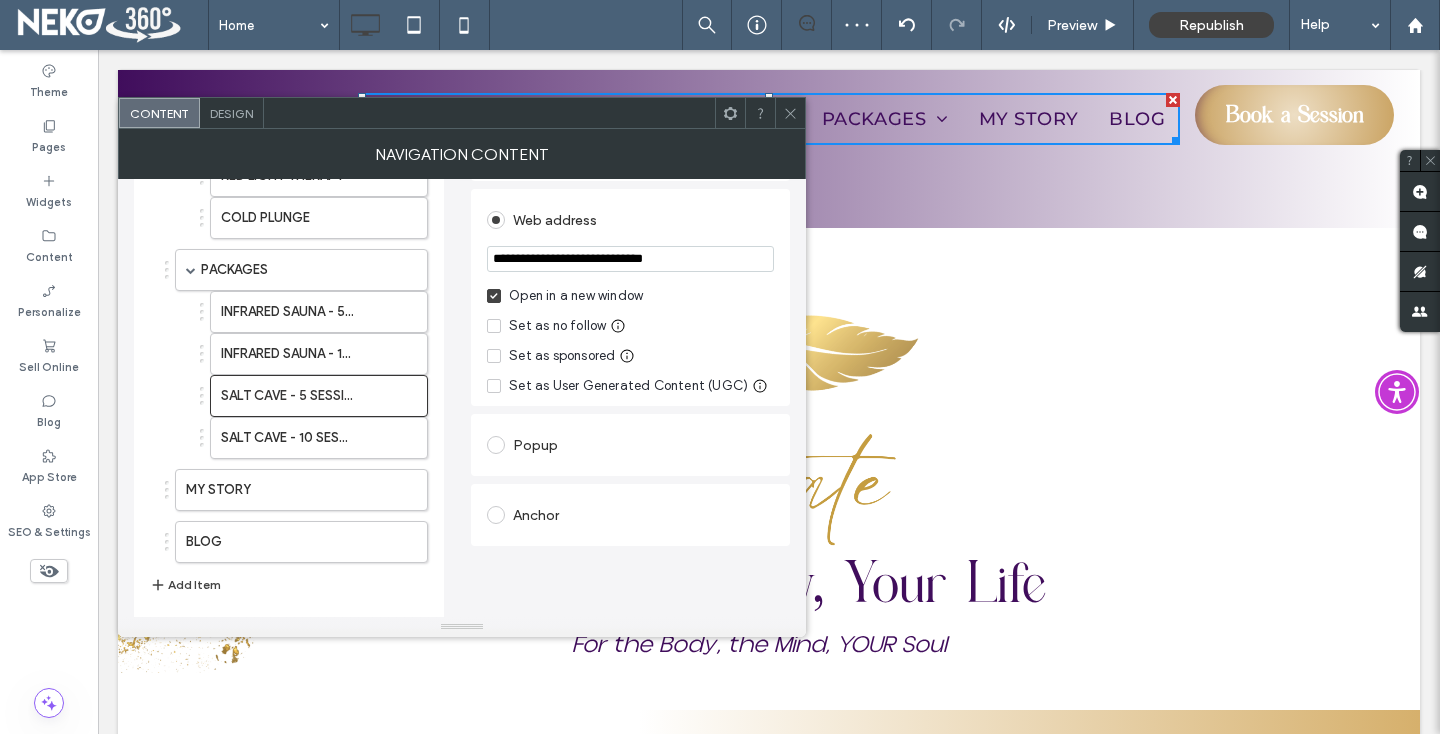 click on "**********" at bounding box center (630, 259) 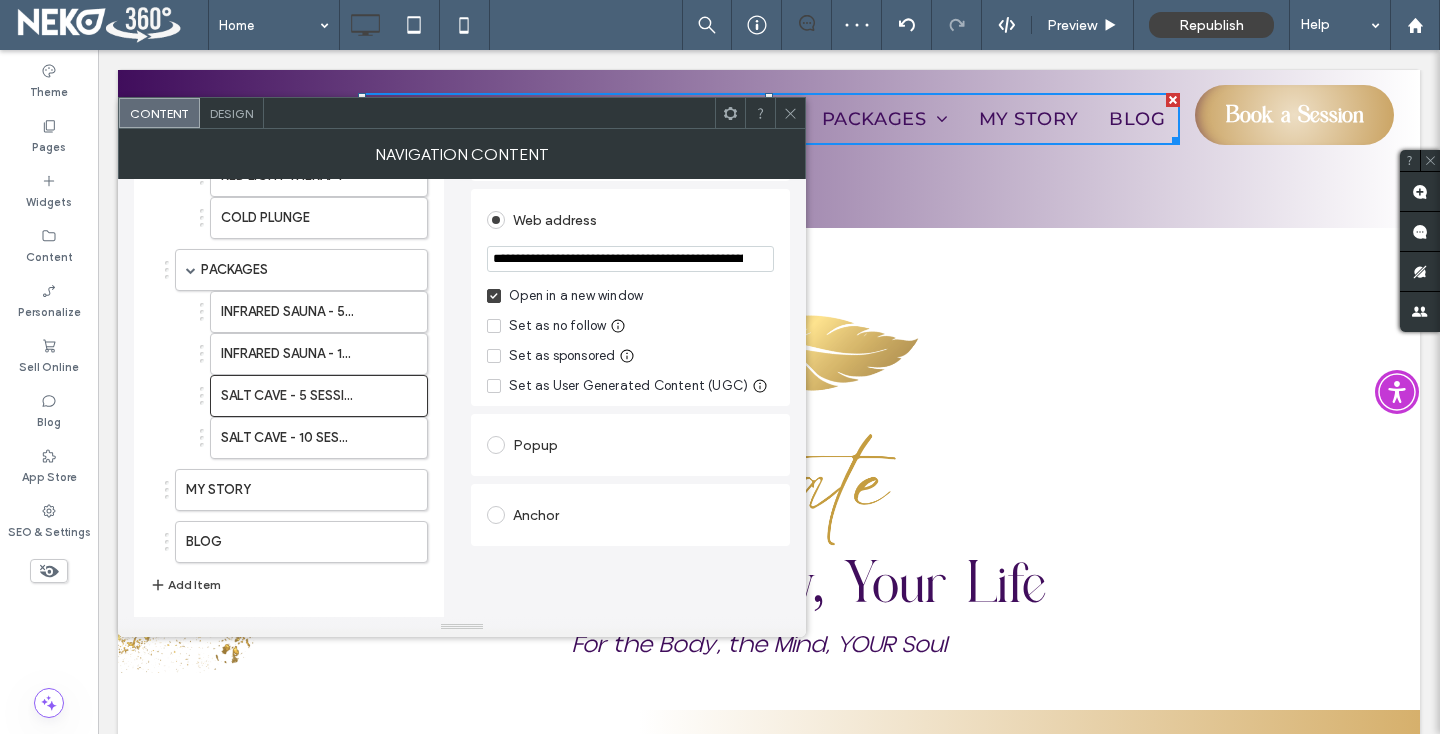 scroll, scrollTop: 0, scrollLeft: 393, axis: horizontal 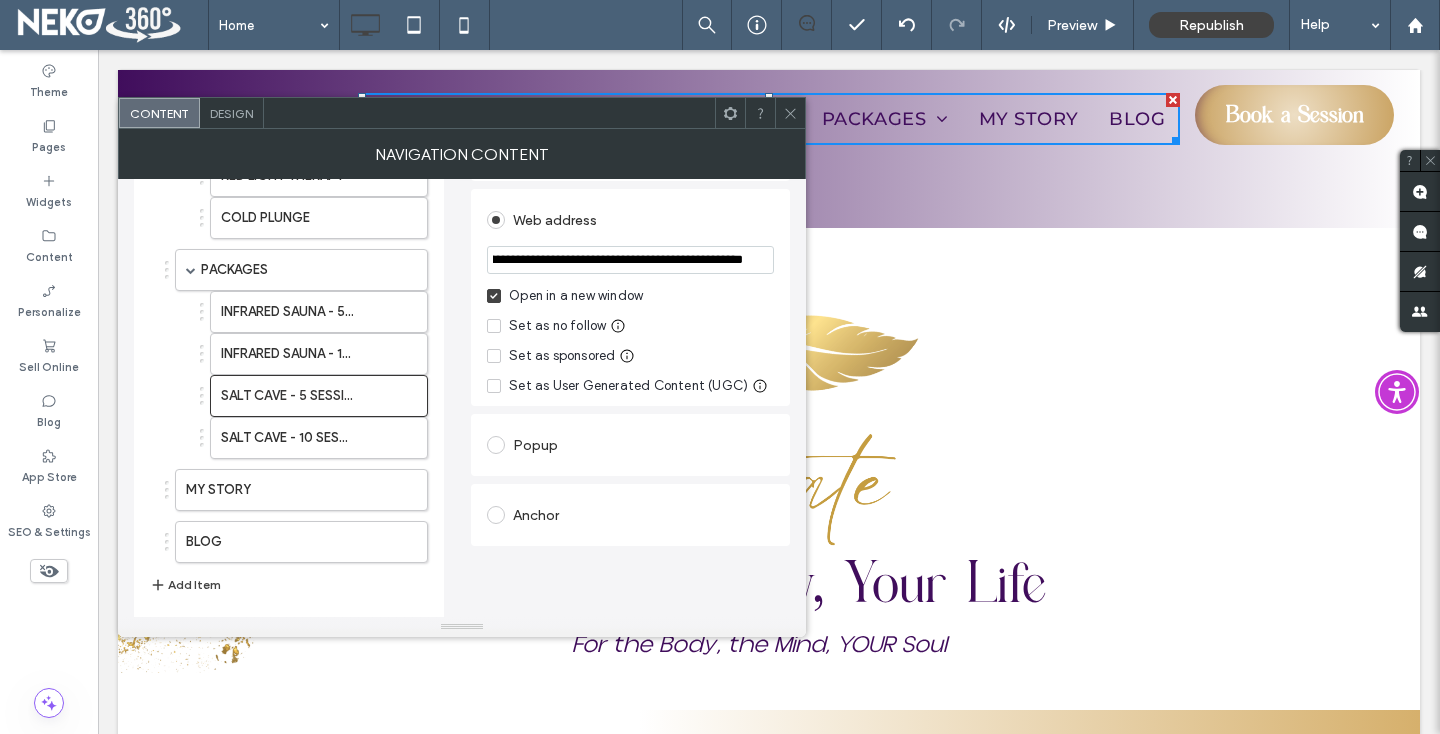 type on "**********" 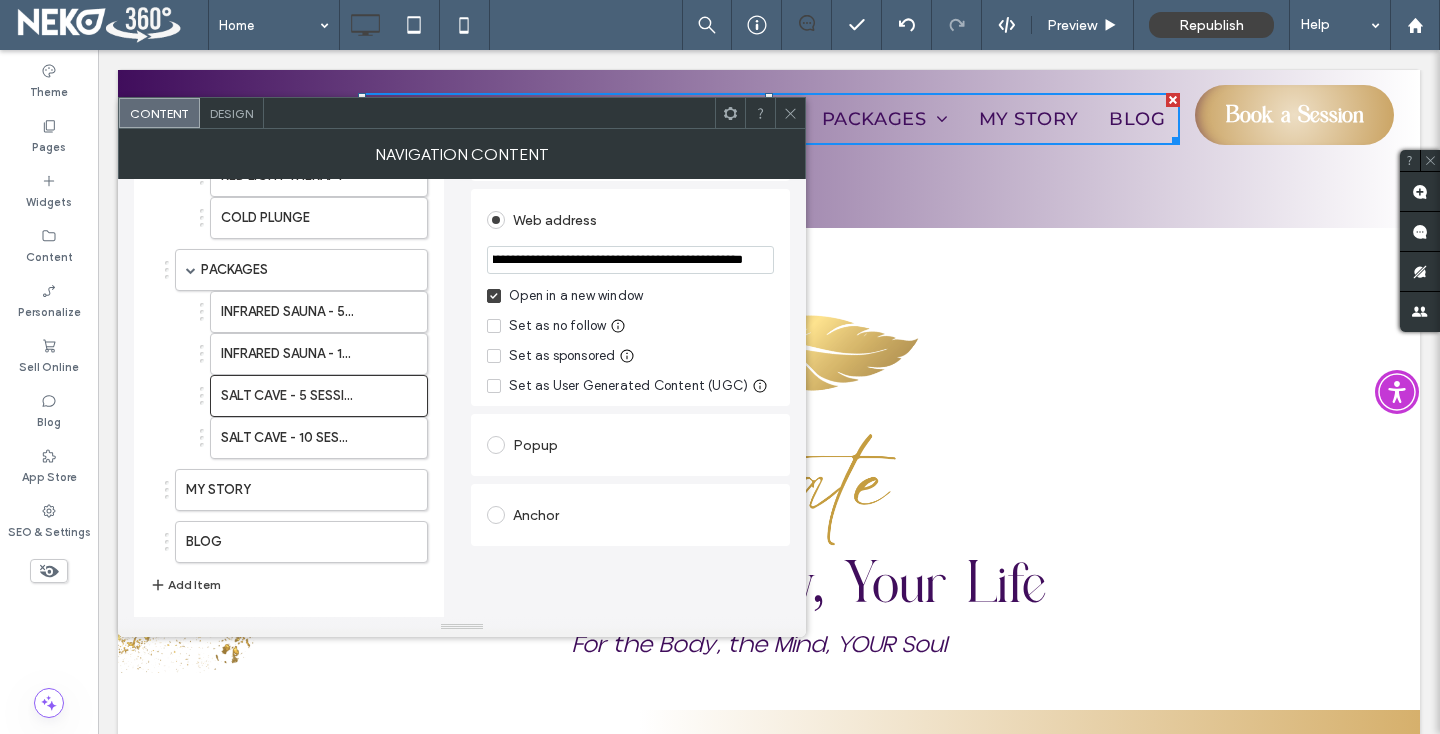click on "**********" at bounding box center (462, 288) 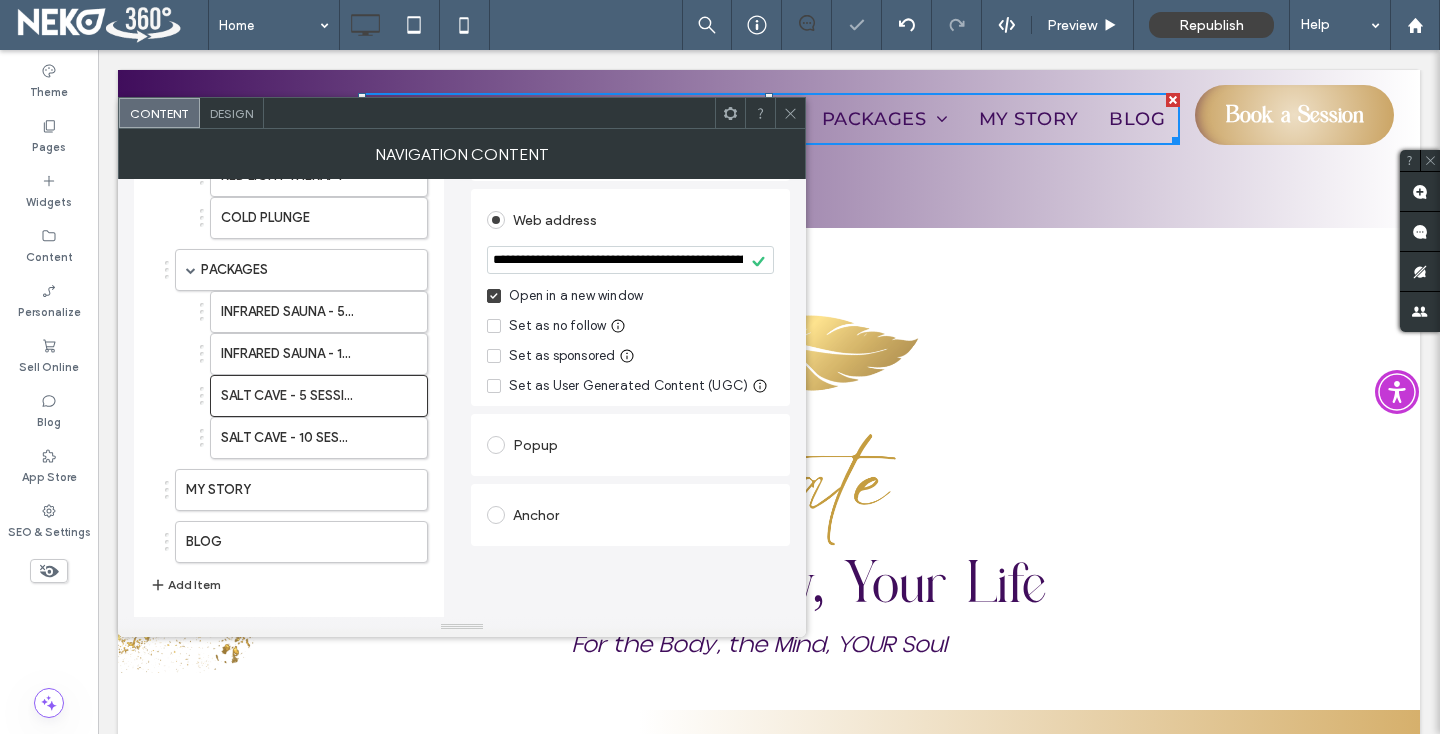 click at bounding box center (790, 113) 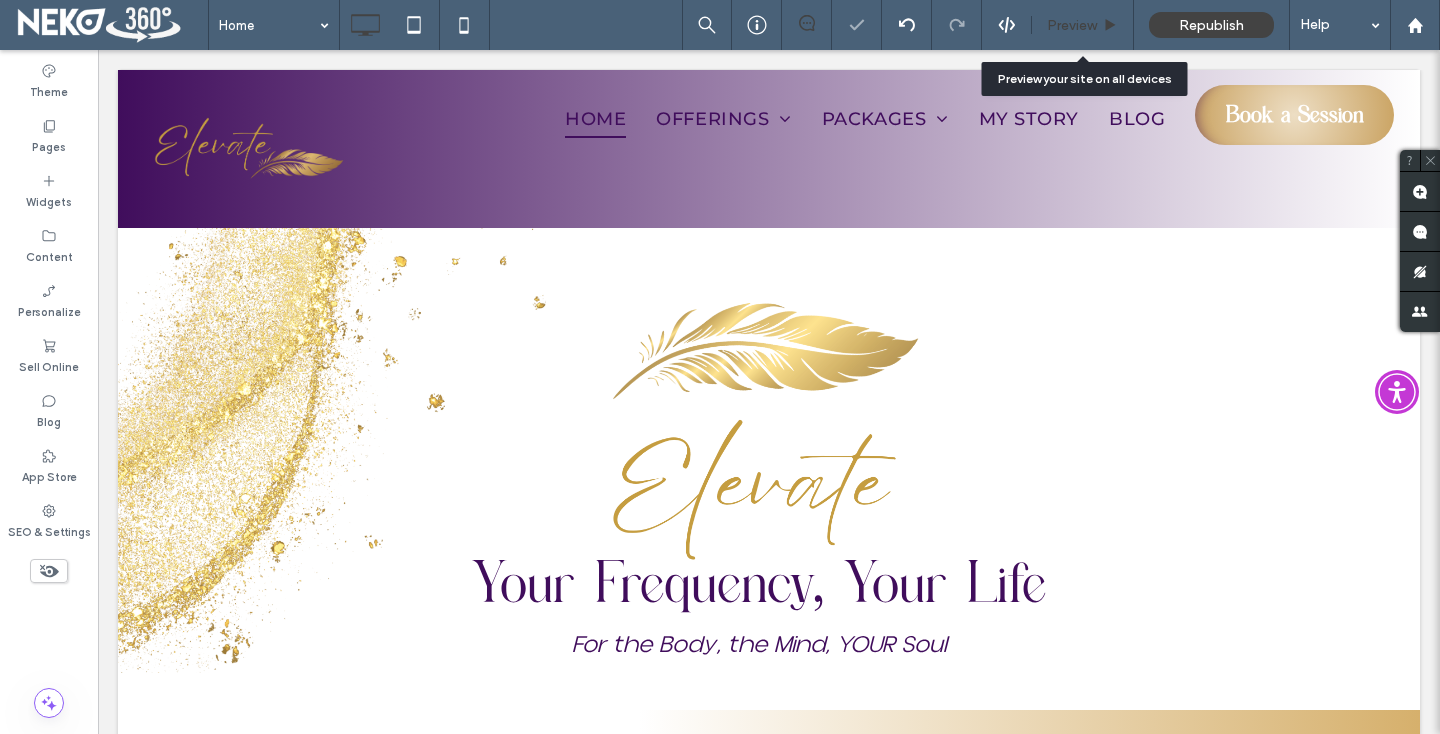 click on "Preview" at bounding box center (1072, 25) 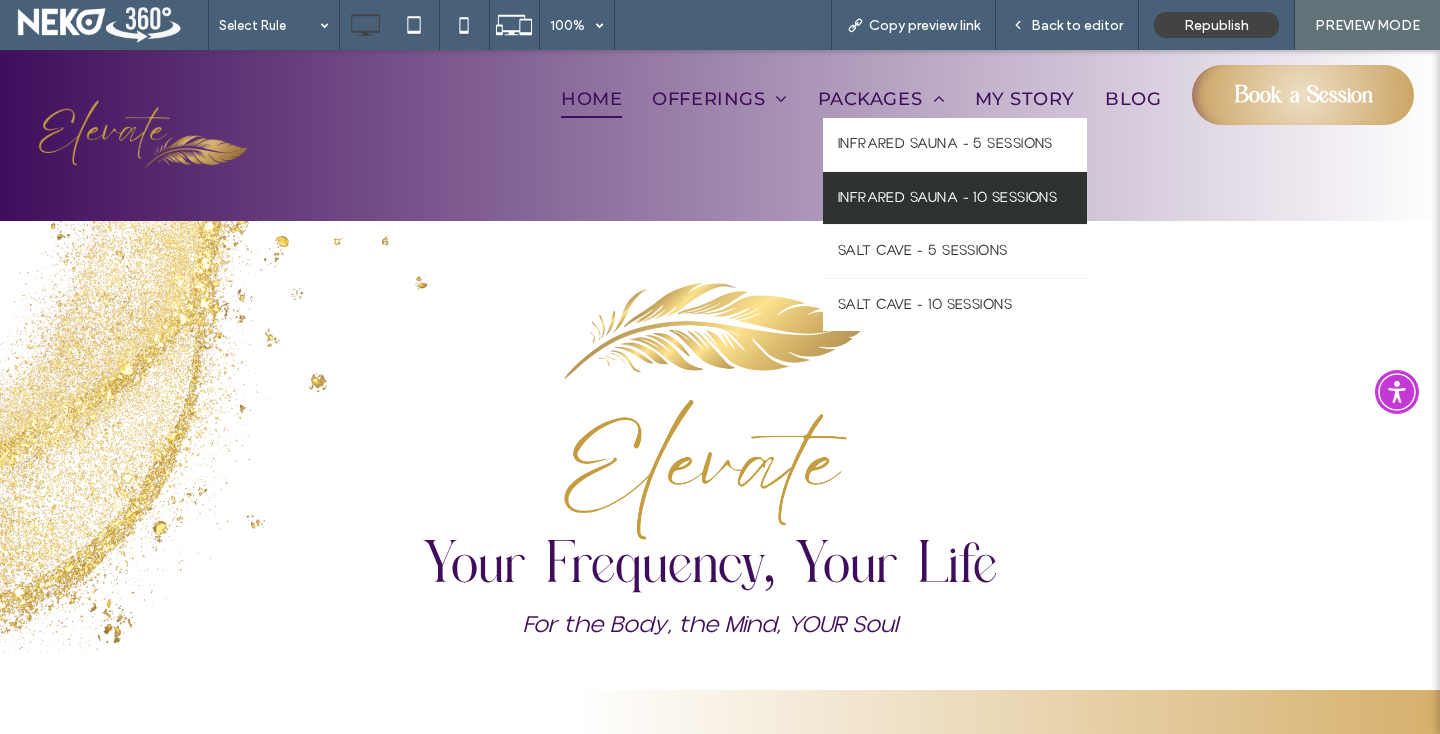 click on "INFRARED SAUNA - 10 SESSIONS" at bounding box center (948, 198) 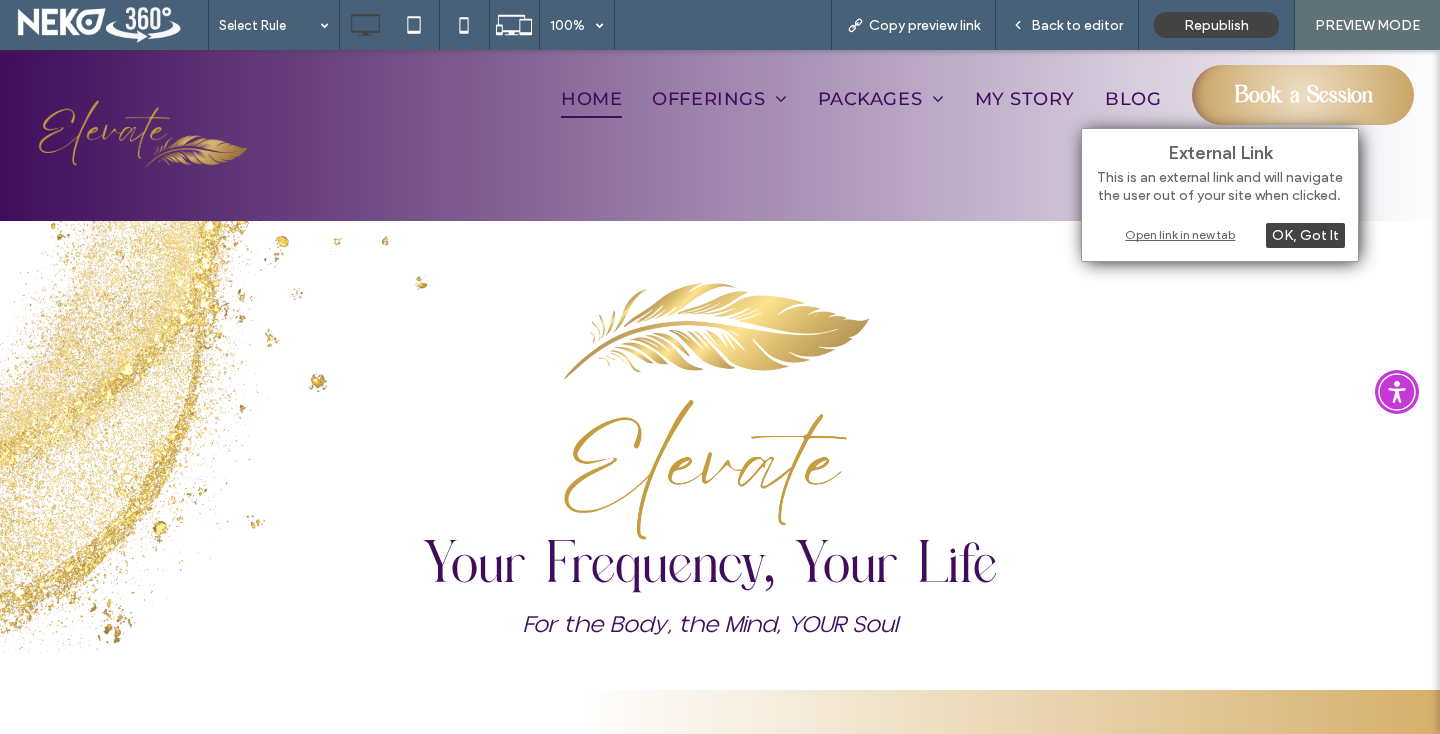 click on "Open link in new tab" at bounding box center [1220, 234] 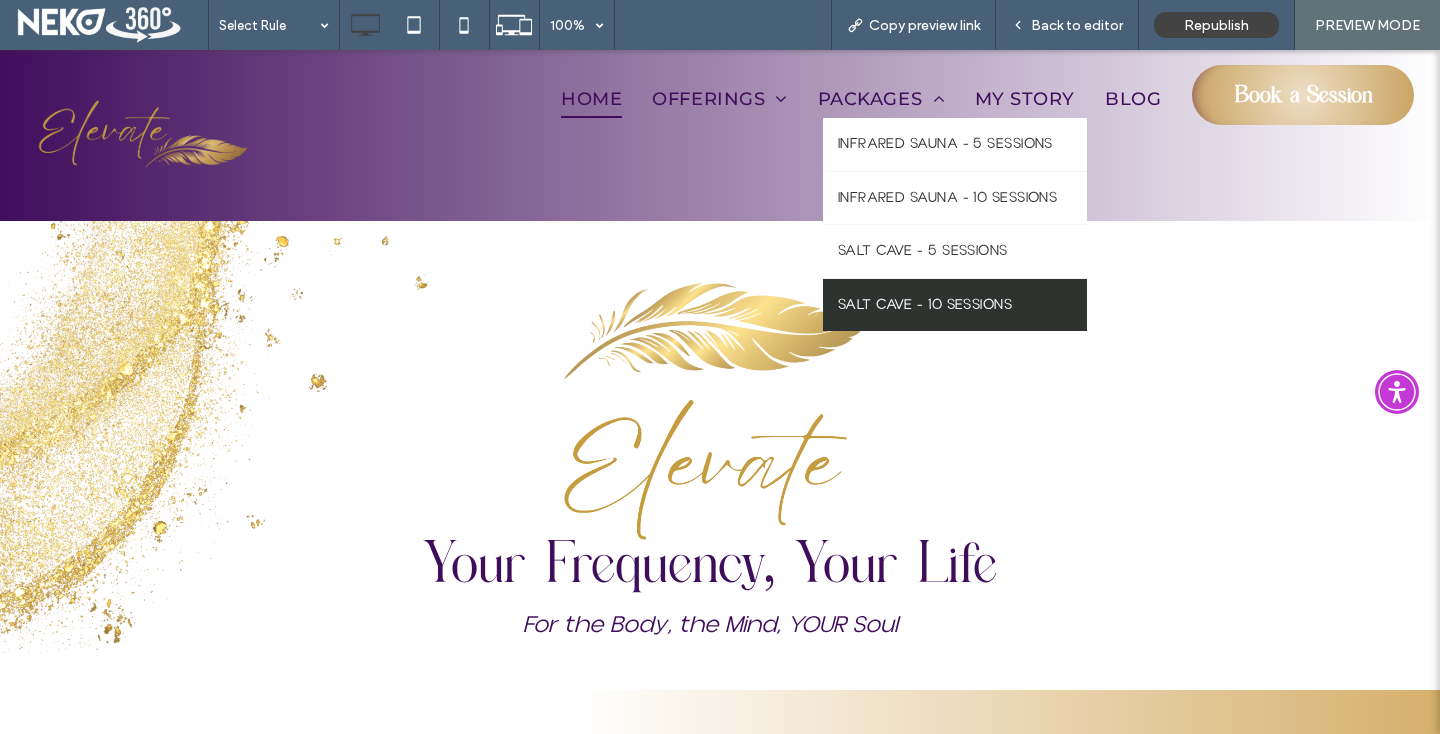 click on "SALT CAVE - 10 SESSIONS" at bounding box center [955, 305] 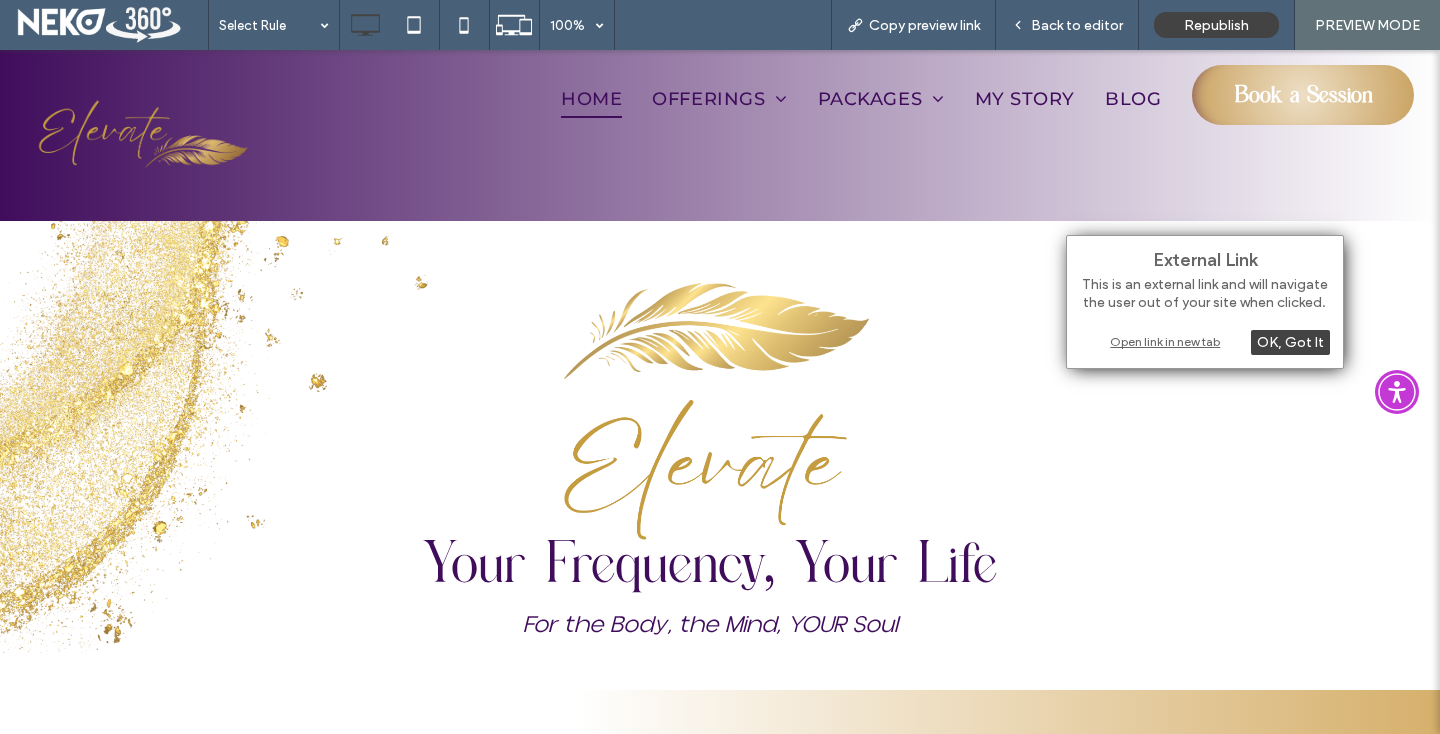 click on "Open link in new tab" at bounding box center [1205, 341] 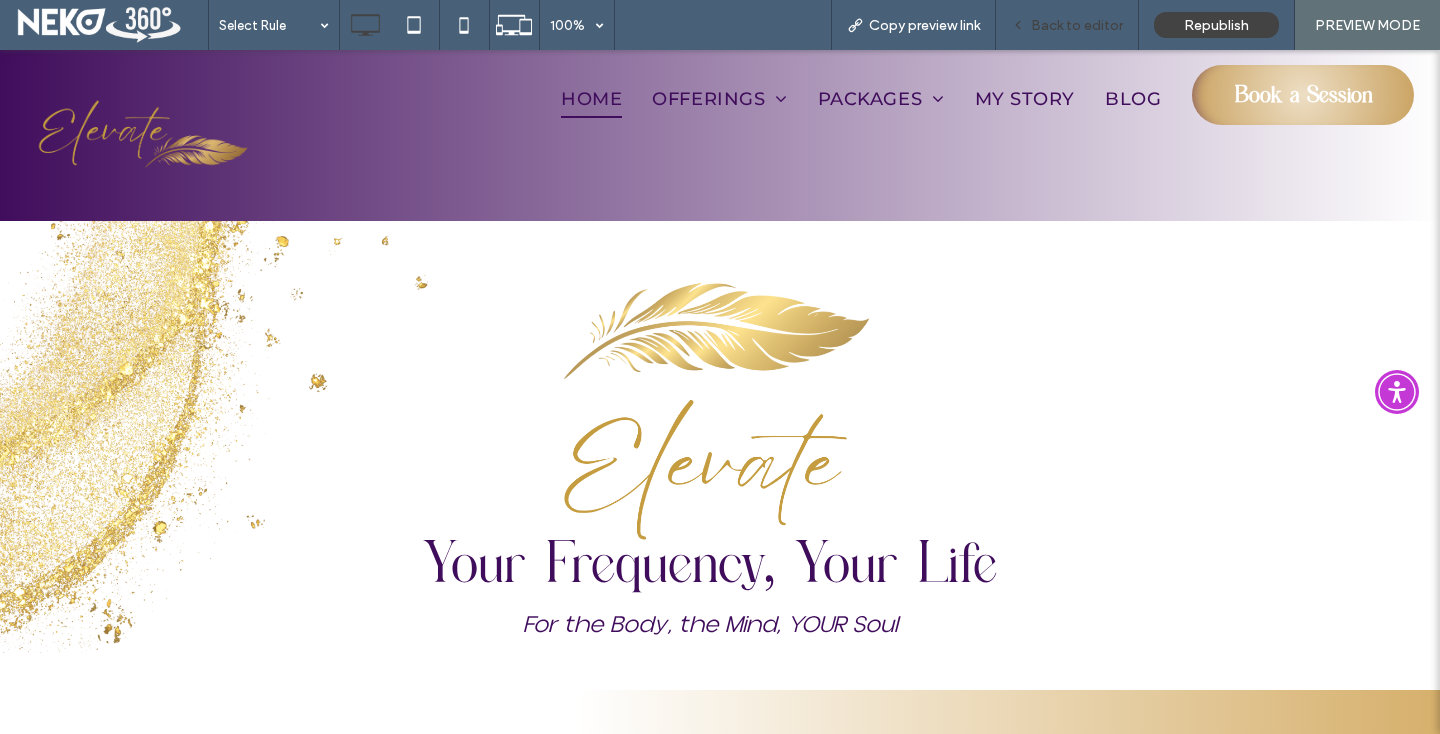 click on "Back to editor" at bounding box center (1067, 25) 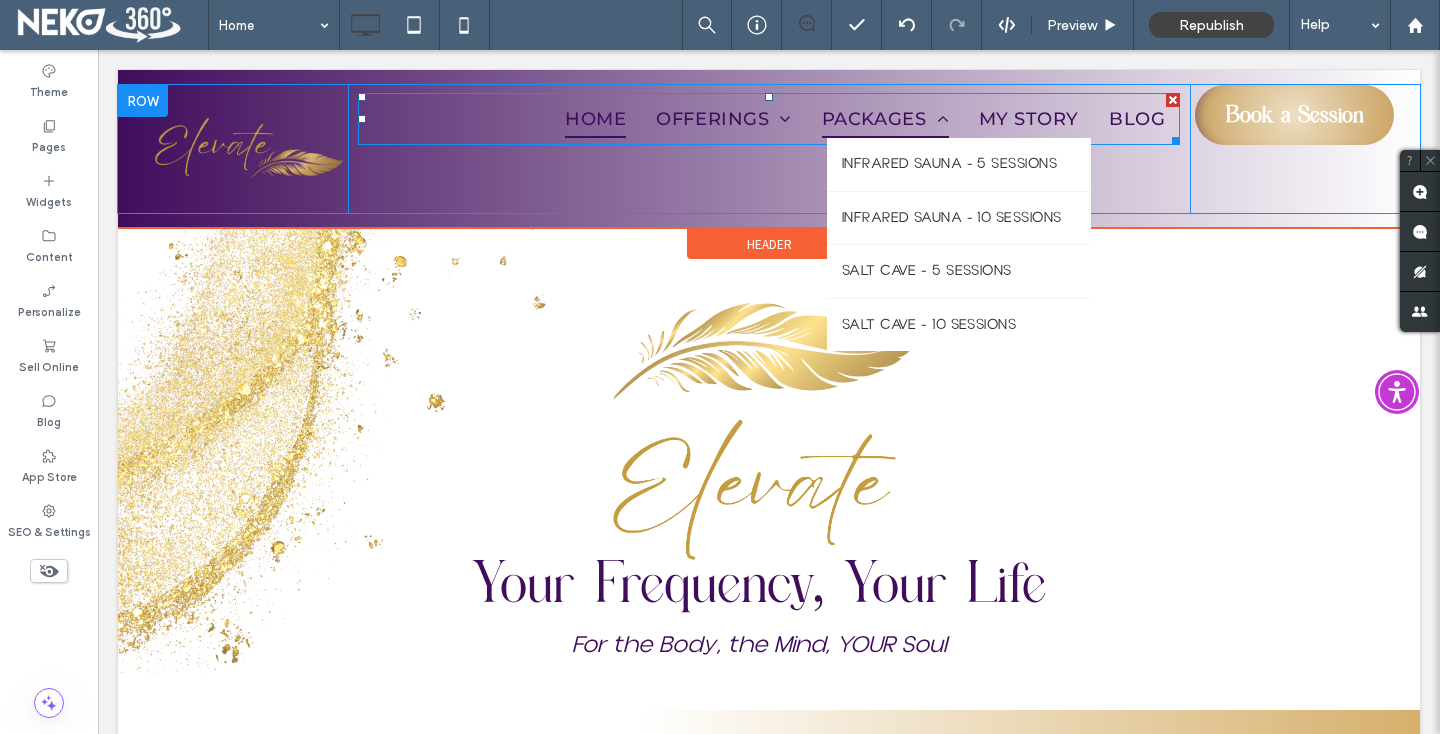 click on "PACKAGES" at bounding box center (885, 119) 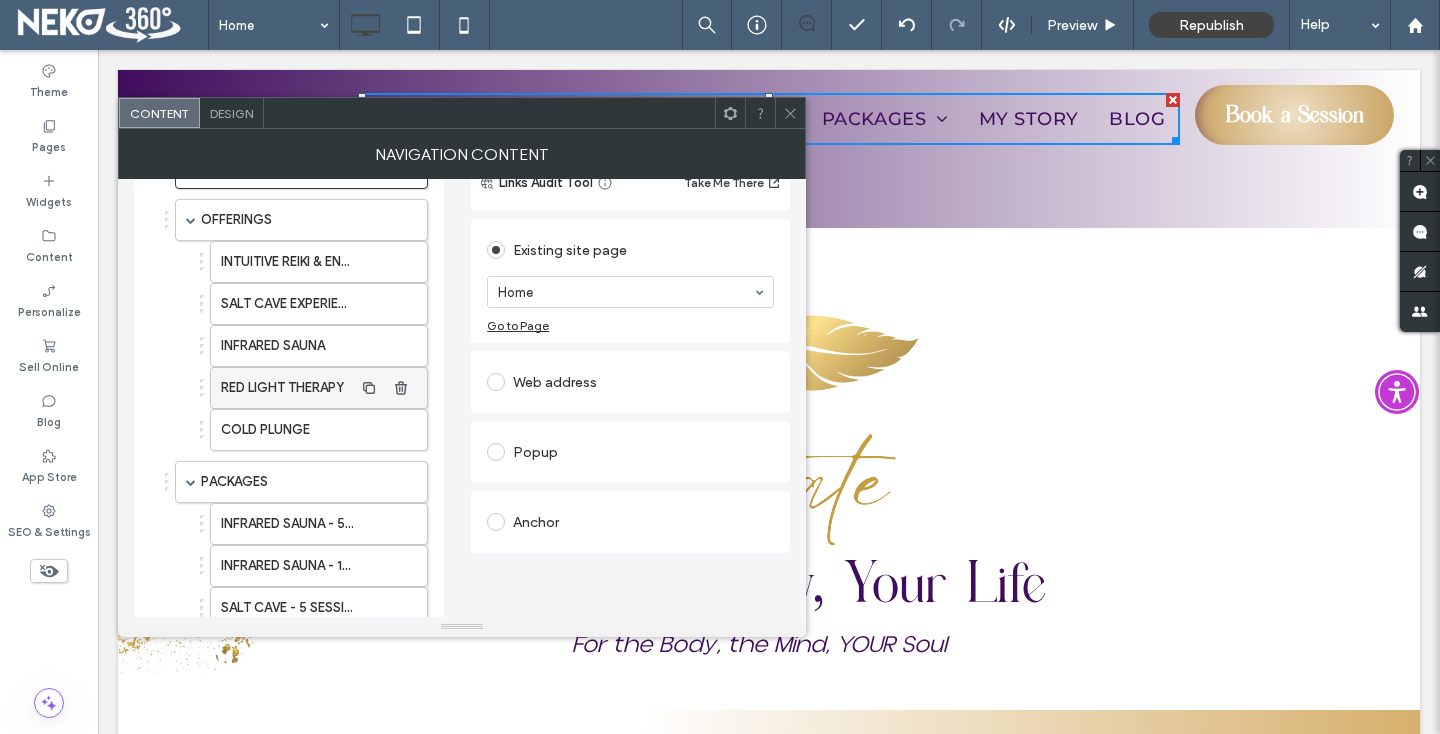 scroll, scrollTop: 213, scrollLeft: 0, axis: vertical 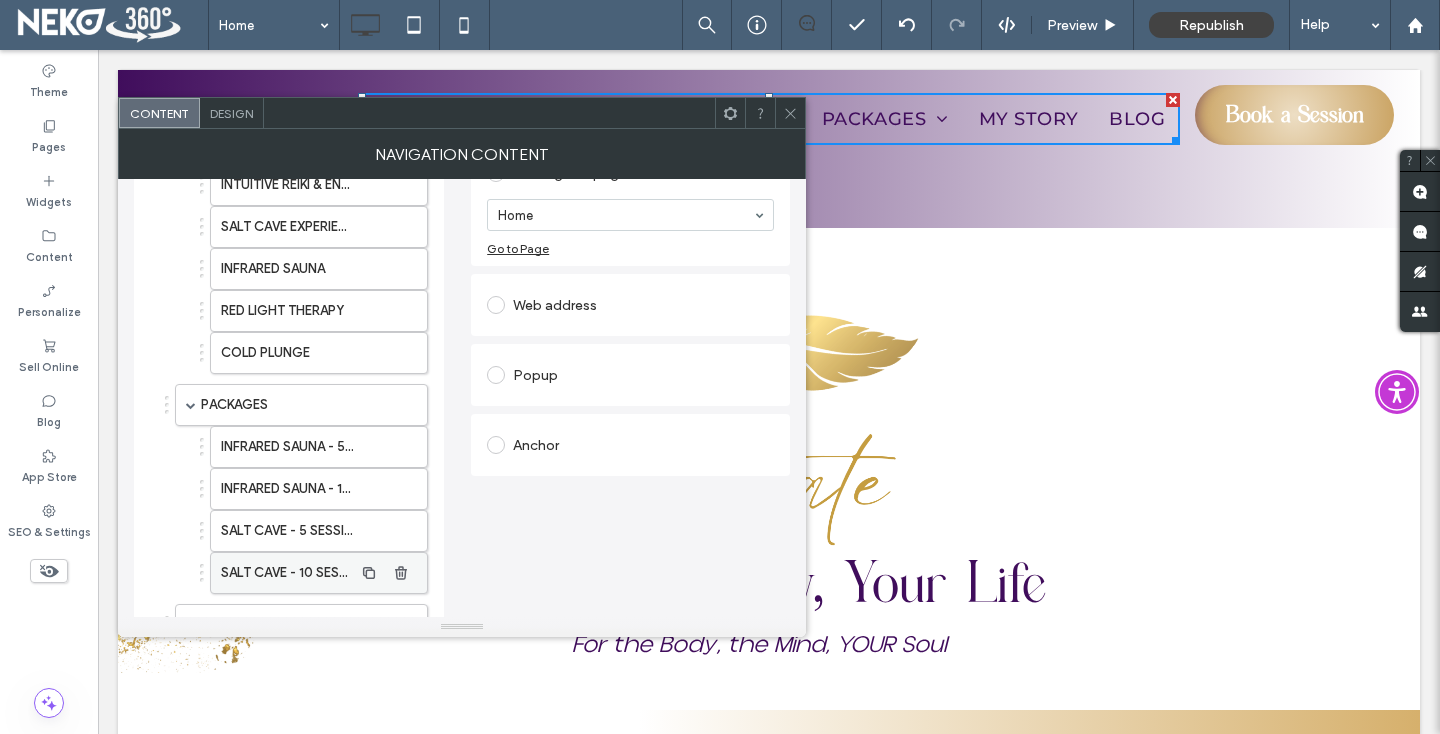 click on "SALT CAVE - 10 SESSIONS" at bounding box center (287, 573) 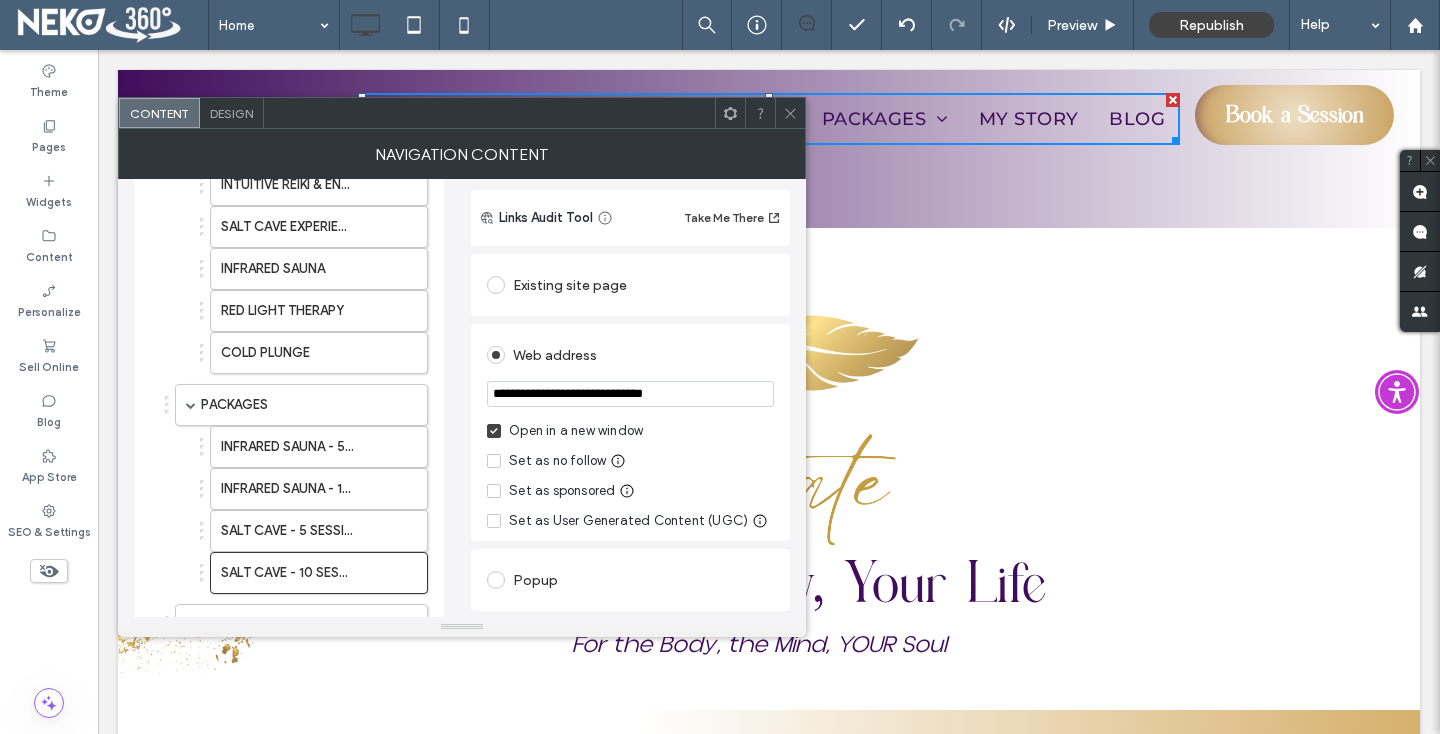 click on "**********" at bounding box center (630, 394) 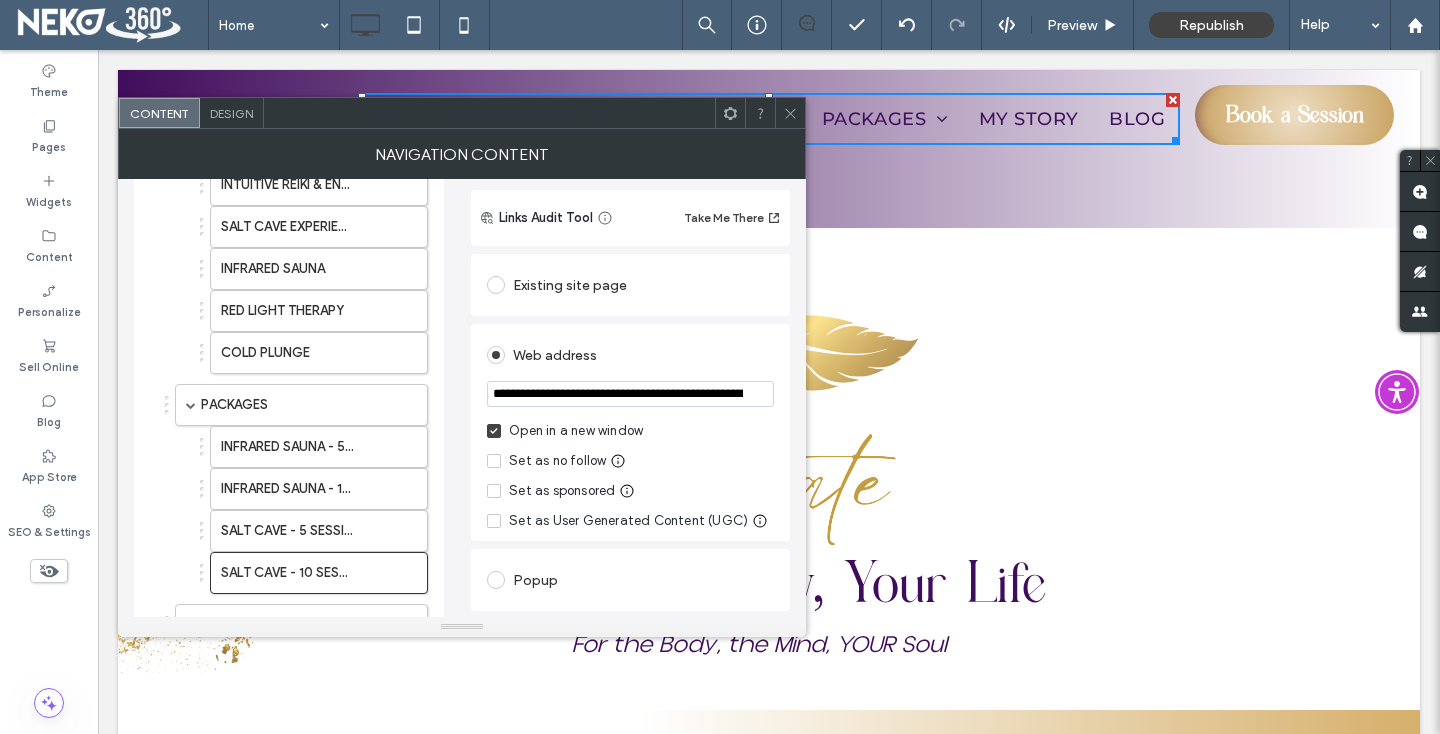 scroll, scrollTop: 0, scrollLeft: 371, axis: horizontal 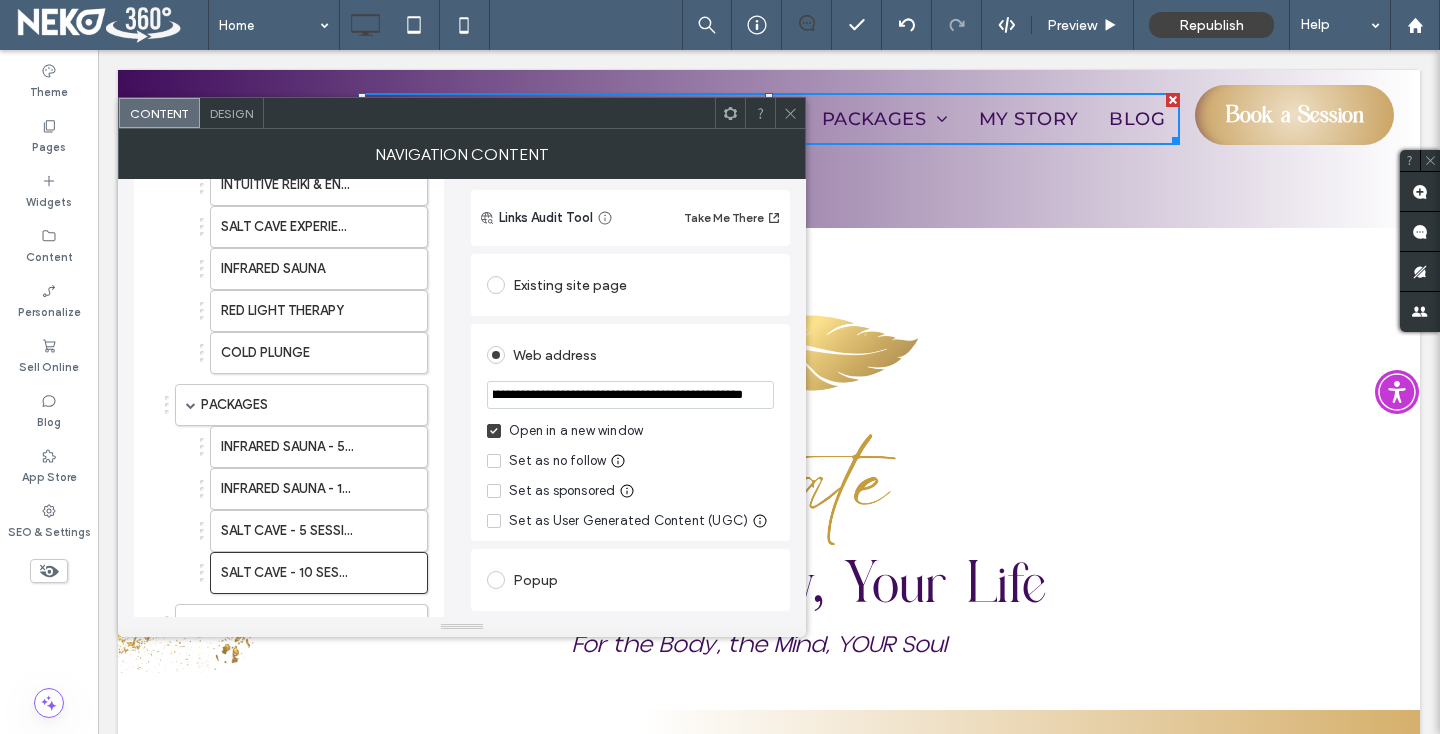 type on "**********" 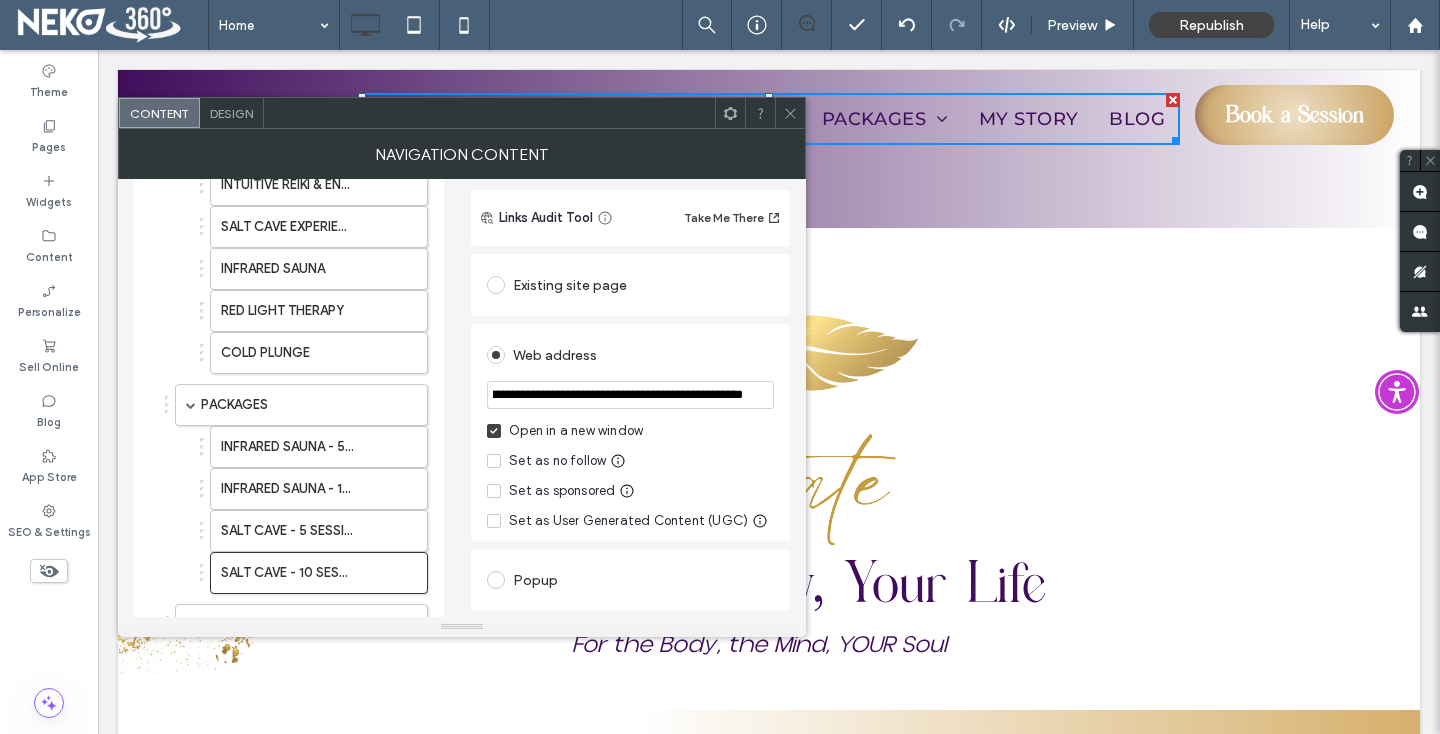 click 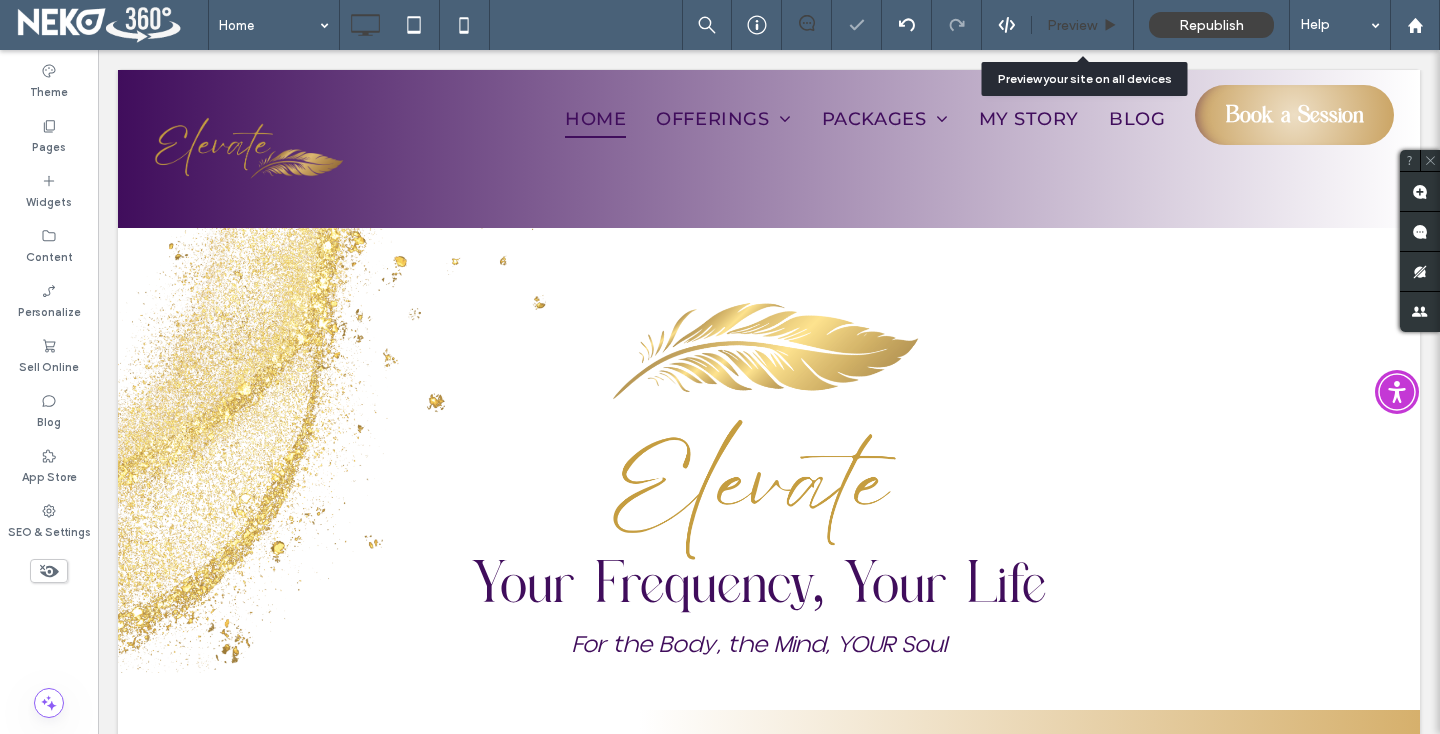 click on "Preview" at bounding box center (1072, 25) 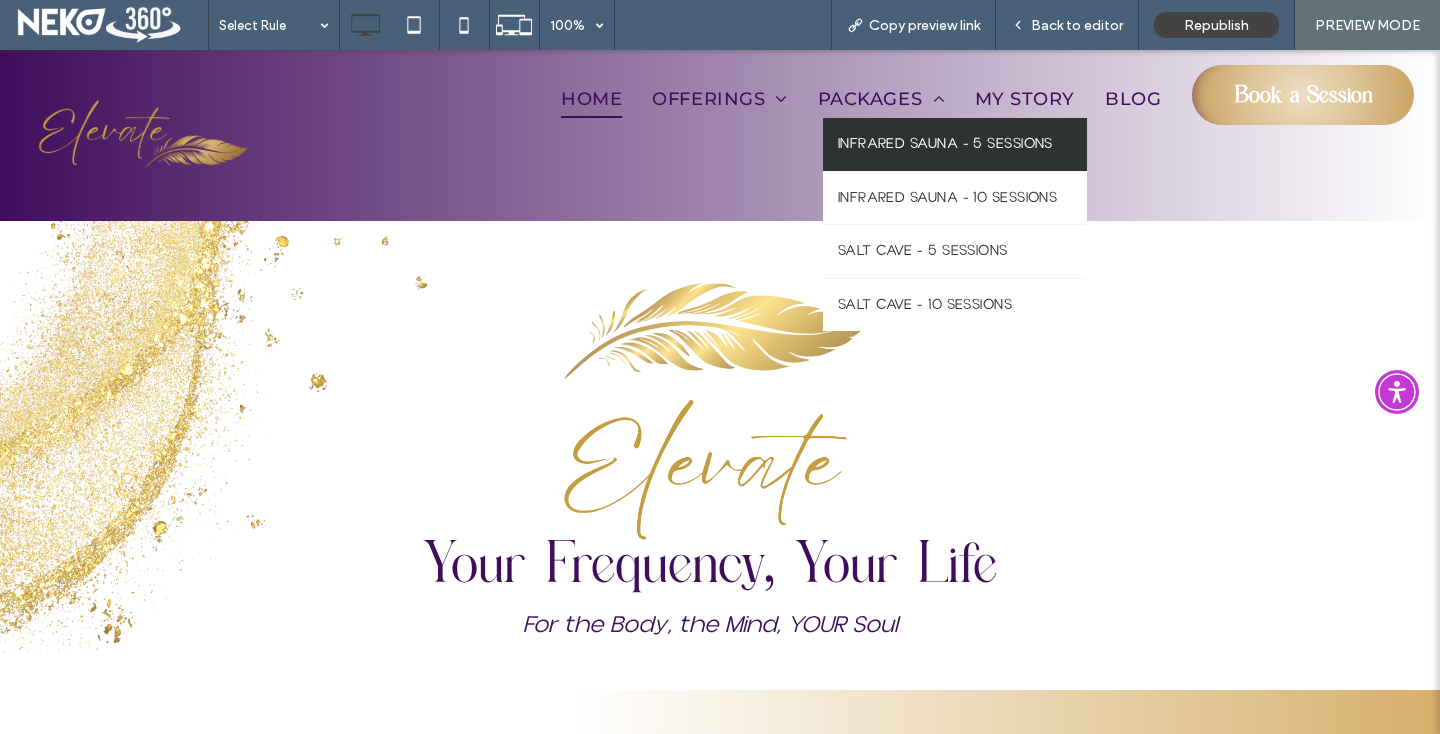 click on "INFRARED SAUNA - 5 SESSIONS" at bounding box center [955, 144] 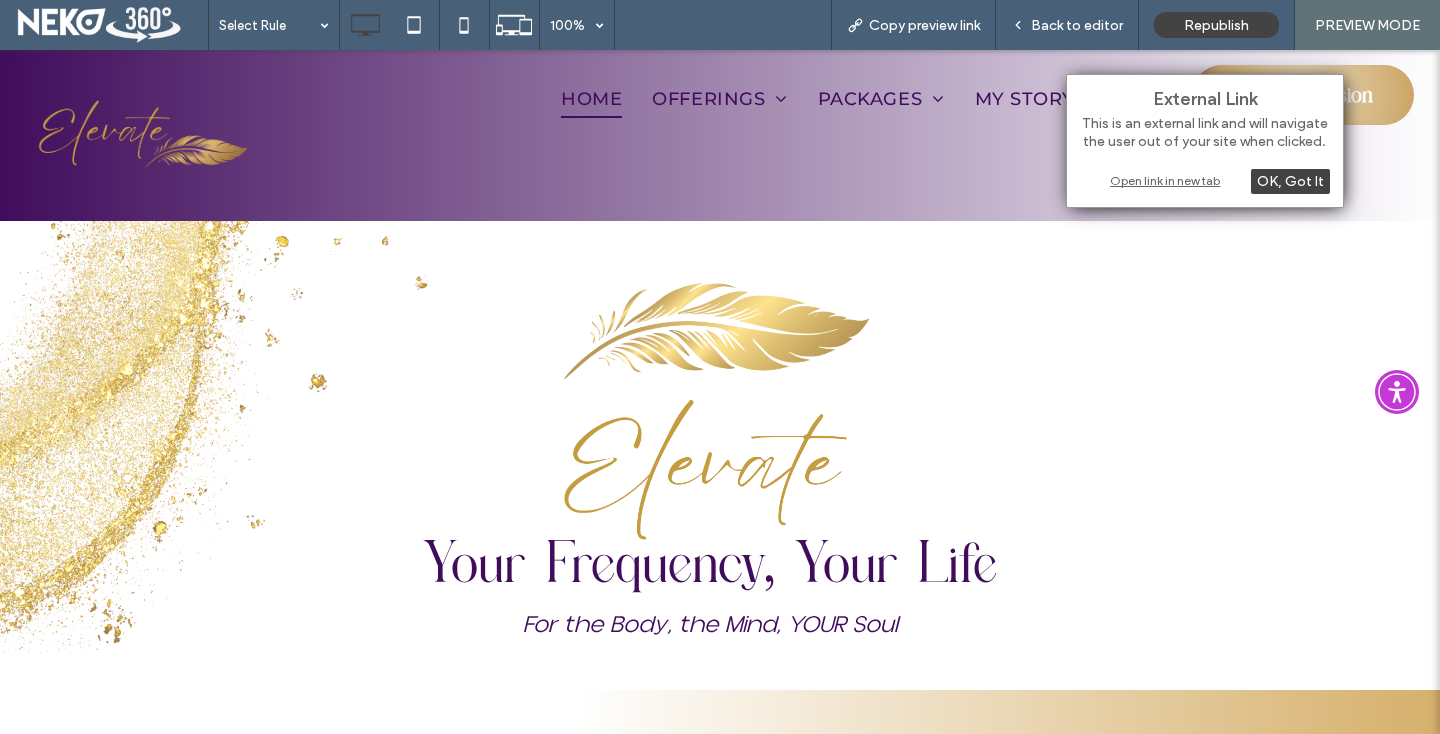 click on "Open link in new tab" at bounding box center [1205, 180] 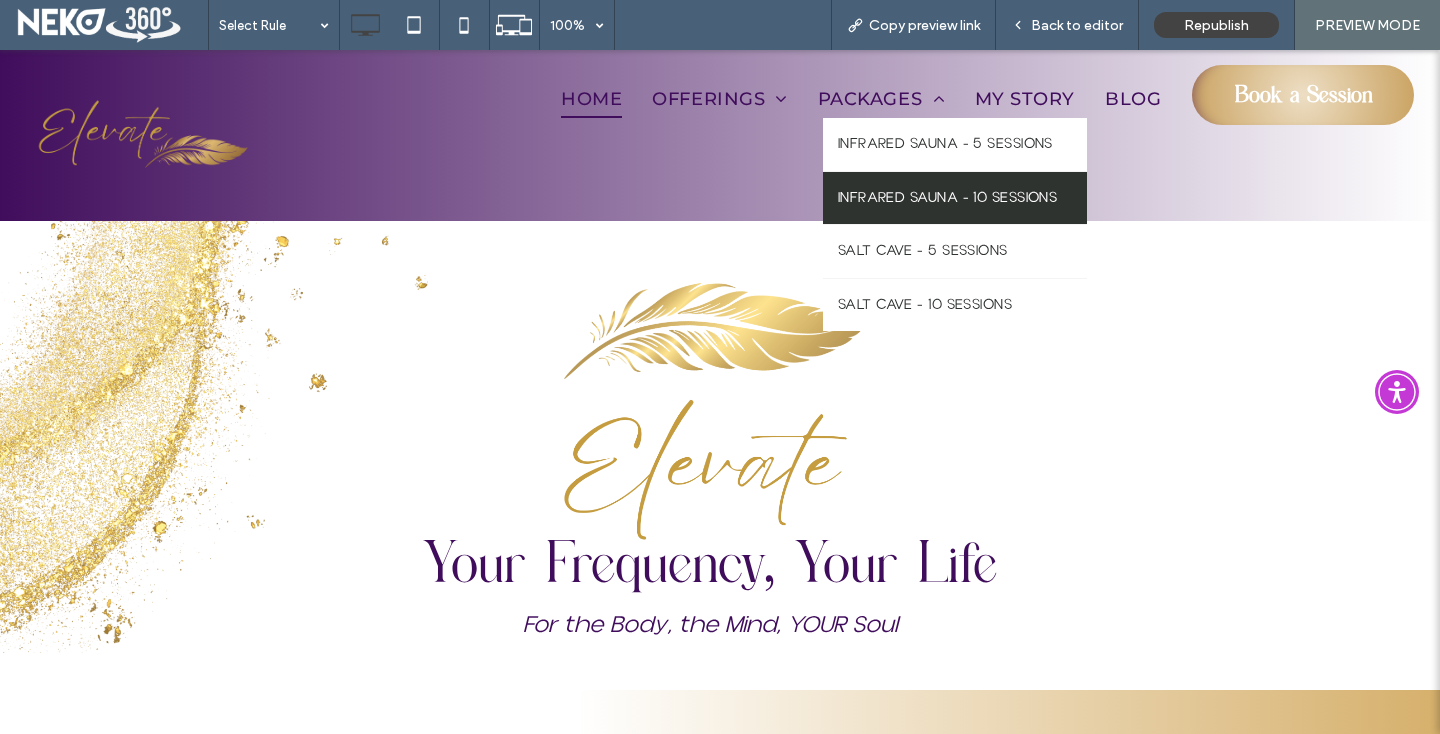 click on "INFRARED SAUNA - 10 SESSIONS" at bounding box center [948, 198] 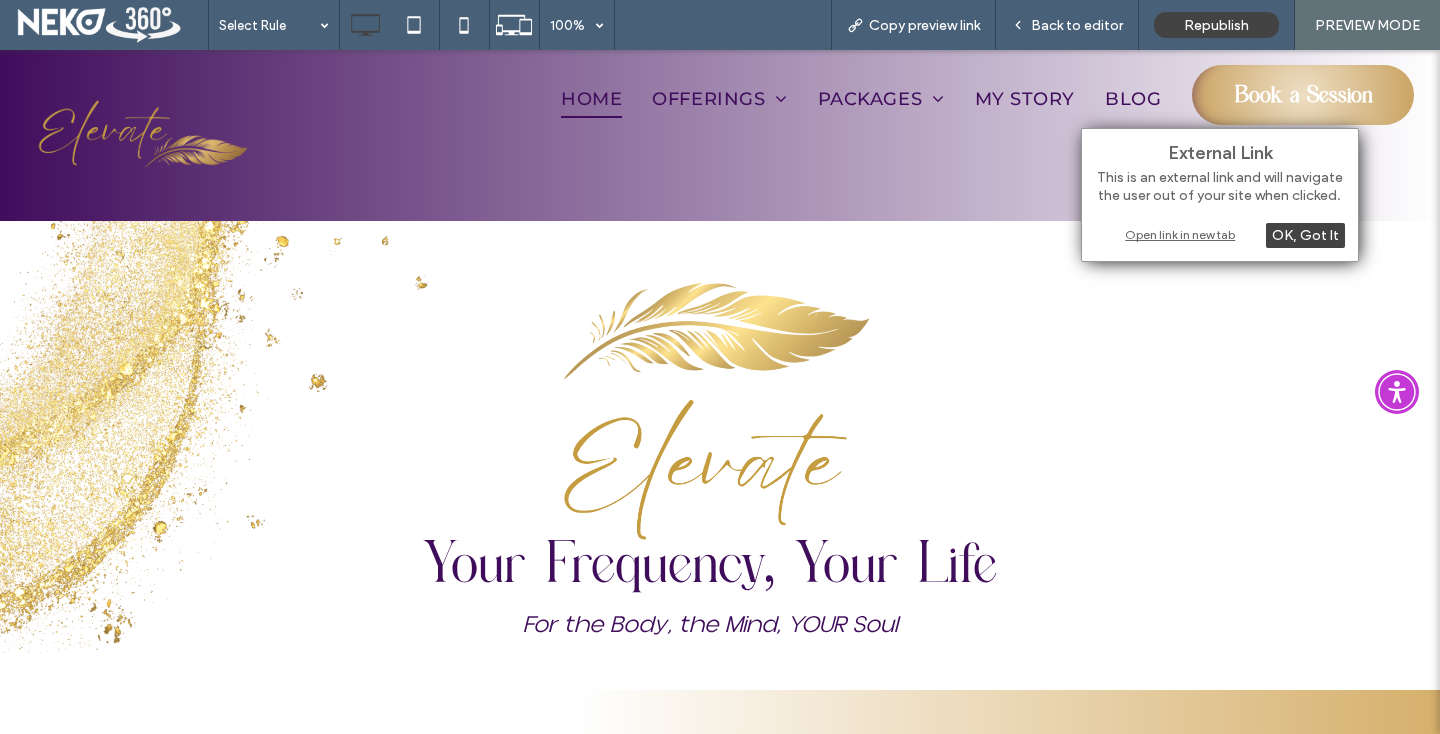 click on "Open link in new tab" at bounding box center (1220, 234) 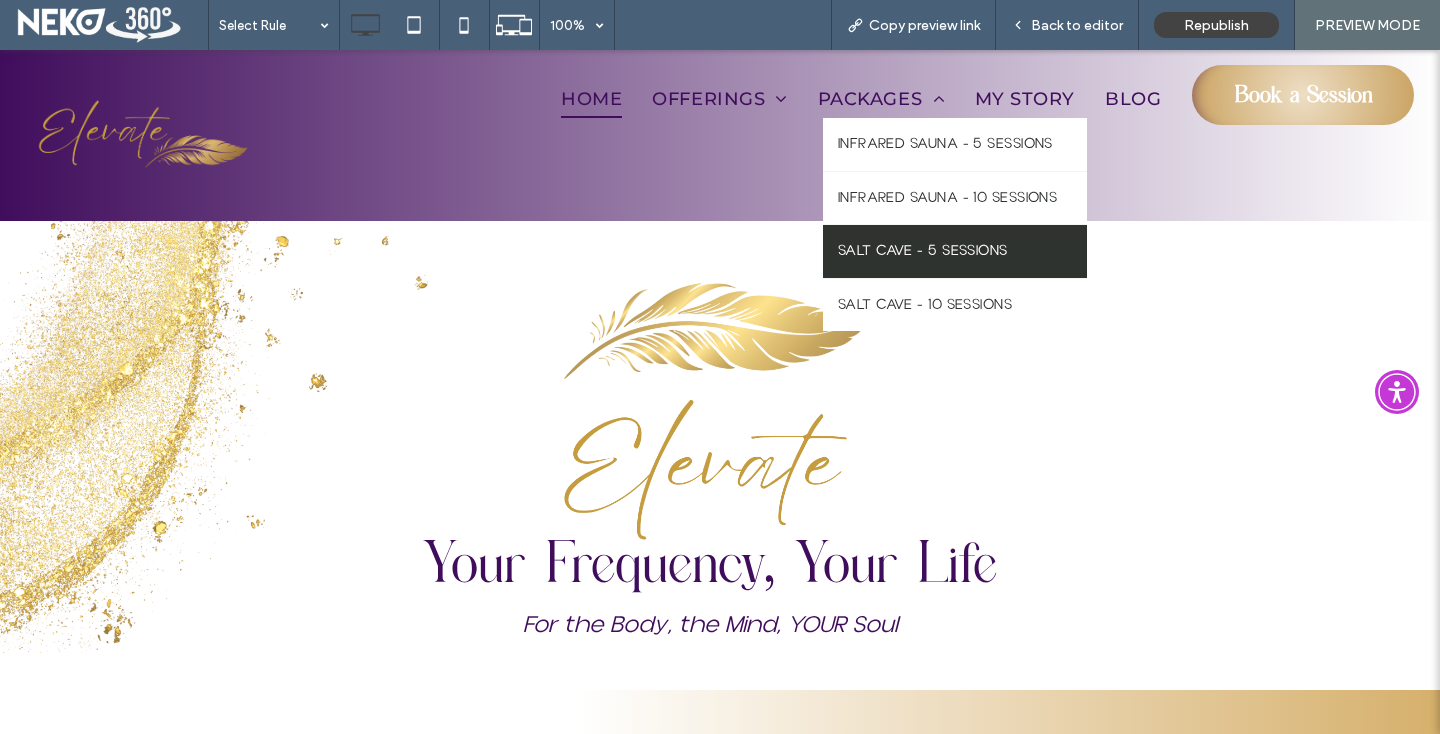 click on "SALT CAVE - 5 SESSIONS" at bounding box center [923, 251] 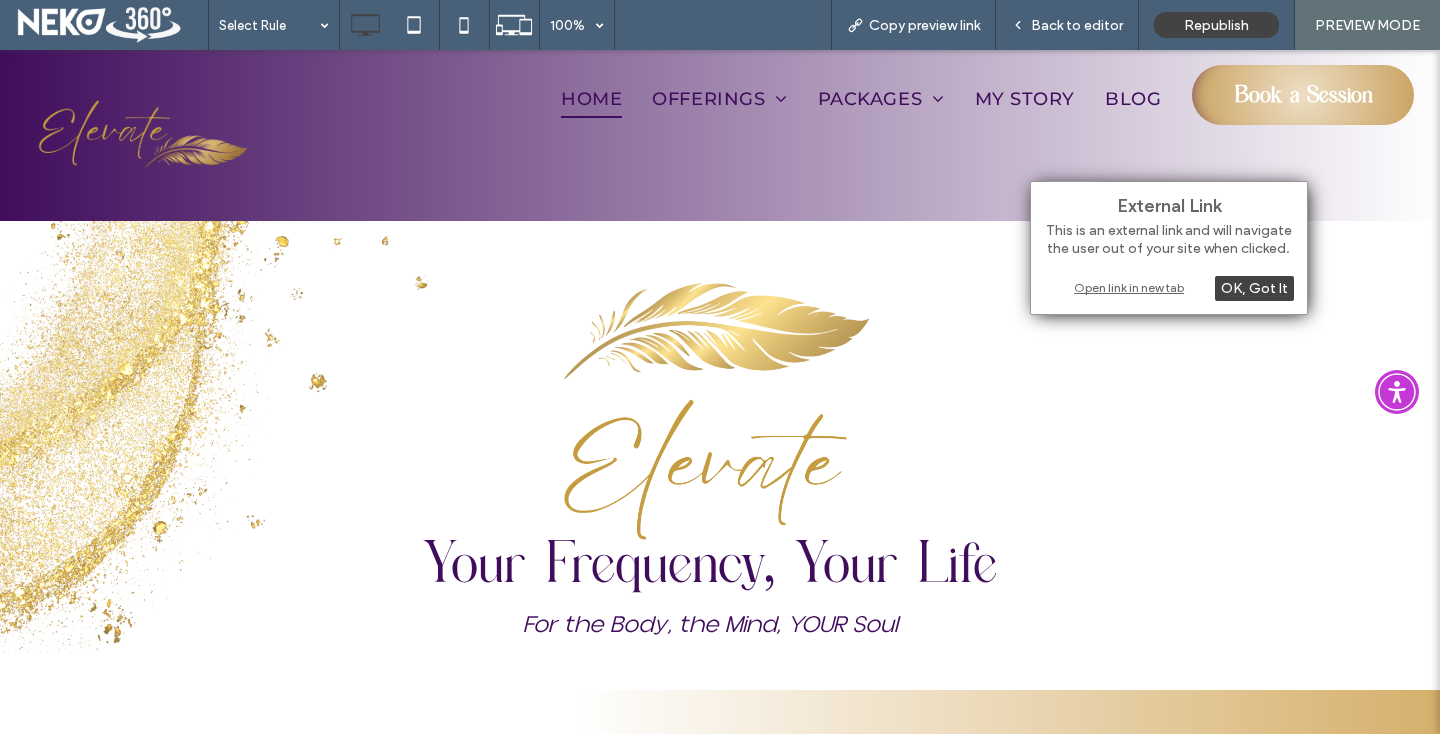 click on "Open link in new tab" at bounding box center [1169, 287] 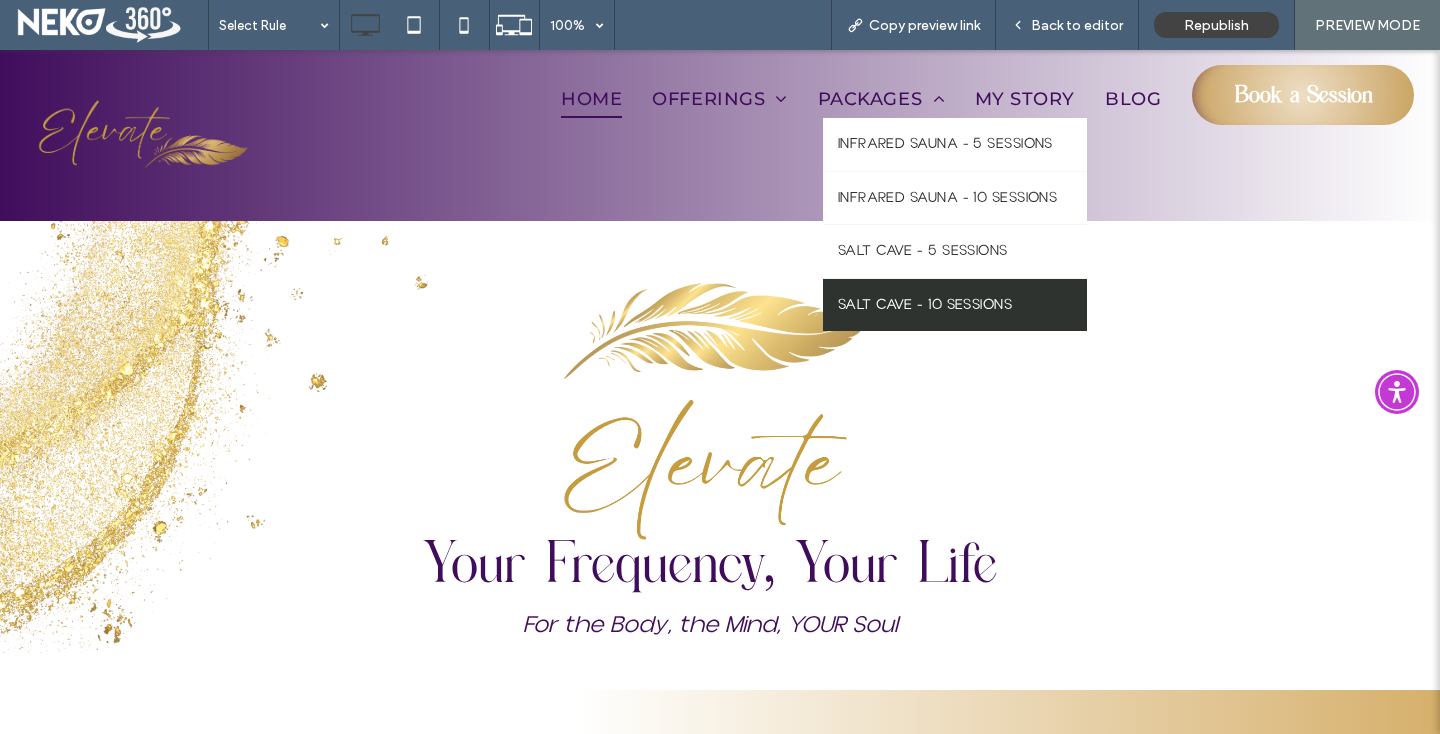 click on "SALT CAVE - 10 SESSIONS" at bounding box center [955, 305] 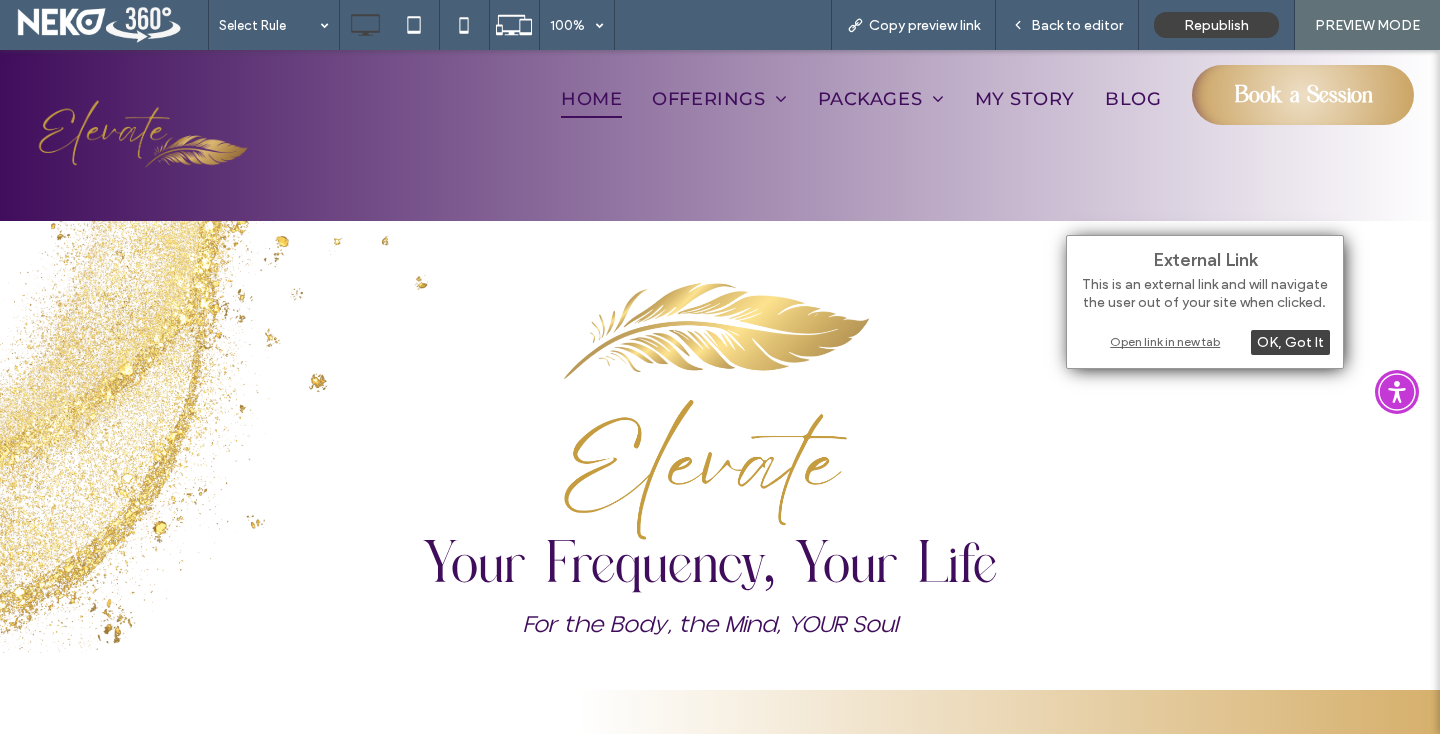 click on "Open link in new tab" at bounding box center [1205, 341] 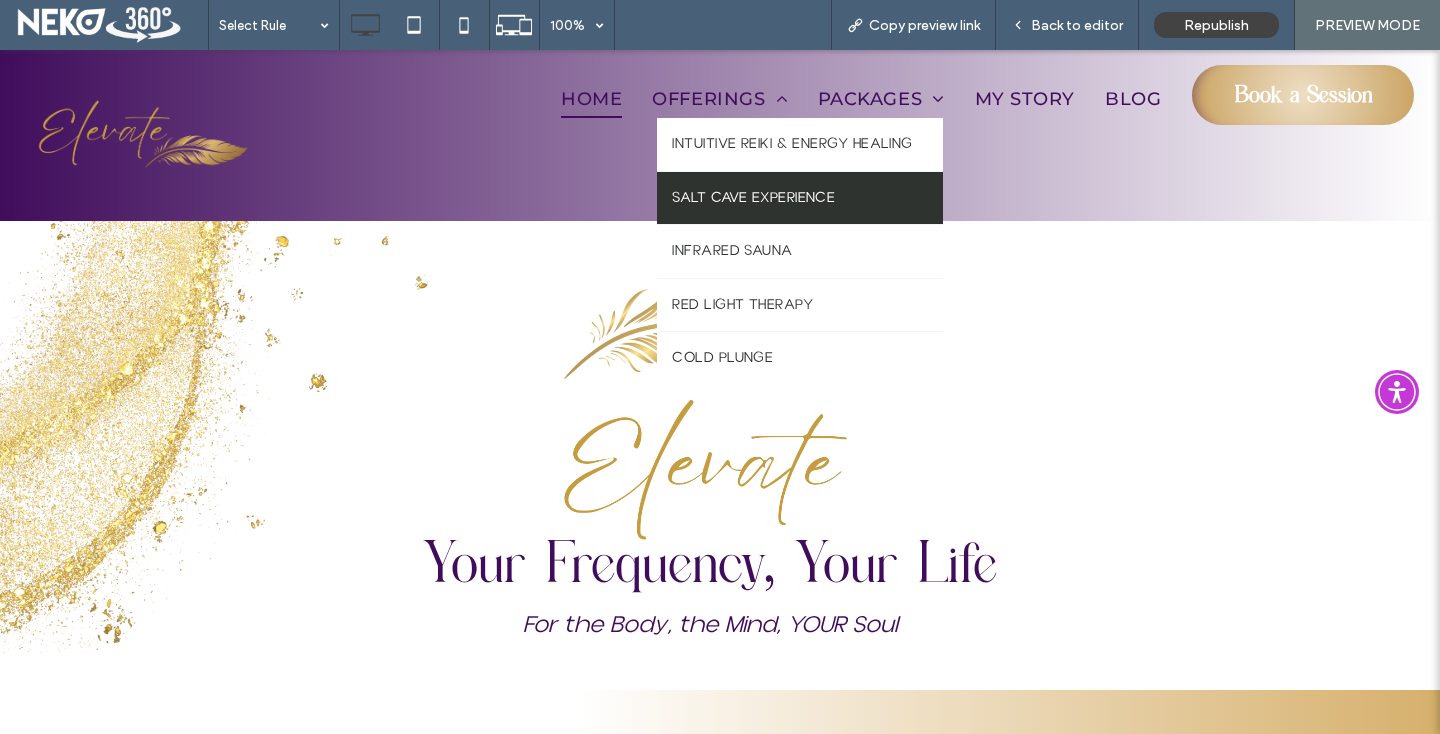 click on "SALT CAVE EXPERIENCE" at bounding box center (753, 198) 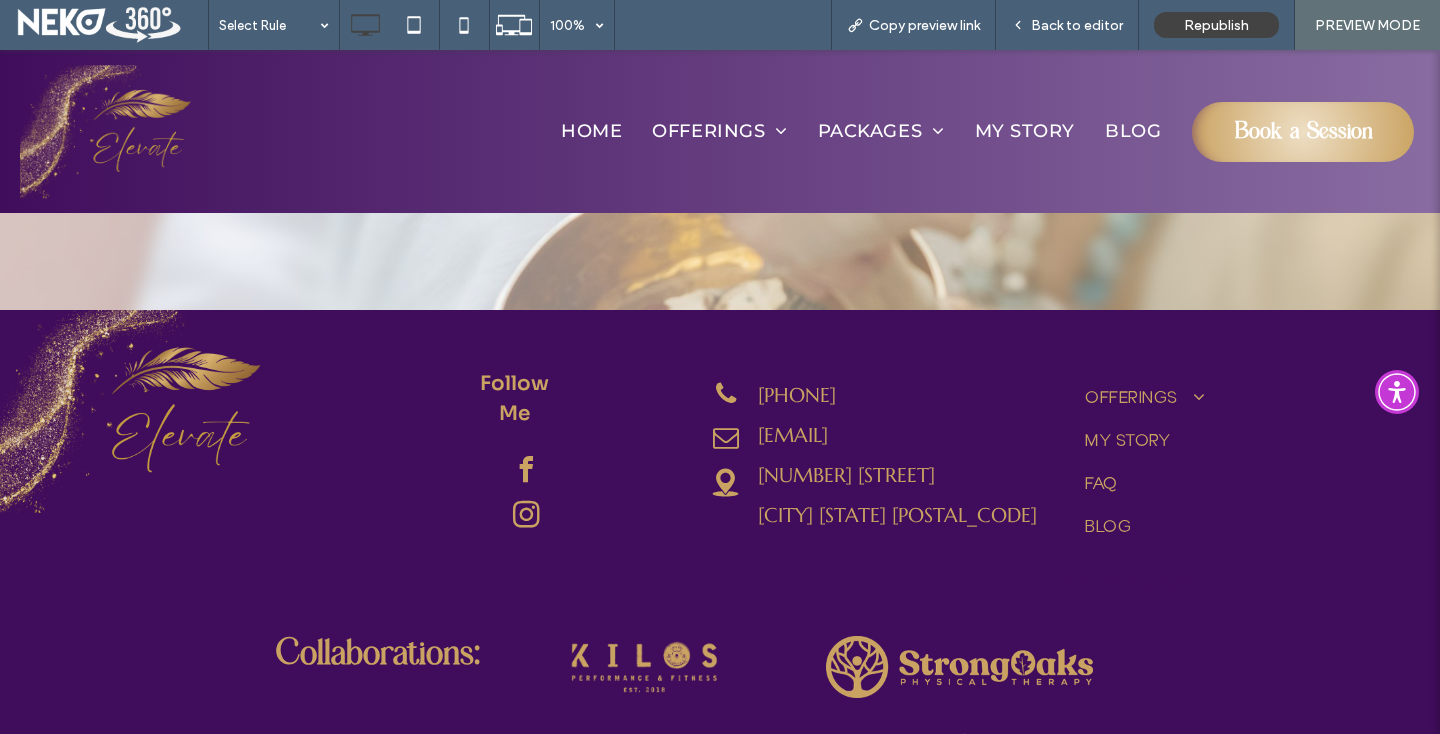 scroll, scrollTop: 4815, scrollLeft: 0, axis: vertical 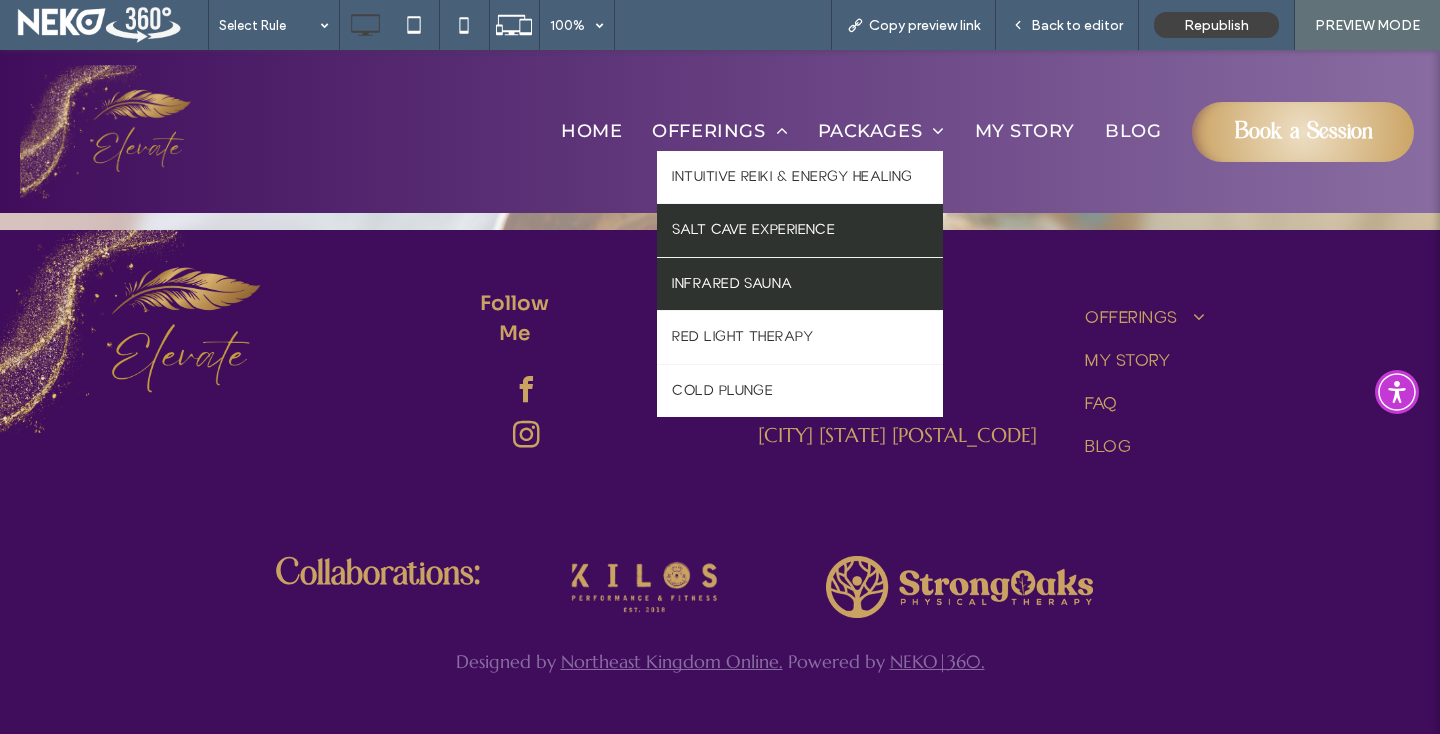 click on "INFRARED SAUNA" at bounding box center [732, 284] 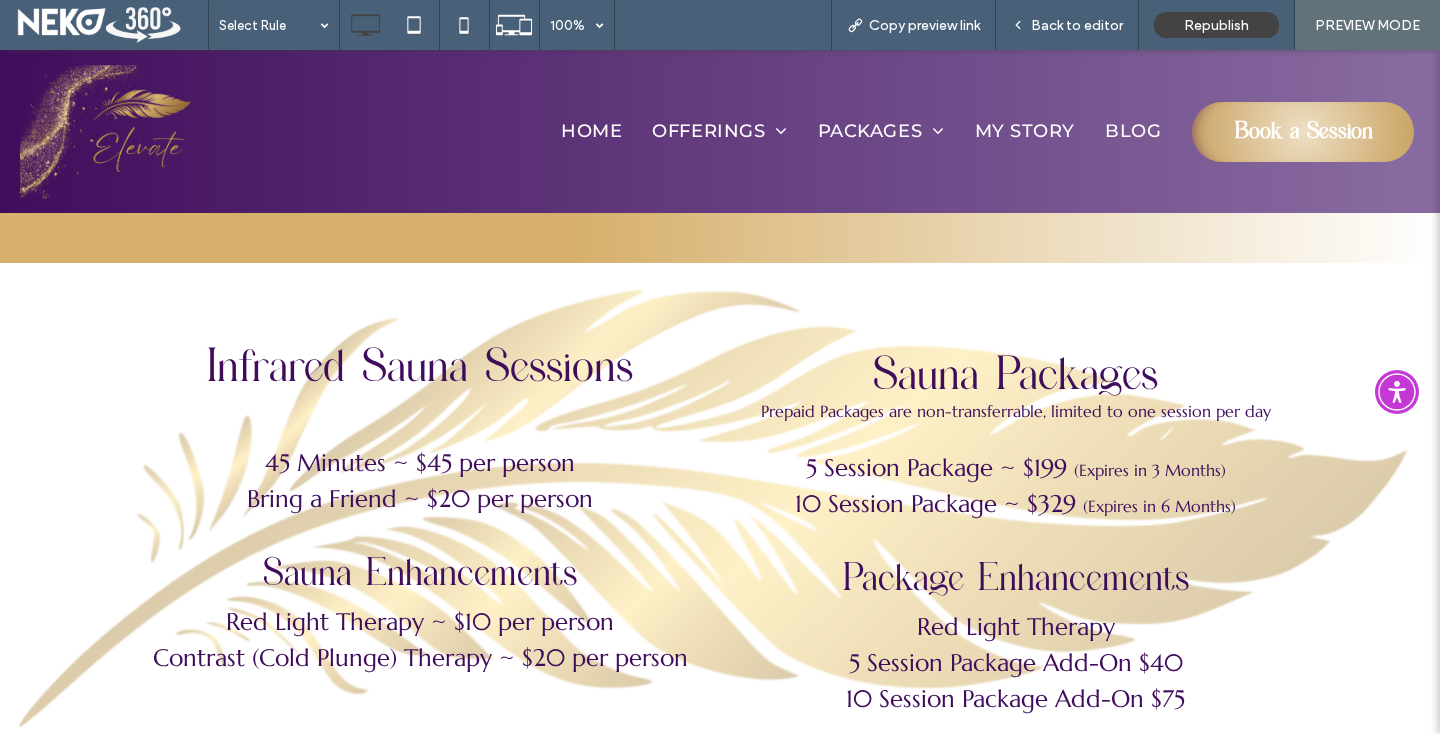 scroll, scrollTop: 2506, scrollLeft: 0, axis: vertical 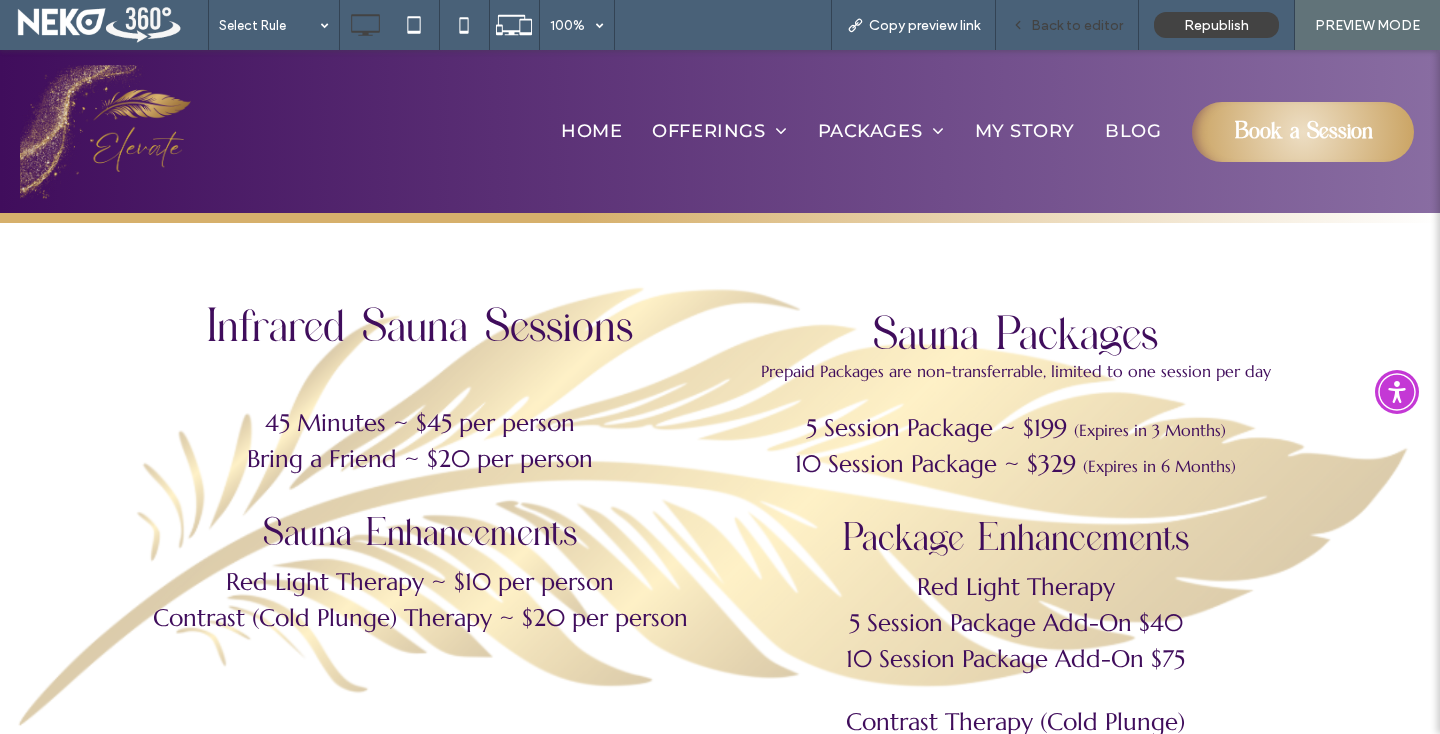 click on "Back to editor" at bounding box center [1077, 25] 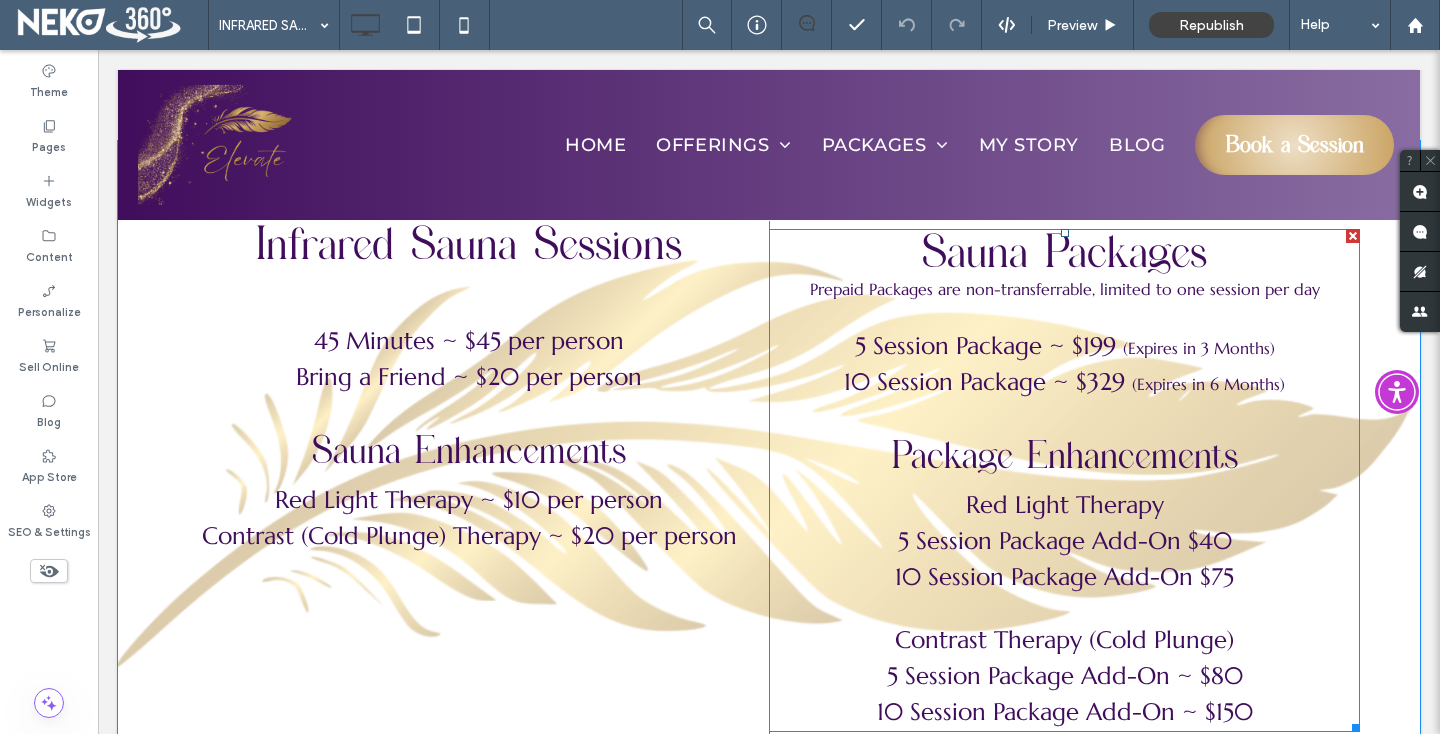 scroll, scrollTop: 2607, scrollLeft: 0, axis: vertical 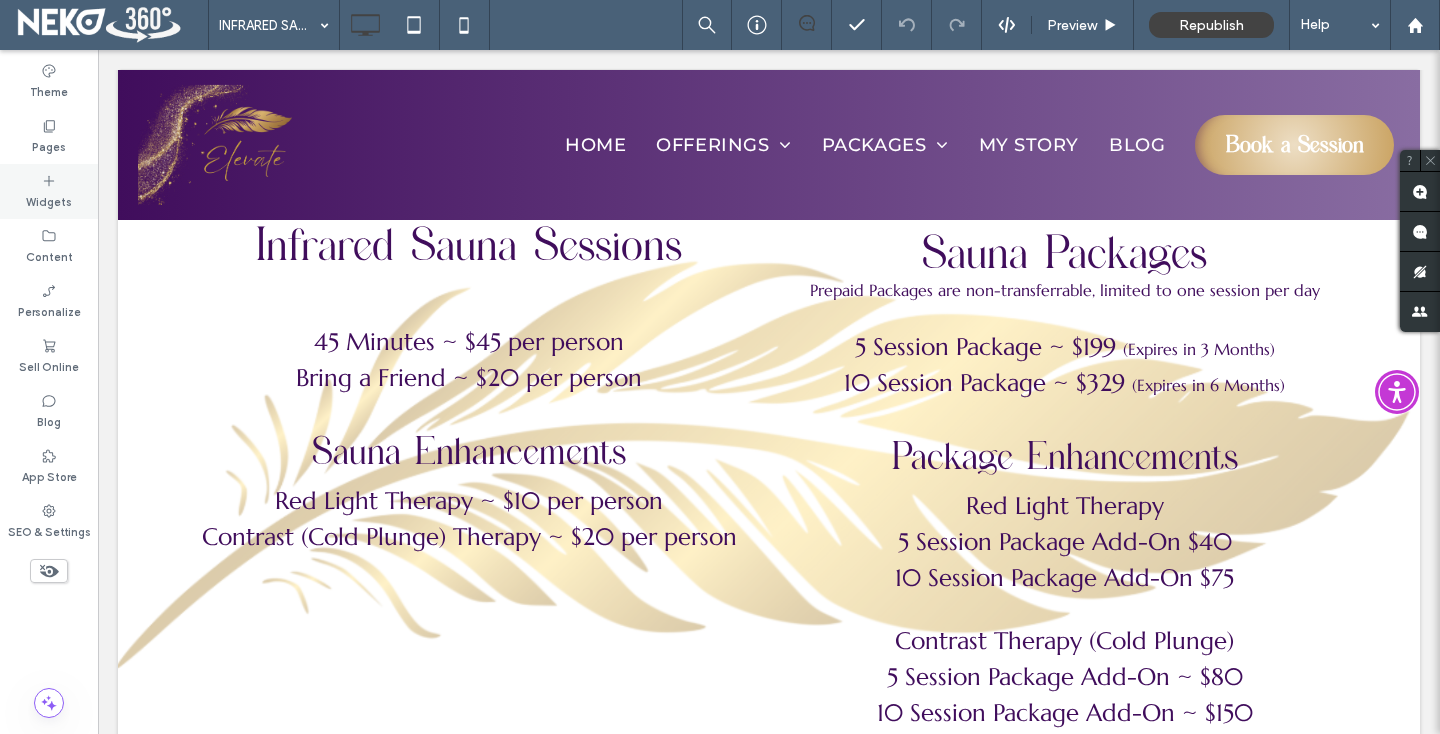 click on "Widgets" at bounding box center (49, 200) 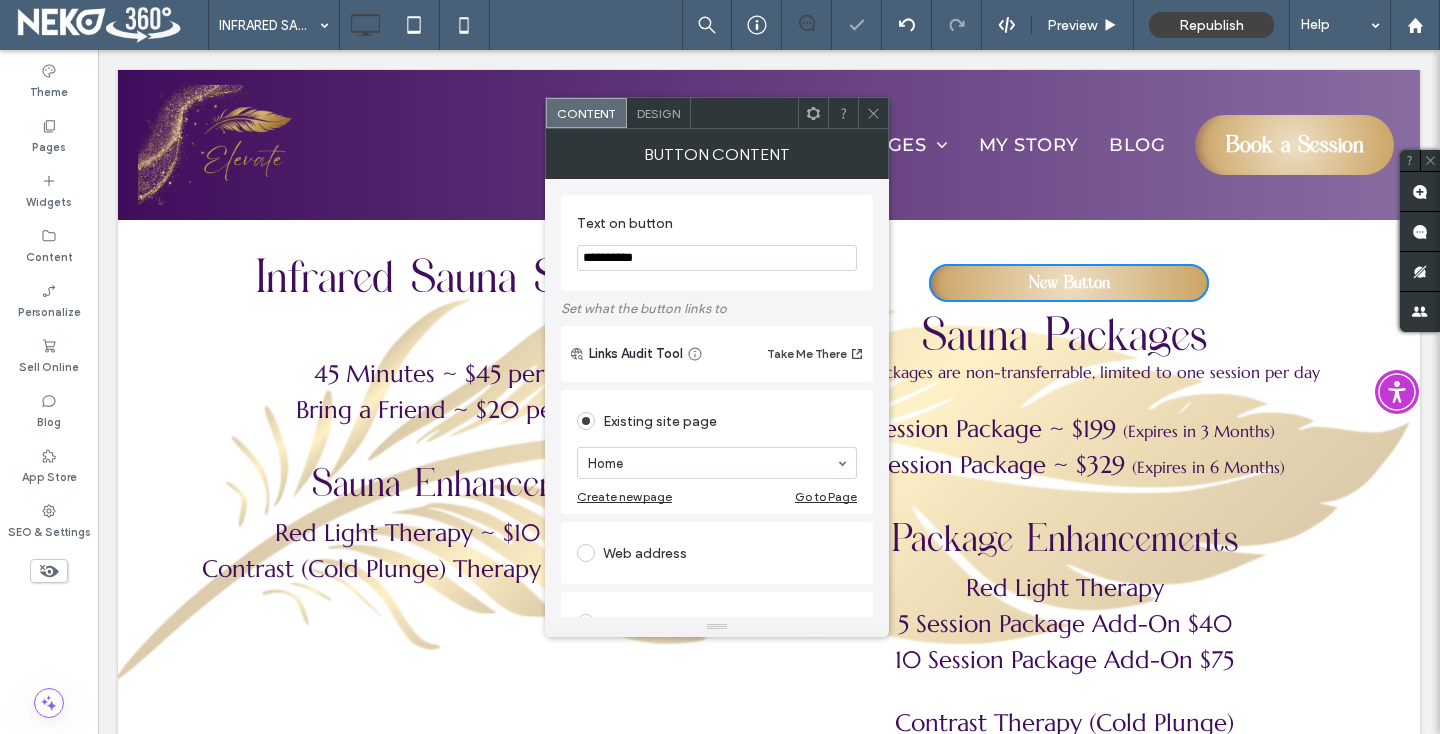 scroll, scrollTop: 2517, scrollLeft: 0, axis: vertical 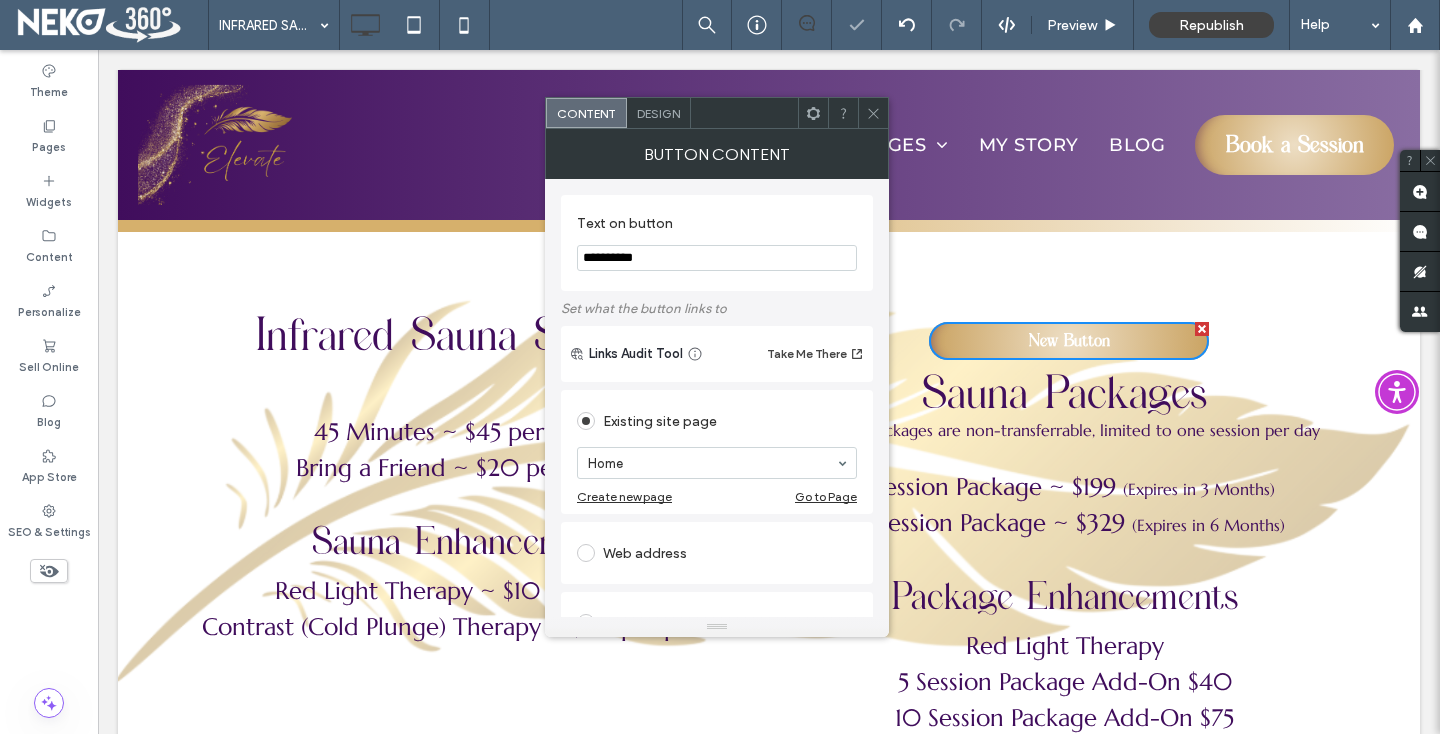 click on "**********" at bounding box center (717, 258) 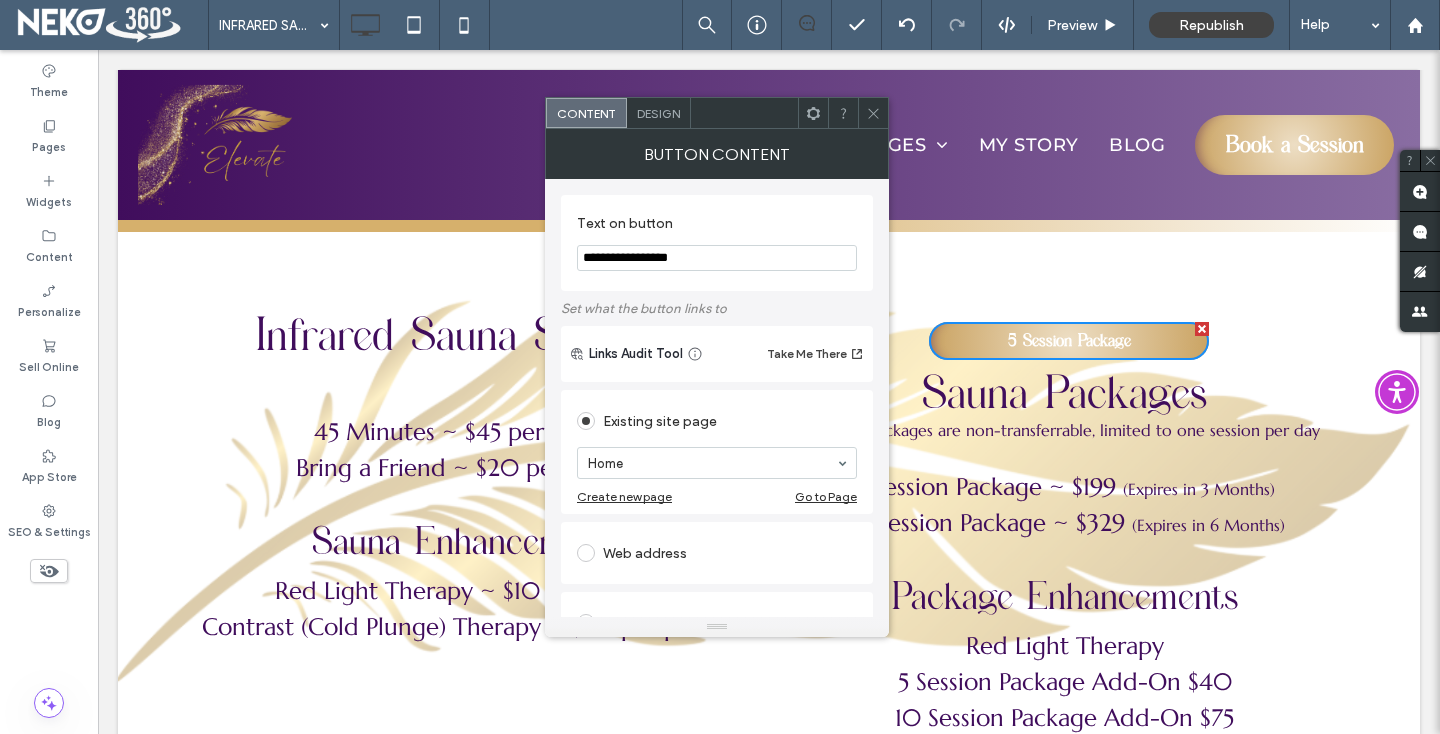 type on "**********" 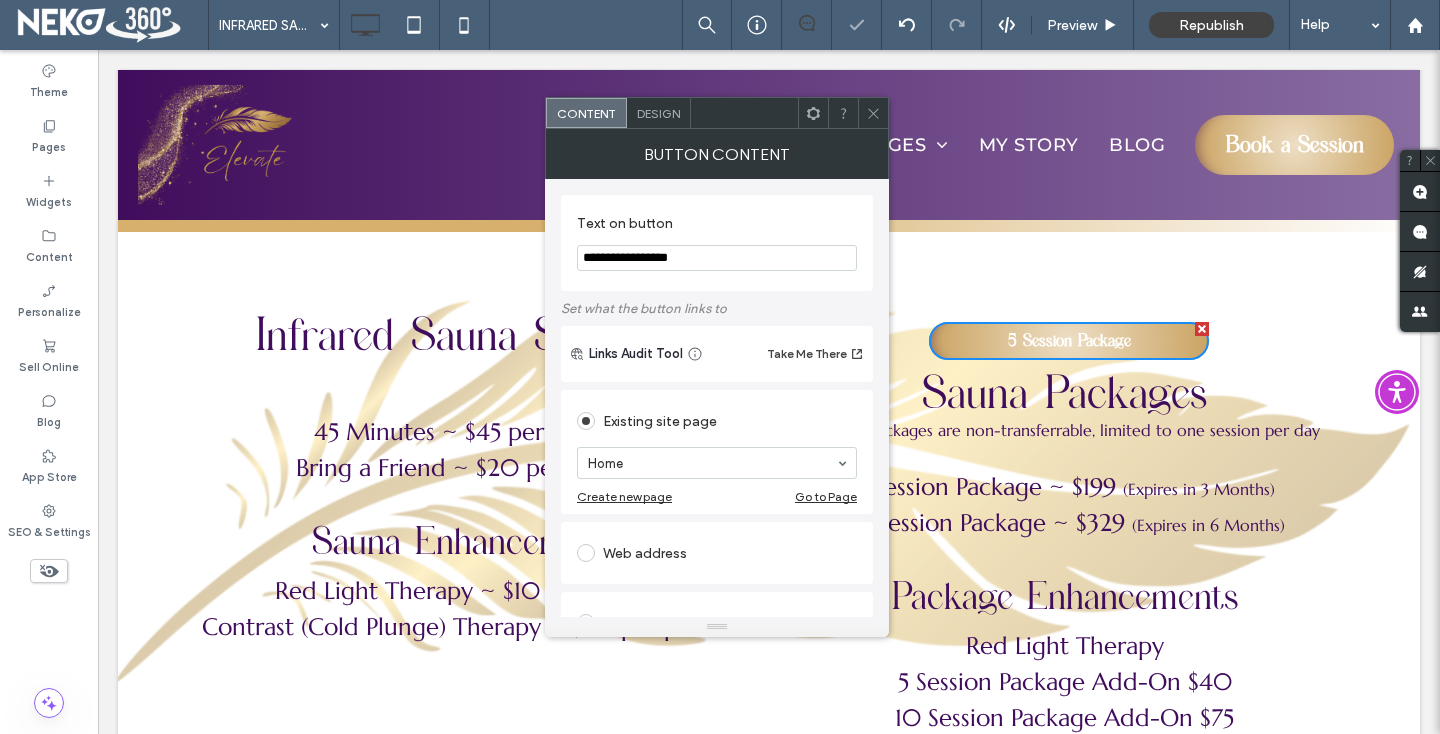 click on "**********" at bounding box center (717, 243) 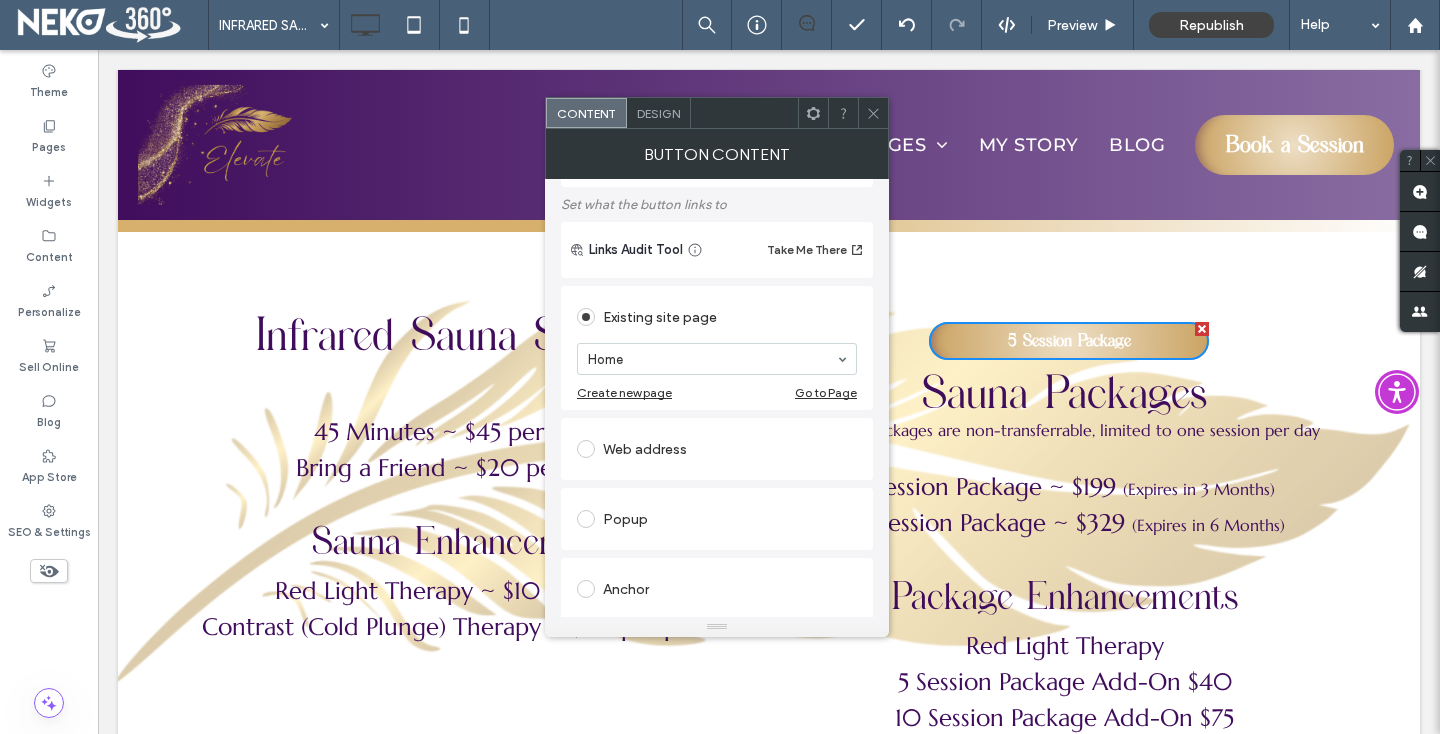 scroll, scrollTop: 116, scrollLeft: 0, axis: vertical 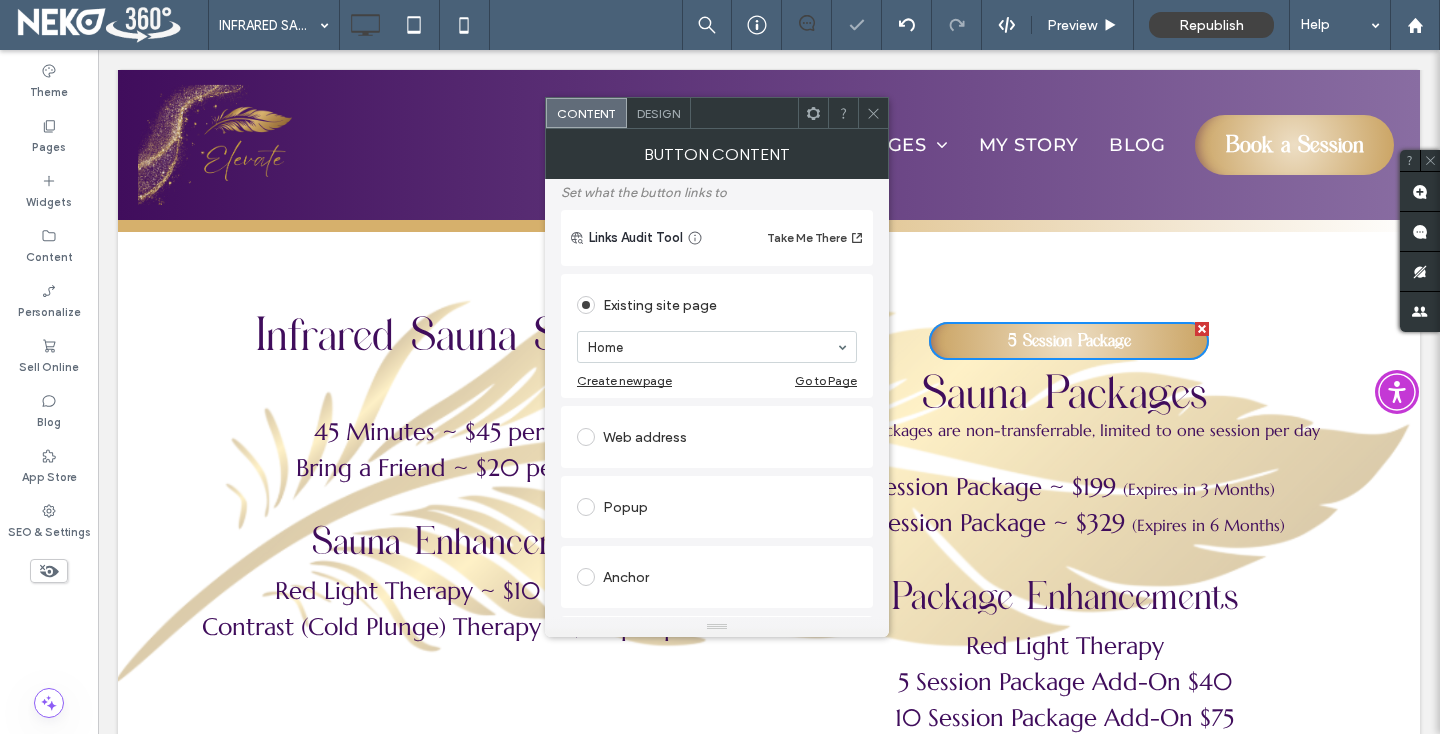 click at bounding box center [586, 437] 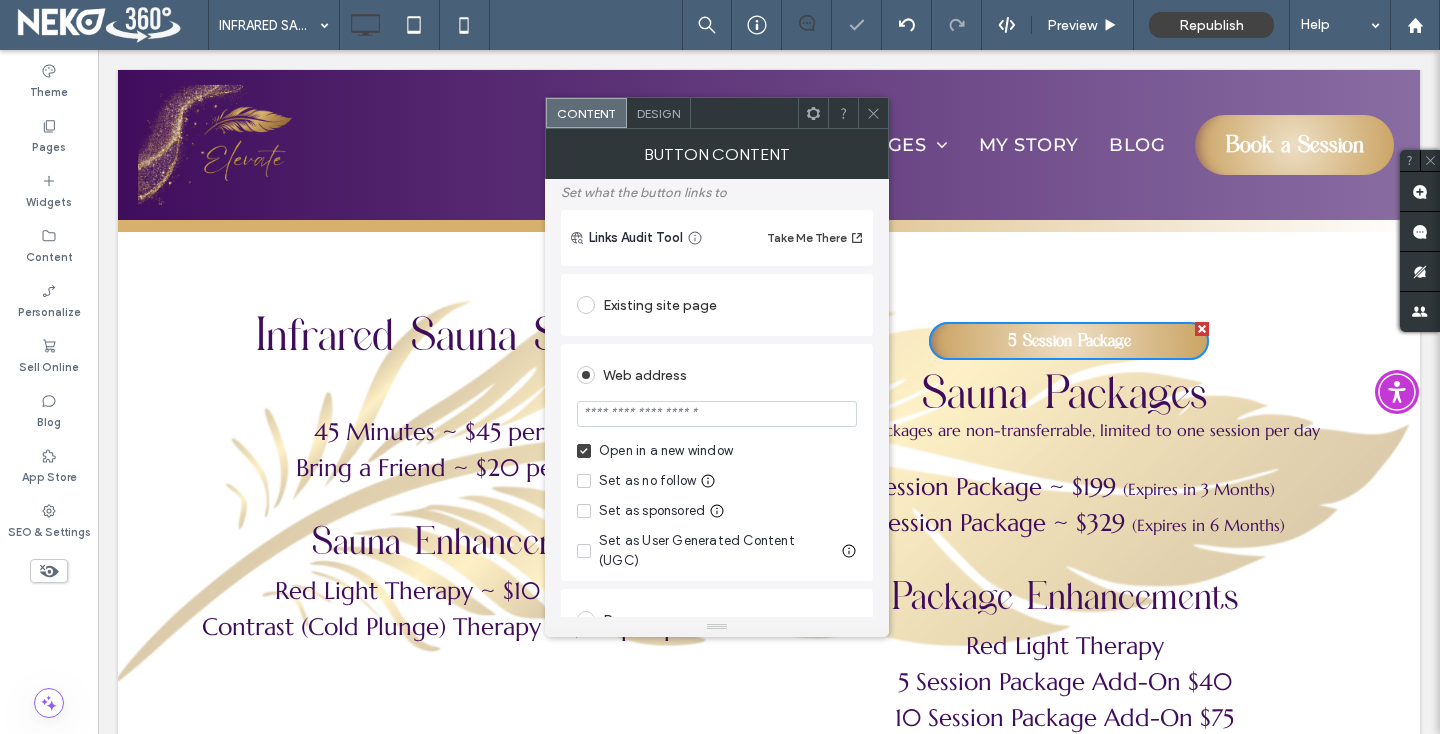 click at bounding box center (717, 414) 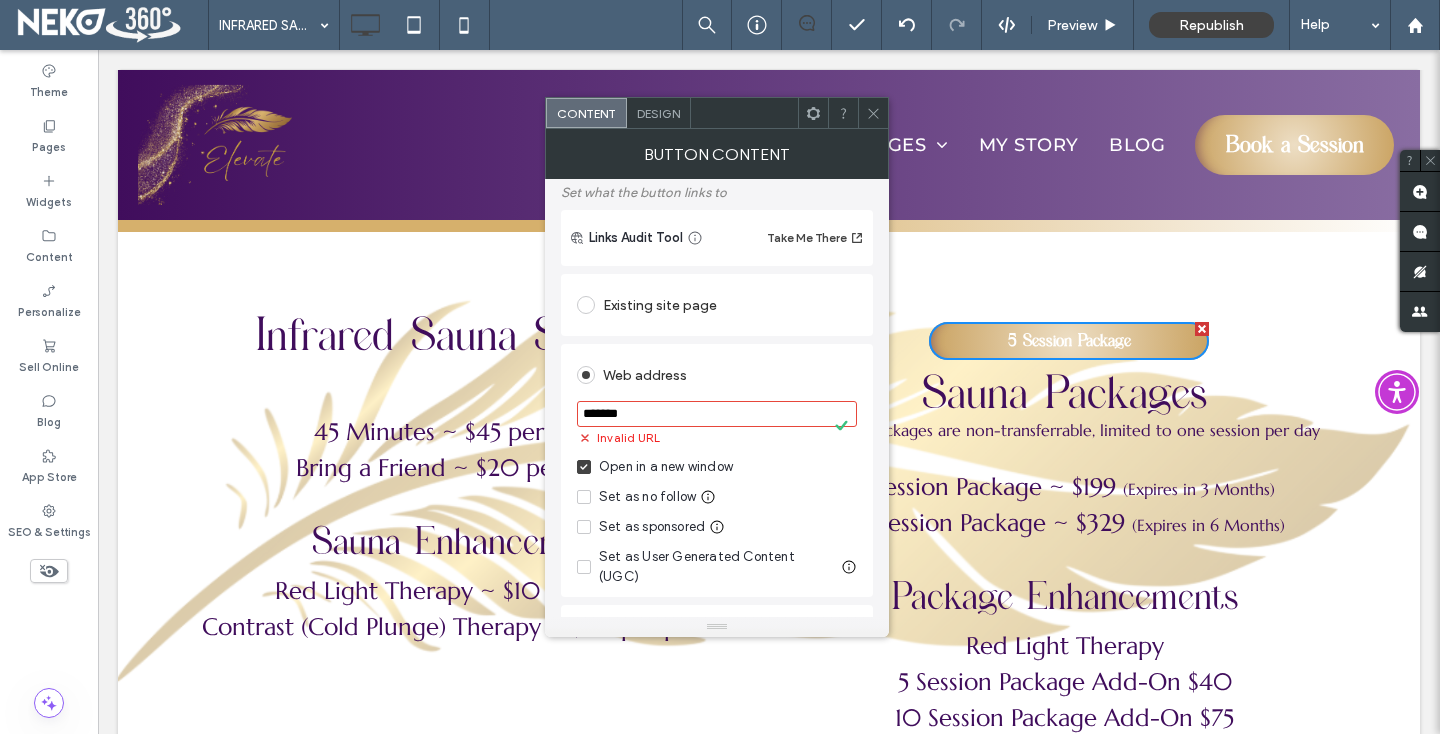 click on "*******" at bounding box center (717, 414) 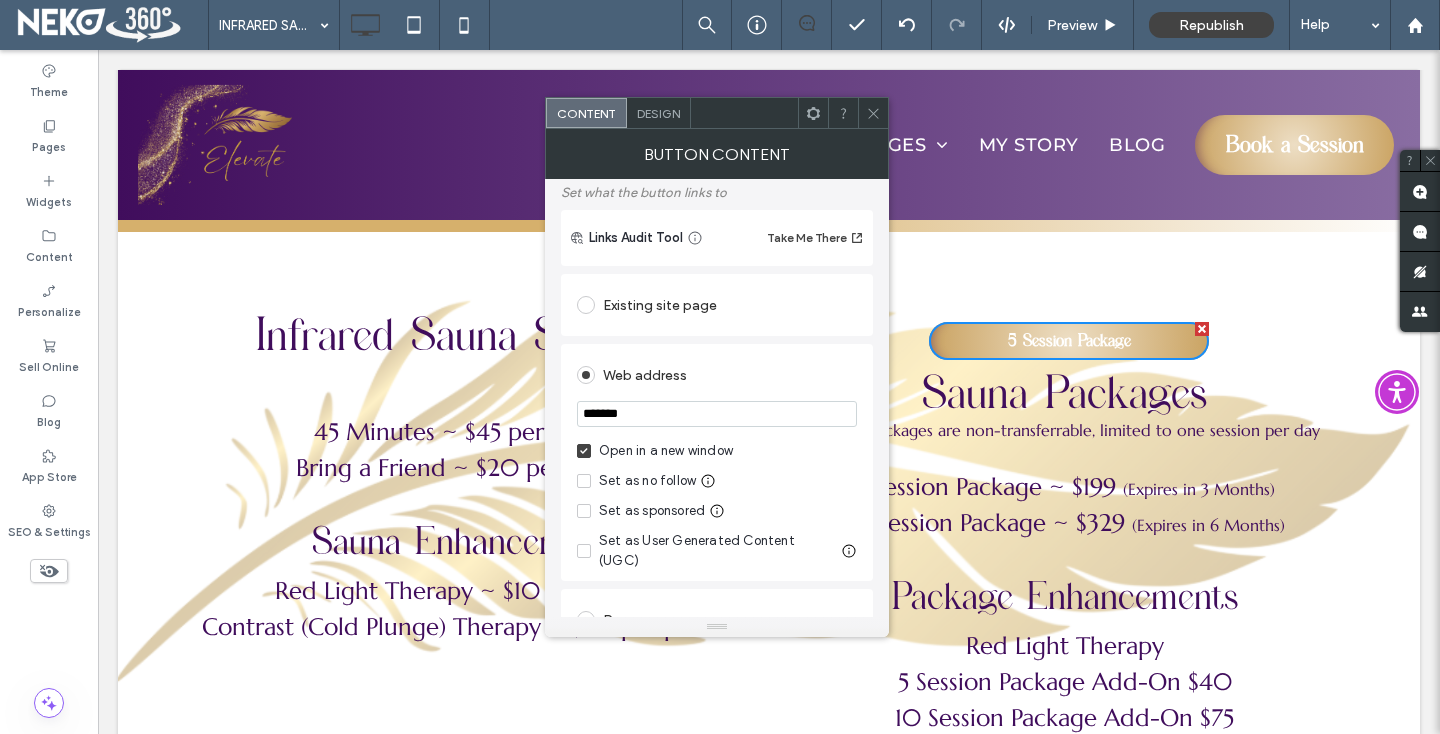 paste on "**********" 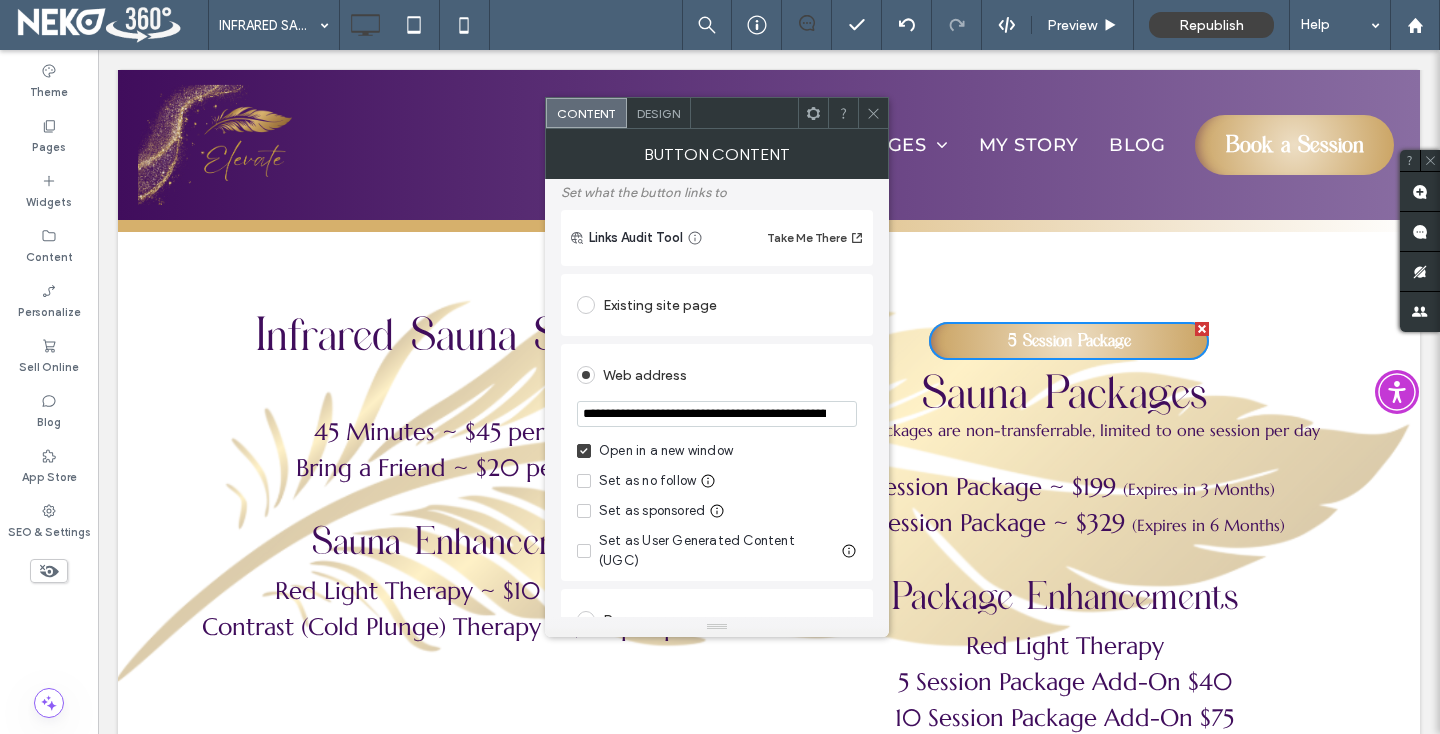 scroll, scrollTop: 0, scrollLeft: 434, axis: horizontal 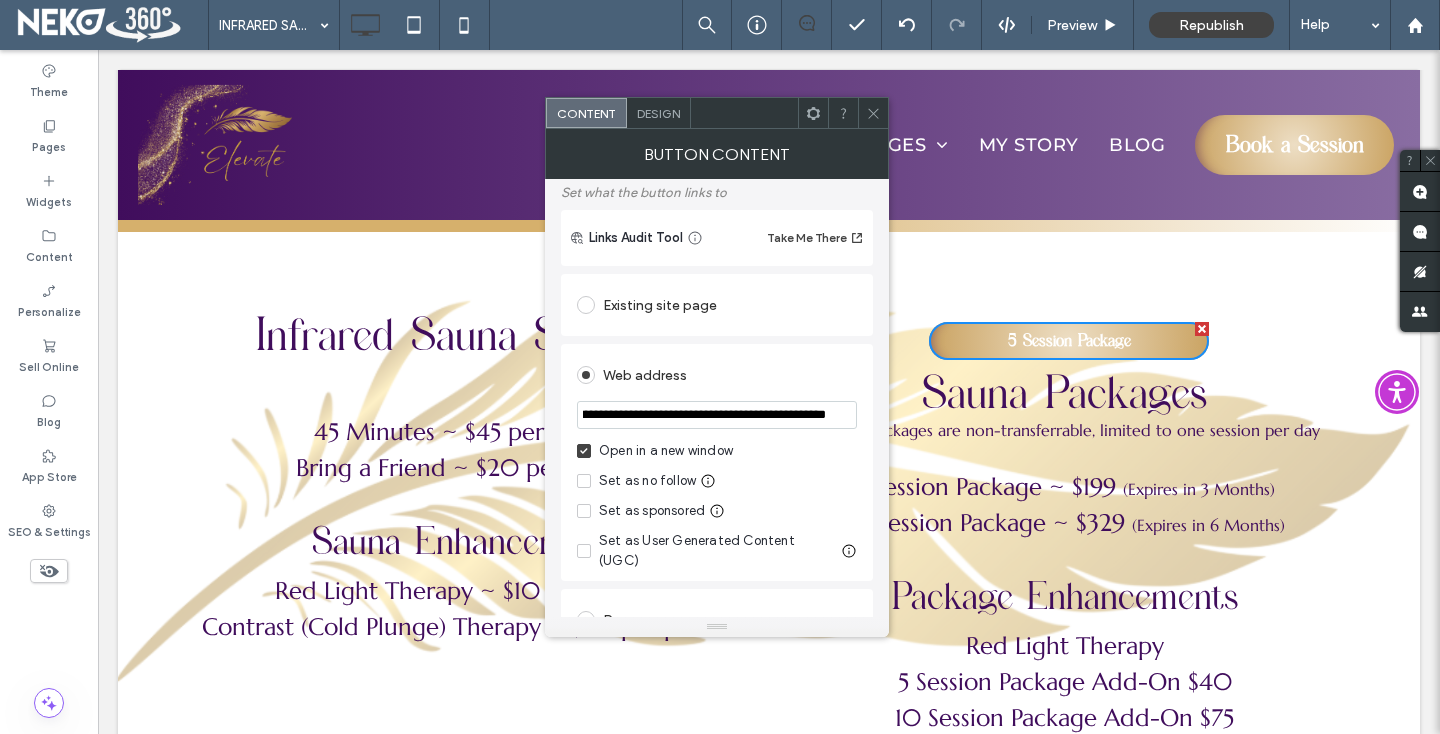 click on "**********" at bounding box center (717, 415) 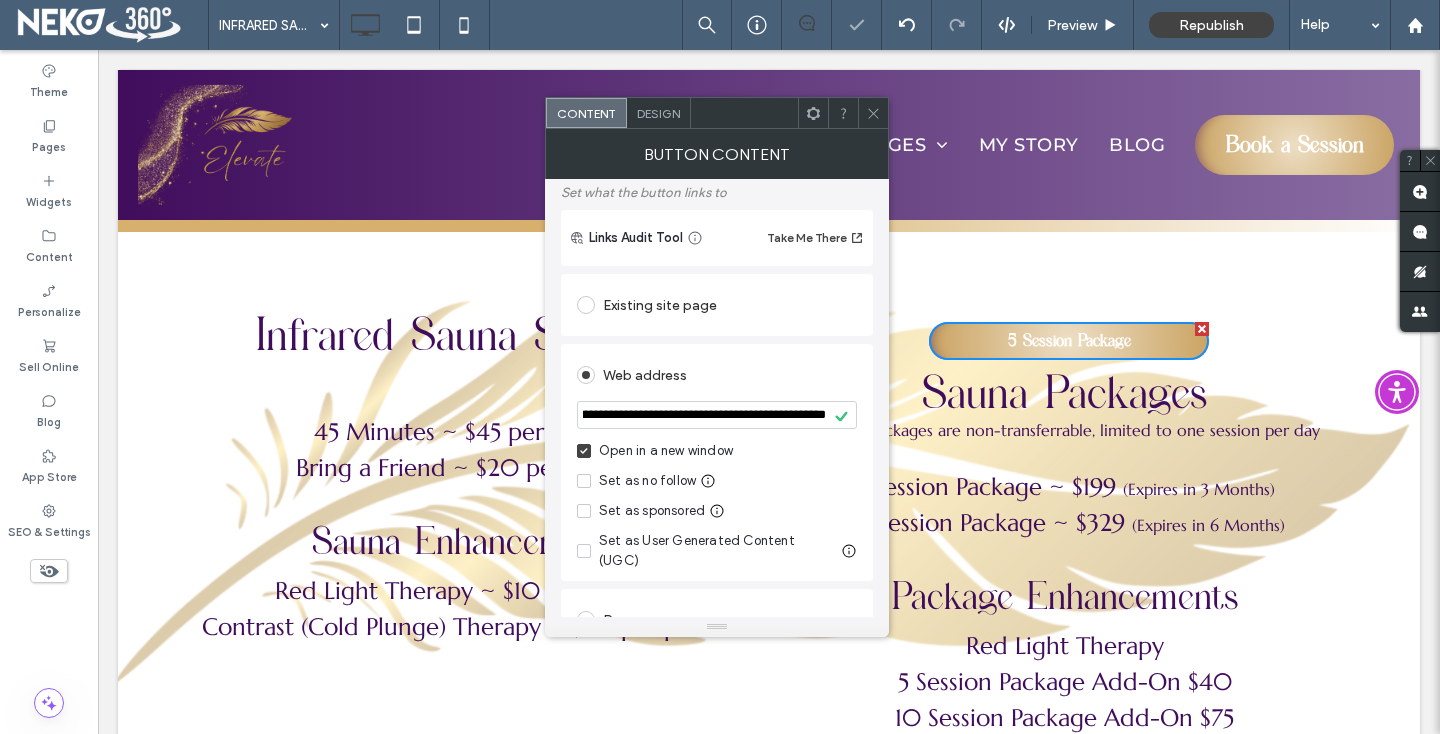 click on "**********" at bounding box center (717, 462) 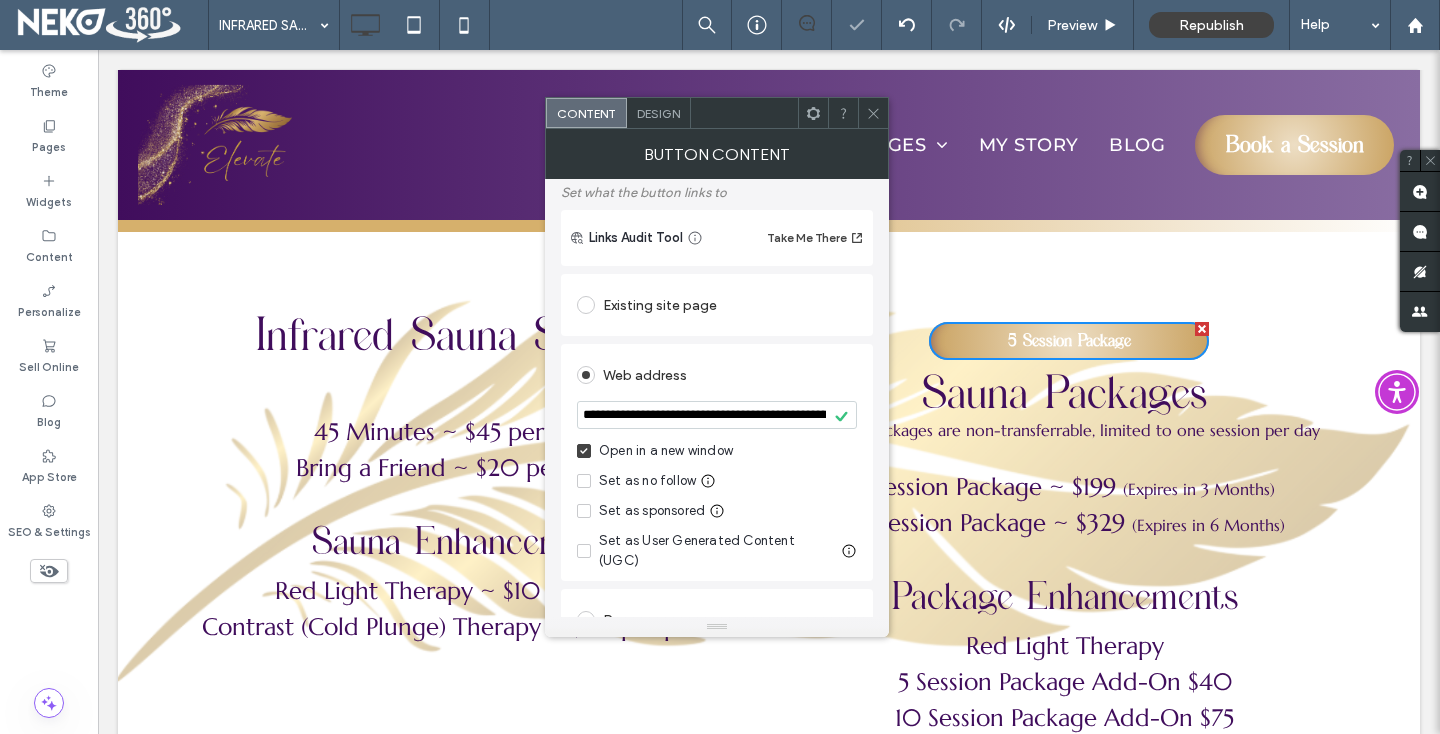 scroll, scrollTop: 0, scrollLeft: 0, axis: both 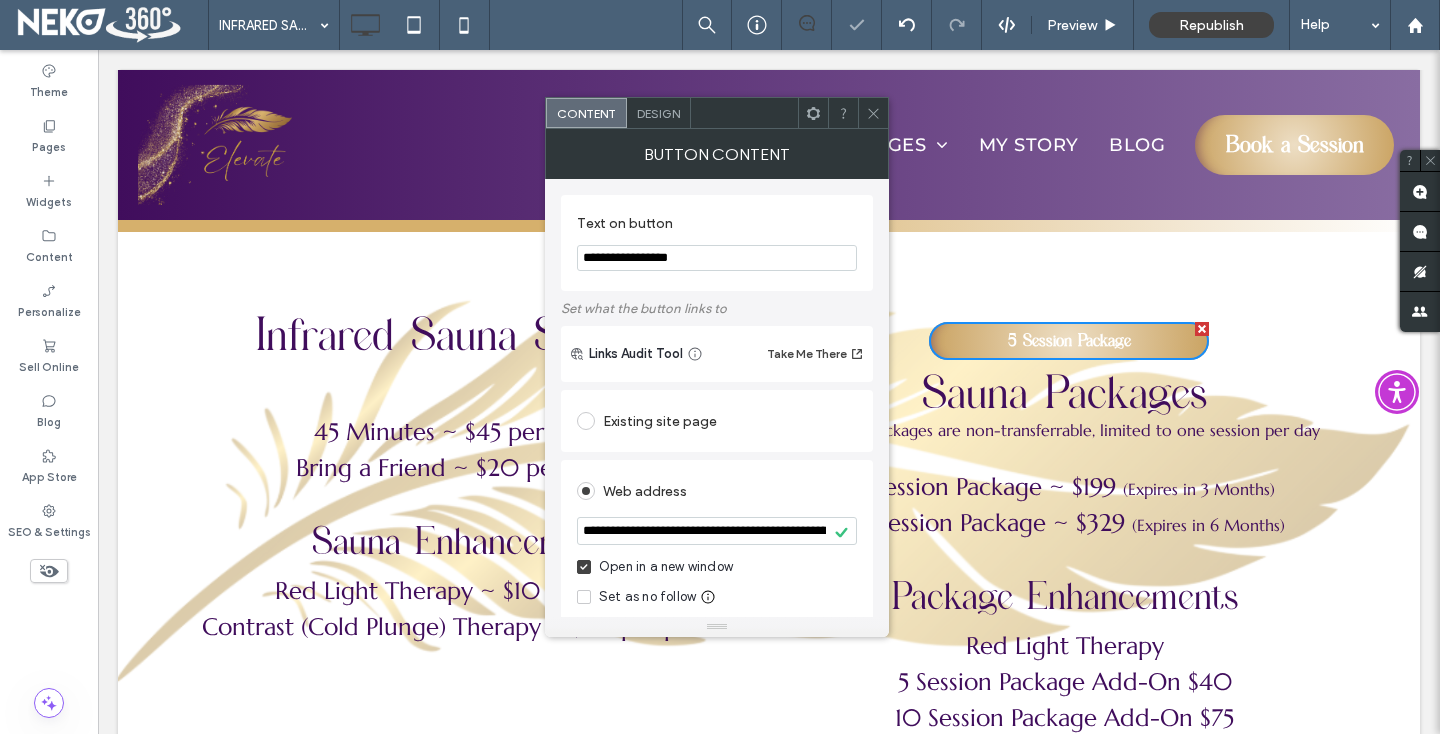 click on "**********" at bounding box center (717, 258) 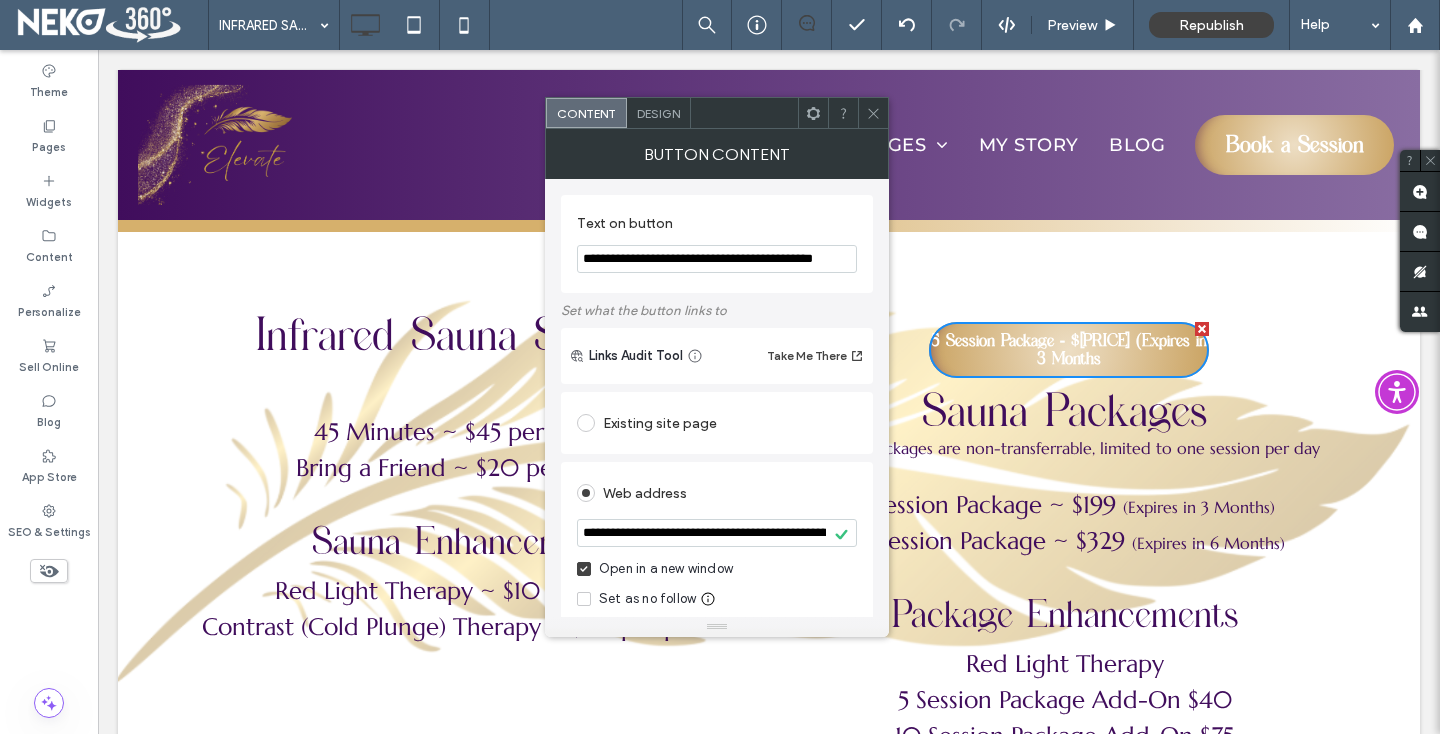 scroll, scrollTop: 0, scrollLeft: 8, axis: horizontal 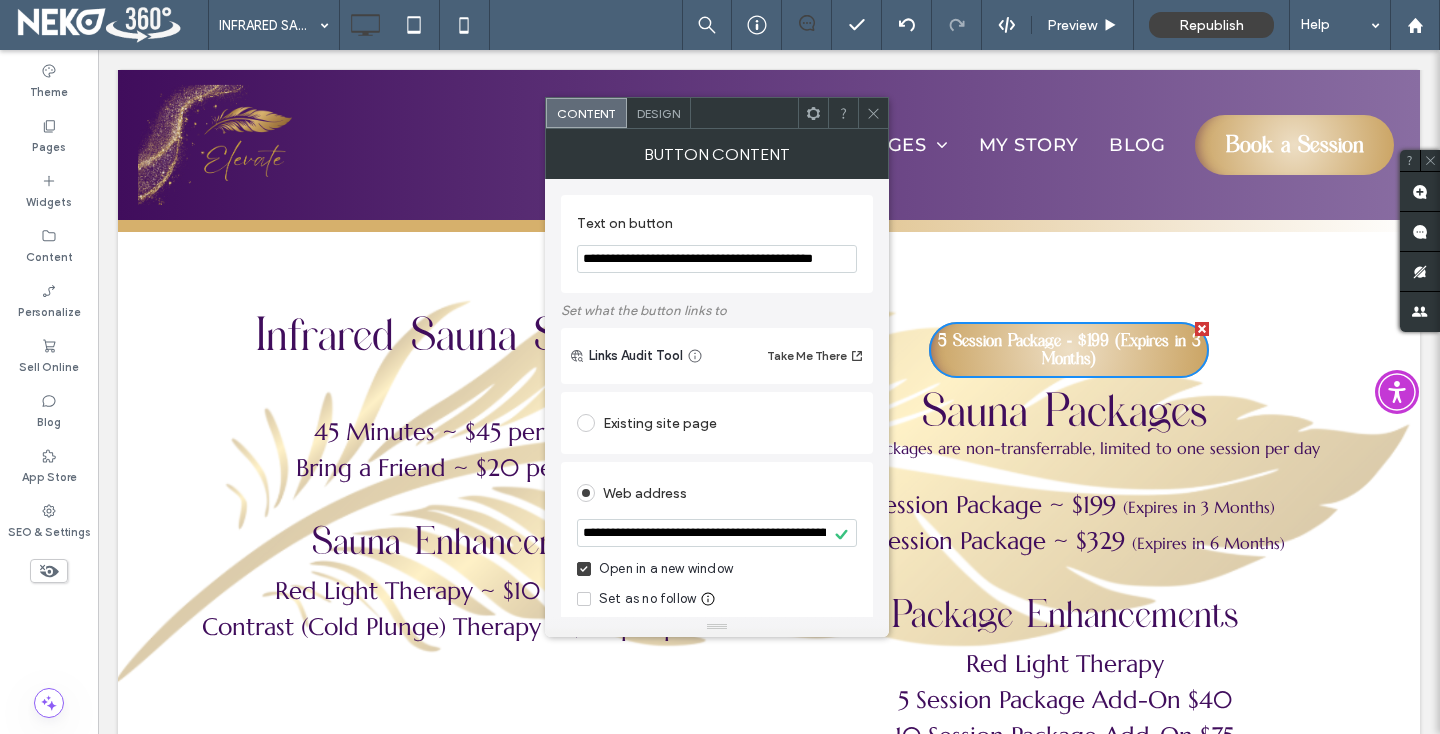 type on "**********" 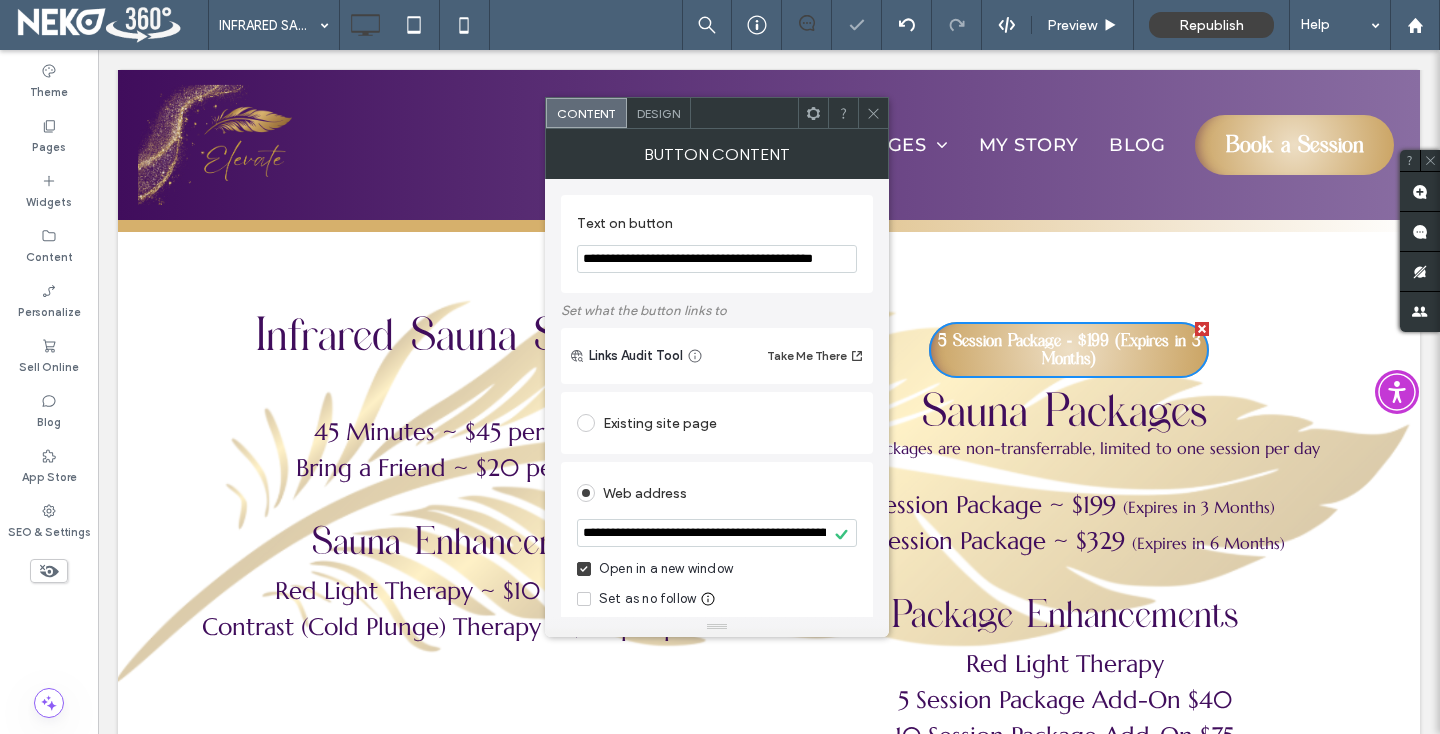 click at bounding box center (873, 113) 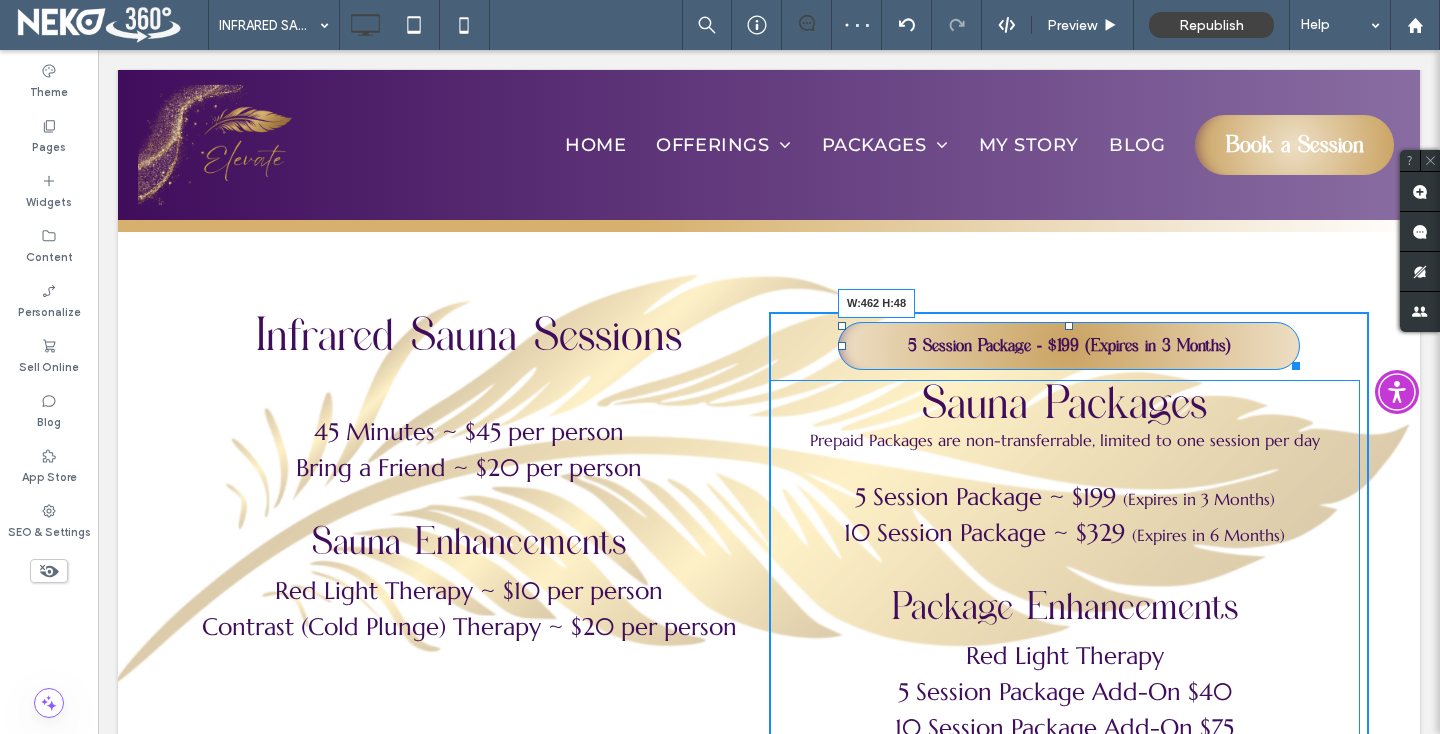 drag, startPoint x: 1201, startPoint y: 359, endPoint x: 1292, endPoint y: 353, distance: 91.197586 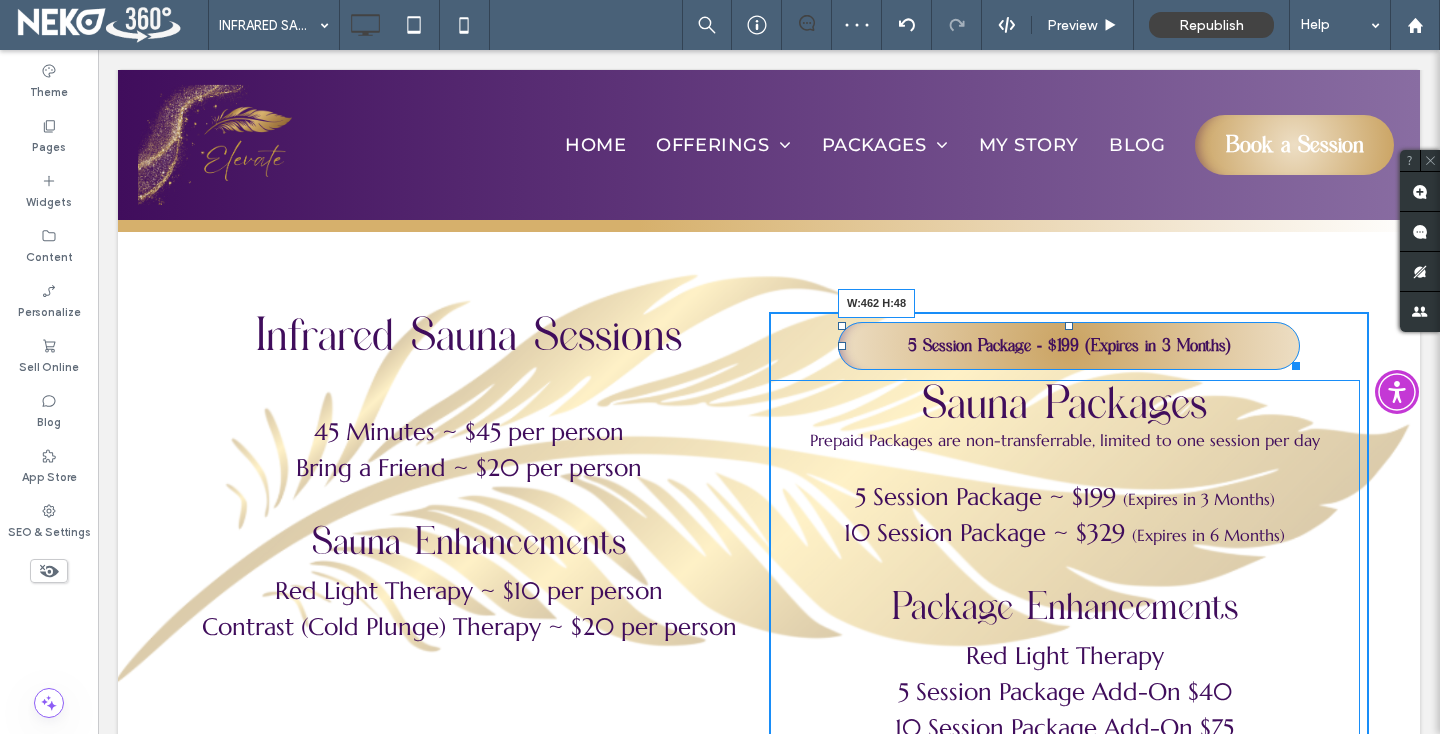 click at bounding box center (1292, 362) 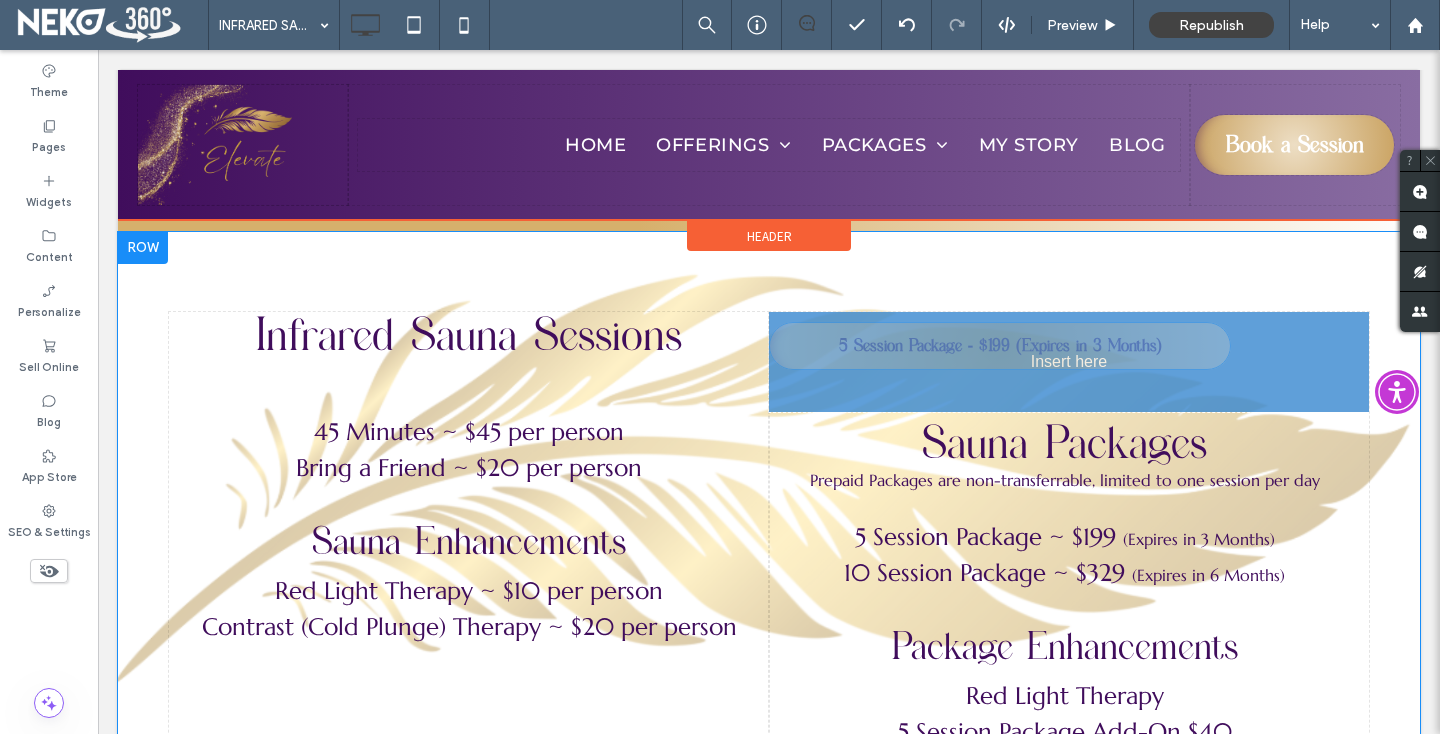 drag, startPoint x: 869, startPoint y: 337, endPoint x: 997, endPoint y: 447, distance: 168.77203 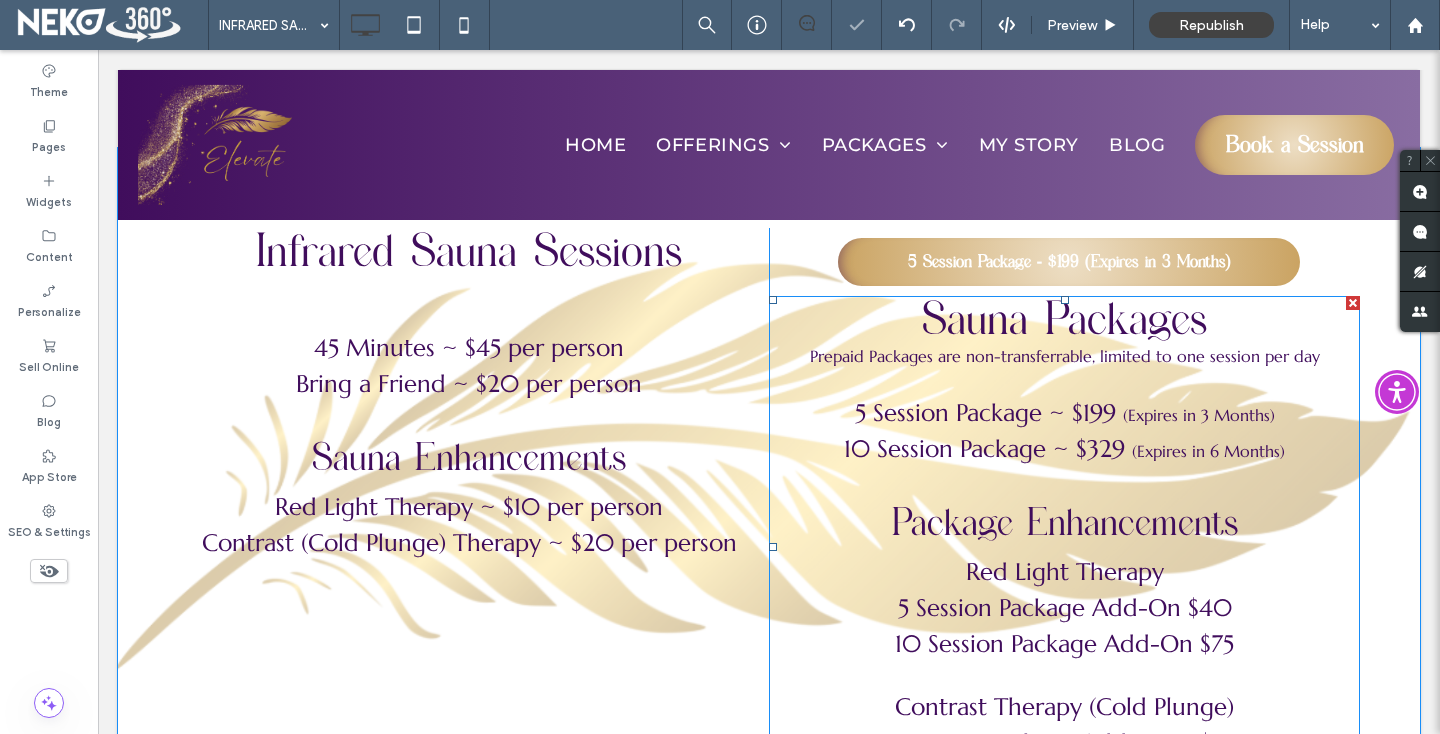 scroll, scrollTop: 2621, scrollLeft: 0, axis: vertical 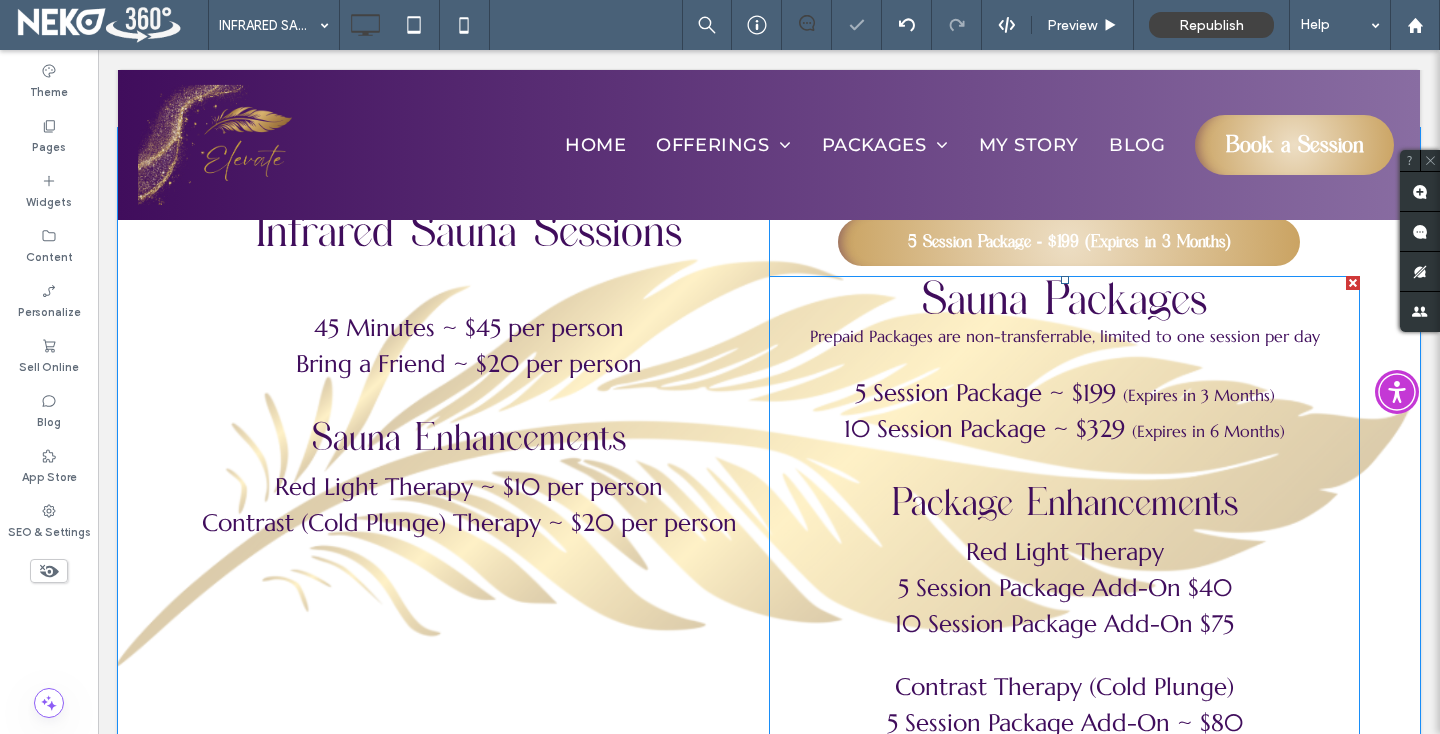 click at bounding box center (1064, 361) 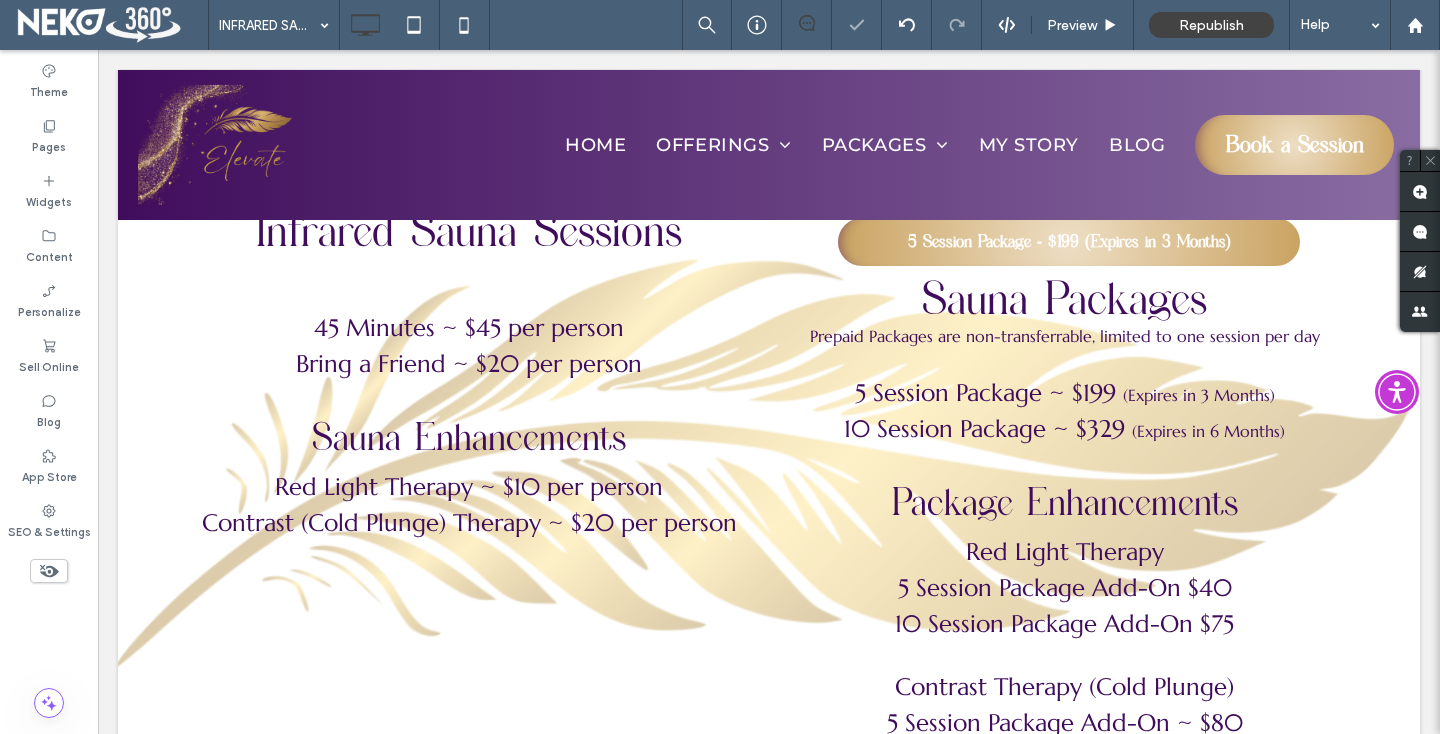 scroll, scrollTop: 2751, scrollLeft: 0, axis: vertical 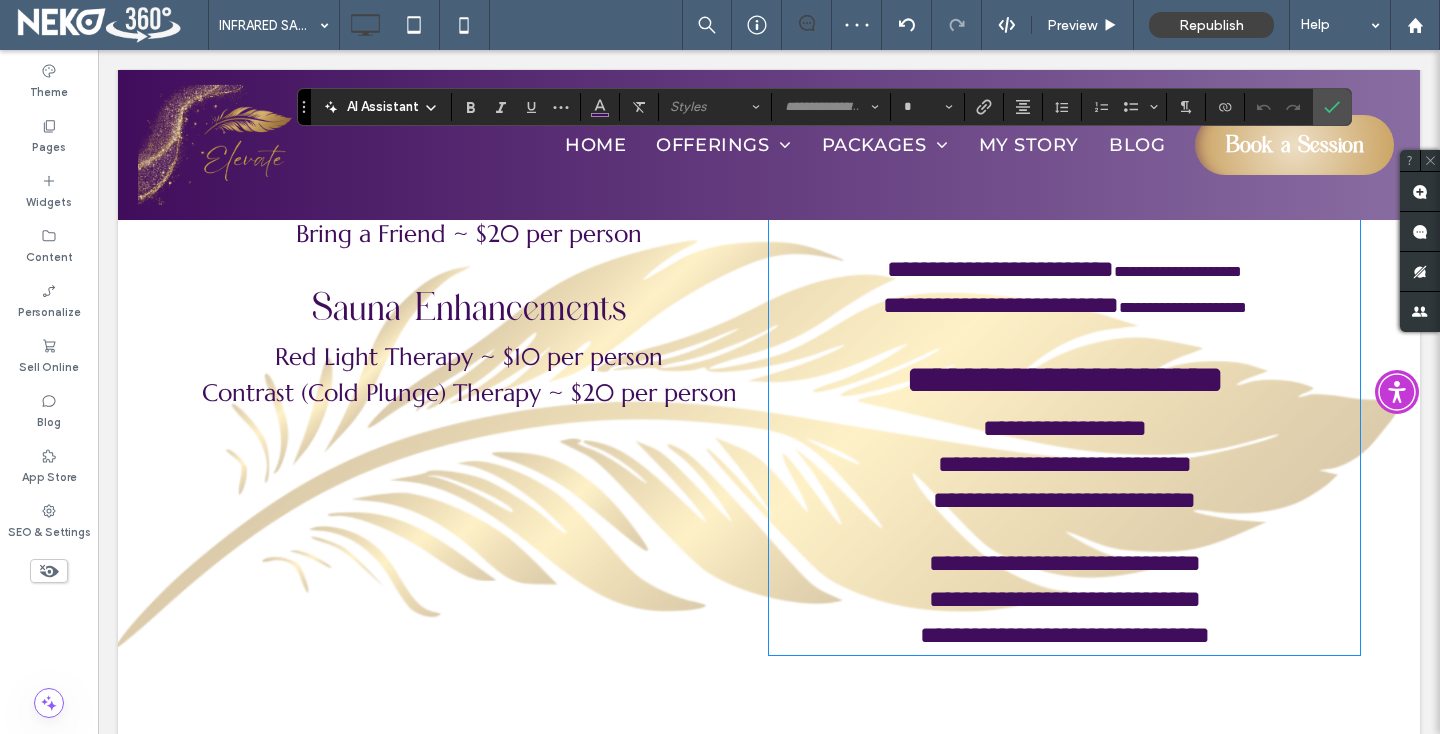 click on "**********" at bounding box center [1065, 379] 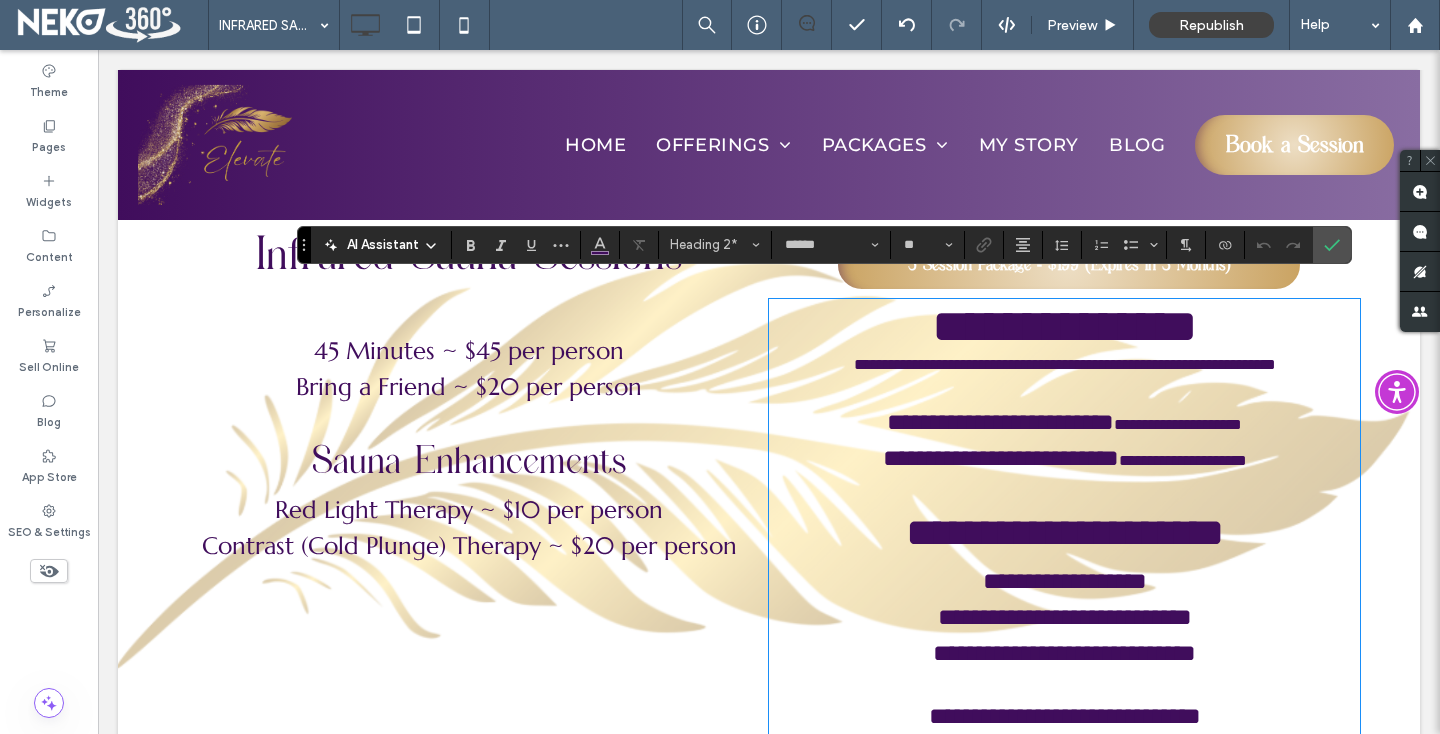 scroll, scrollTop: 2593, scrollLeft: 0, axis: vertical 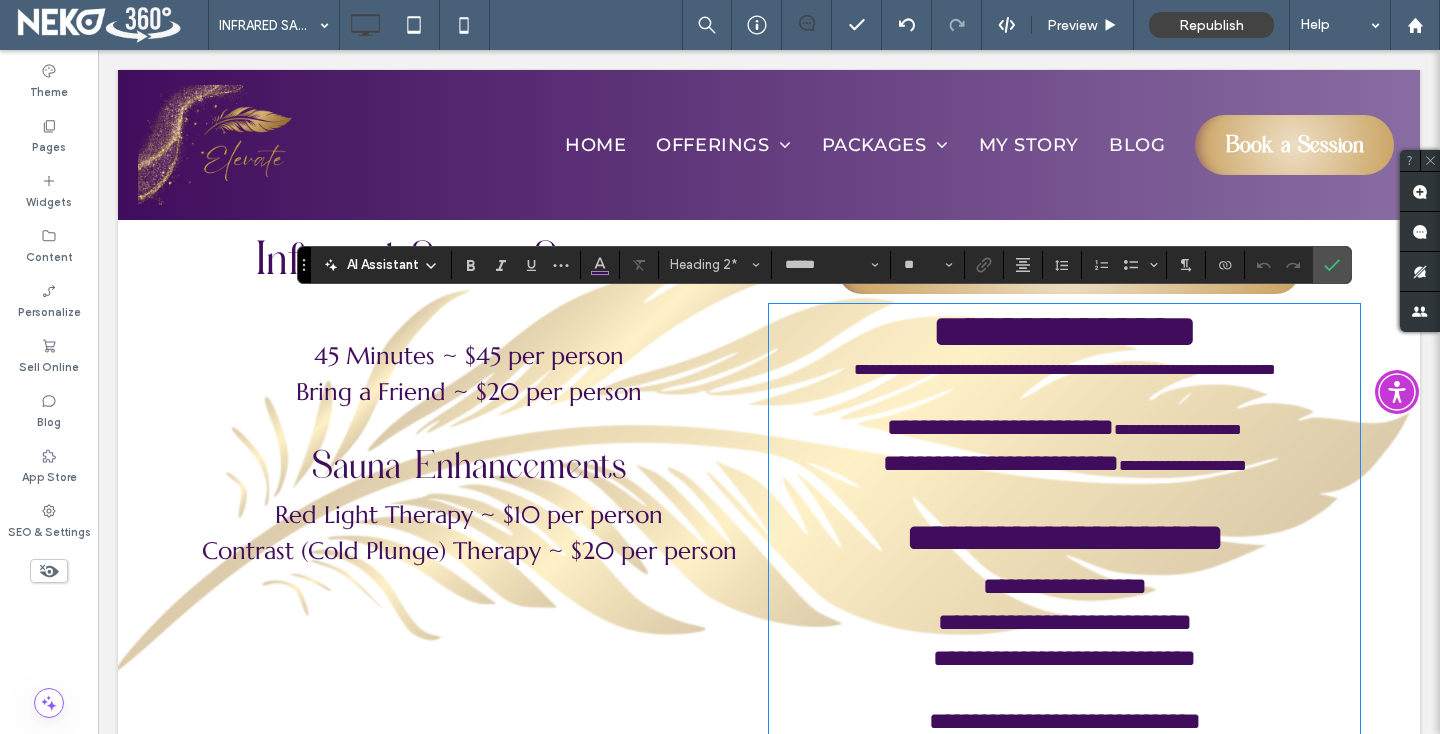 type on "**" 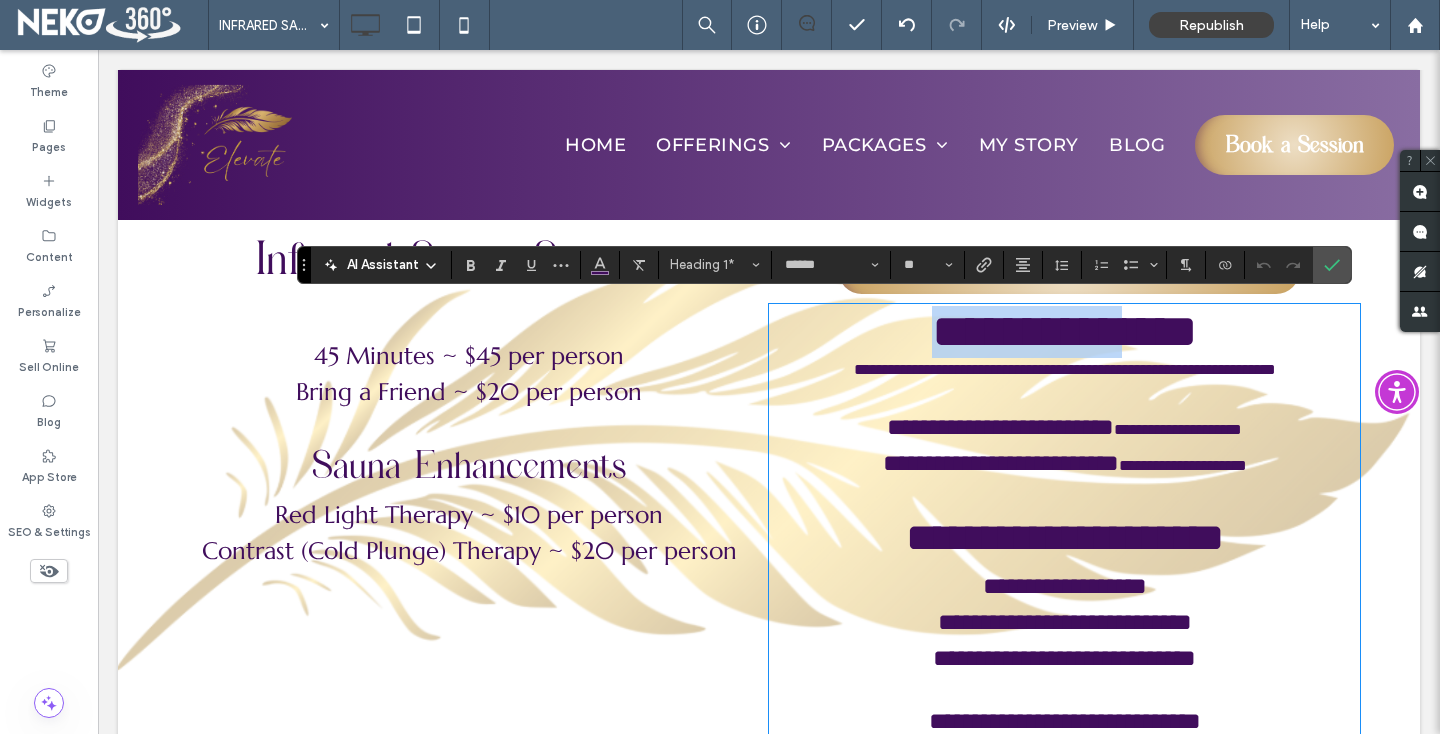 type 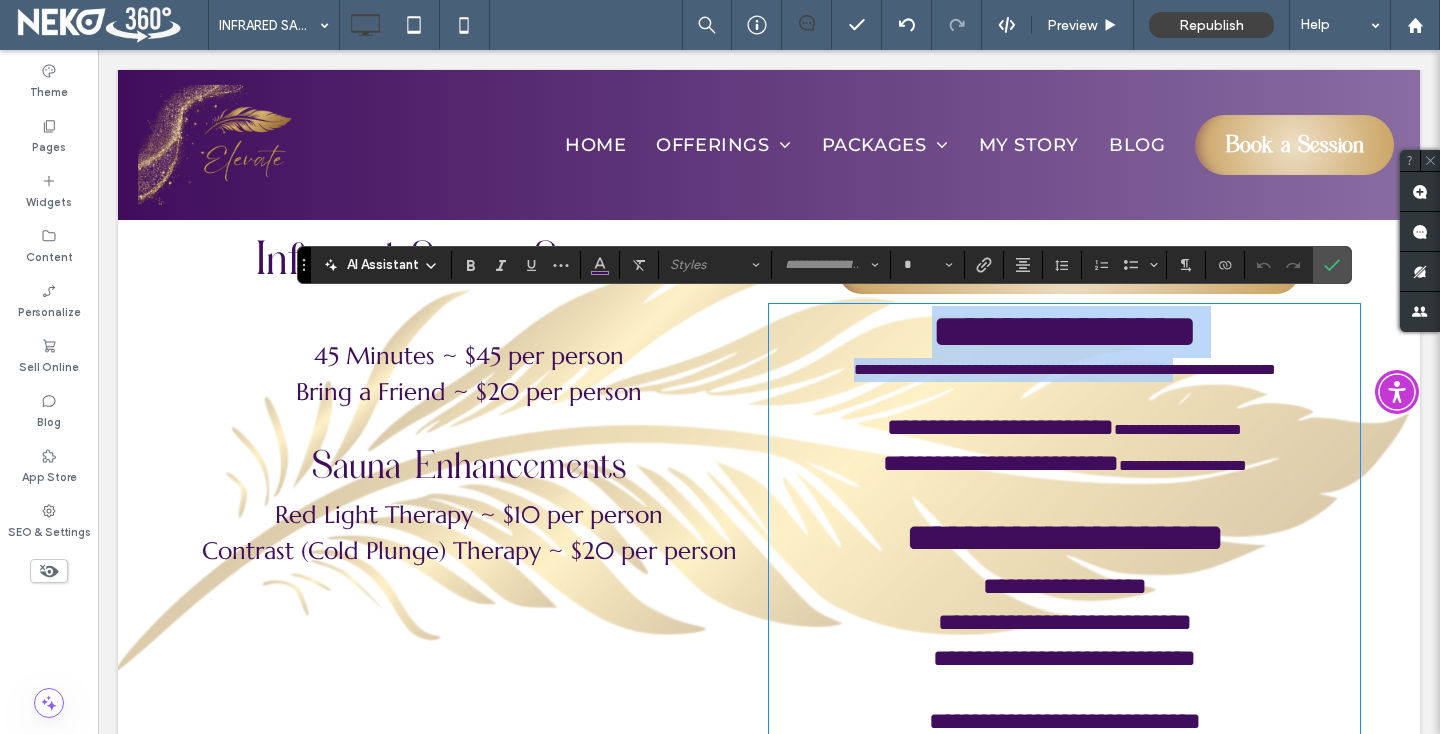 type on "******" 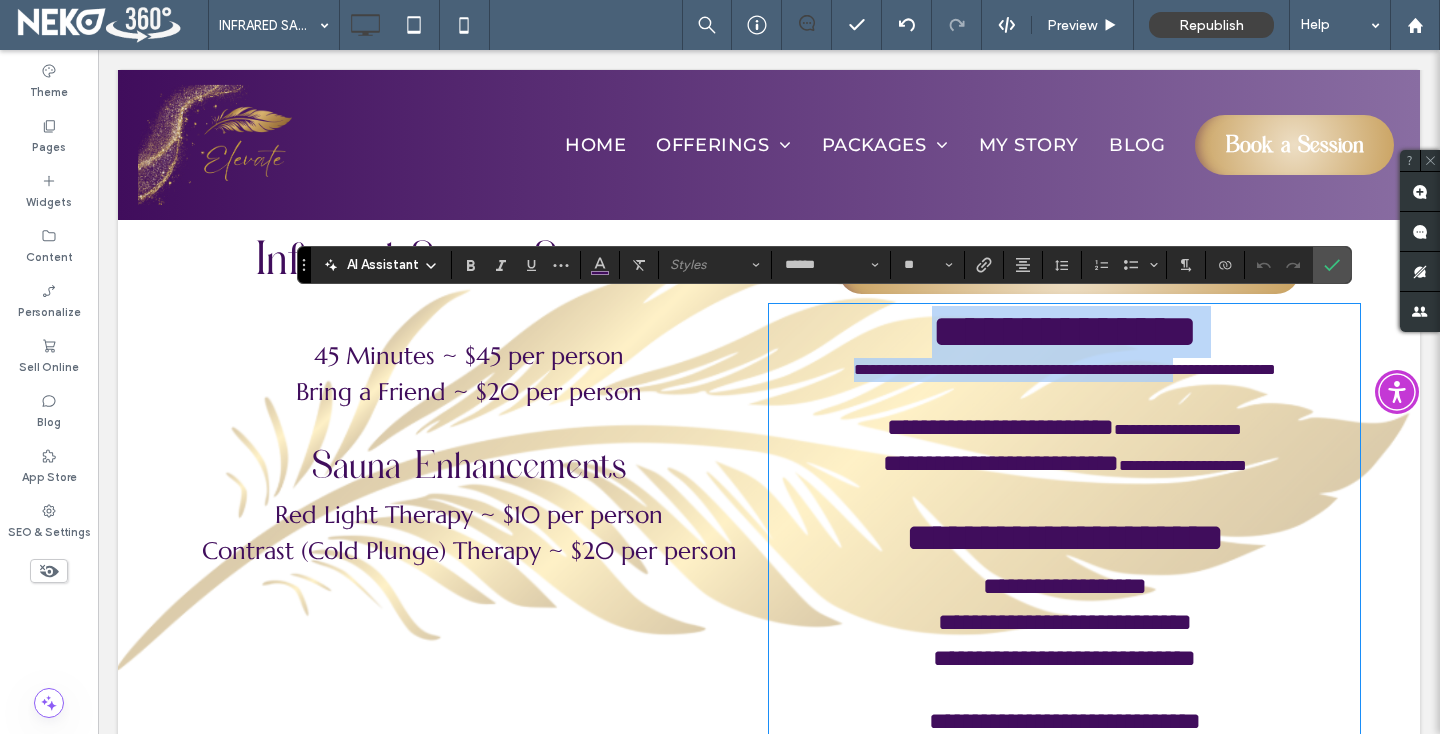 type 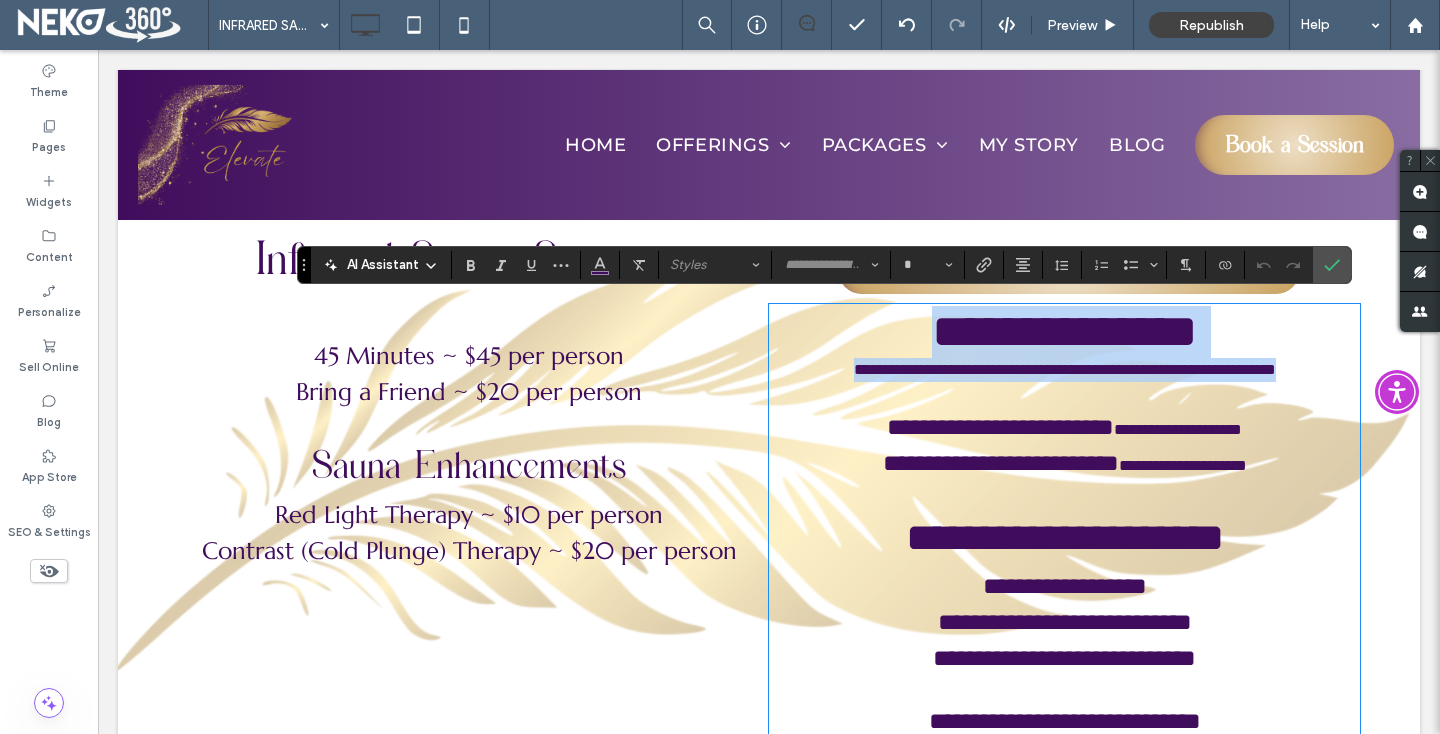 drag, startPoint x: 921, startPoint y: 312, endPoint x: 1345, endPoint y: 357, distance: 426.3813 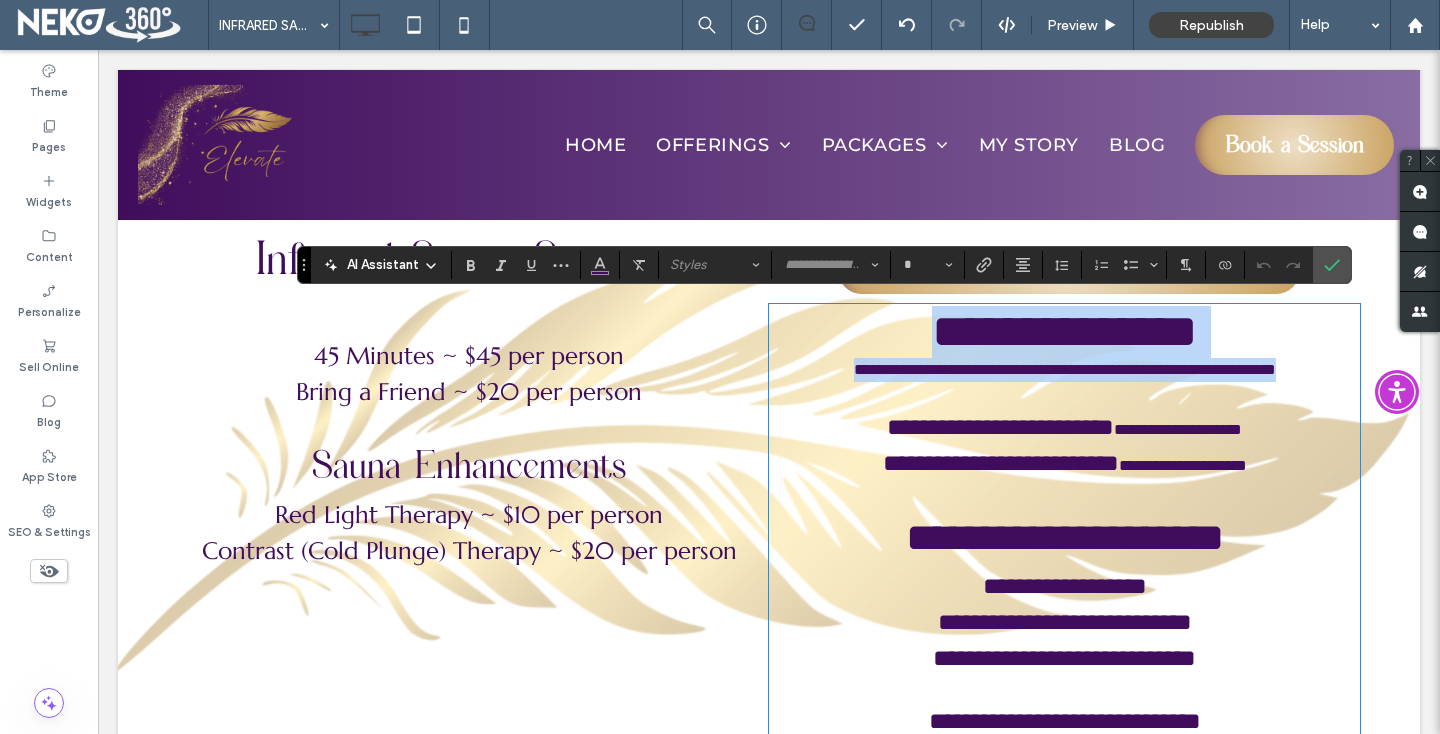 click on "**********" at bounding box center (1064, 558) 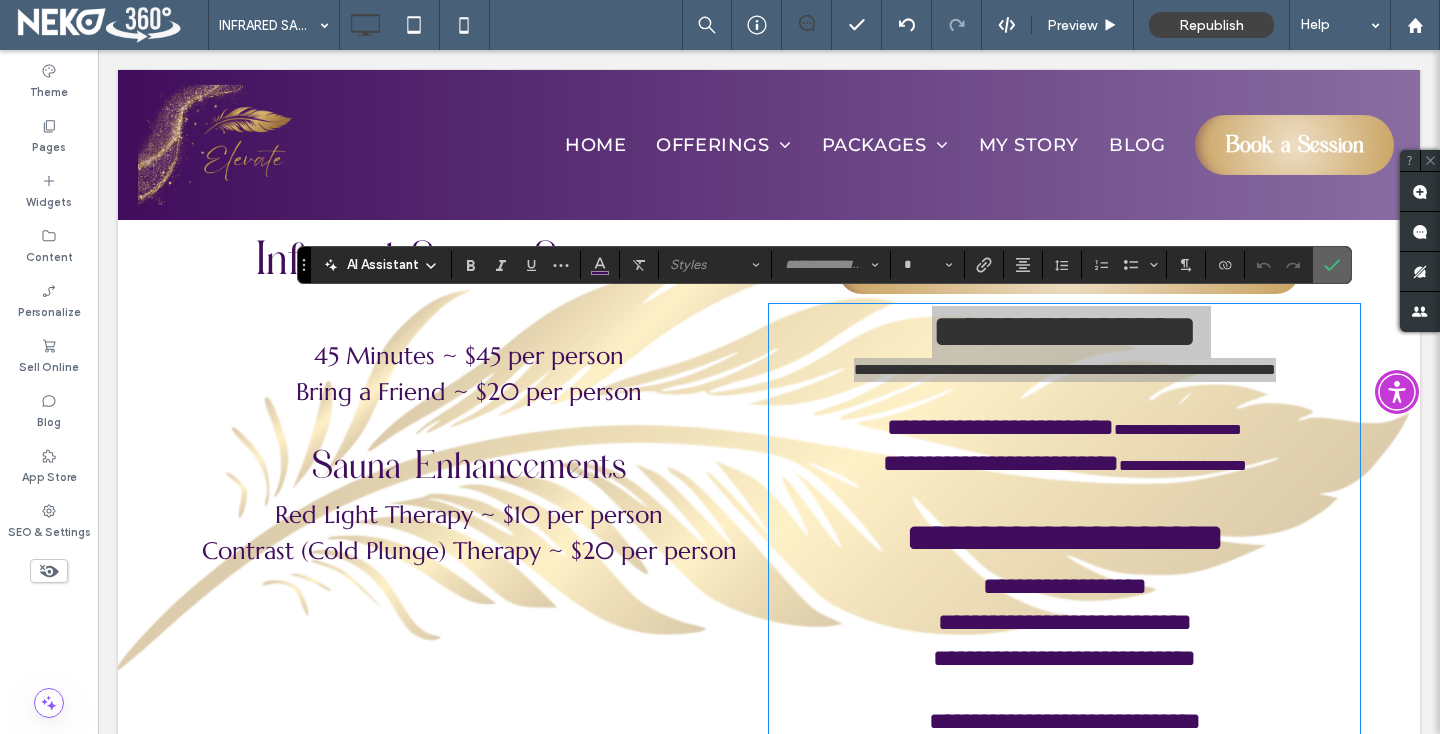 click 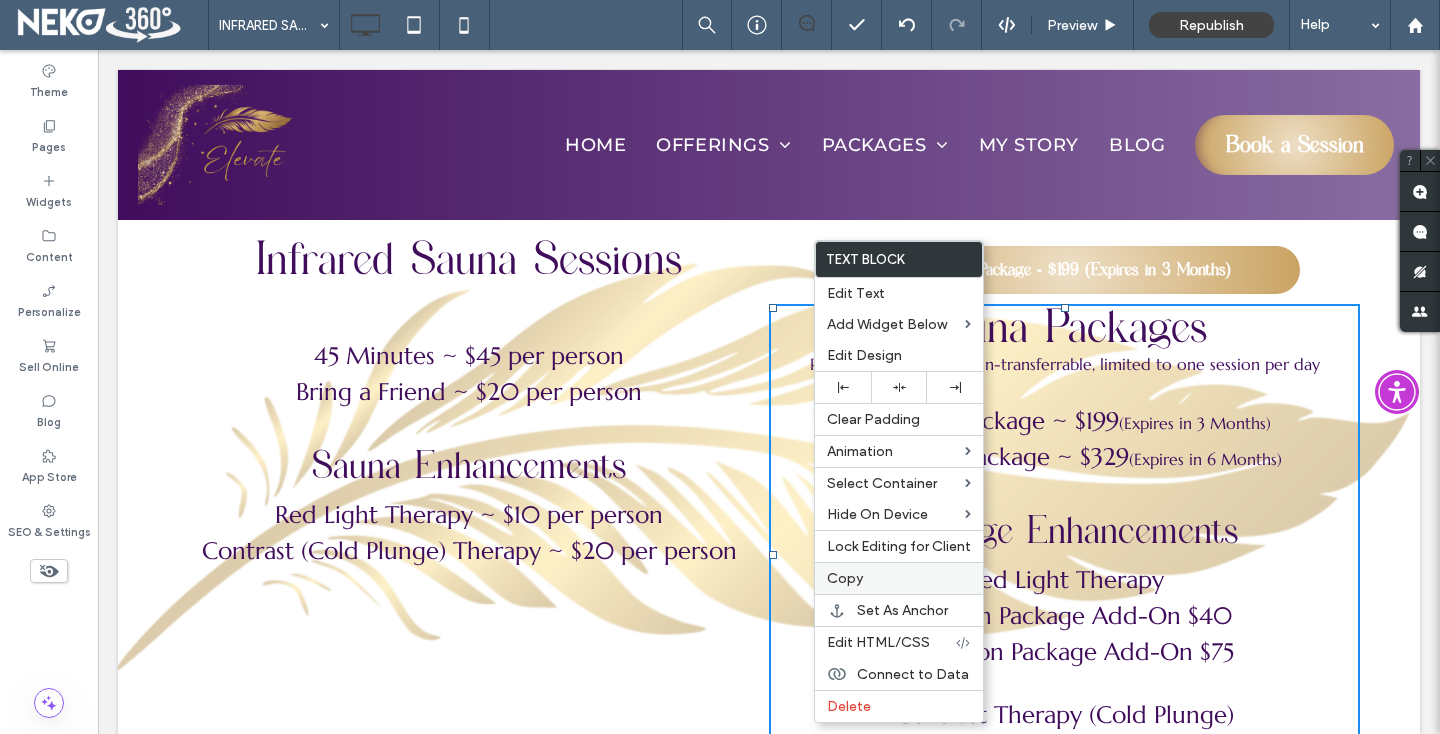 click on "Copy" at bounding box center (845, 578) 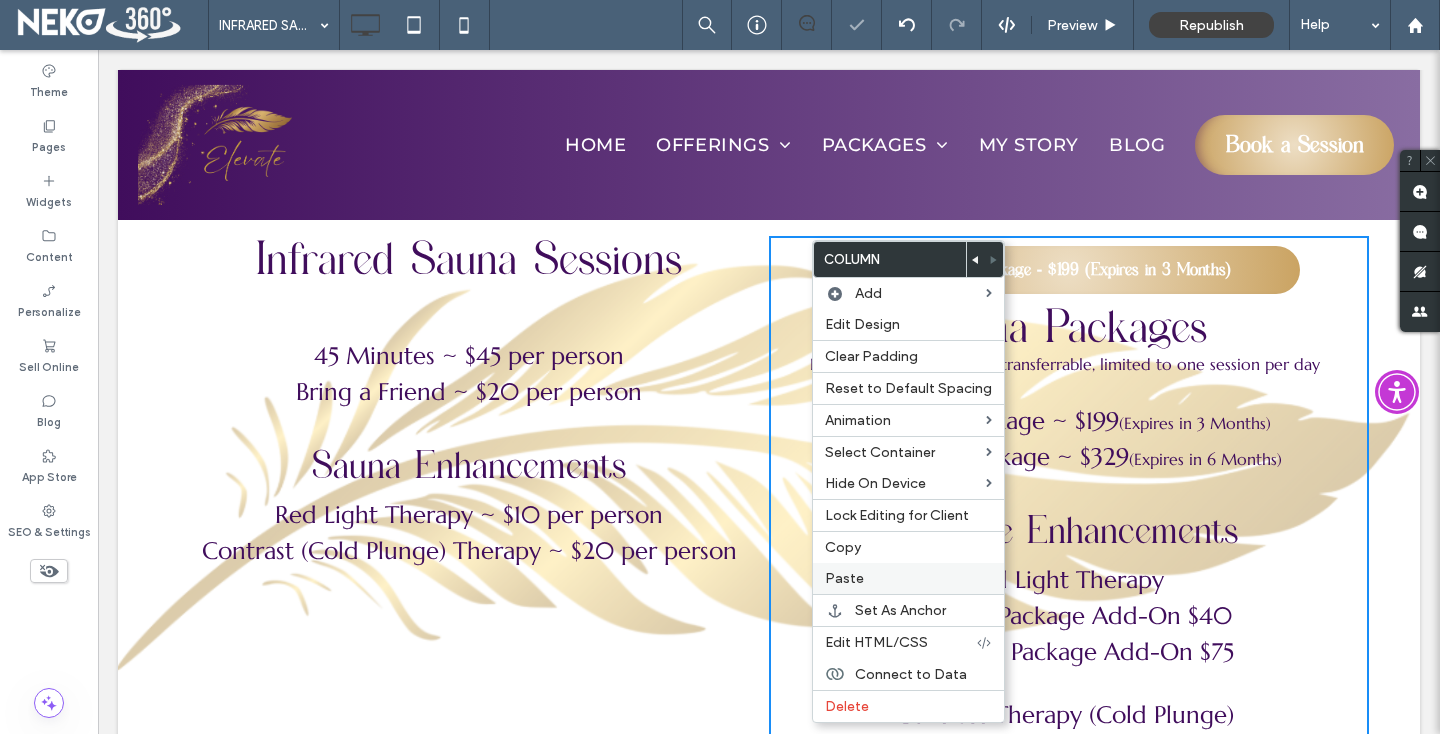 click on "Paste" at bounding box center (844, 578) 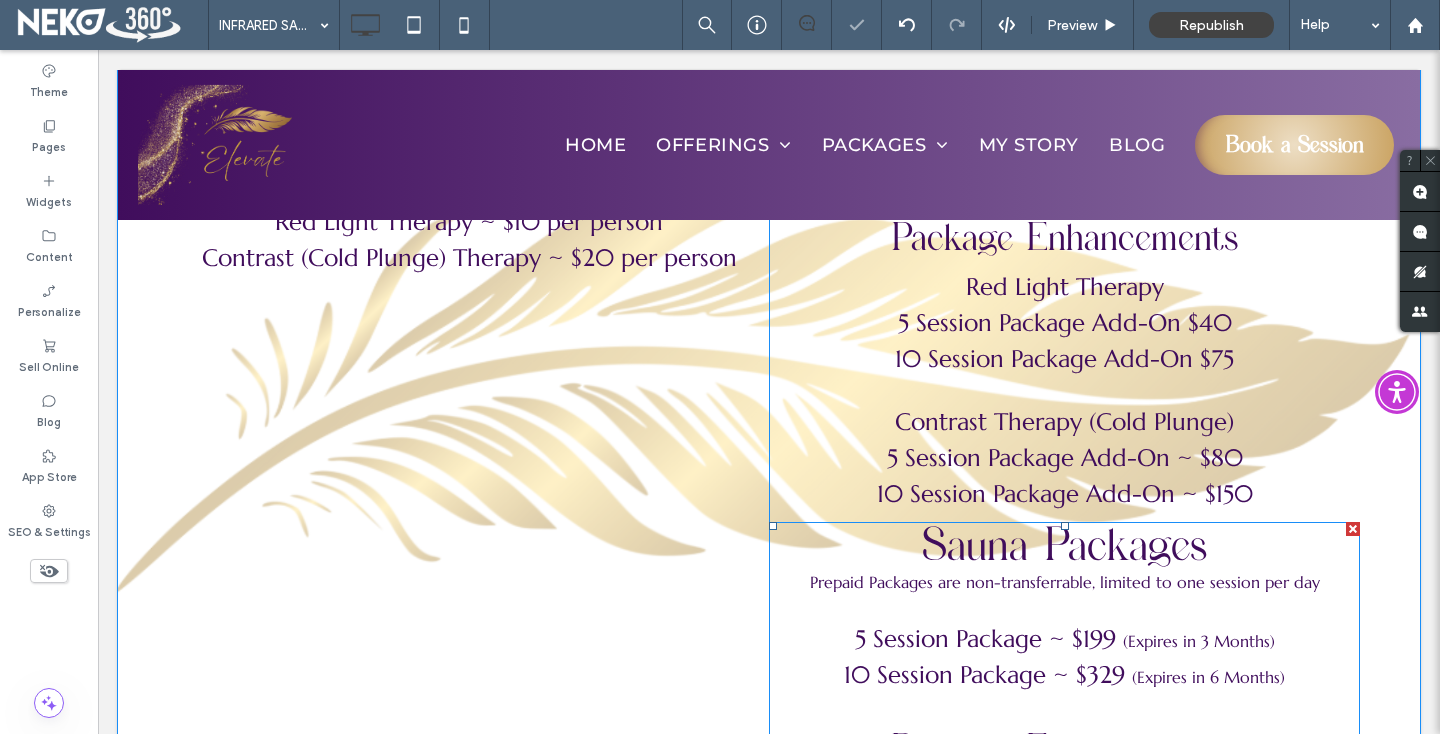 scroll, scrollTop: 2549, scrollLeft: 0, axis: vertical 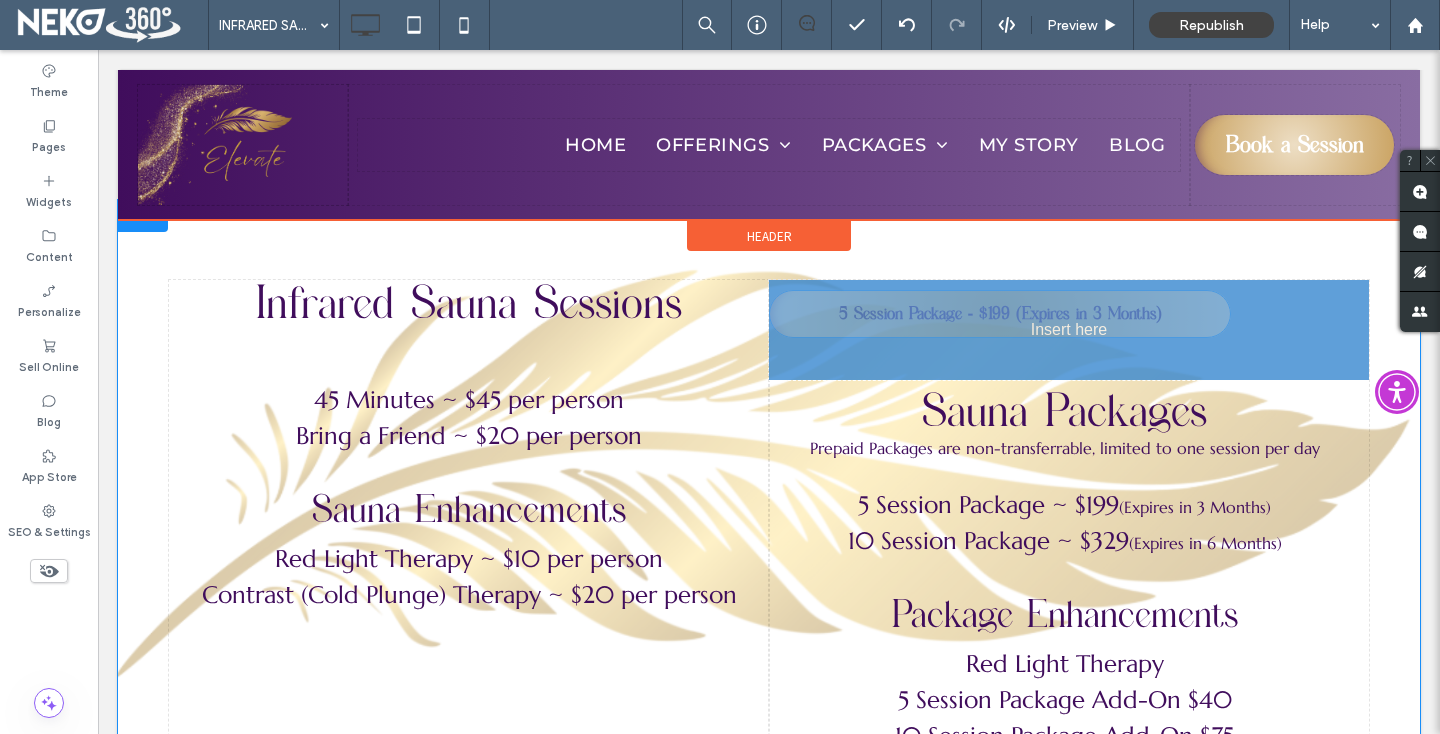 drag, startPoint x: 910, startPoint y: 309, endPoint x: 992, endPoint y: 551, distance: 255.51517 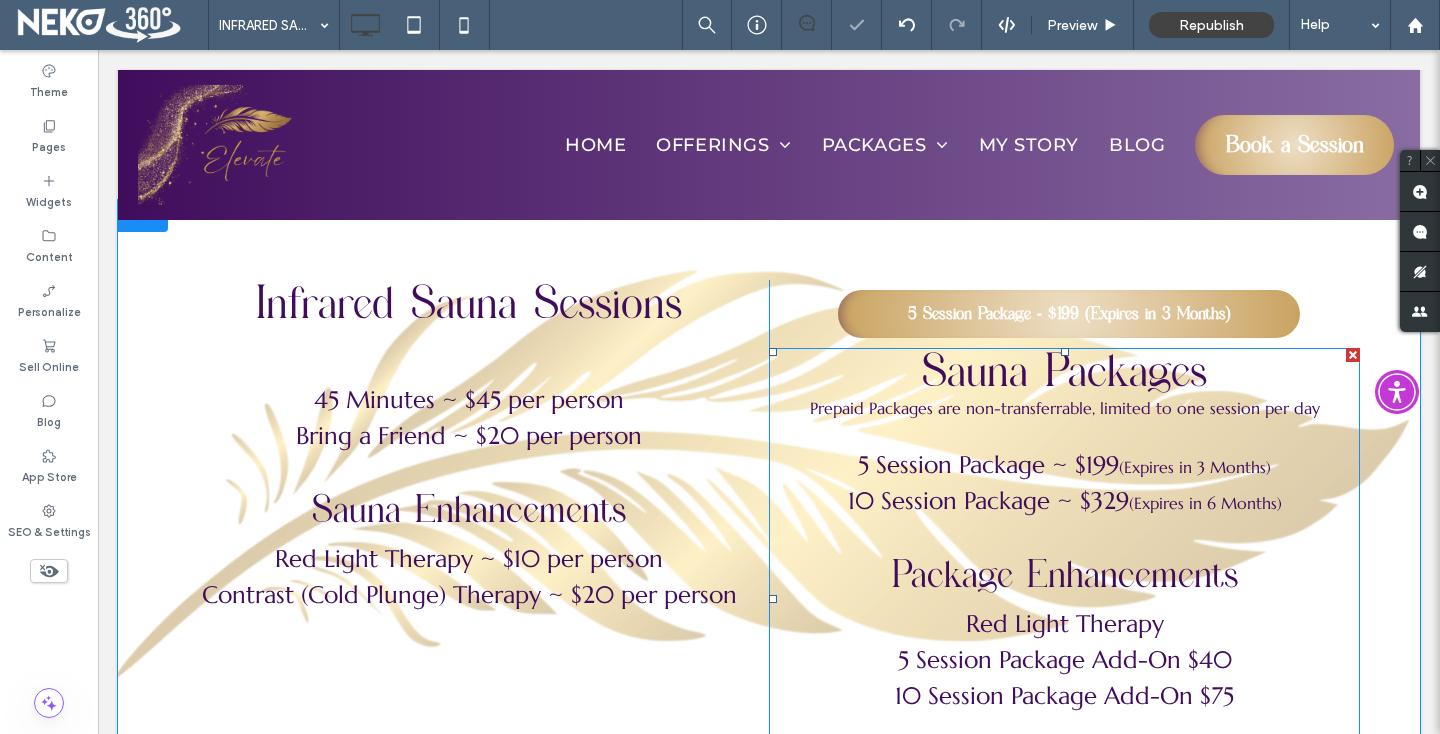 click on "5 Session Package ~ $199  (Expires in 3 Months)" at bounding box center (1064, 465) 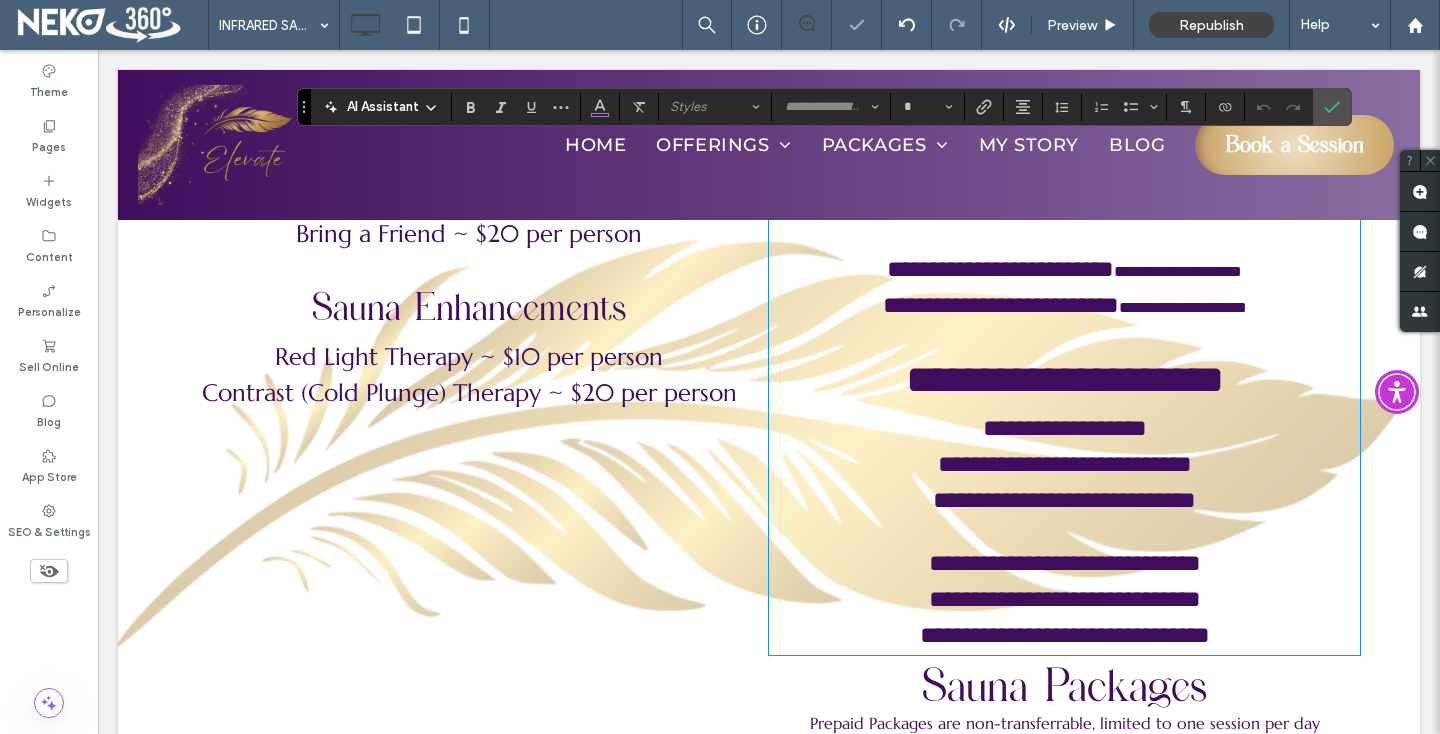 type on "*********" 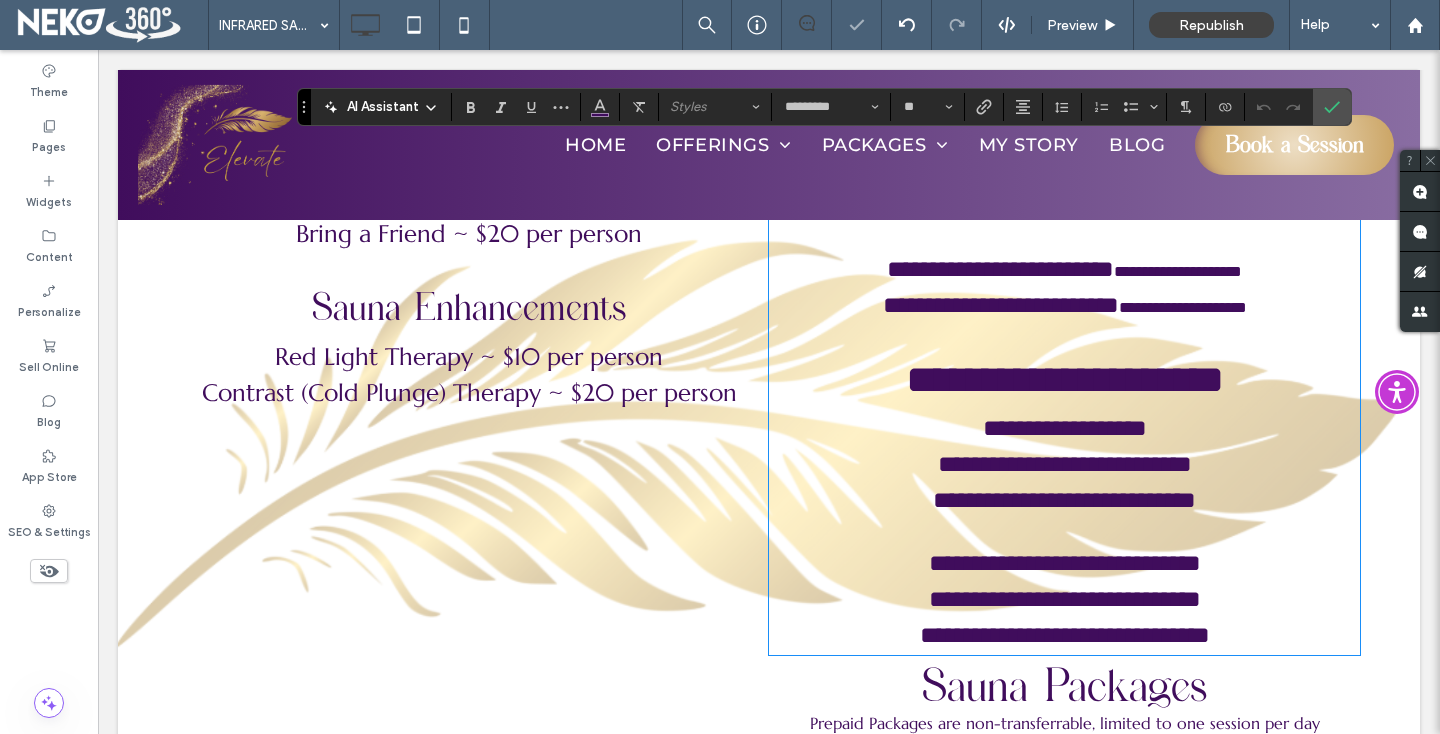 click on "**********" at bounding box center [1065, 464] 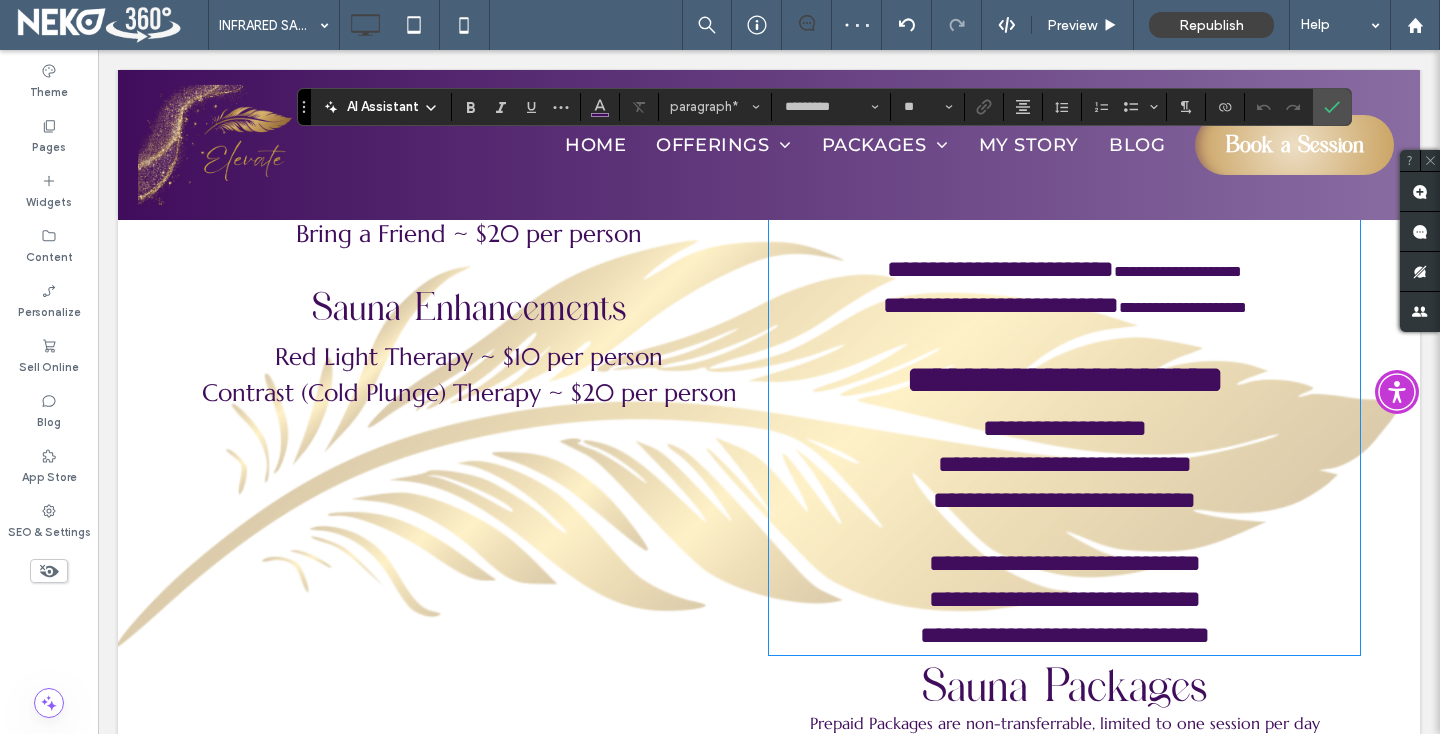 type on "*" 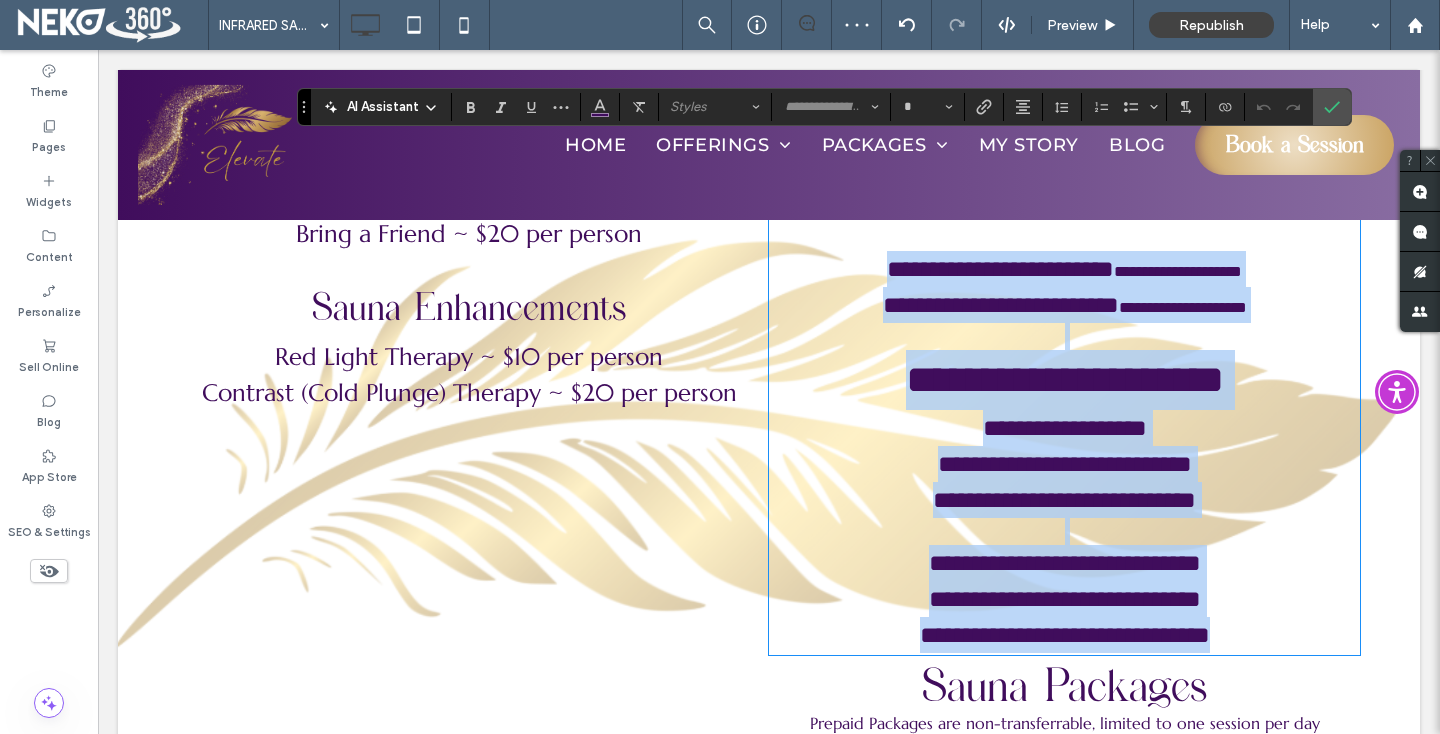 drag, startPoint x: 821, startPoint y: 253, endPoint x: 1384, endPoint y: 633, distance: 679.2415 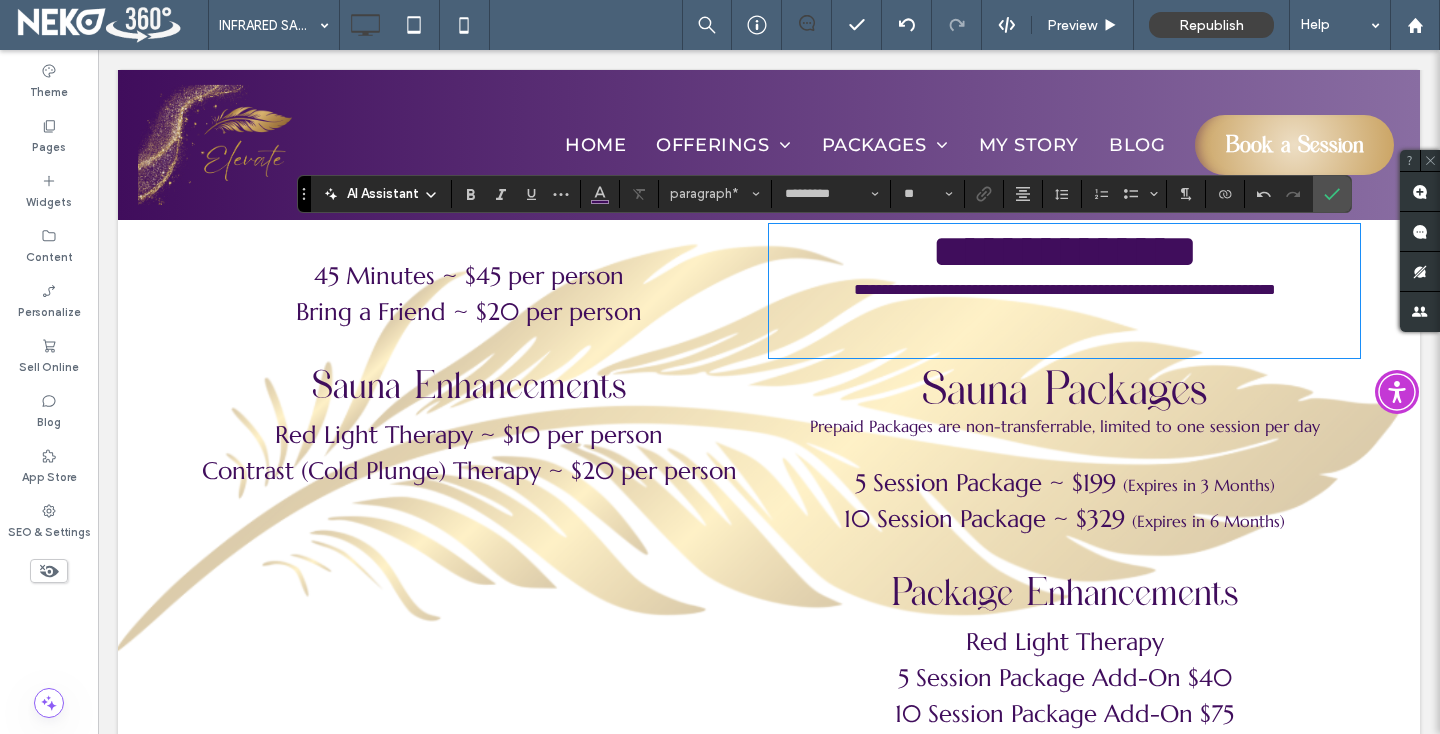 scroll, scrollTop: 2664, scrollLeft: 0, axis: vertical 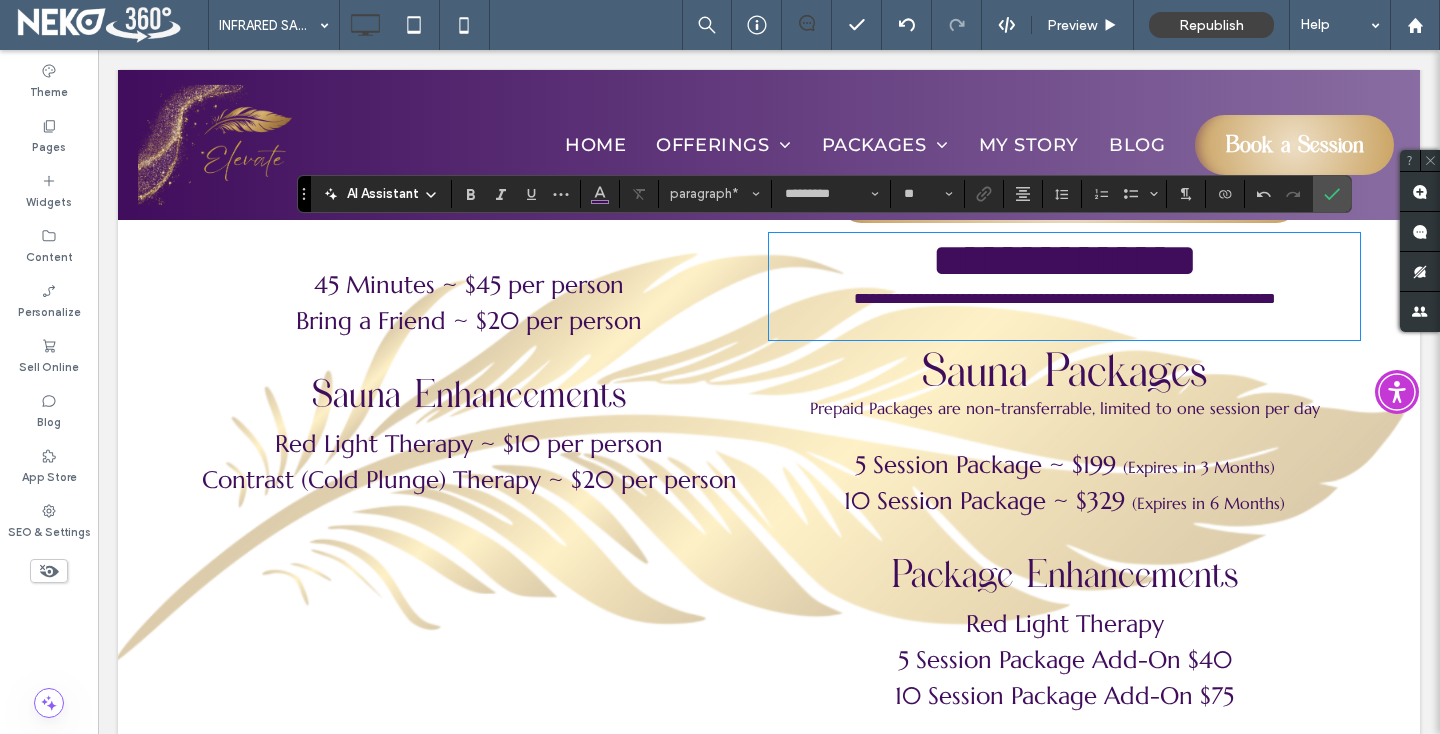 type on "**" 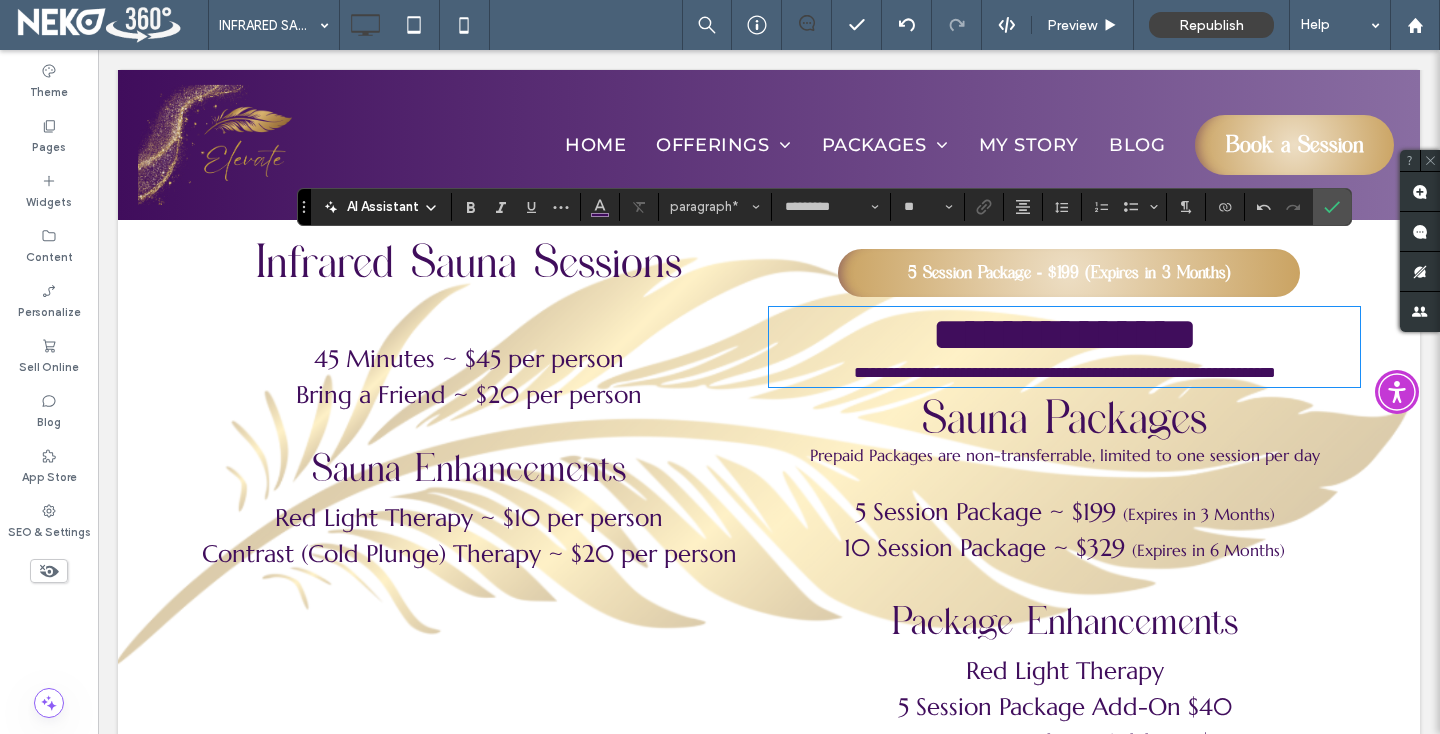 scroll, scrollTop: 2545, scrollLeft: 0, axis: vertical 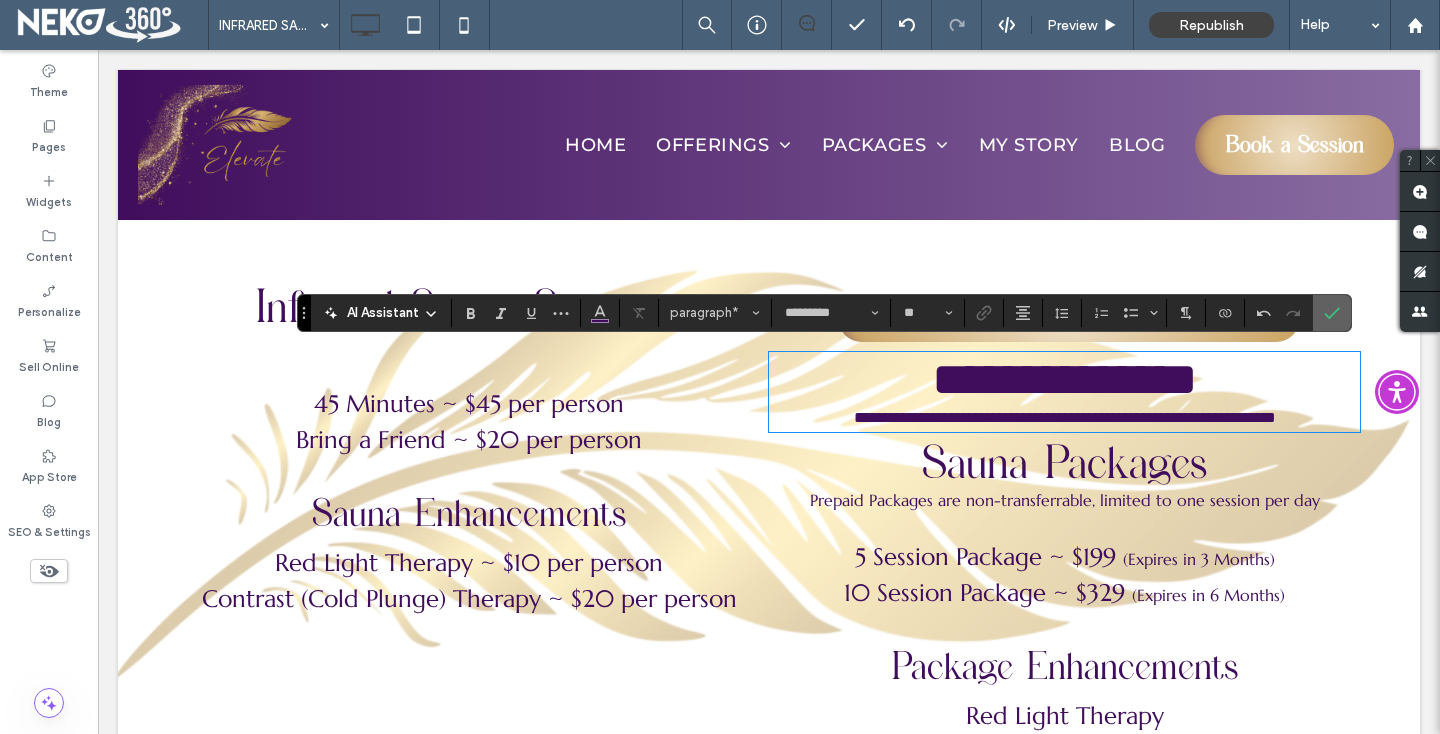 click 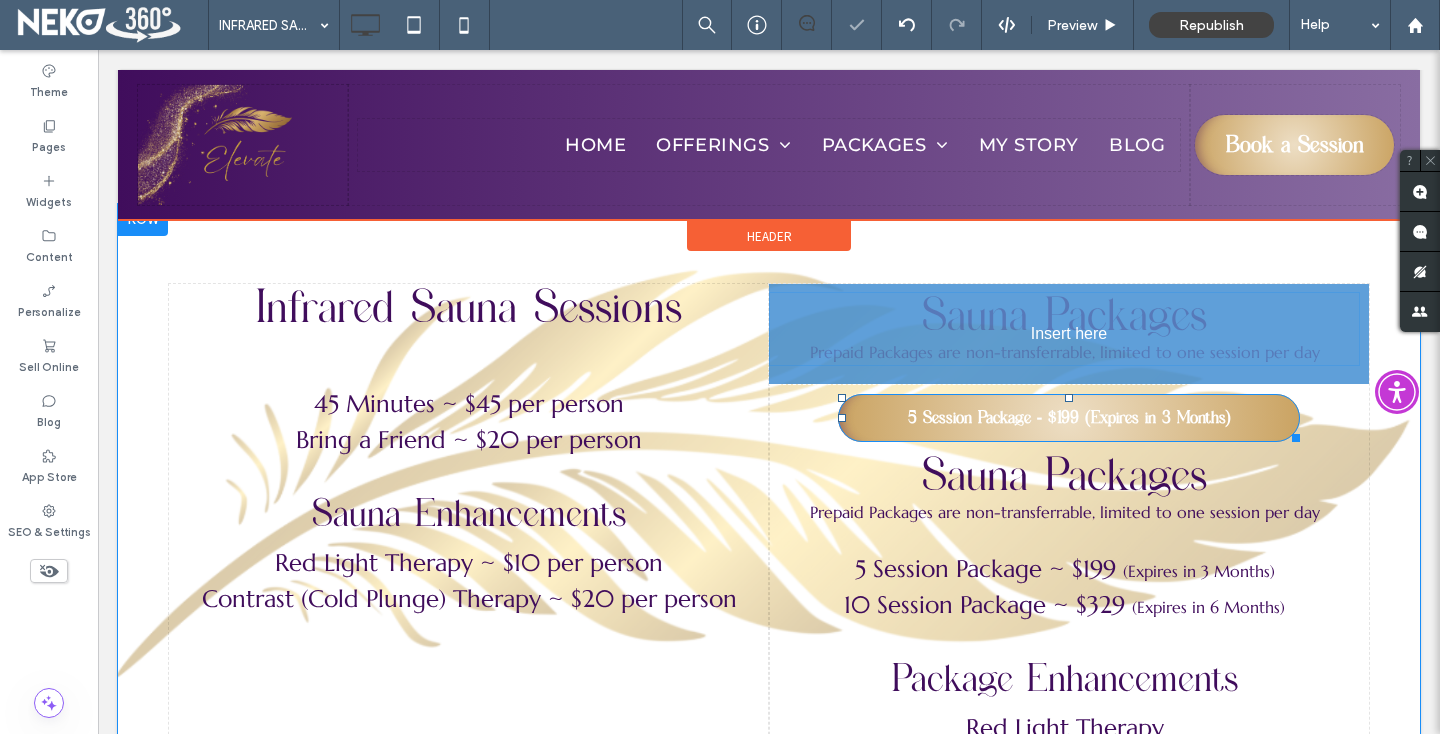 drag, startPoint x: 1067, startPoint y: 365, endPoint x: 1066, endPoint y: 294, distance: 71.00704 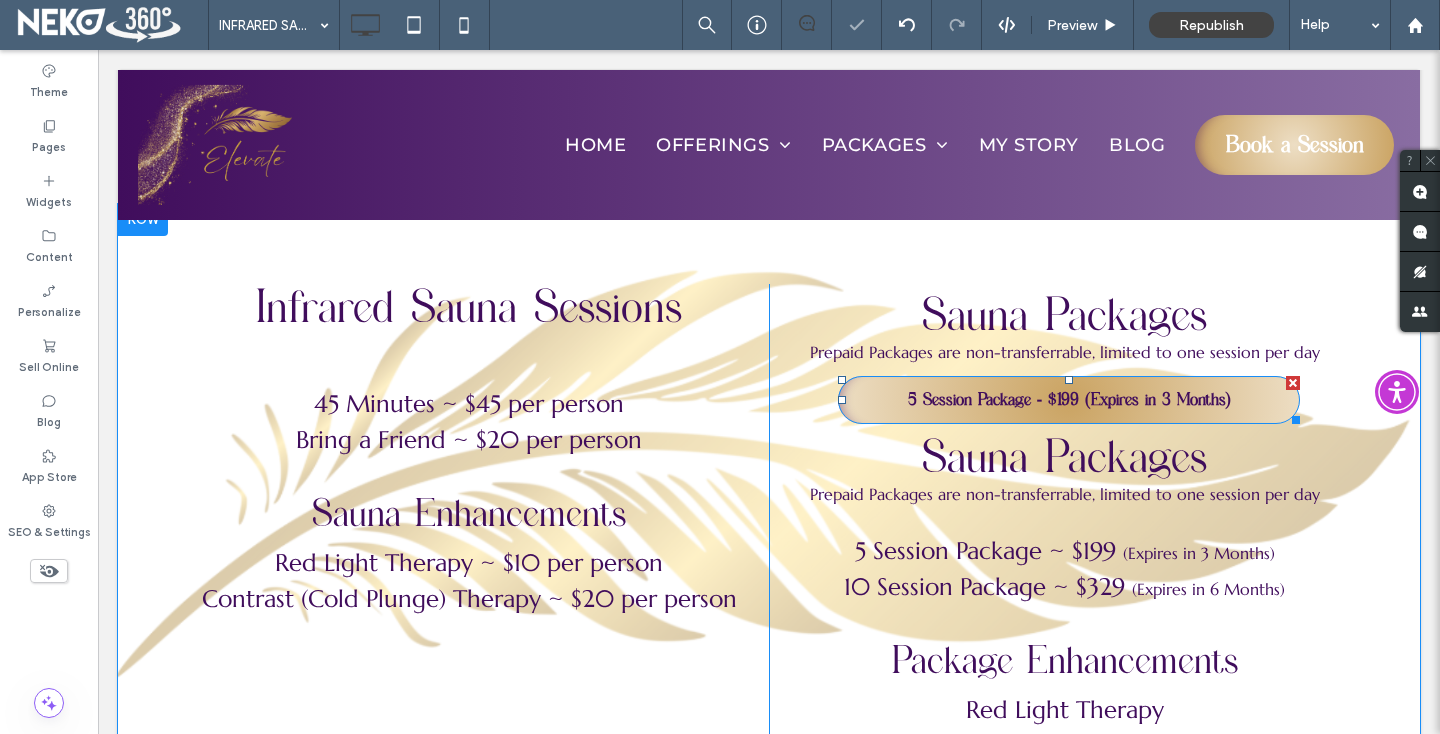 click on "5 Session Package - $199 (Expires in 3 Months)" at bounding box center [1069, 400] 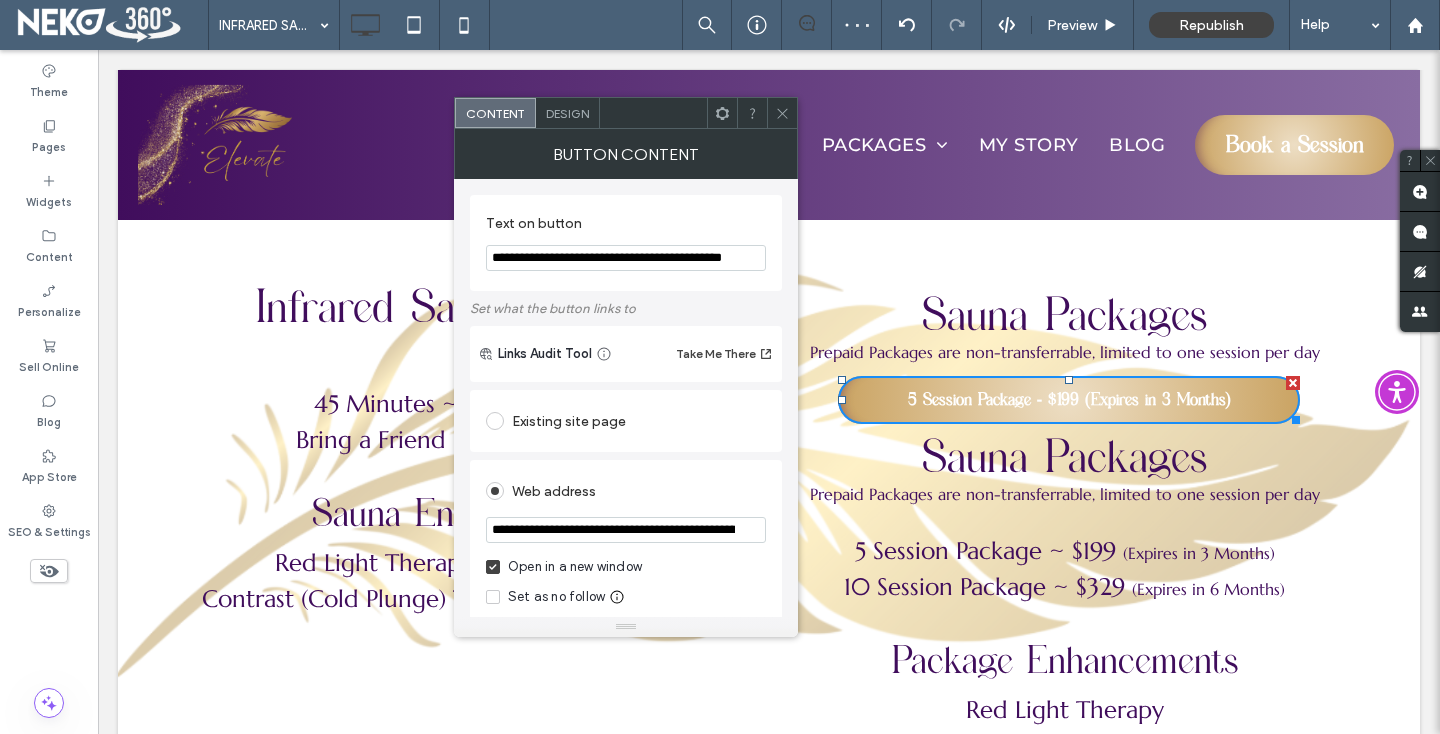 click on "Design" at bounding box center (567, 113) 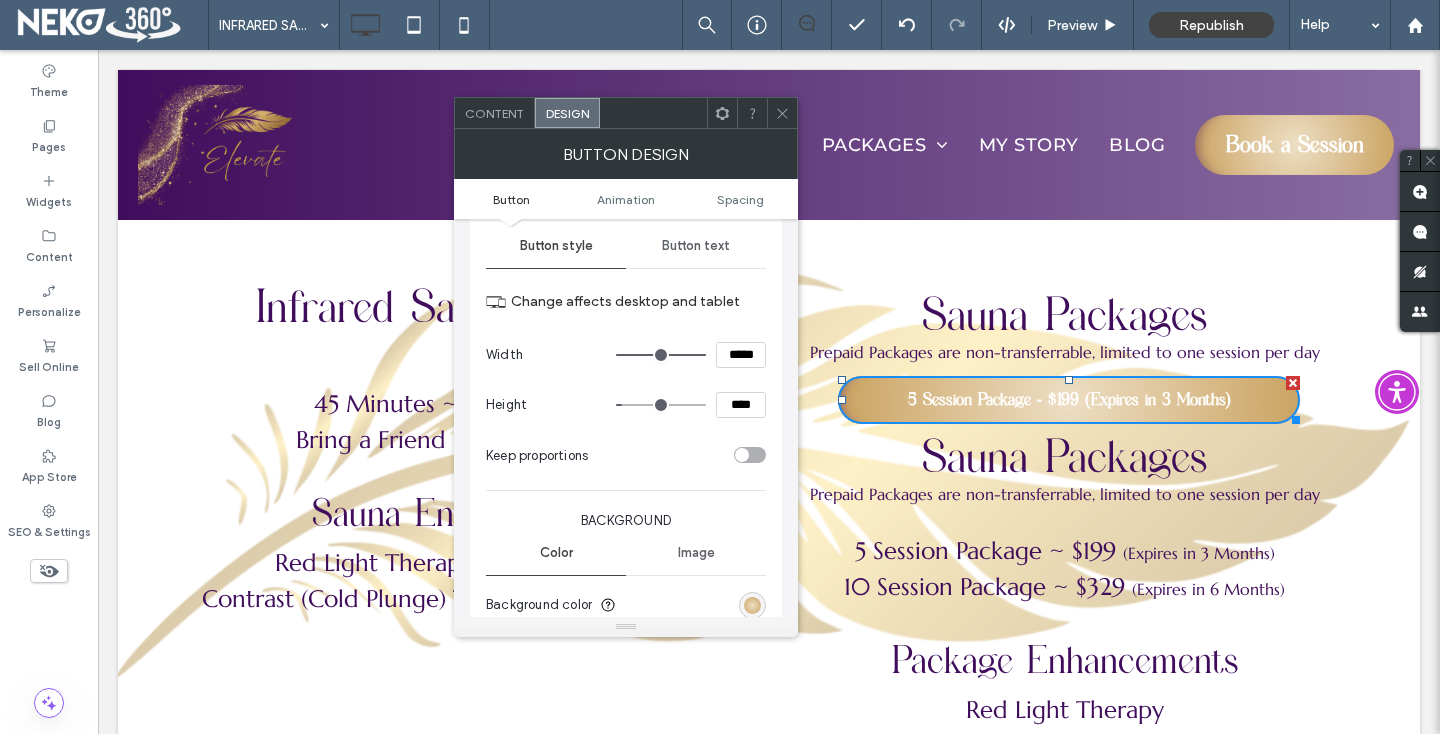 scroll, scrollTop: 268, scrollLeft: 0, axis: vertical 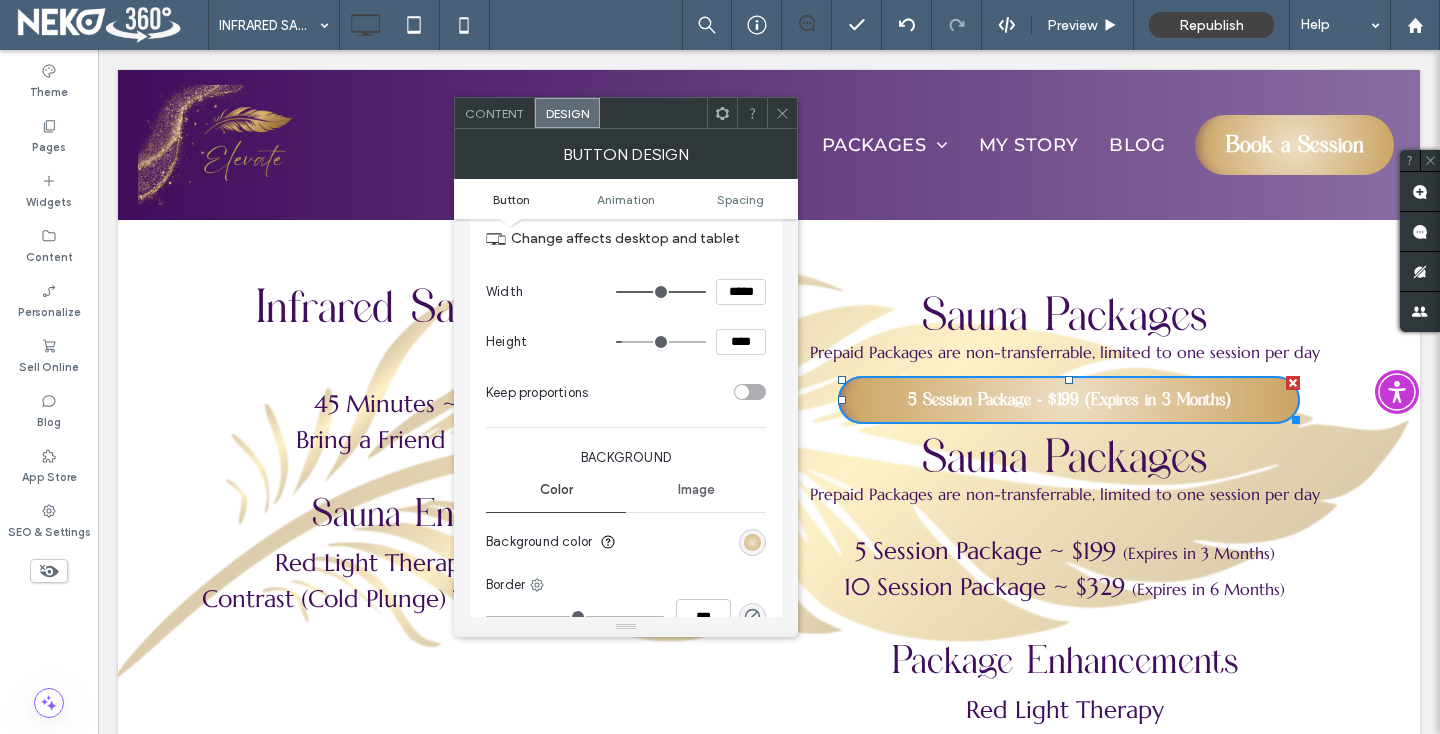 click at bounding box center [752, 542] 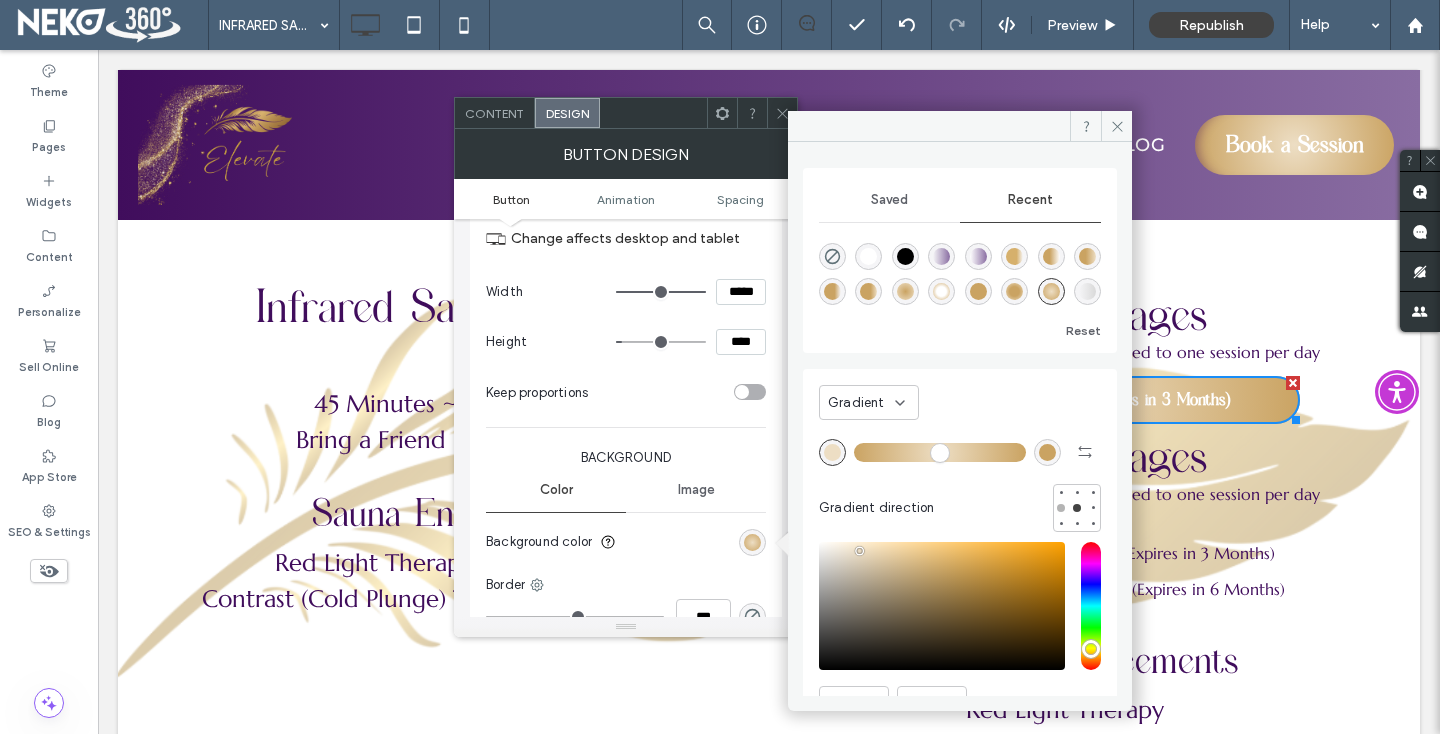 click at bounding box center (1061, 508) 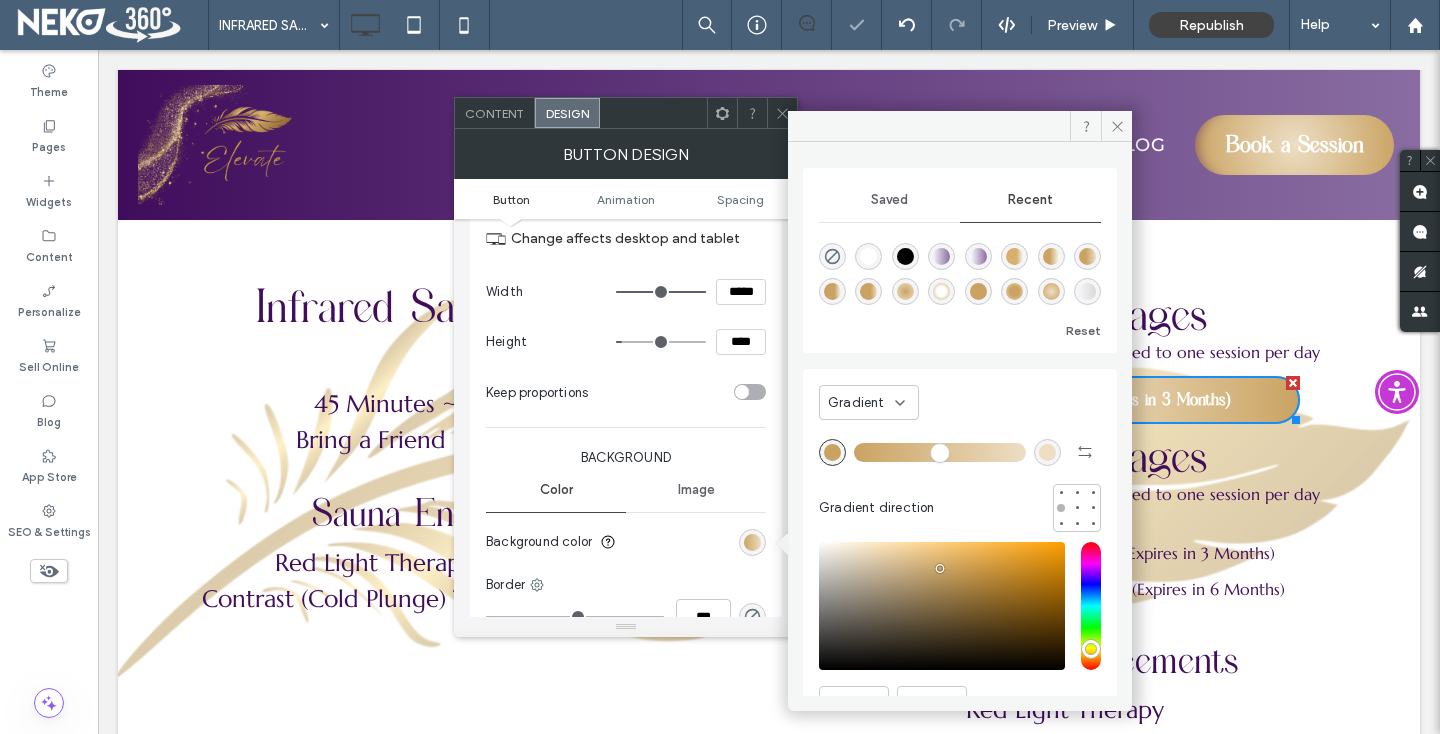 type on "*******" 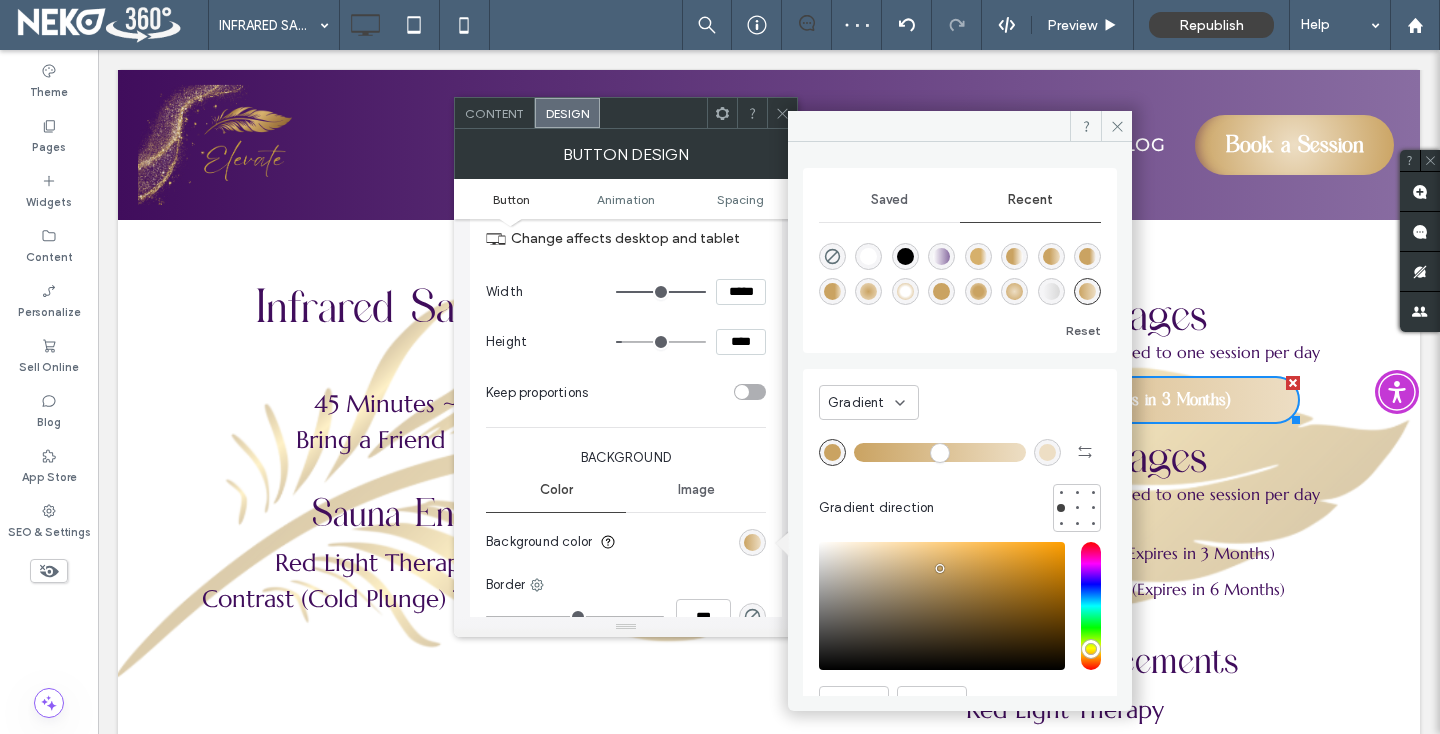 drag, startPoint x: 951, startPoint y: 126, endPoint x: 713, endPoint y: 129, distance: 238.0189 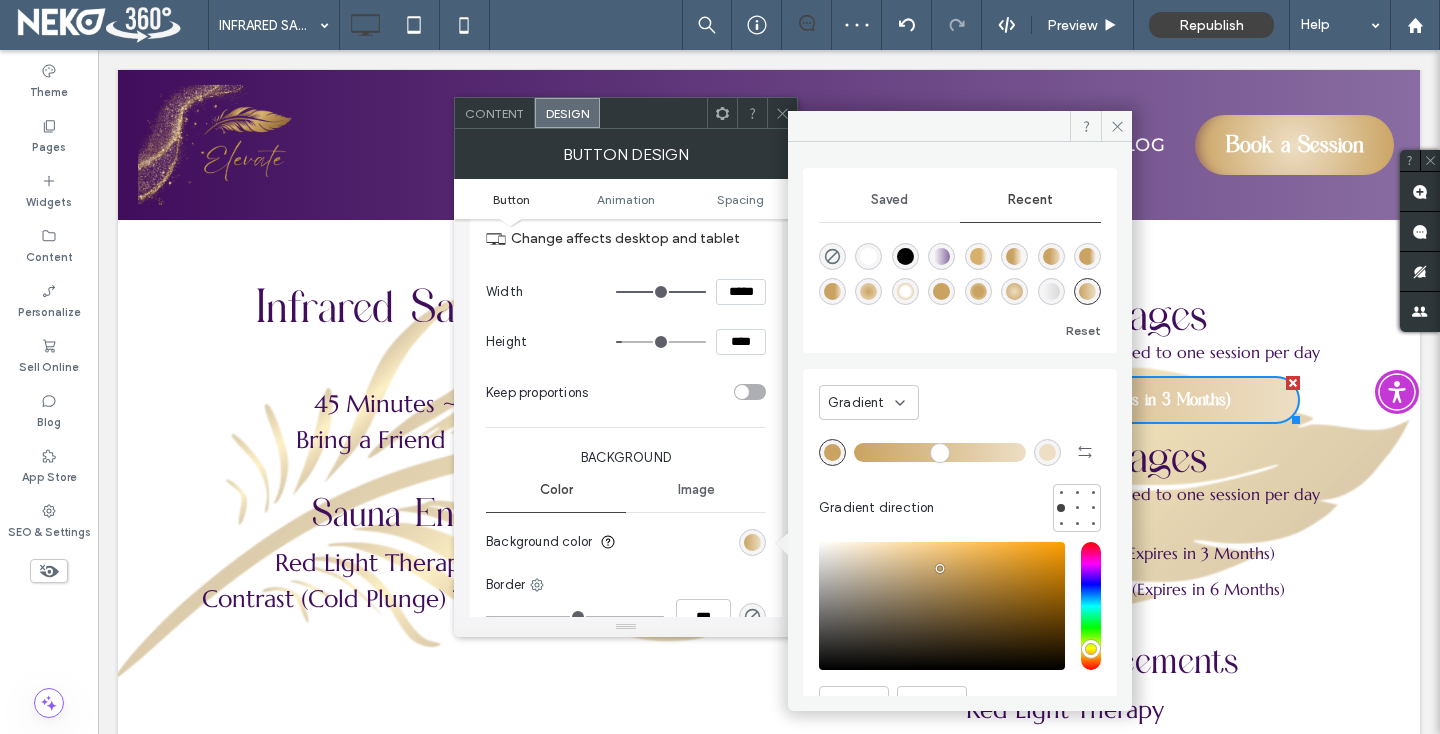 click on "Saved Recent Reset Gradient Gradient direction HEX ******* Opacity **** BUTTON DESIGN Button Animation Spacing Primary Secondary Button layout Button style Button text Change affects desktop and tablet Width ***** Height **** Keep proportions Background Color Image Background color Border *** More design options Reset to Site Theme style Floating Animation Spacing" at bounding box center [626, 383] 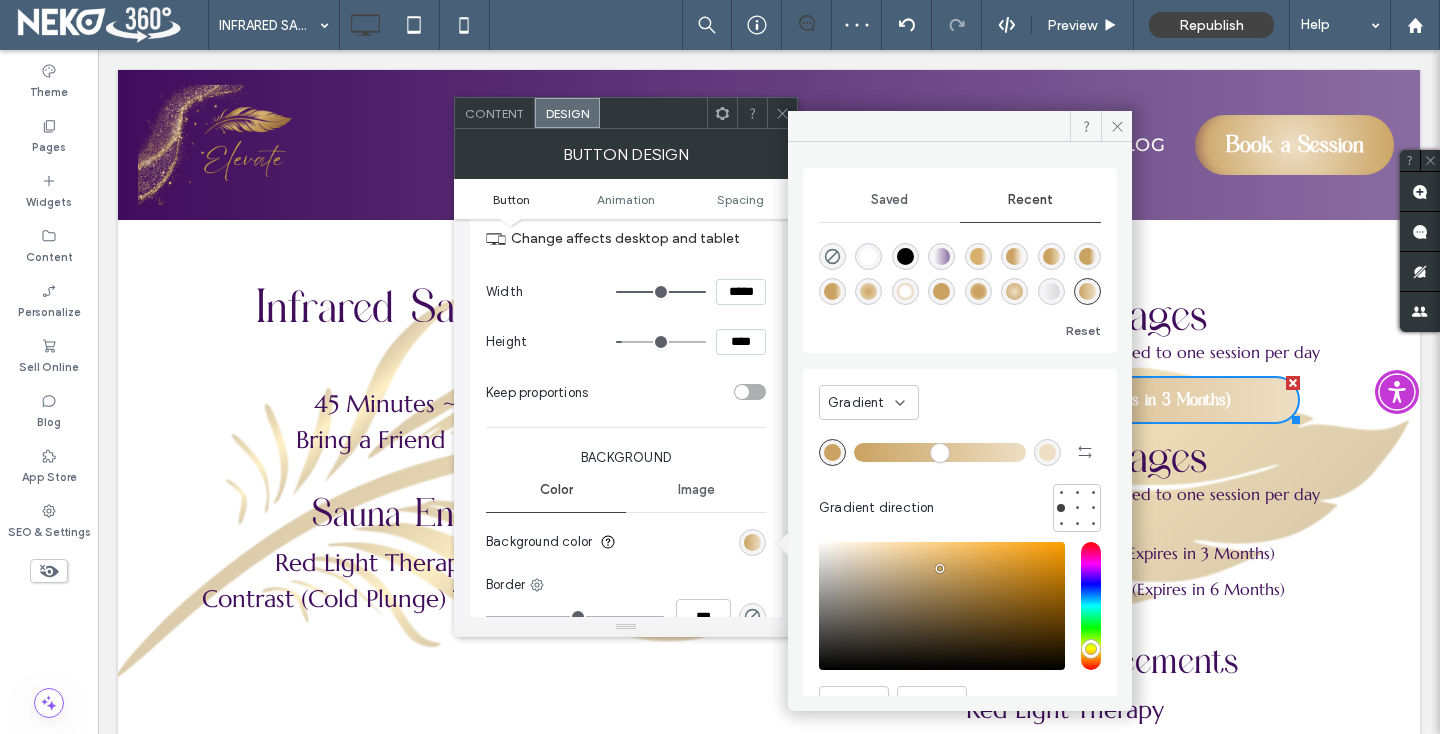 drag, startPoint x: 665, startPoint y: 128, endPoint x: 507, endPoint y: 139, distance: 158.38245 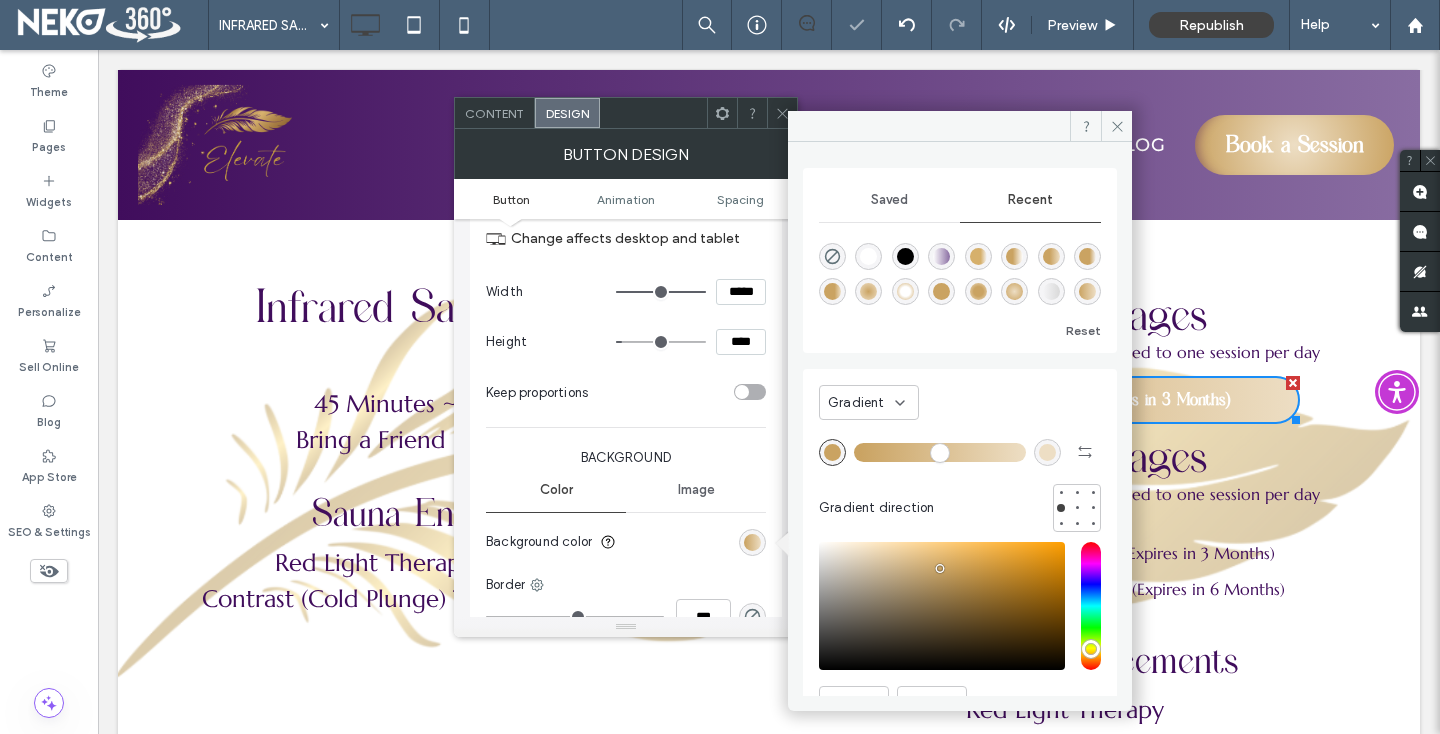 click on "Gradient Gradient direction" at bounding box center [960, 455] 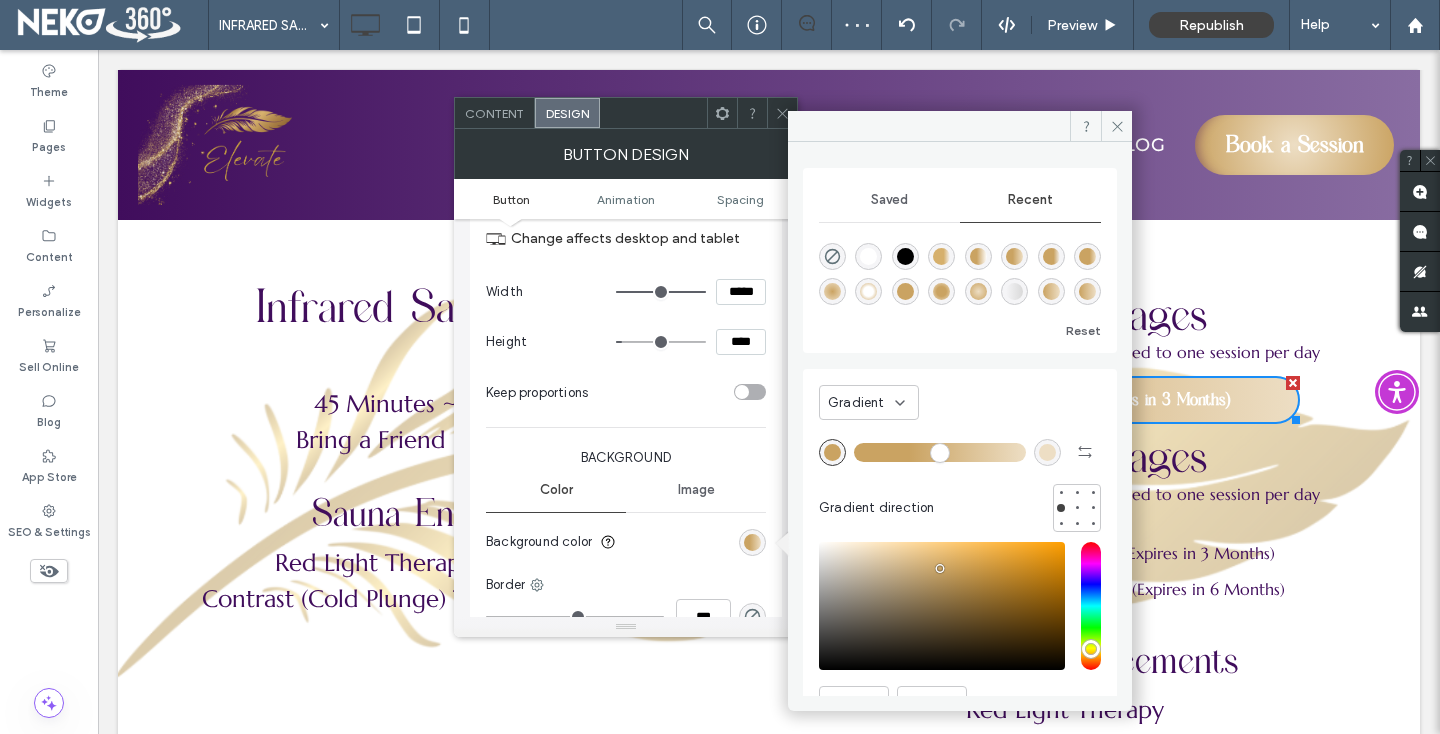 drag, startPoint x: 880, startPoint y: 451, endPoint x: 908, endPoint y: 450, distance: 28.01785 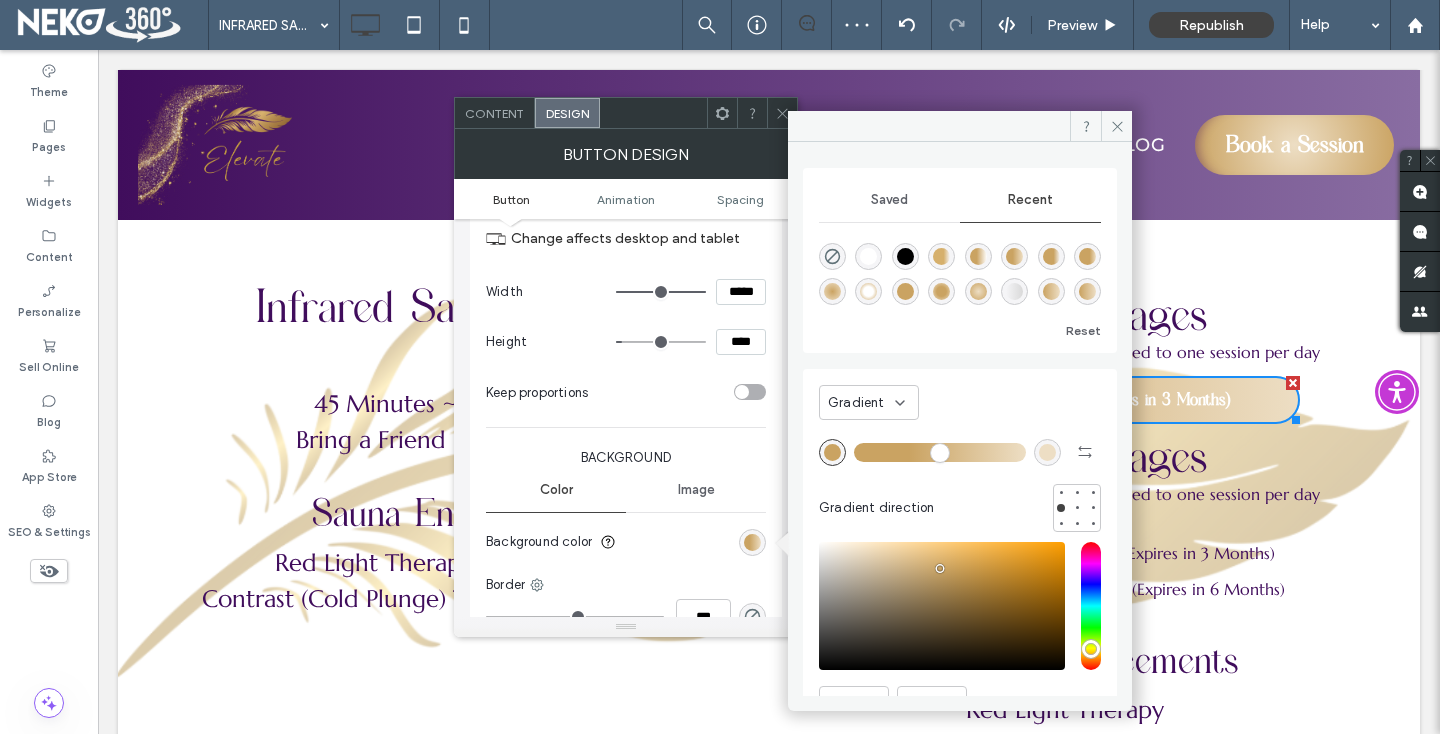 click at bounding box center [940, 452] 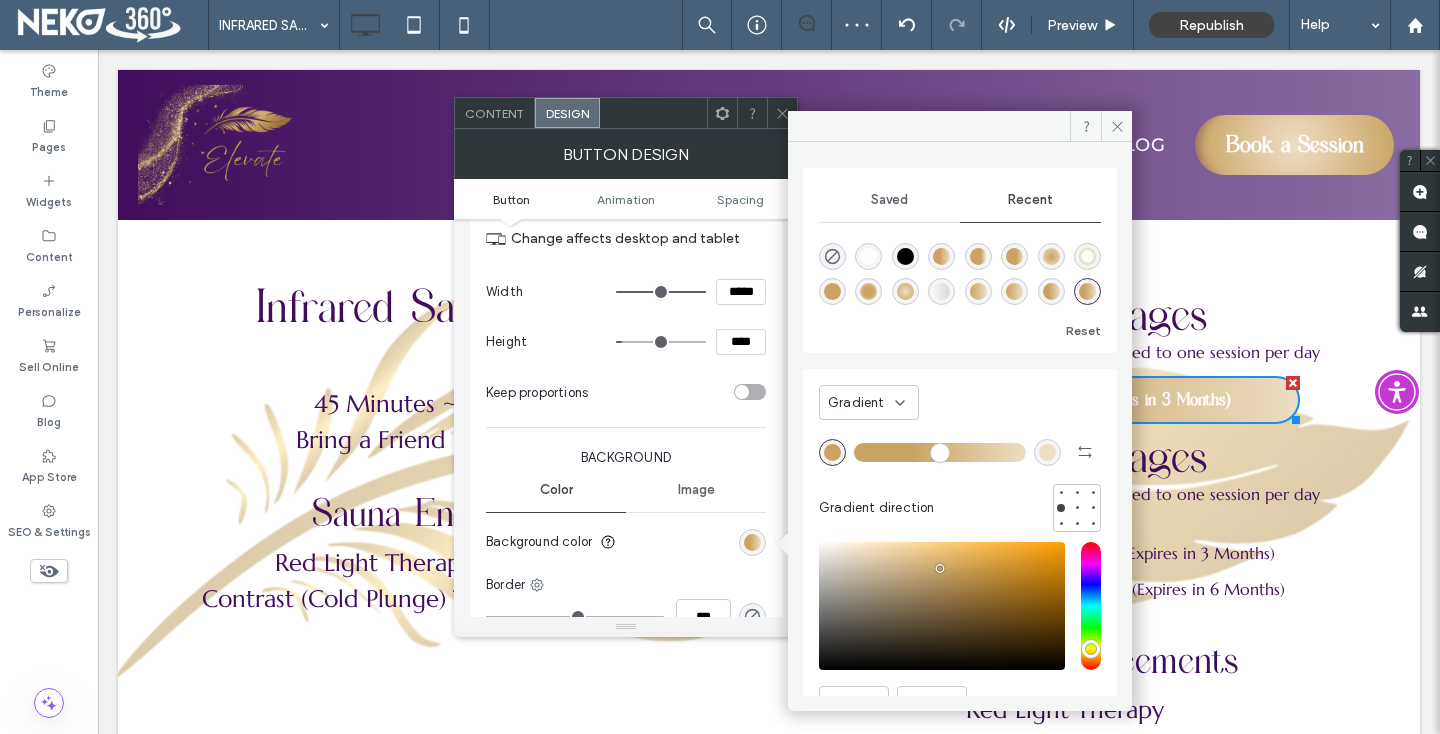 type on "**" 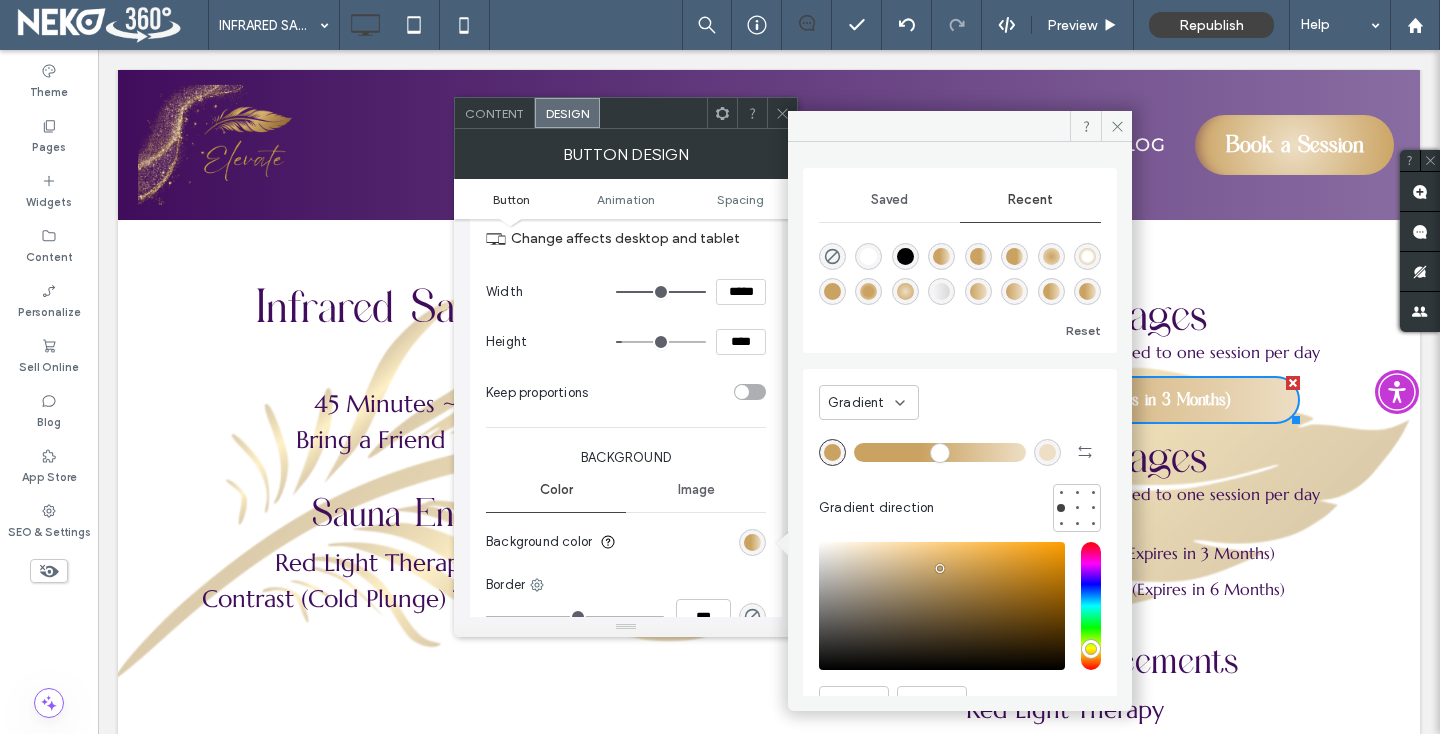 click at bounding box center (940, 452) 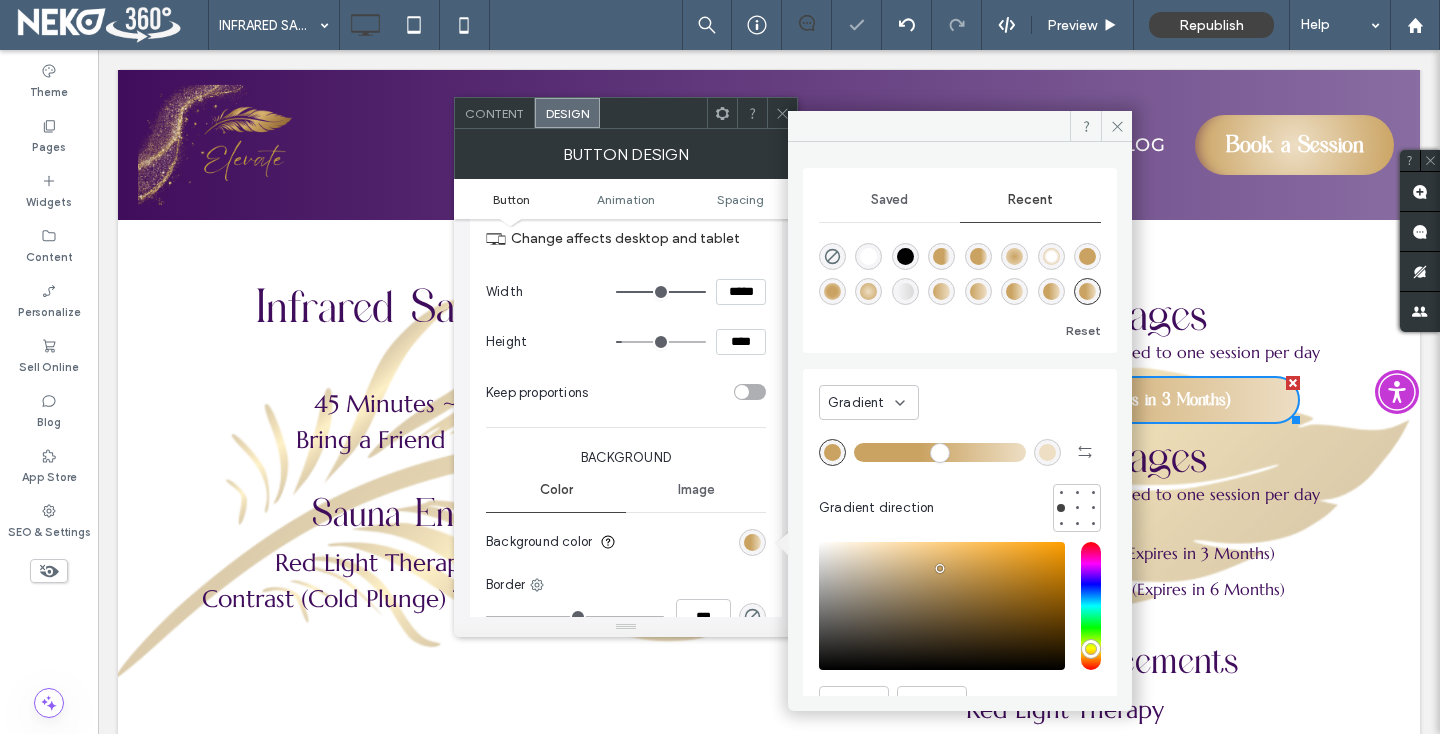 click on "Image" at bounding box center [696, 490] 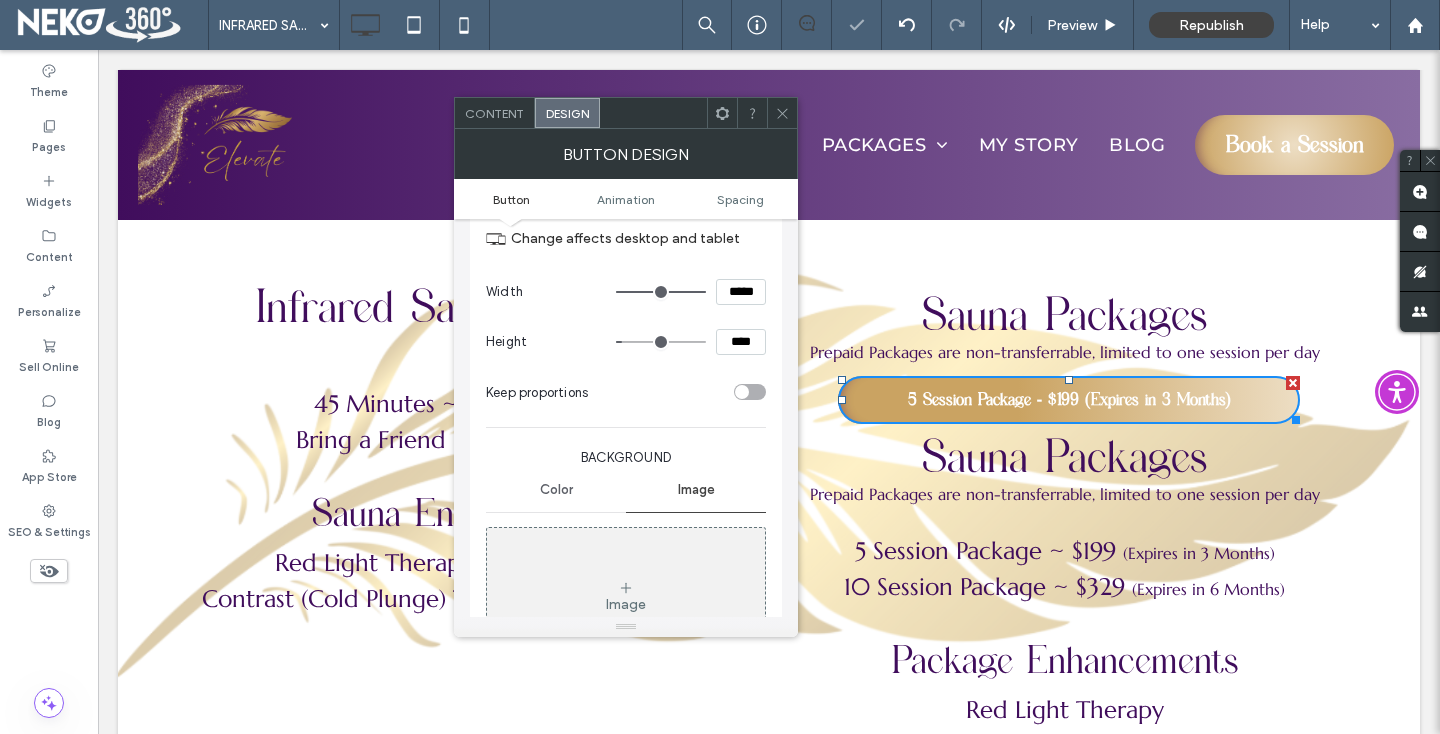 click on "Color" at bounding box center [556, 490] 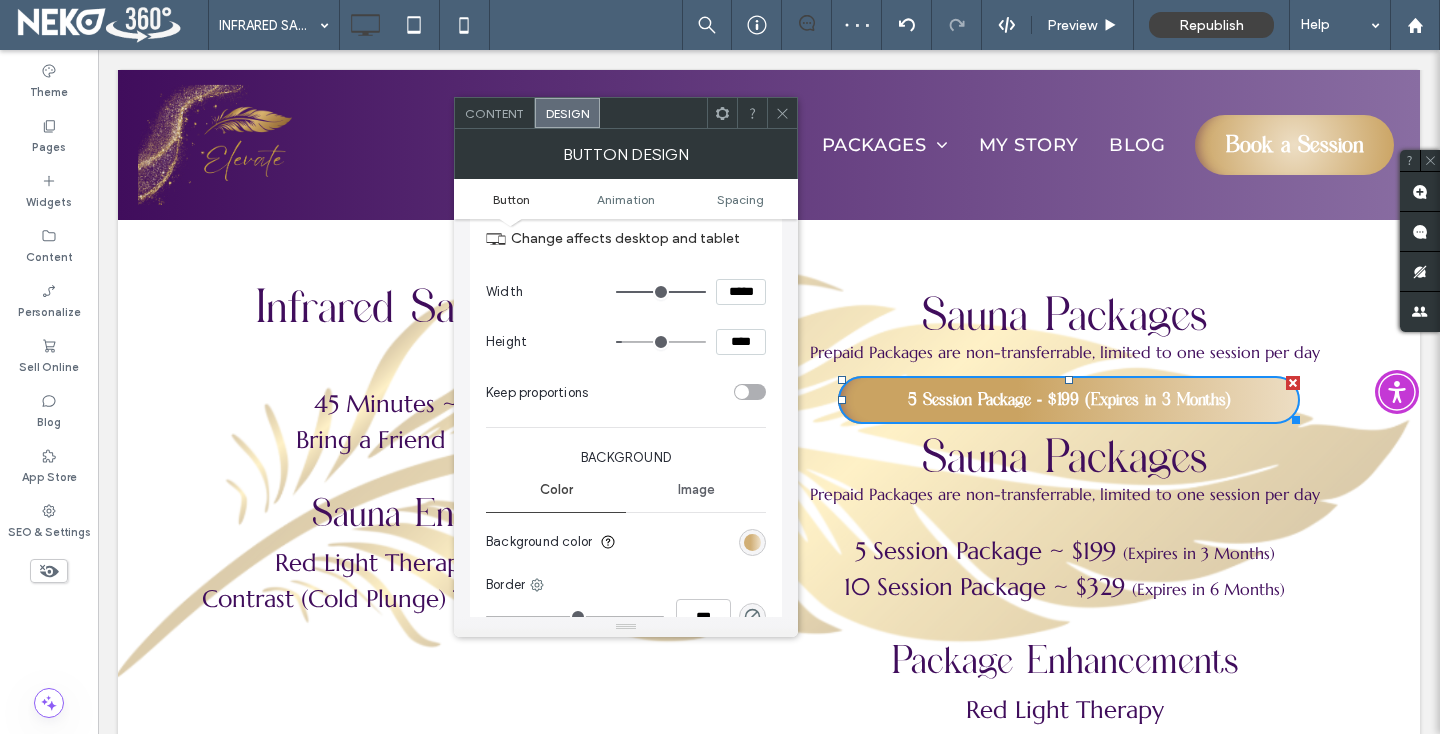click at bounding box center (752, 542) 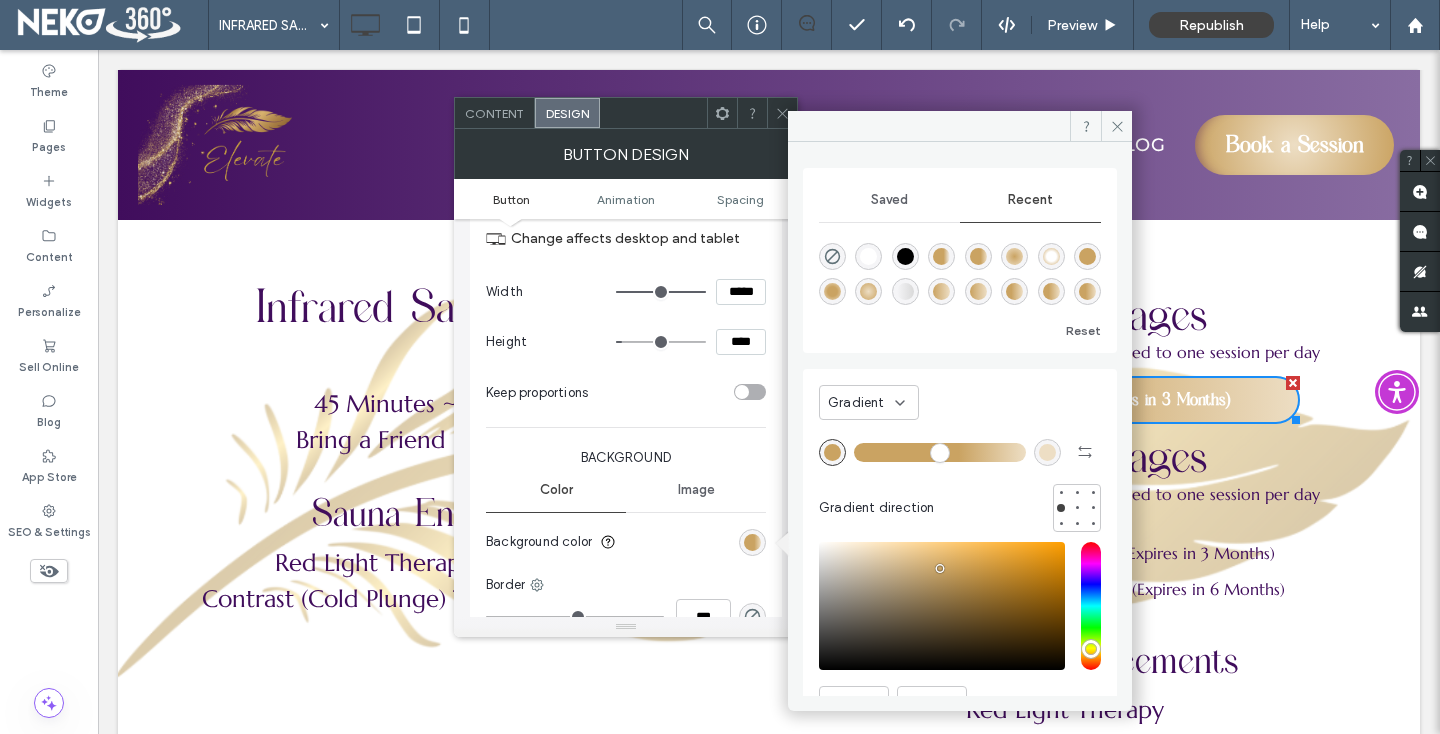 drag, startPoint x: 920, startPoint y: 452, endPoint x: 950, endPoint y: 452, distance: 30 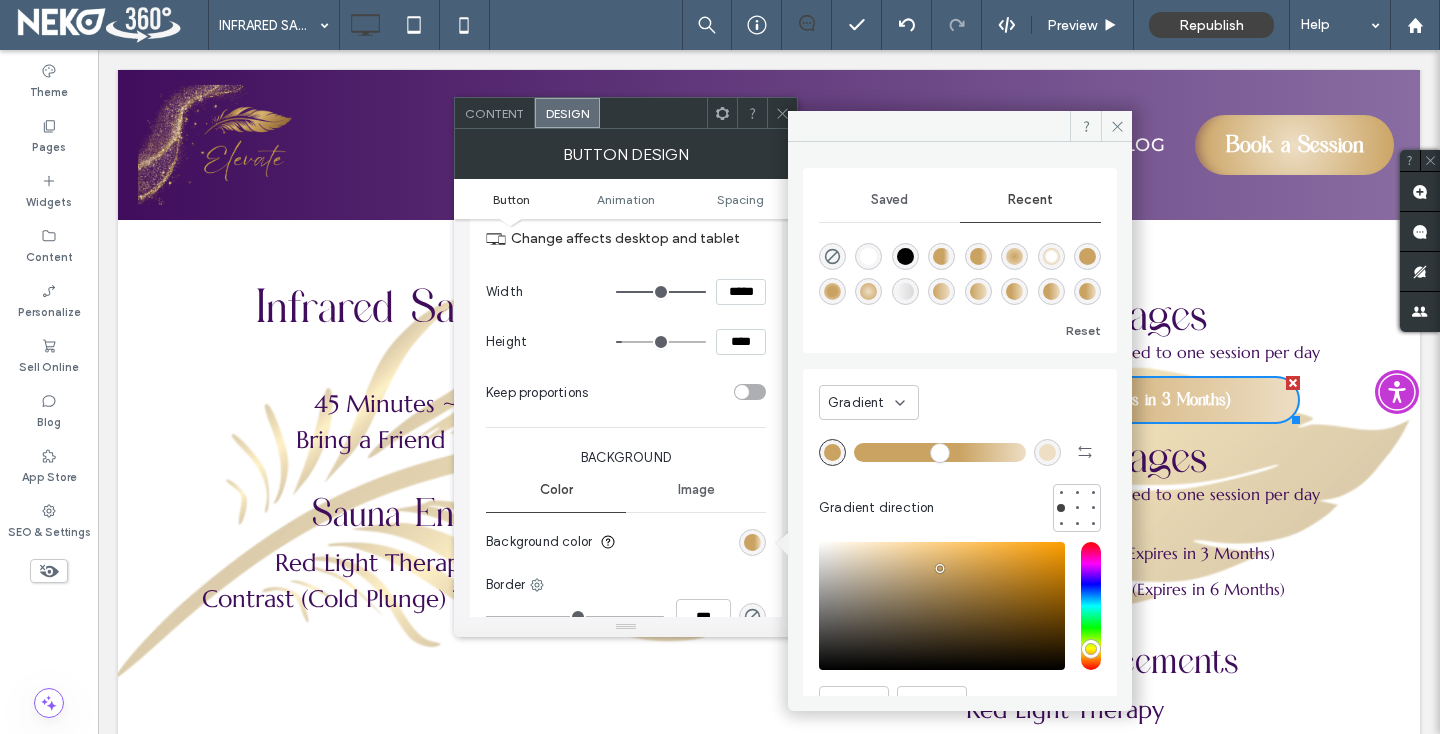 click at bounding box center [940, 452] 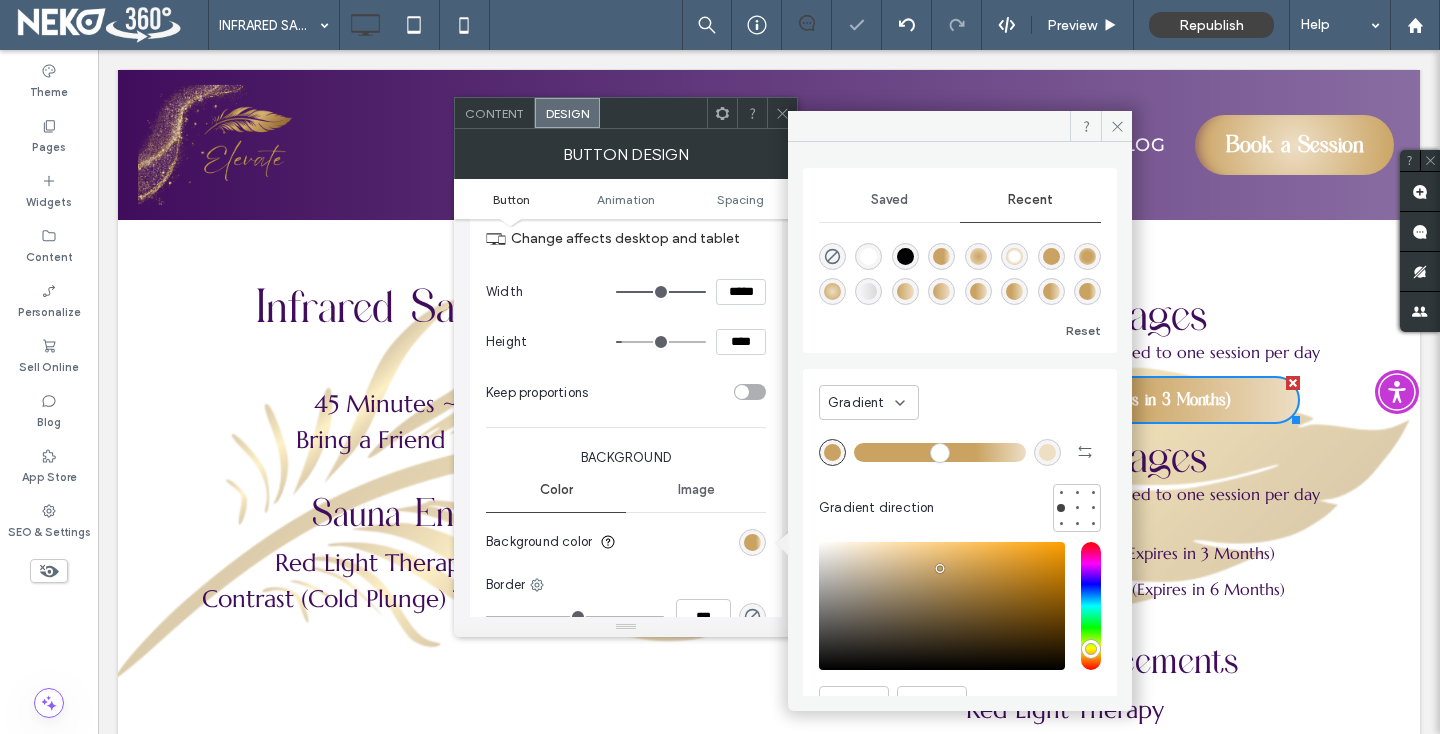 drag, startPoint x: 950, startPoint y: 452, endPoint x: 968, endPoint y: 449, distance: 18.248287 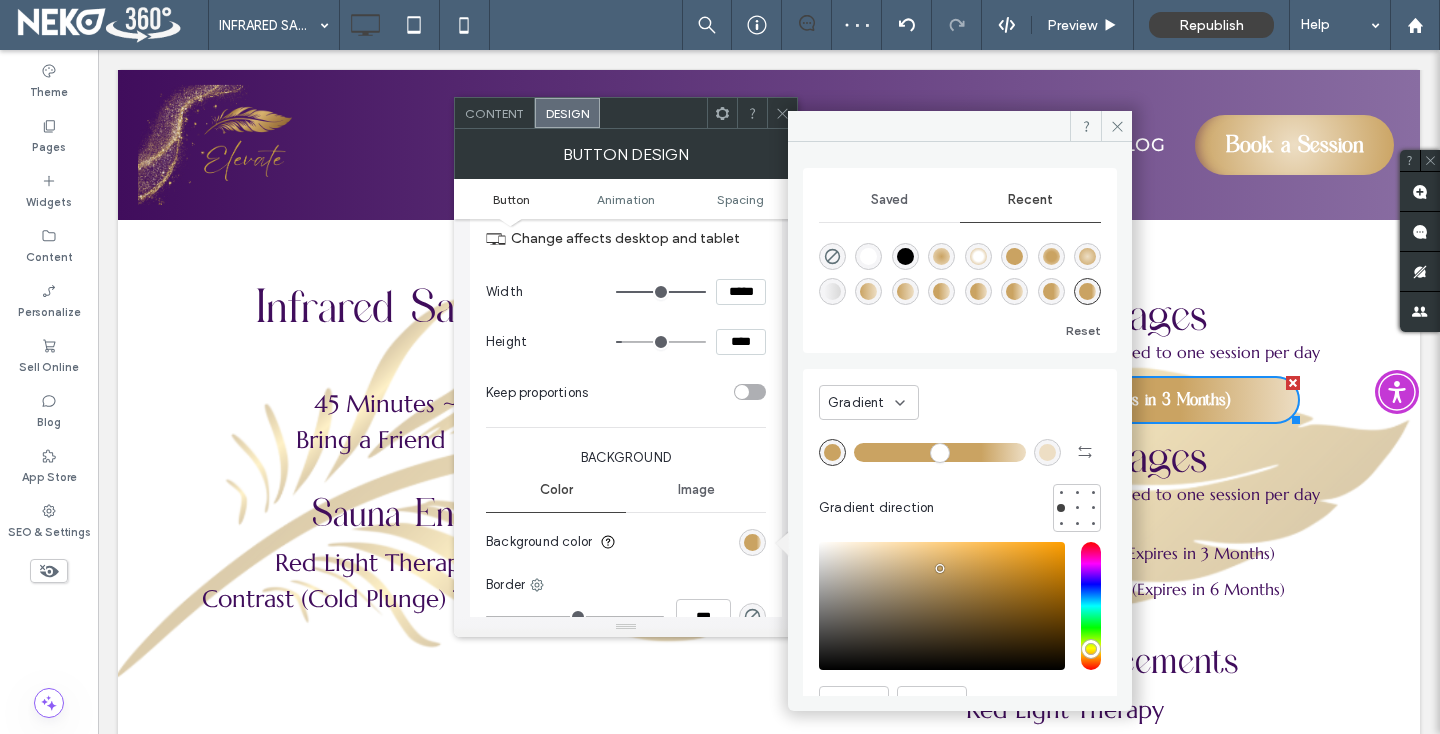 click at bounding box center [782, 113] 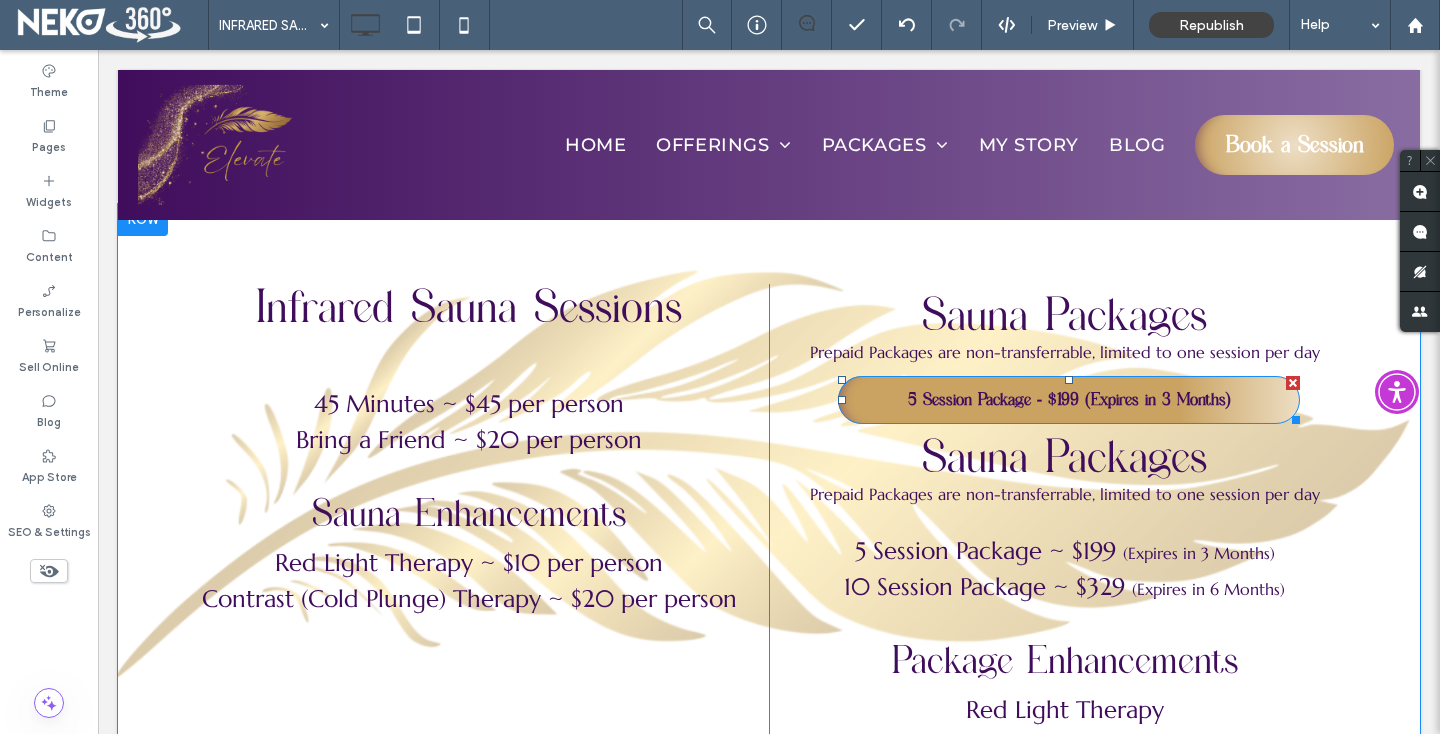 click on "5 Session Package - $199 (Expires in 3 Months)" at bounding box center (1069, 400) 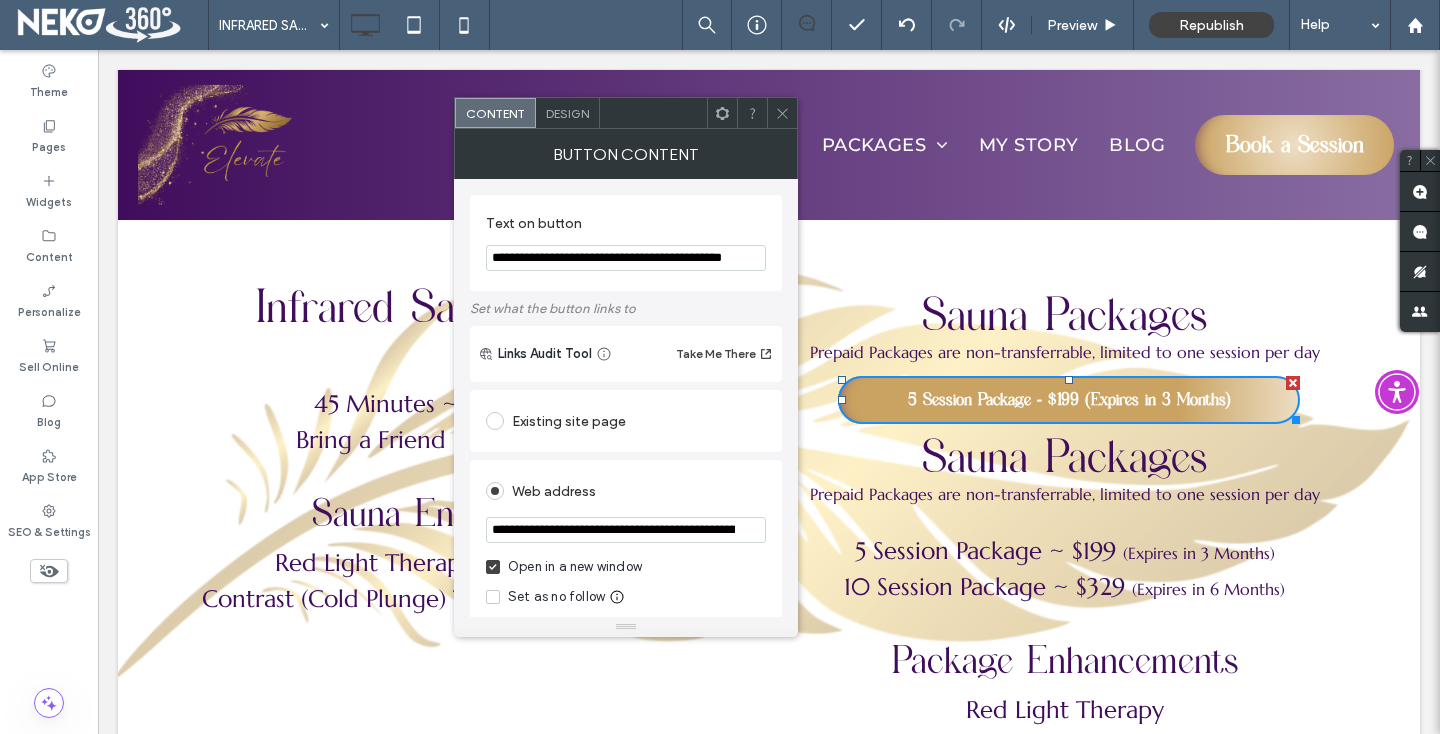 click on "Design" at bounding box center (567, 113) 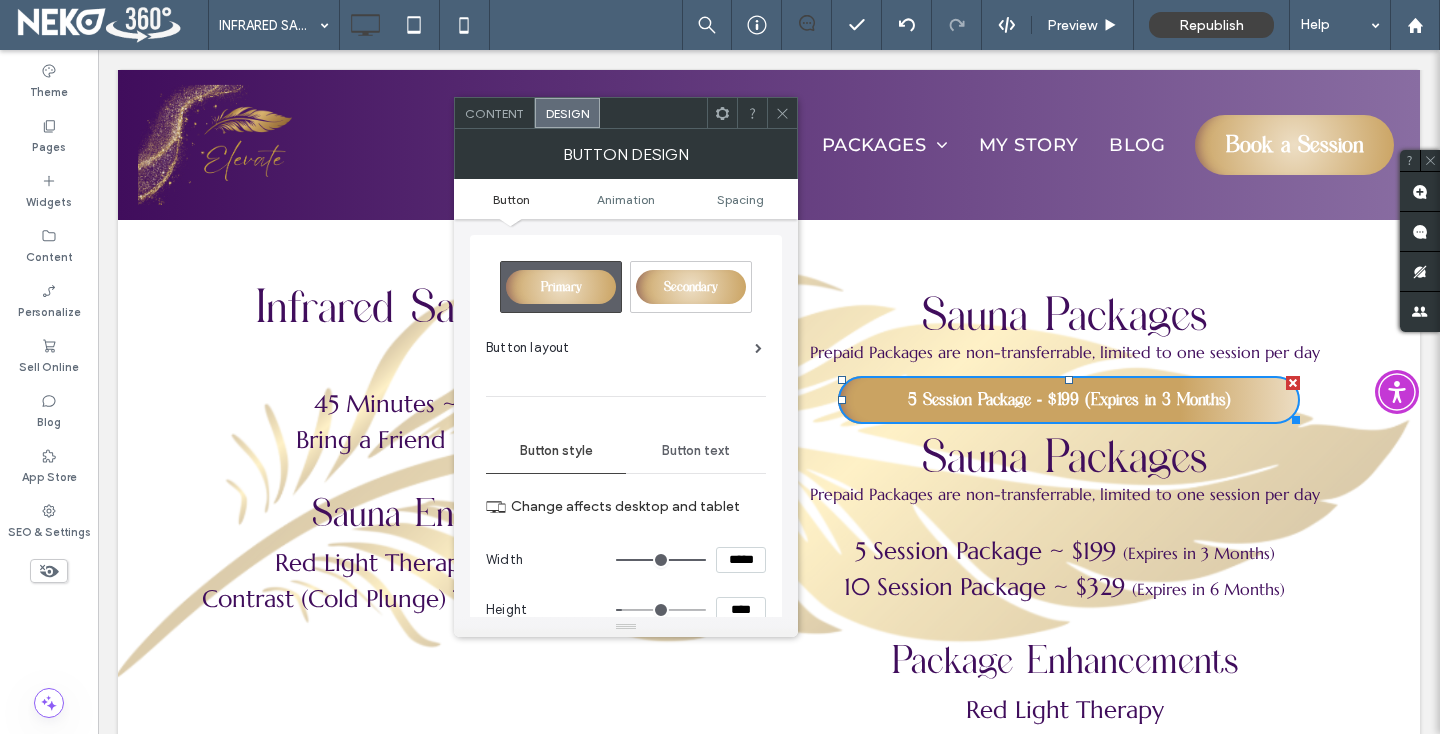 click on "Button text" at bounding box center [696, 451] 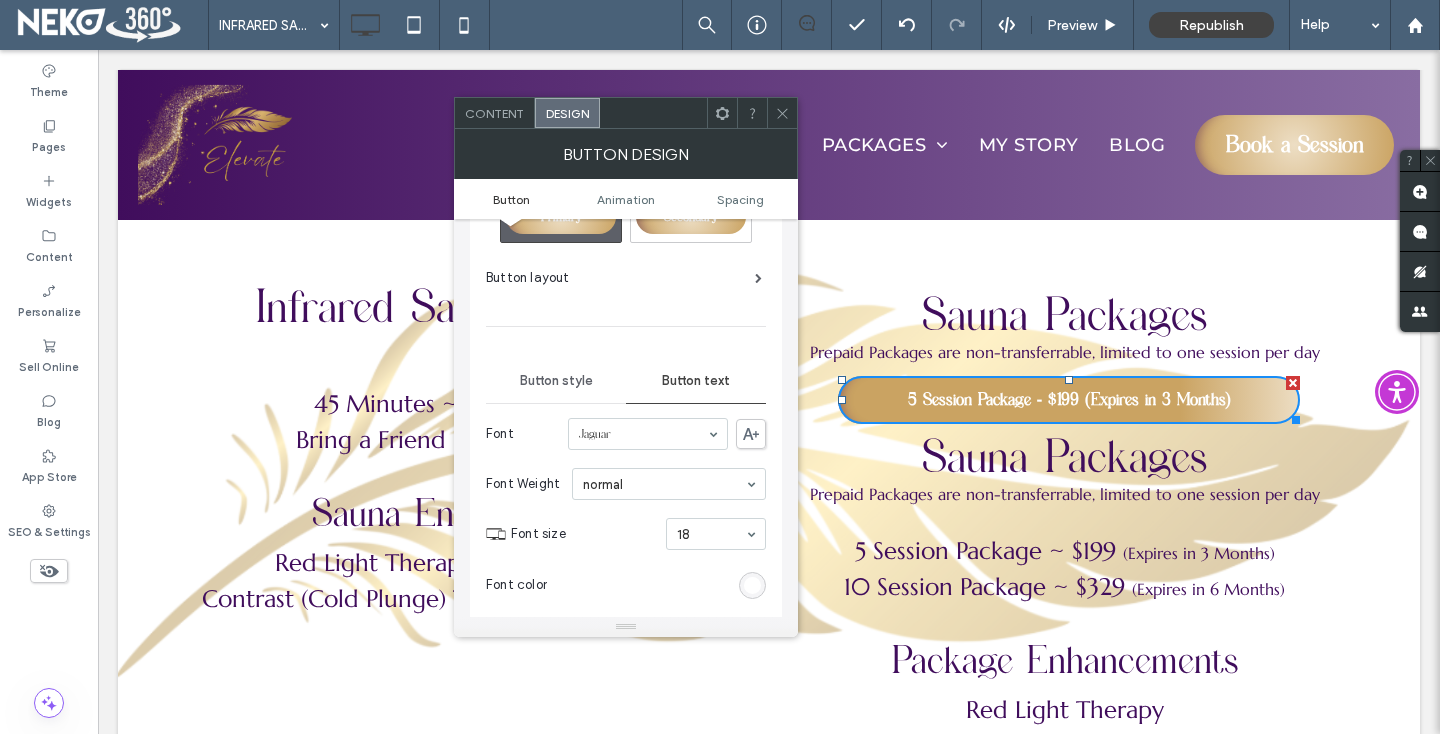 scroll, scrollTop: 139, scrollLeft: 0, axis: vertical 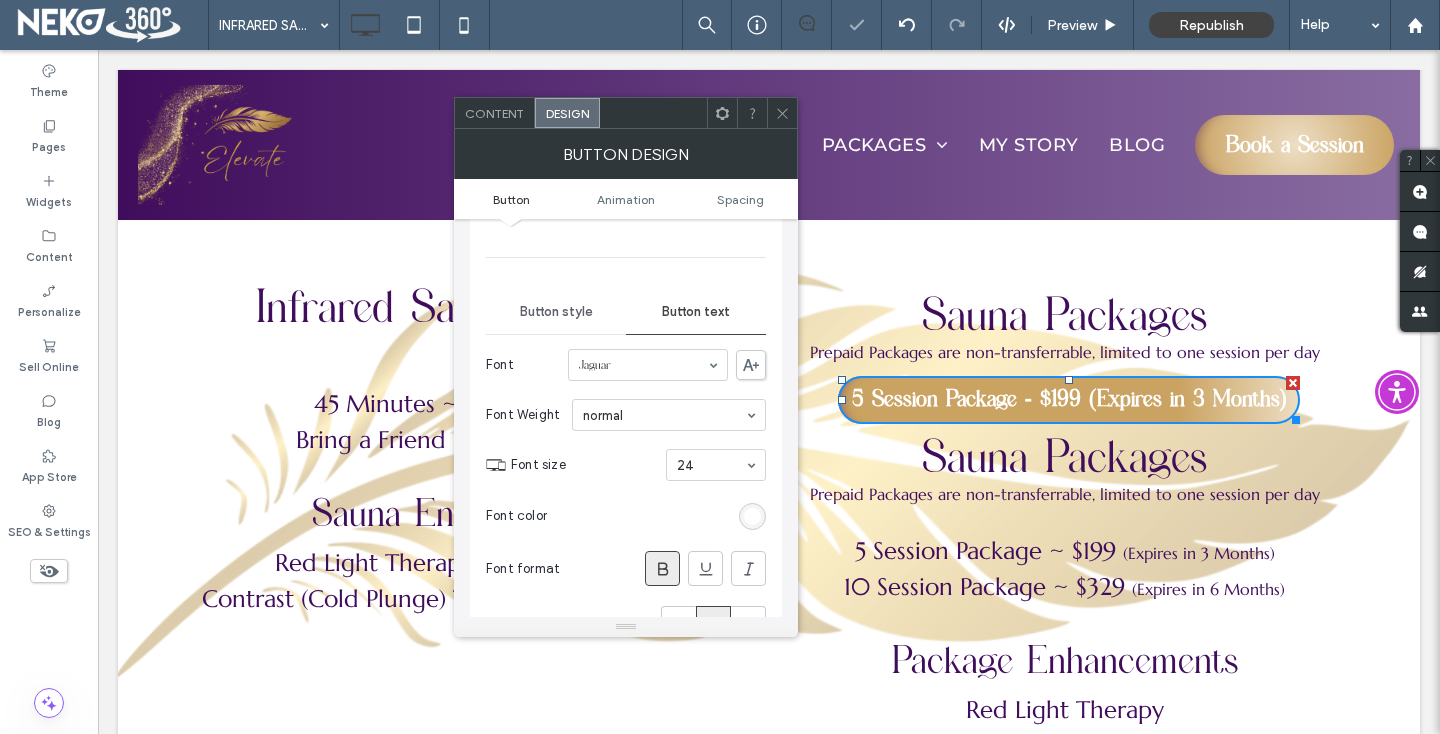 click at bounding box center [782, 113] 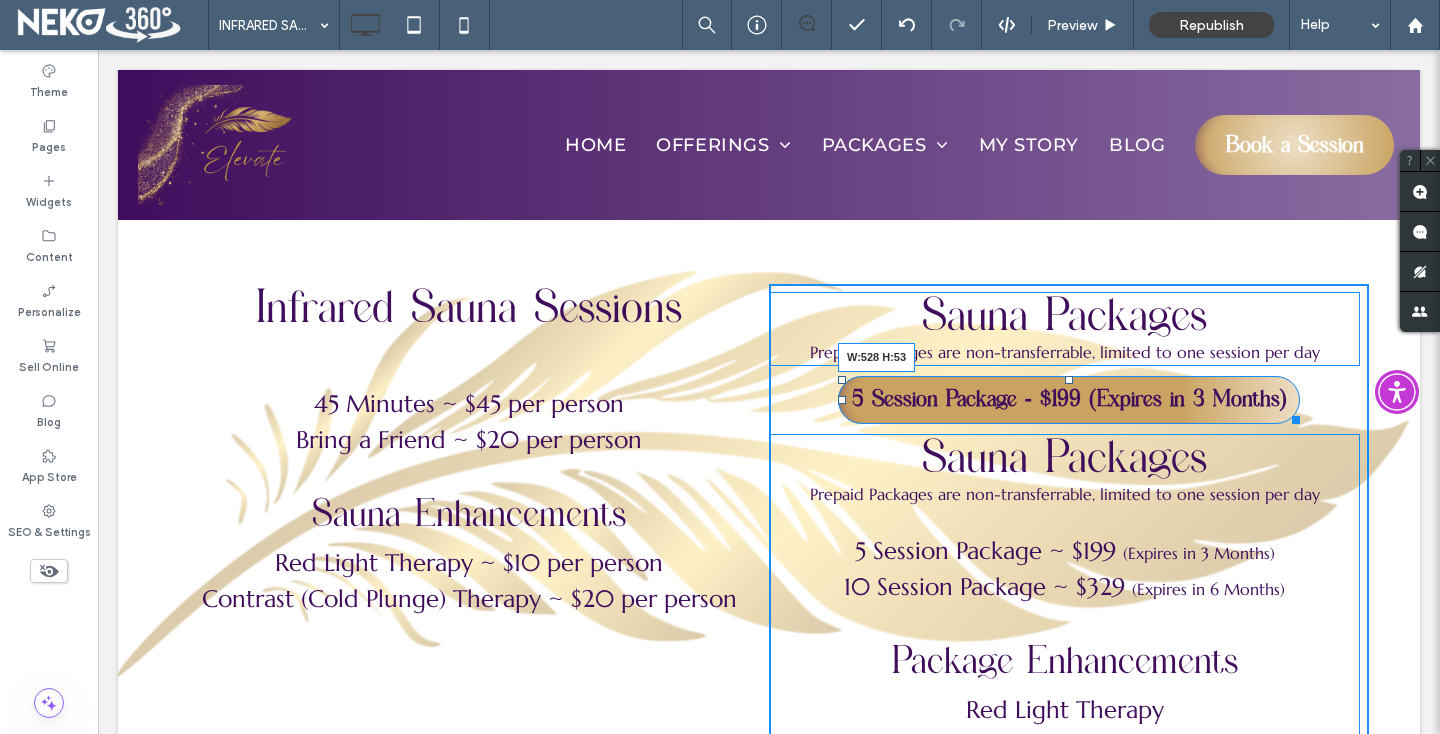drag, startPoint x: 1290, startPoint y: 413, endPoint x: 1323, endPoint y: 418, distance: 33.37664 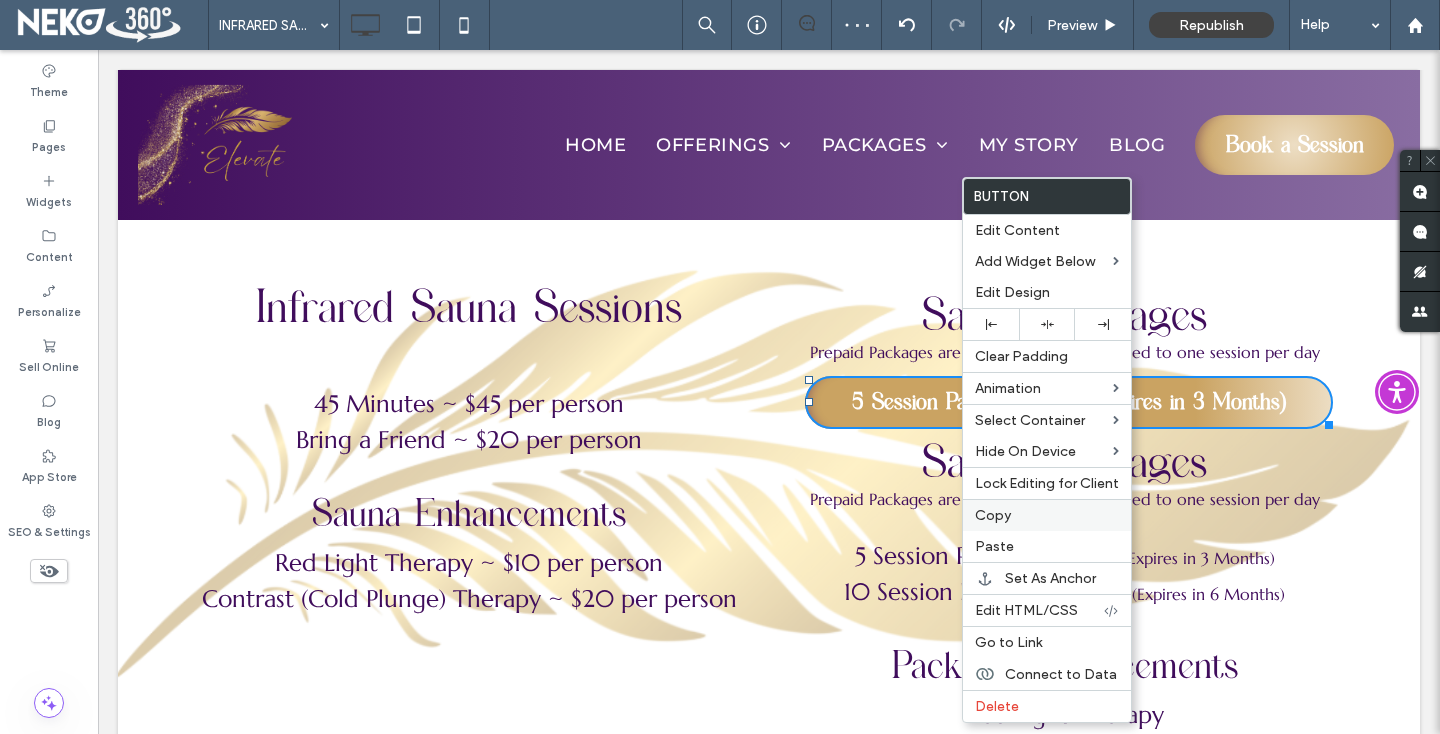 click on "Copy" at bounding box center (993, 515) 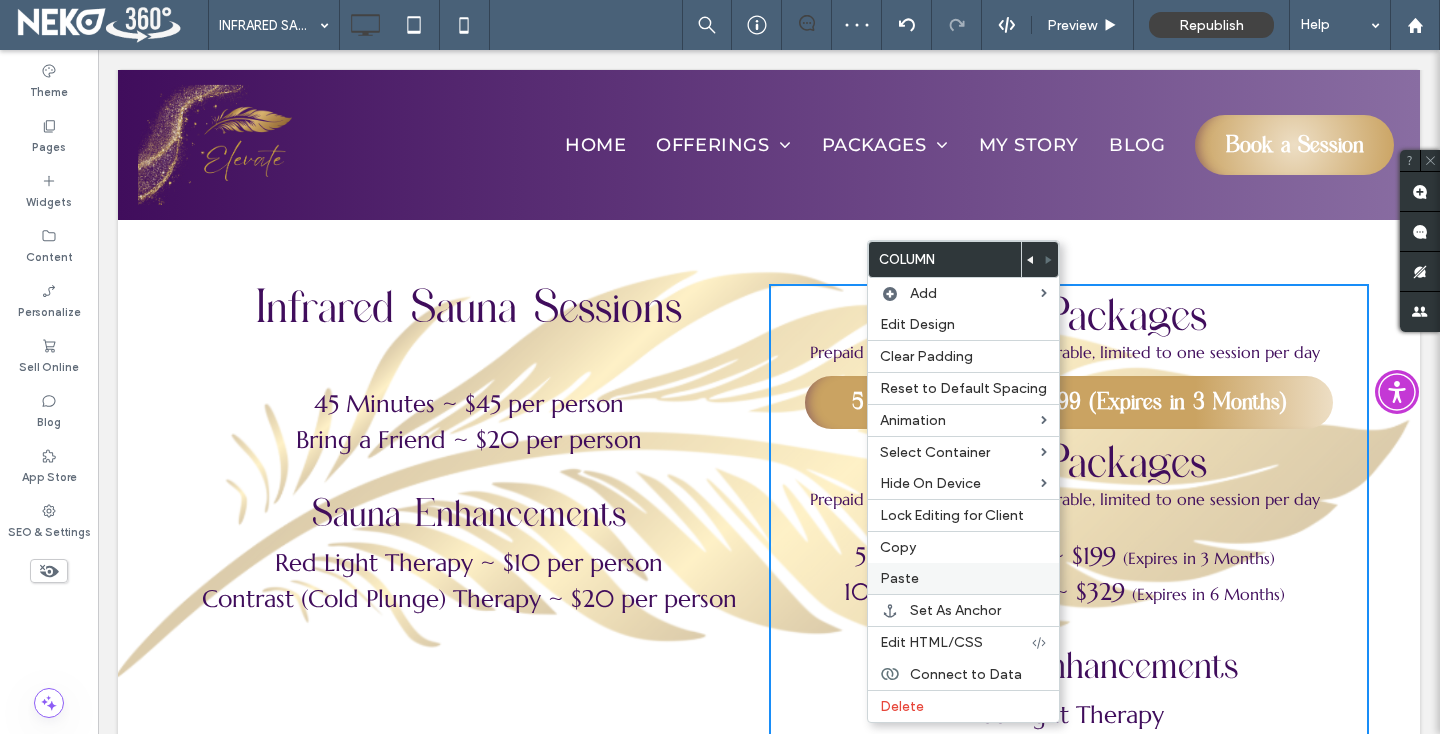 click on "Paste" at bounding box center [899, 578] 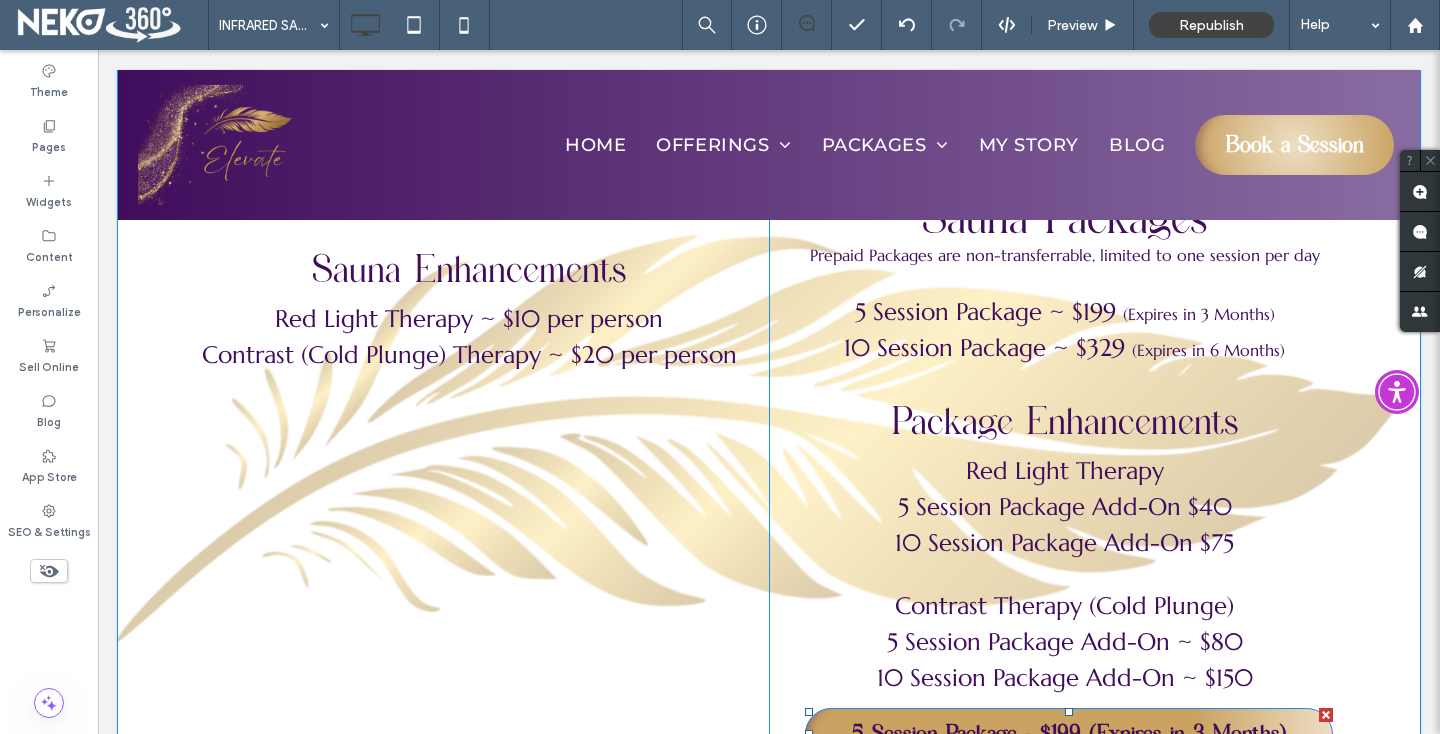 scroll, scrollTop: 2793, scrollLeft: 0, axis: vertical 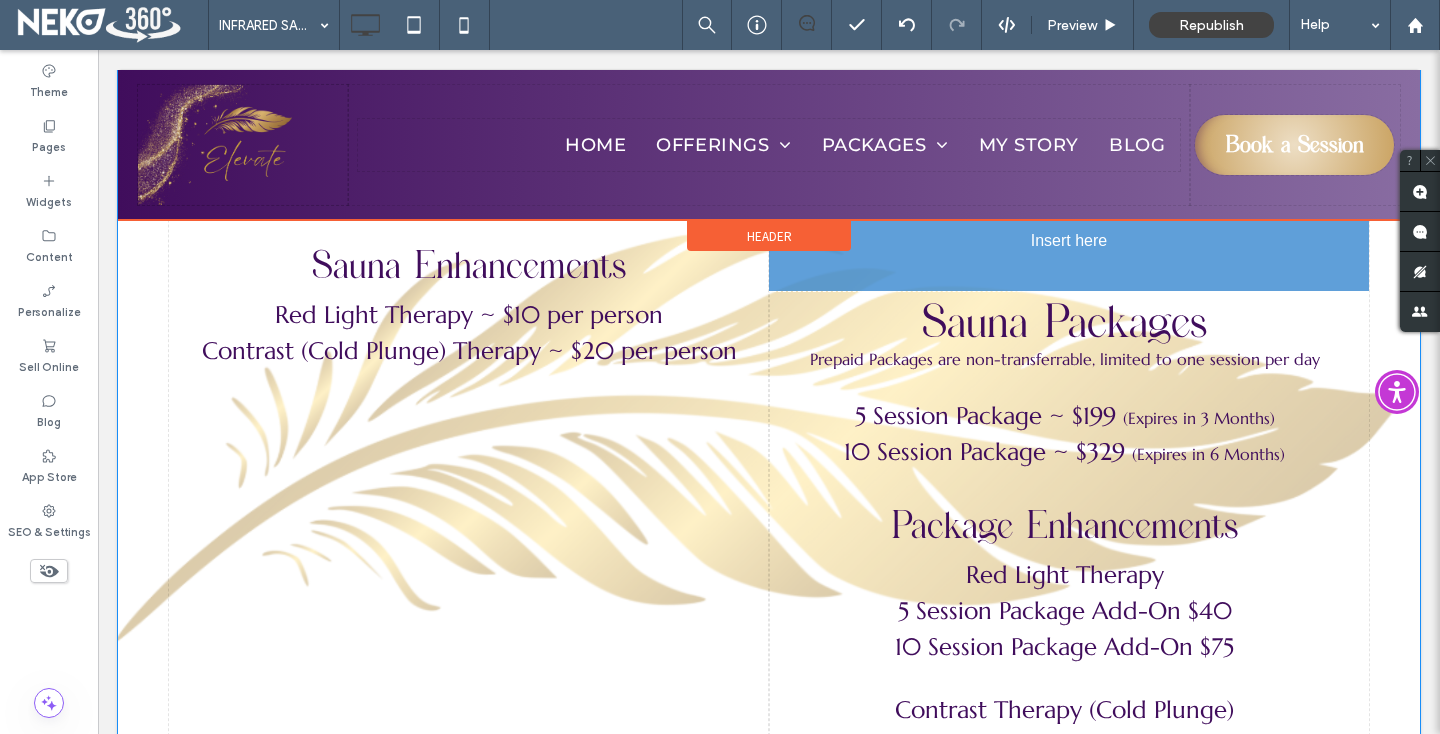 drag, startPoint x: 869, startPoint y: 711, endPoint x: 928, endPoint y: 337, distance: 378.62515 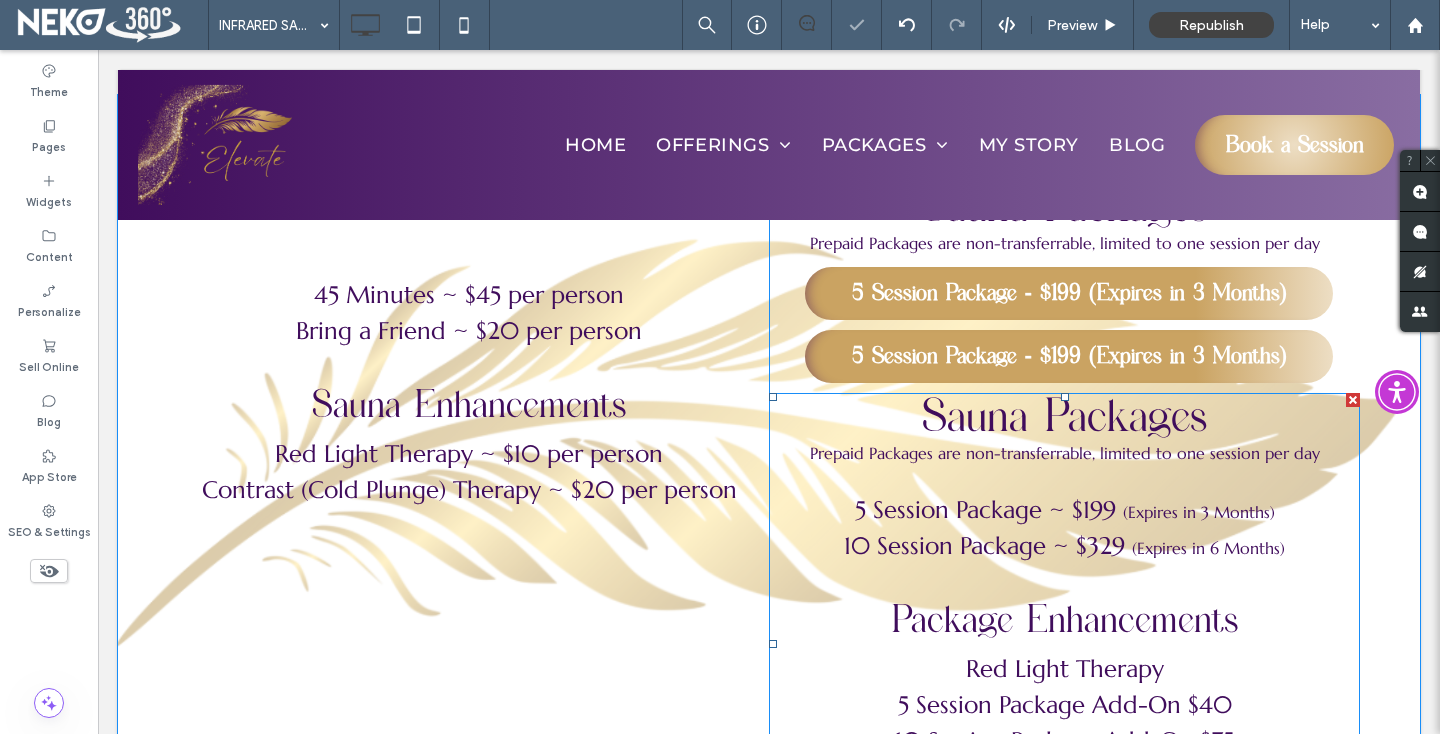 scroll, scrollTop: 2552, scrollLeft: 0, axis: vertical 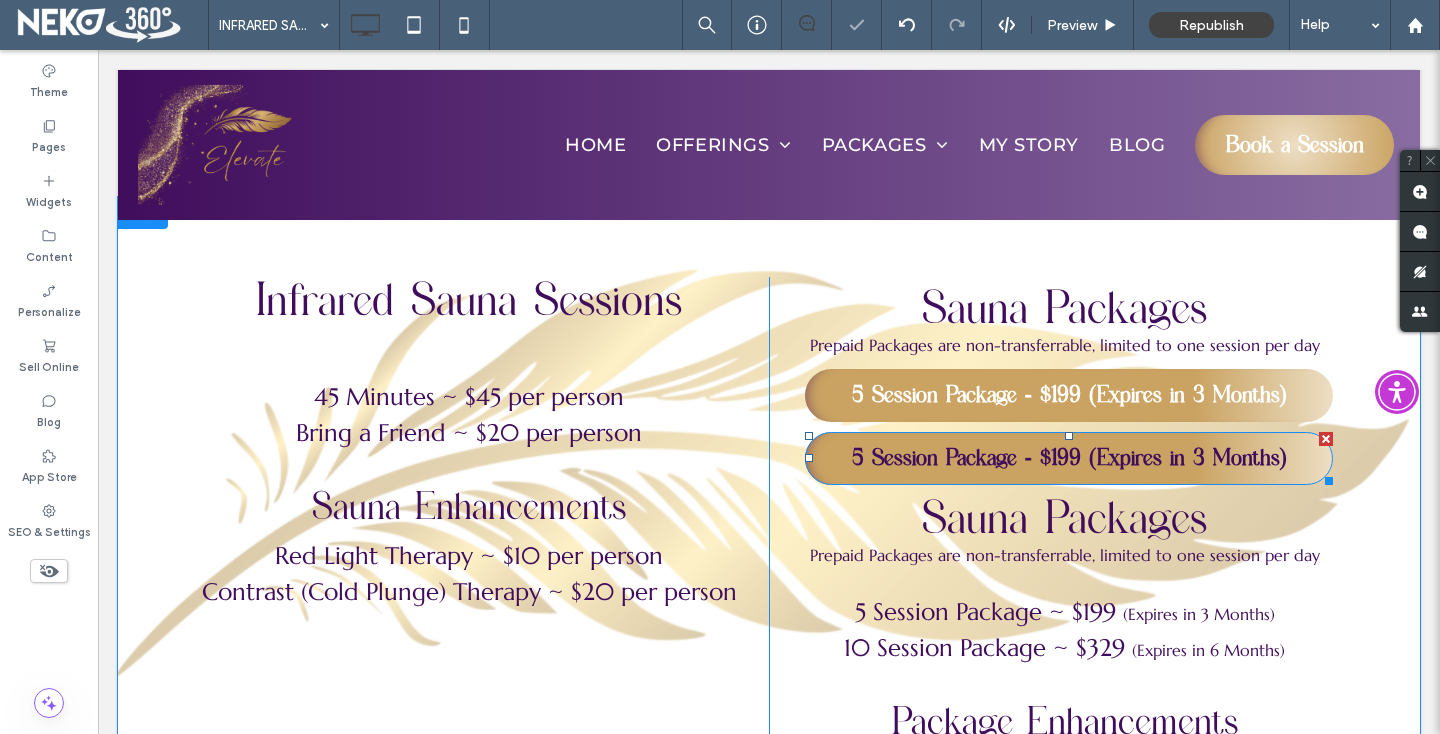 click on "5 Session Package - $199 (Expires in 3 Months)" at bounding box center (1069, 458) 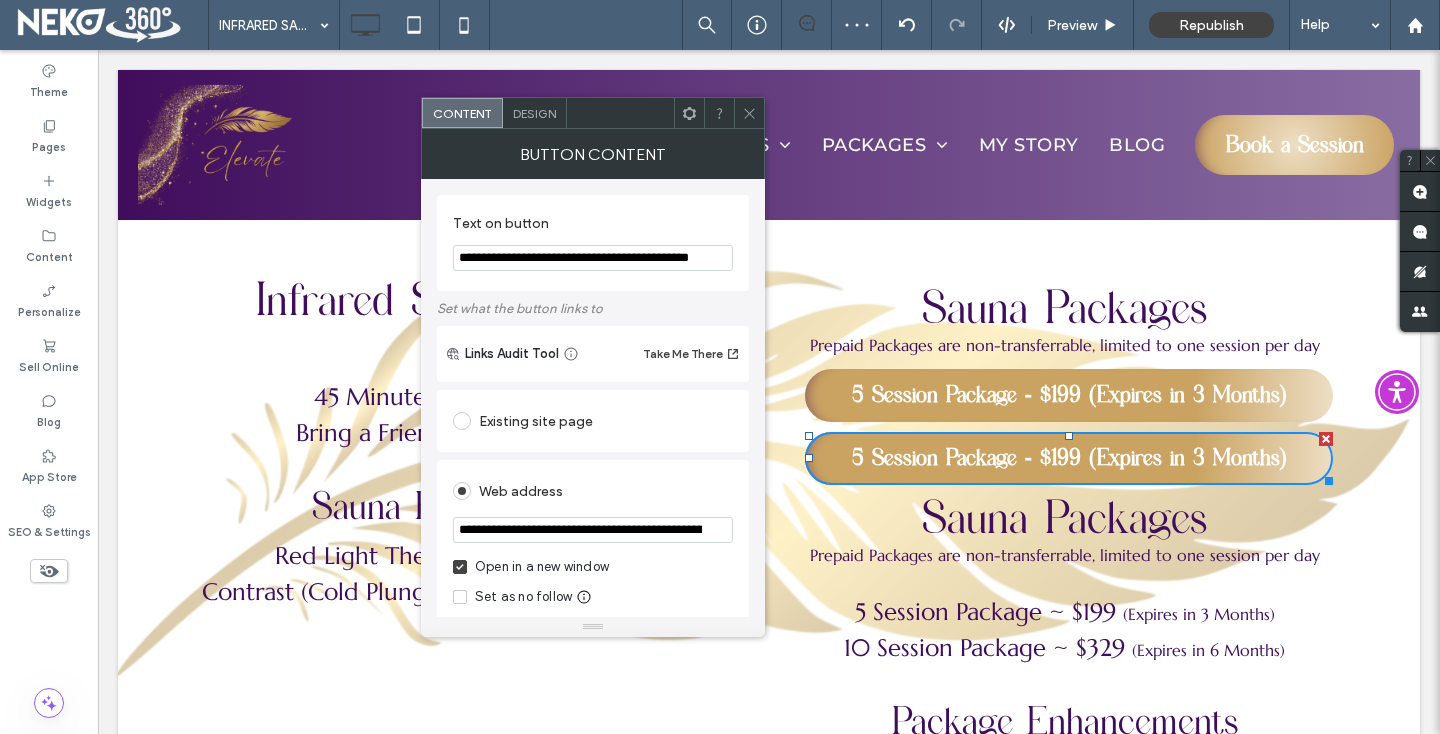 click on "**********" at bounding box center [593, 258] 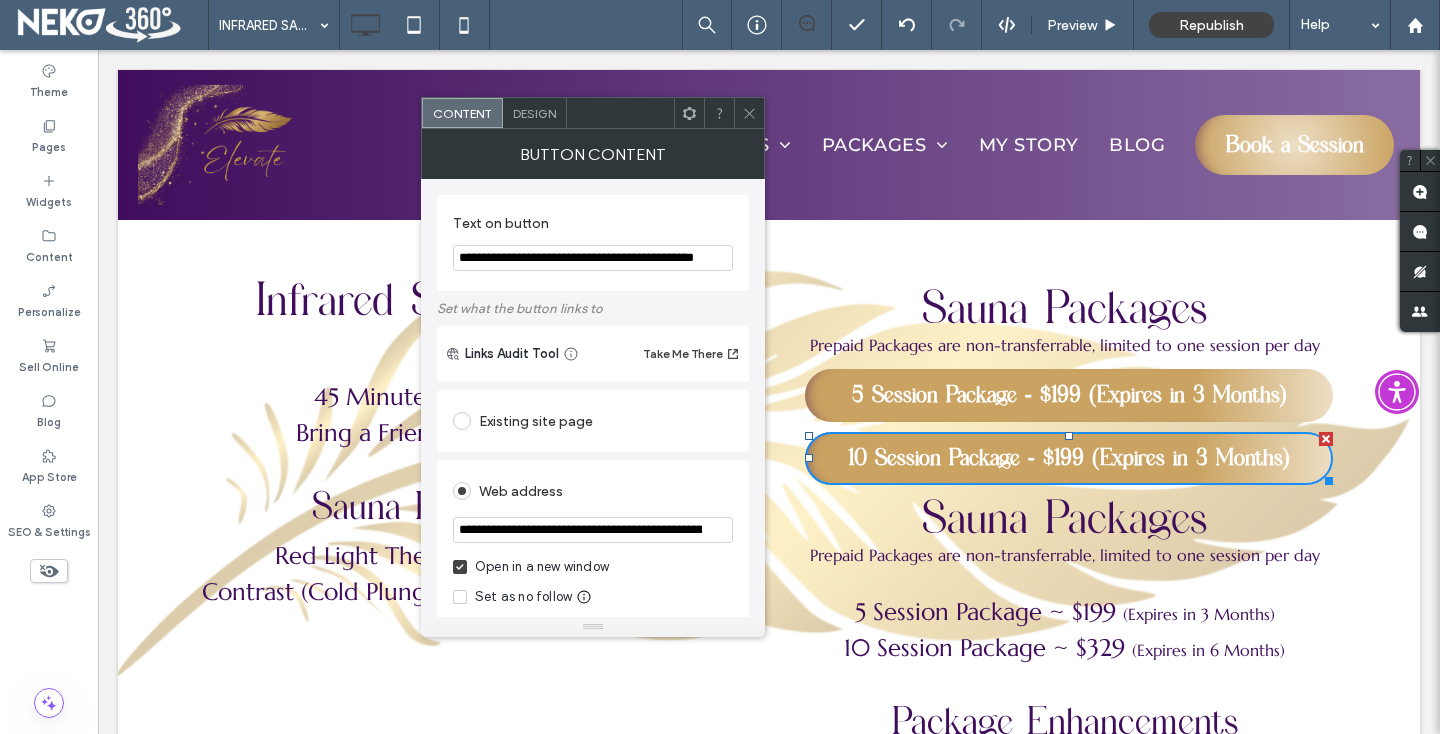 click on "**********" at bounding box center (593, 258) 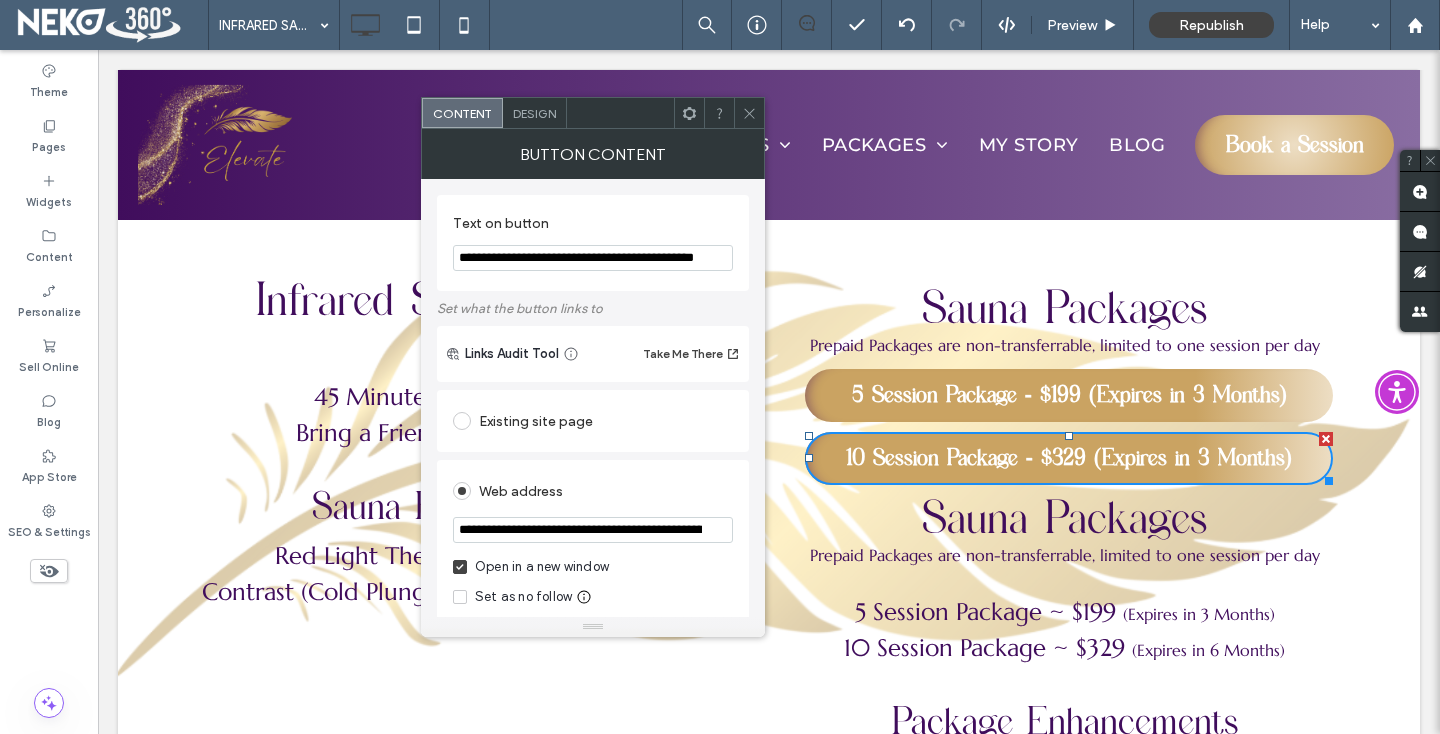 click on "**********" at bounding box center [593, 258] 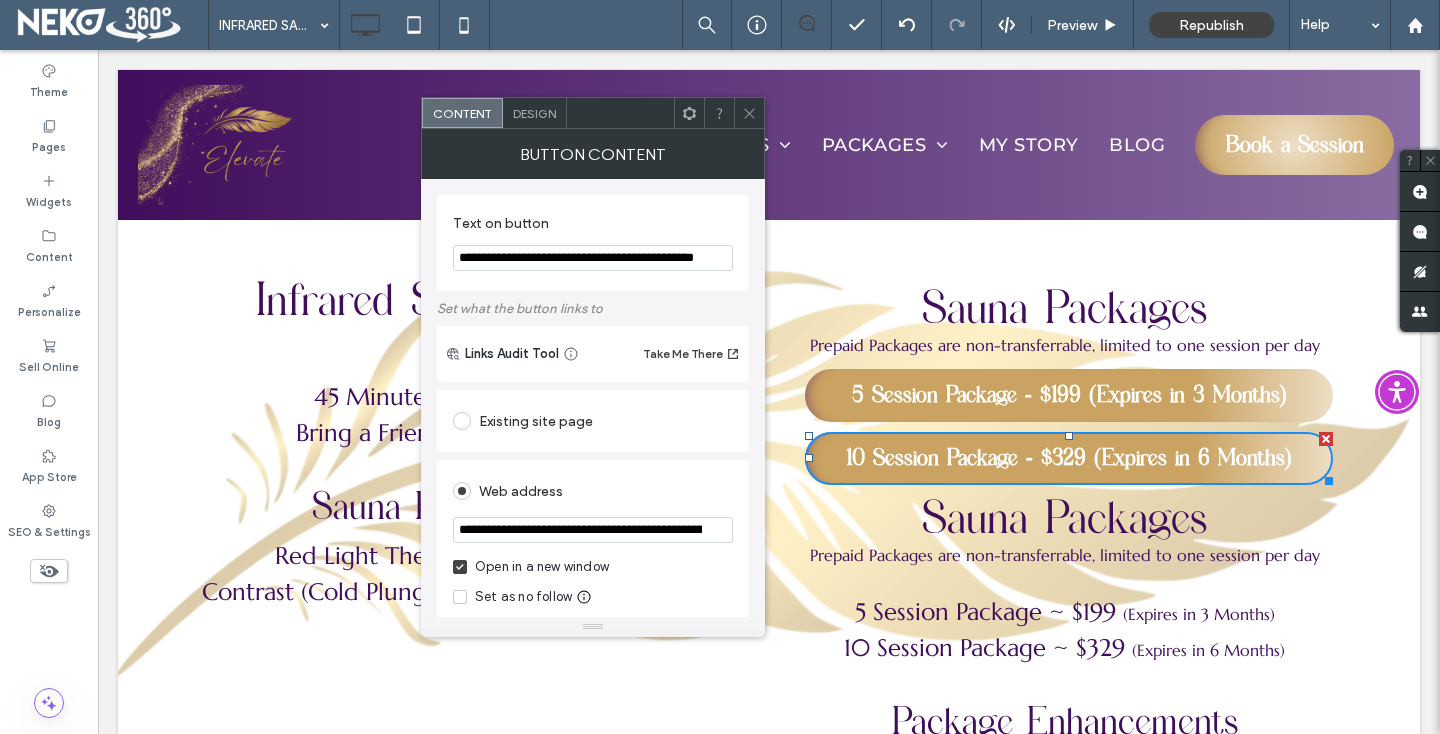 type on "**********" 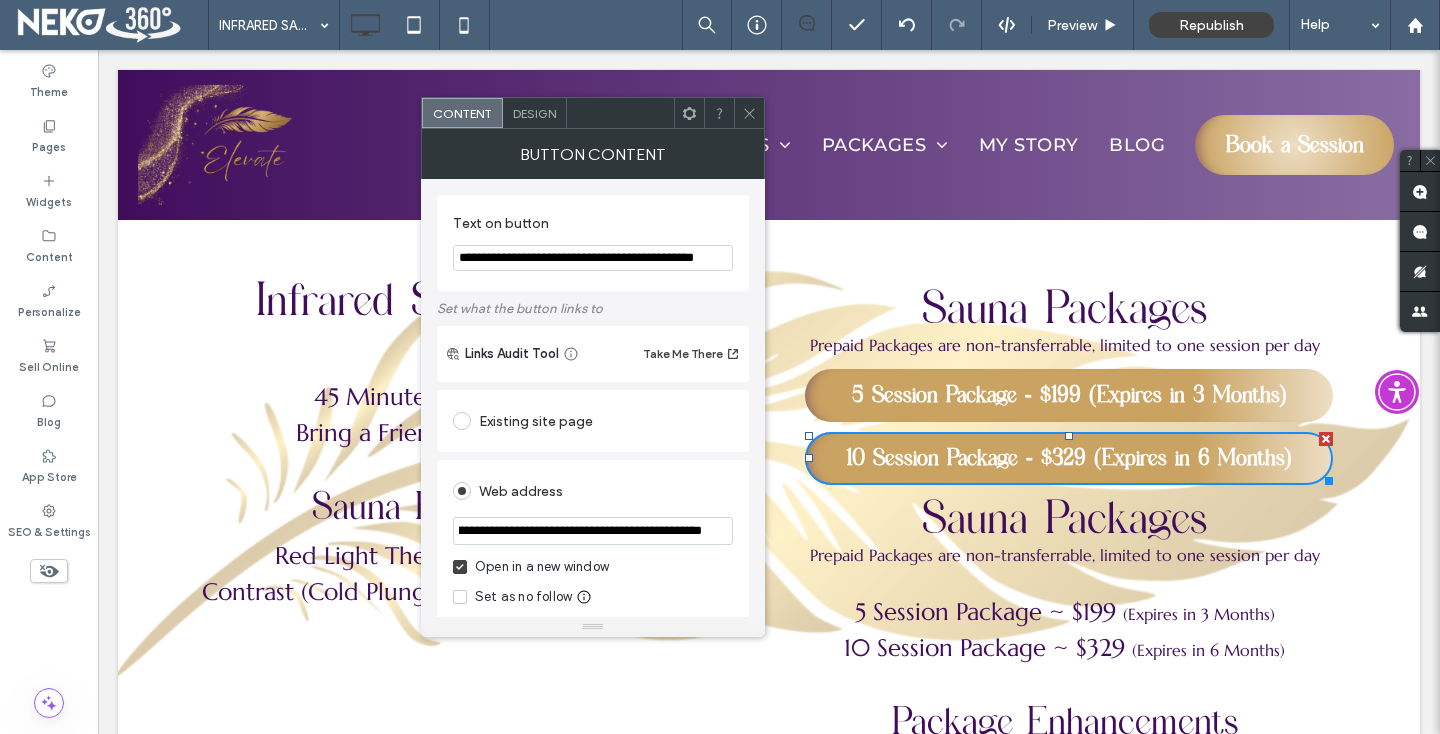 type on "**********" 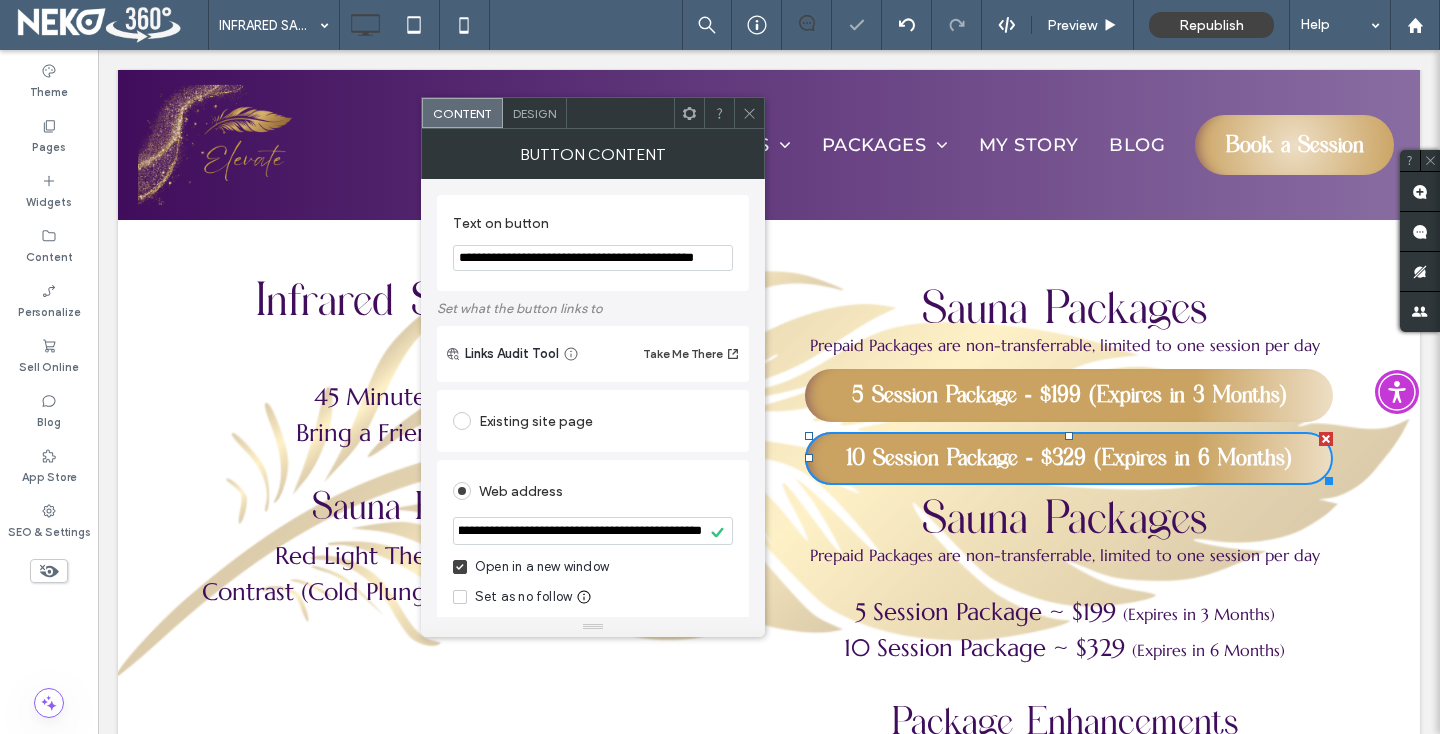 click on "**********" at bounding box center (593, 398) 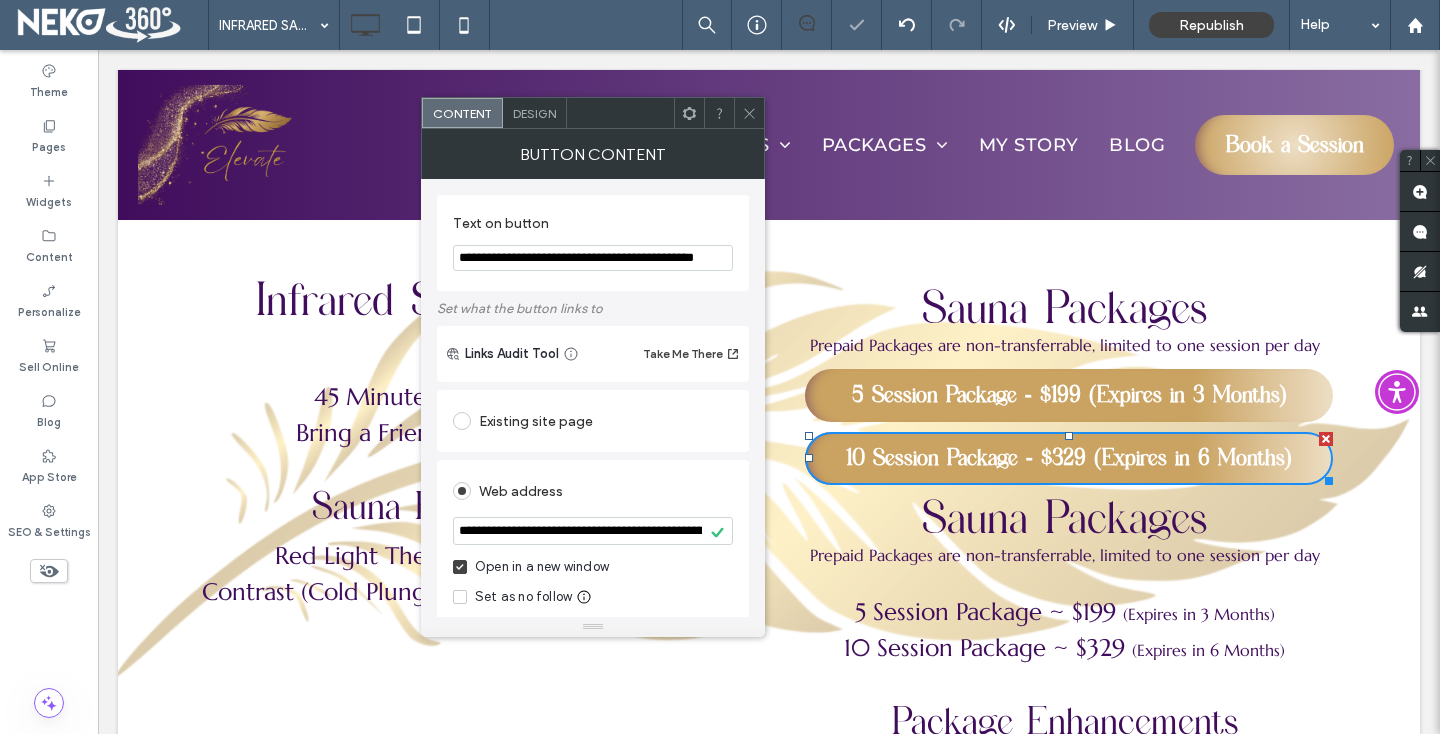 click 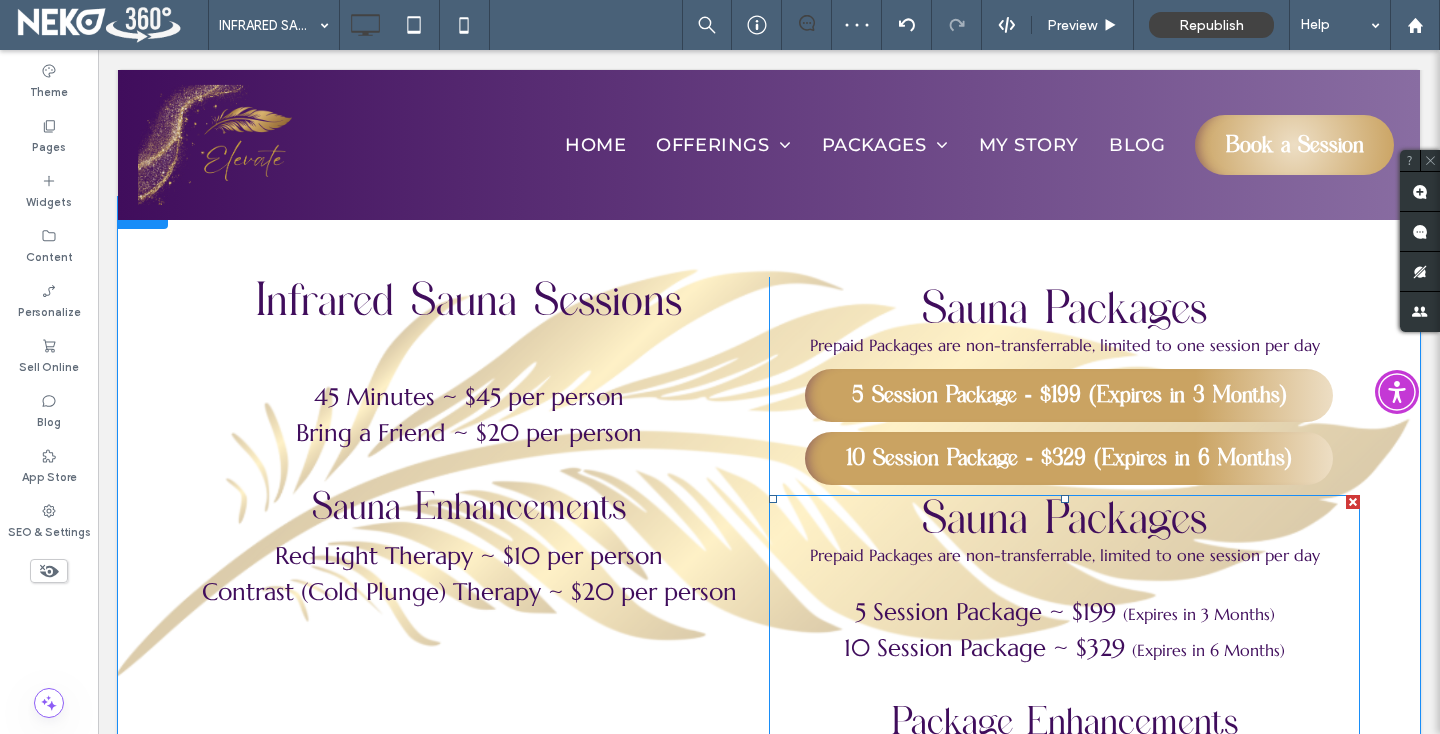 click on "Sauna Packages" at bounding box center (1064, 520) 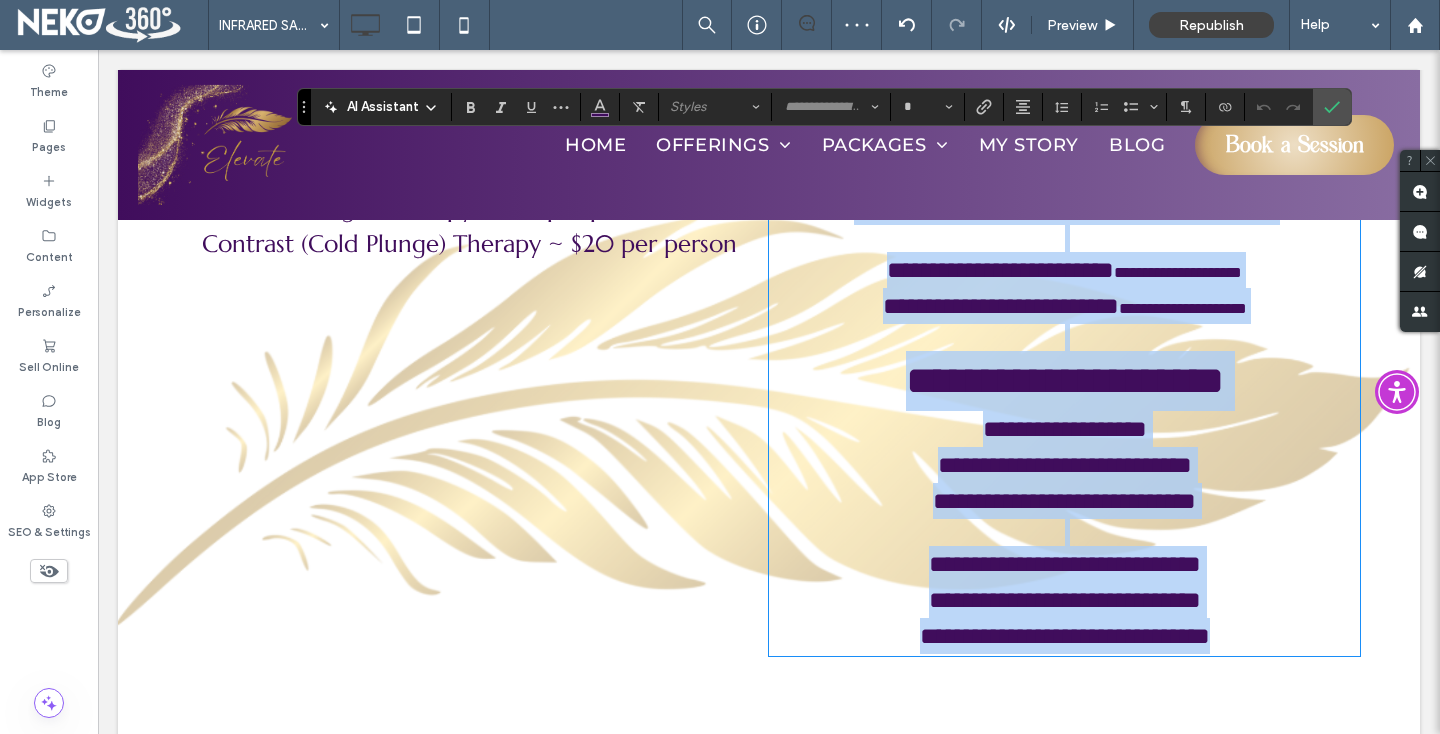 click on "**********" at bounding box center [1065, 380] 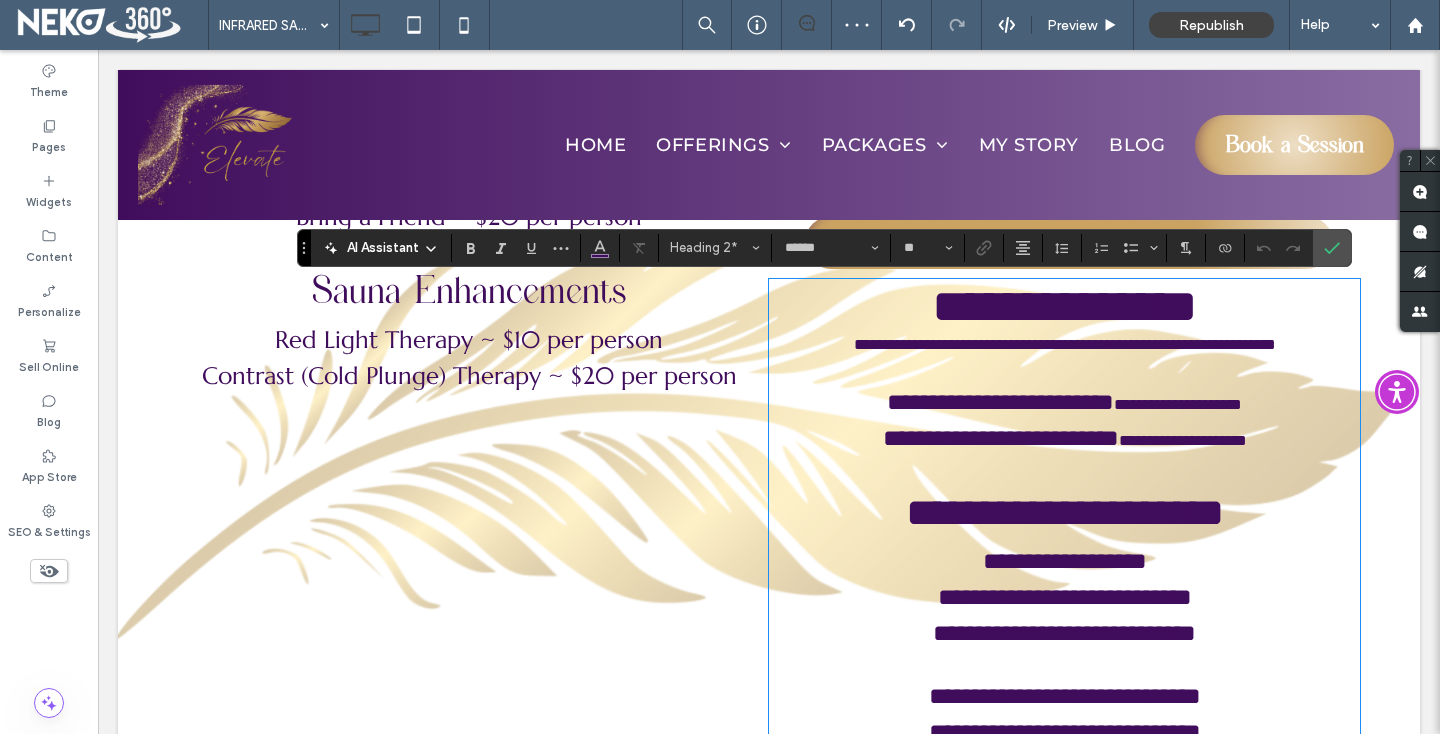 scroll, scrollTop: 2759, scrollLeft: 0, axis: vertical 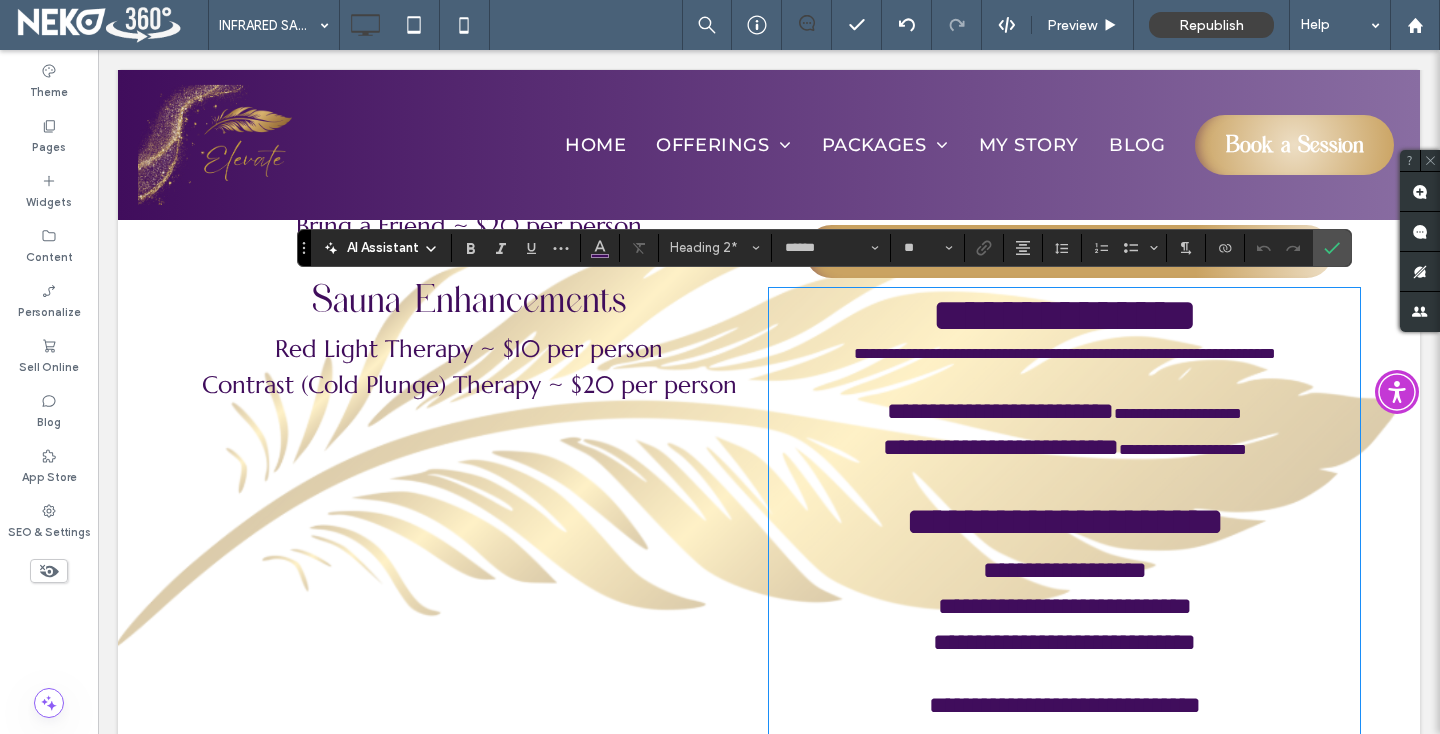 type on "**" 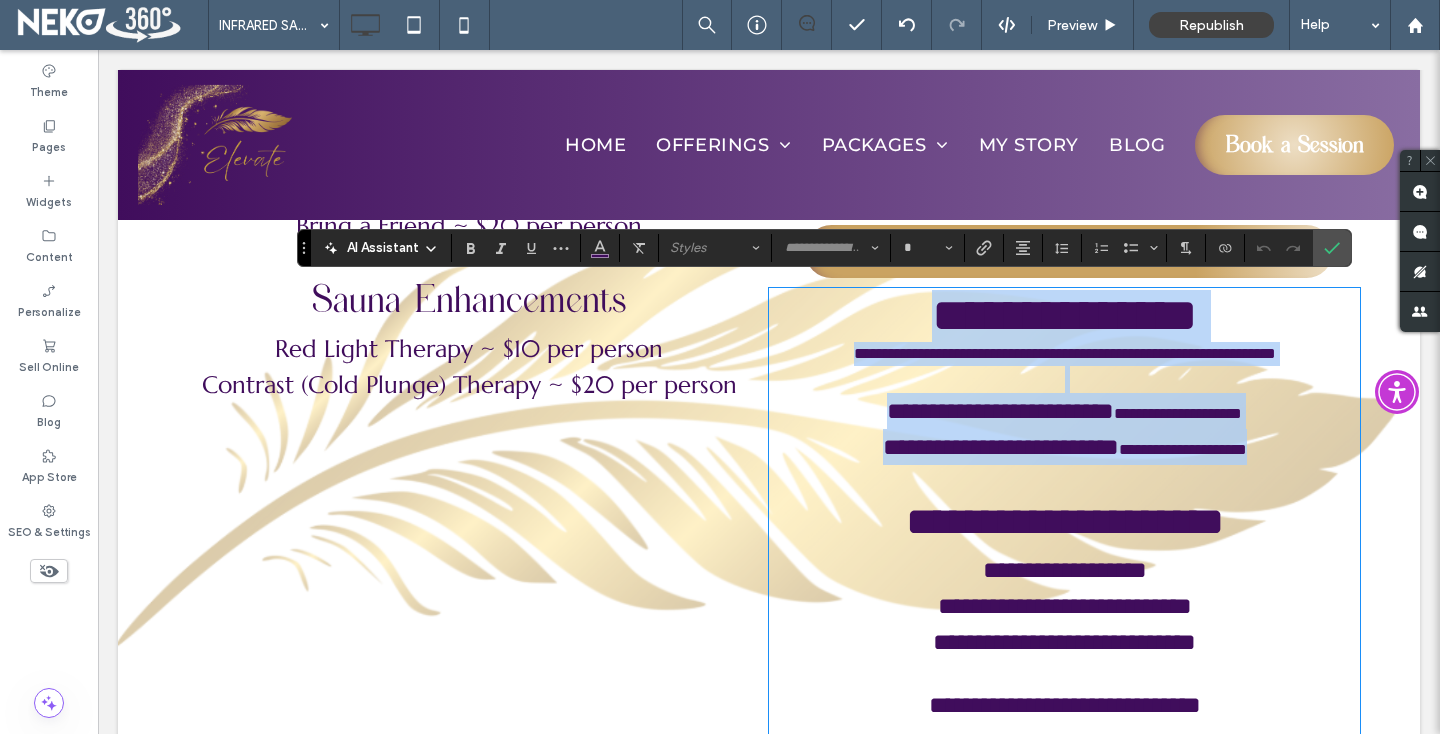drag, startPoint x: 913, startPoint y: 290, endPoint x: 1307, endPoint y: 446, distance: 423.75937 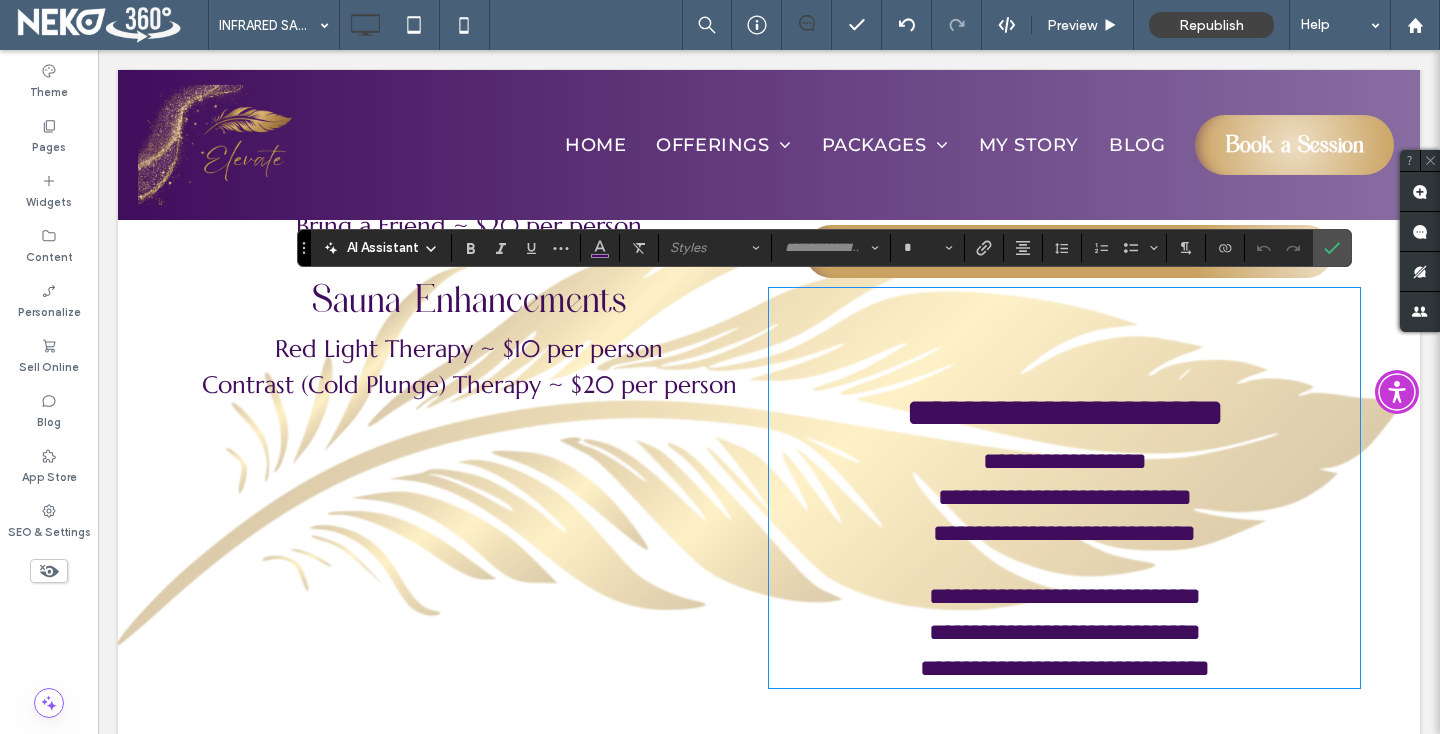 type on "******" 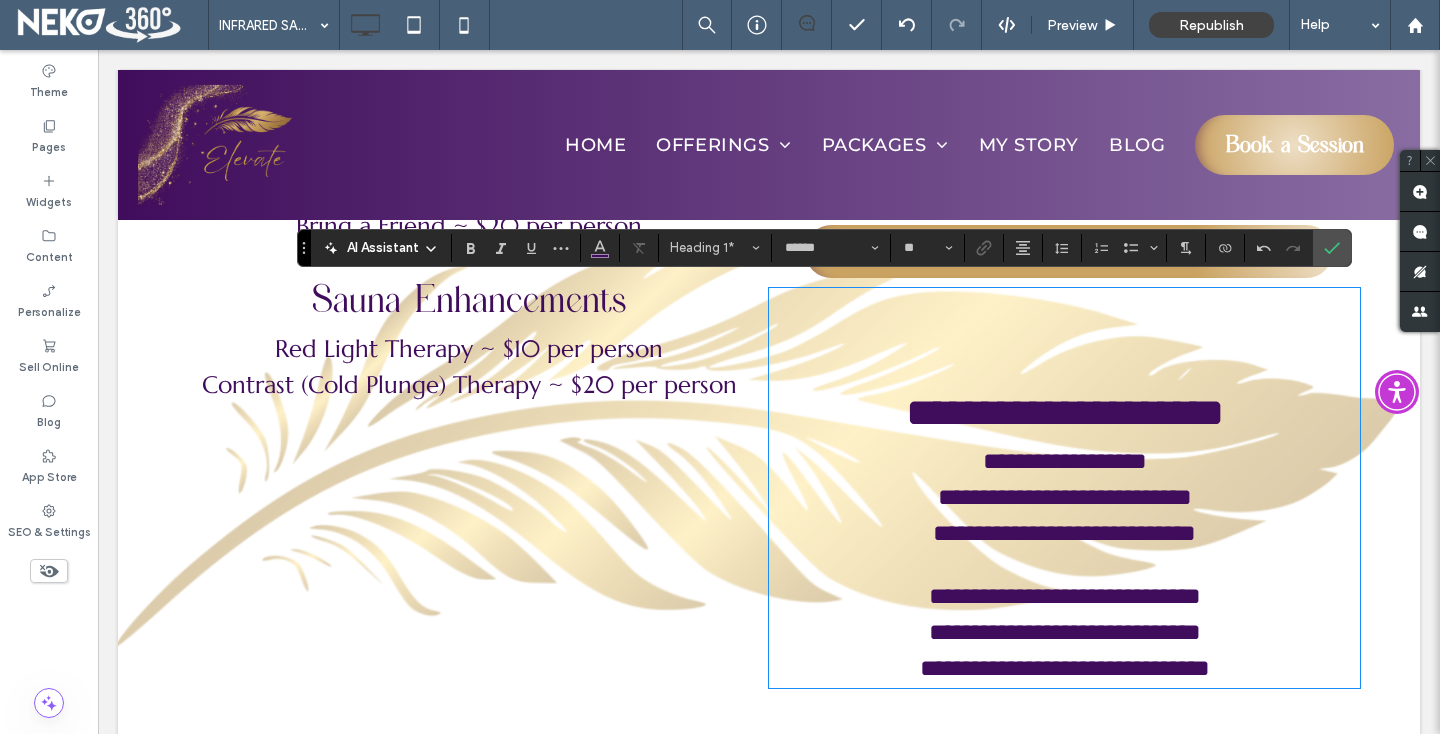 type on "*********" 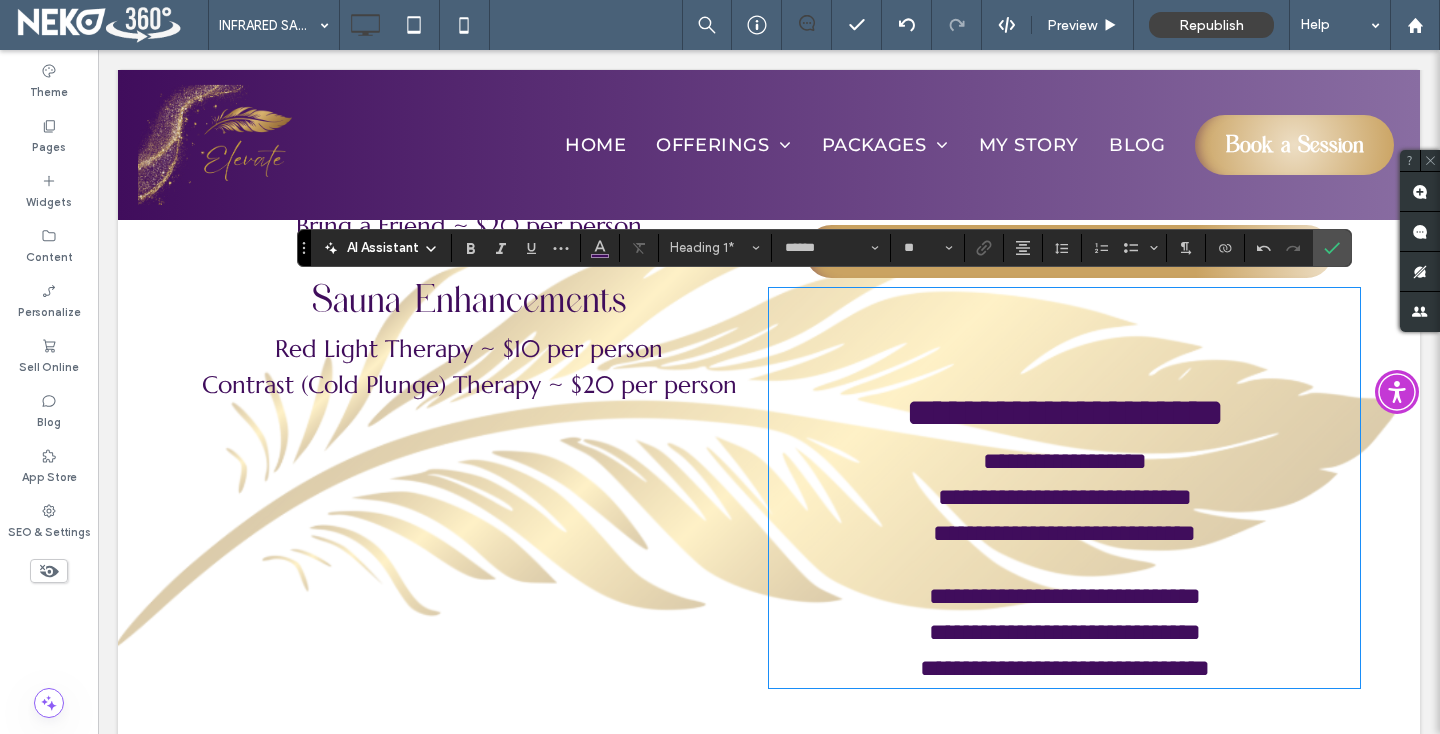 type on "**" 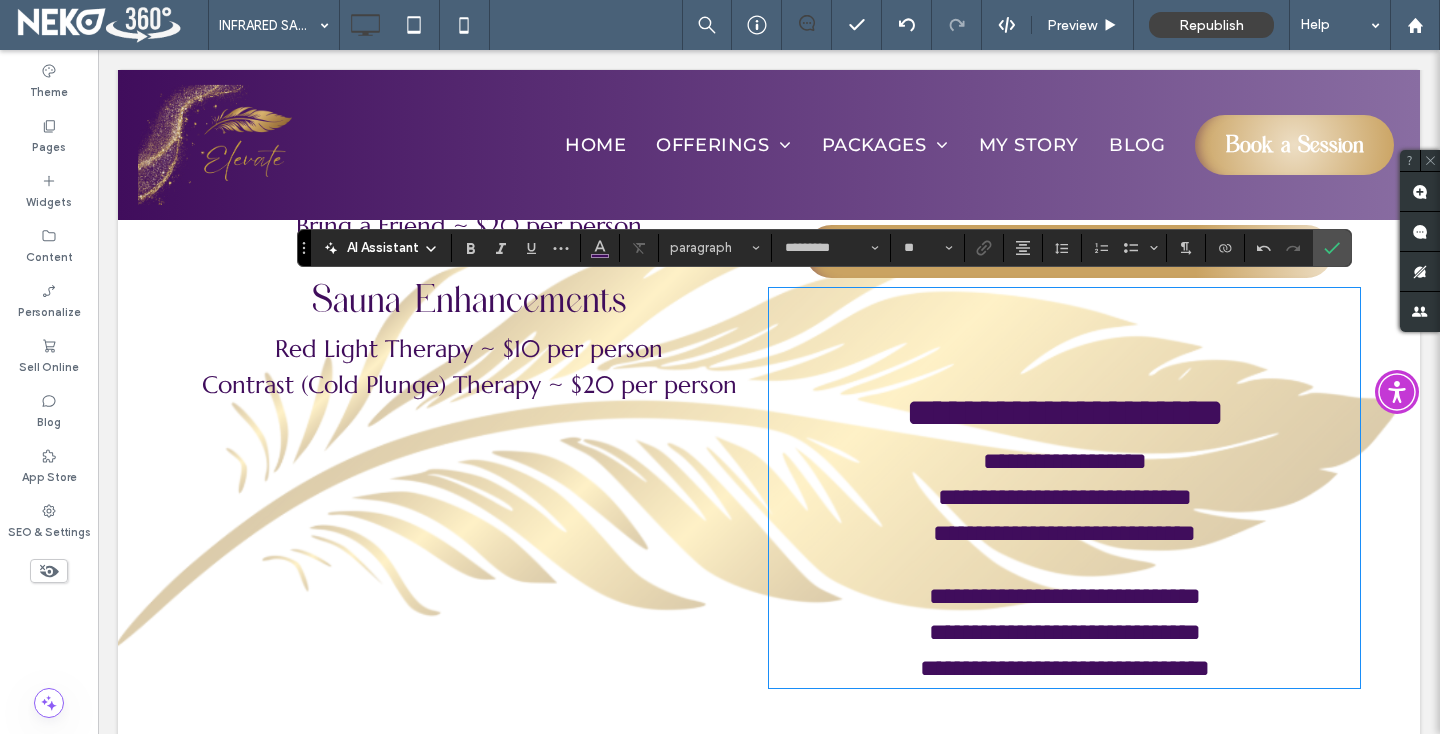 type on "******" 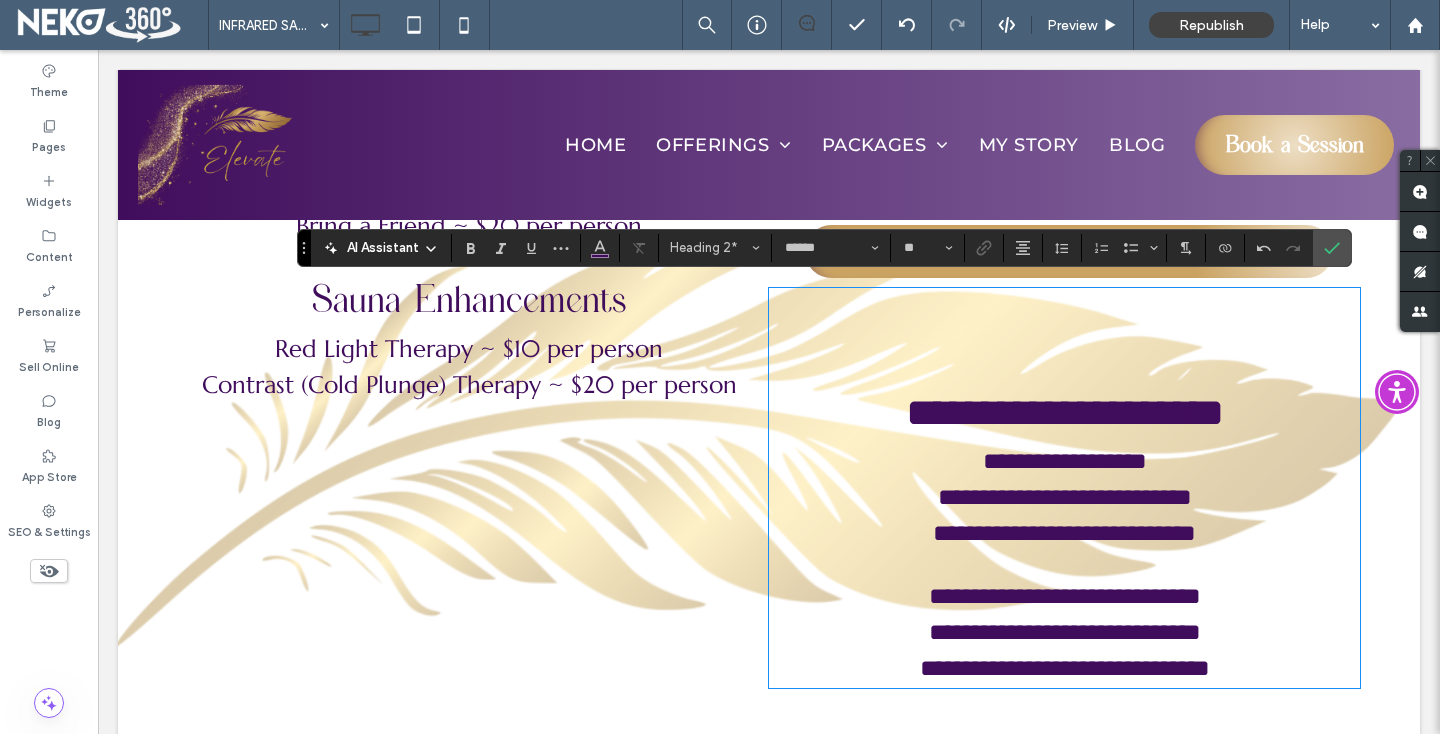 type on "*********" 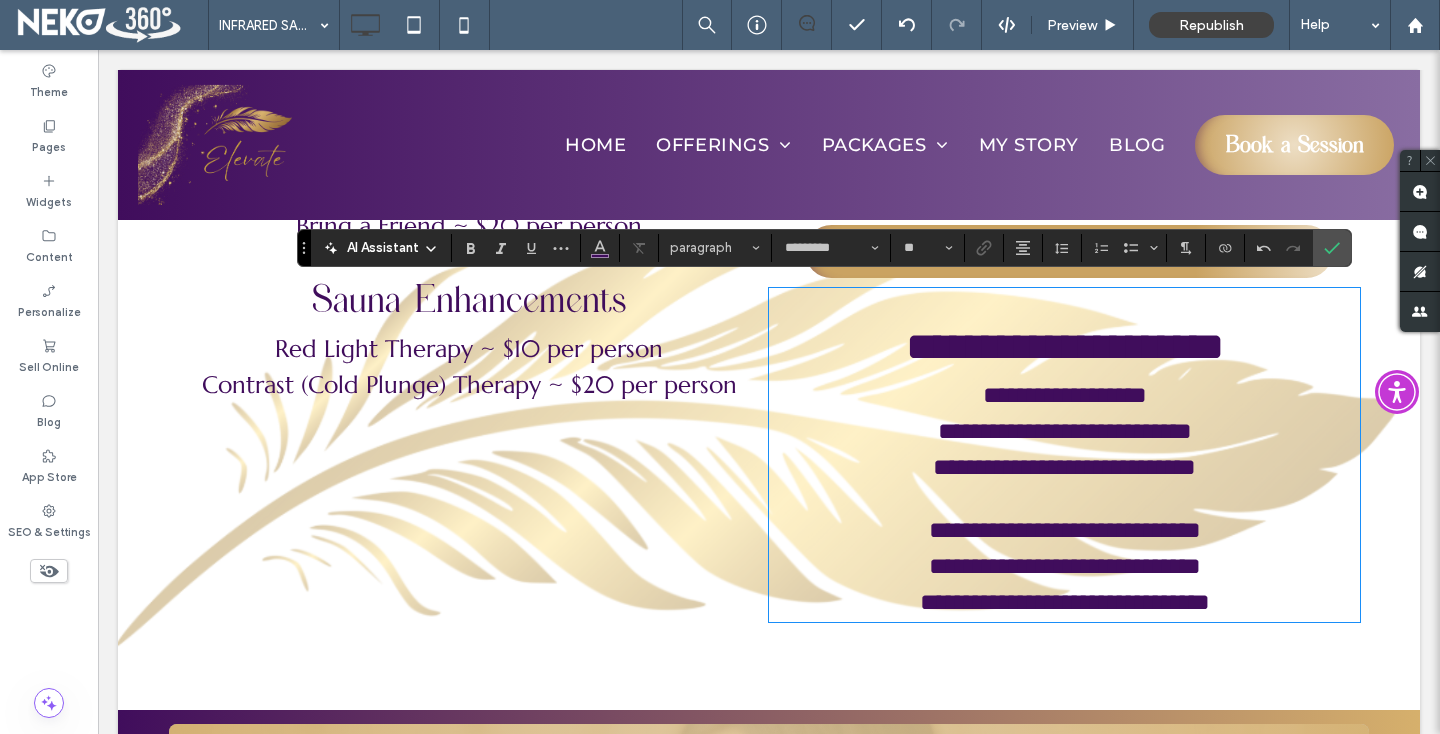 type on "******" 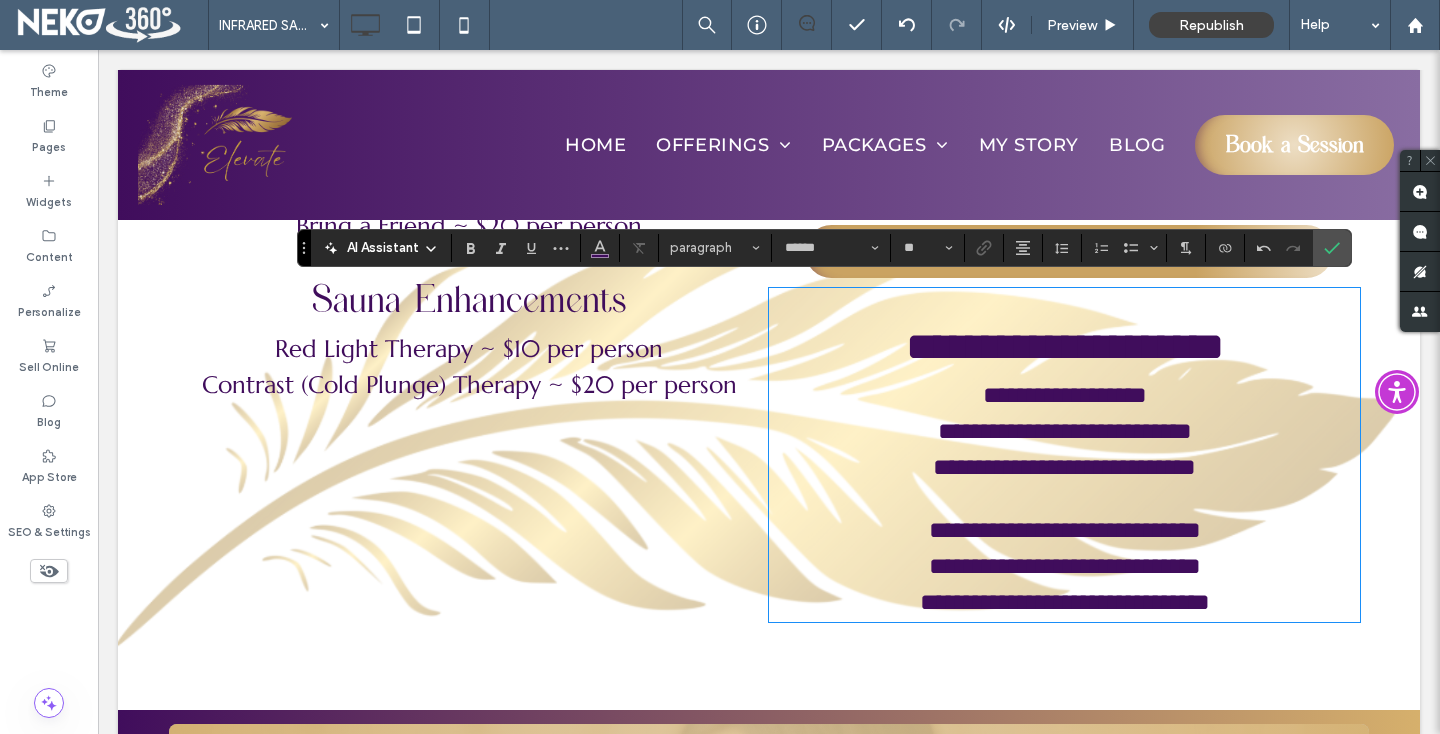 click on "**********" at bounding box center (1064, 347) 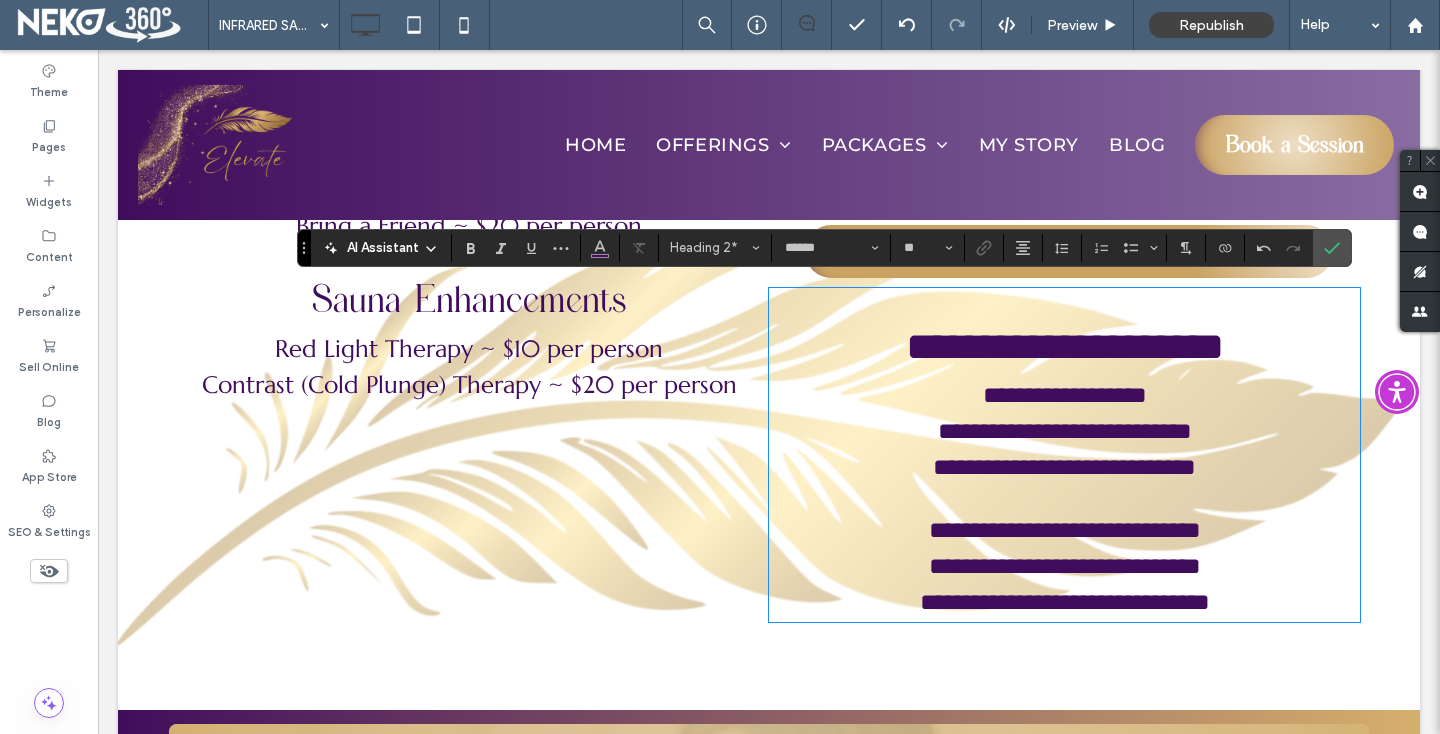 type on "*********" 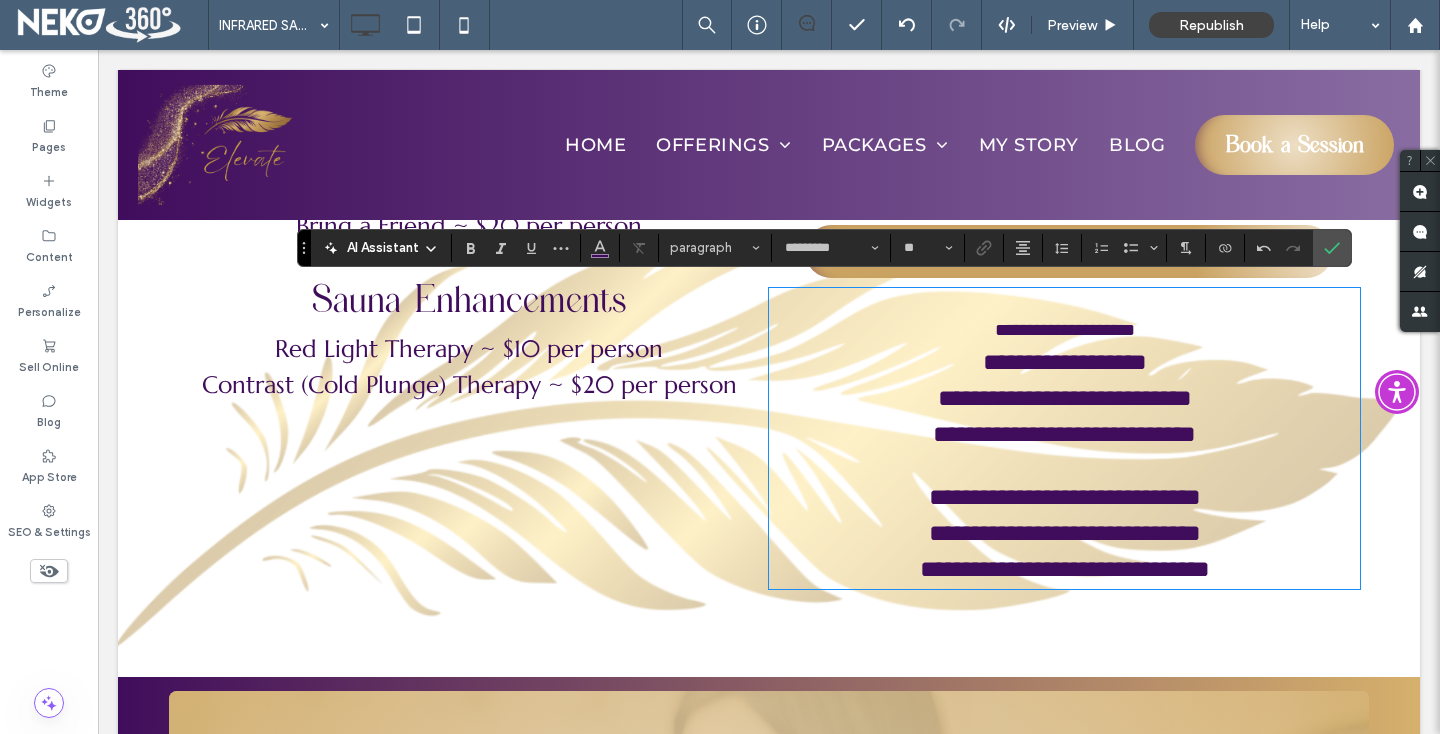 click on "**********" at bounding box center [1064, 362] 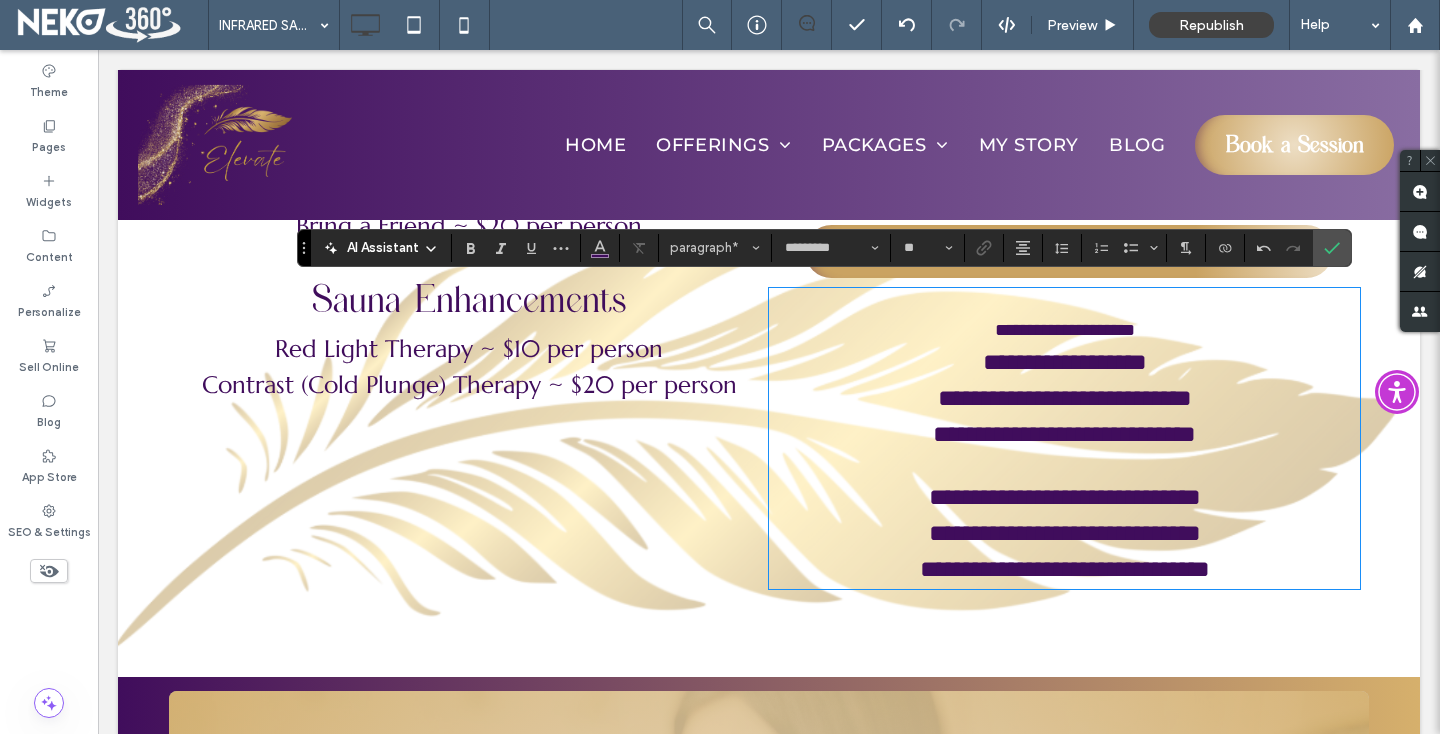 type on "**" 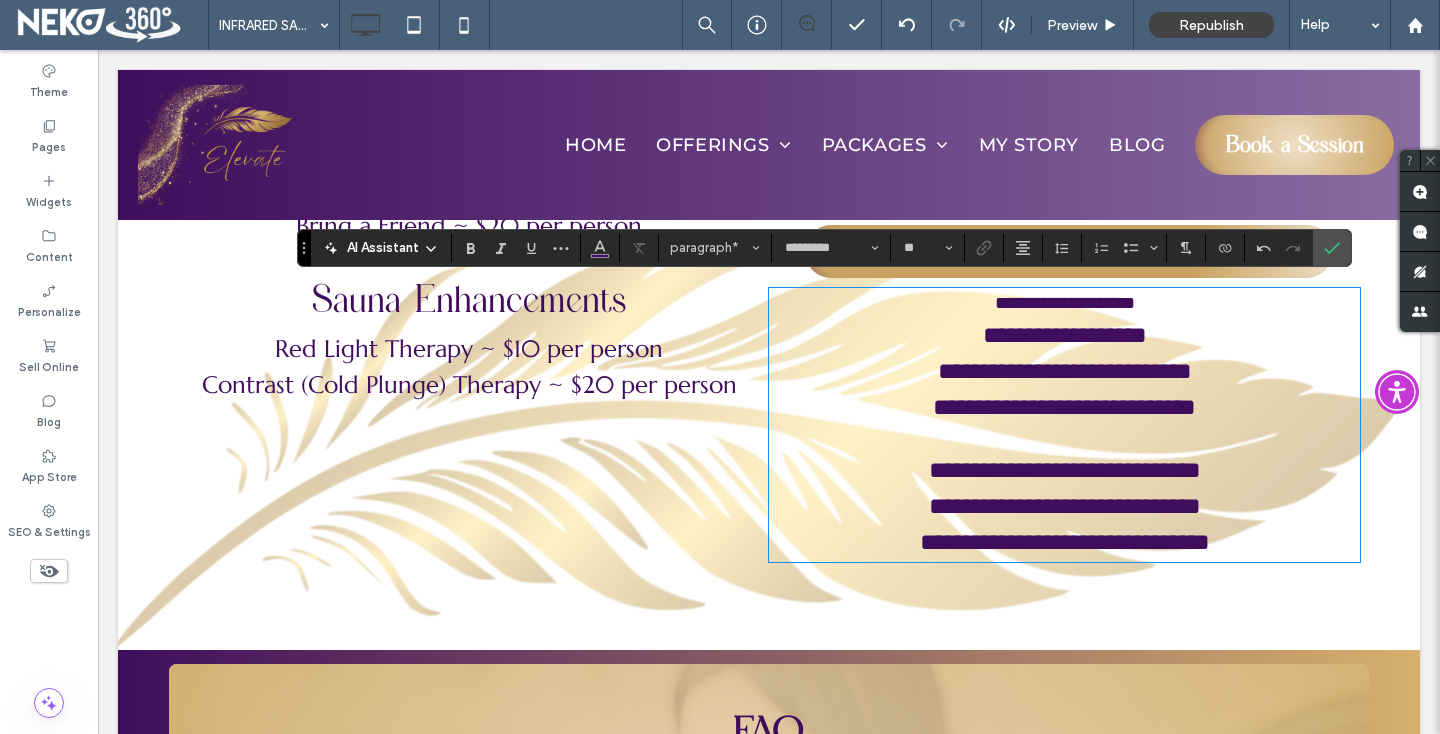 click on "**********" at bounding box center [1065, 303] 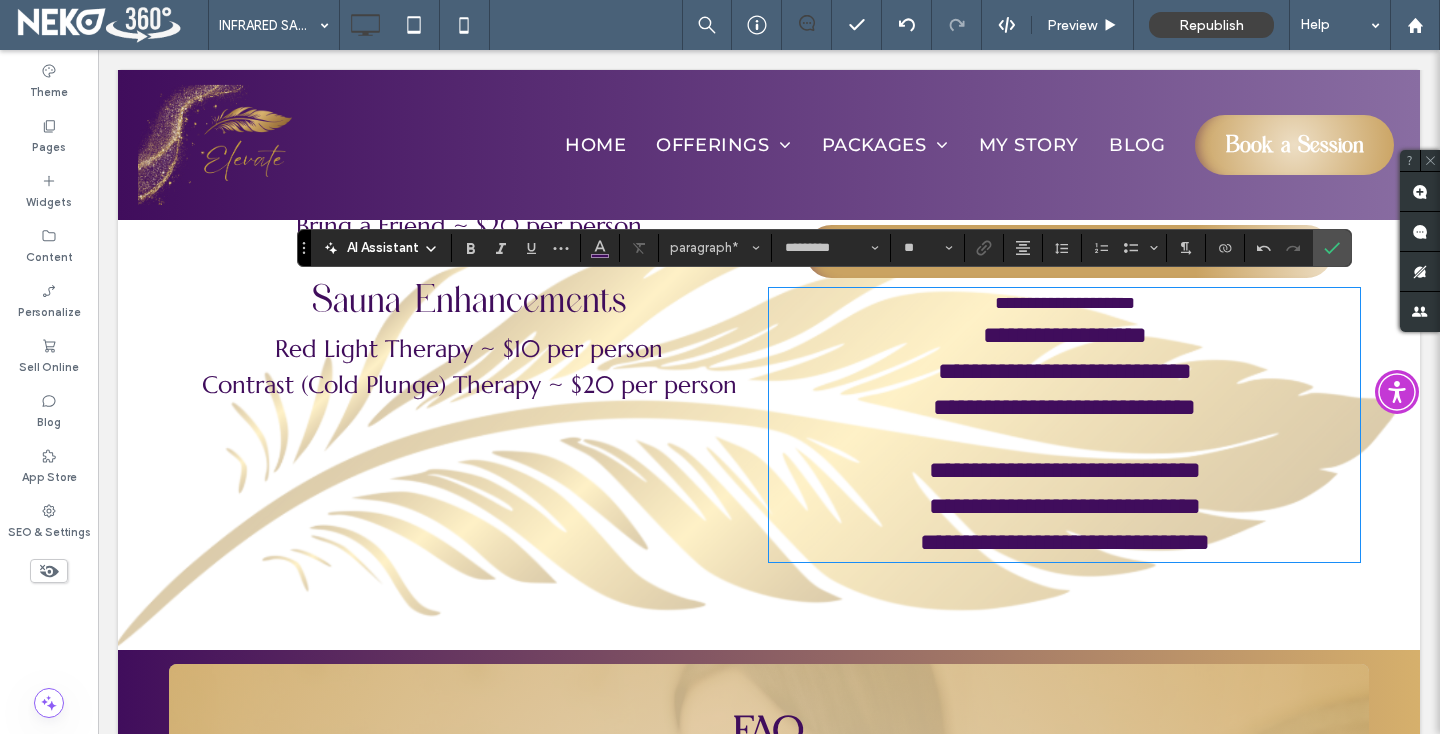 click on "Sauna Enhancements" at bounding box center [469, 301] 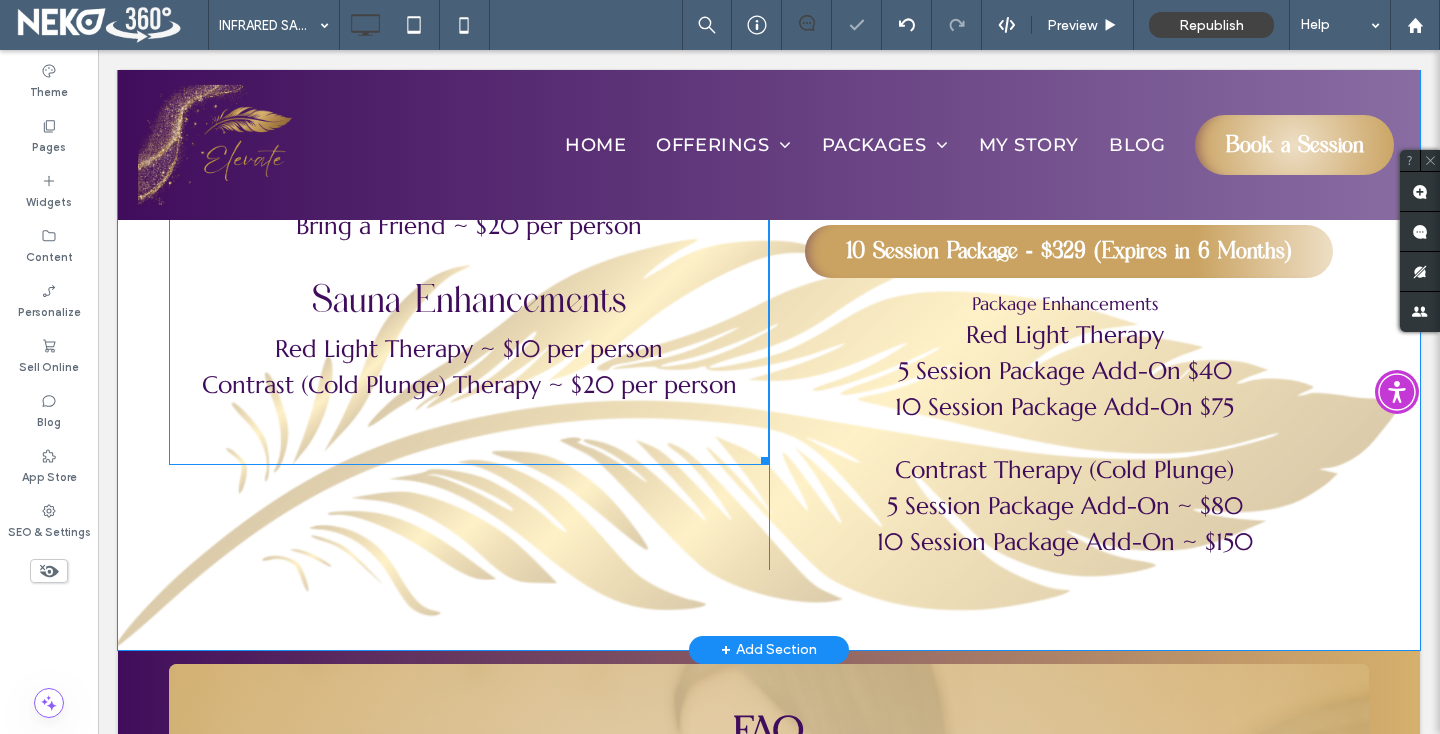 click on "Sauna Enhancements" at bounding box center (469, 301) 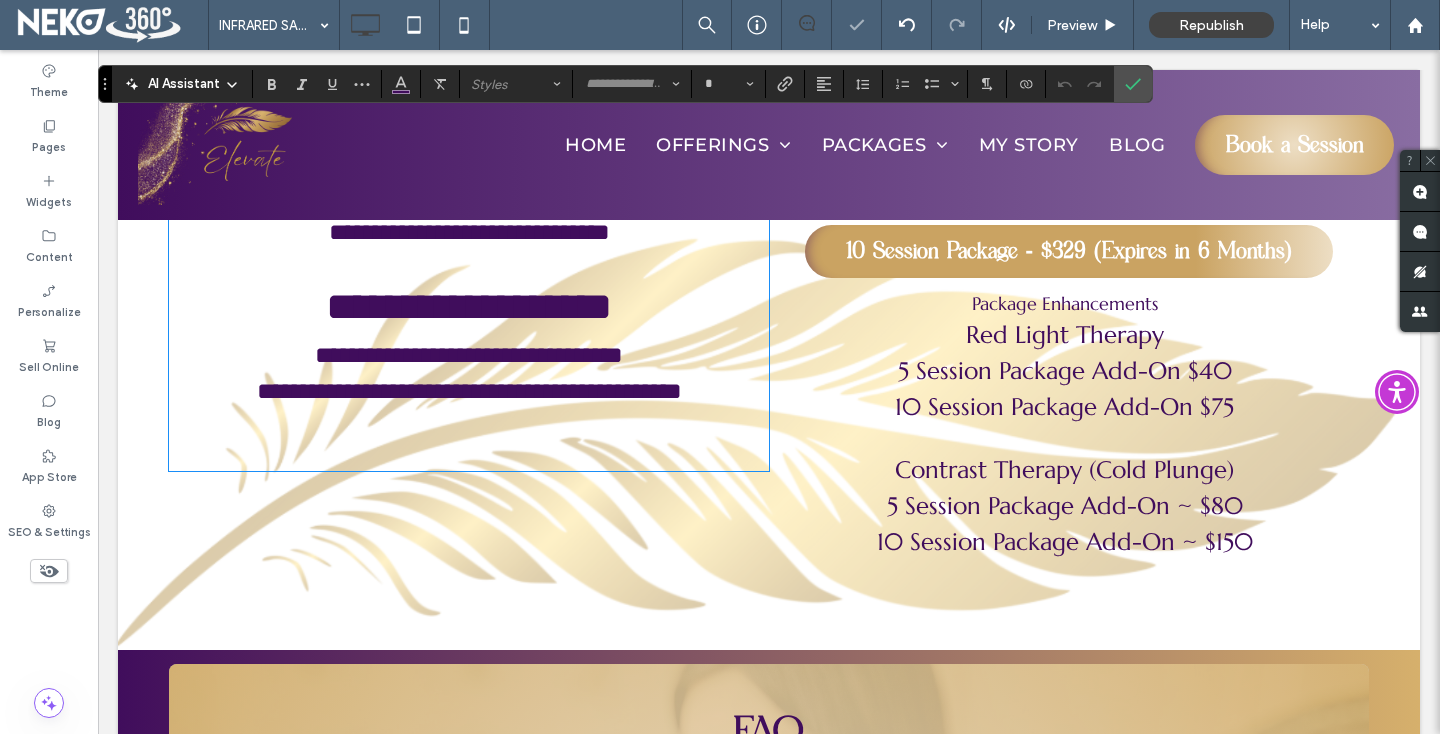 click on "**********" at bounding box center (469, 306) 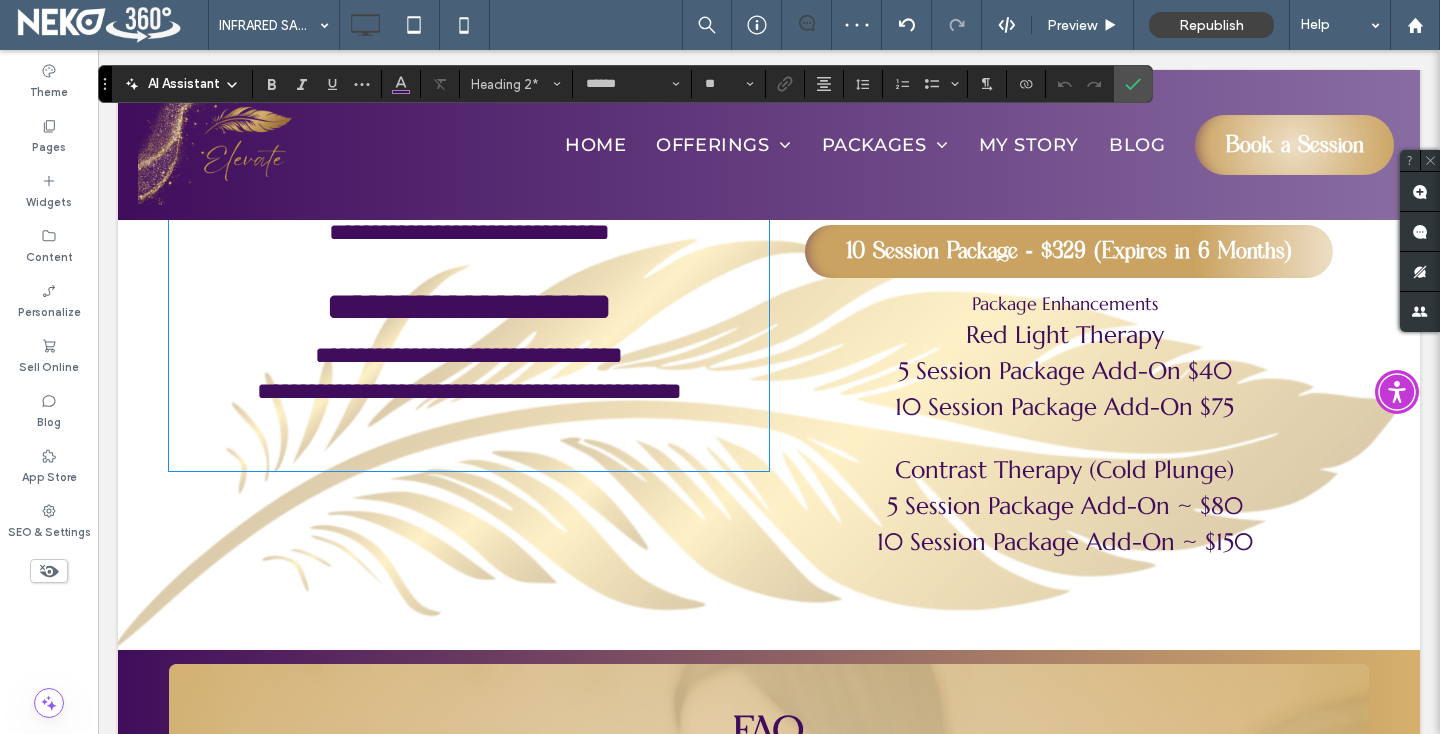 click on "Package Enhancements" at bounding box center [1065, 303] 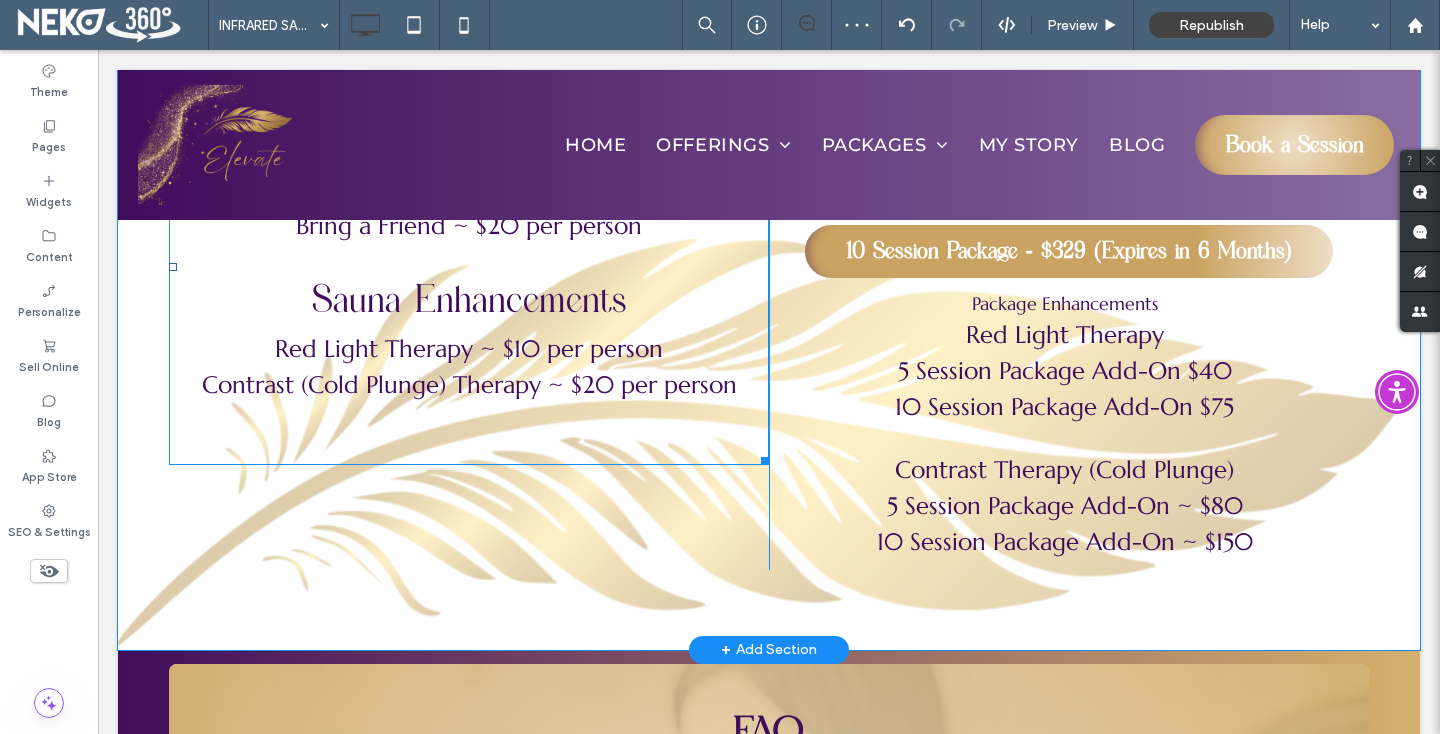 click on "Sauna Enhancements" at bounding box center [469, 301] 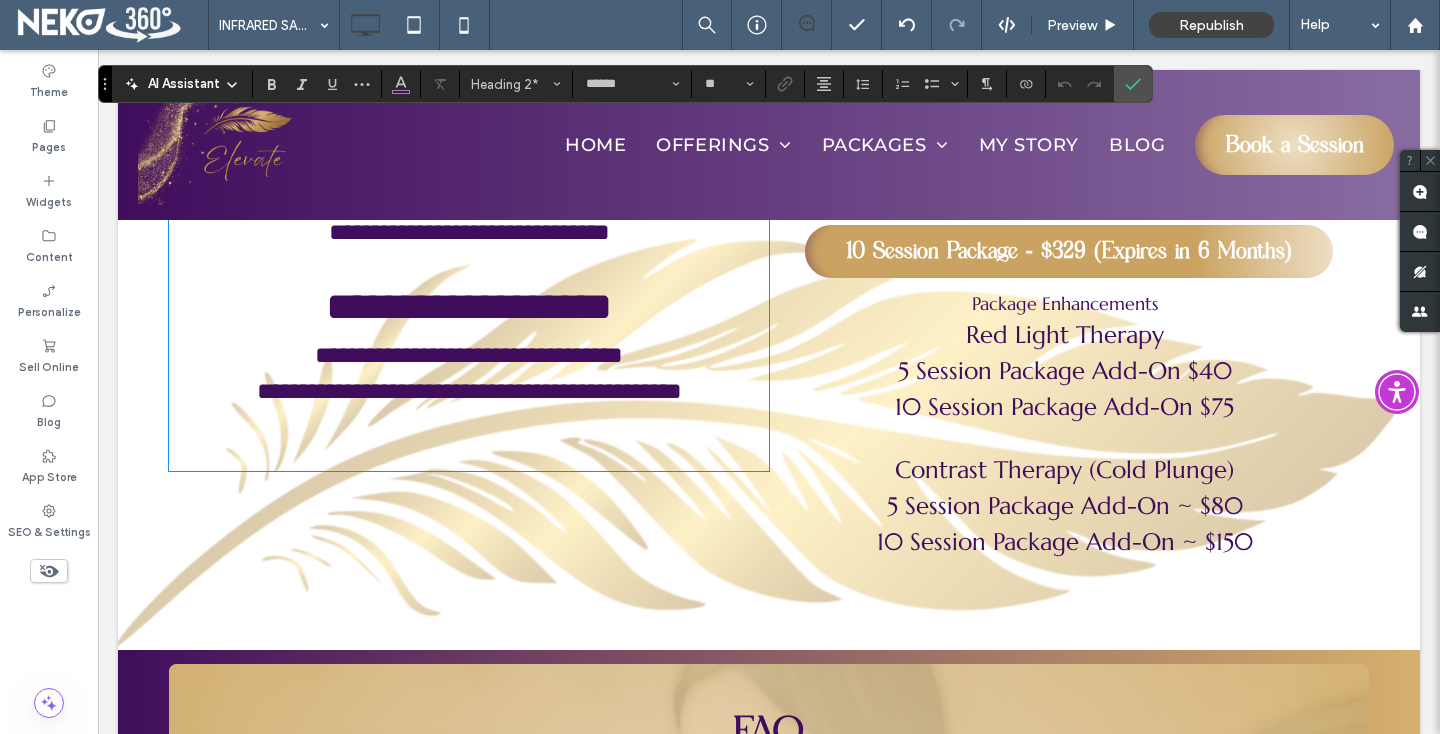 click on "**********" at bounding box center [469, 306] 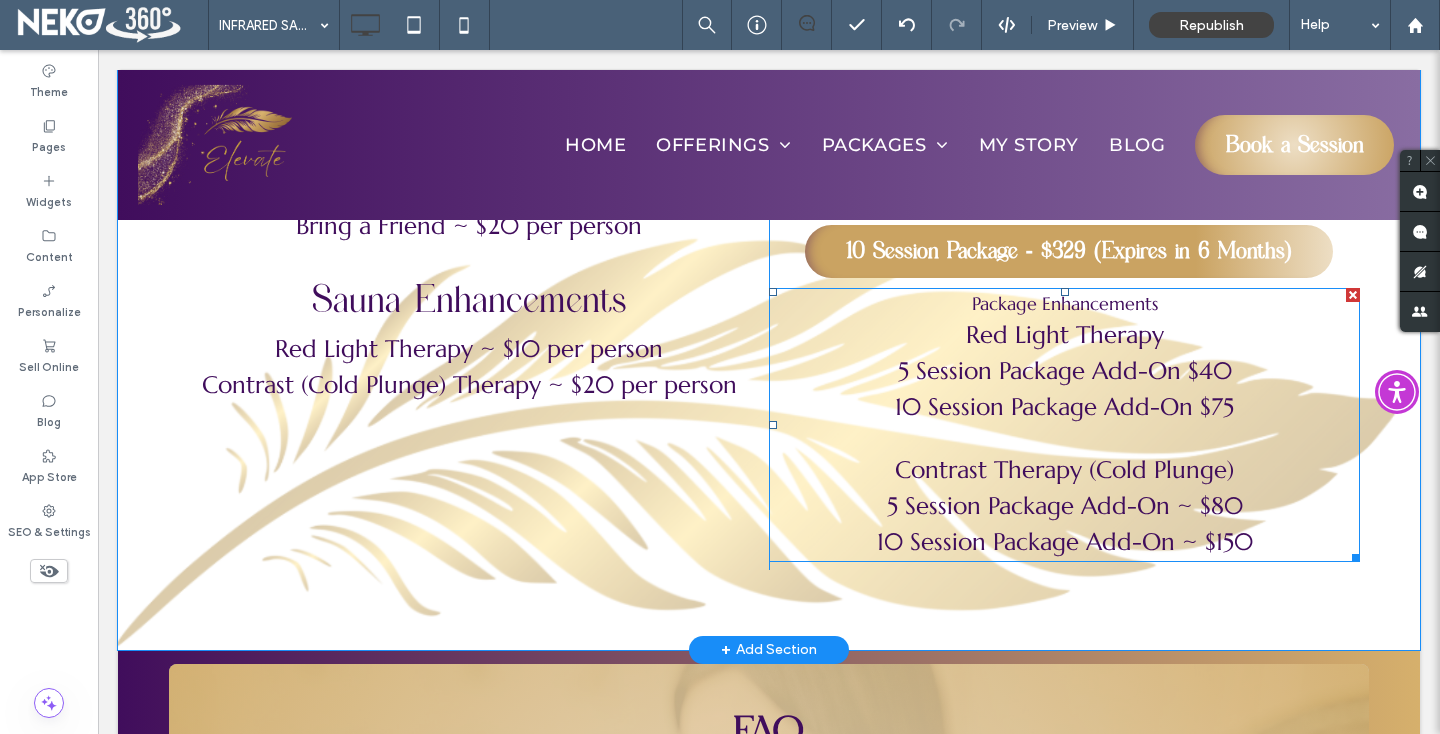 click on "Package Enhancements" at bounding box center [1065, 303] 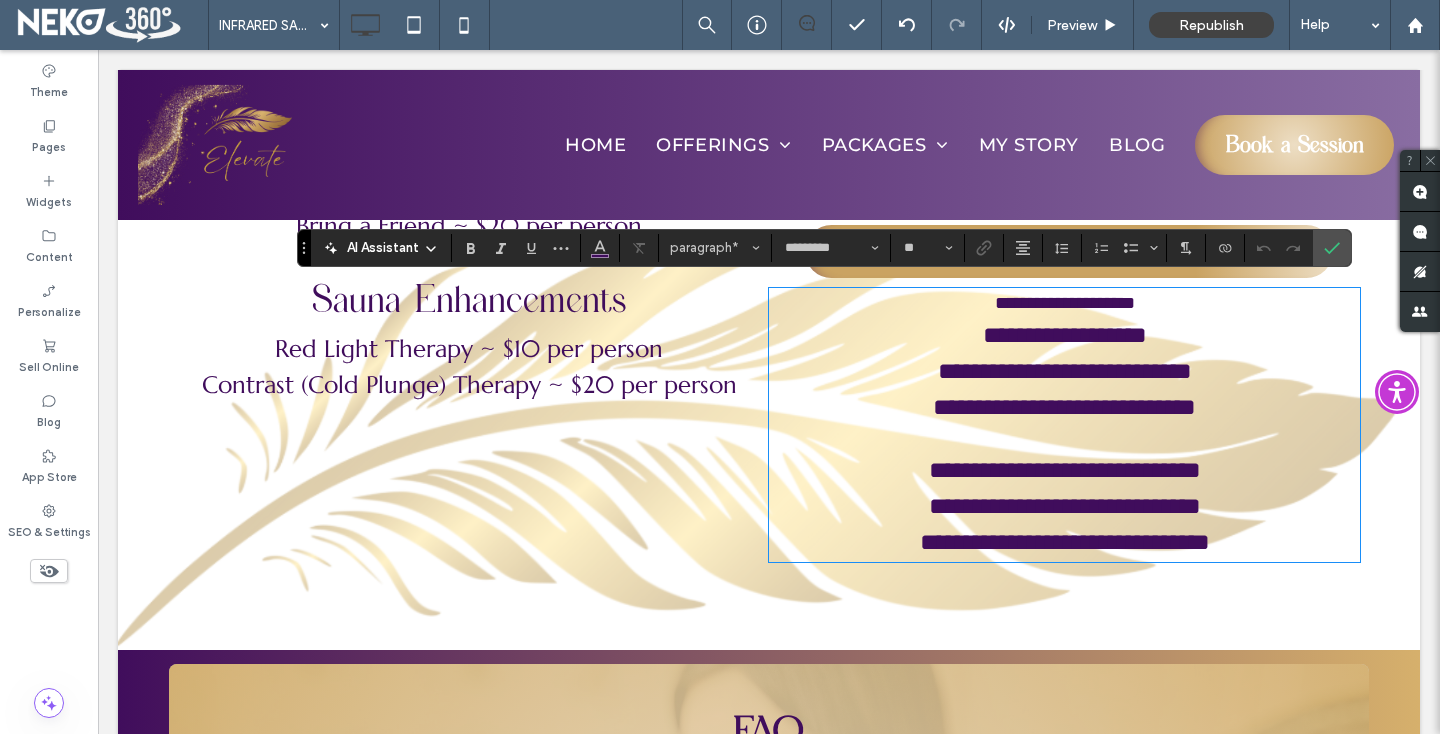 click on "**********" at bounding box center (1064, 303) 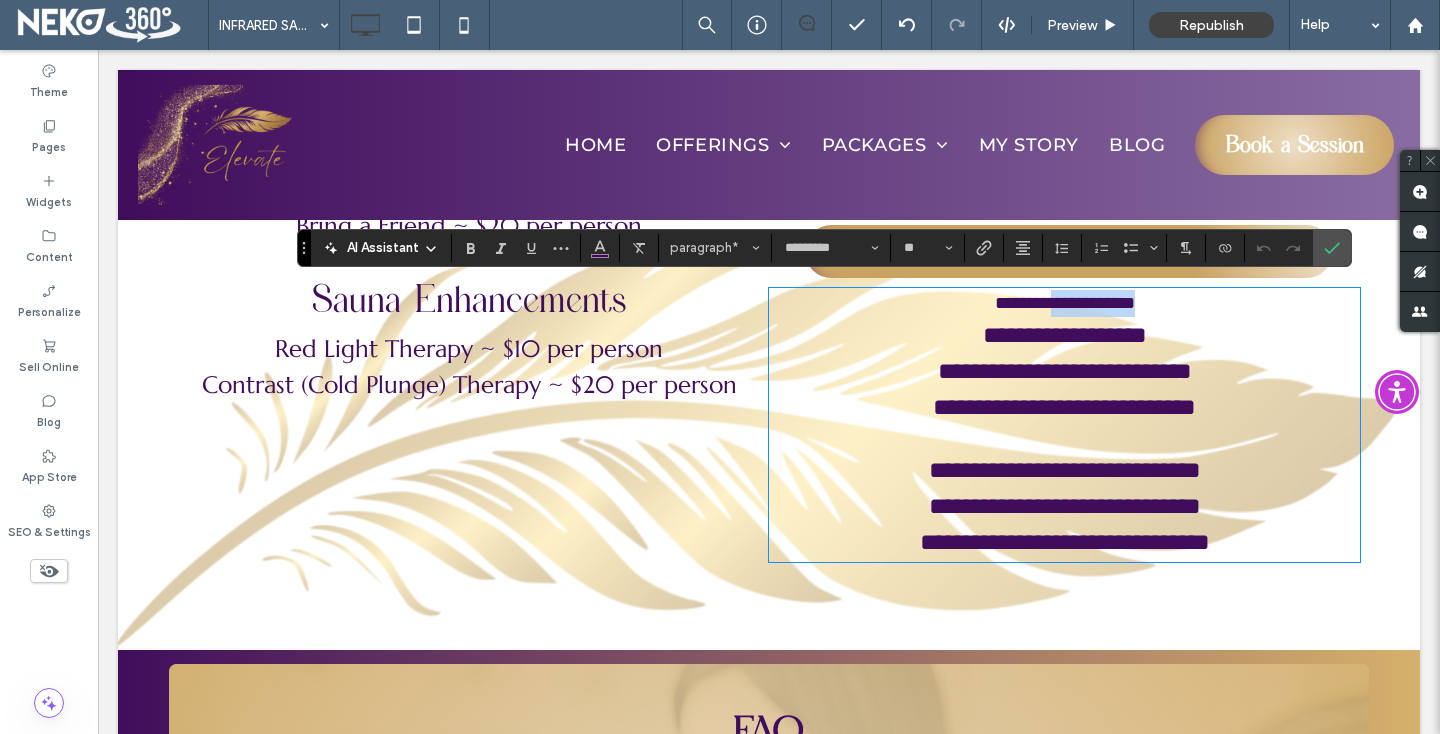 click on "**********" at bounding box center [1064, 303] 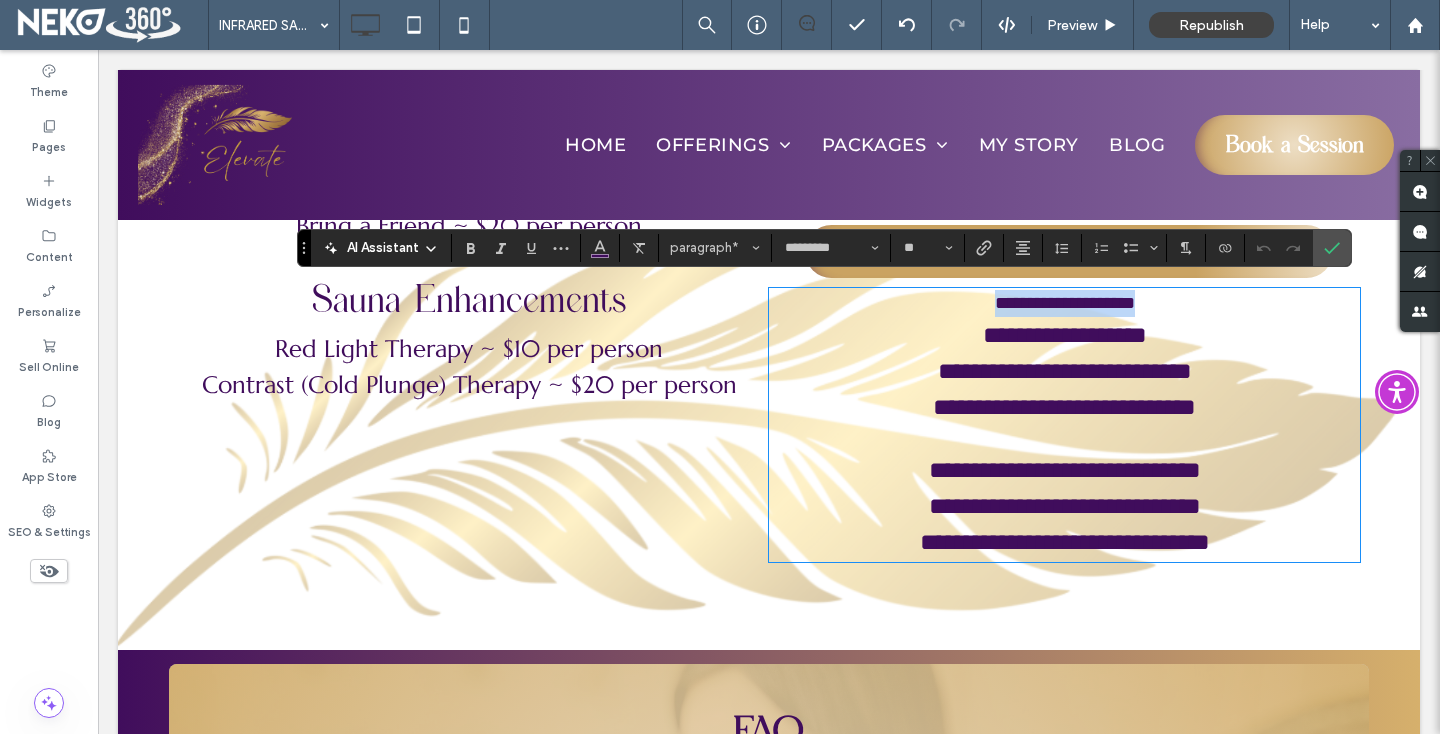click on "**********" at bounding box center (1064, 303) 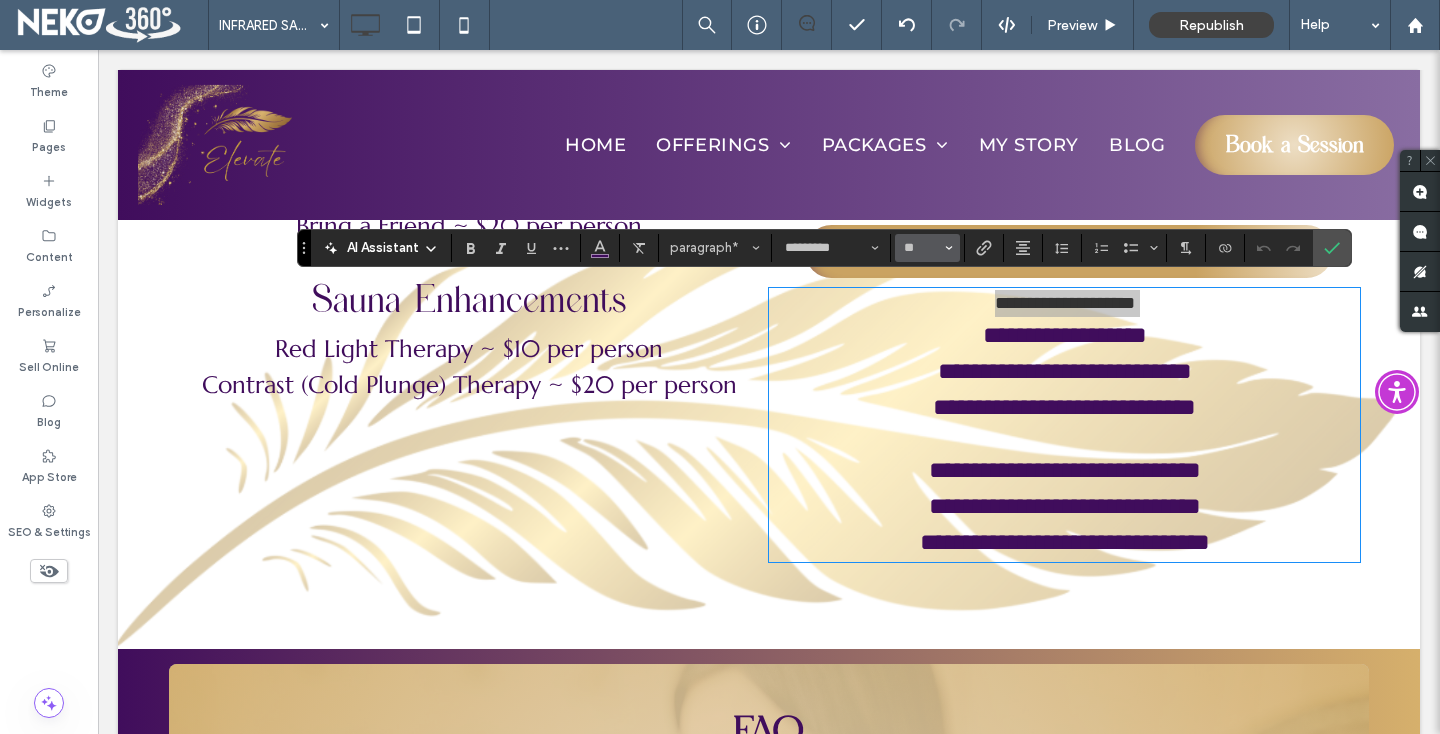click on "**" at bounding box center (927, 248) 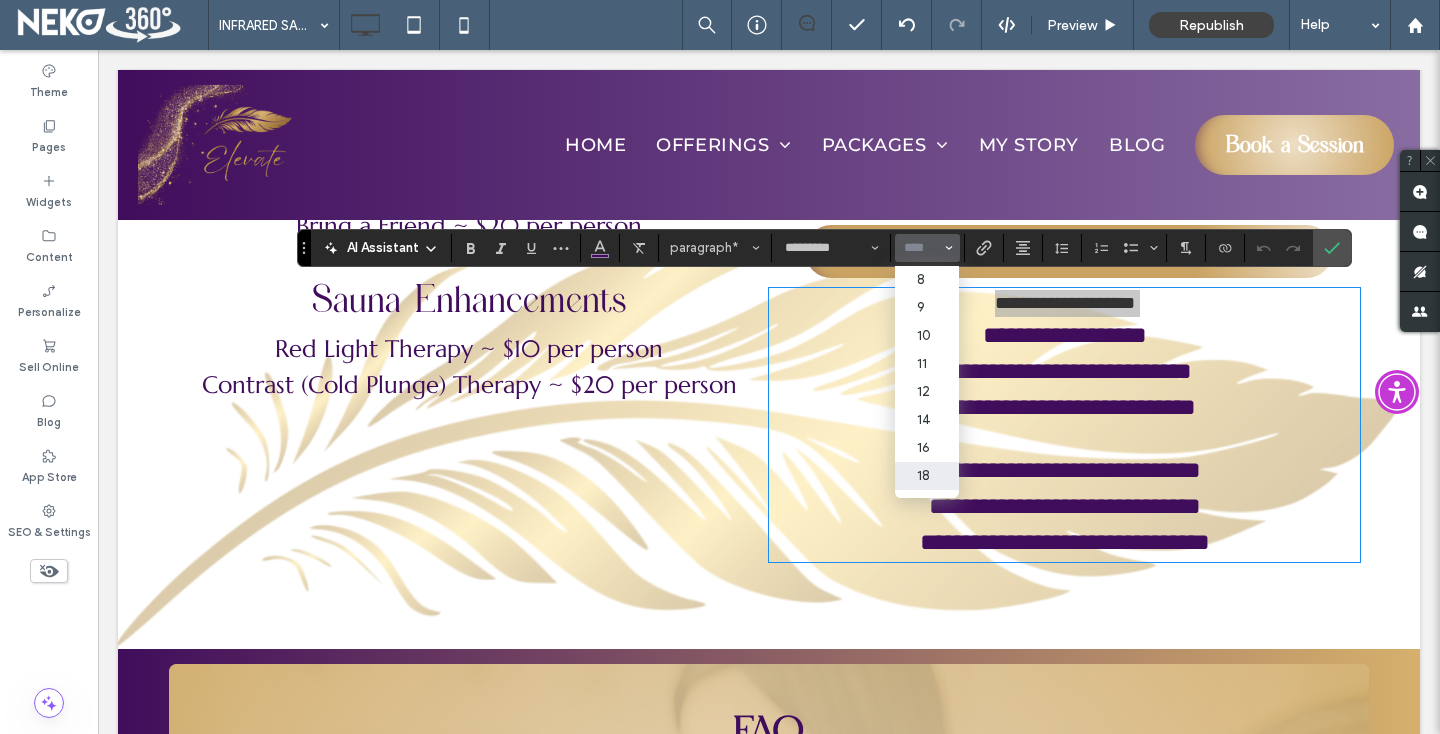 click at bounding box center (921, 248) 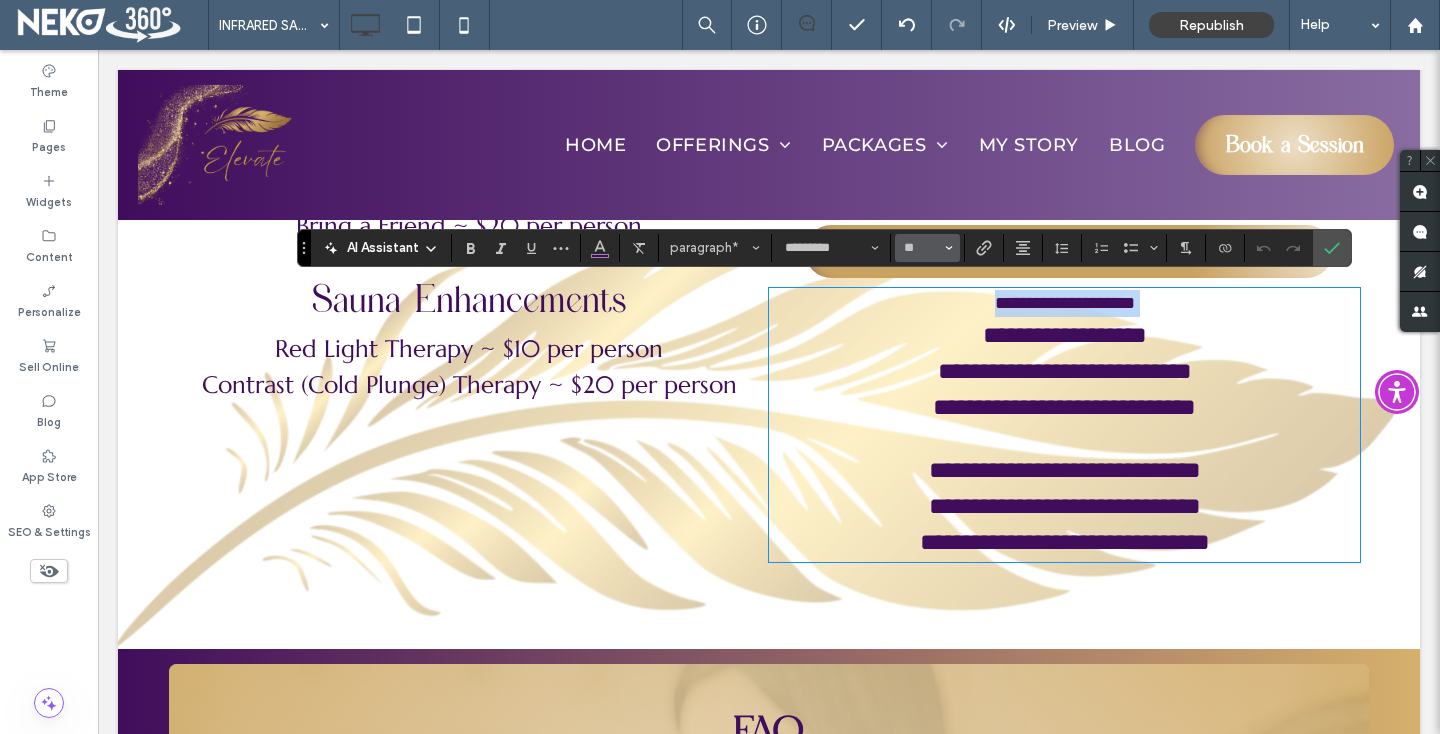 type on "**" 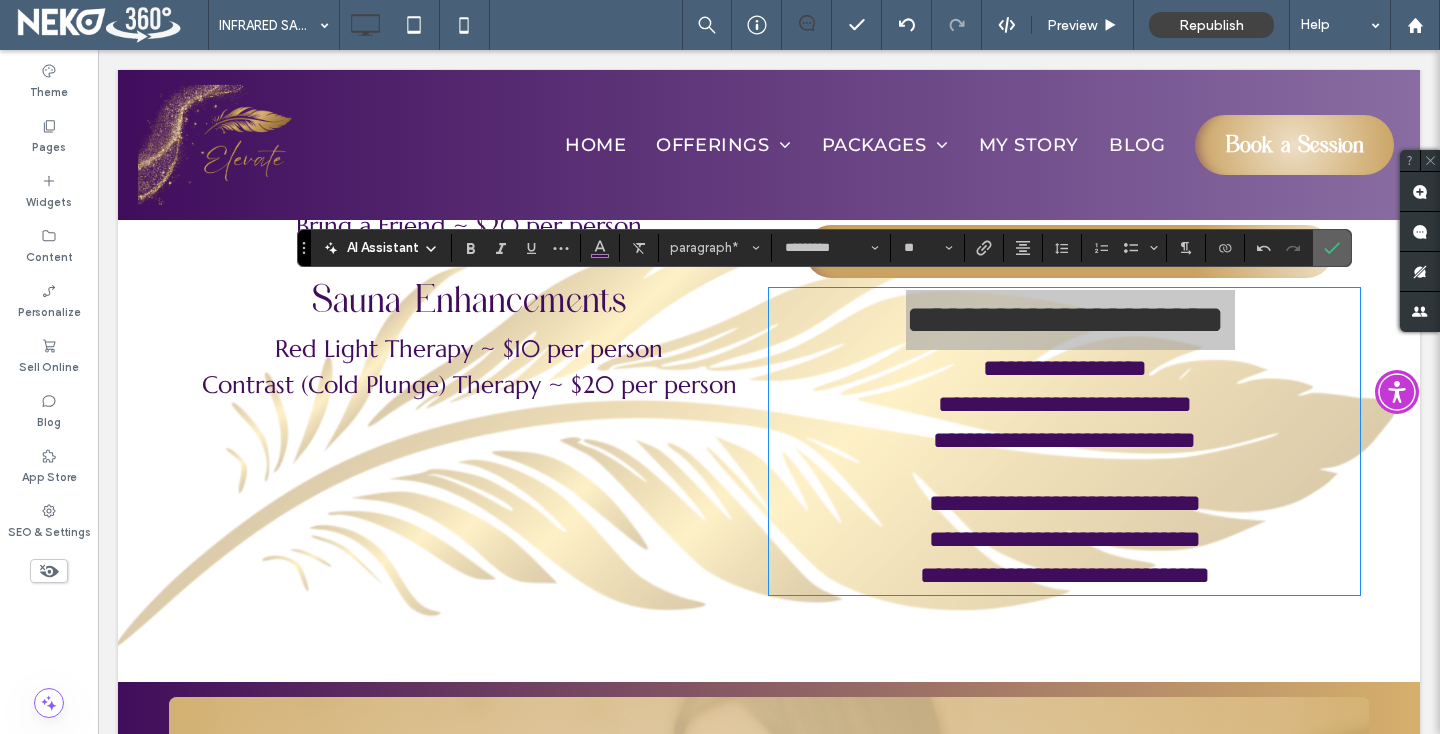 click 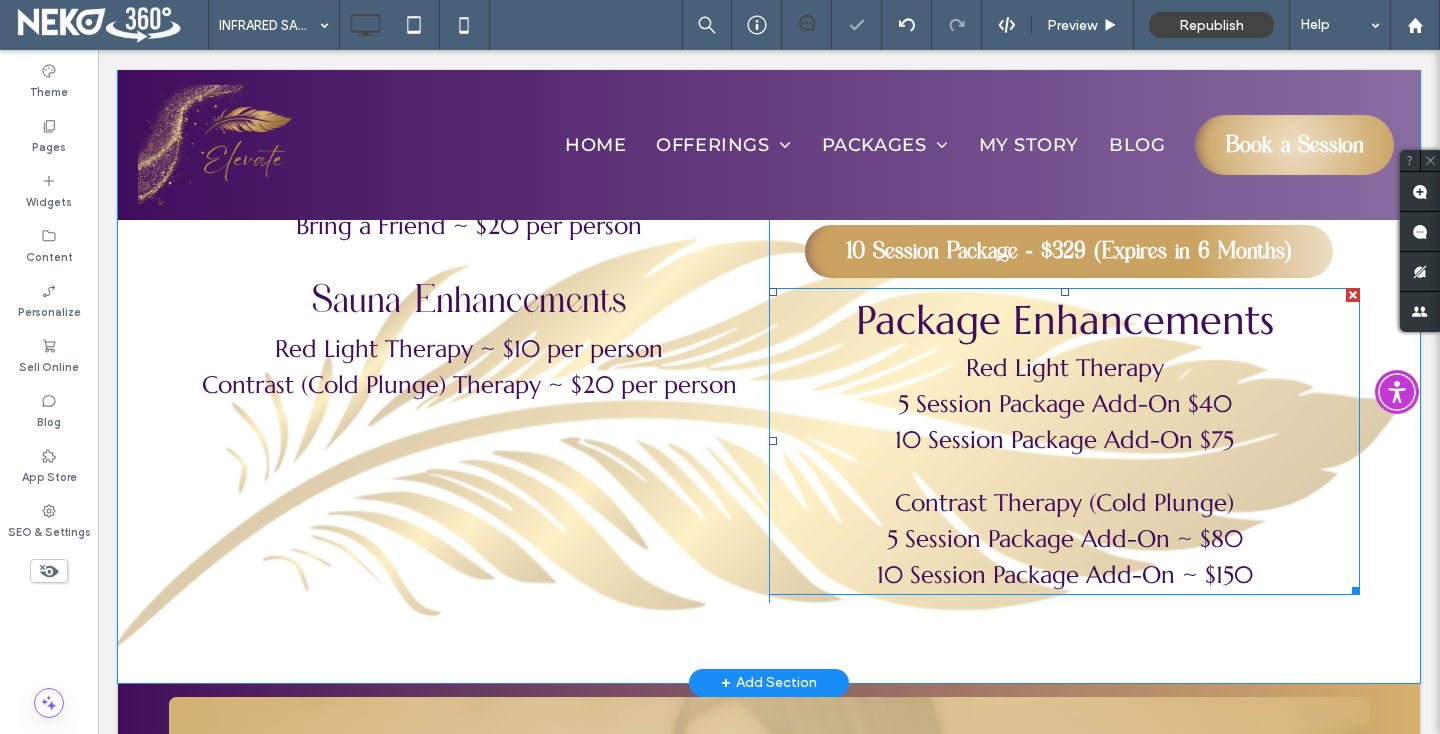 click on "Package Enhancements" at bounding box center (1065, 320) 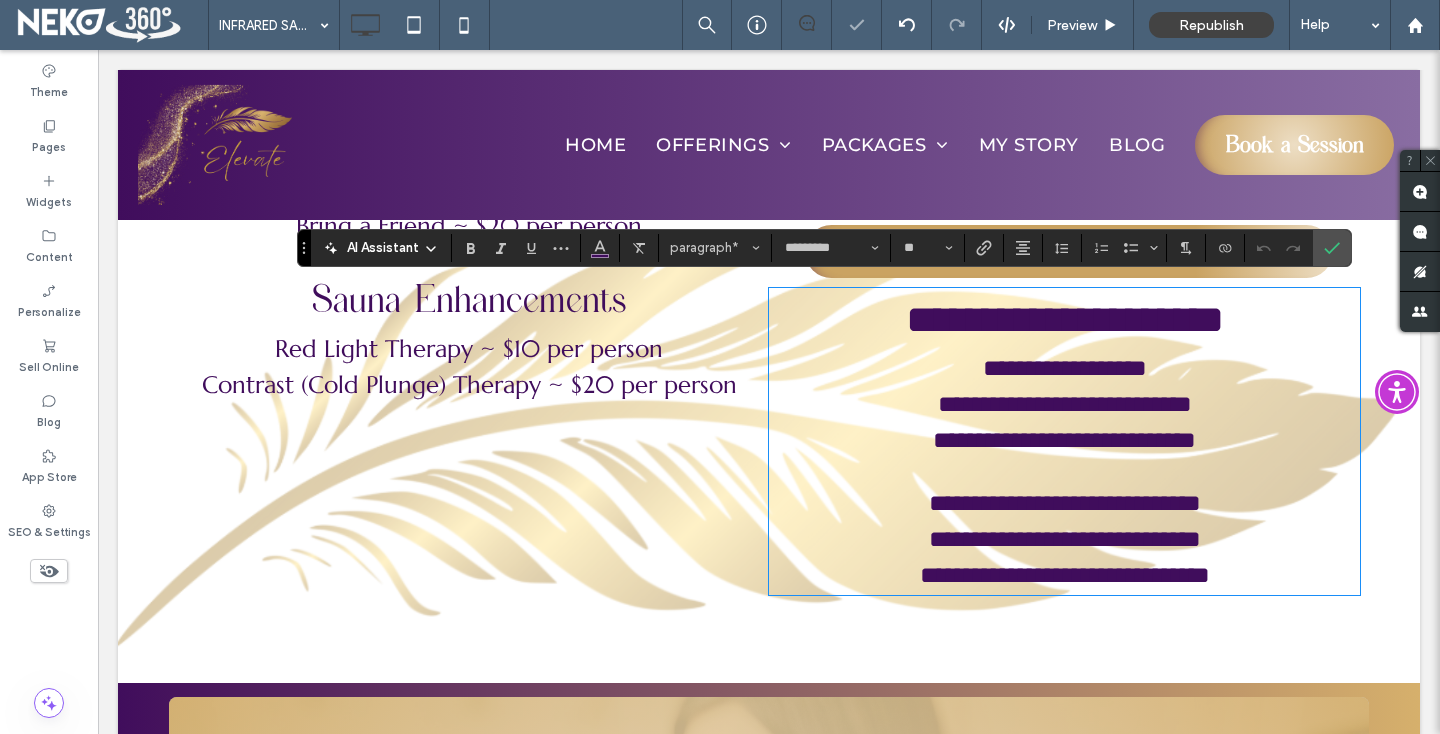 click on "**********" at bounding box center (1065, 319) 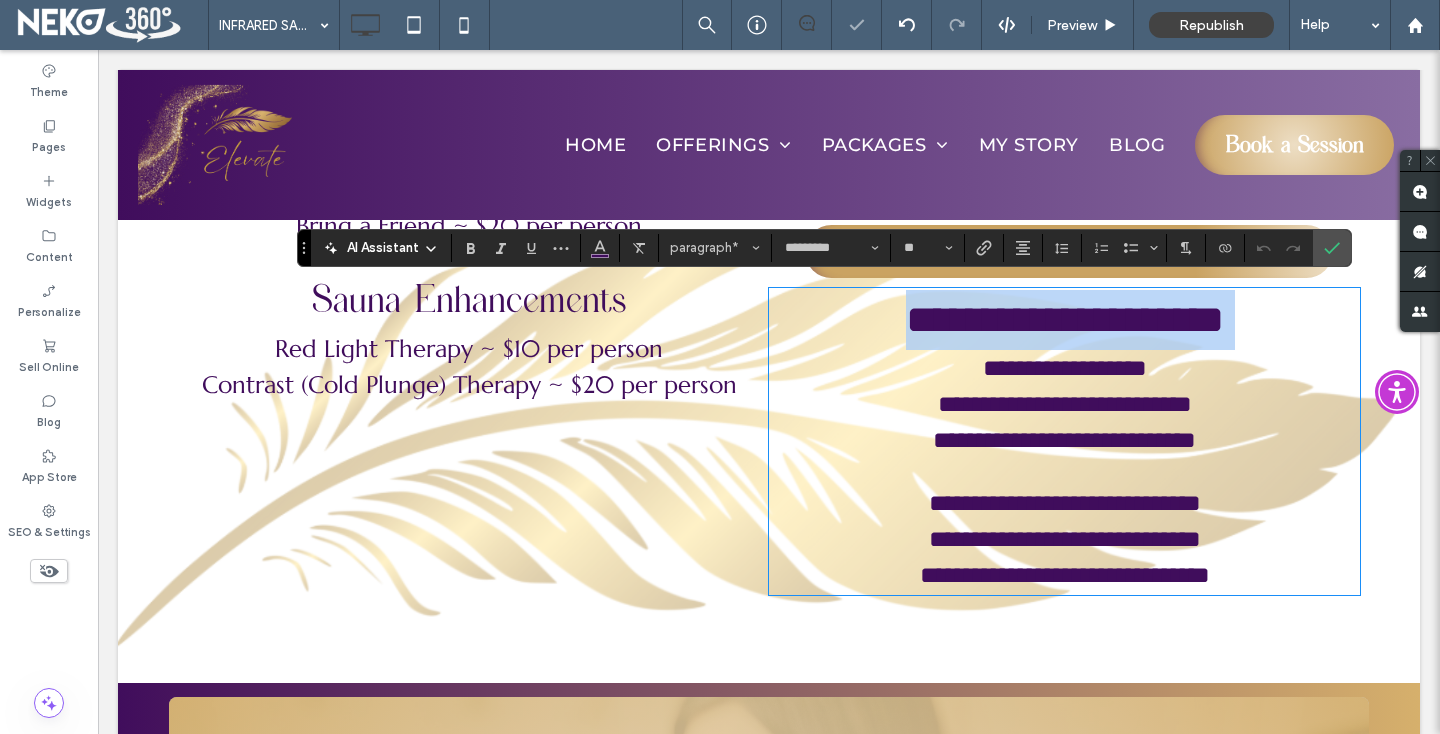 click on "**********" at bounding box center [1065, 319] 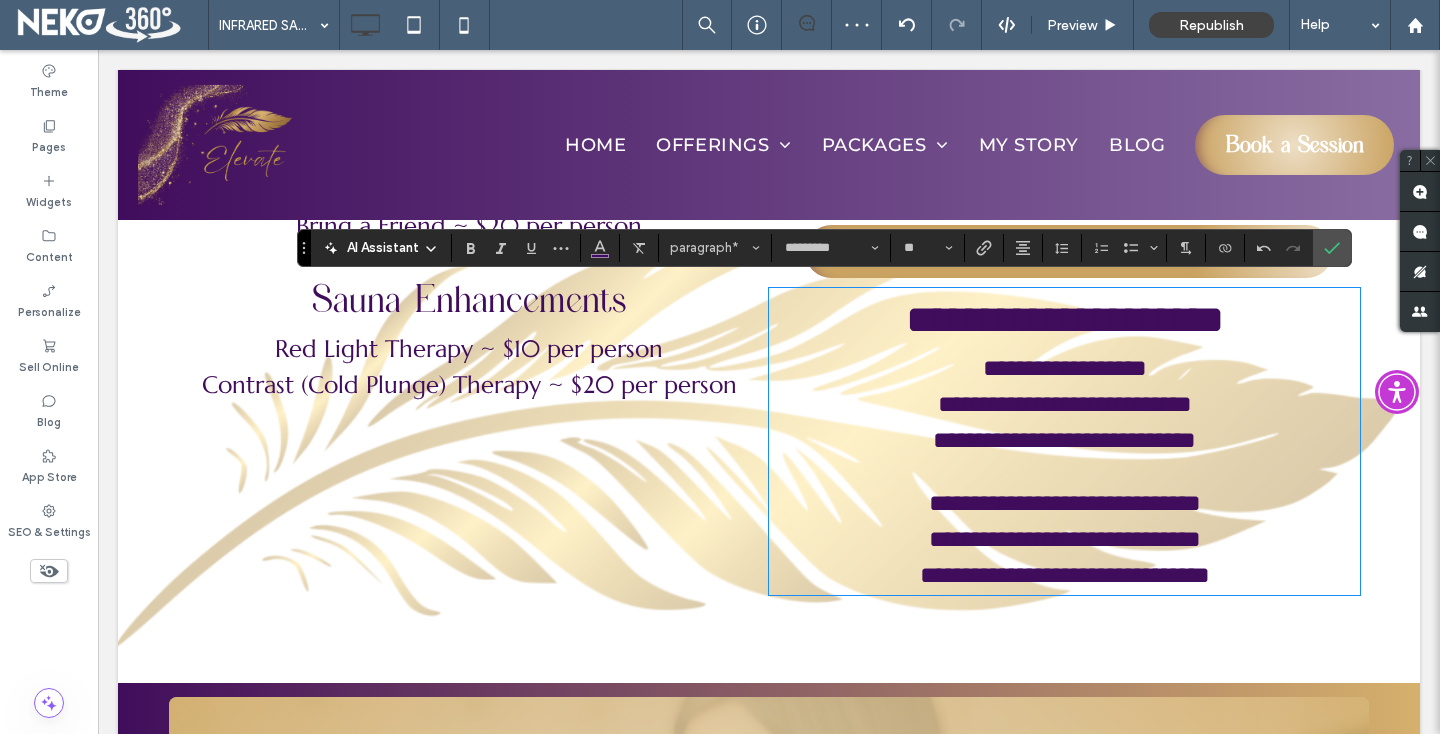 click on "Sauna Enhancements" at bounding box center (469, 301) 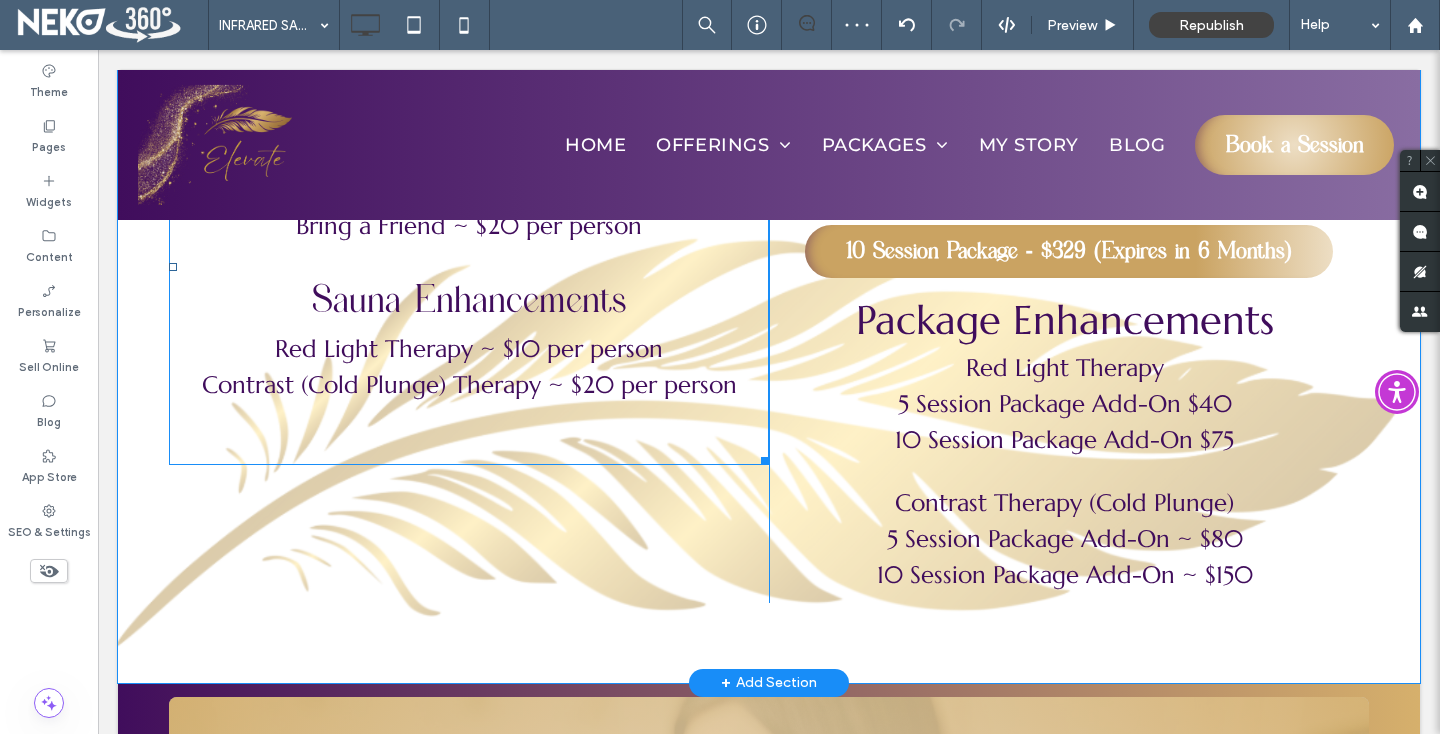 click on "Sauna Enhancements" at bounding box center (469, 301) 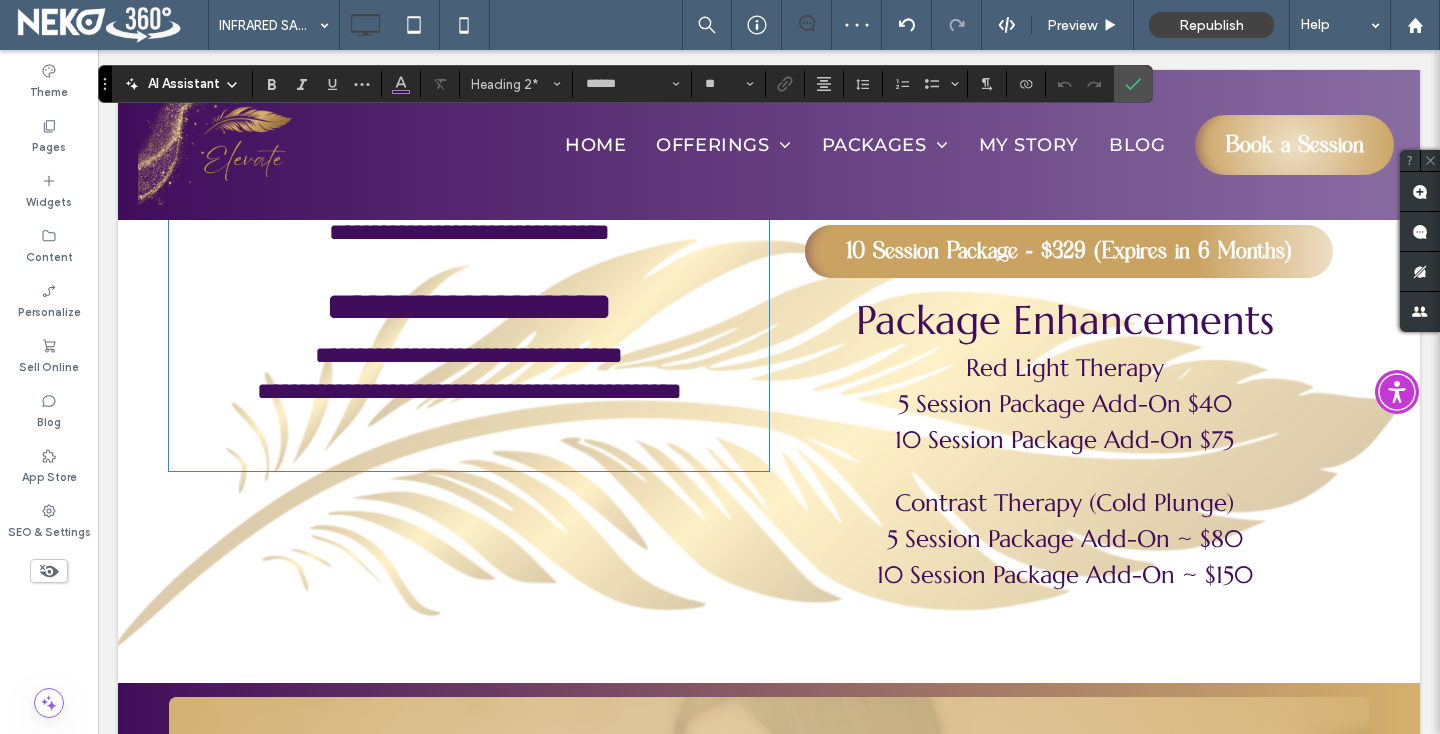 click on "**********" at bounding box center [469, 306] 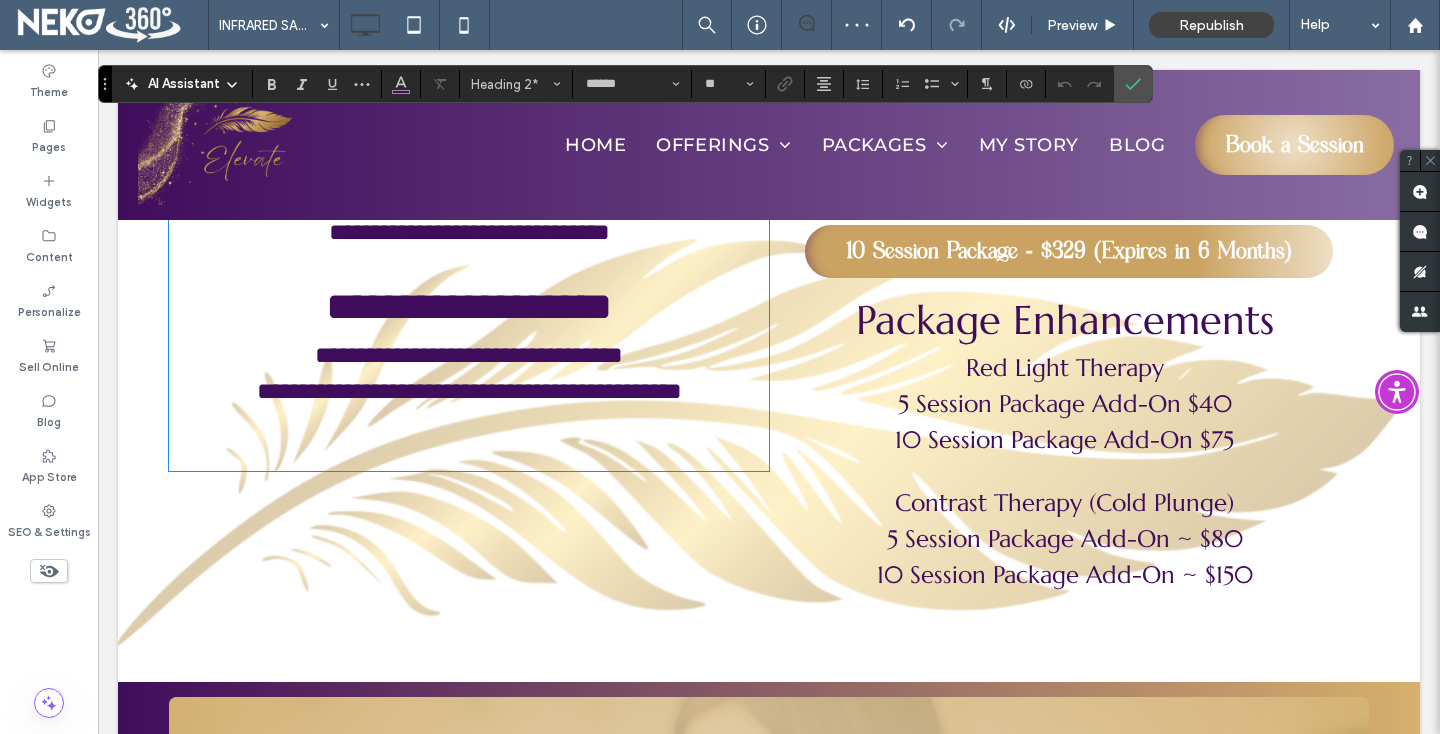 click on "Package Enhancements" at bounding box center [1065, 320] 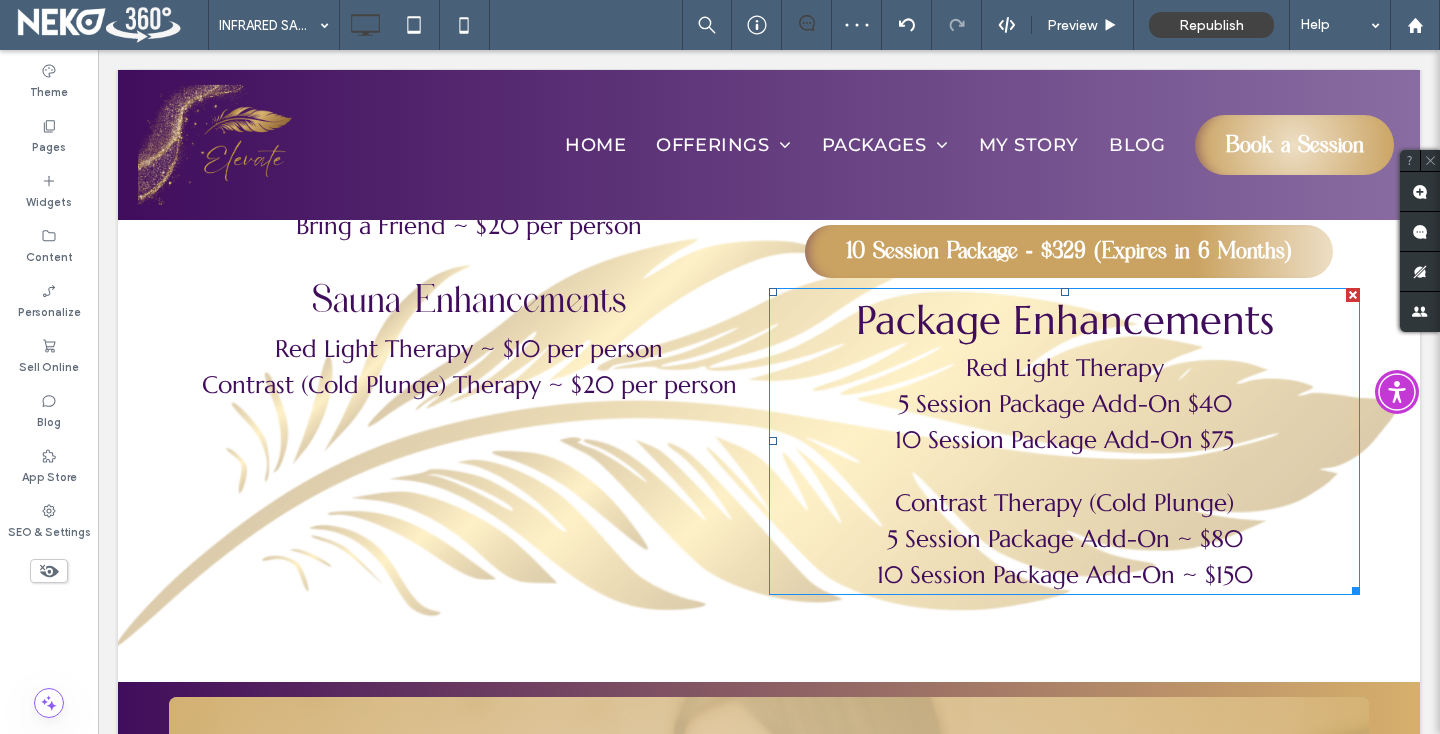 click on "Package Enhancements" at bounding box center (1065, 320) 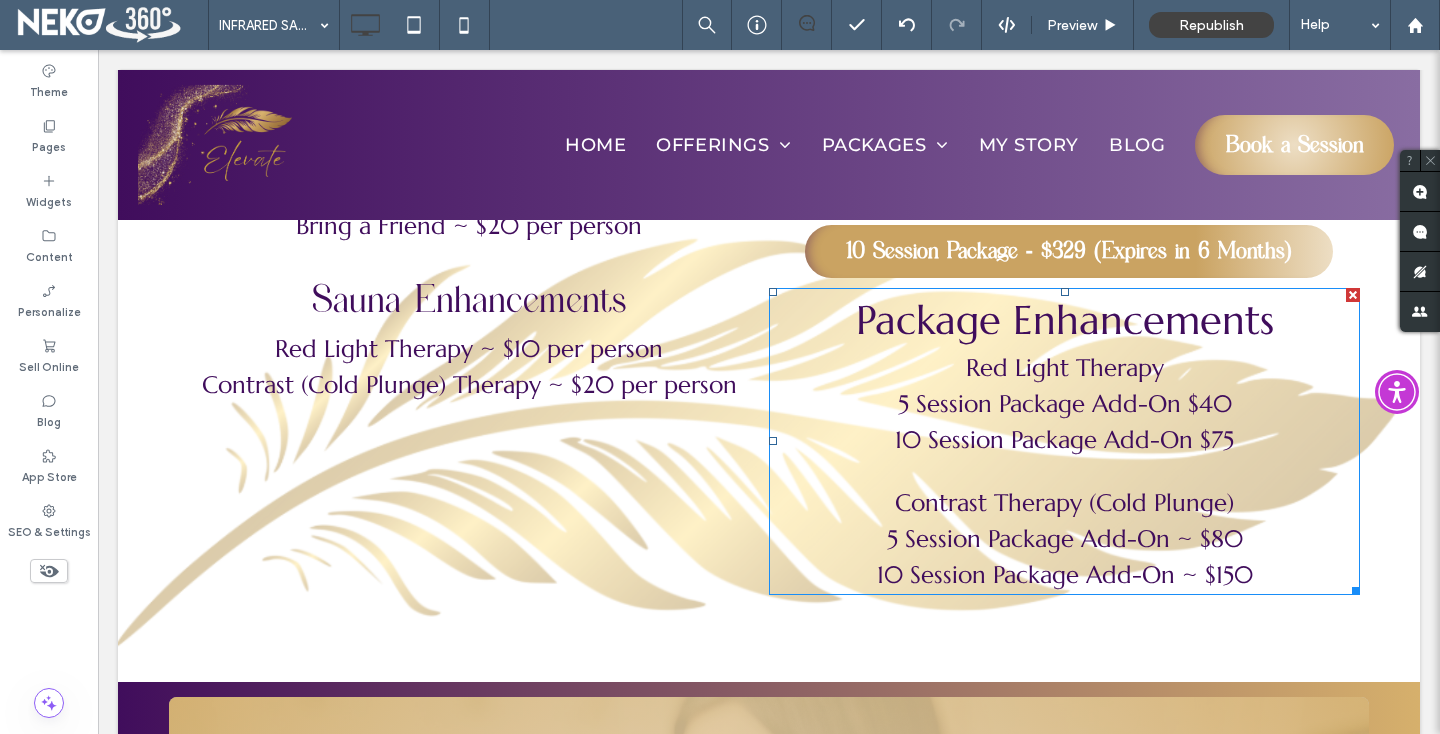 type on "*********" 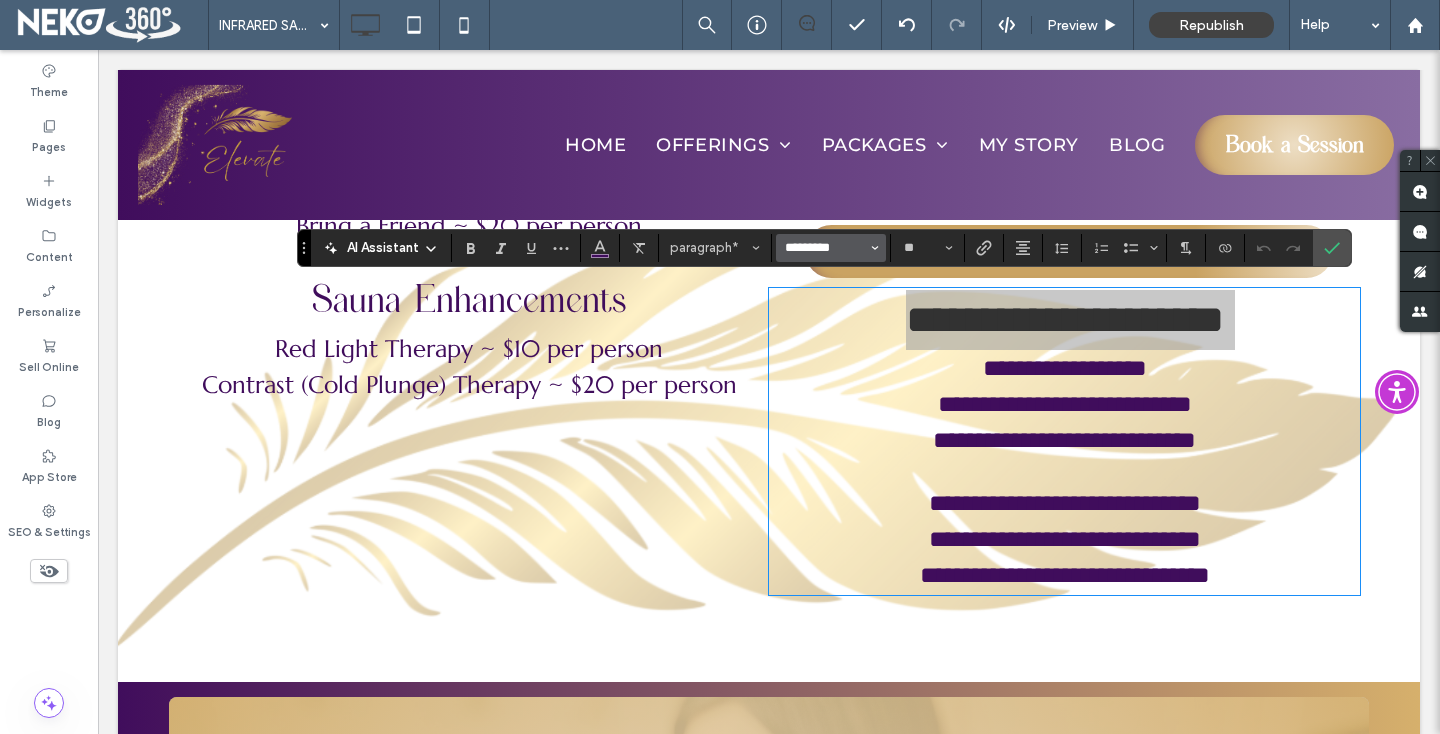 click on "*********" at bounding box center (825, 248) 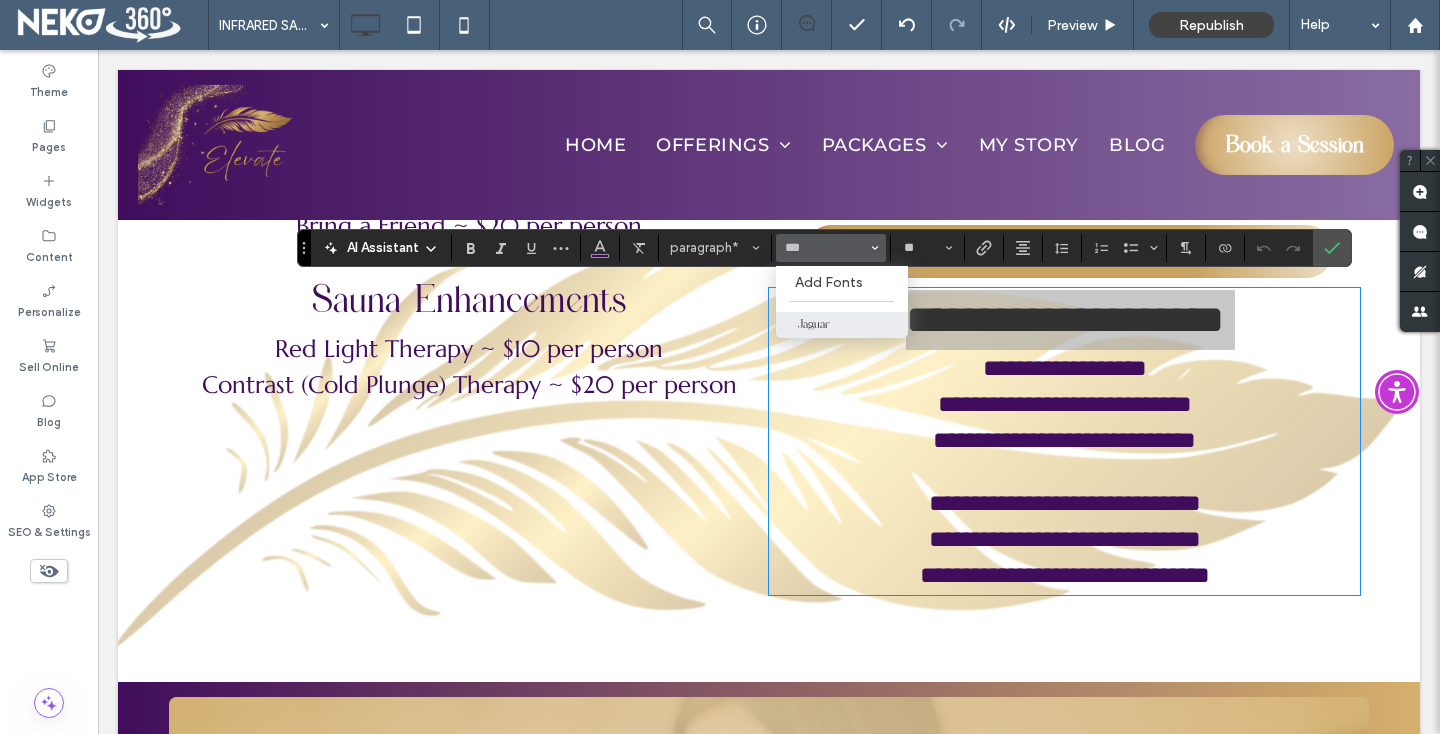 click on "Jaguar" at bounding box center (842, 325) 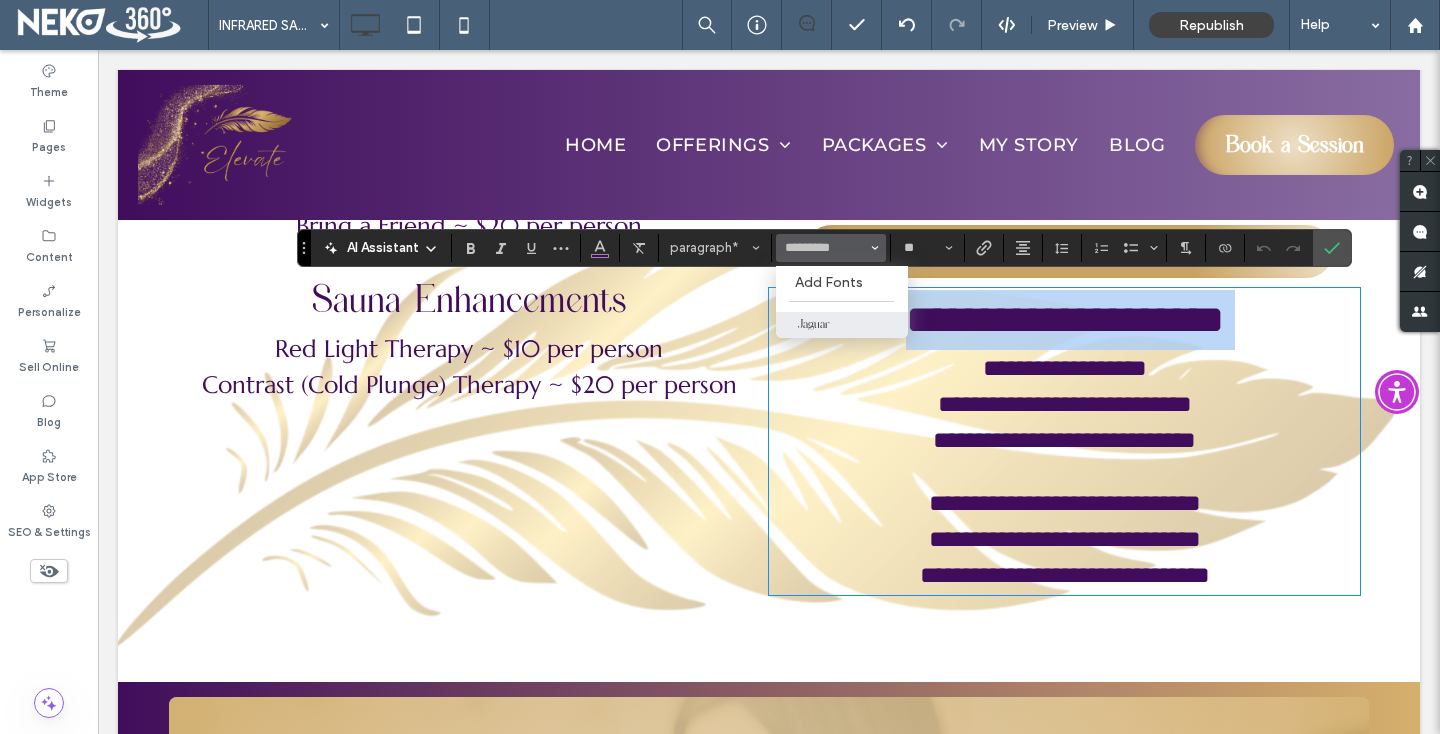 type on "******" 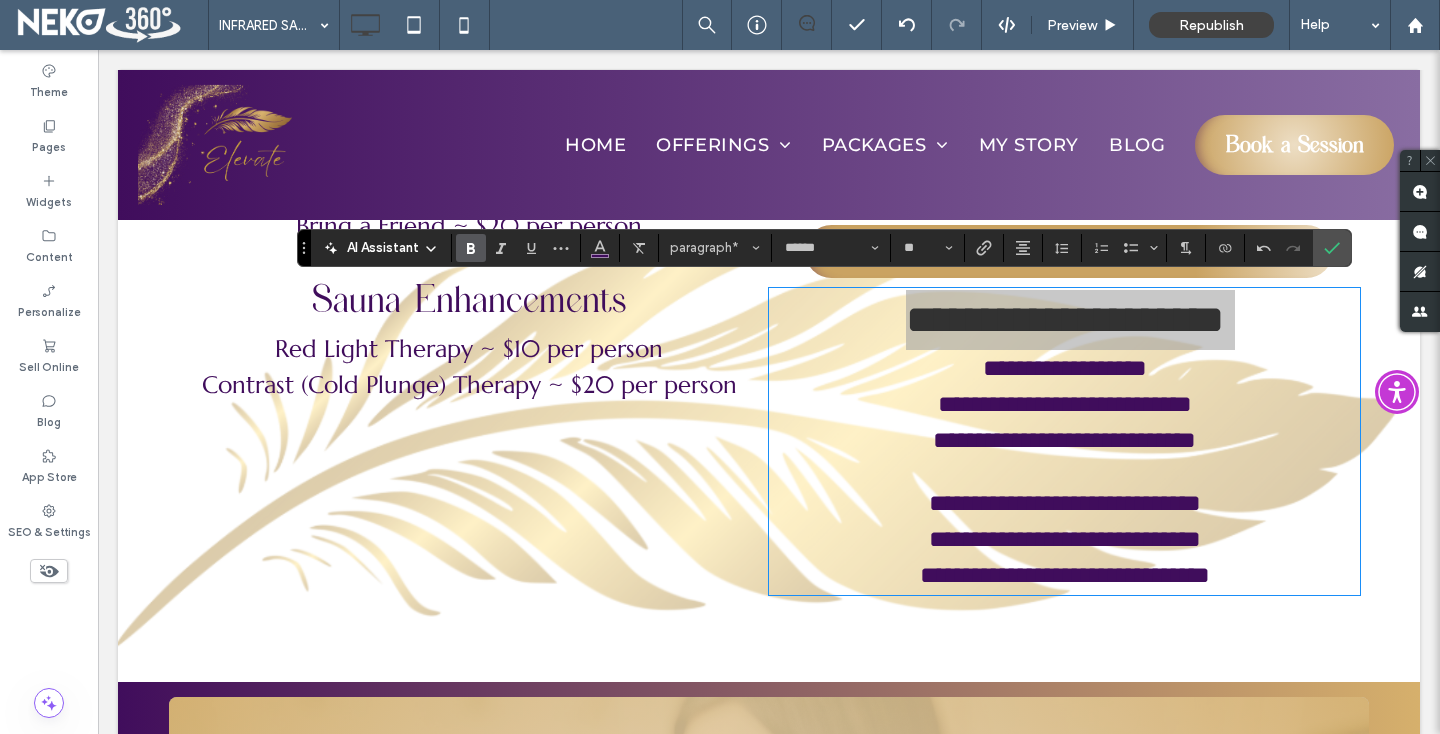 click at bounding box center [471, 248] 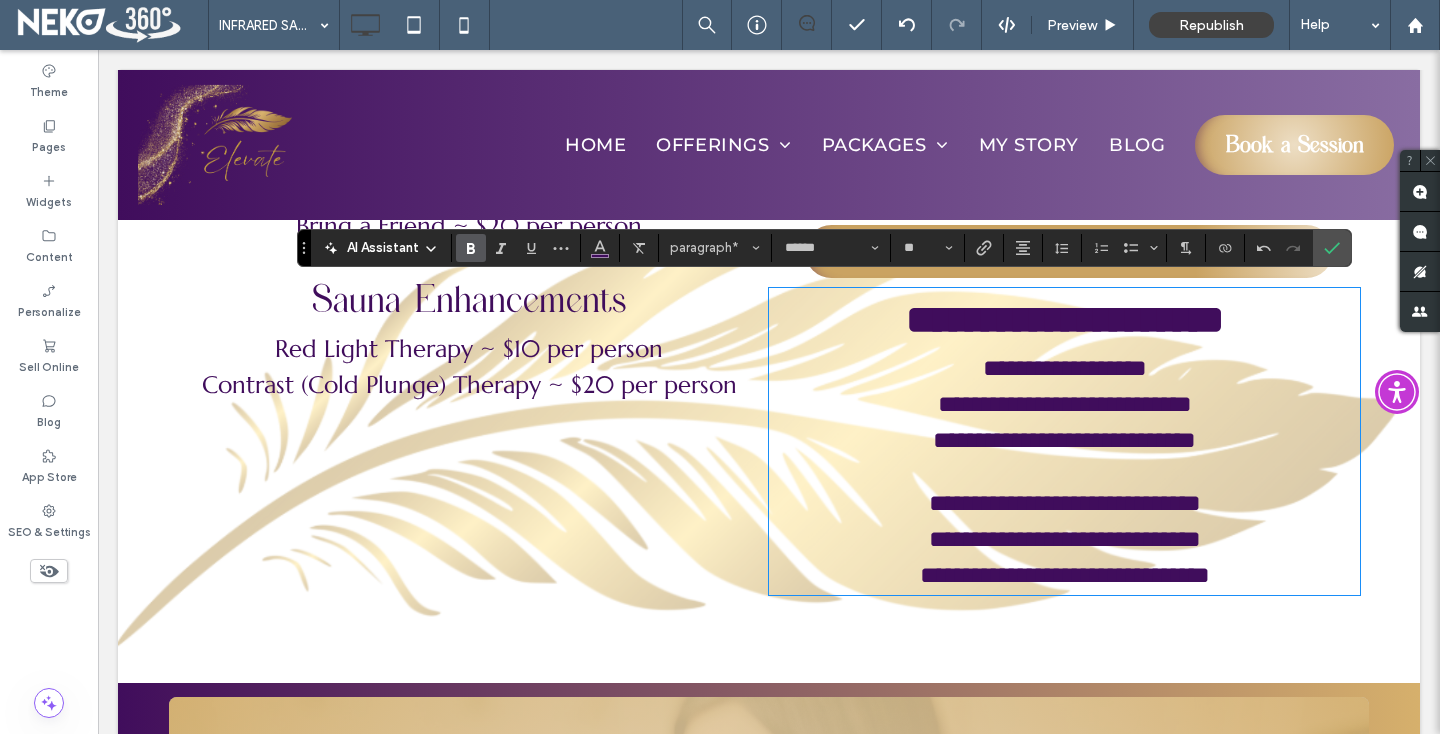 click on "Sauna Enhancements" at bounding box center (469, 301) 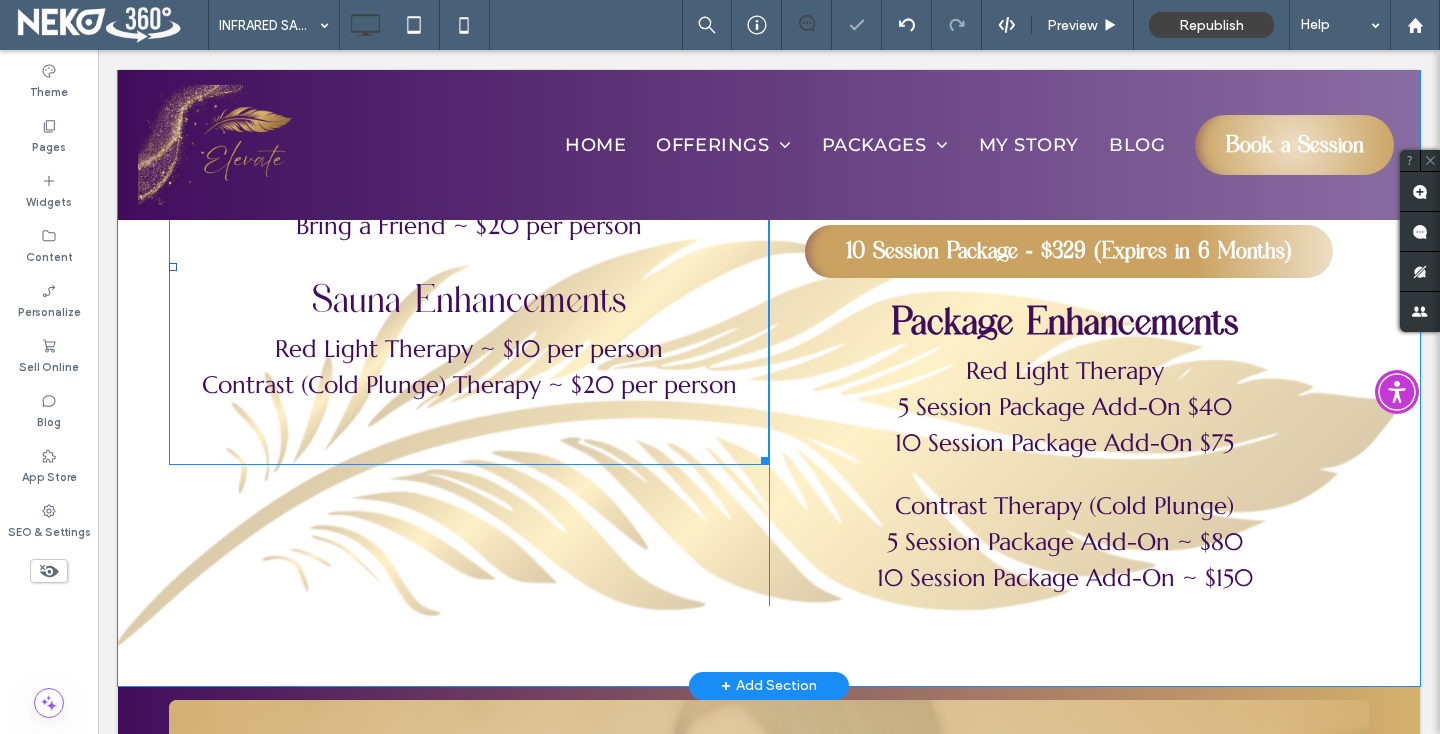 click on "Sauna Enhancements" at bounding box center (469, 301) 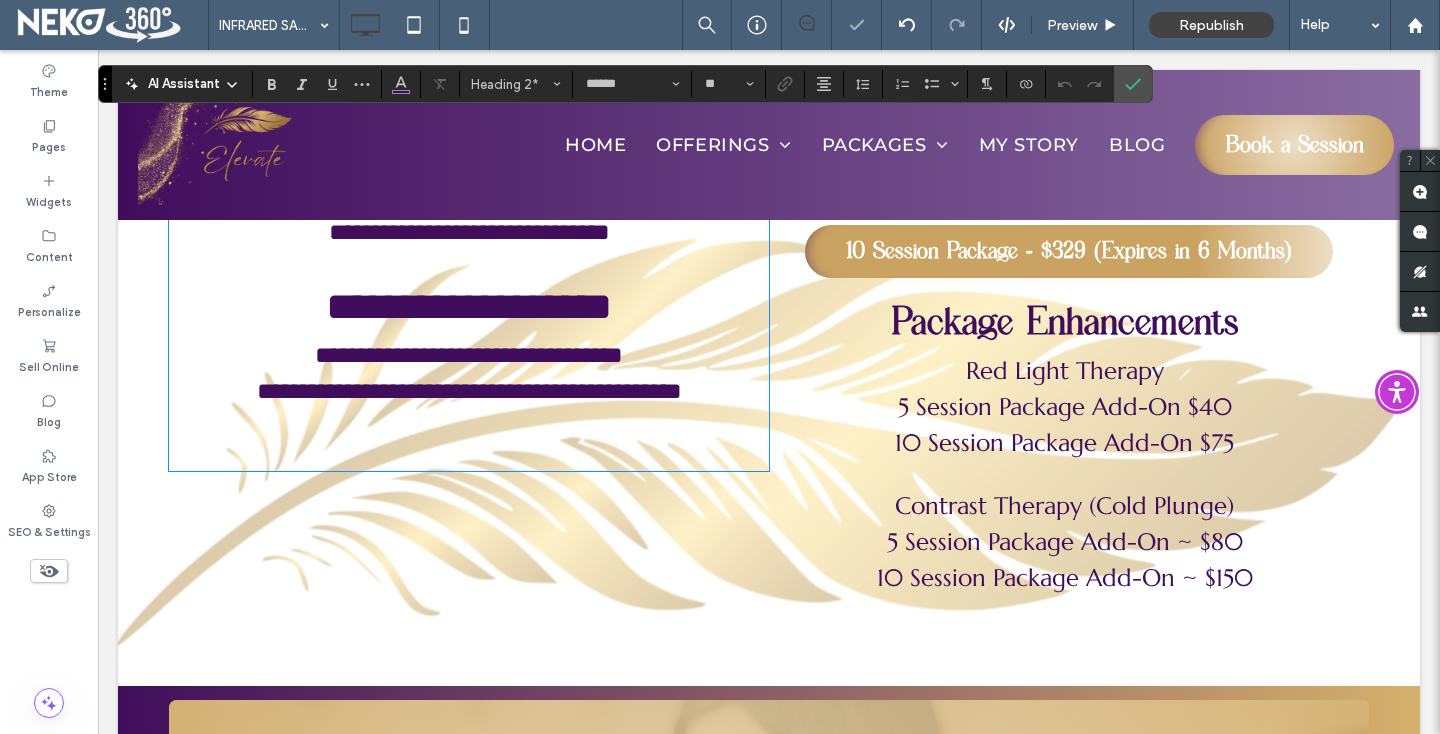 click on "**********" at bounding box center [469, 306] 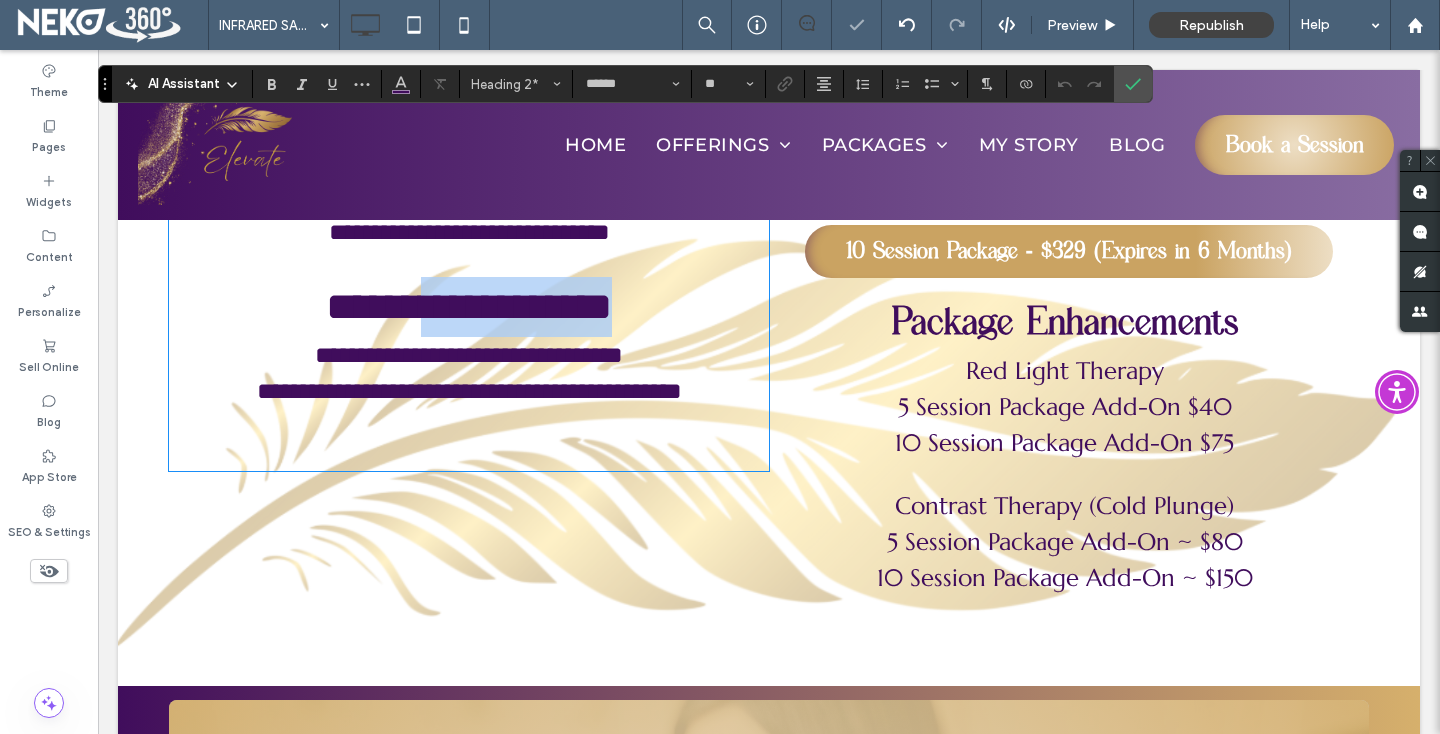 click on "**********" at bounding box center (469, 306) 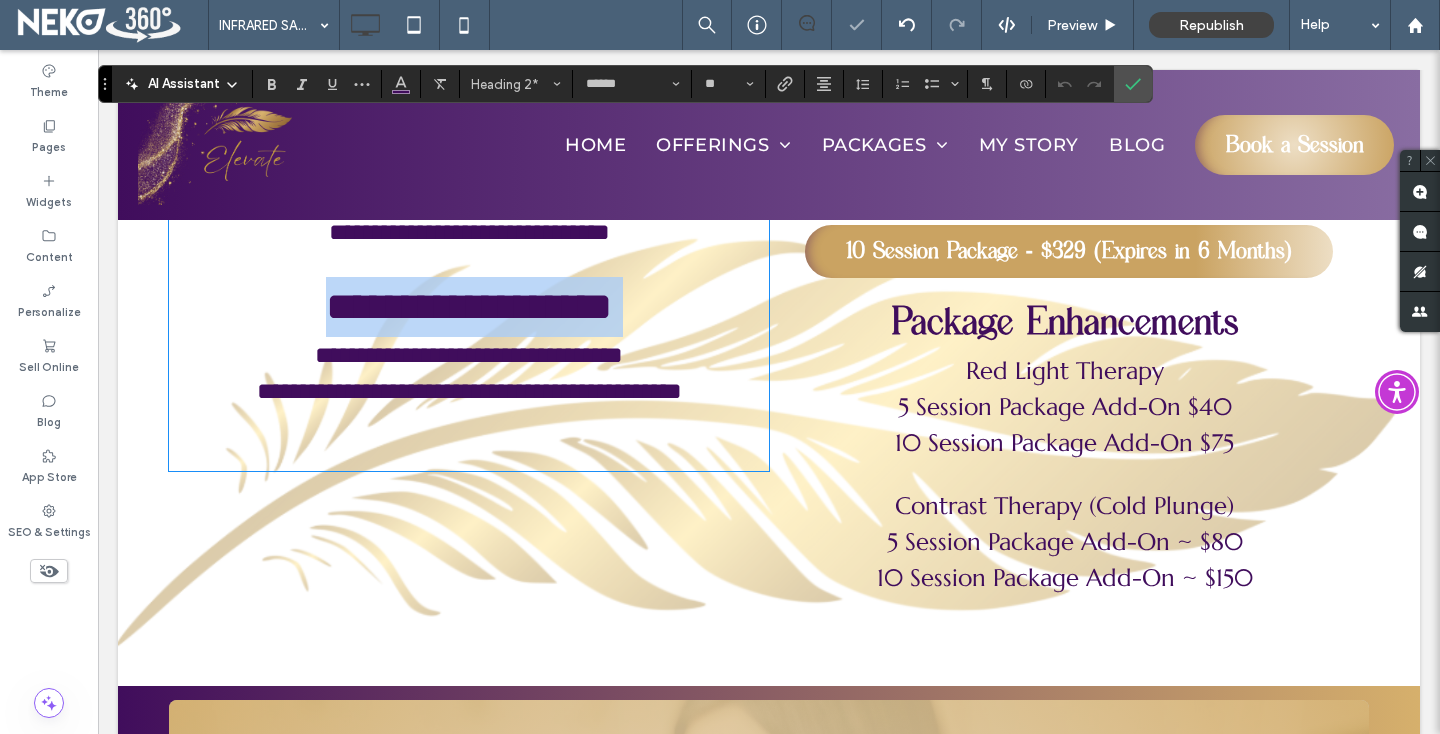 click on "**********" at bounding box center [469, 306] 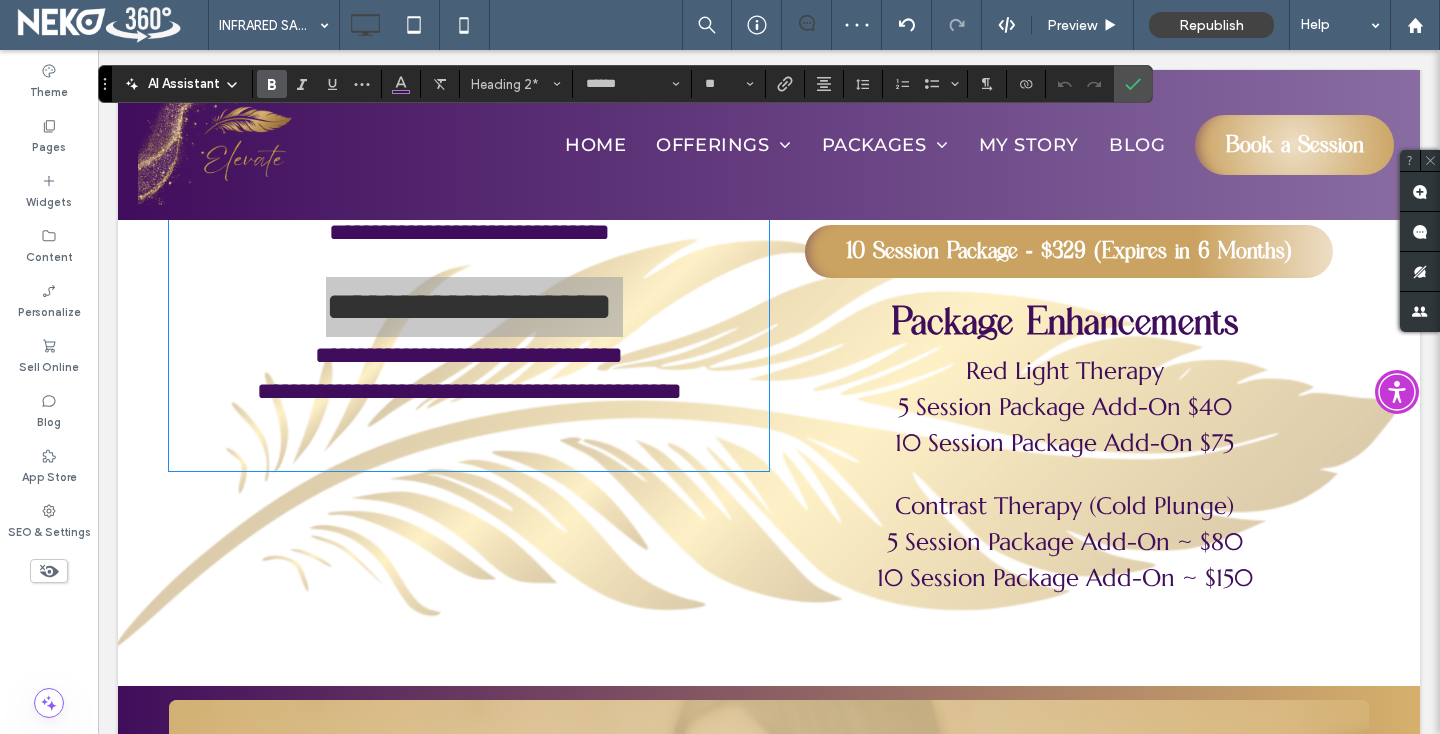 click 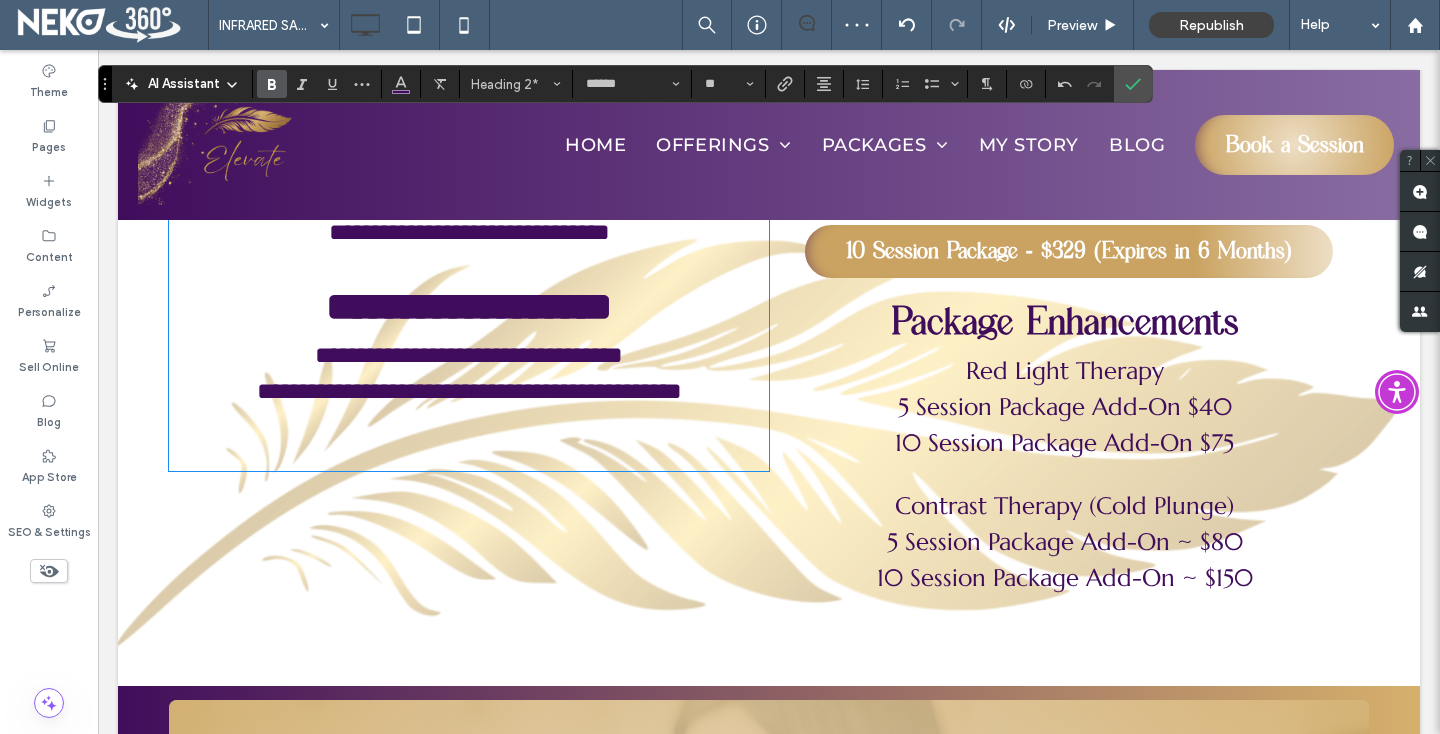 click on "5 Session Package Add-On $40" at bounding box center (1065, 407) 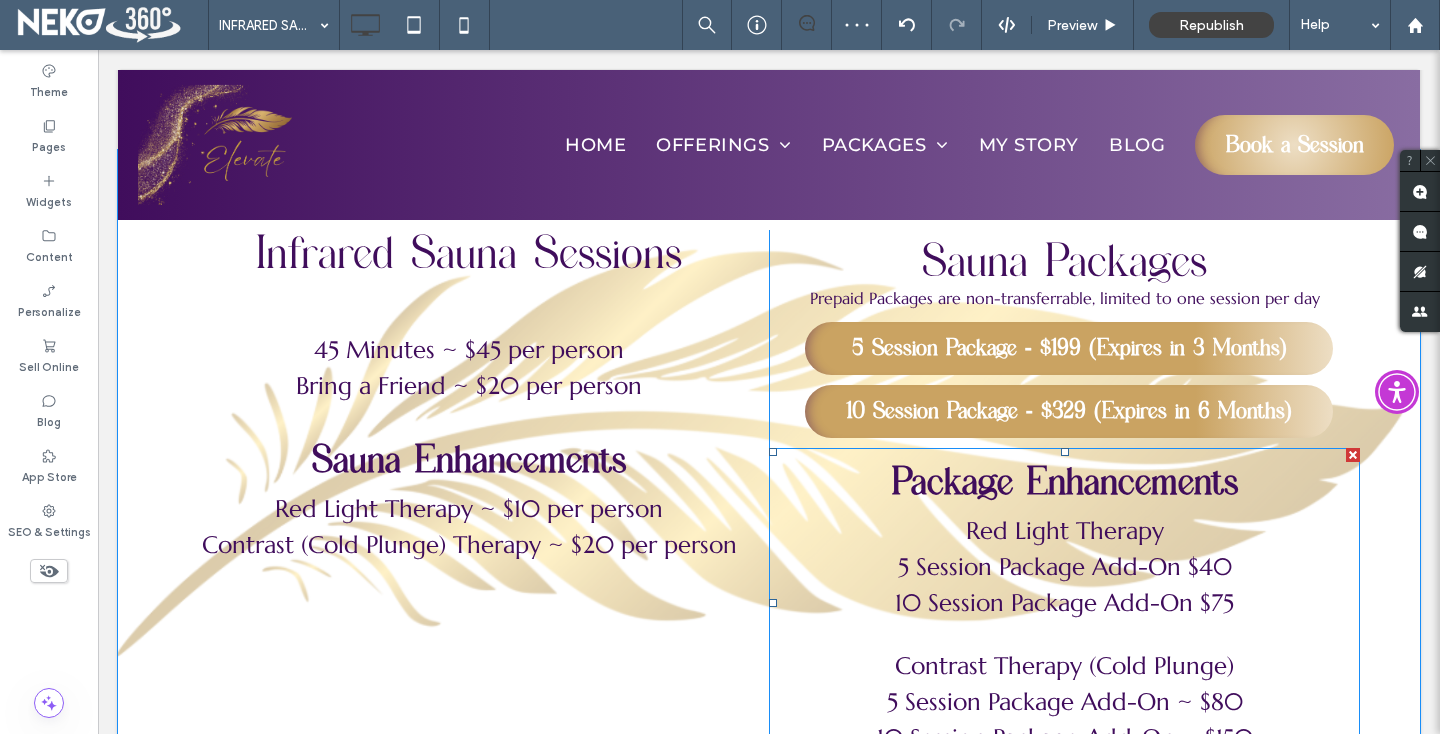 scroll, scrollTop: 2447, scrollLeft: 0, axis: vertical 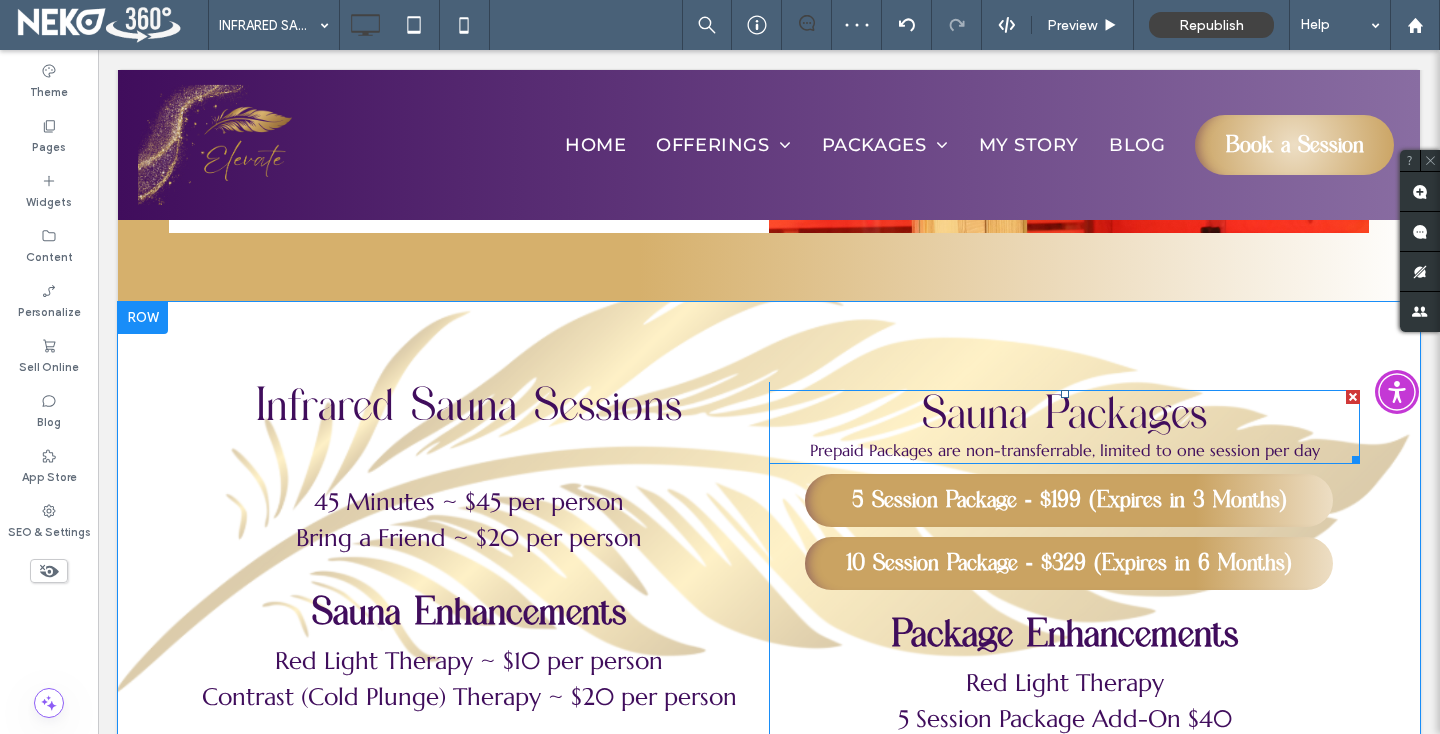 click on "Sauna Packages" at bounding box center (1064, 415) 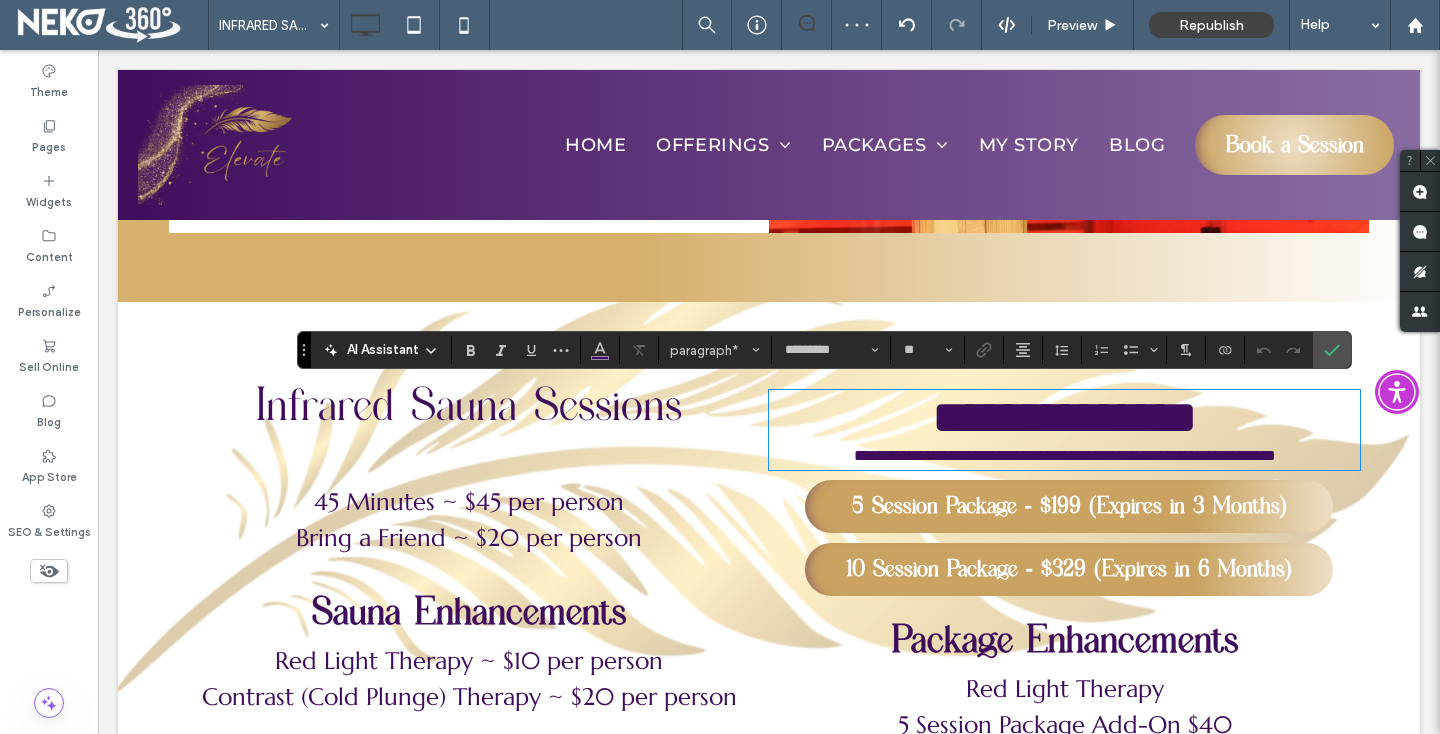type on "******" 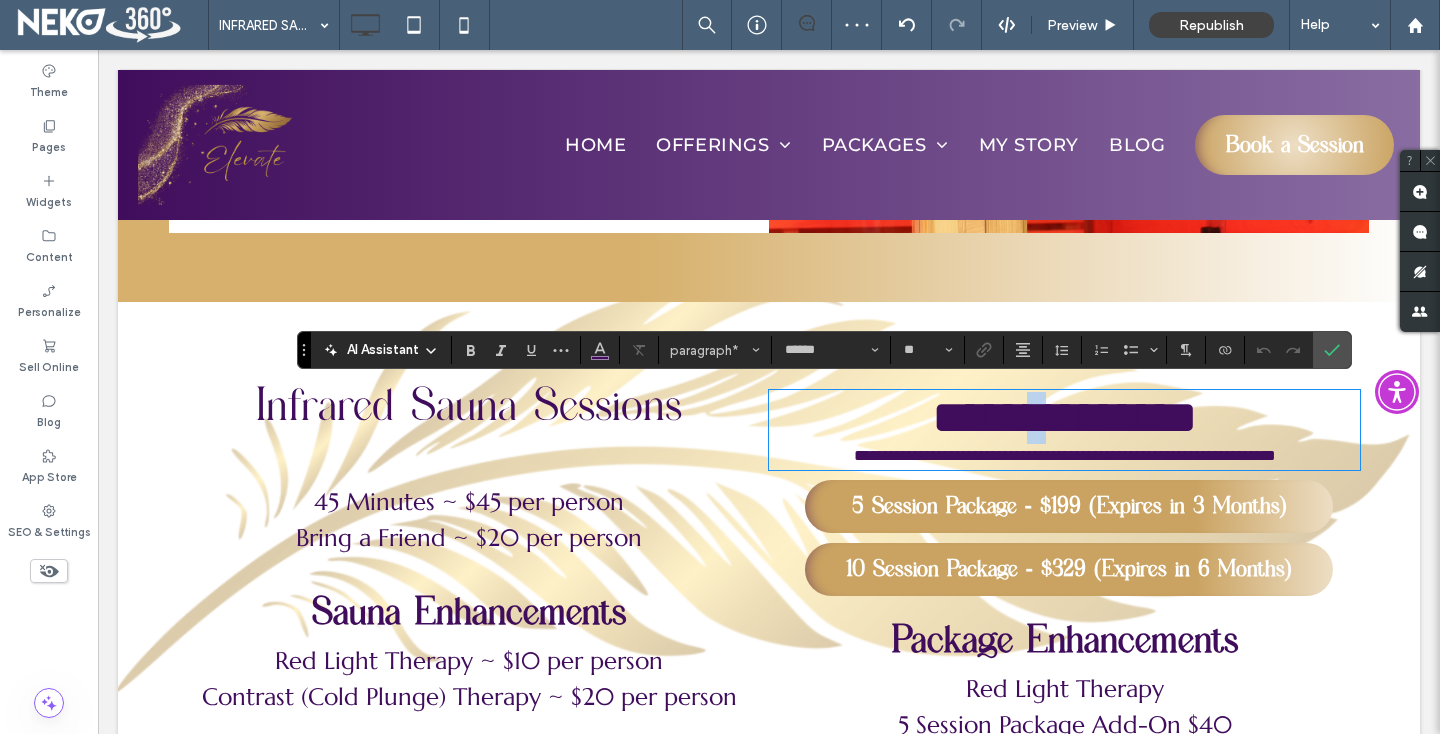 click on "**********" at bounding box center [1065, 417] 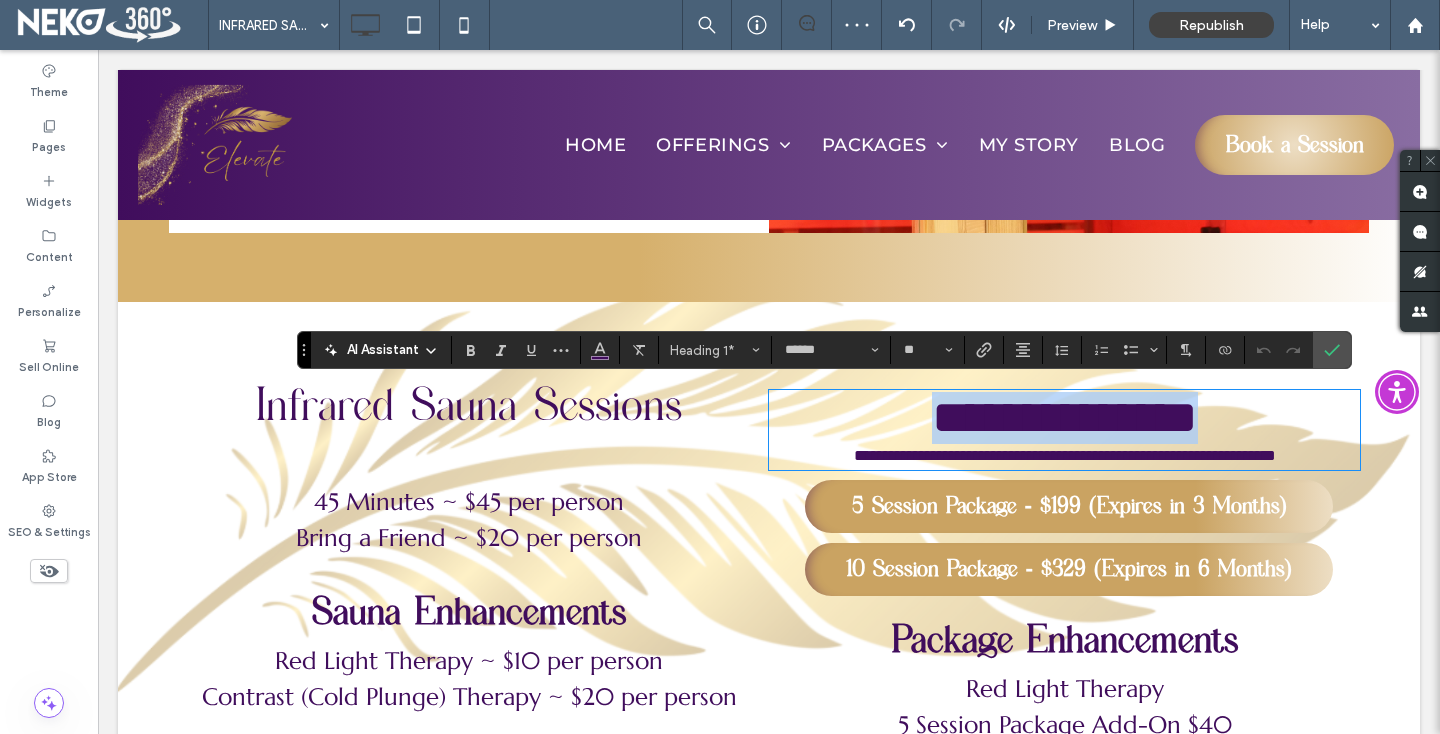 click on "**********" at bounding box center [1065, 417] 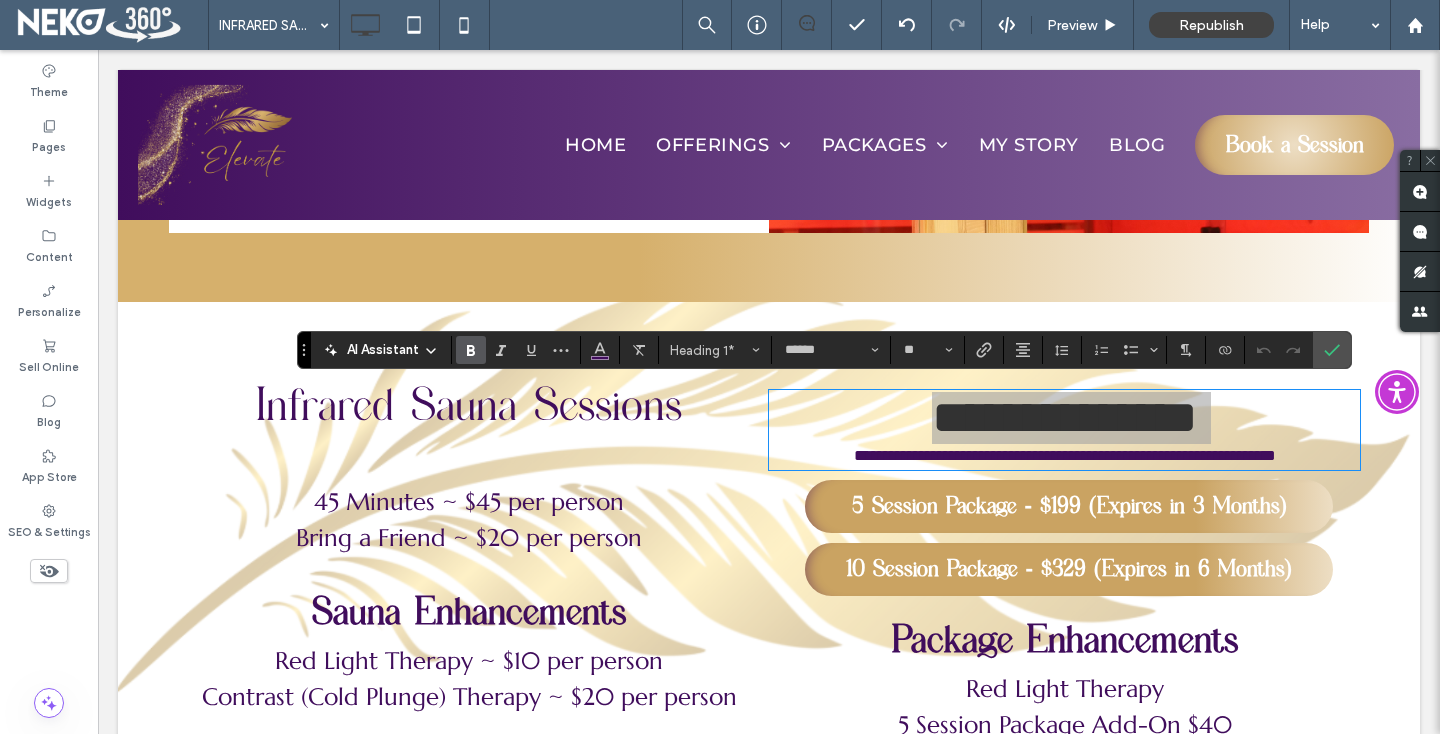 click 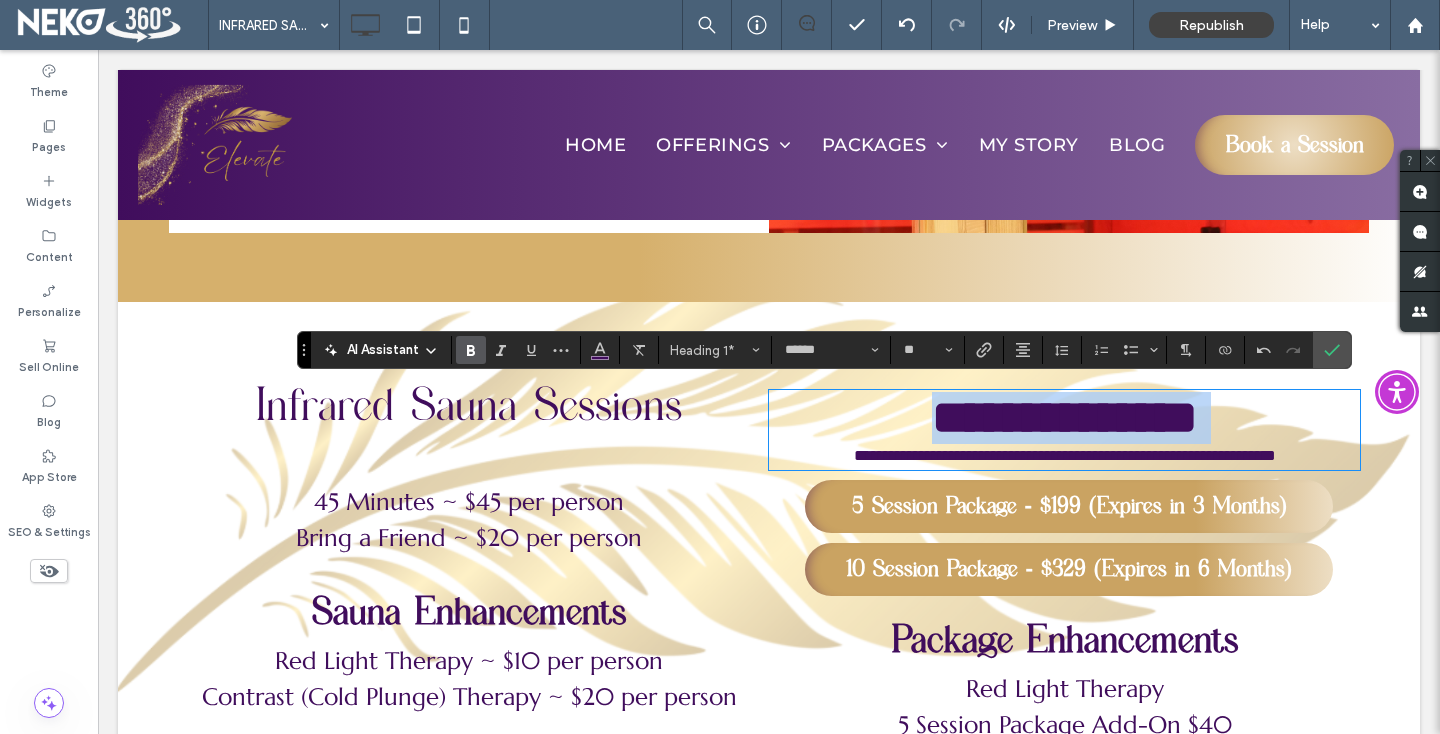 click on "Infrared Sauna Sessions" at bounding box center (469, 407) 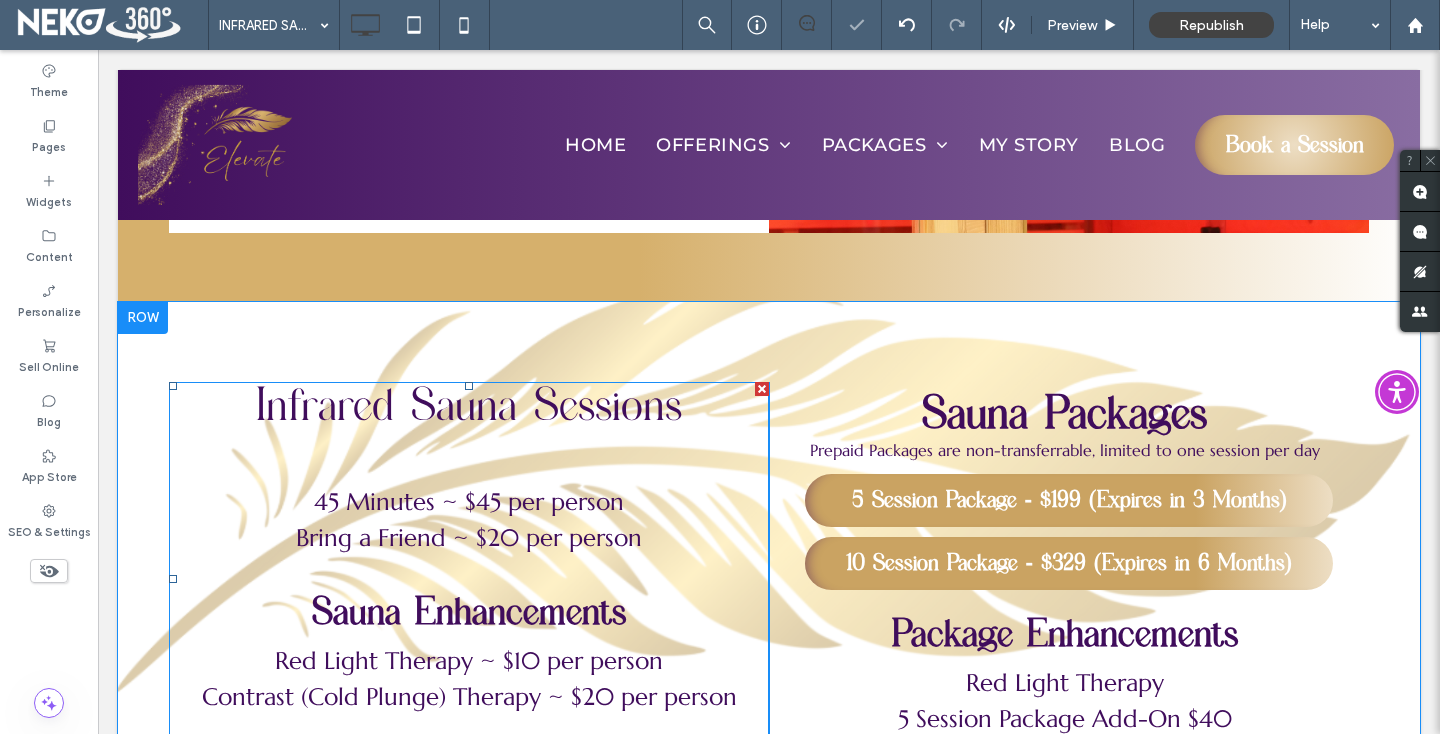click on "Infrared Sauna Sessions" at bounding box center (469, 407) 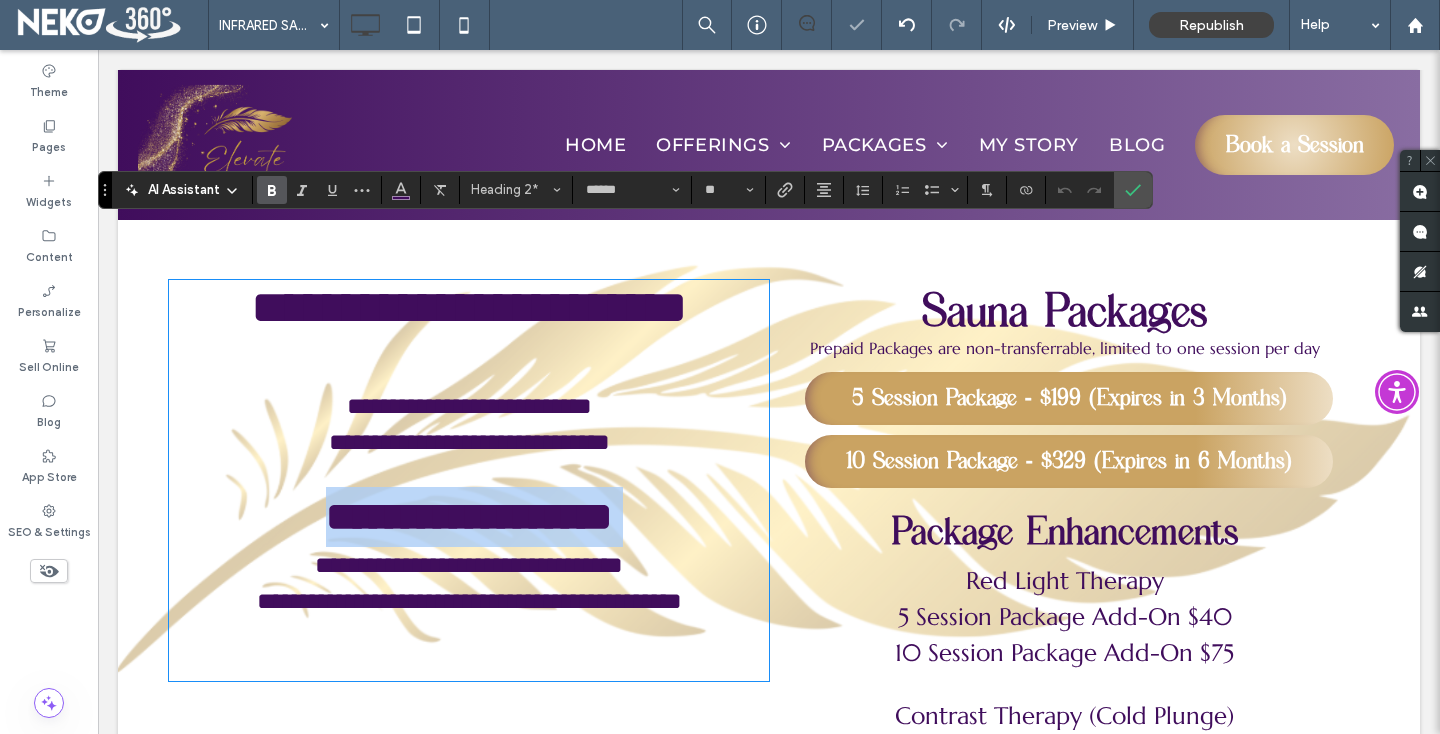scroll, scrollTop: 2474, scrollLeft: 0, axis: vertical 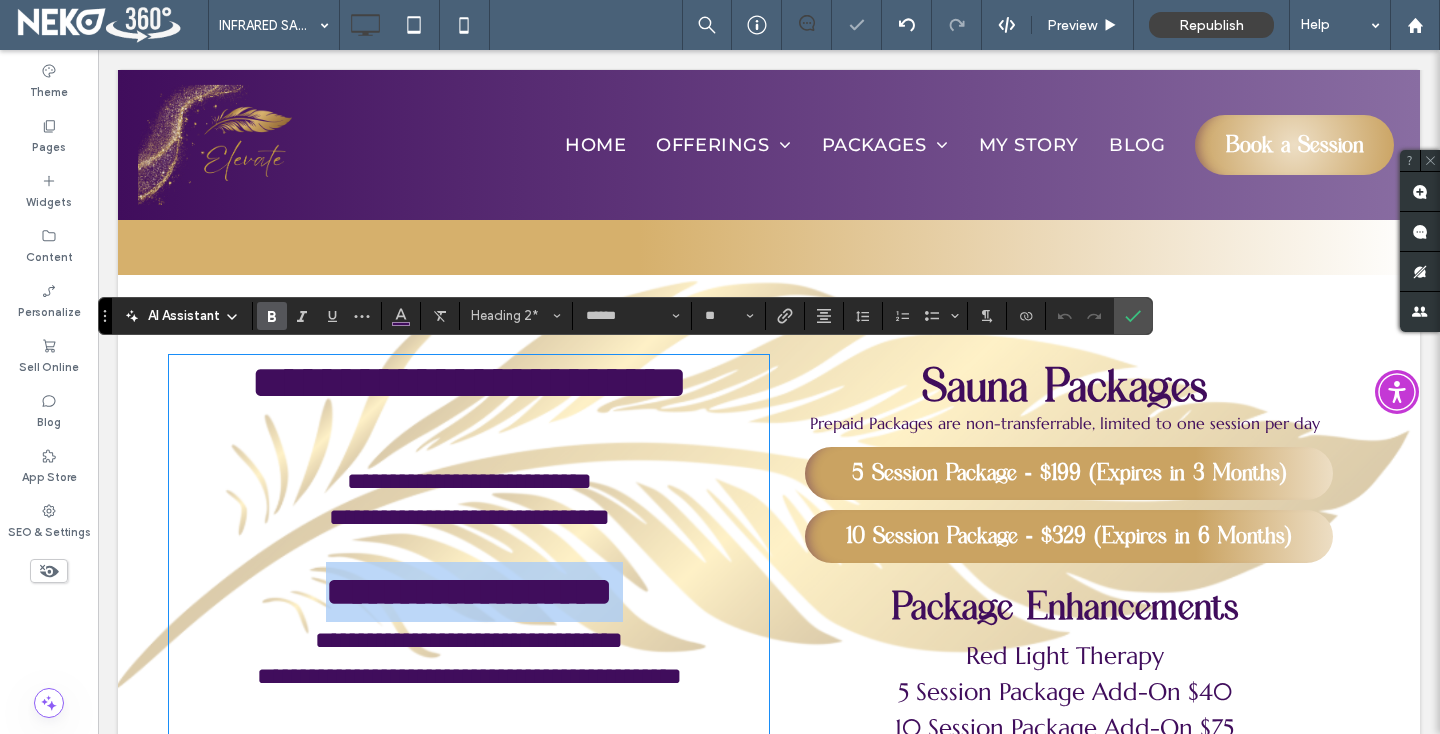 type on "**" 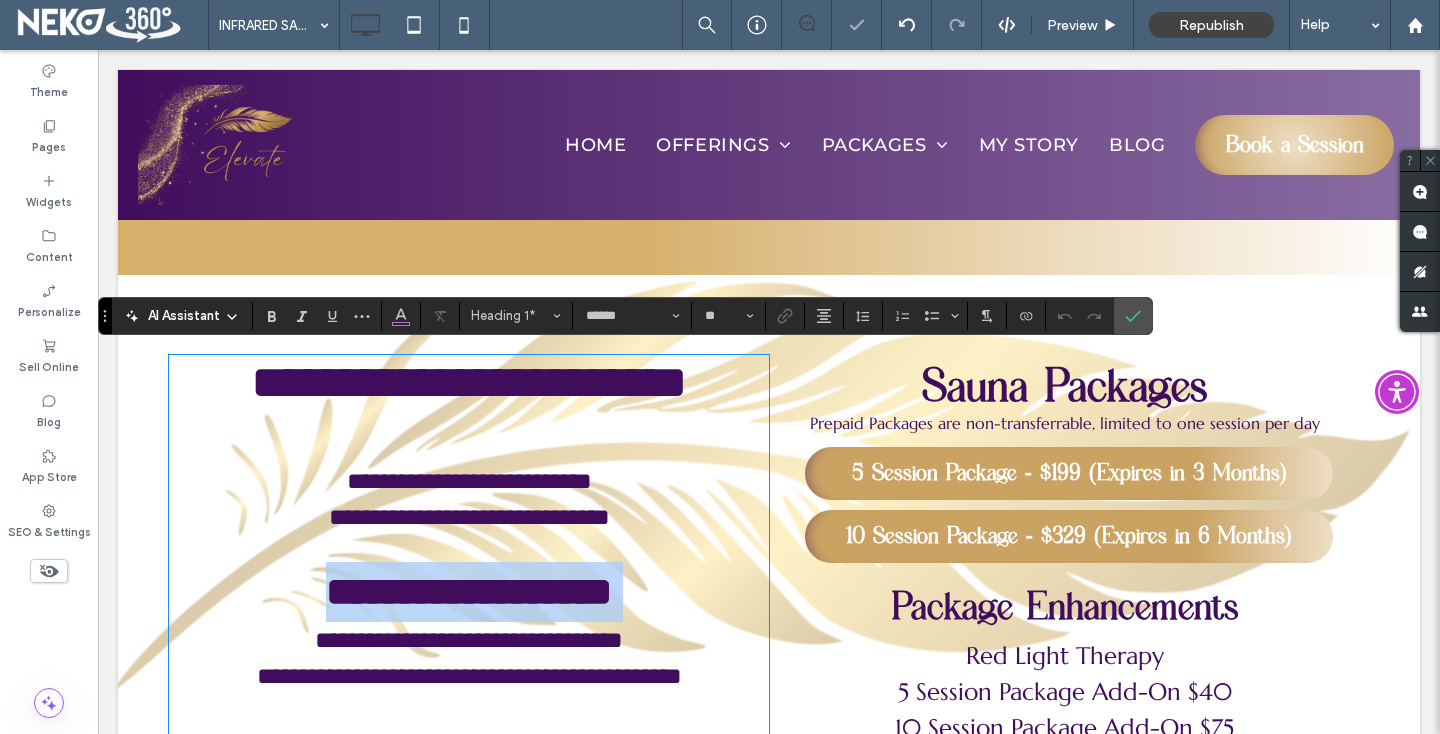 click on "**********" at bounding box center (469, 382) 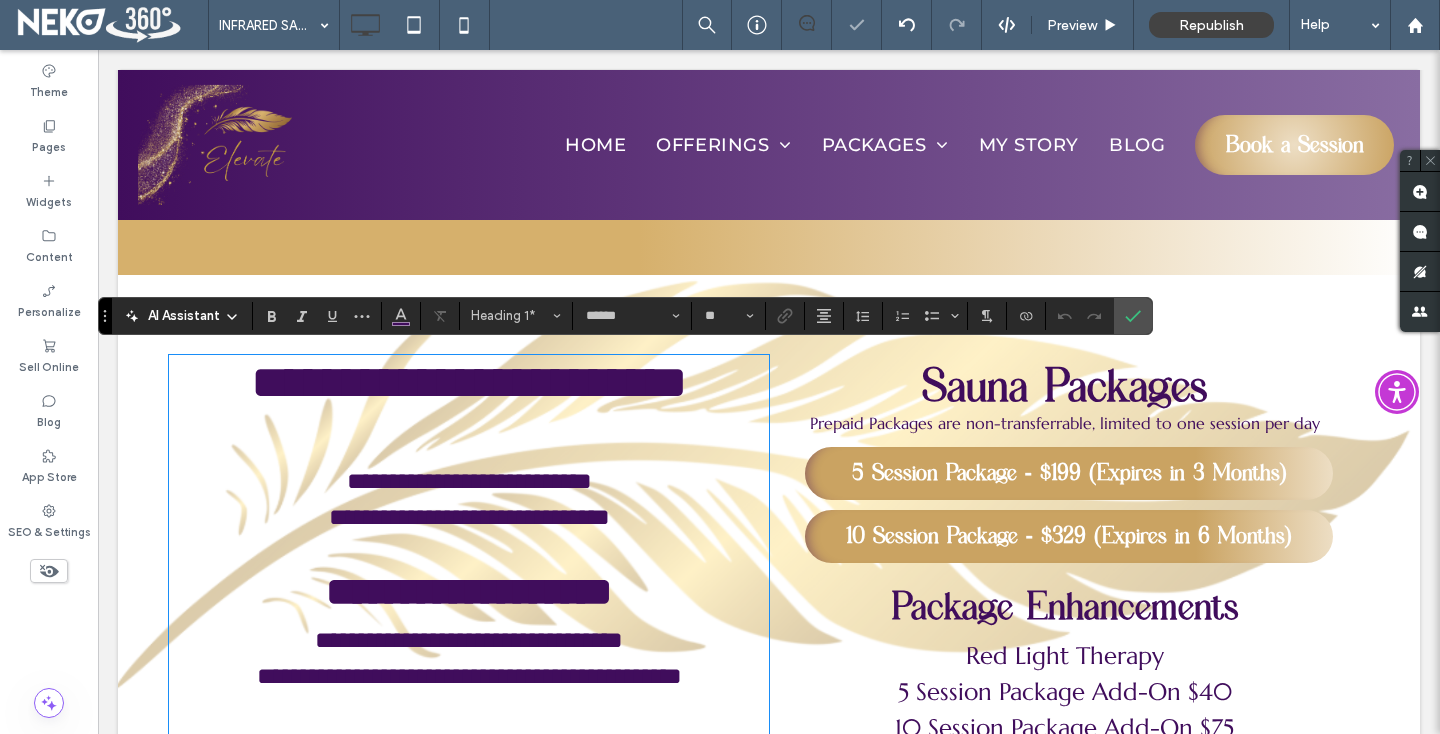 click on "**********" at bounding box center (469, 382) 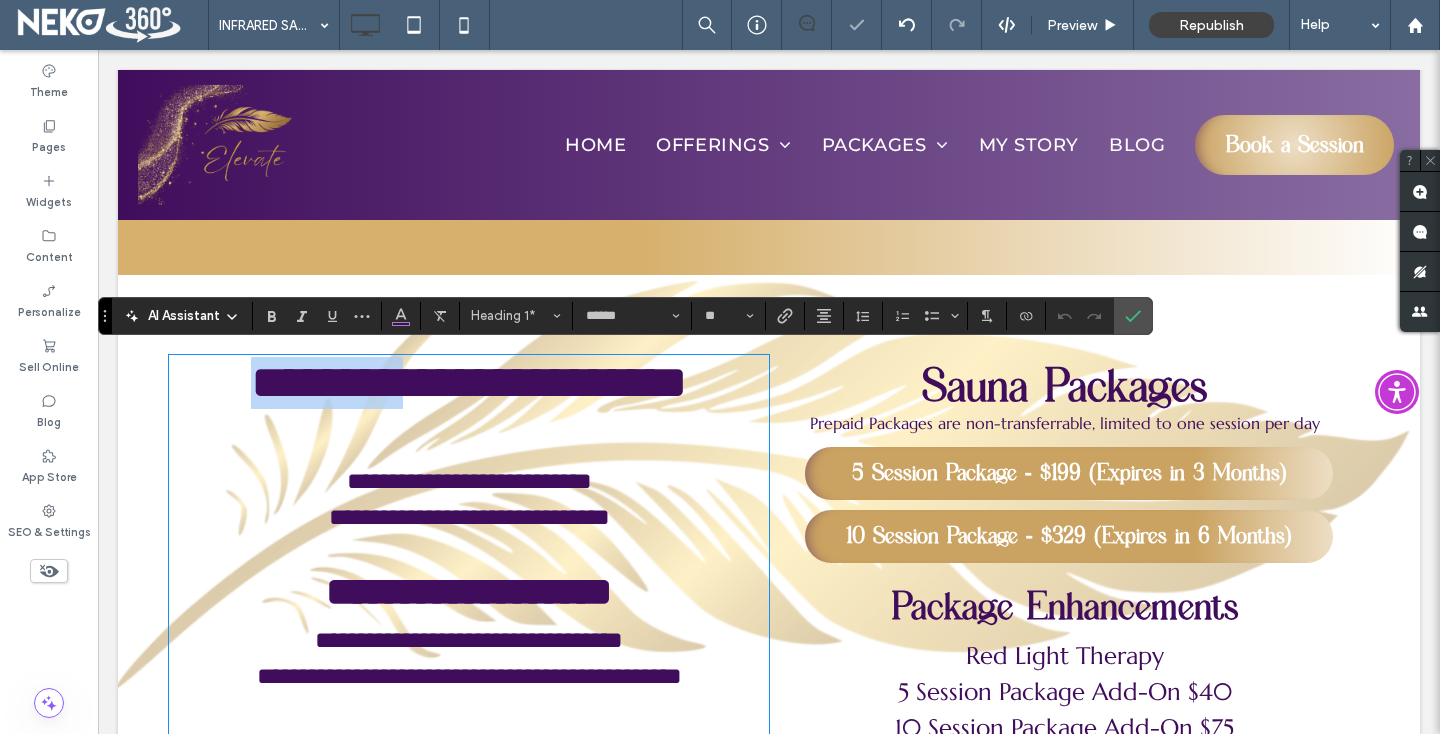 click on "**********" at bounding box center (469, 382) 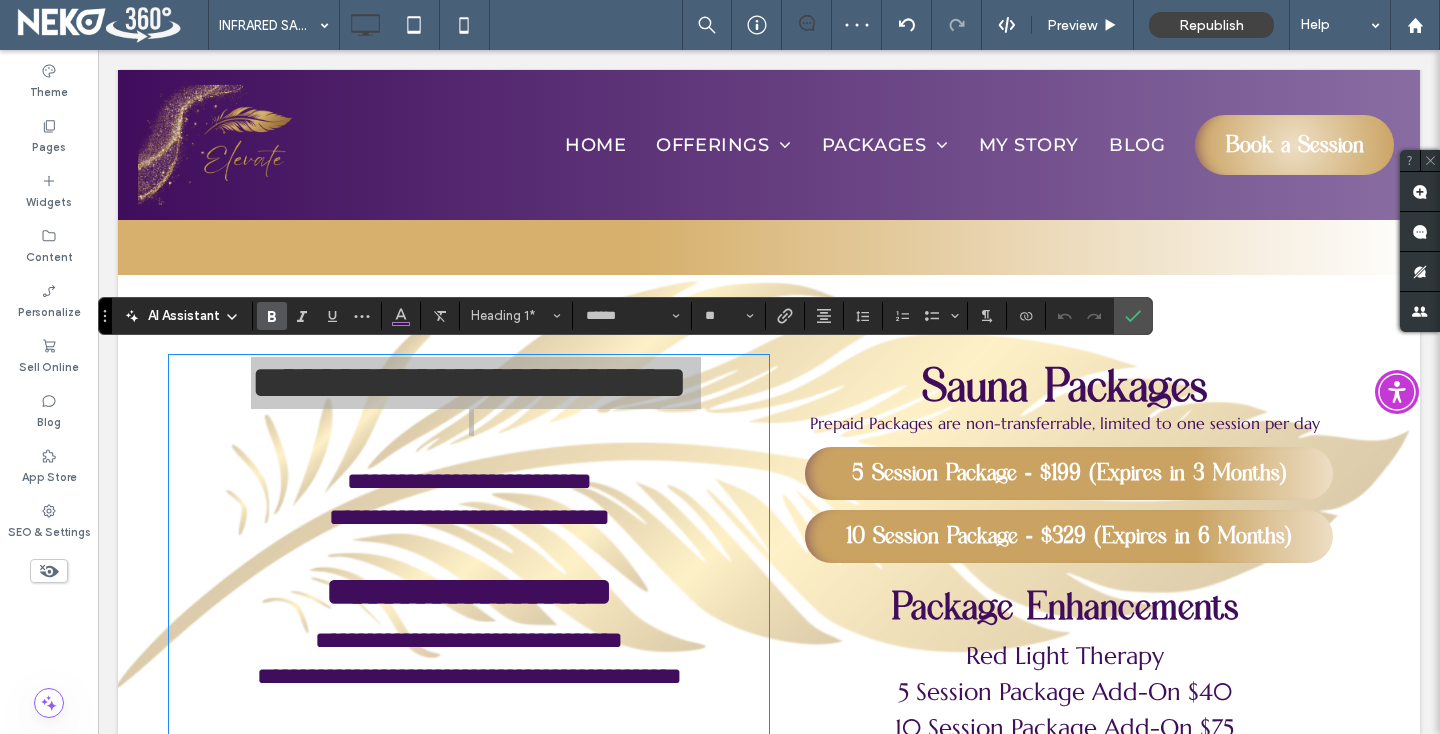 click 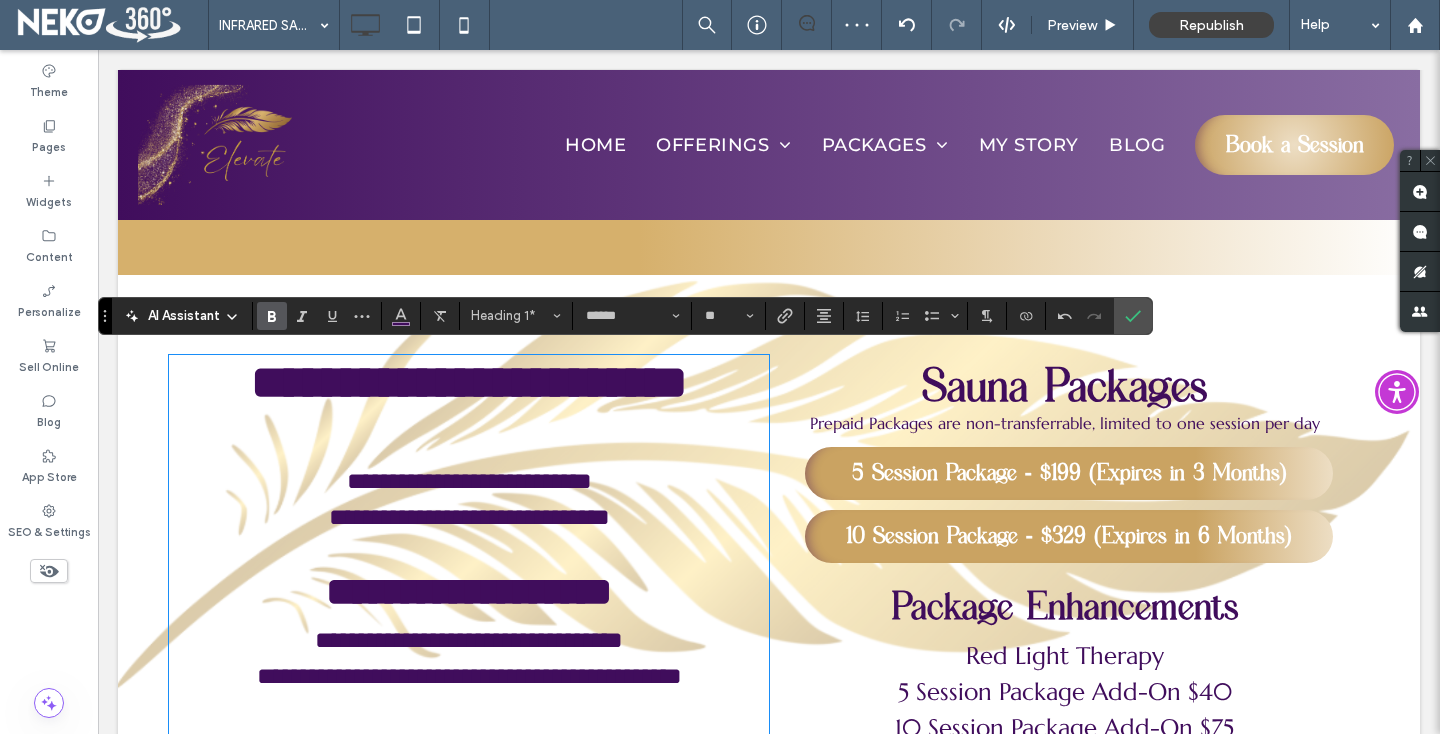 click on "**********" at bounding box center (769, 623) 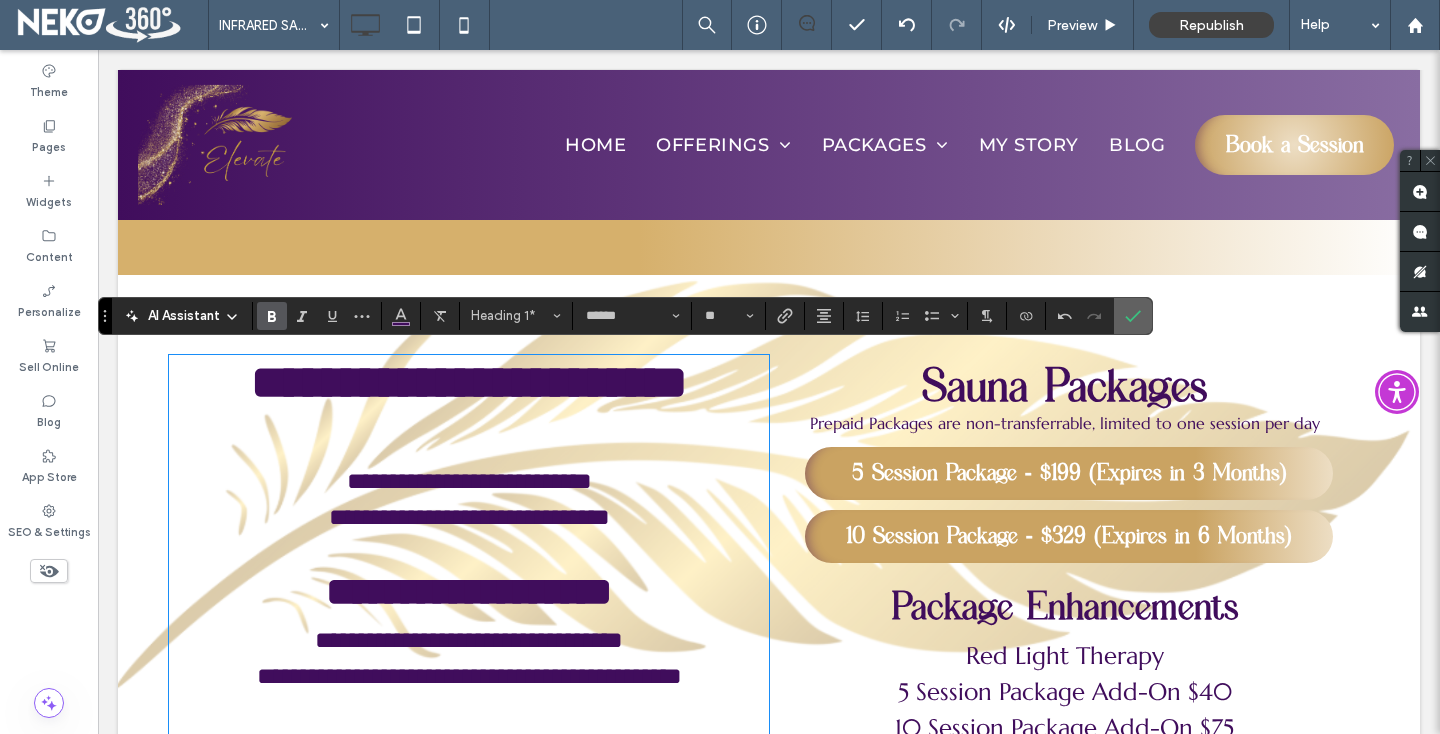 click 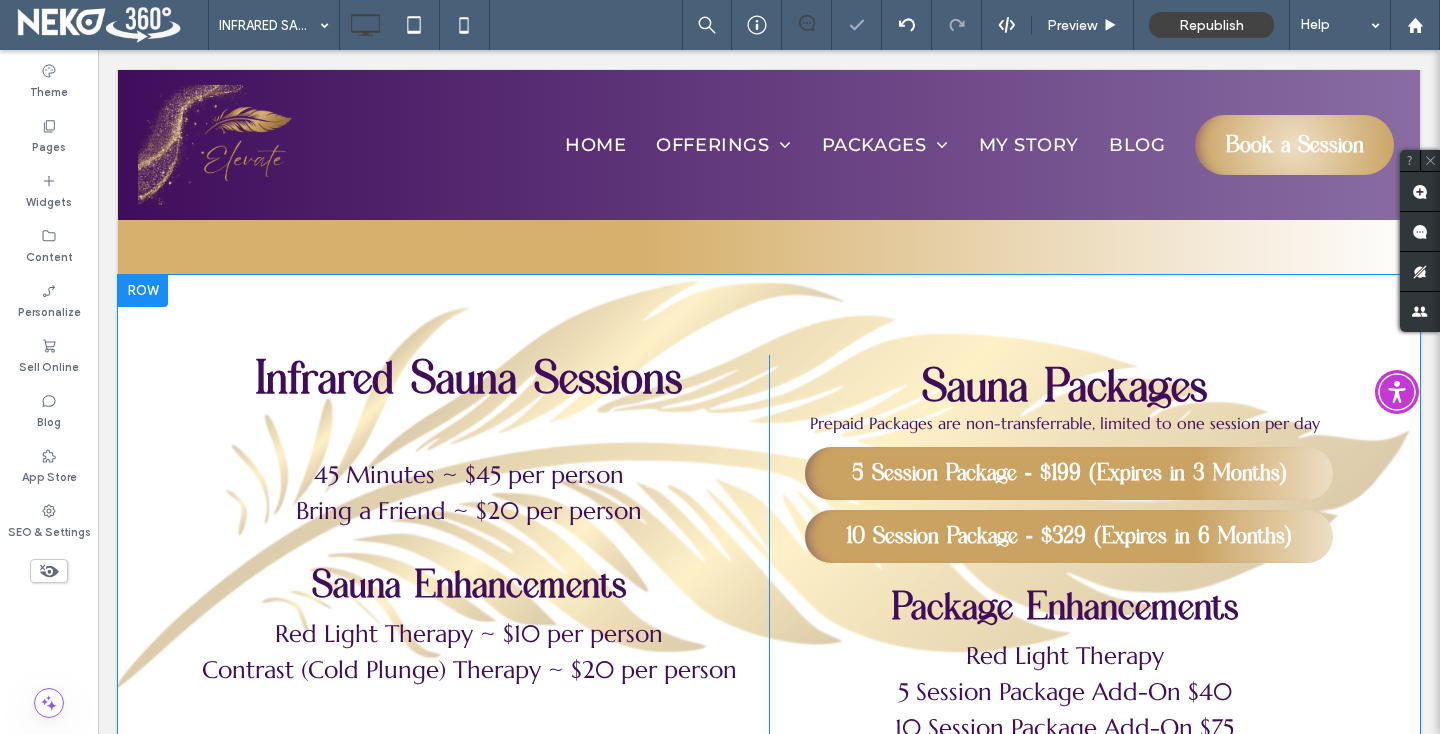 click on "Infrared Sauna Sessions 45 Minutes ~ $45 per person Bring a Friend ~ $20 per person Sauna Enhancements Red Light Therapy ~ $10 per person Contrast (Cold Plunge) Therapy ~ $20 per person
Click To Paste
Sauna Packages Prepaid Packages are non-transferrable, limited to one session per day
5 Session Package - $199 (Expires in 3 Months)
Click To Paste
10 Session Package - $329 (Expires in 6 Months)
Package Enhancements Red Light Therapy  5 Session Package Add-On $40 10 Session Package Add-On $75 Contrast Therapy (Cold Plunge) 5 Session Package Add-On ~ $80 10 Session Package Add-On ~ $150
Row + Add Section" at bounding box center (769, 623) 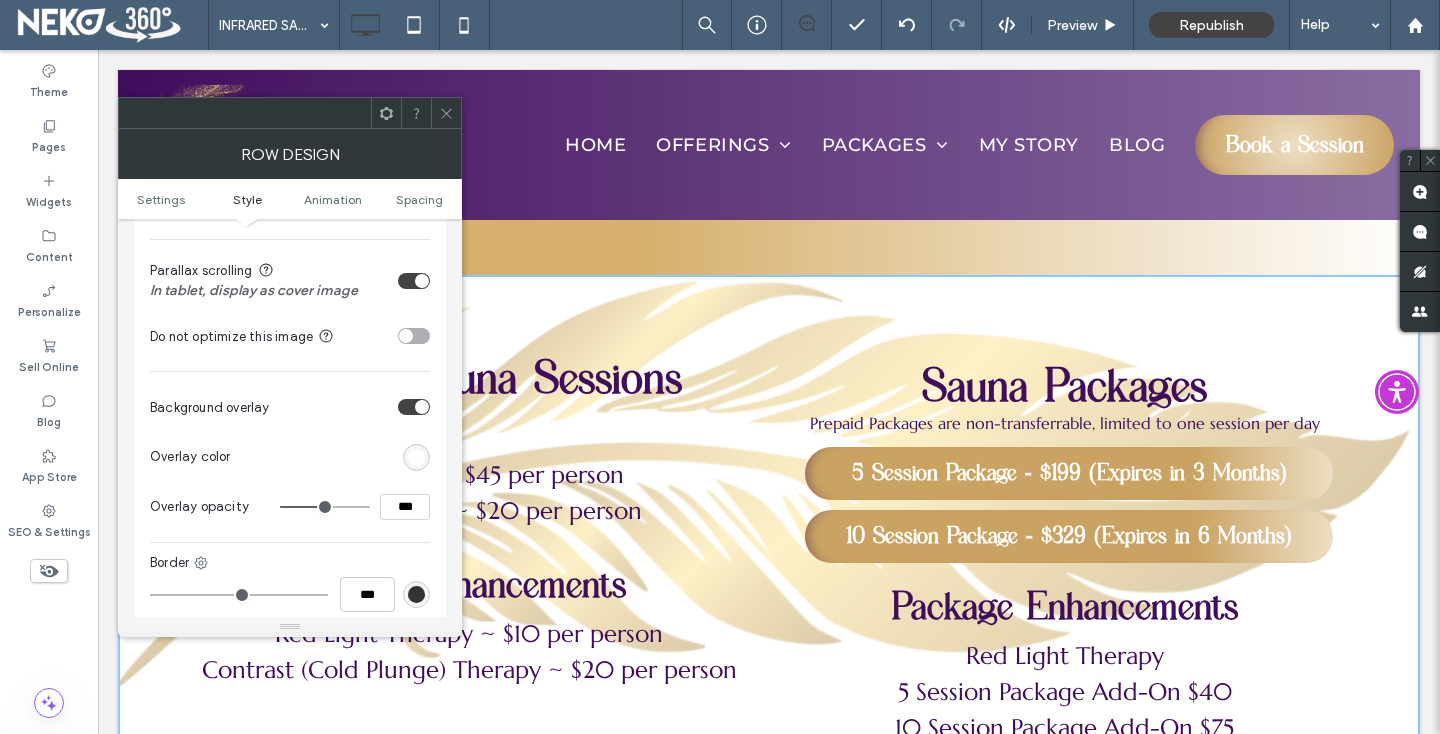 scroll, scrollTop: 623, scrollLeft: 0, axis: vertical 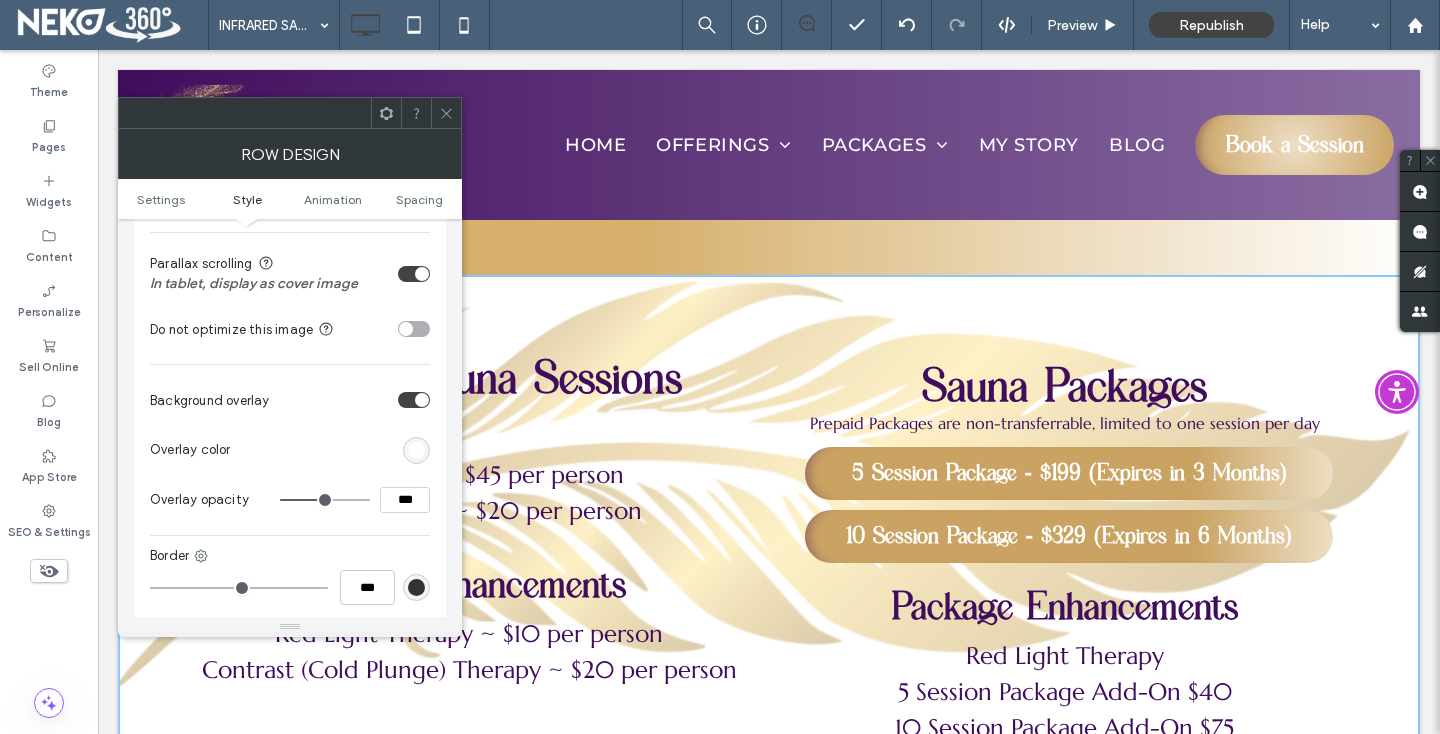 click on "Overlay color" at bounding box center (290, 450) 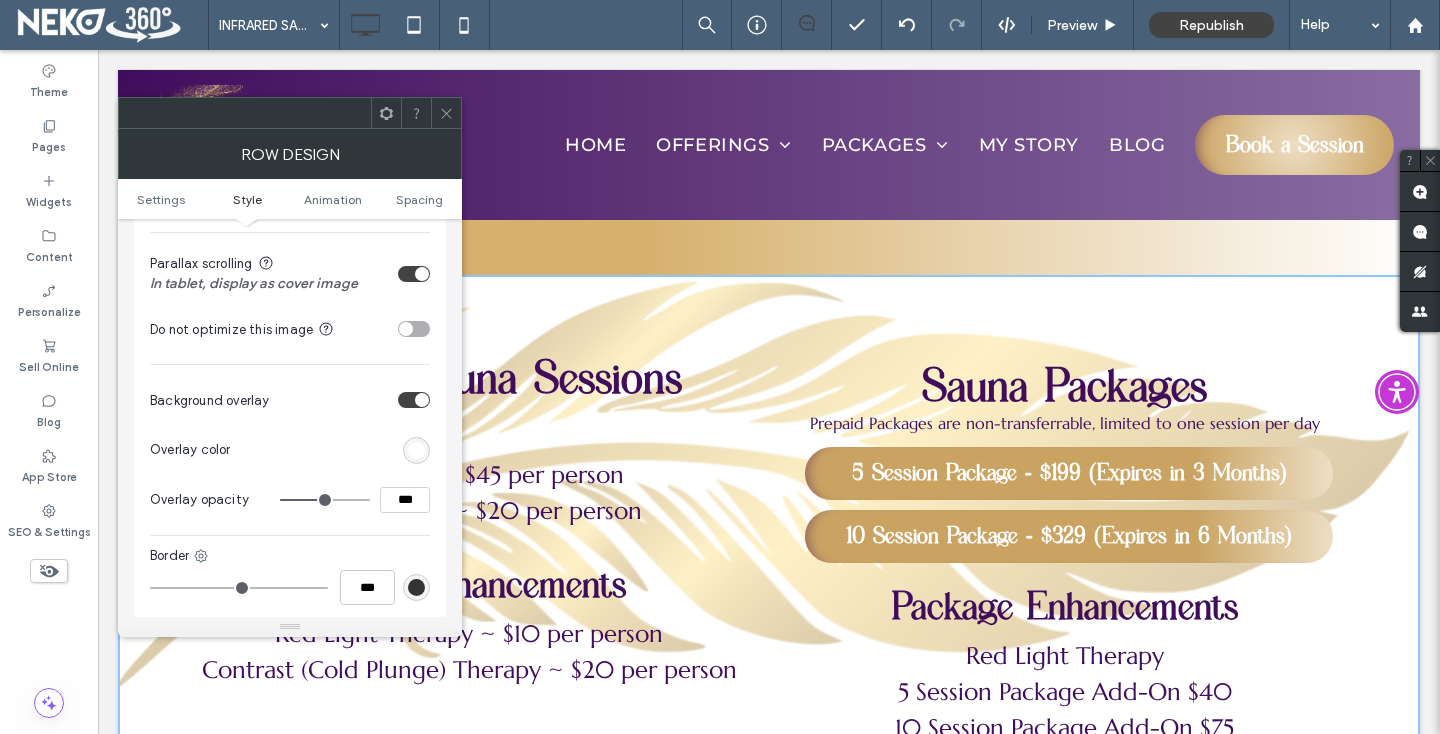 click at bounding box center [416, 450] 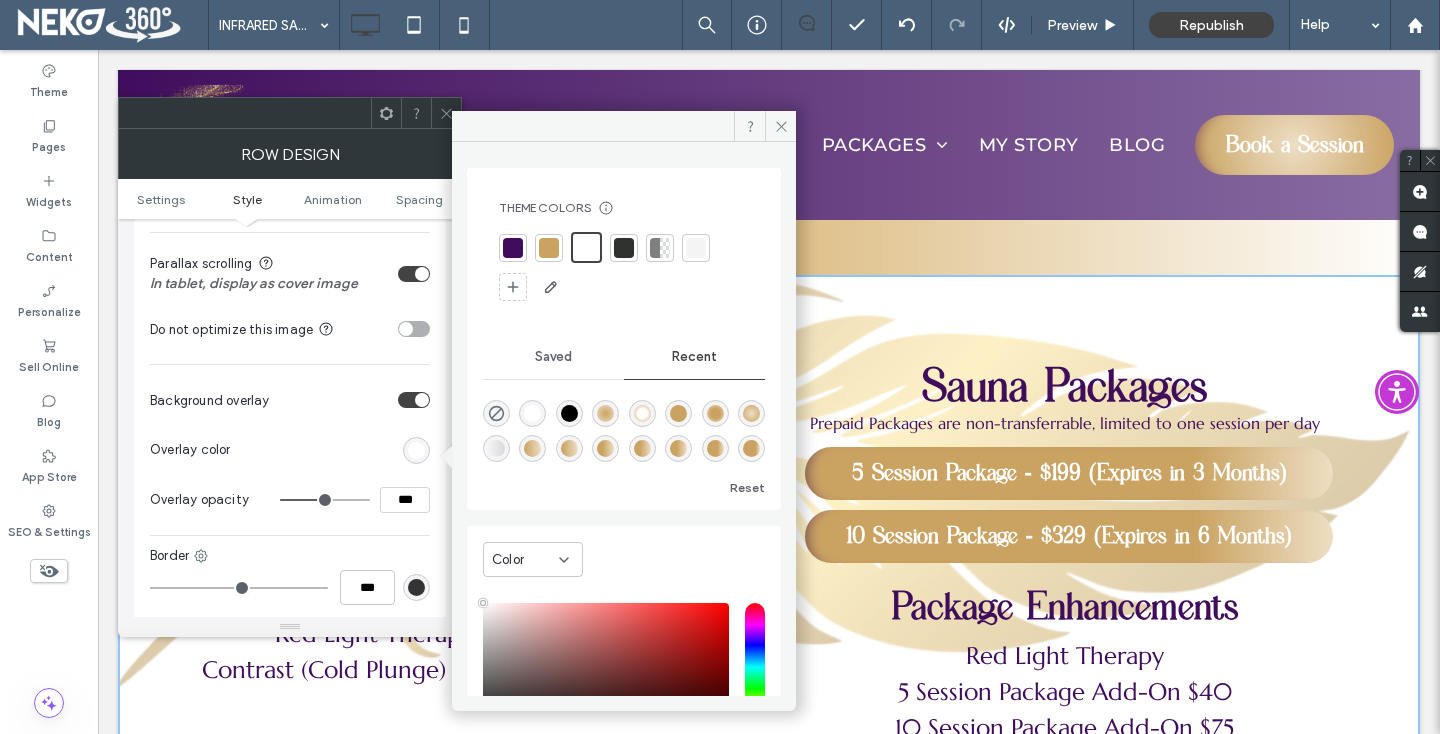 click at bounding box center [513, 248] 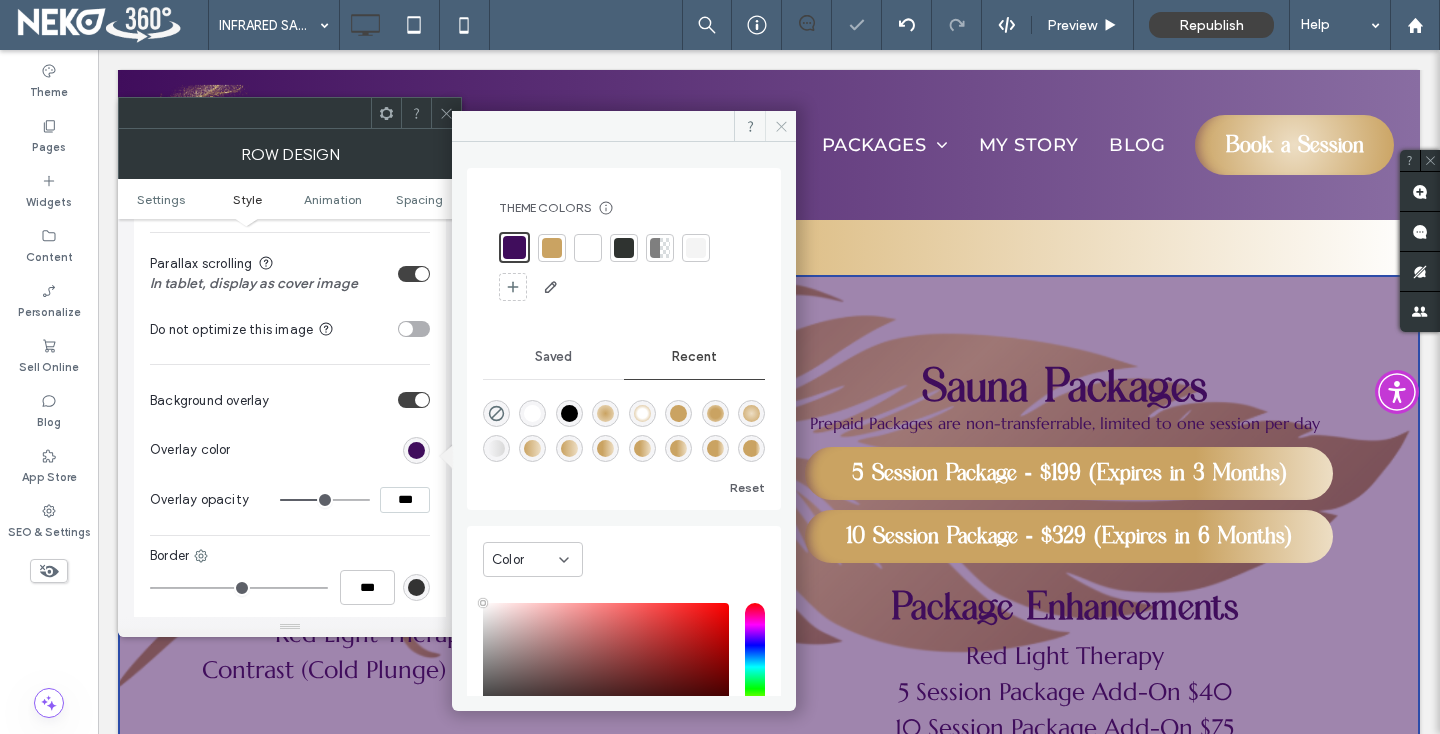 click at bounding box center [780, 126] 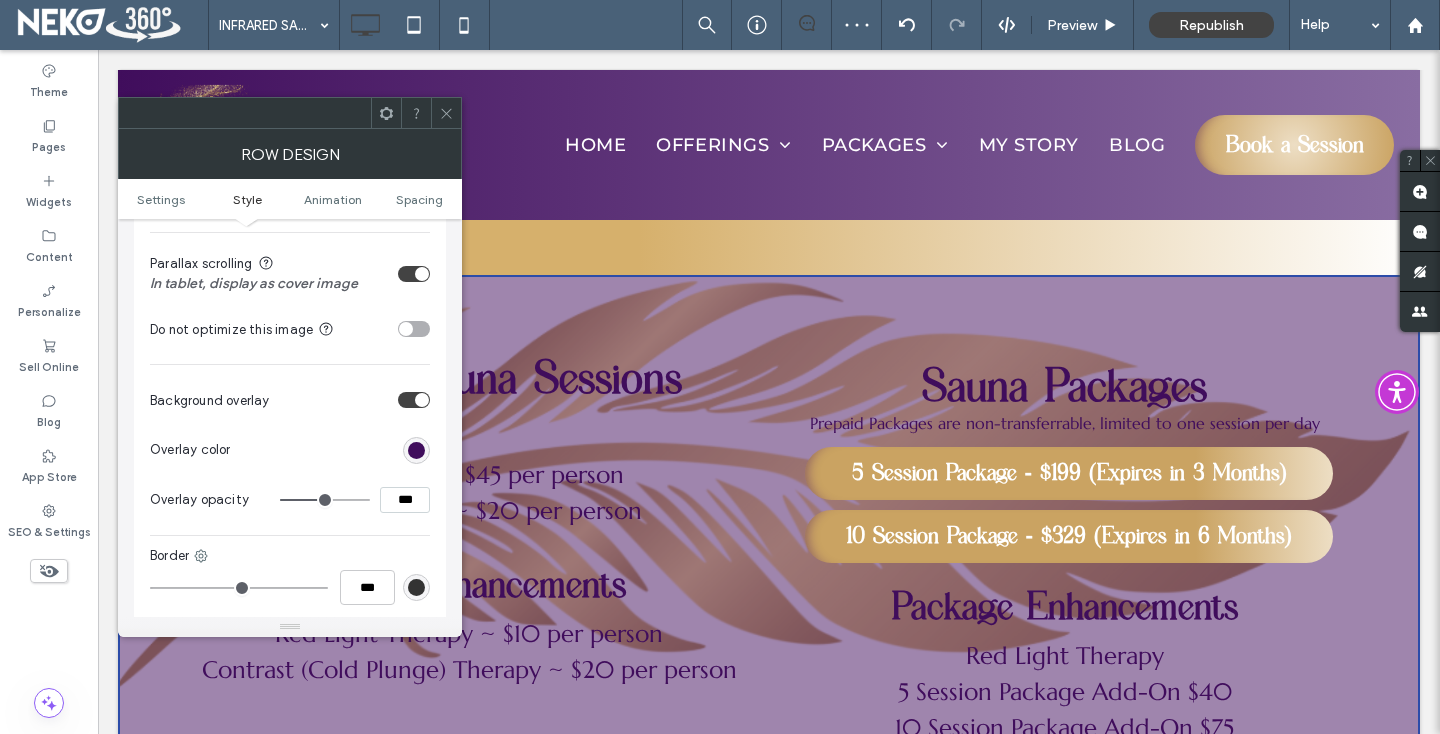 type on "**" 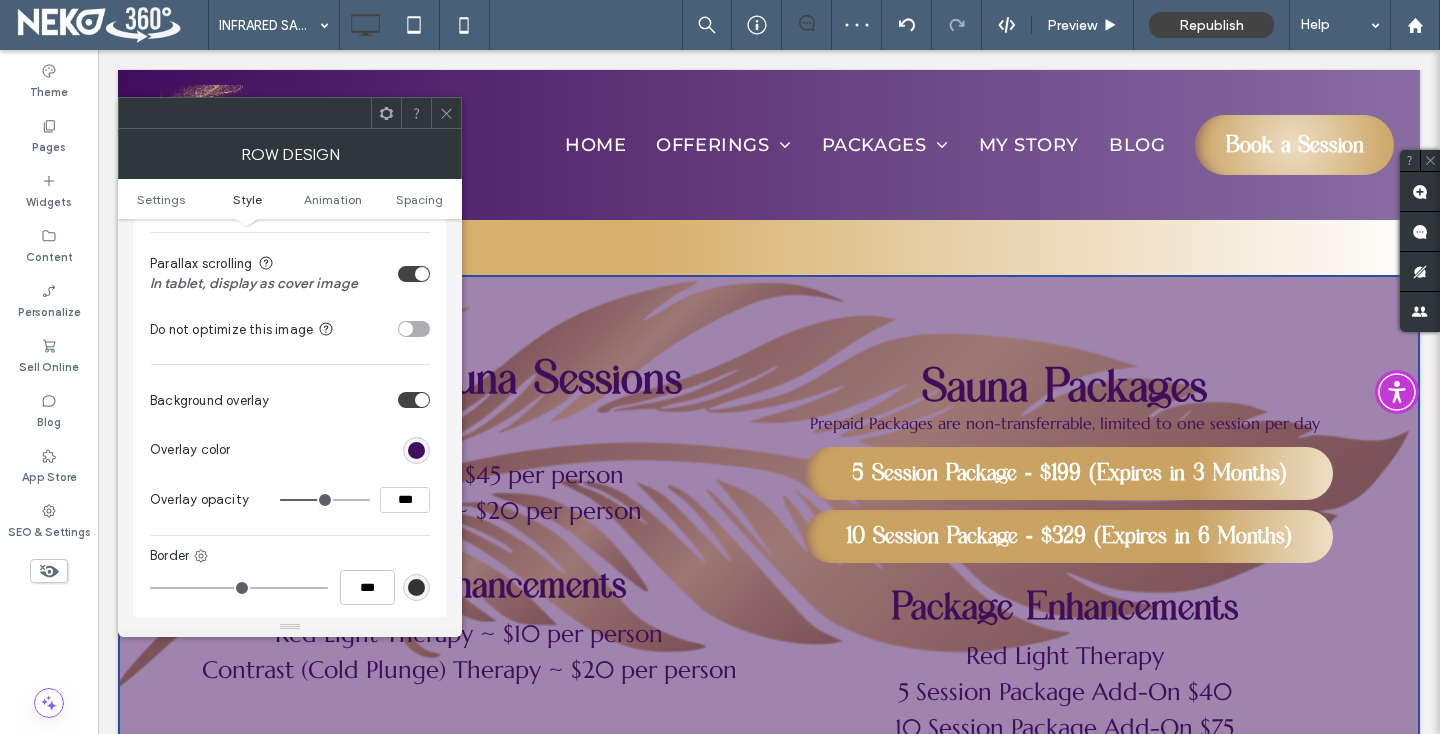 type on "**" 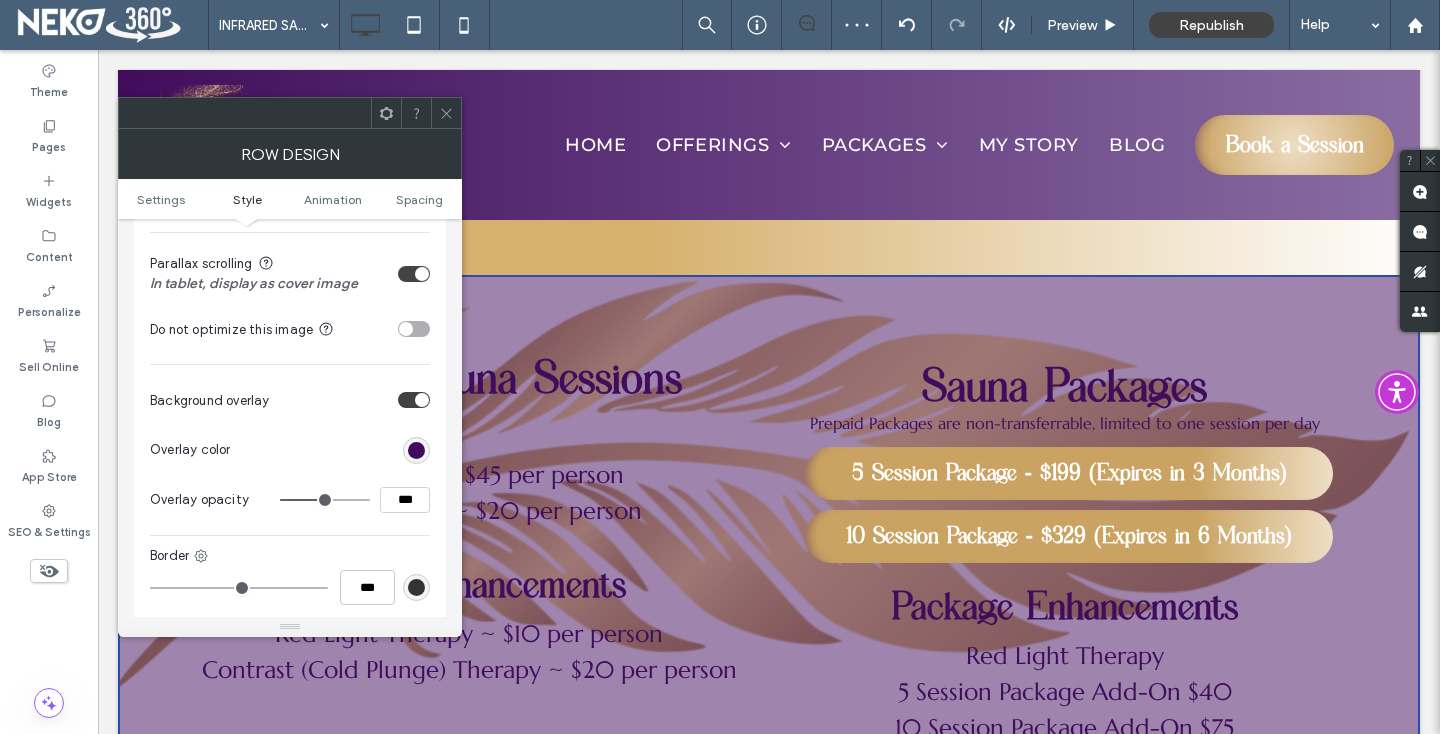 type on "***" 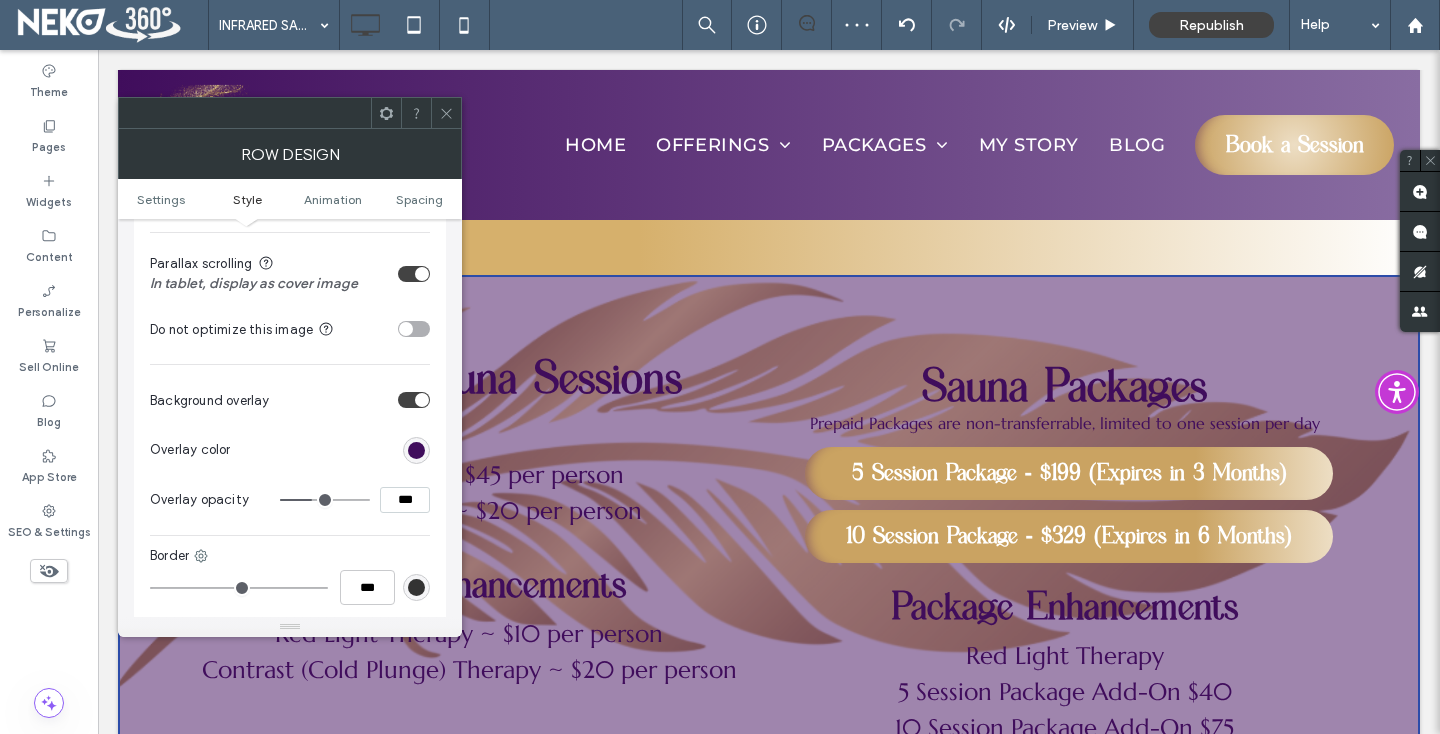 type on "**" 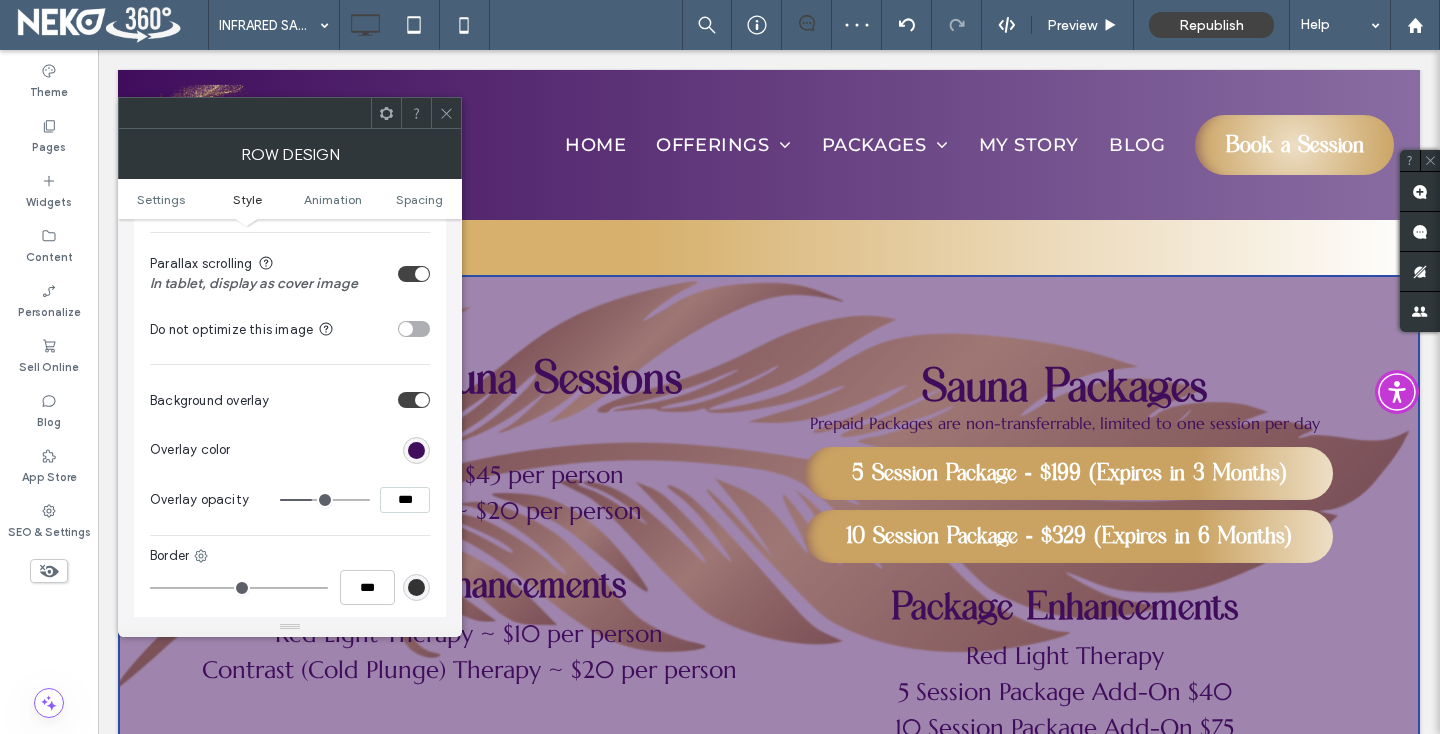 type on "***" 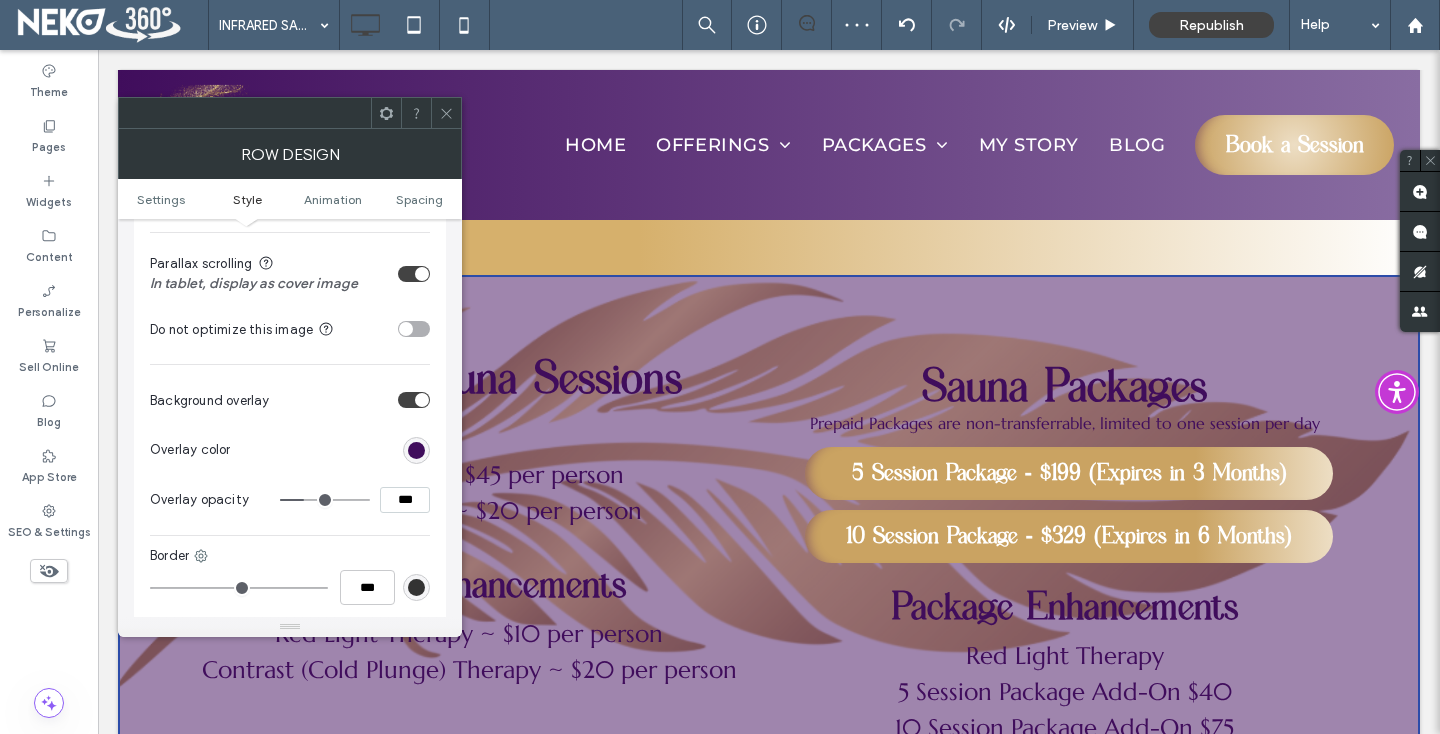 type on "**" 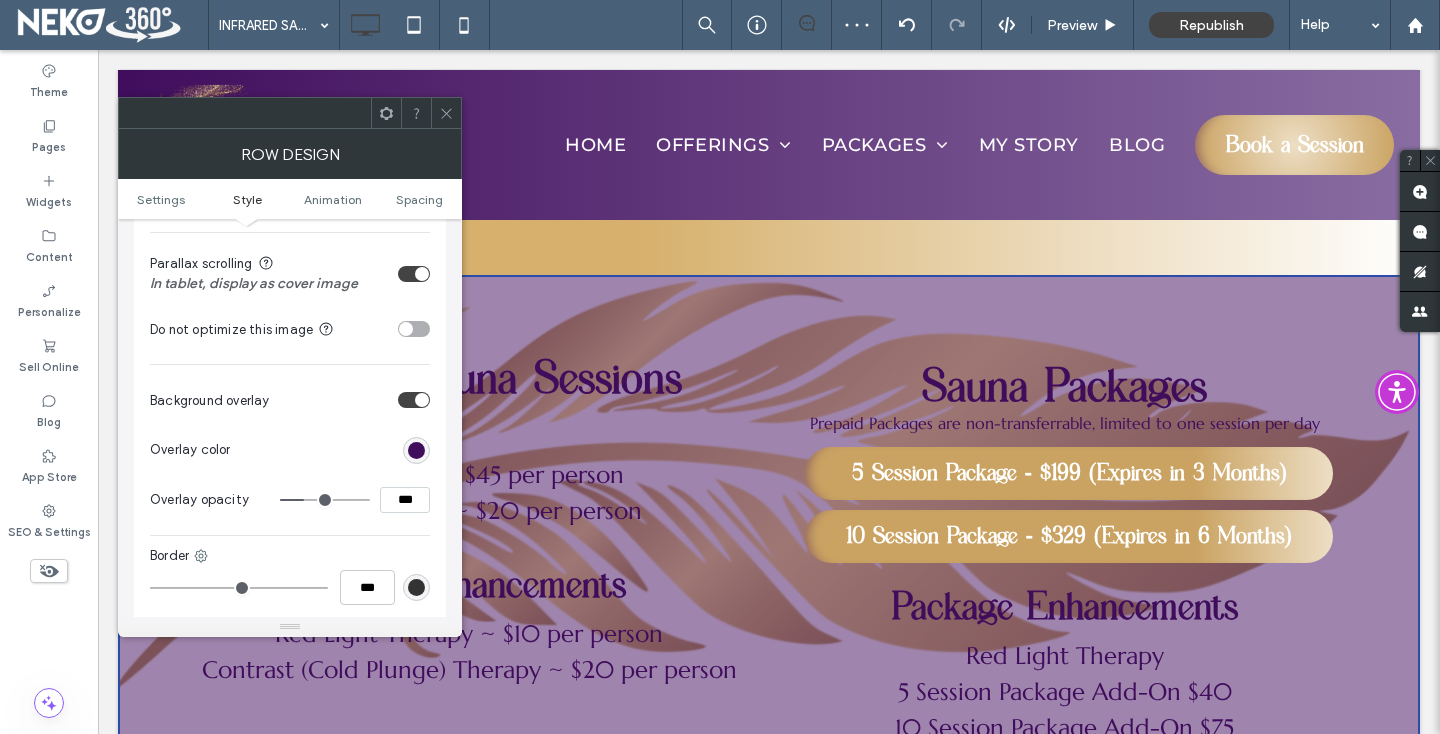 type on "***" 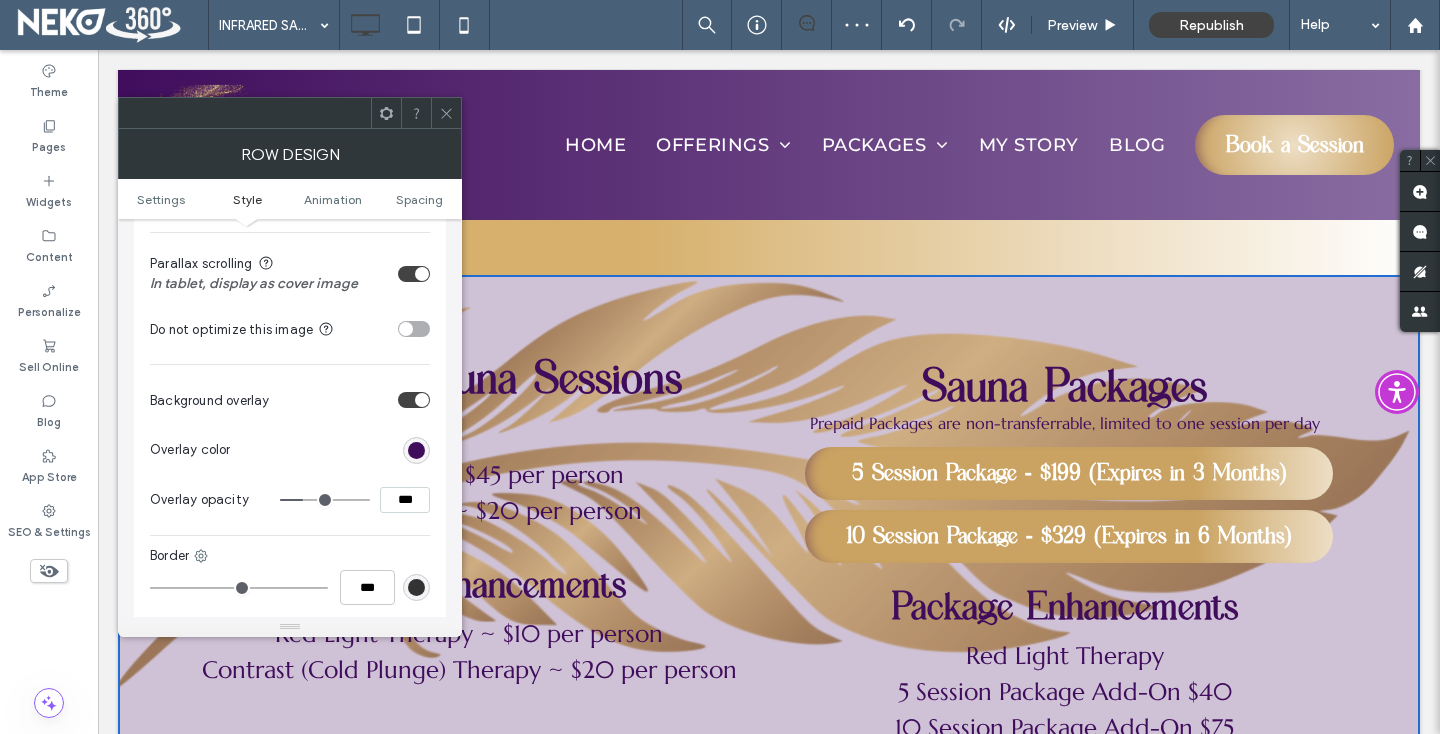 type on "**" 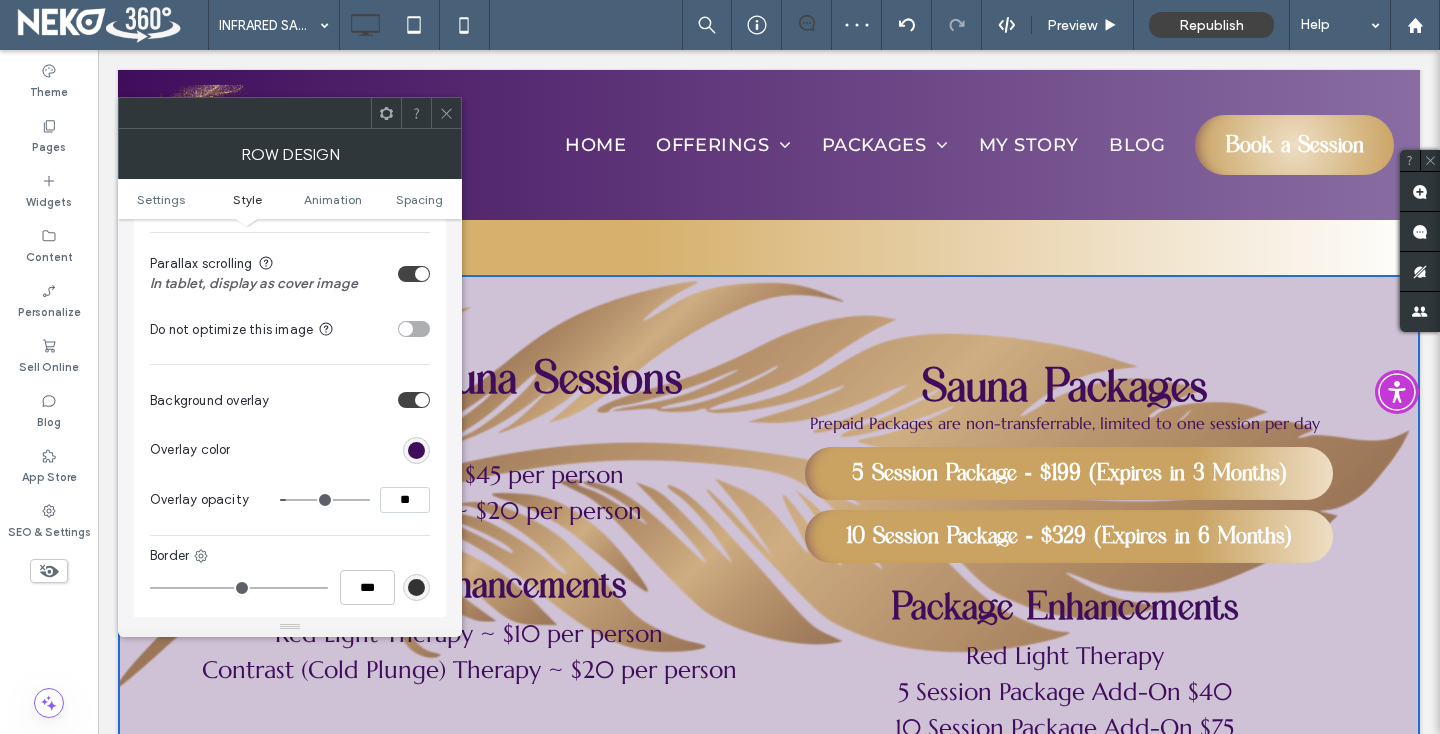 type on "*" 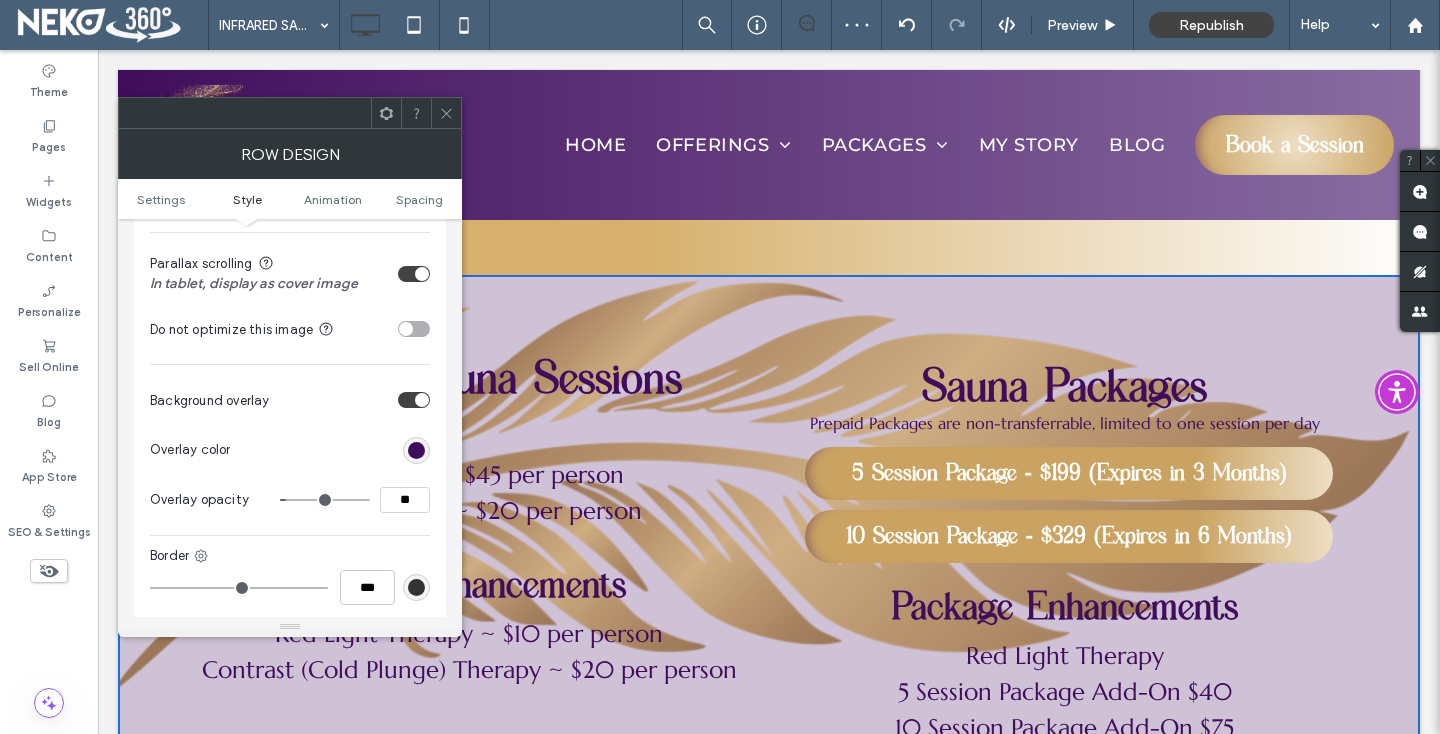 type on "**" 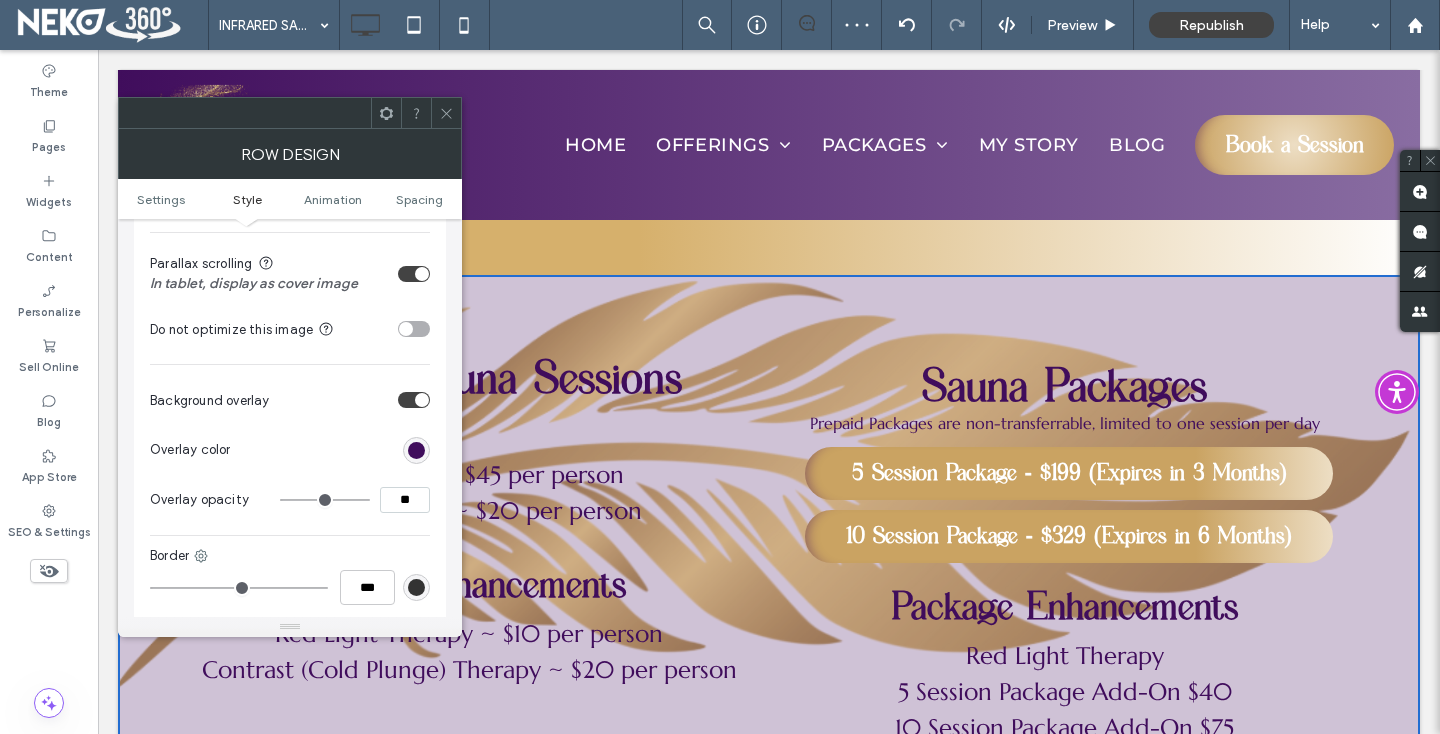 type on "*" 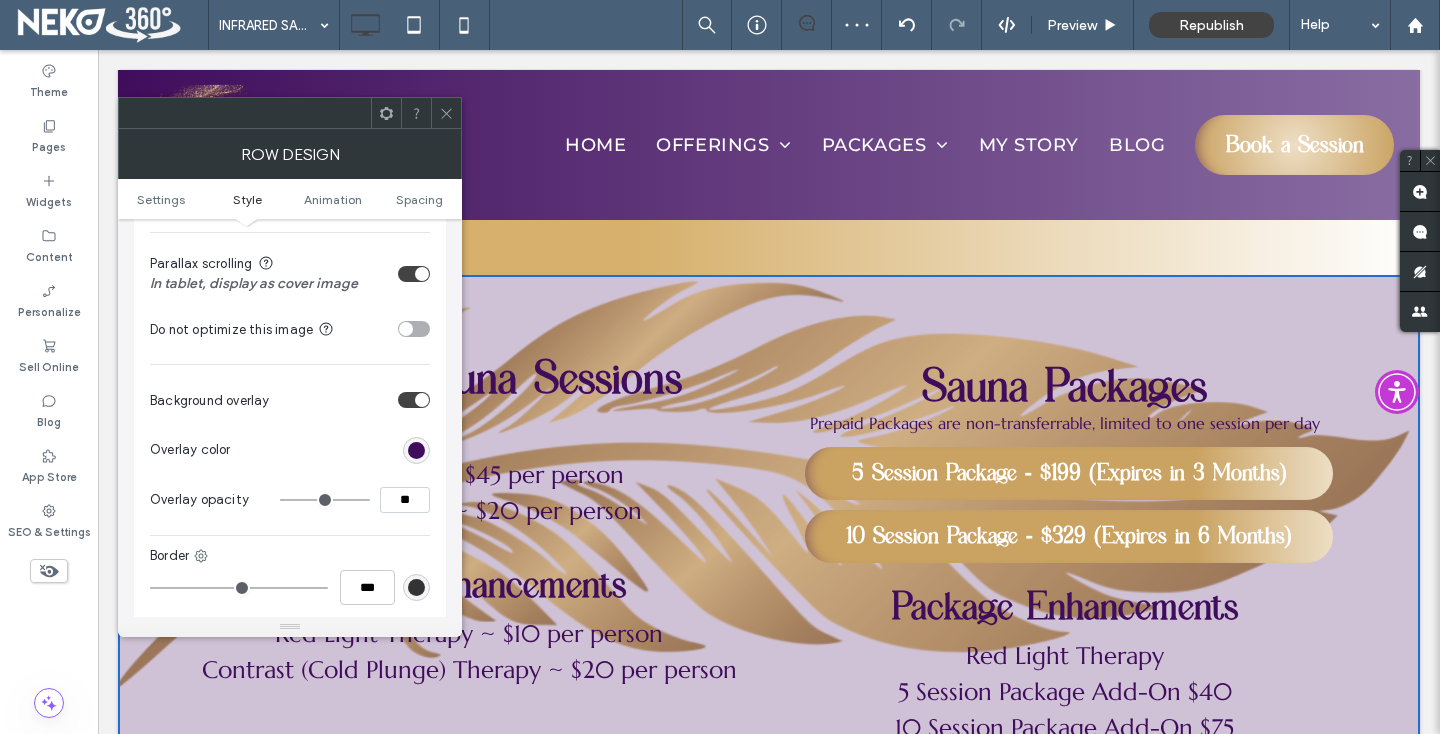 type on "**" 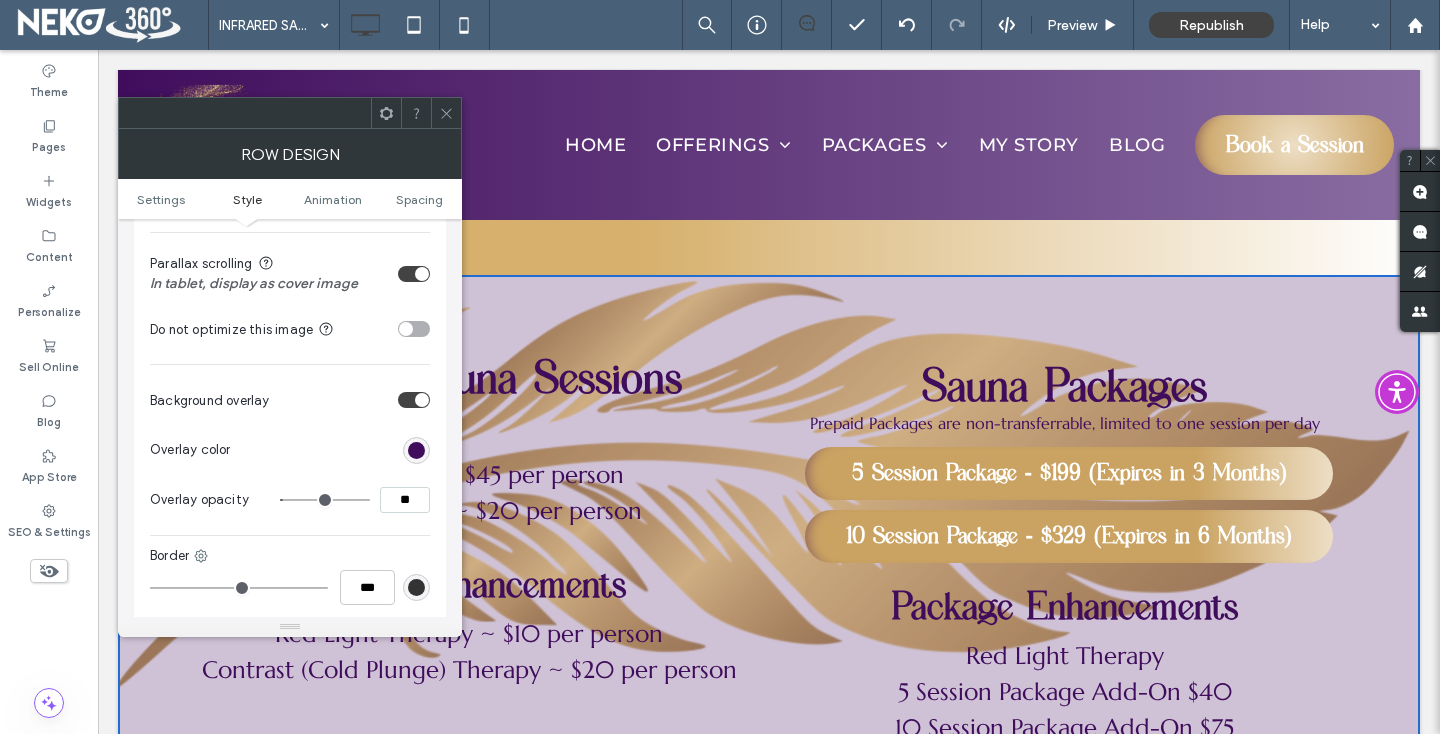 type on "*" 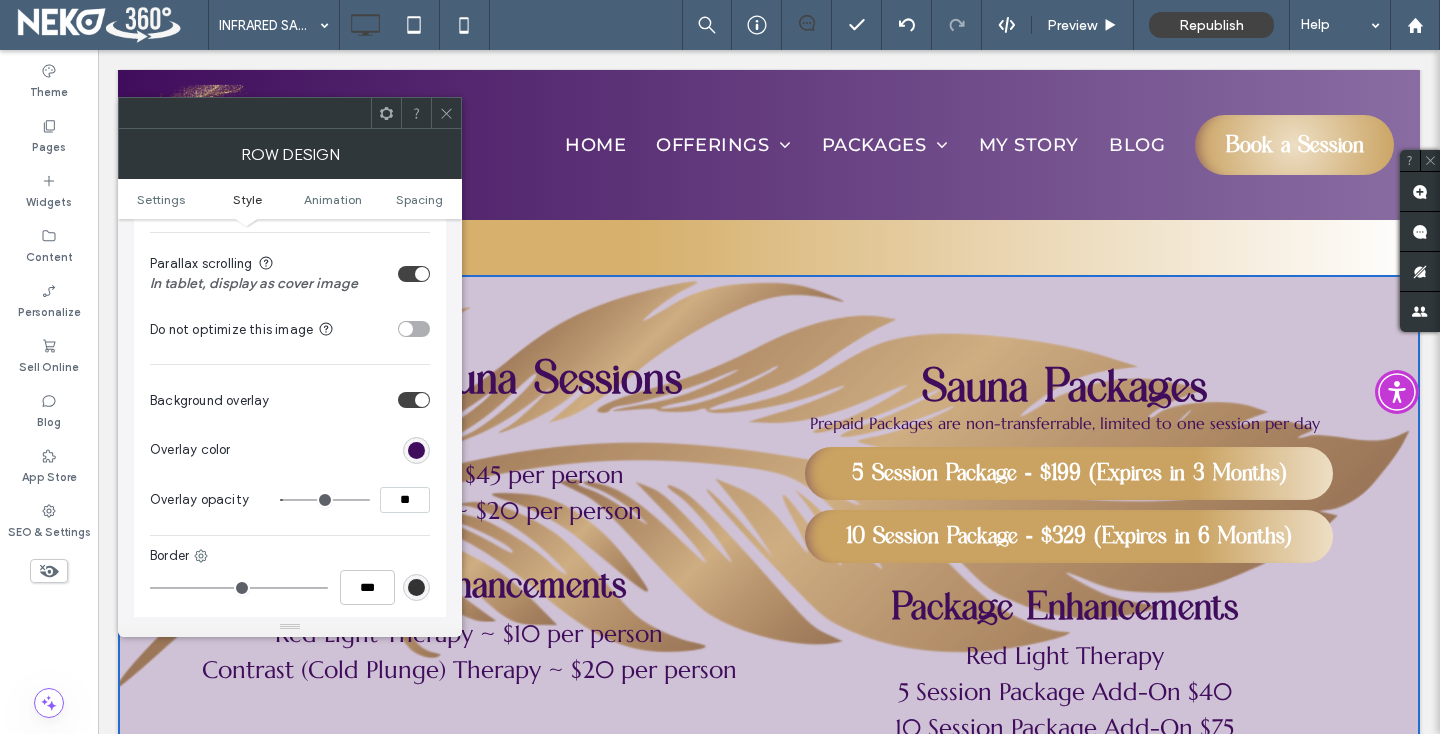 type on "**" 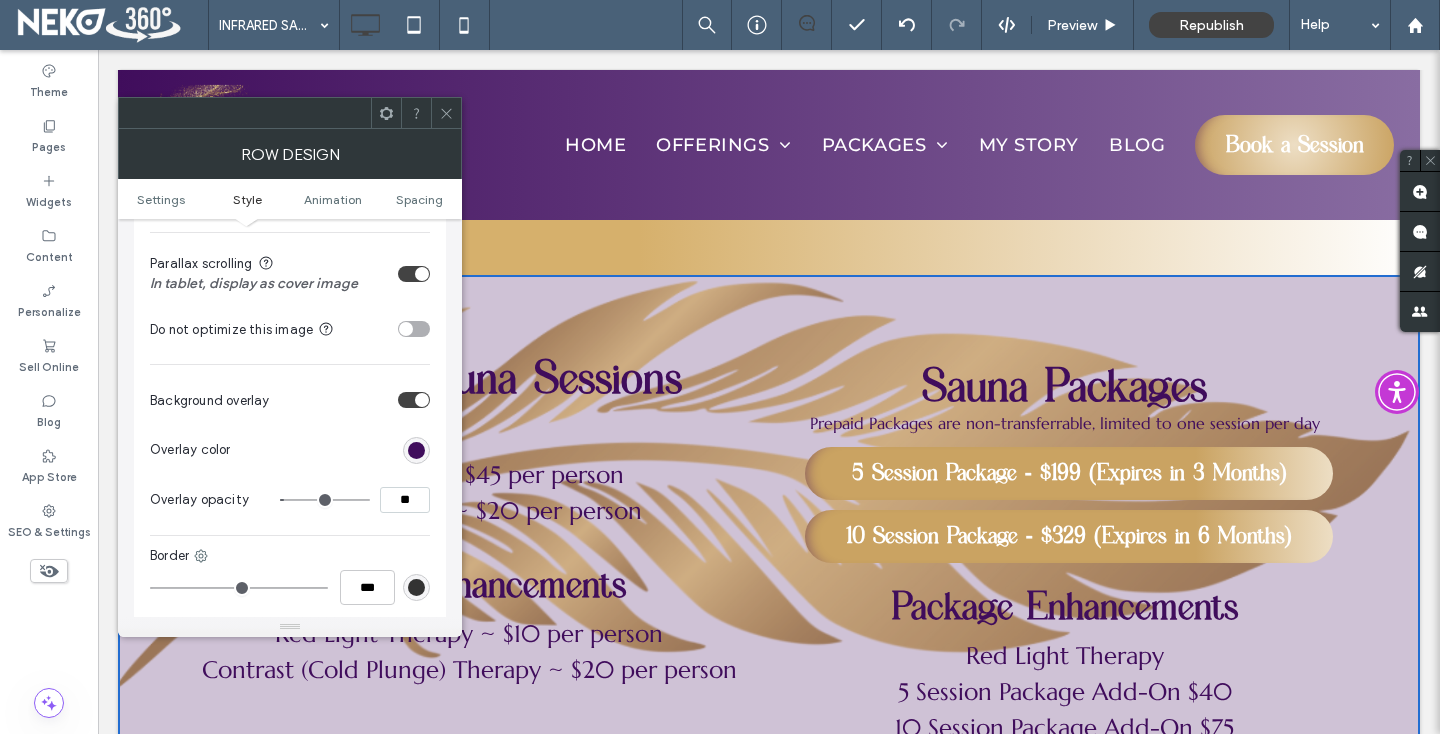 drag, startPoint x: 306, startPoint y: 504, endPoint x: 290, endPoint y: 501, distance: 16.27882 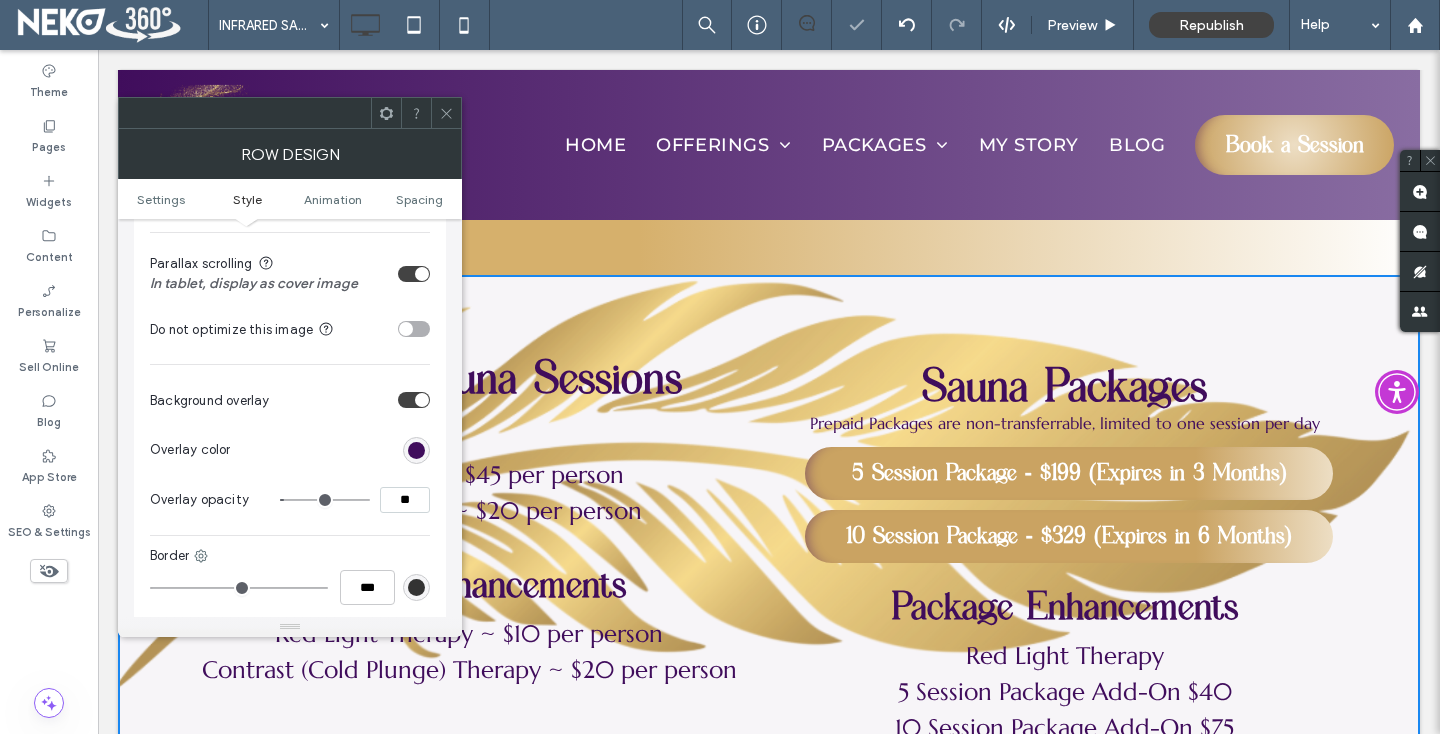 click 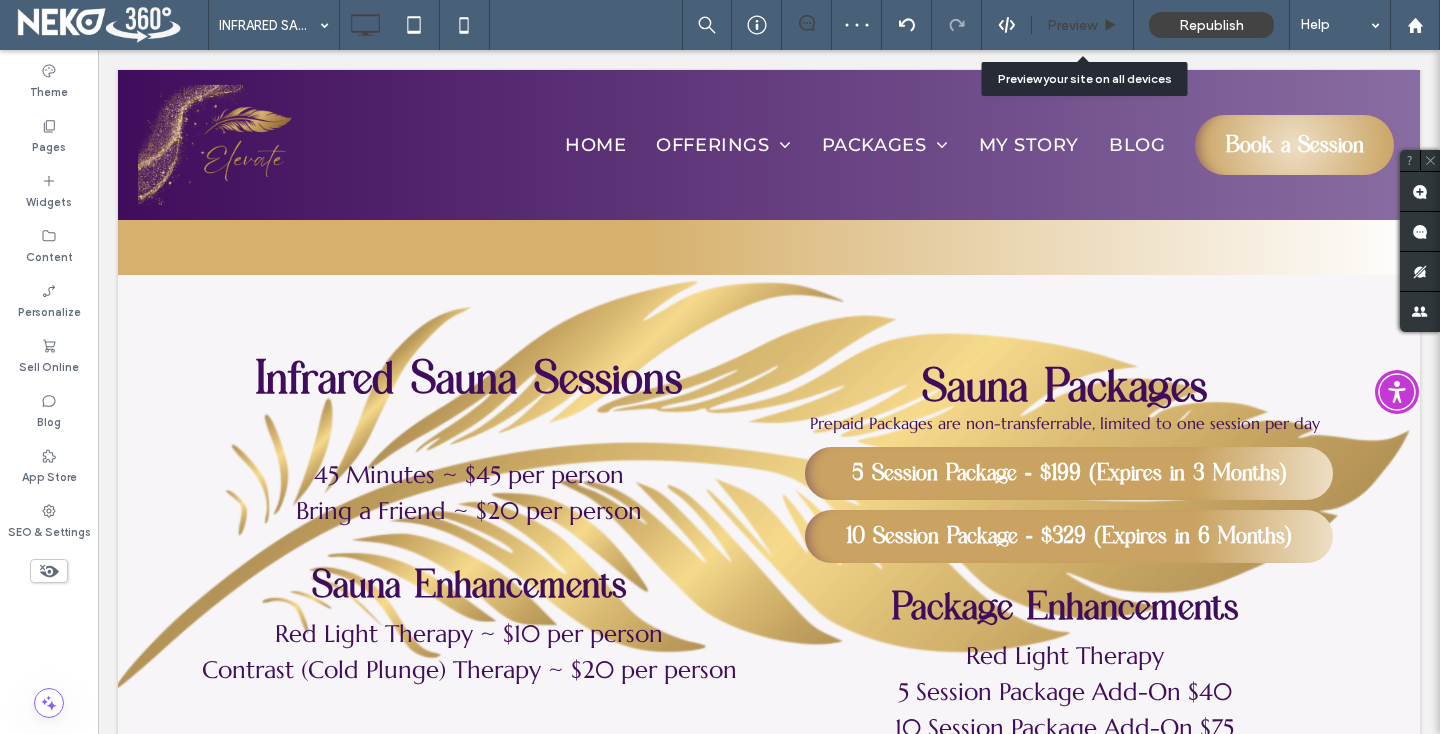 click on "Preview" at bounding box center [1072, 25] 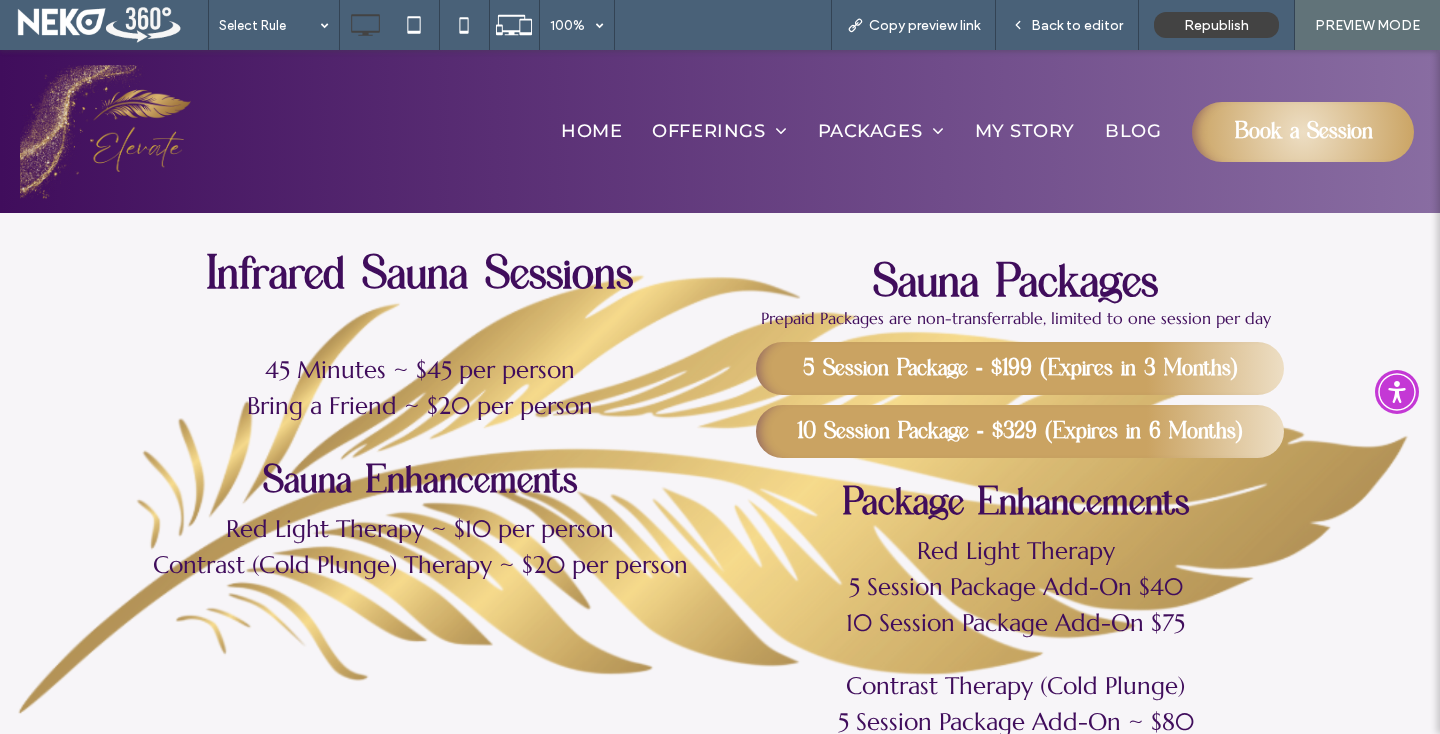 scroll, scrollTop: 2541, scrollLeft: 0, axis: vertical 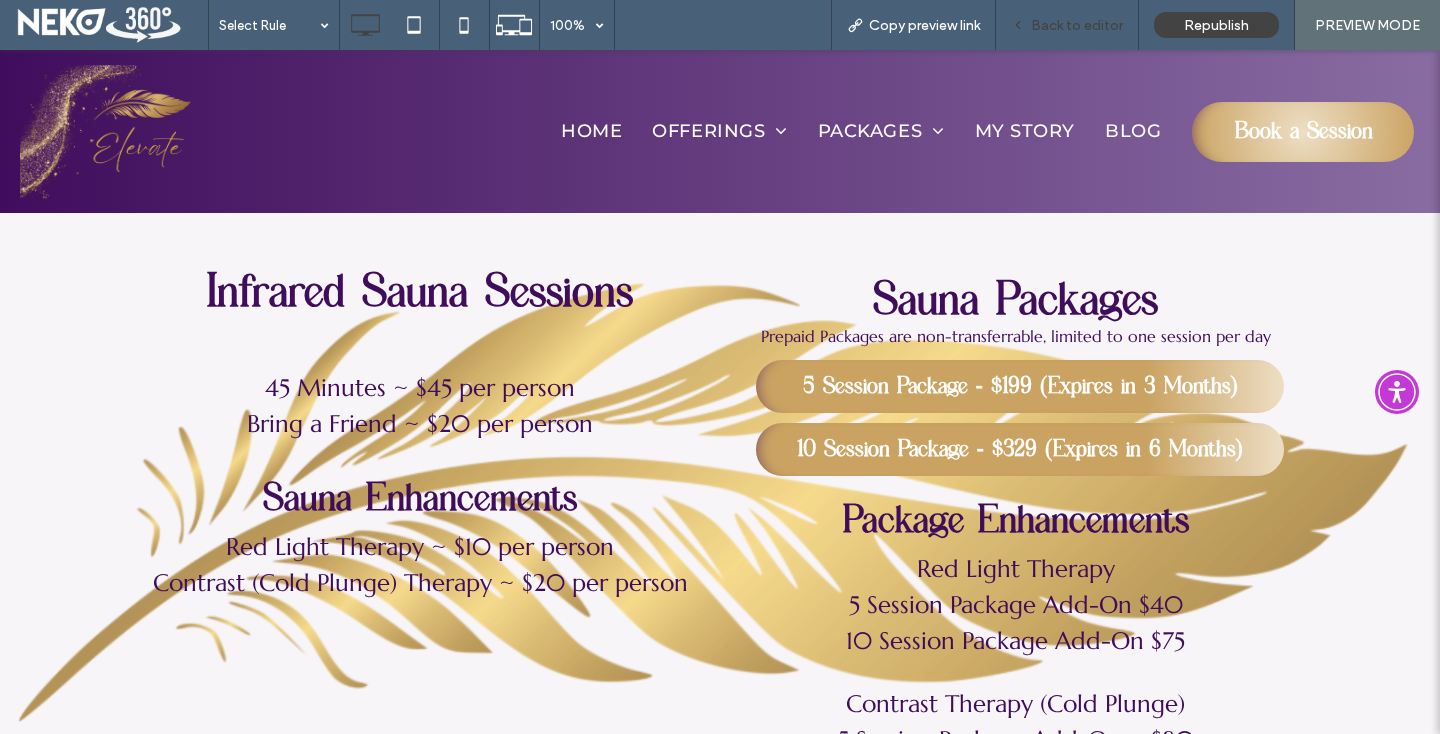 click on "Back to editor" at bounding box center (1077, 25) 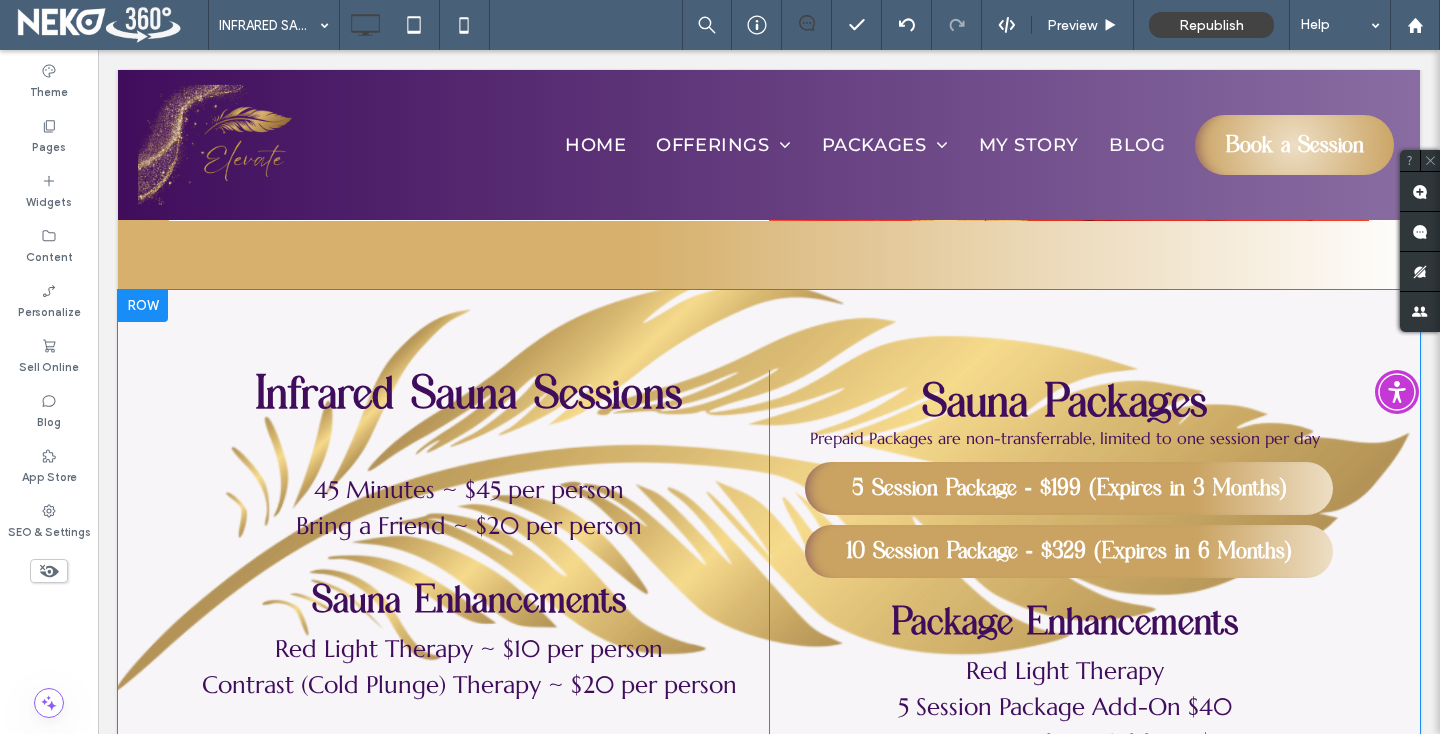 scroll, scrollTop: 2447, scrollLeft: 0, axis: vertical 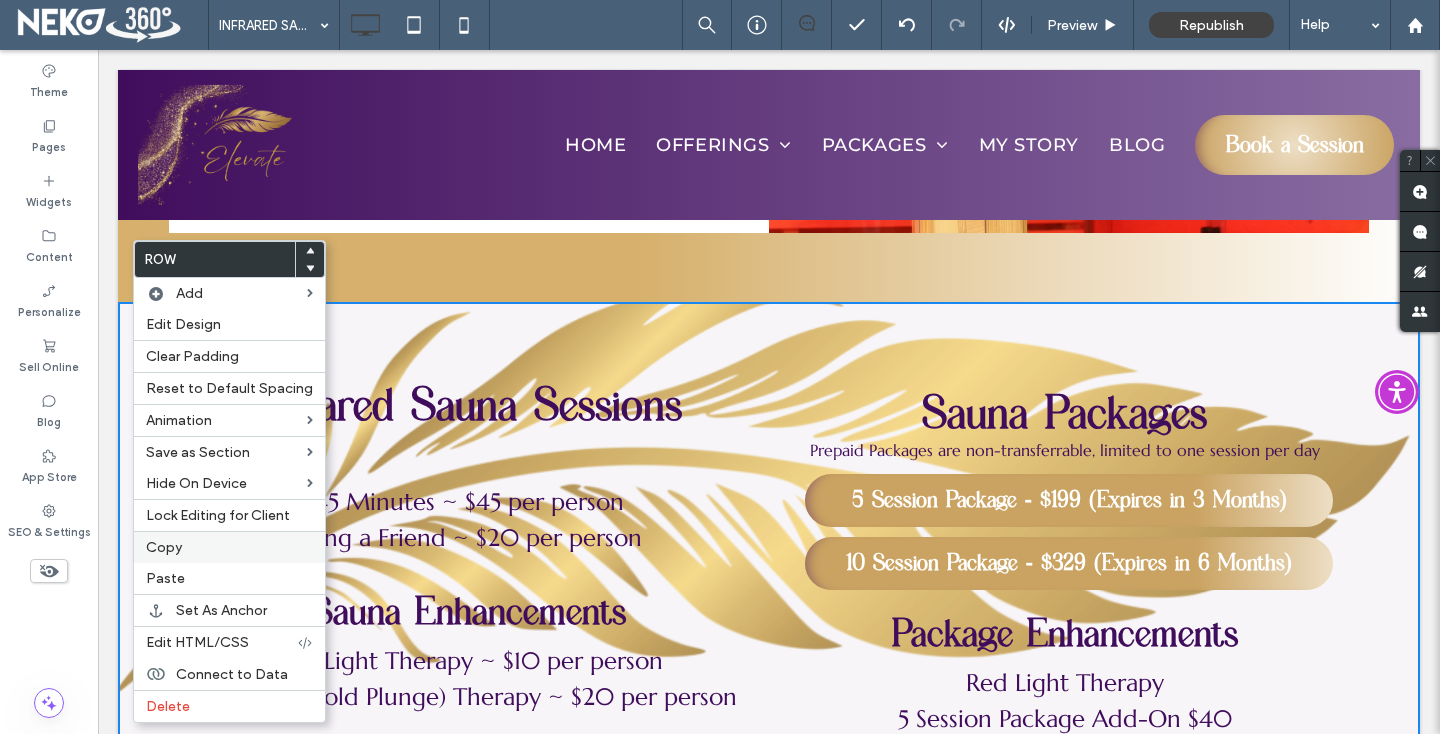 click on "Copy" at bounding box center (164, 547) 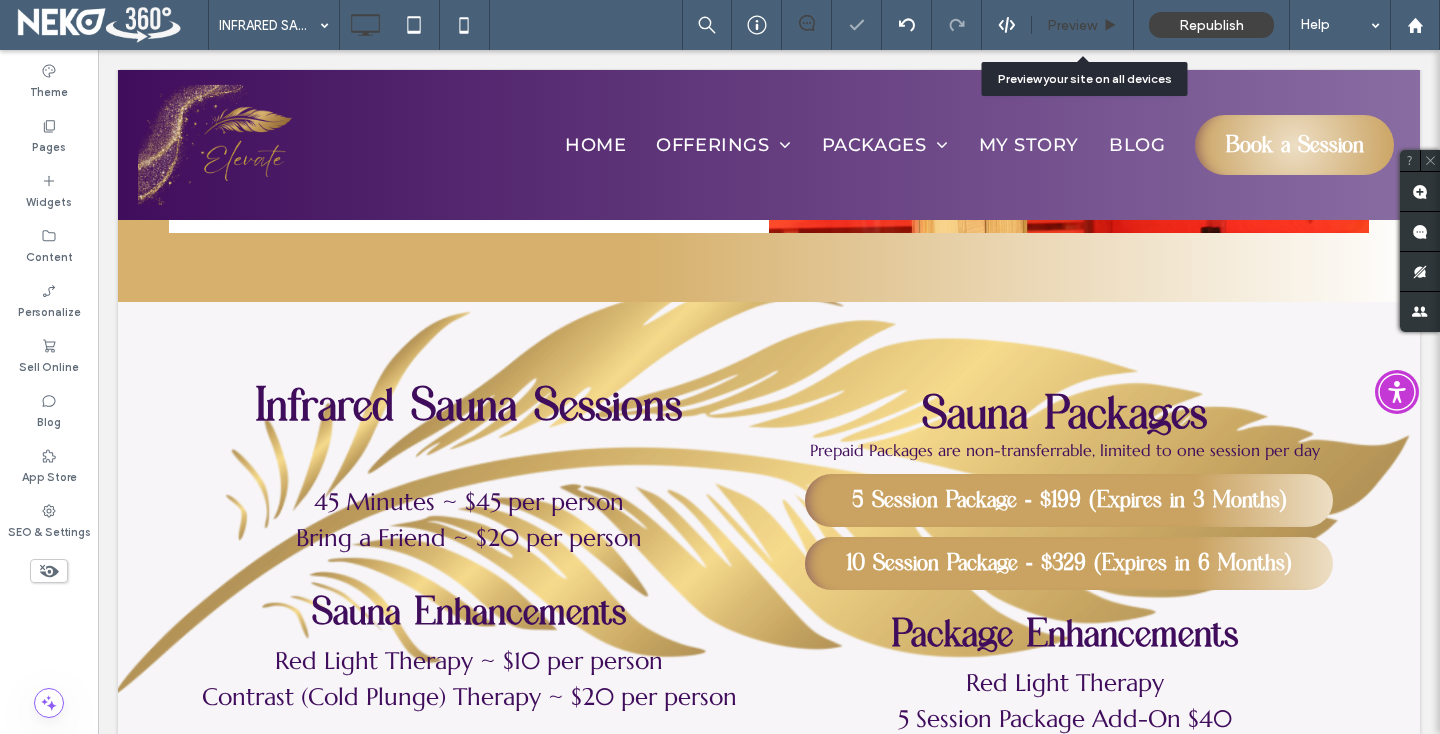click on "Preview" at bounding box center [1072, 25] 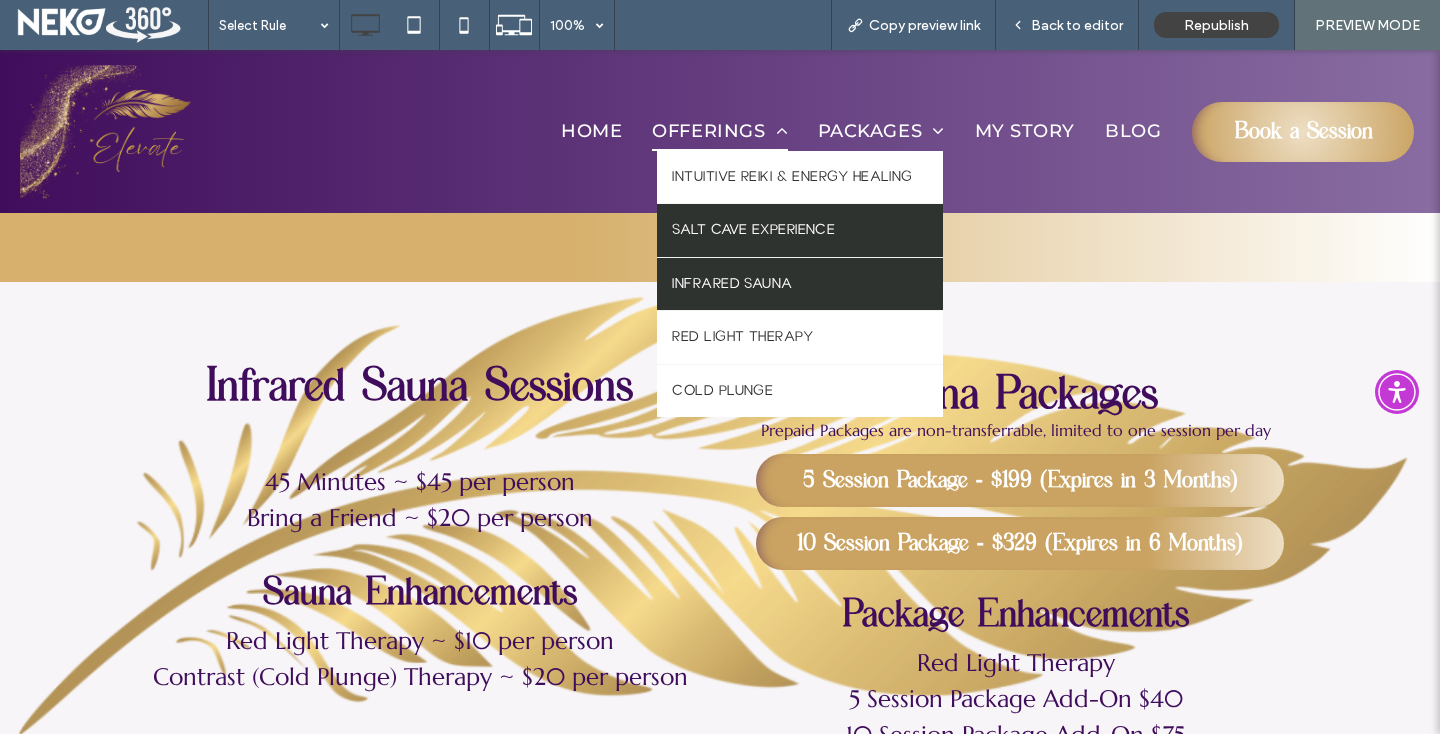 click on "SALT CAVE EXPERIENCE" at bounding box center (753, 230) 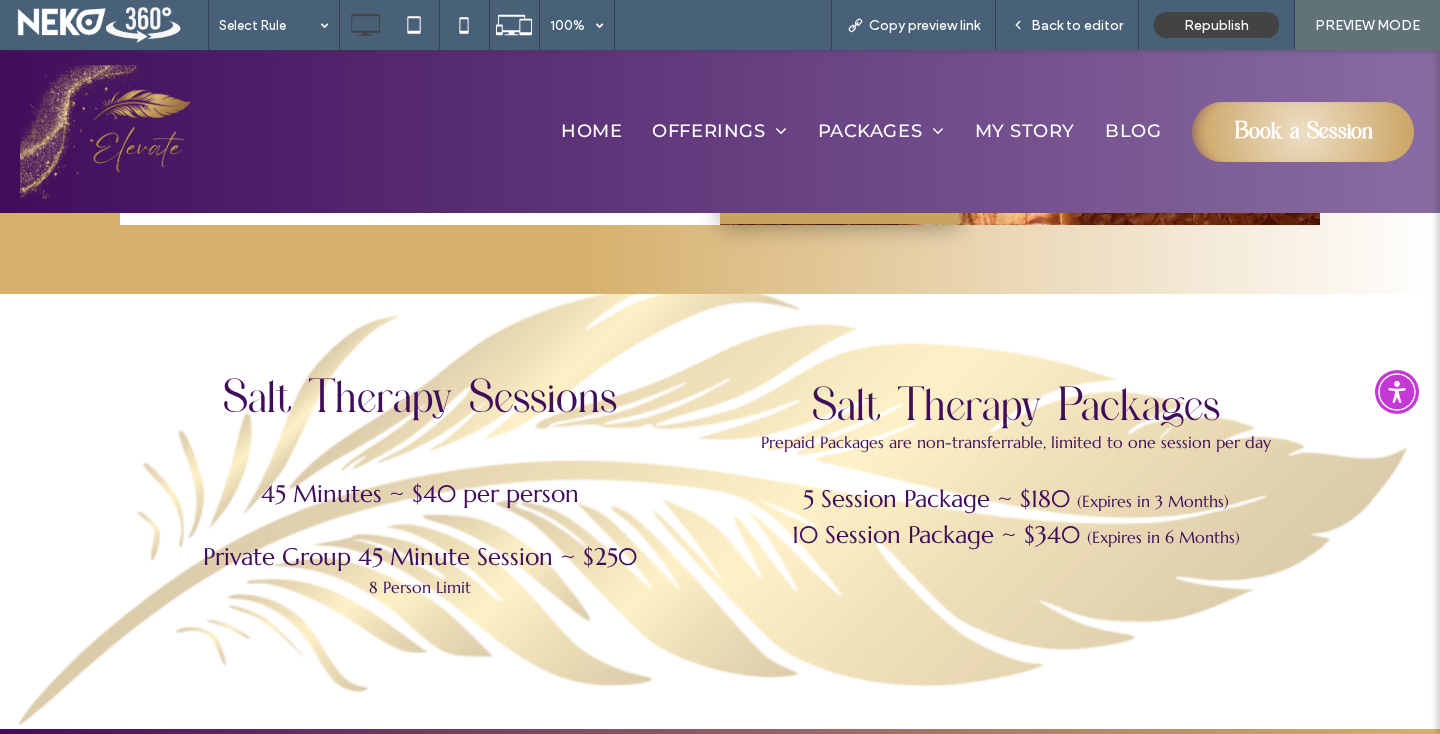 scroll, scrollTop: 2666, scrollLeft: 0, axis: vertical 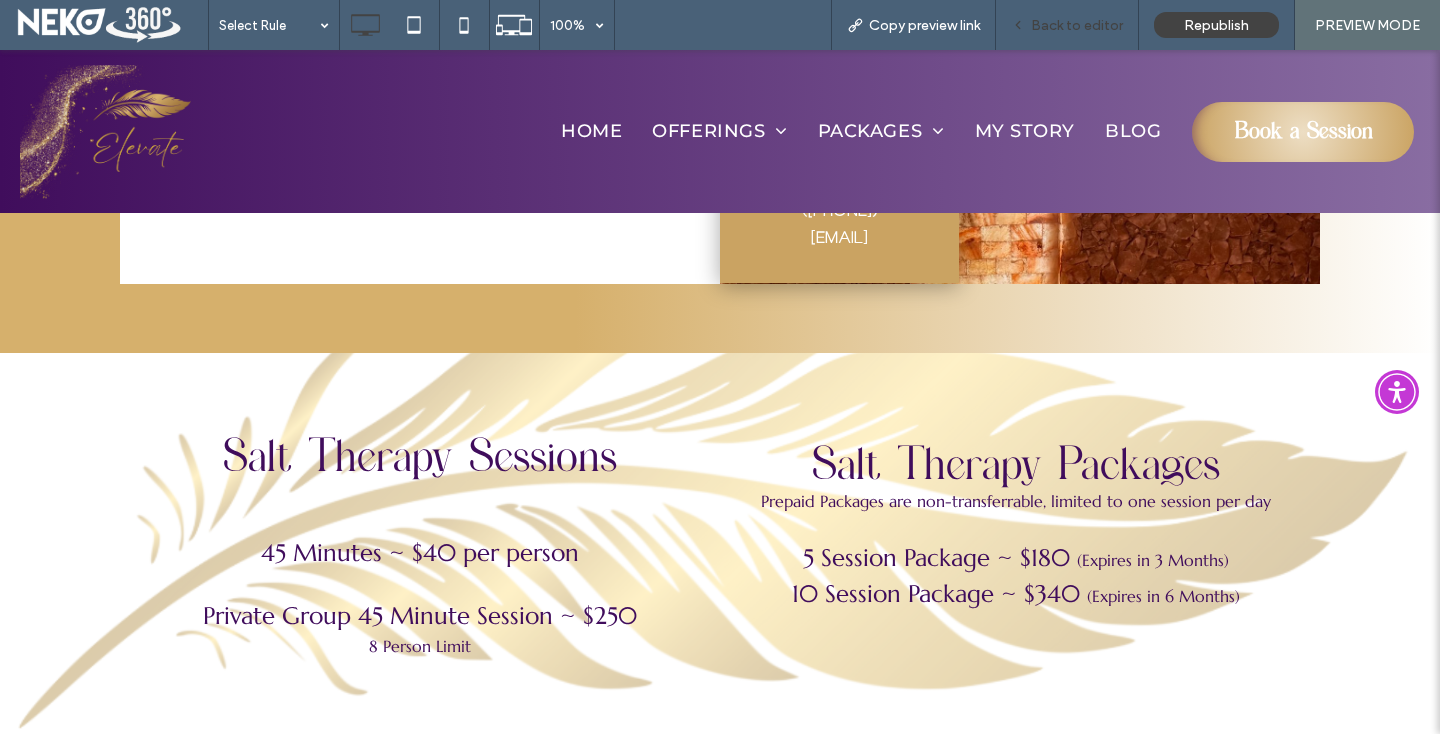 click on "Back to editor" at bounding box center [1077, 25] 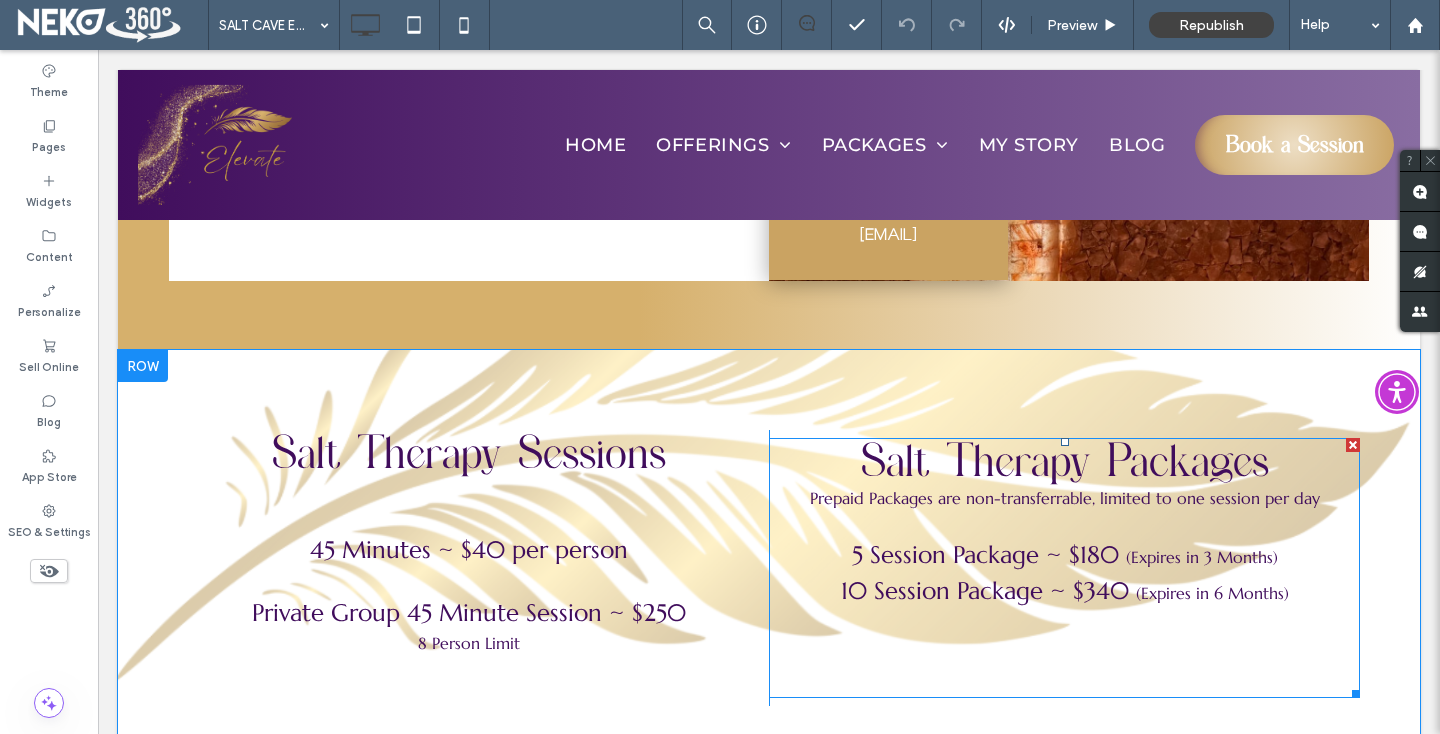 scroll, scrollTop: 2712, scrollLeft: 0, axis: vertical 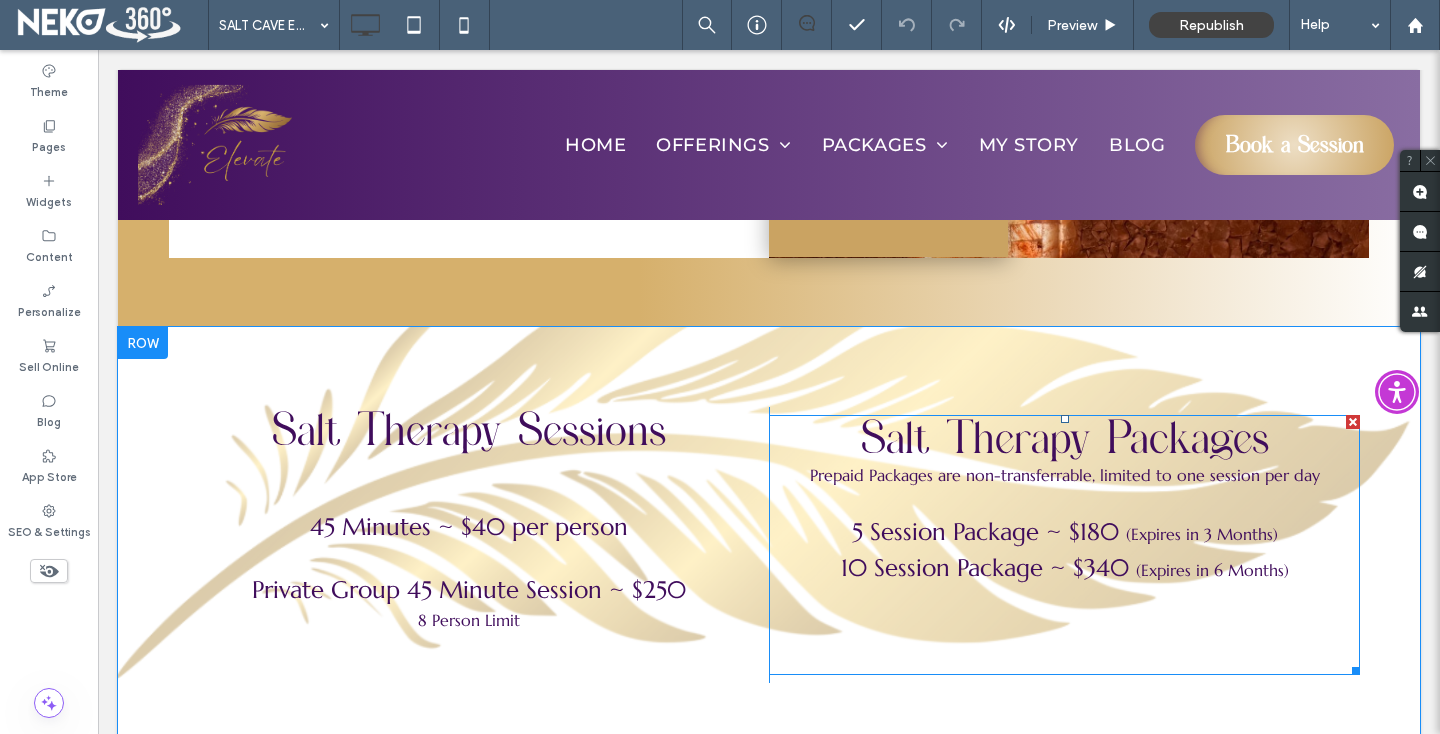 click on "5 Session Package ~ $180" at bounding box center [985, 532] 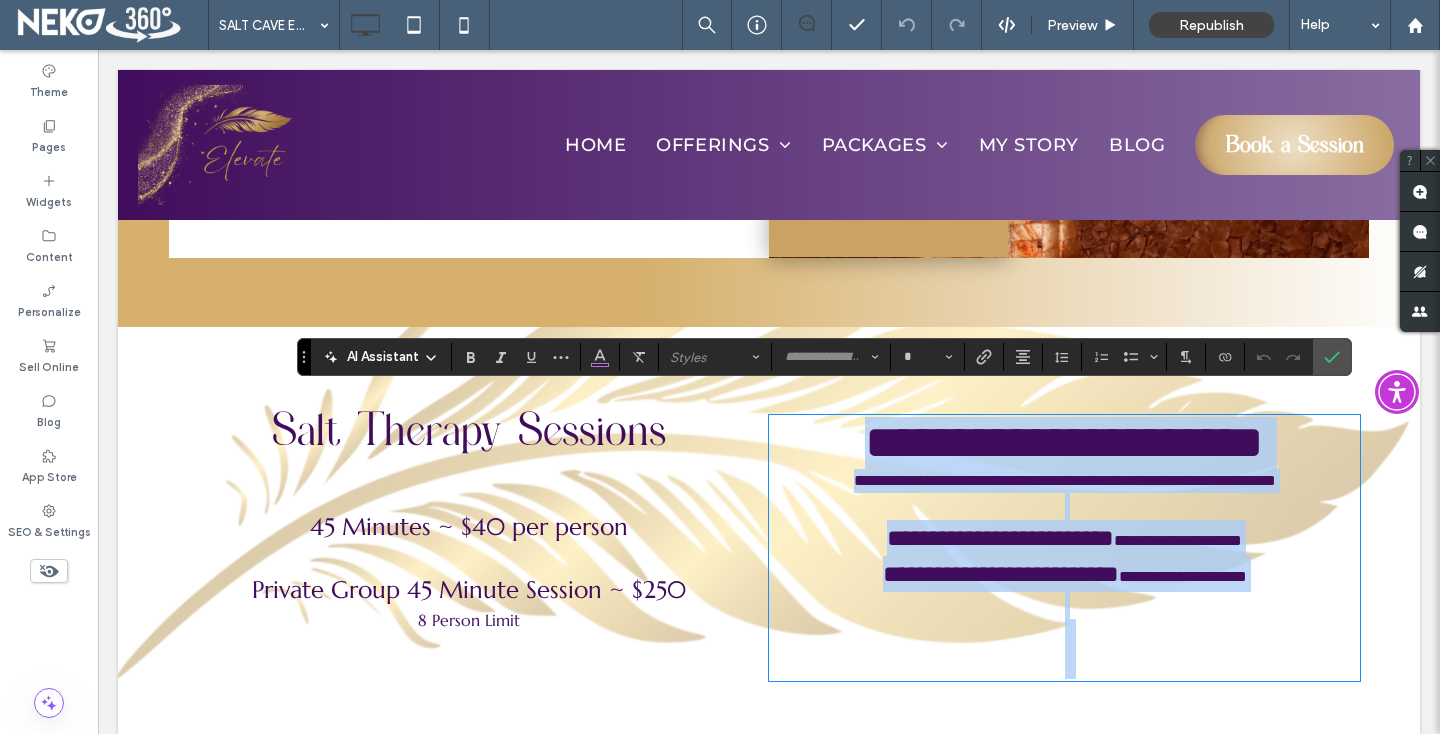 click on "**********" at bounding box center (1000, 538) 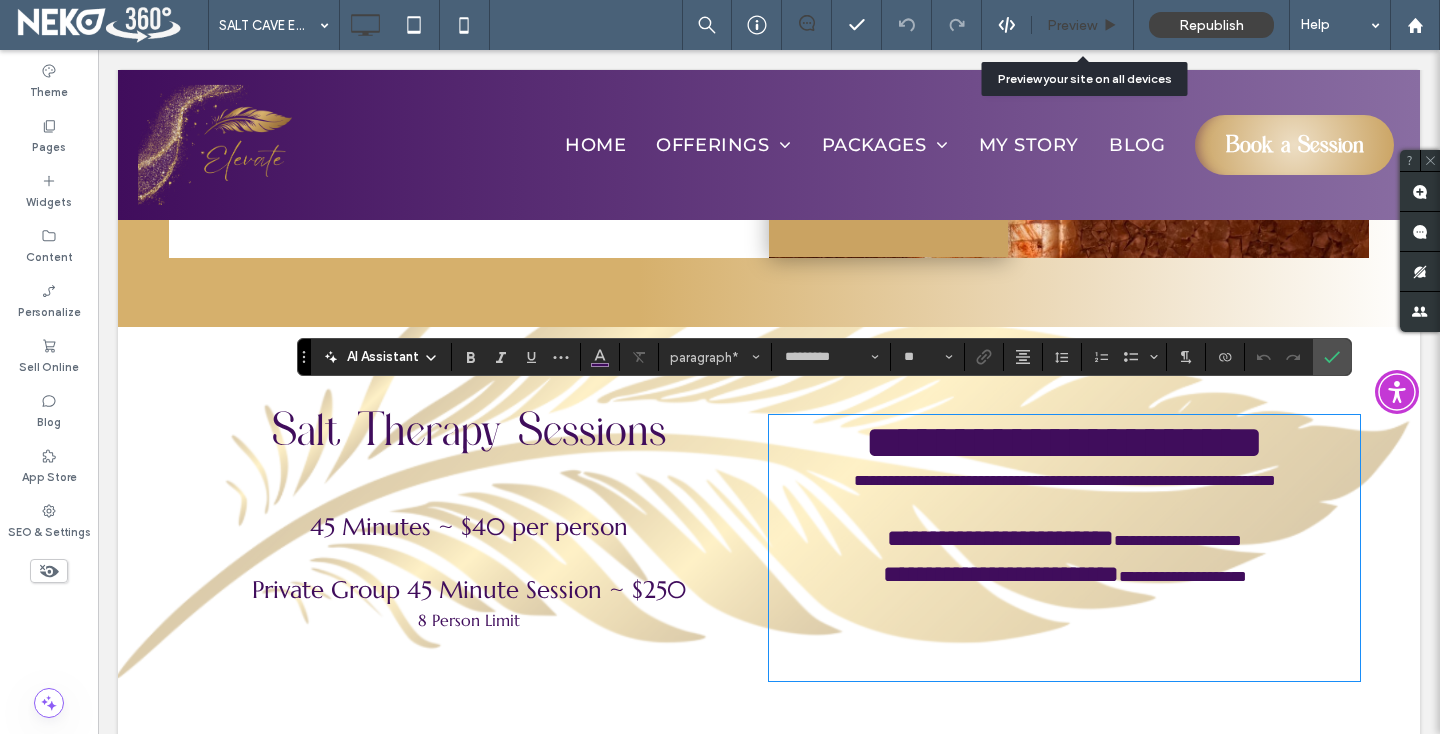 click on "Preview" at bounding box center (1072, 25) 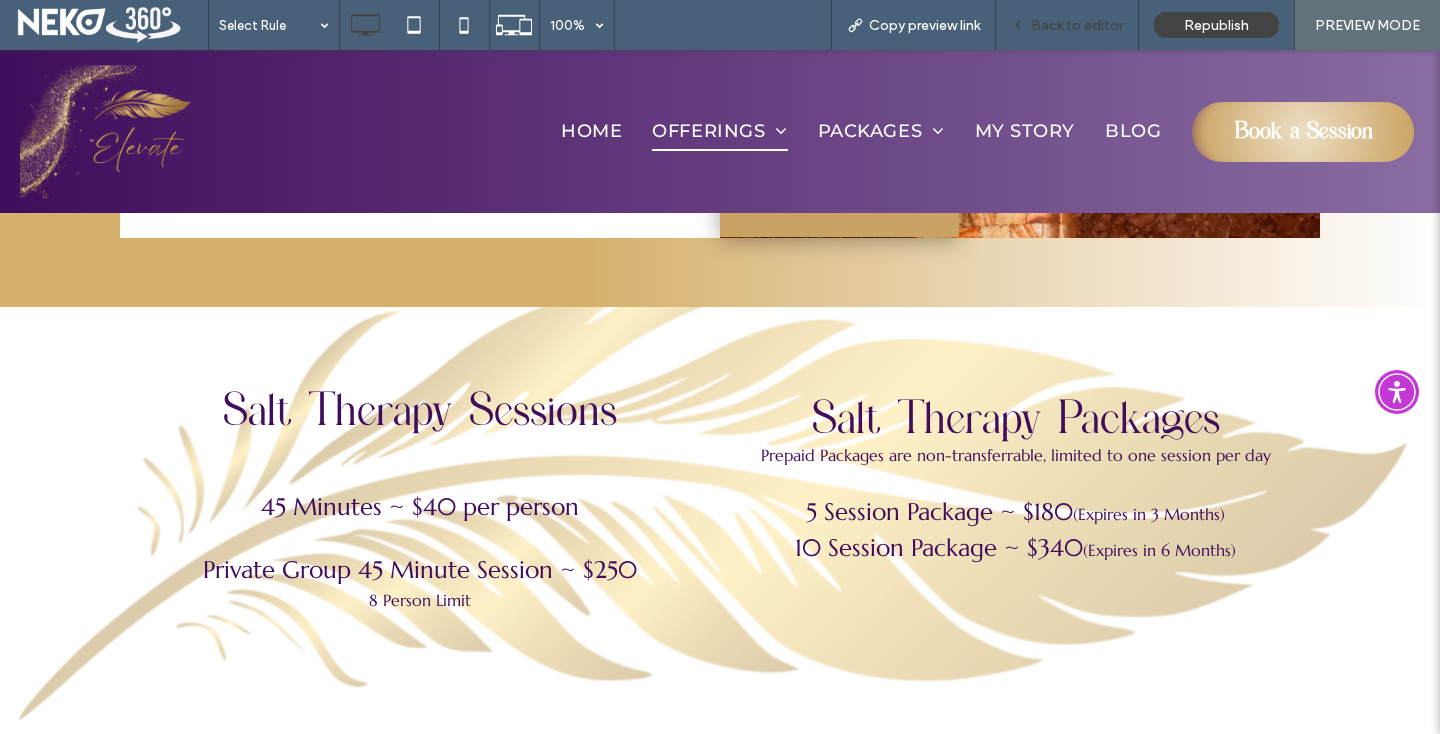 click on "Back to editor" at bounding box center (1077, 25) 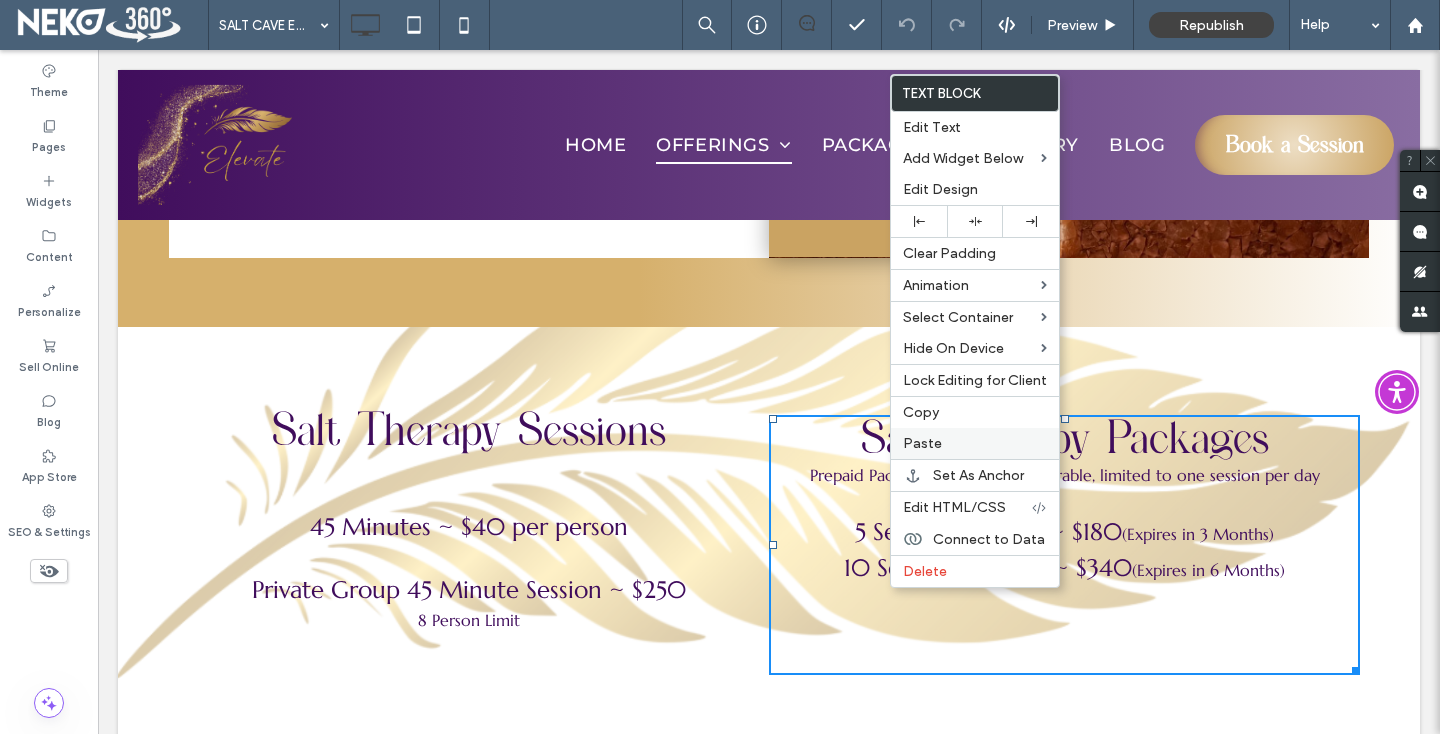 click on "Paste" at bounding box center [922, 443] 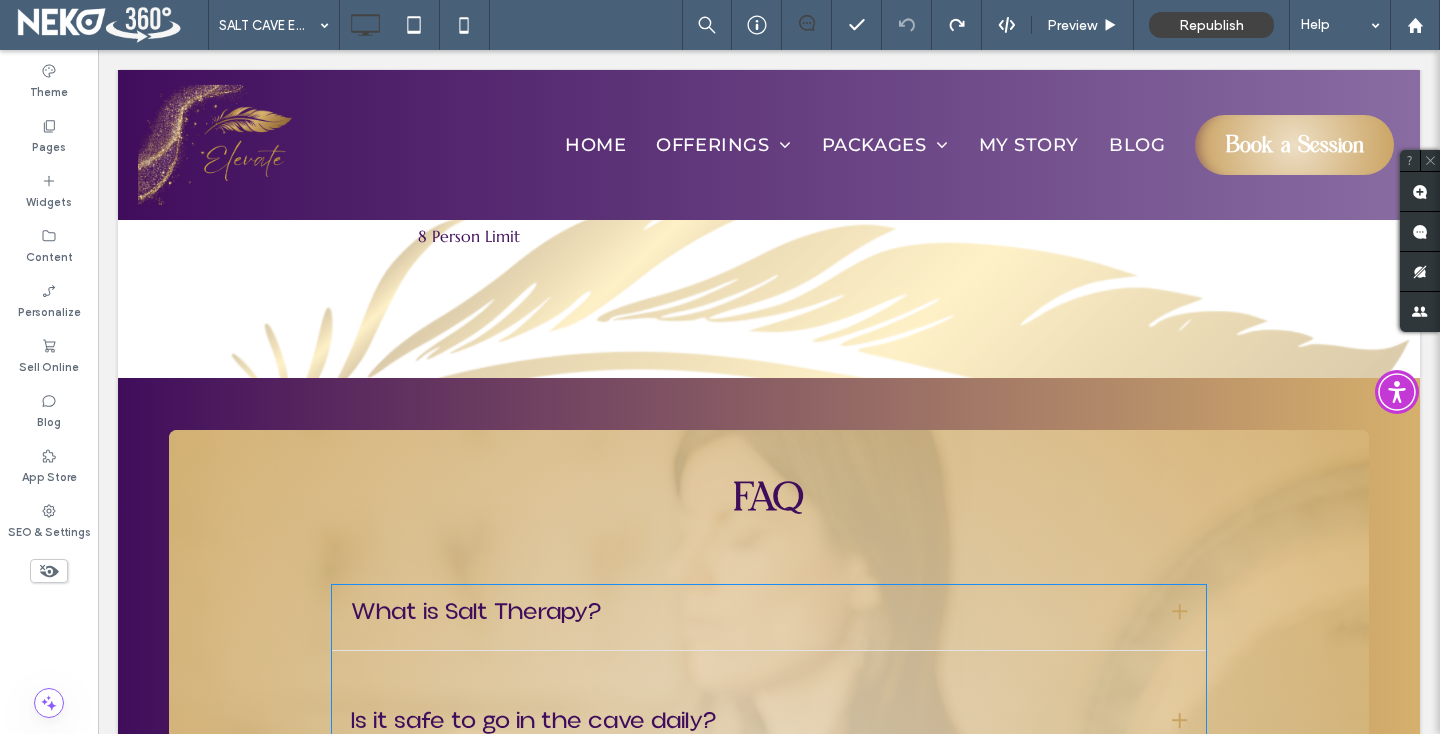 scroll, scrollTop: 3479, scrollLeft: 0, axis: vertical 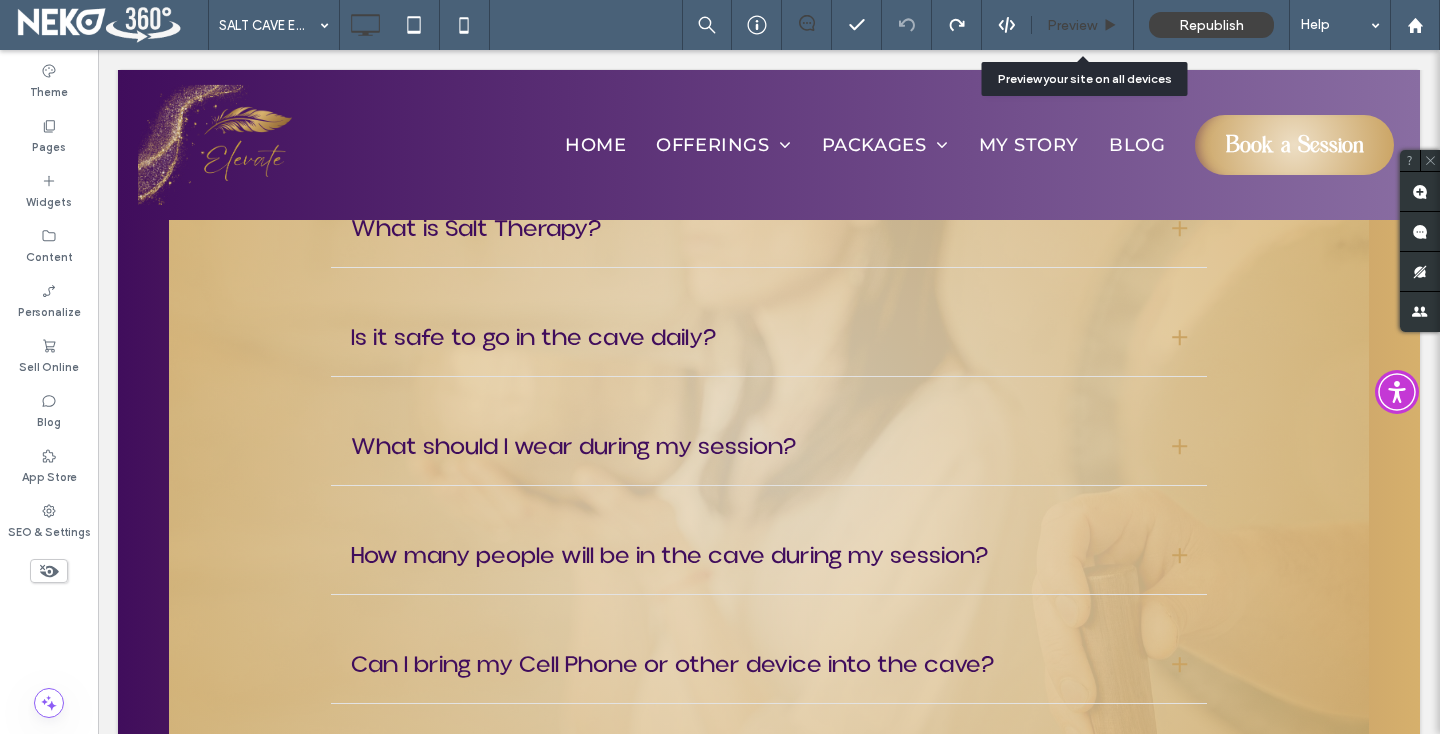 click on "Preview" at bounding box center [1083, 25] 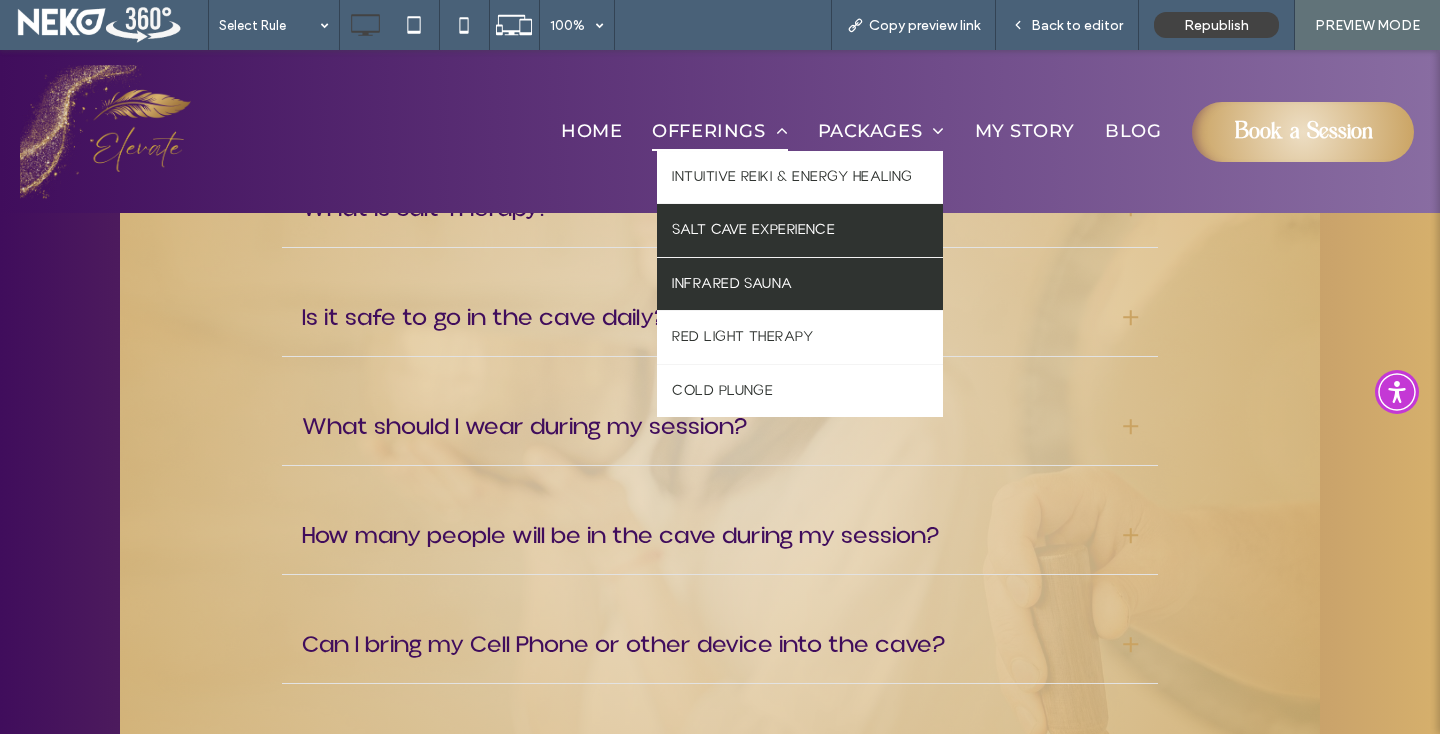 click on "INFRARED SAUNA" at bounding box center (732, 284) 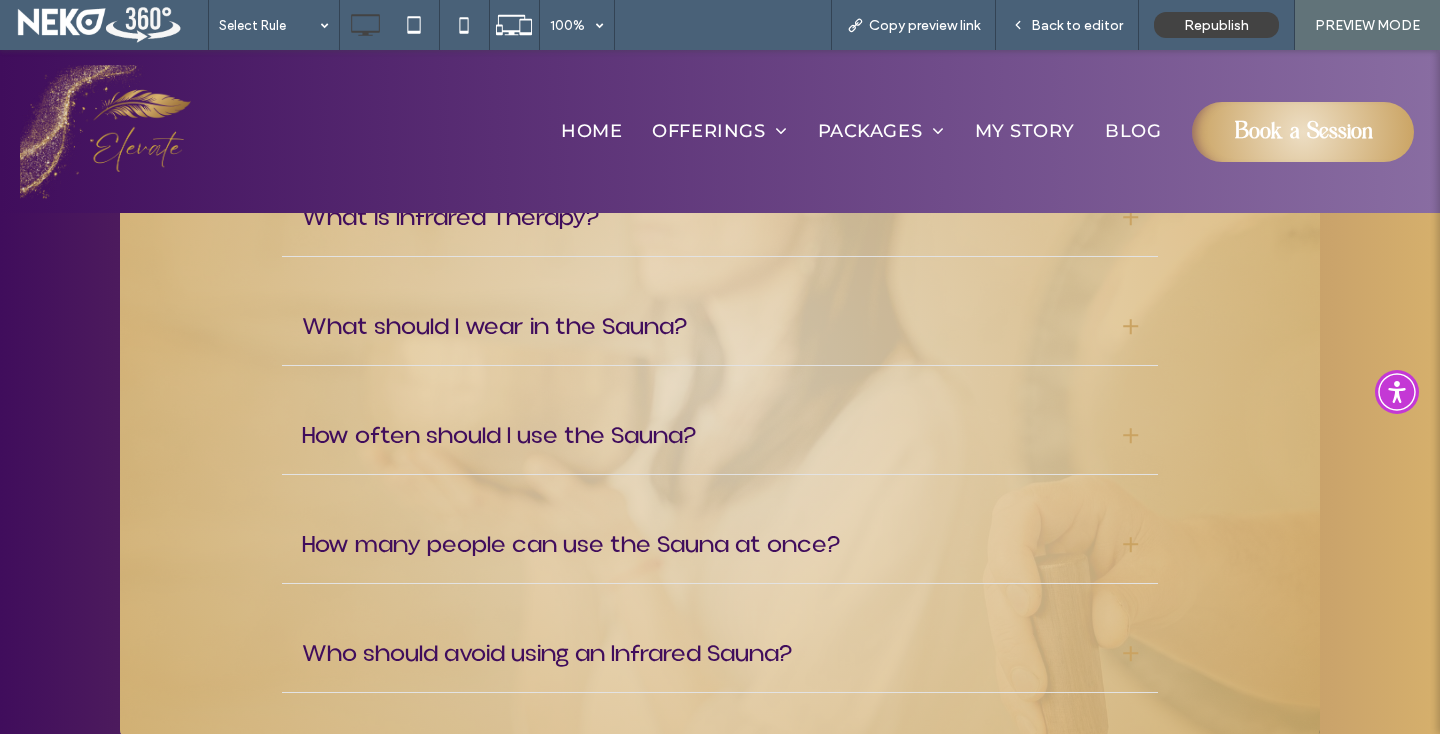 scroll, scrollTop: 3258, scrollLeft: 0, axis: vertical 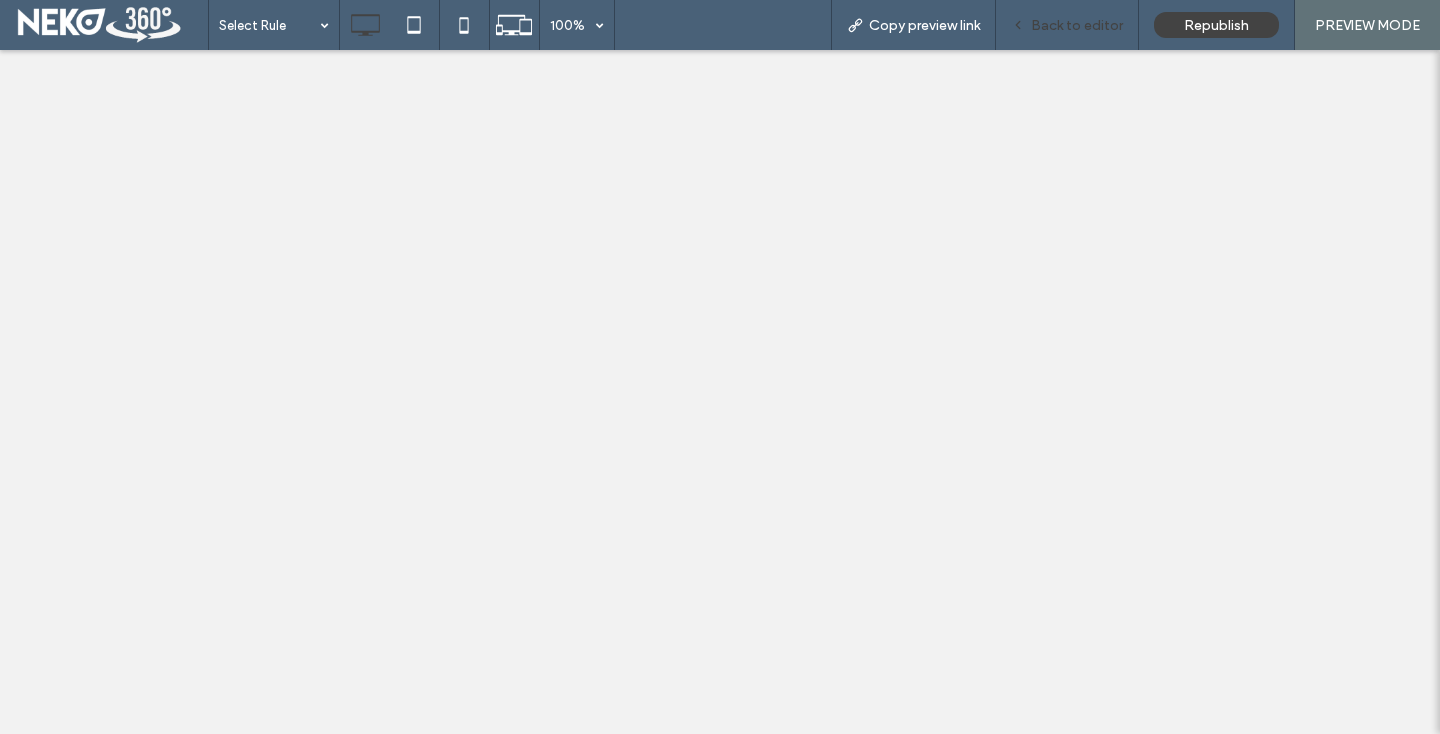 click on "Back to editor" at bounding box center (1077, 25) 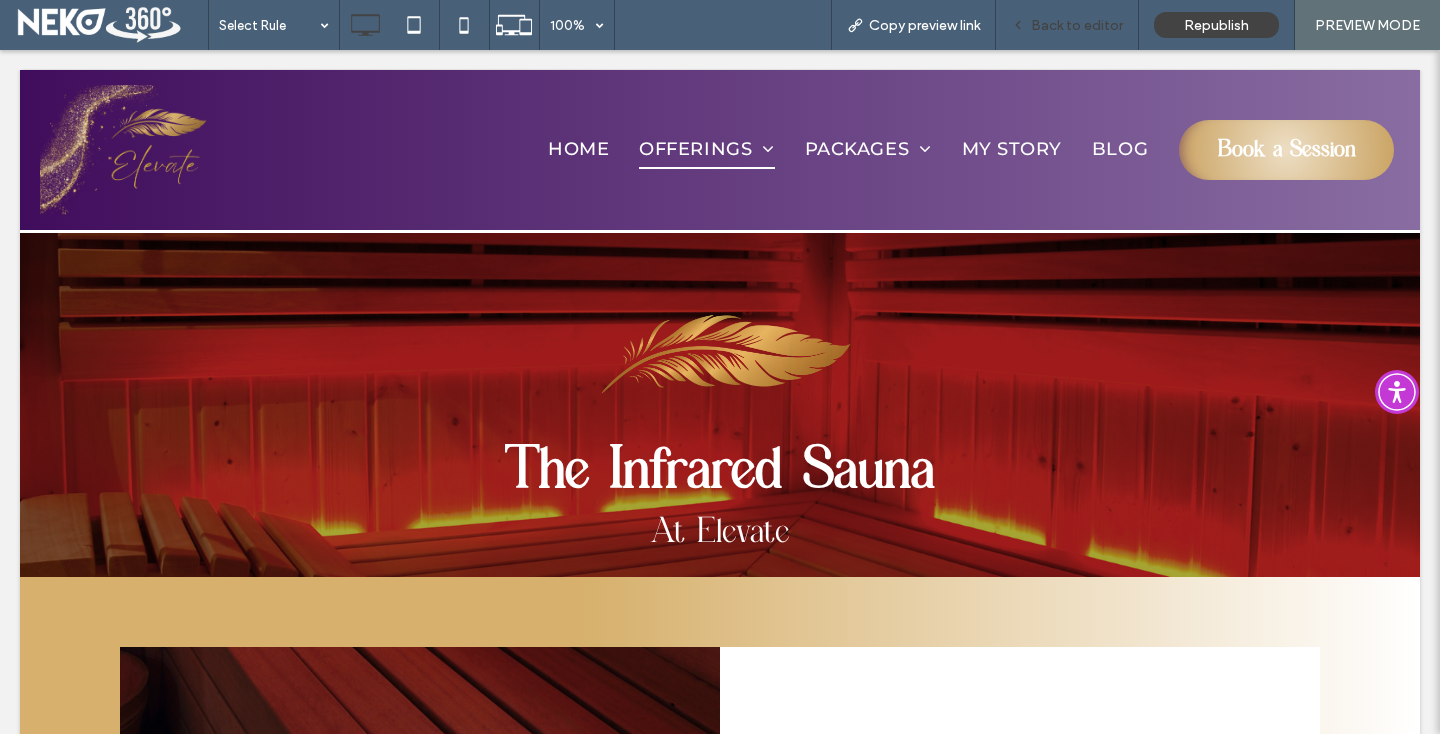 scroll, scrollTop: 3258, scrollLeft: 0, axis: vertical 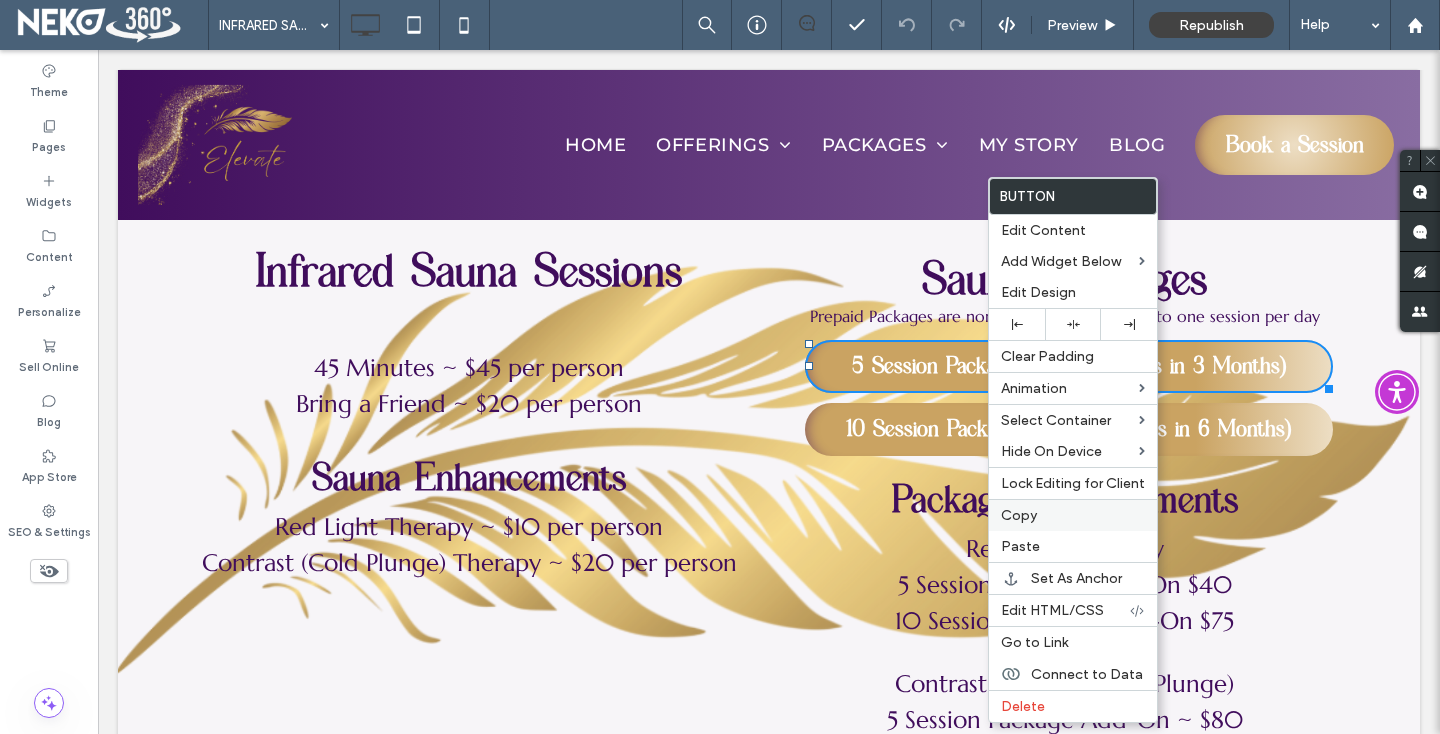 click on "Copy" at bounding box center [1019, 515] 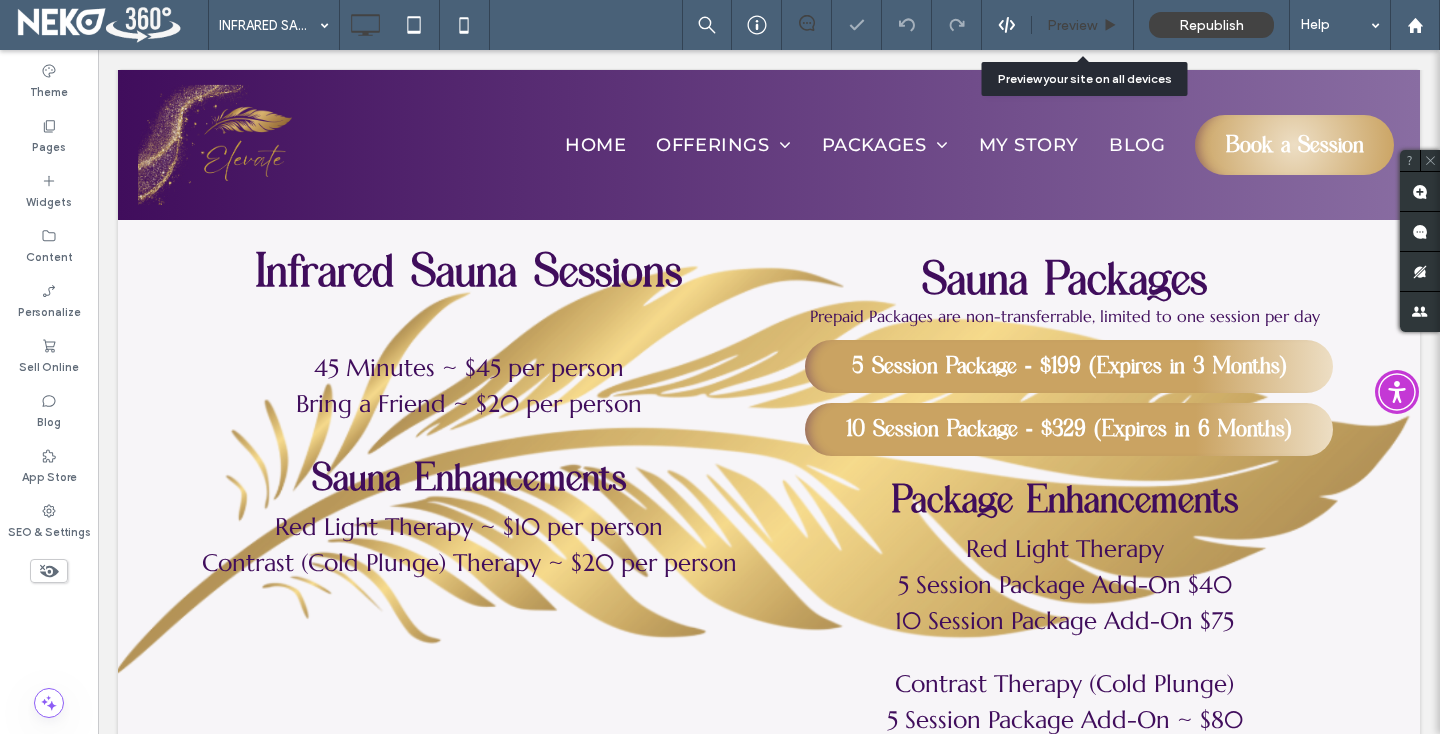 click on "Preview" at bounding box center [1072, 25] 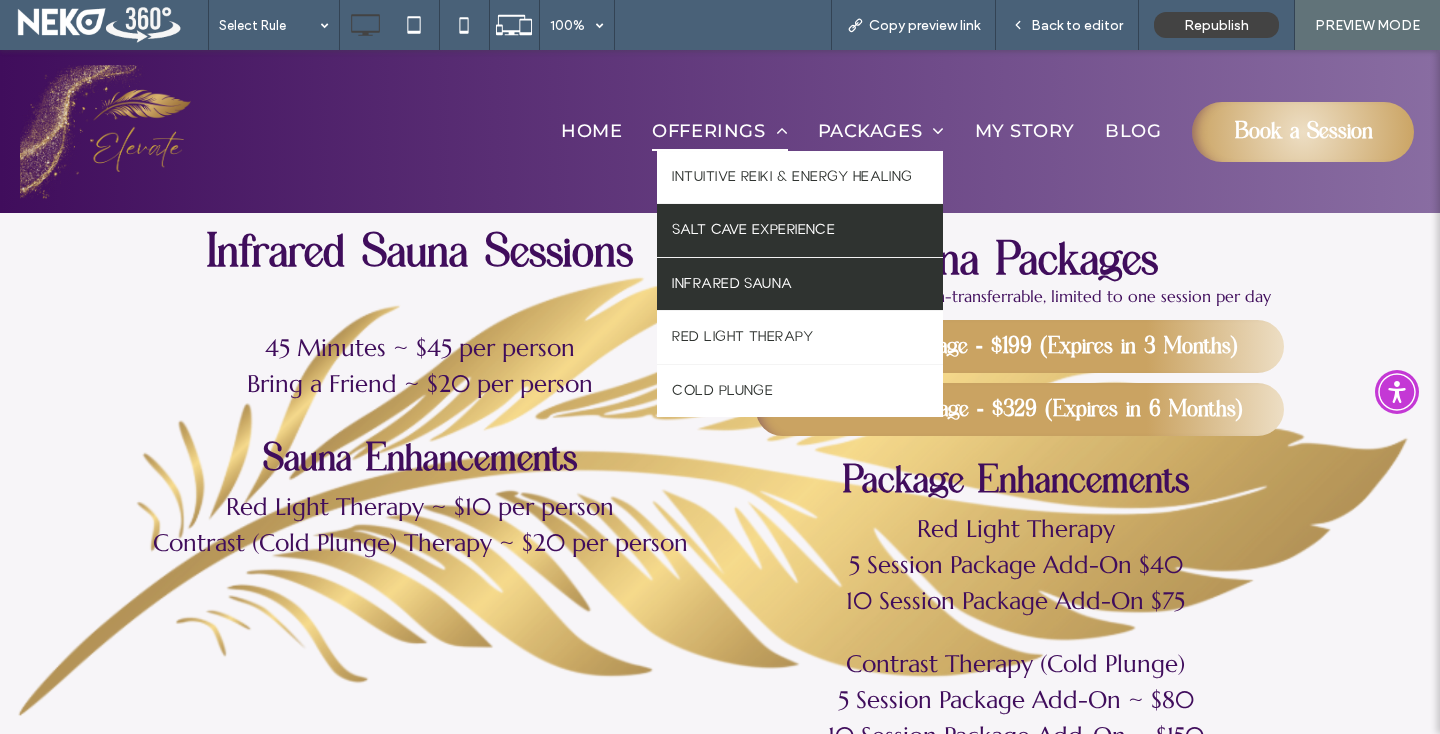 click on "SALT CAVE EXPERIENCE" at bounding box center [753, 230] 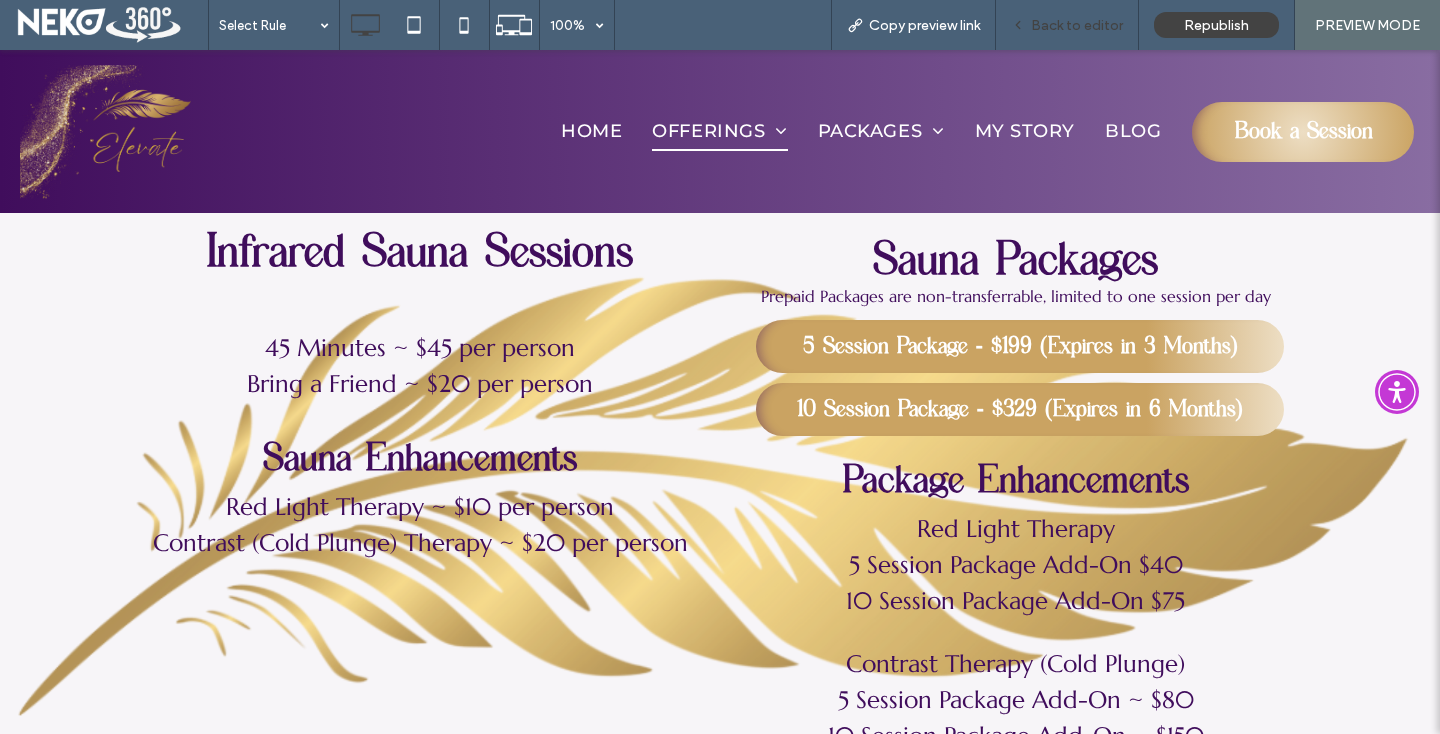 click on "Back to editor" at bounding box center [1067, 25] 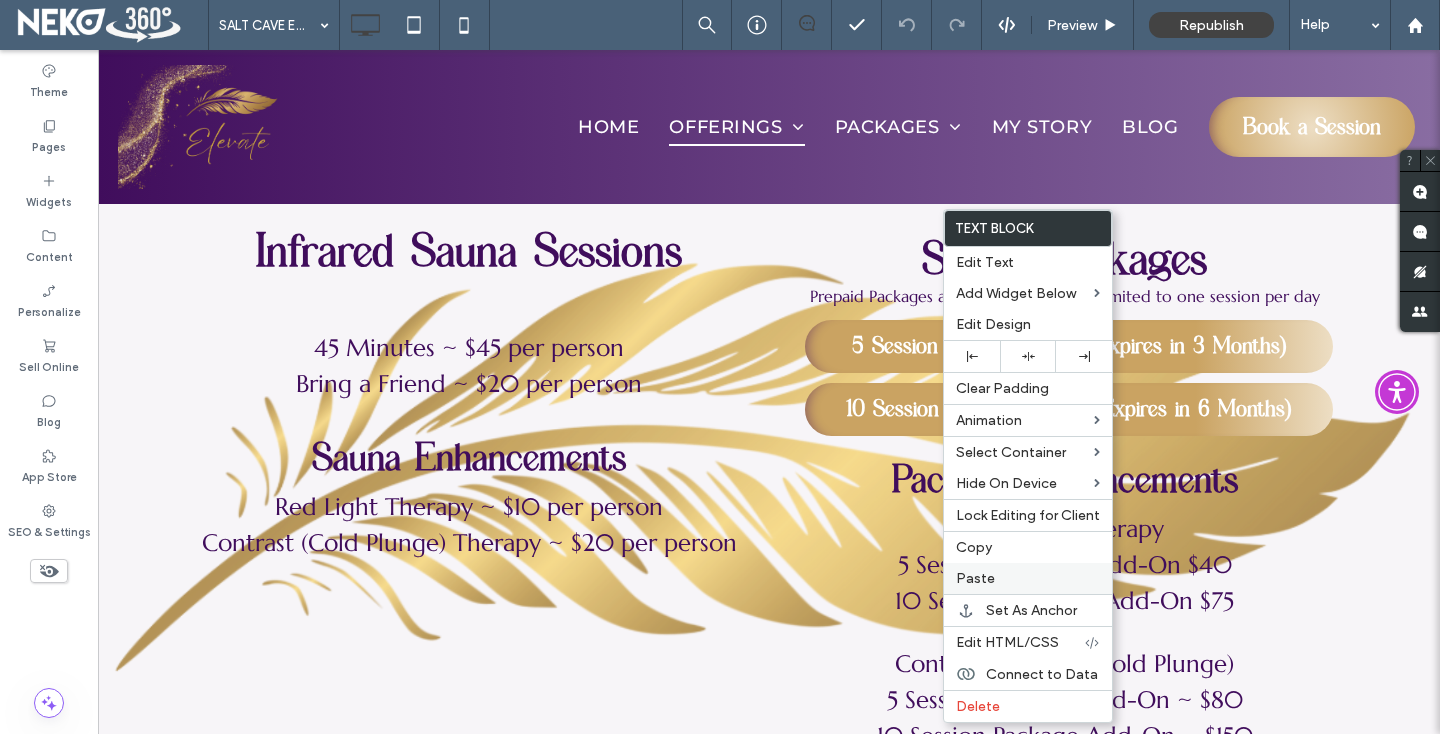 click on "Paste" at bounding box center (975, 578) 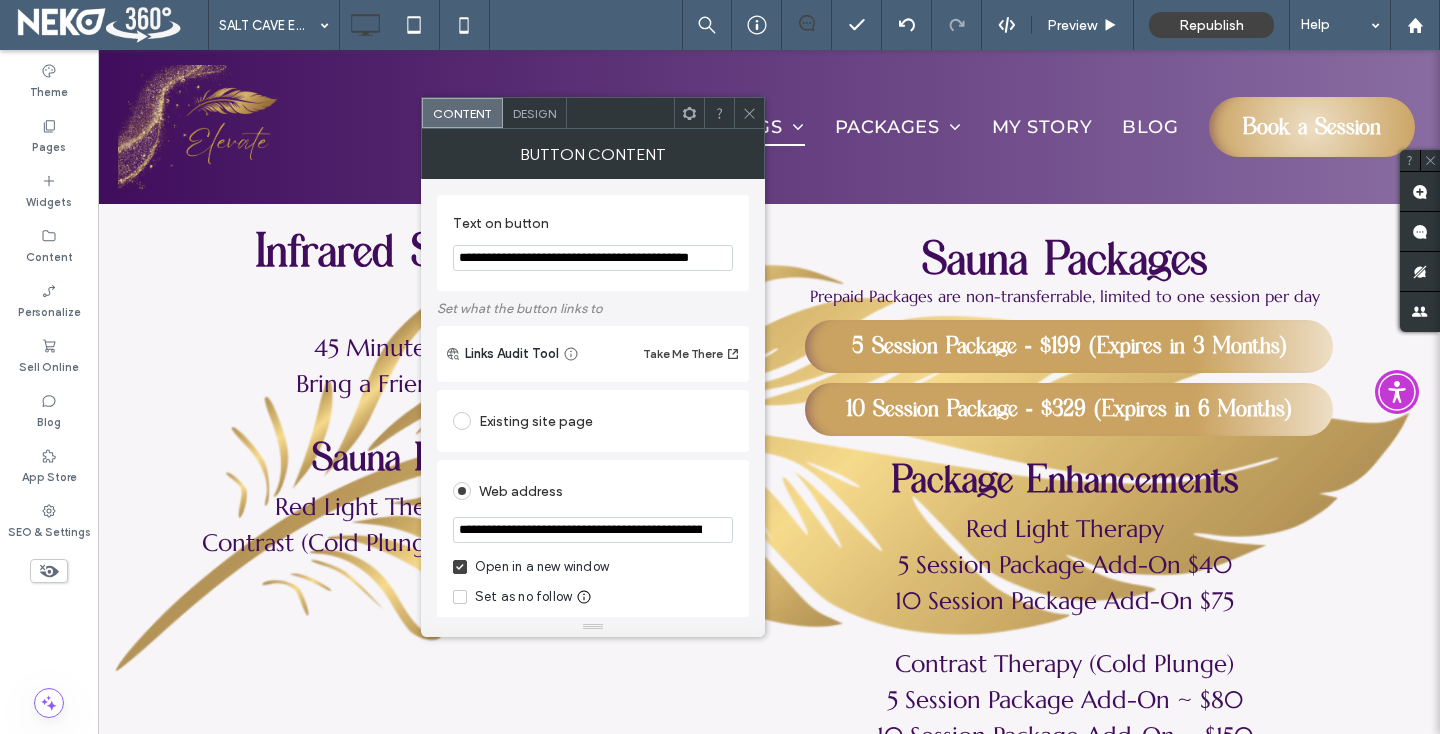 click on "**********" at bounding box center [593, 258] 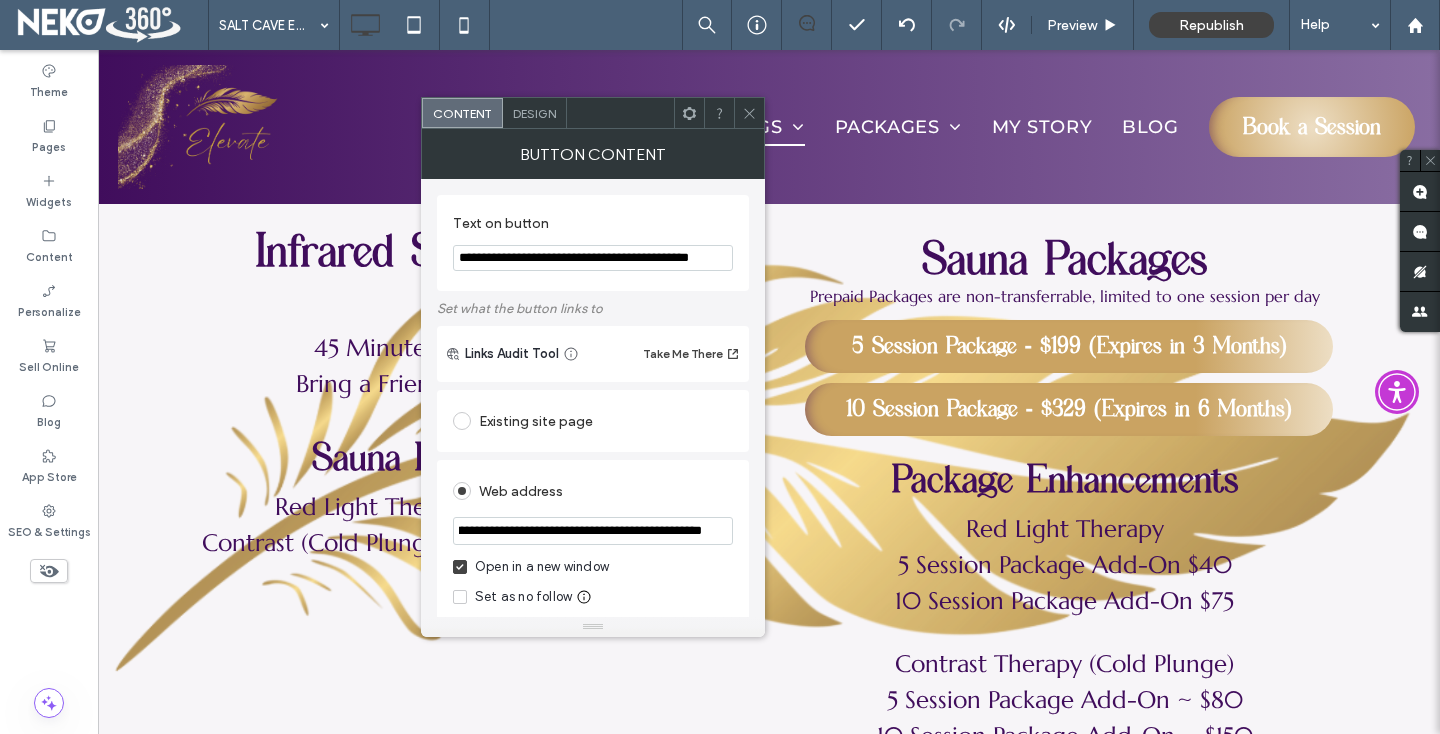 type on "**********" 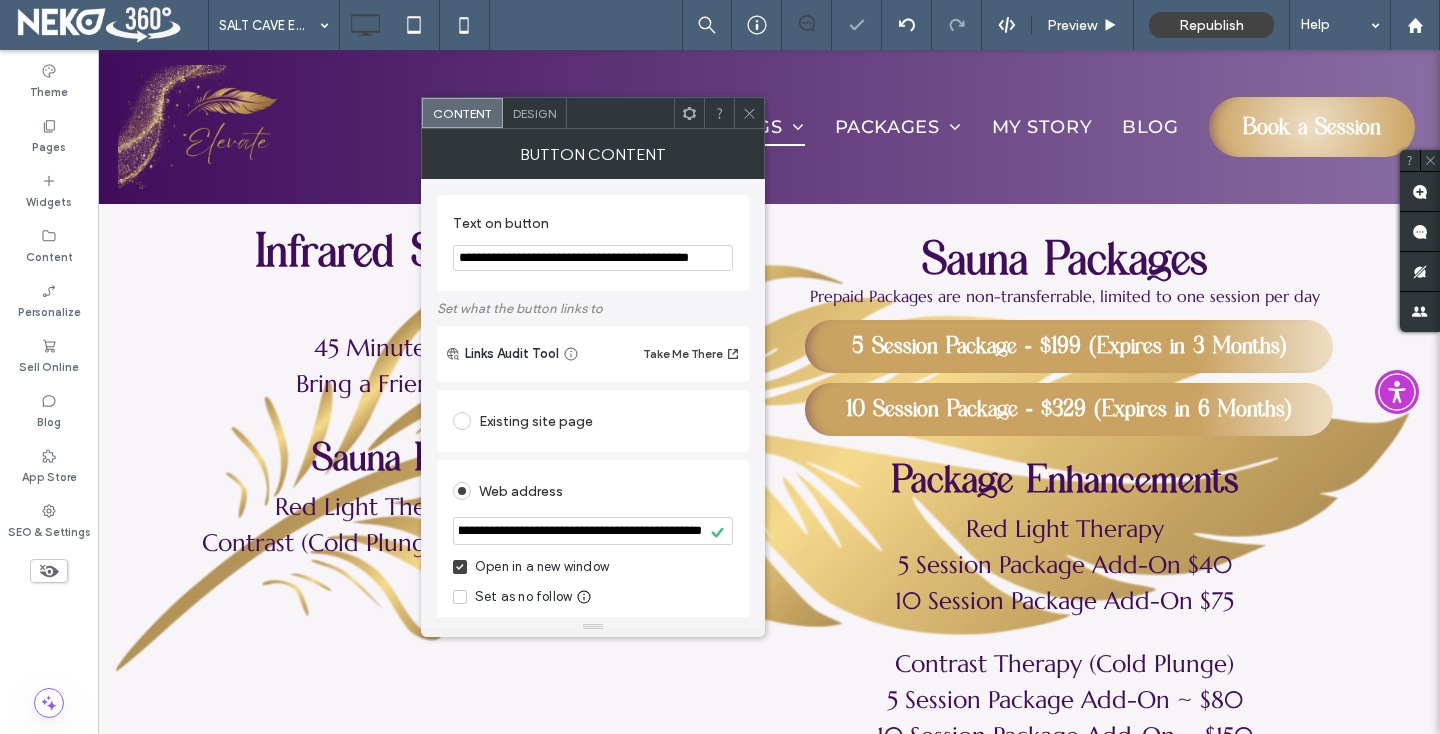 scroll, scrollTop: 0, scrollLeft: 0, axis: both 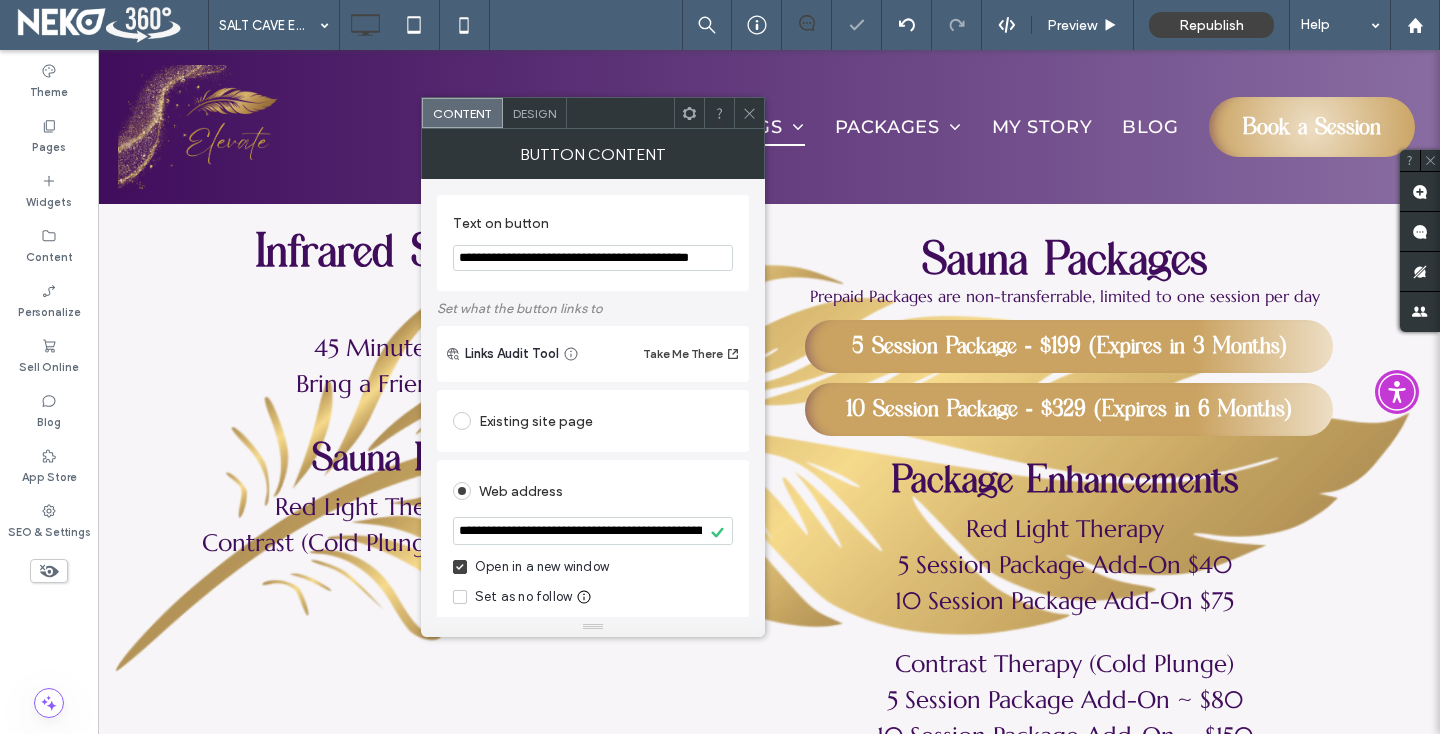 click at bounding box center [749, 113] 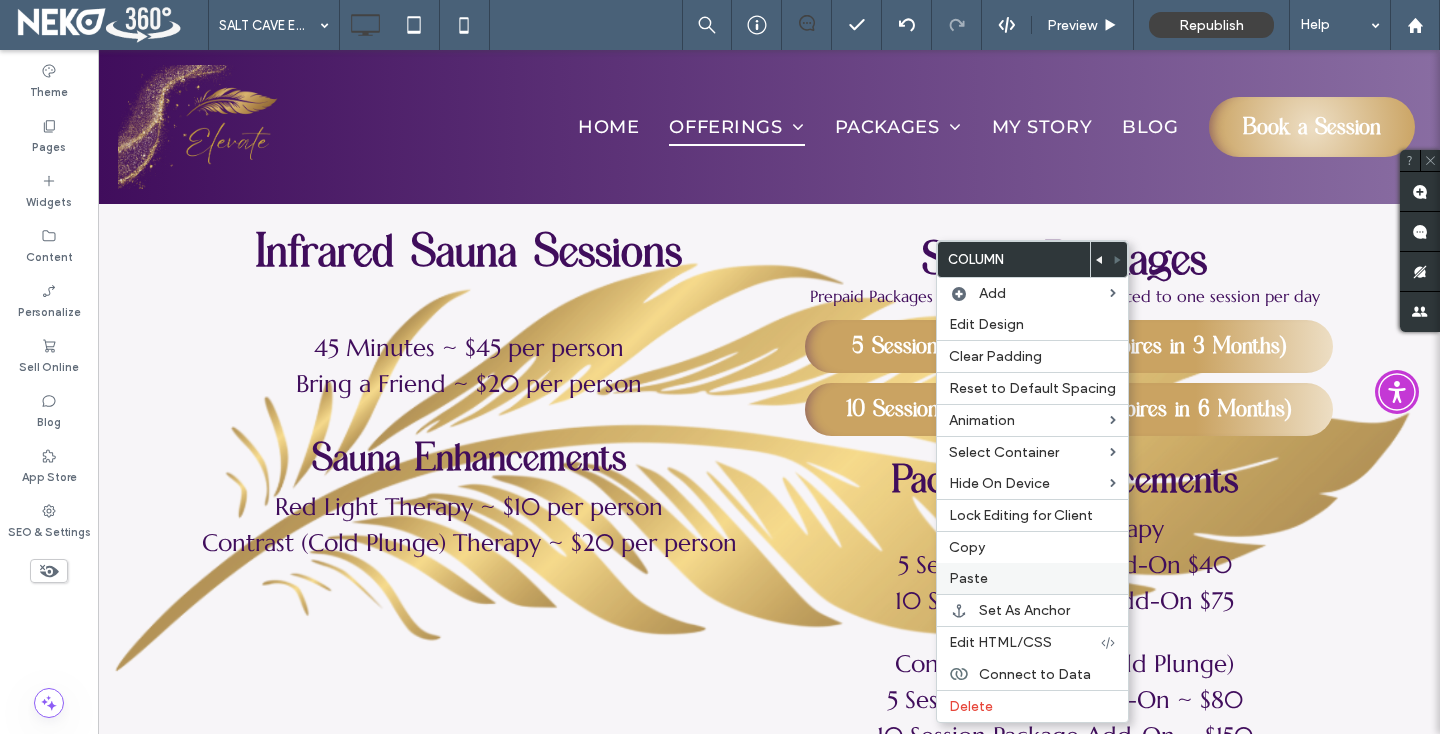 click on "Paste" at bounding box center [1032, 578] 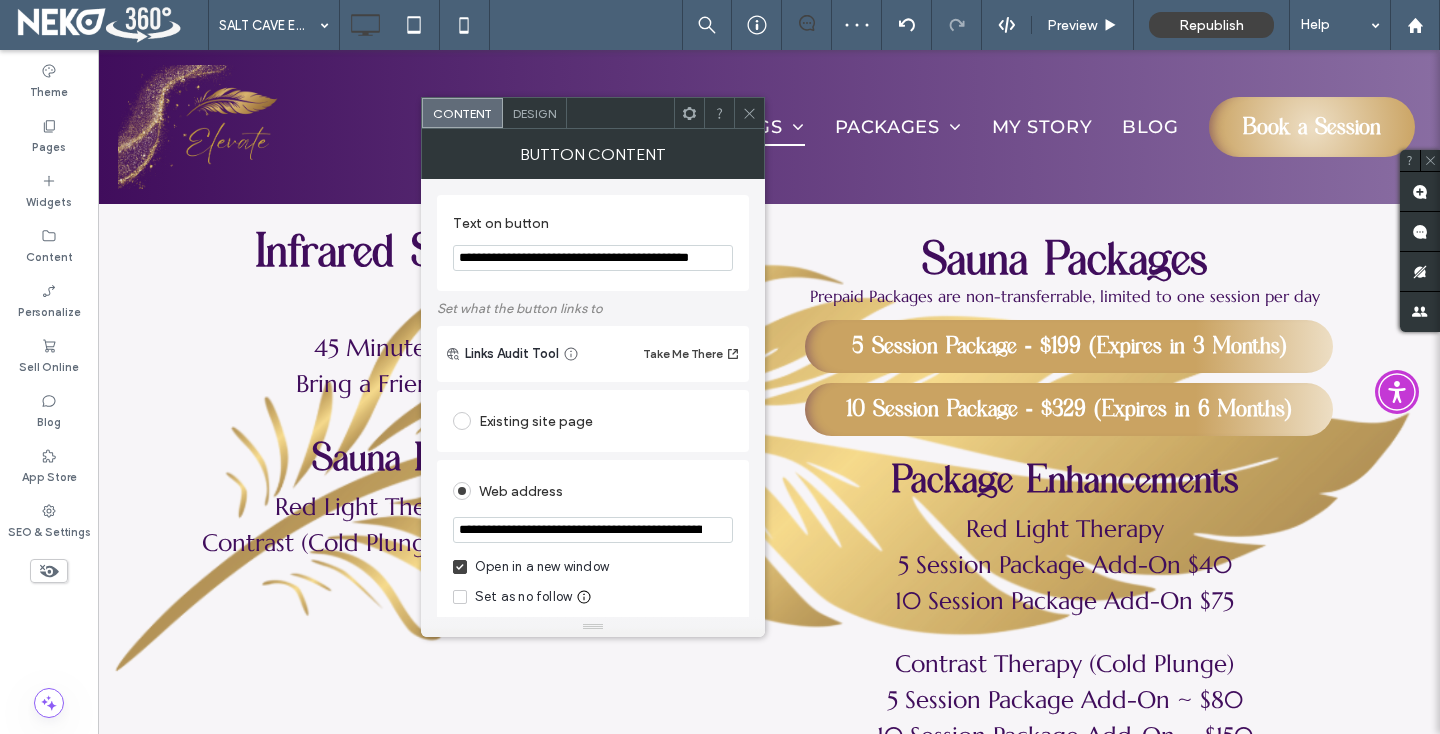 click on "**********" at bounding box center [593, 258] 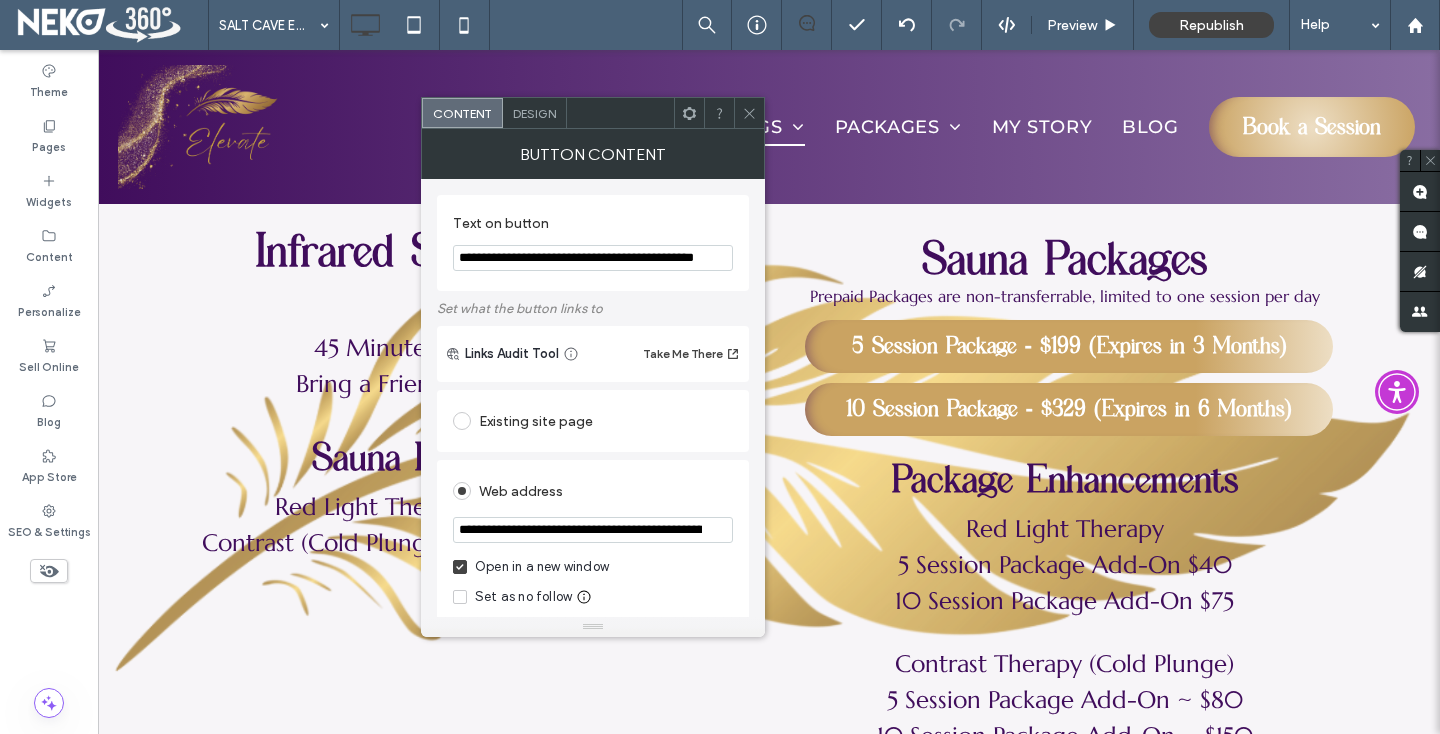 click on "**********" at bounding box center [593, 258] 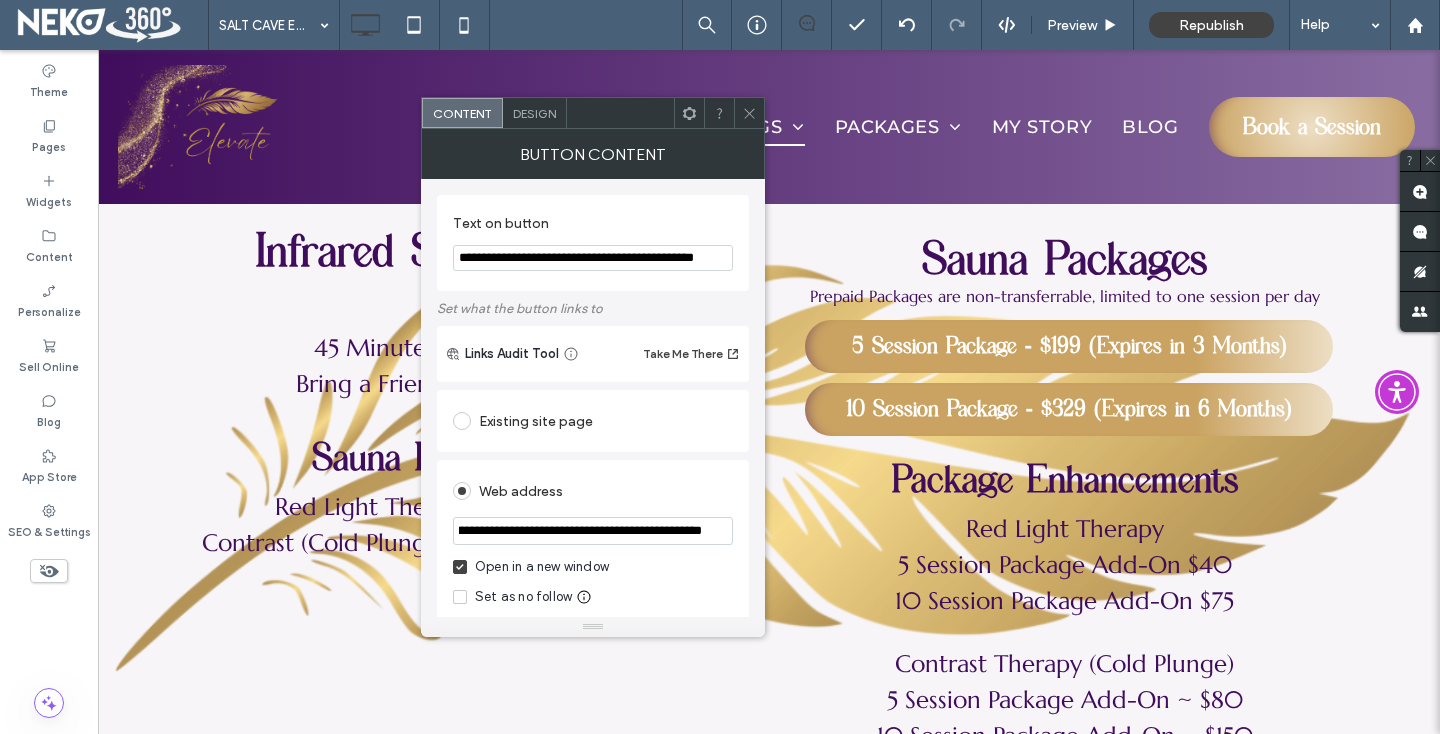 type on "**********" 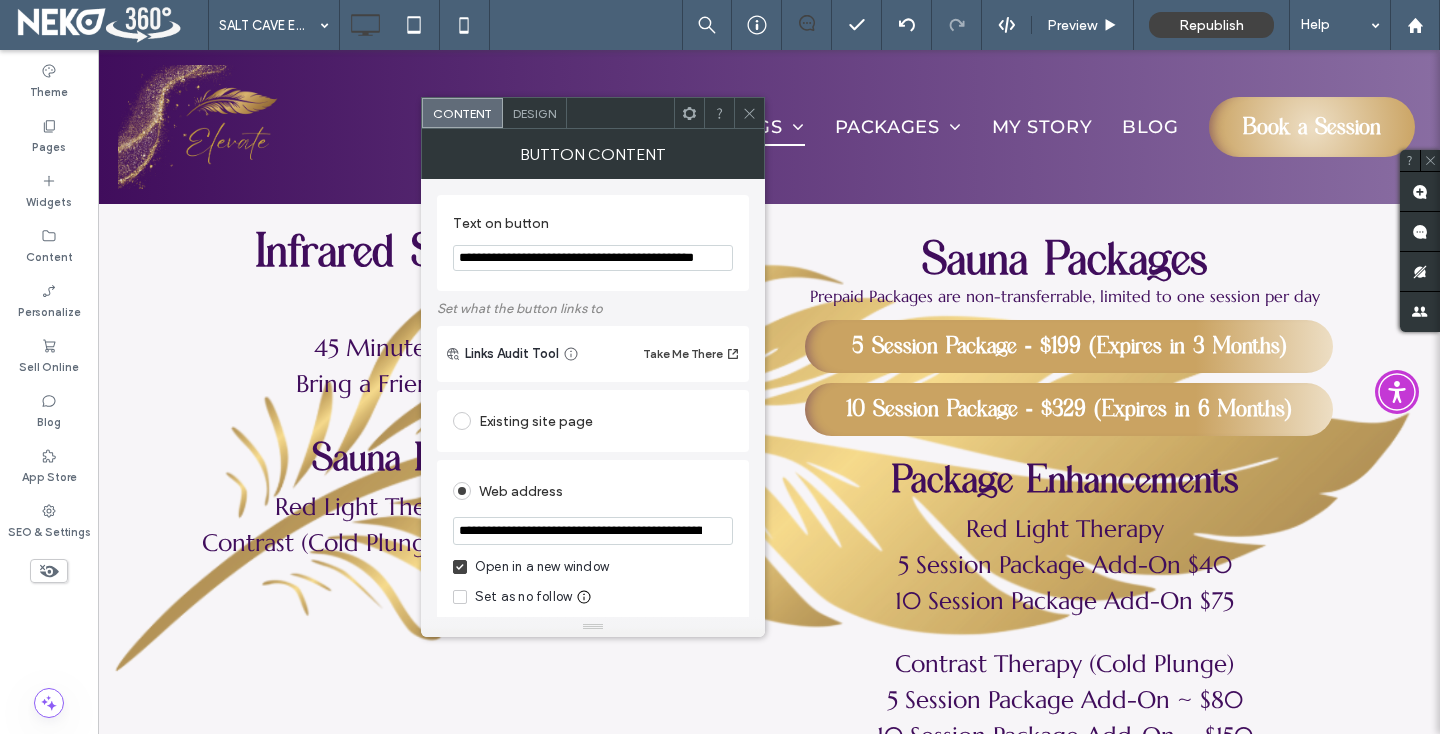 click on "**********" at bounding box center [593, 578] 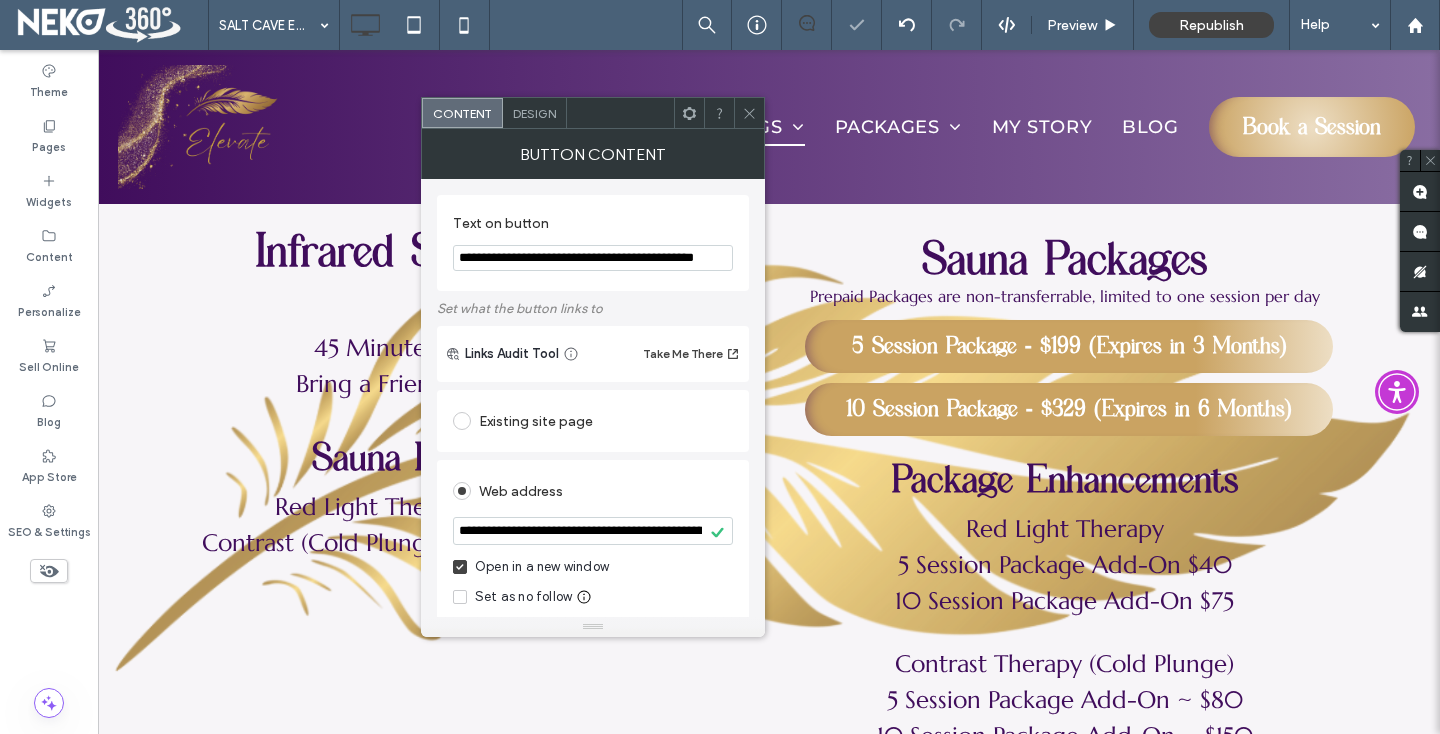 click 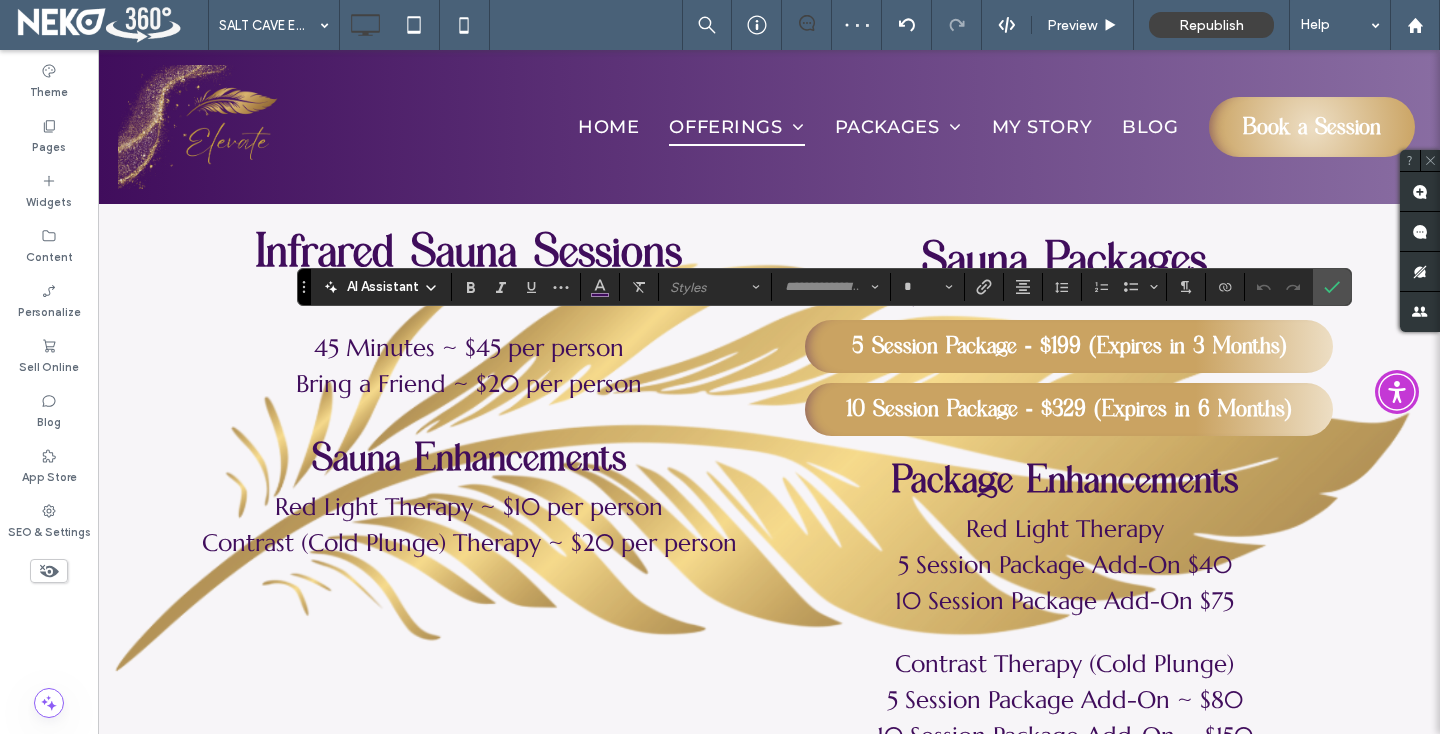 type on "*********" 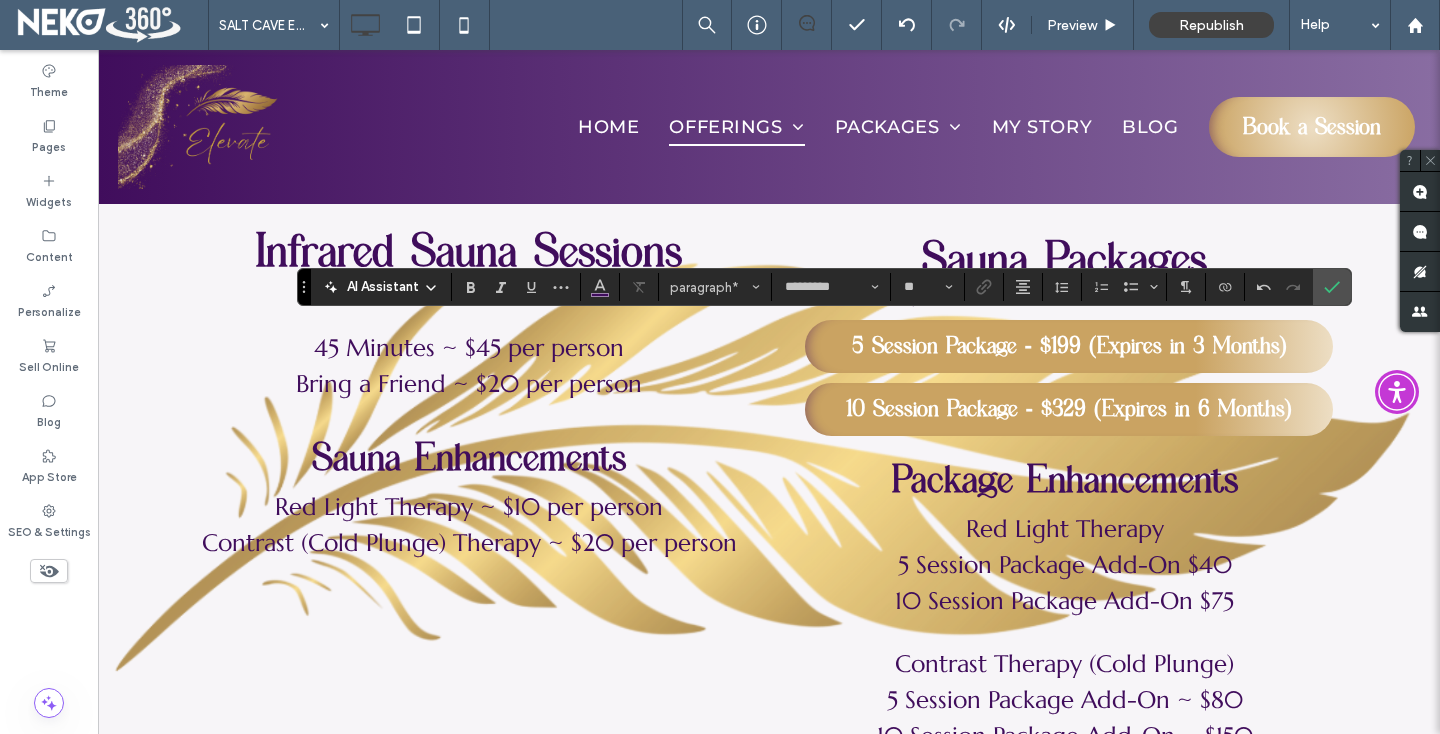 type on "**" 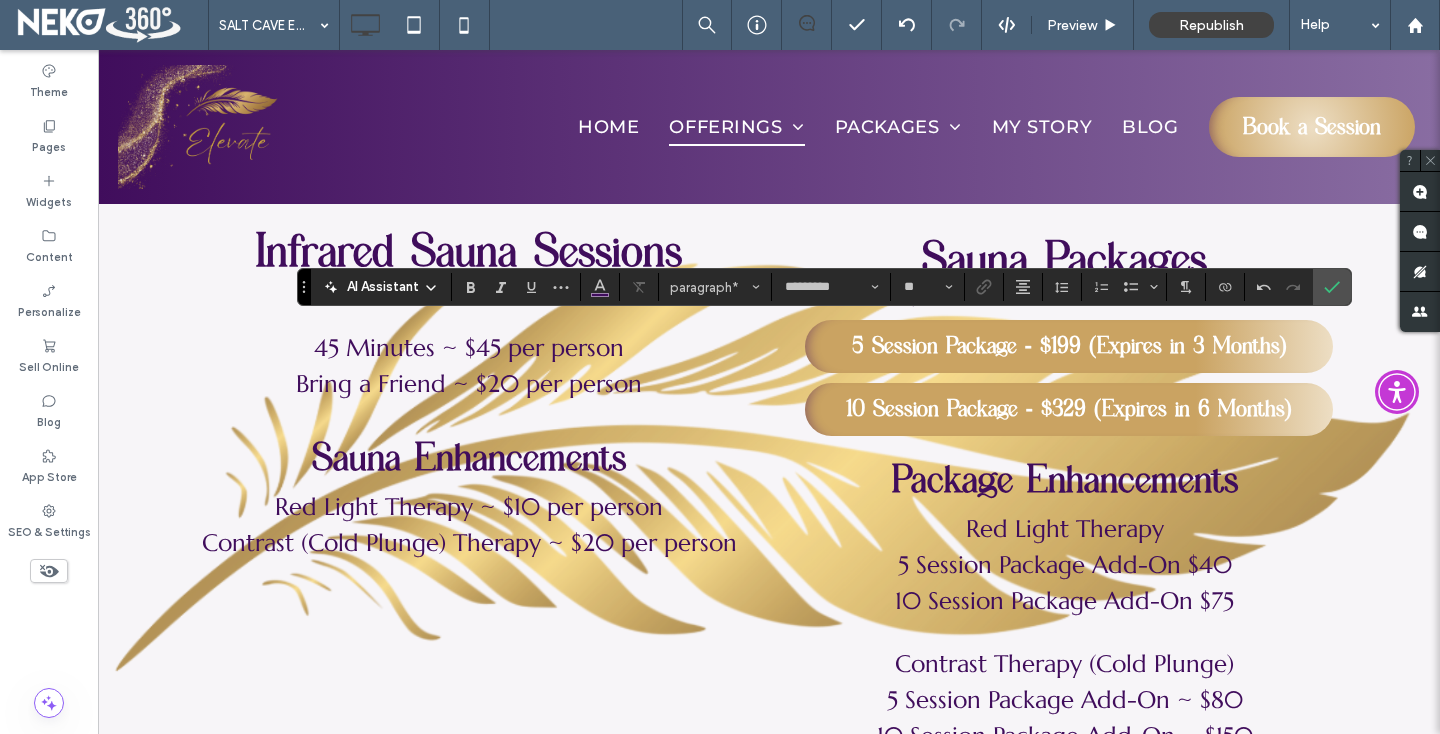 type on "******" 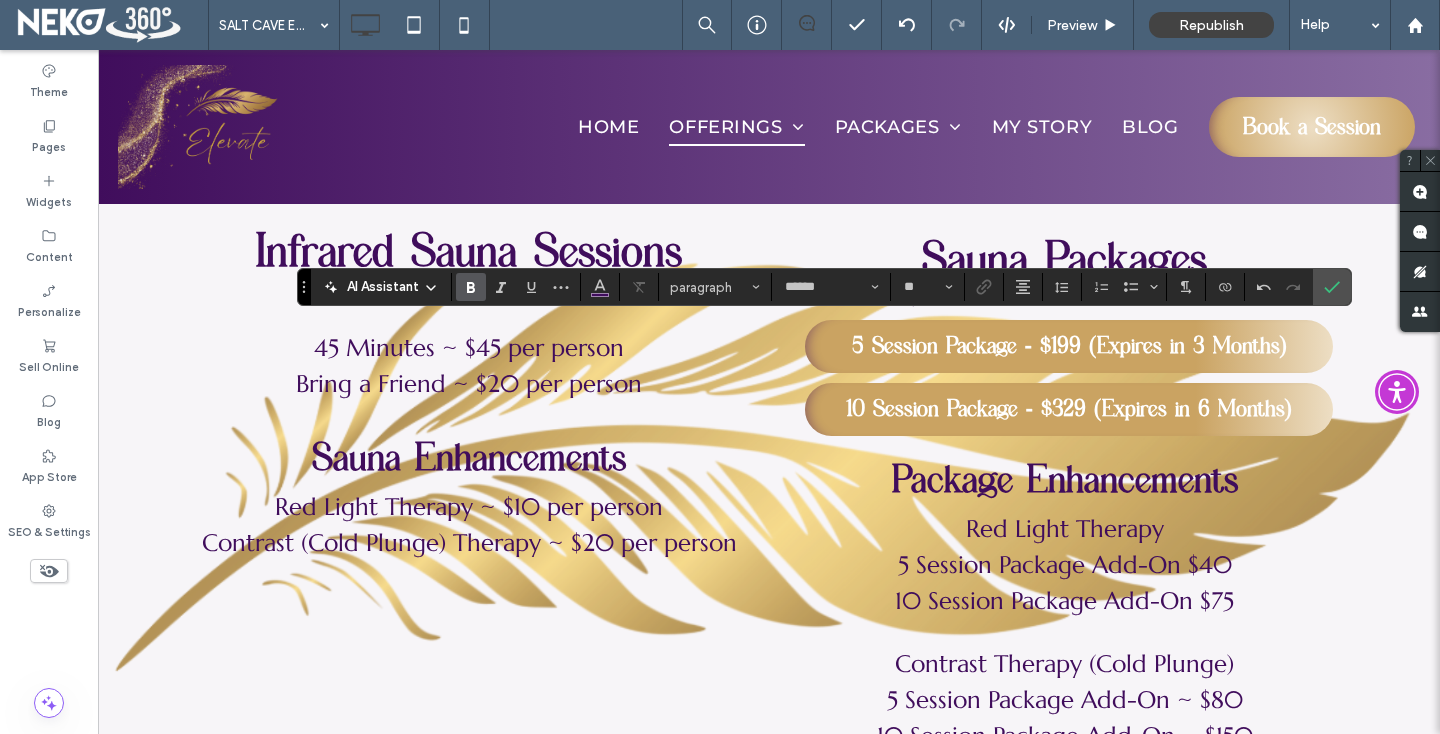 type on "*********" 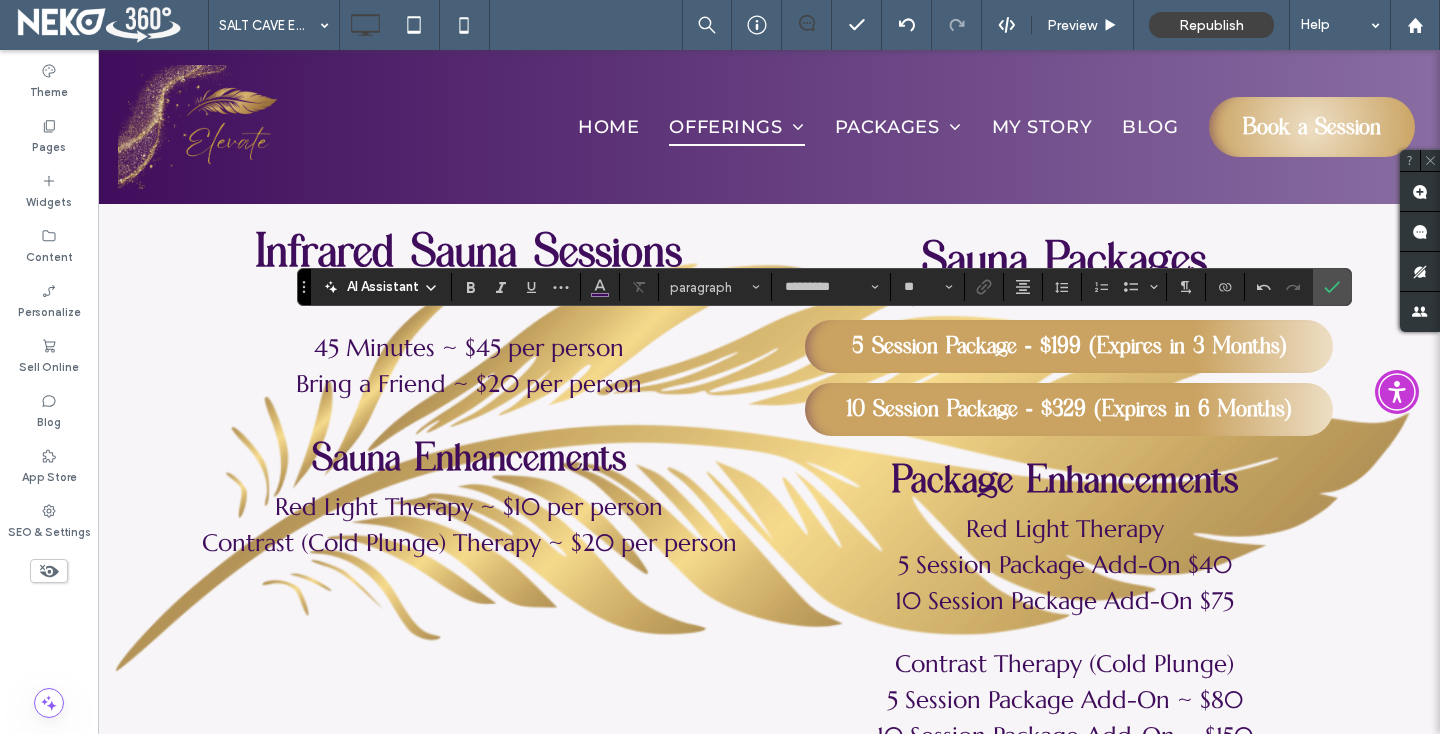 type on "**" 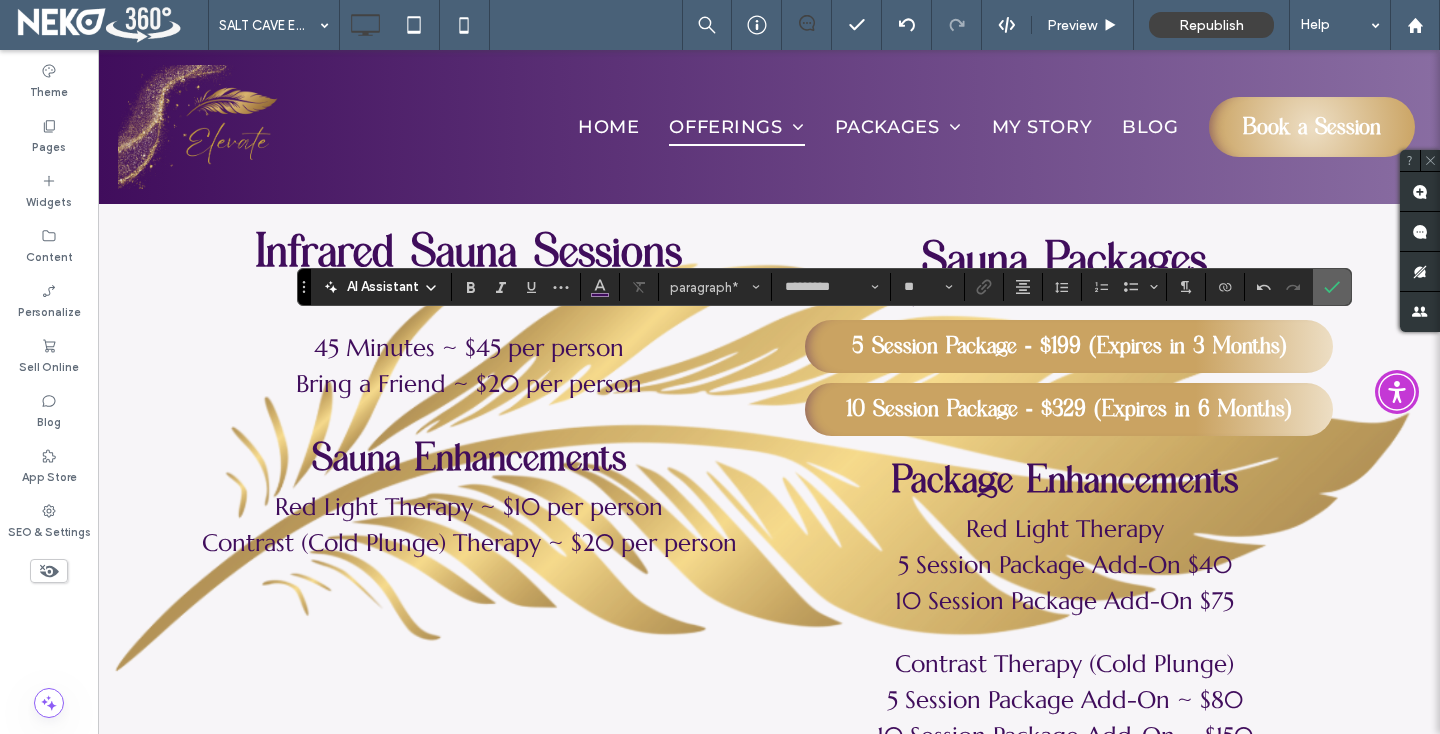 click at bounding box center (1328, 287) 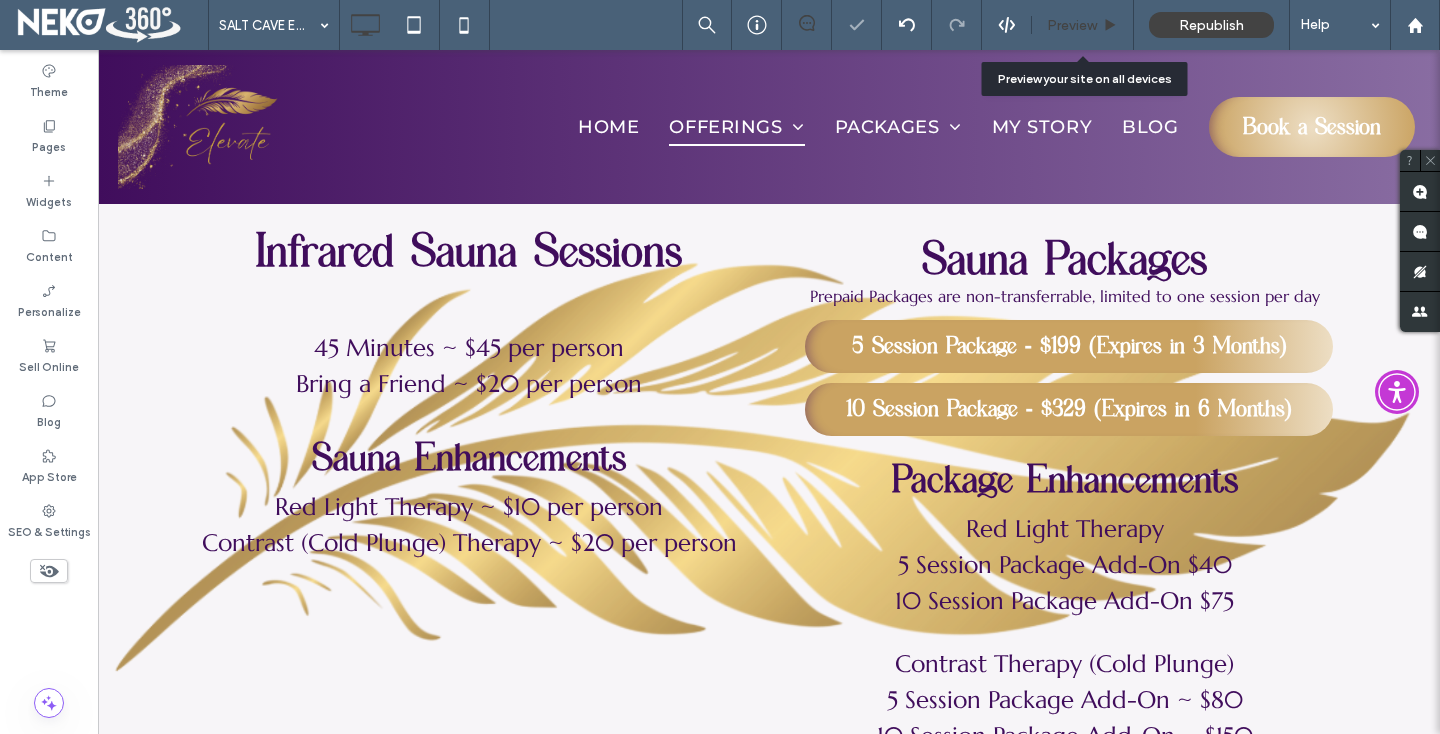 click on "Preview" at bounding box center (1072, 25) 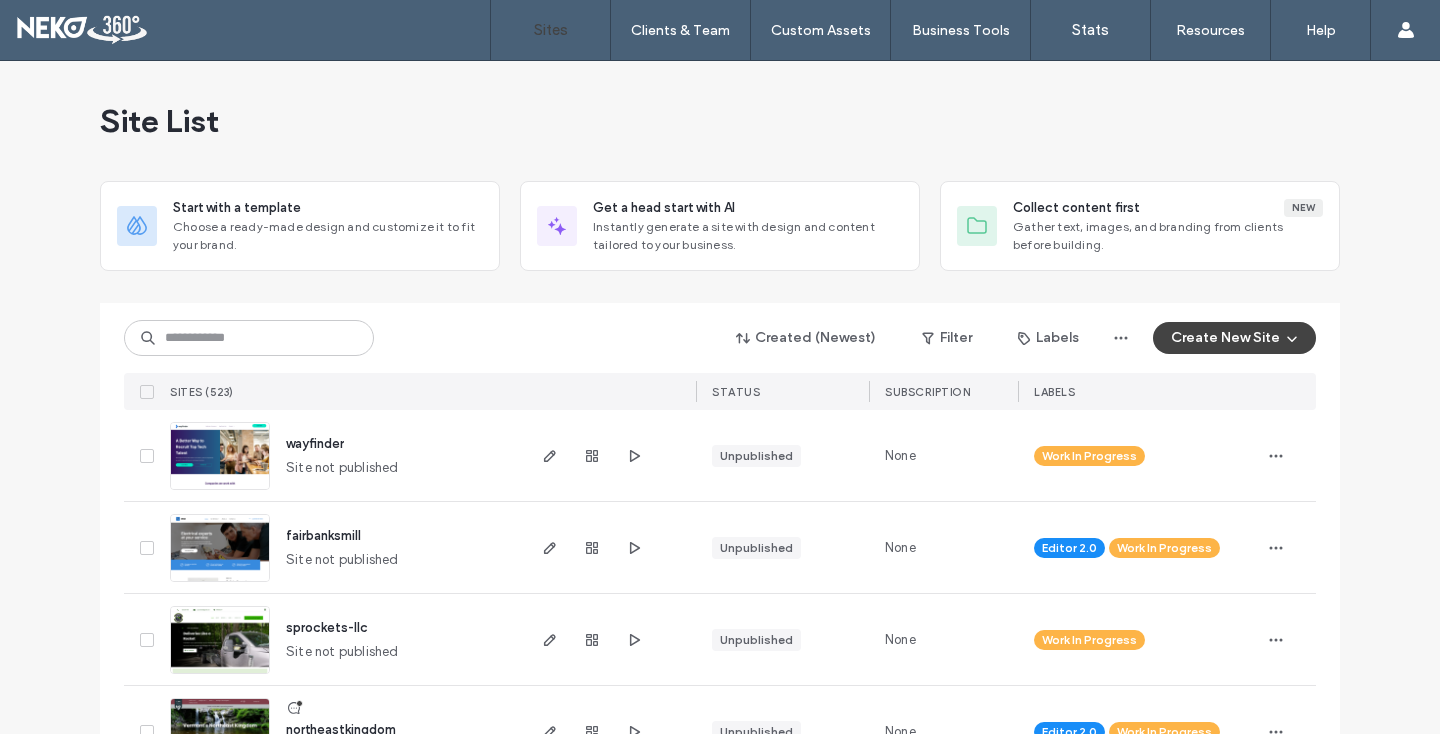 scroll, scrollTop: 0, scrollLeft: 0, axis: both 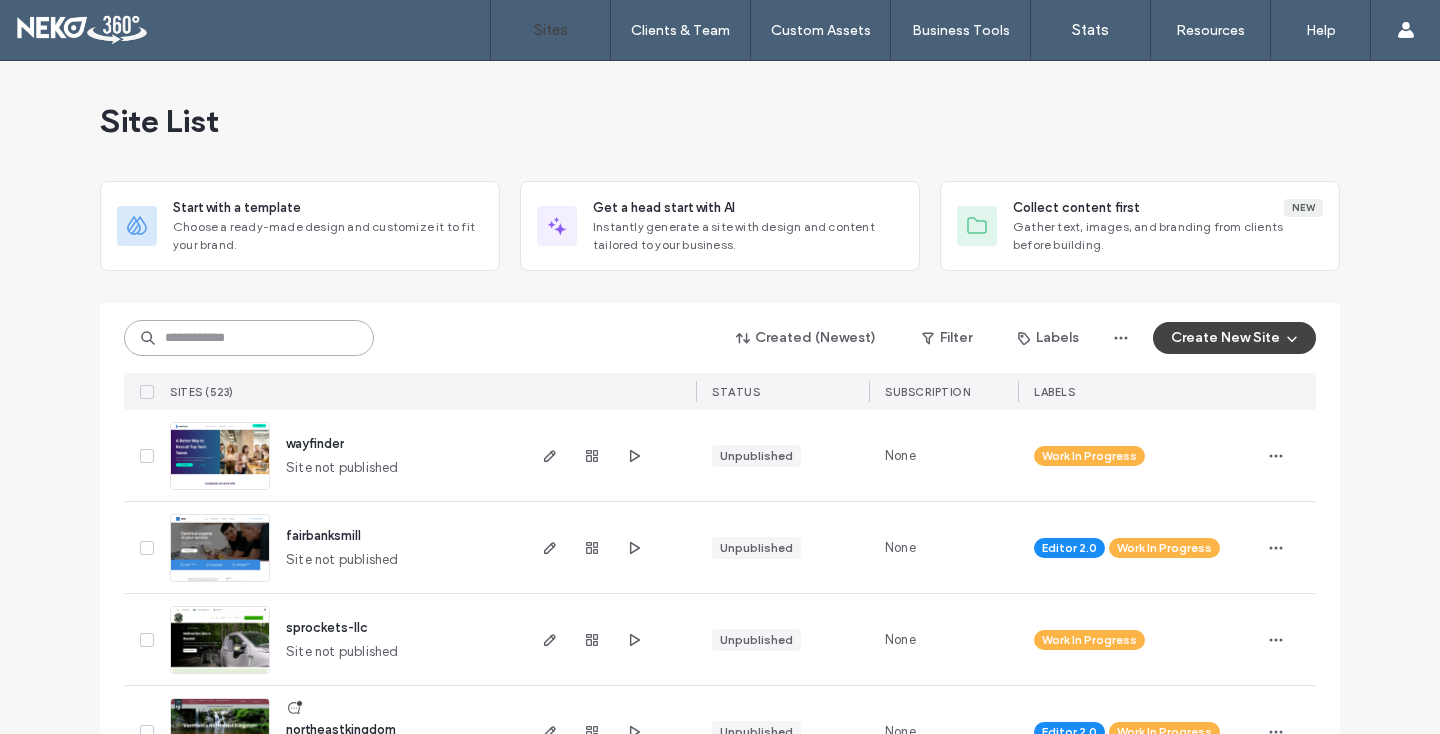 click at bounding box center [249, 338] 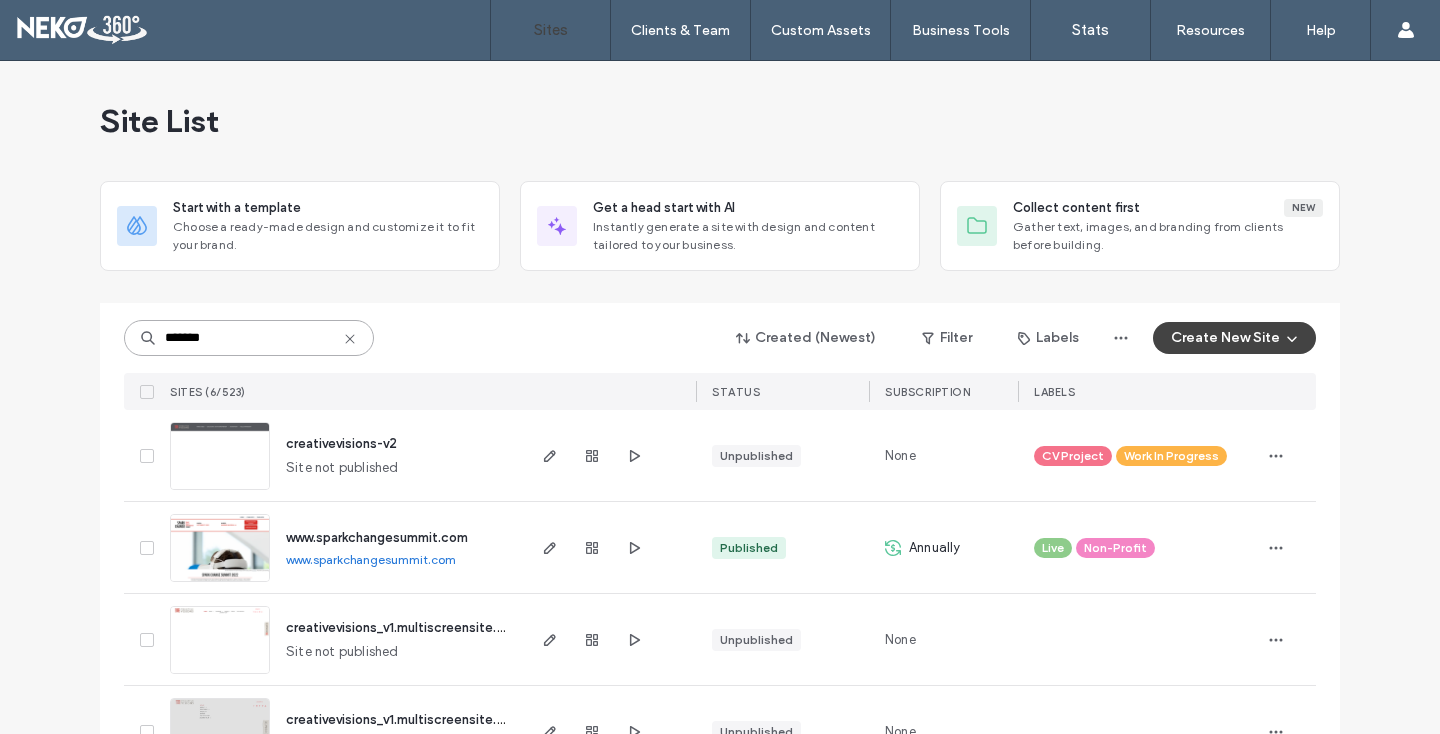 scroll, scrollTop: 252, scrollLeft: 0, axis: vertical 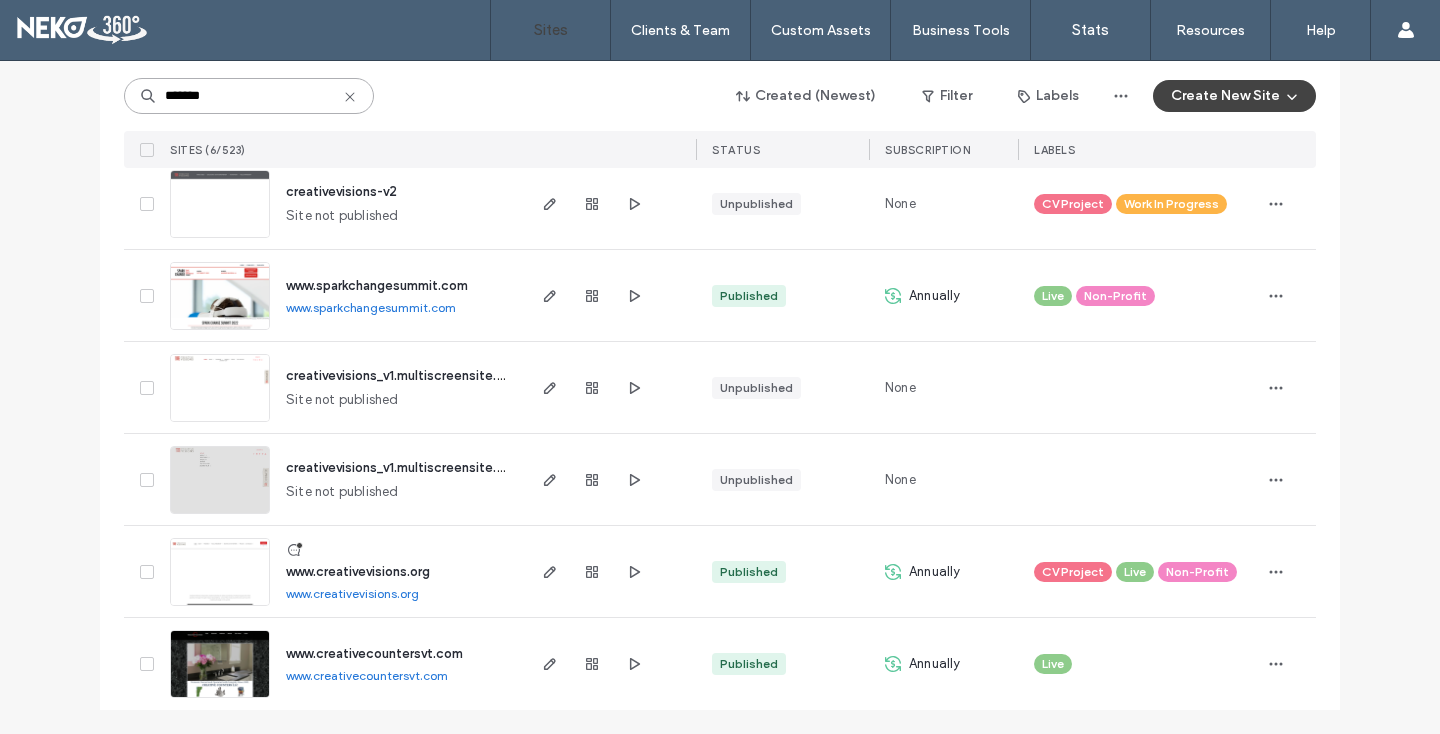 type on "*******" 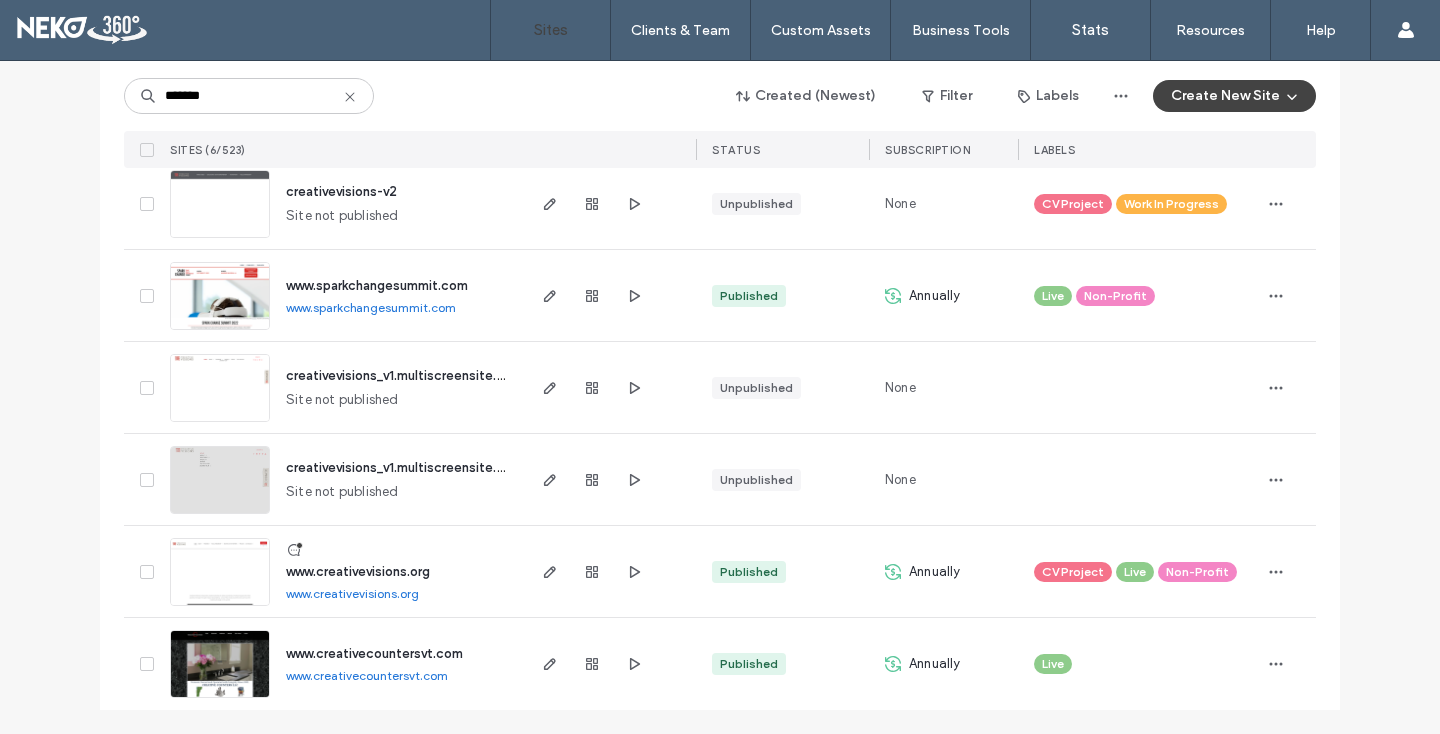 click at bounding box center [220, 607] 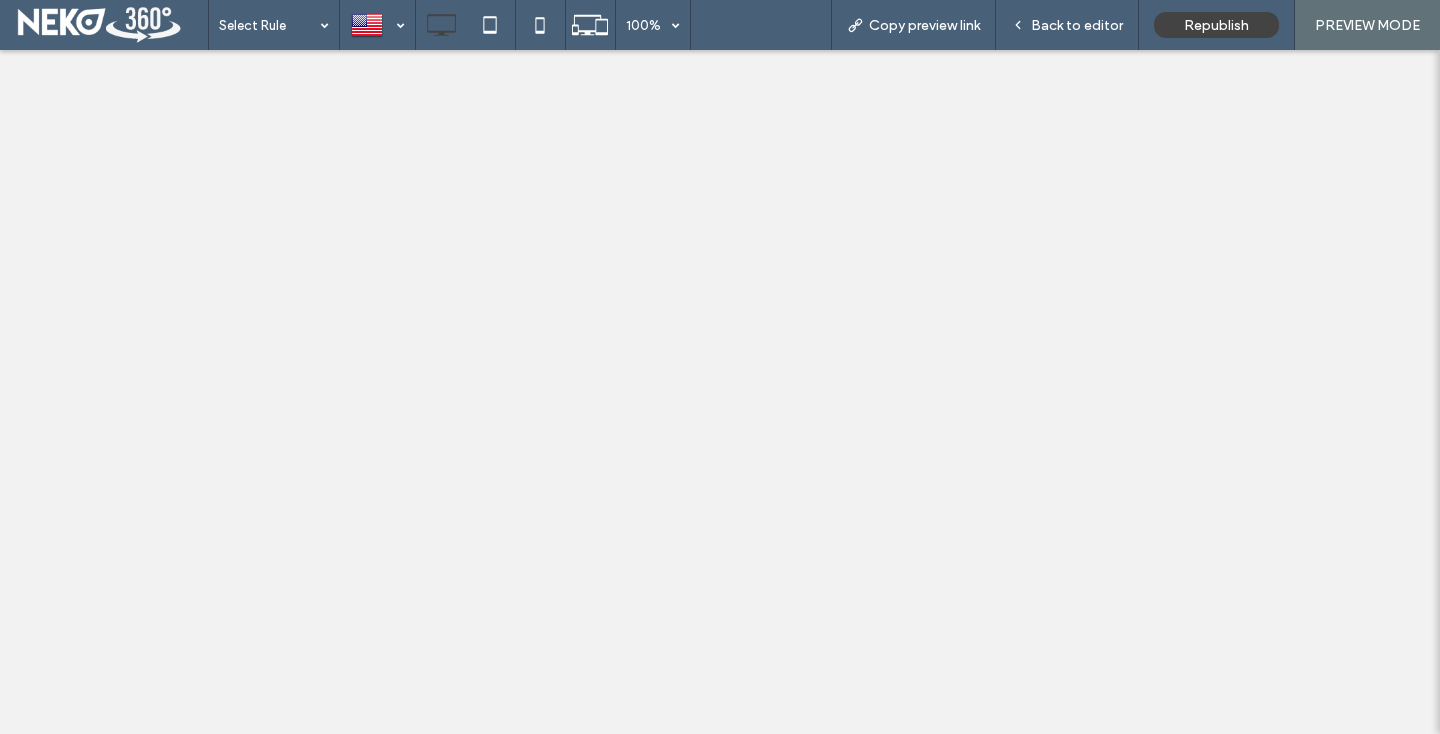 scroll, scrollTop: 0, scrollLeft: 0, axis: both 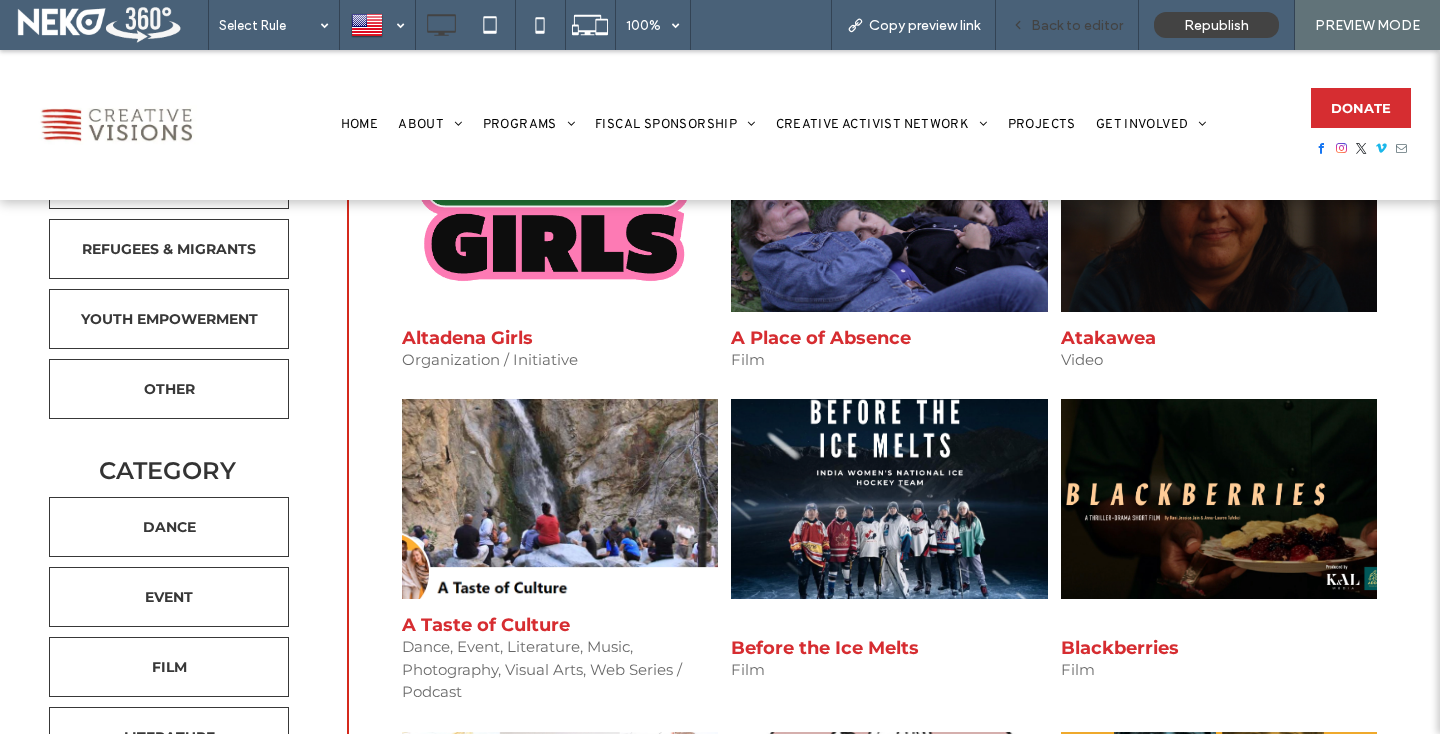 click on "Back to editor" at bounding box center (1077, 25) 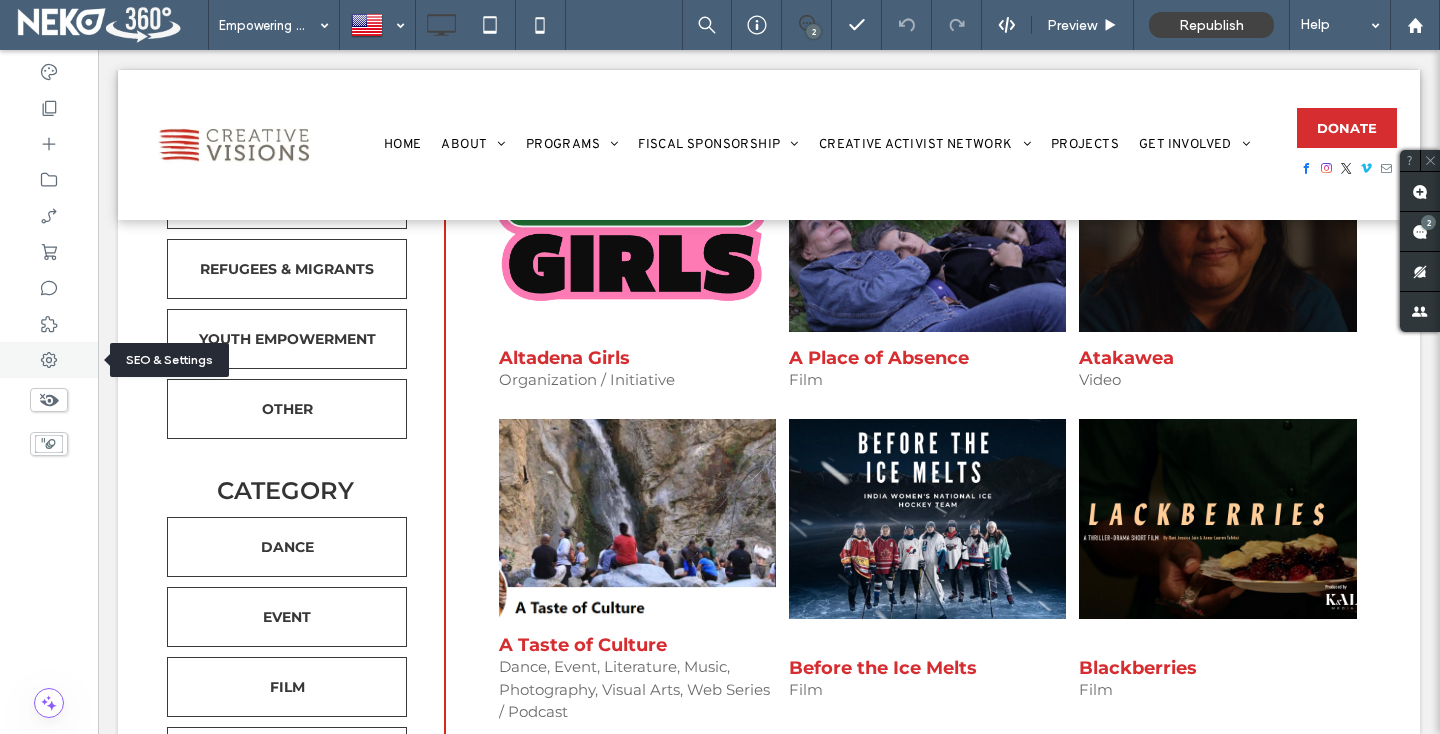 click at bounding box center [49, 360] 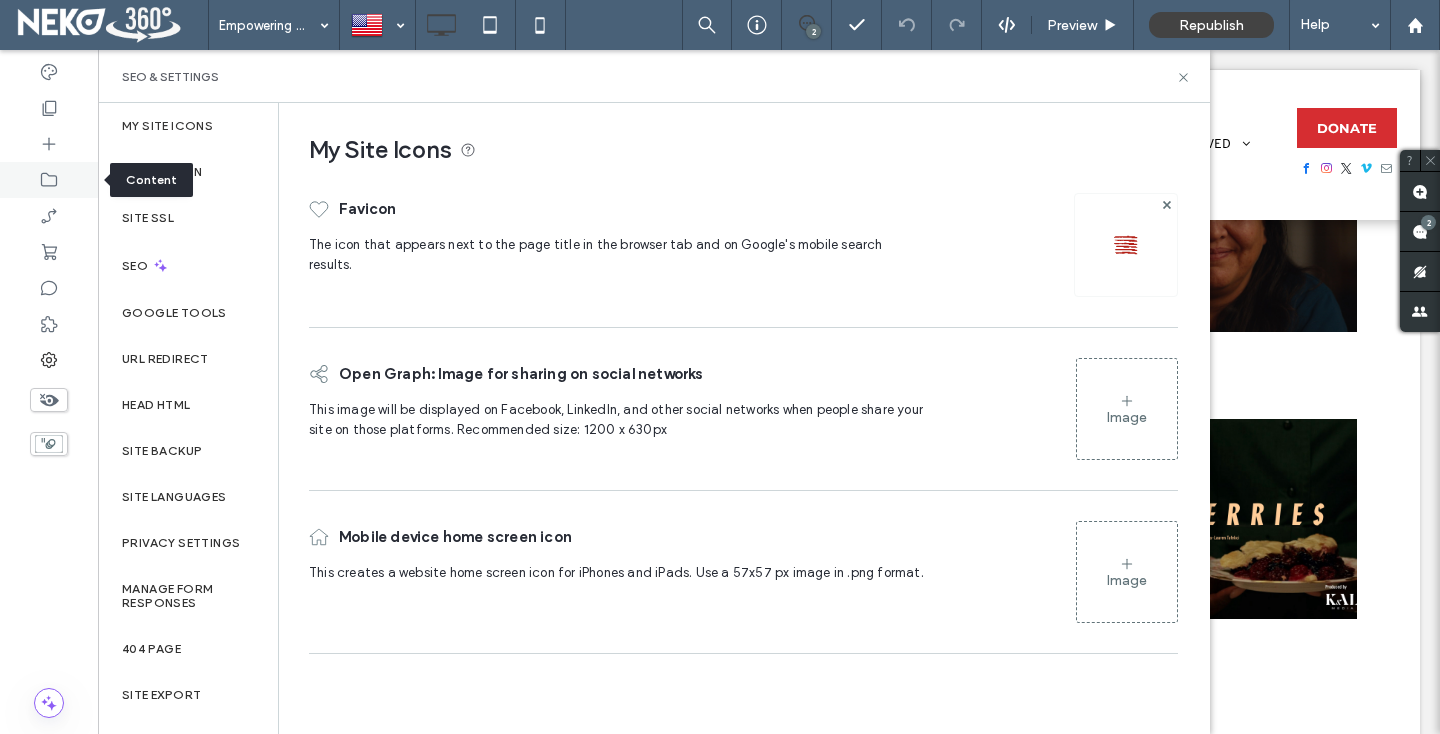 click at bounding box center [49, 180] 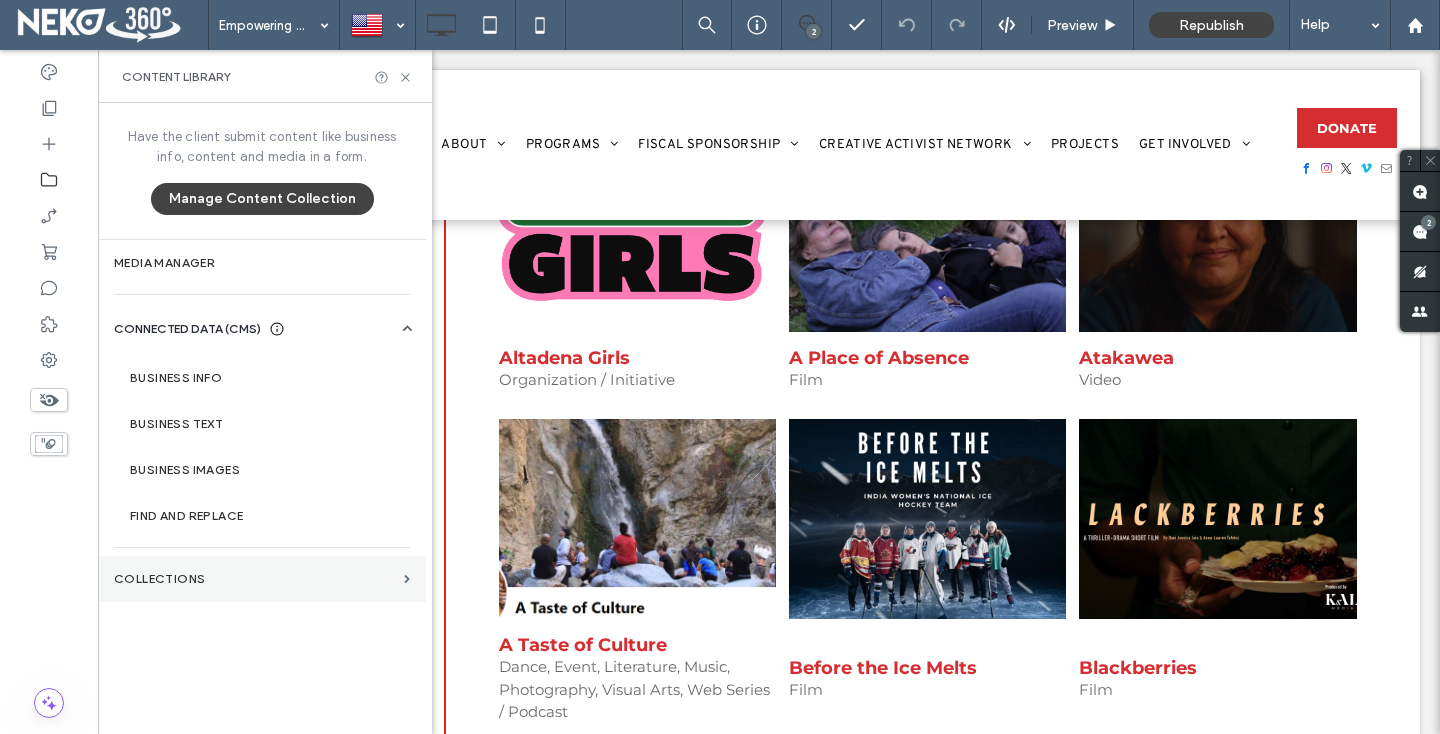 click on "Collections" at bounding box center [255, 579] 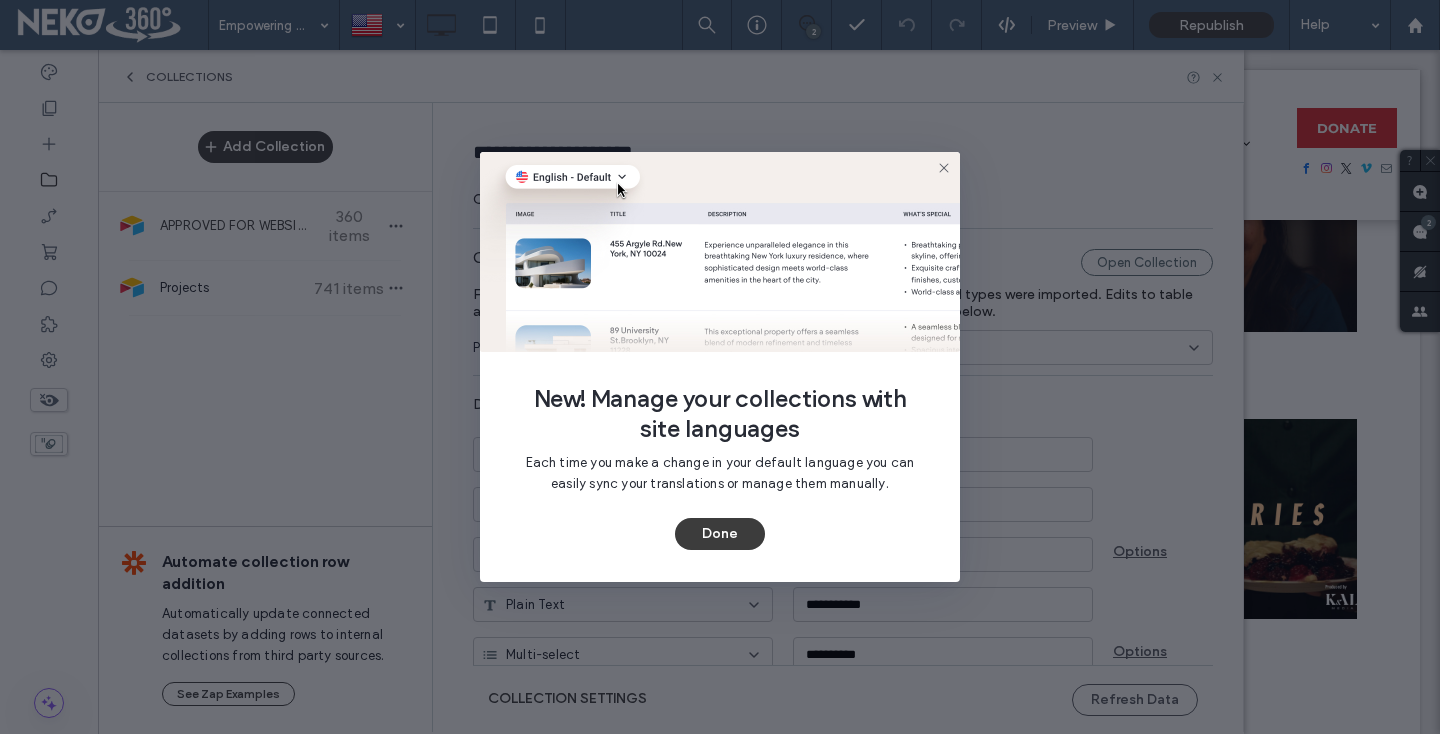 click on "Done" at bounding box center (720, 534) 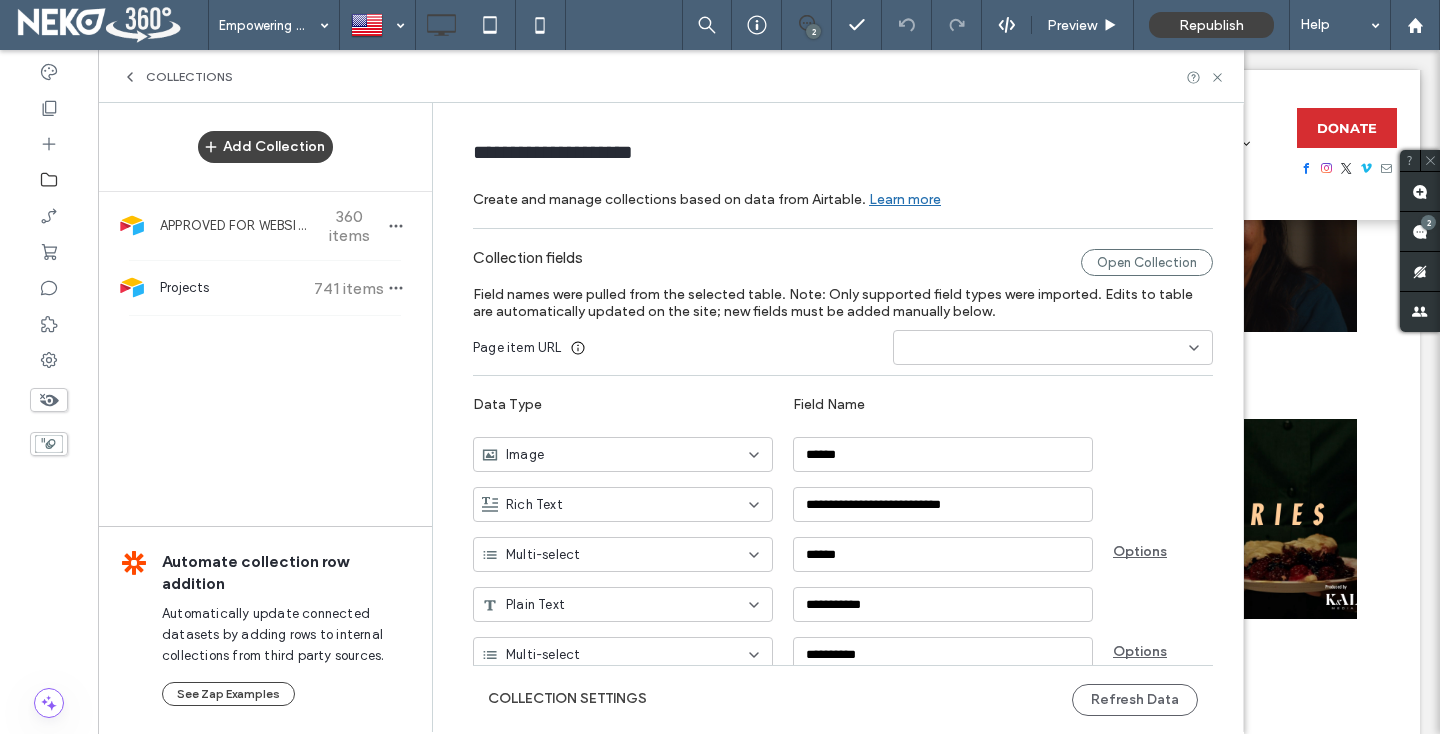 click on "APPROVED FOR WEBSITE" at bounding box center (234, 226) 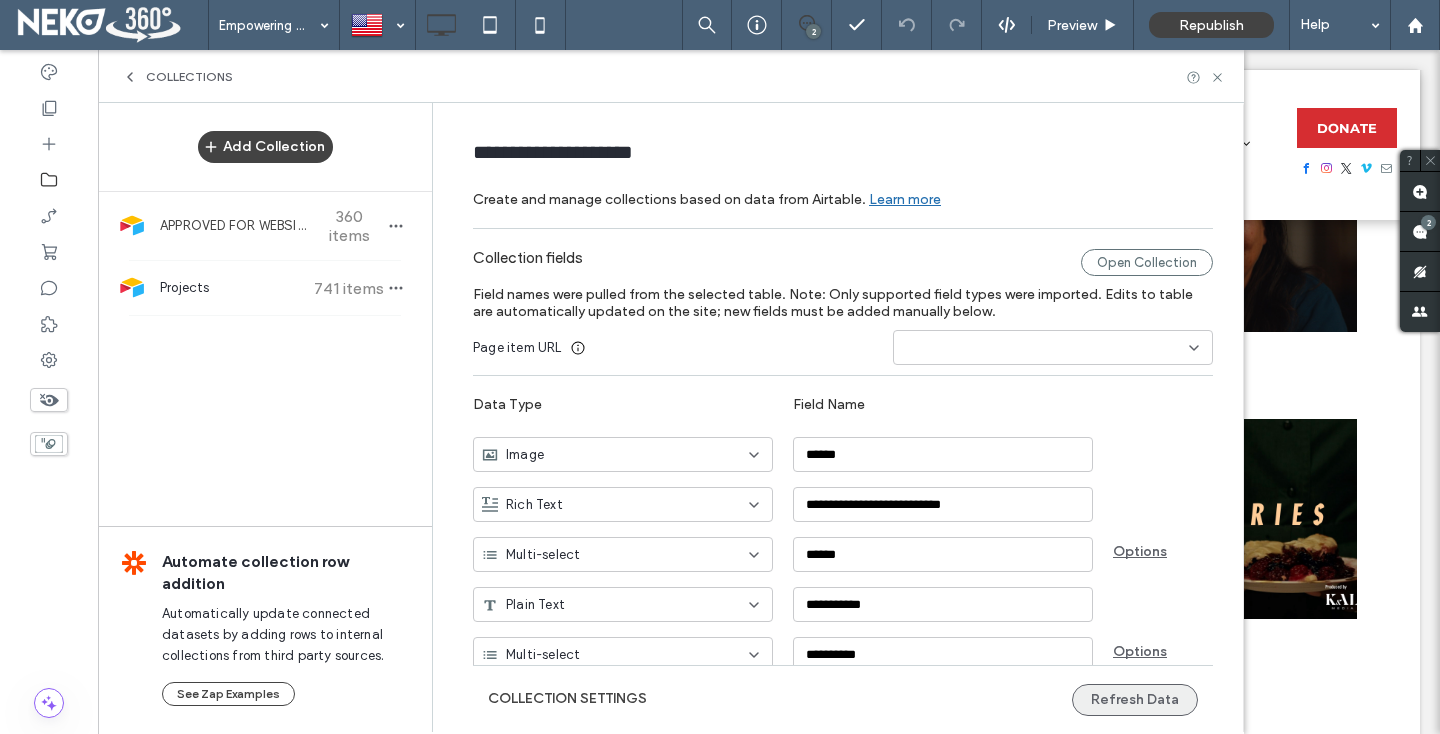 click on "Refresh Data" at bounding box center (1135, 700) 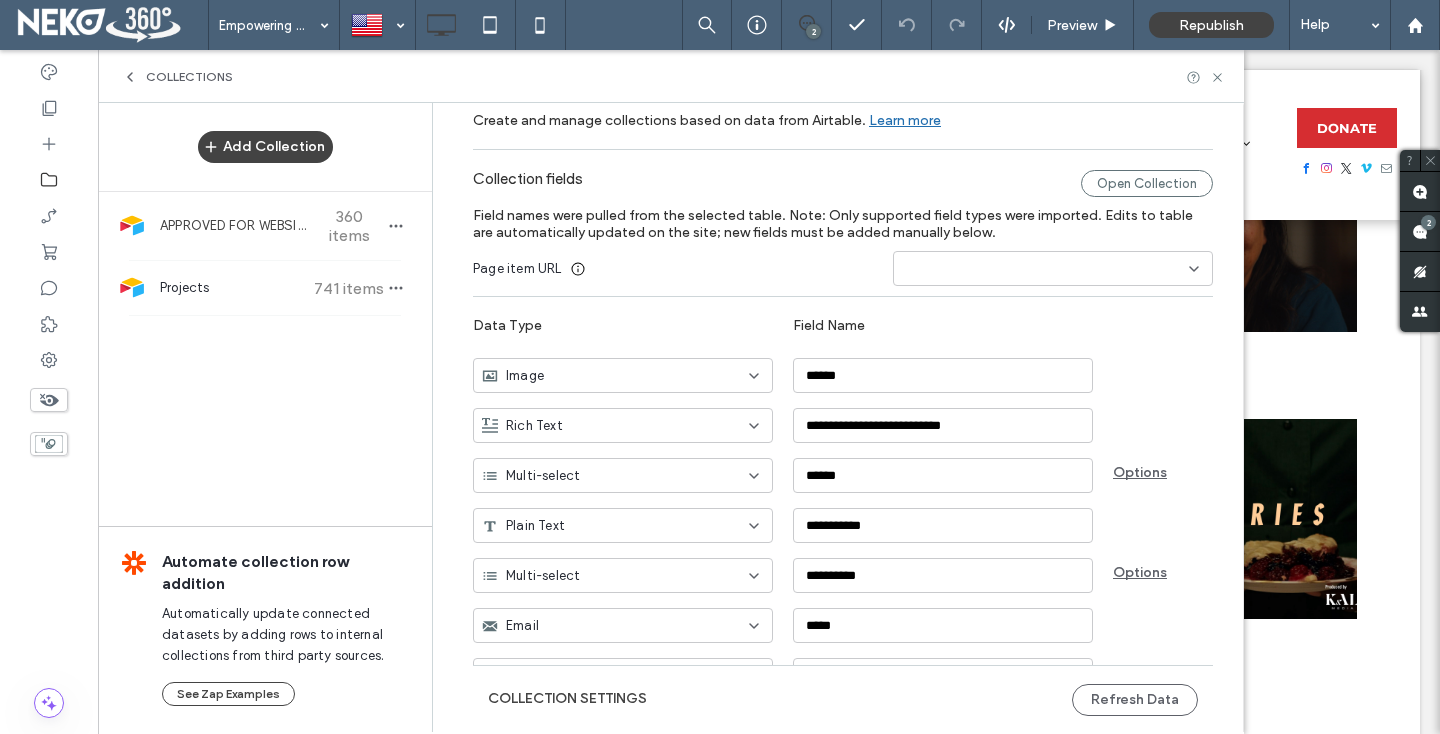 scroll, scrollTop: 23, scrollLeft: 0, axis: vertical 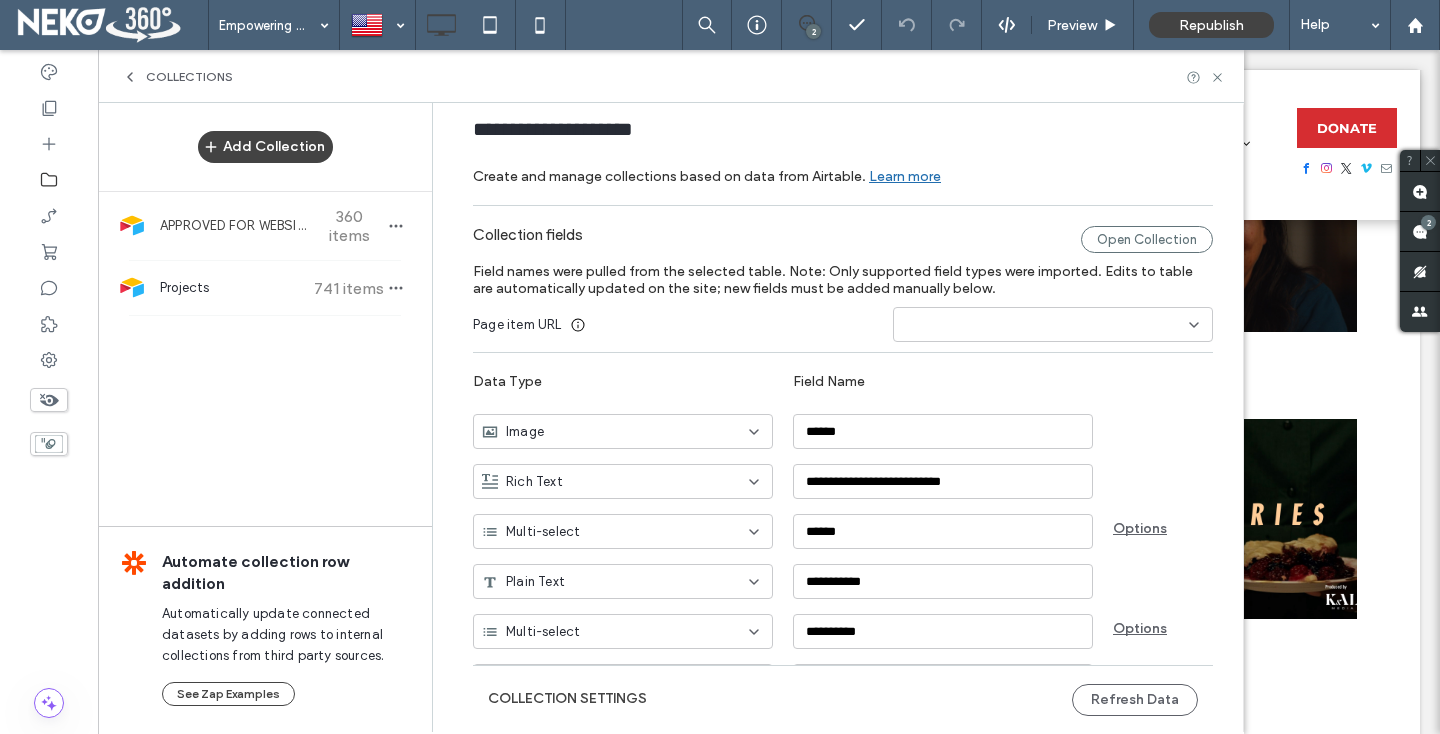 click at bounding box center [1053, 324] 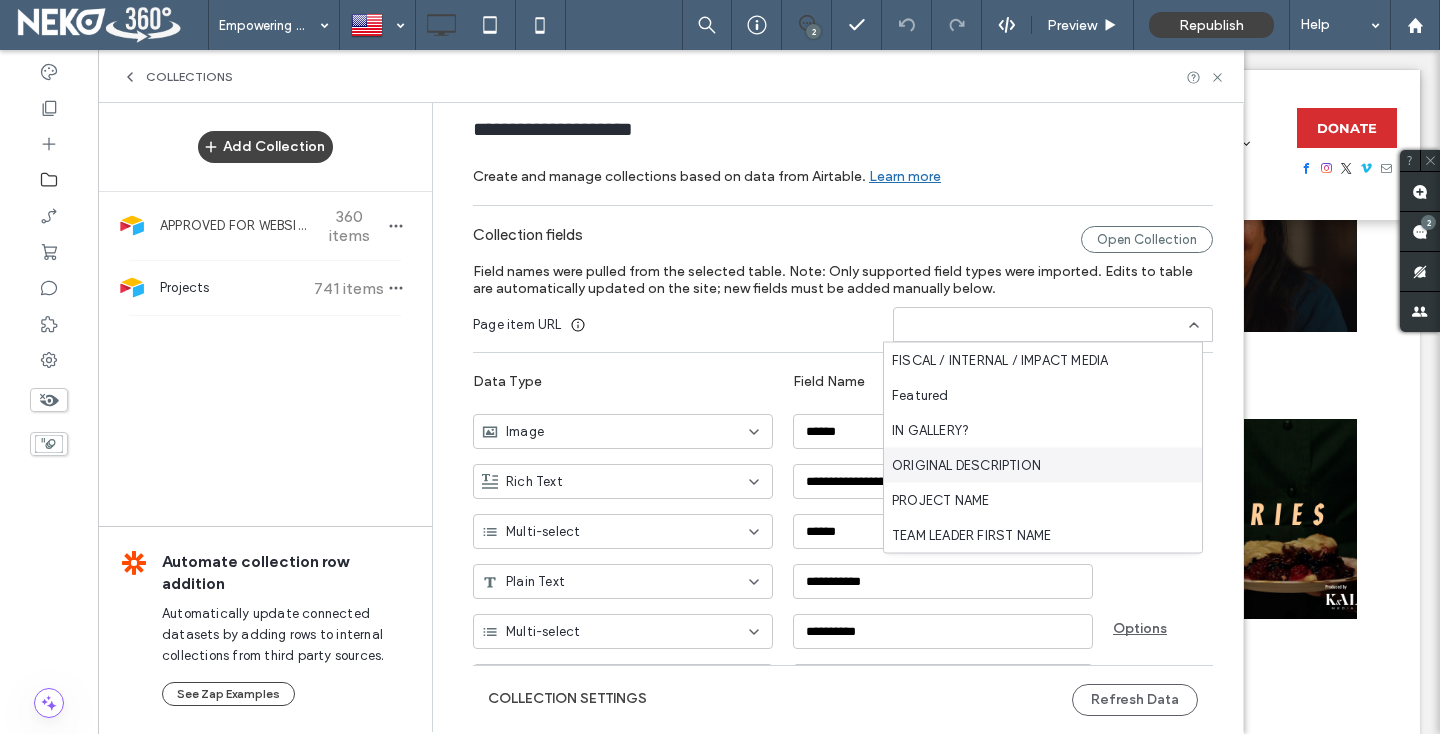 scroll, scrollTop: 105, scrollLeft: 0, axis: vertical 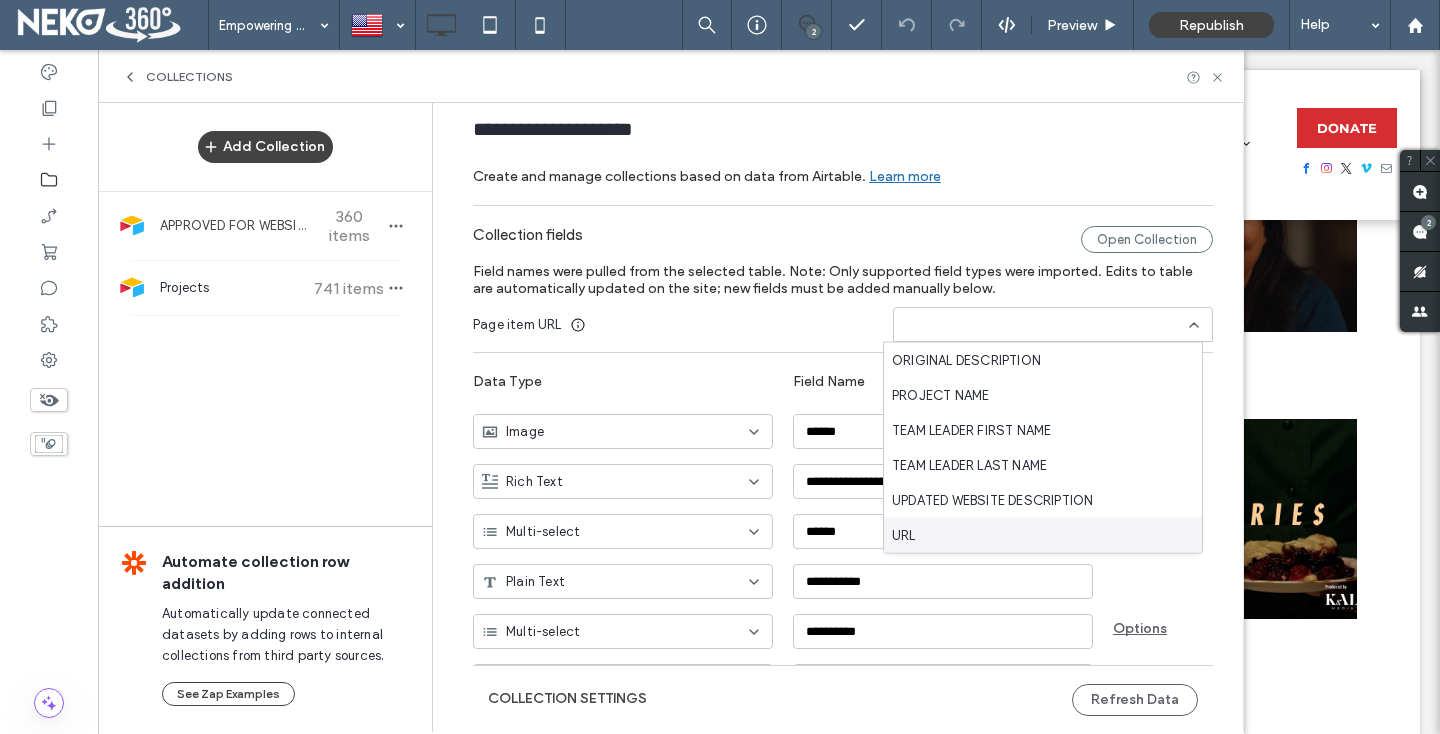 click on "URL" at bounding box center (904, 535) 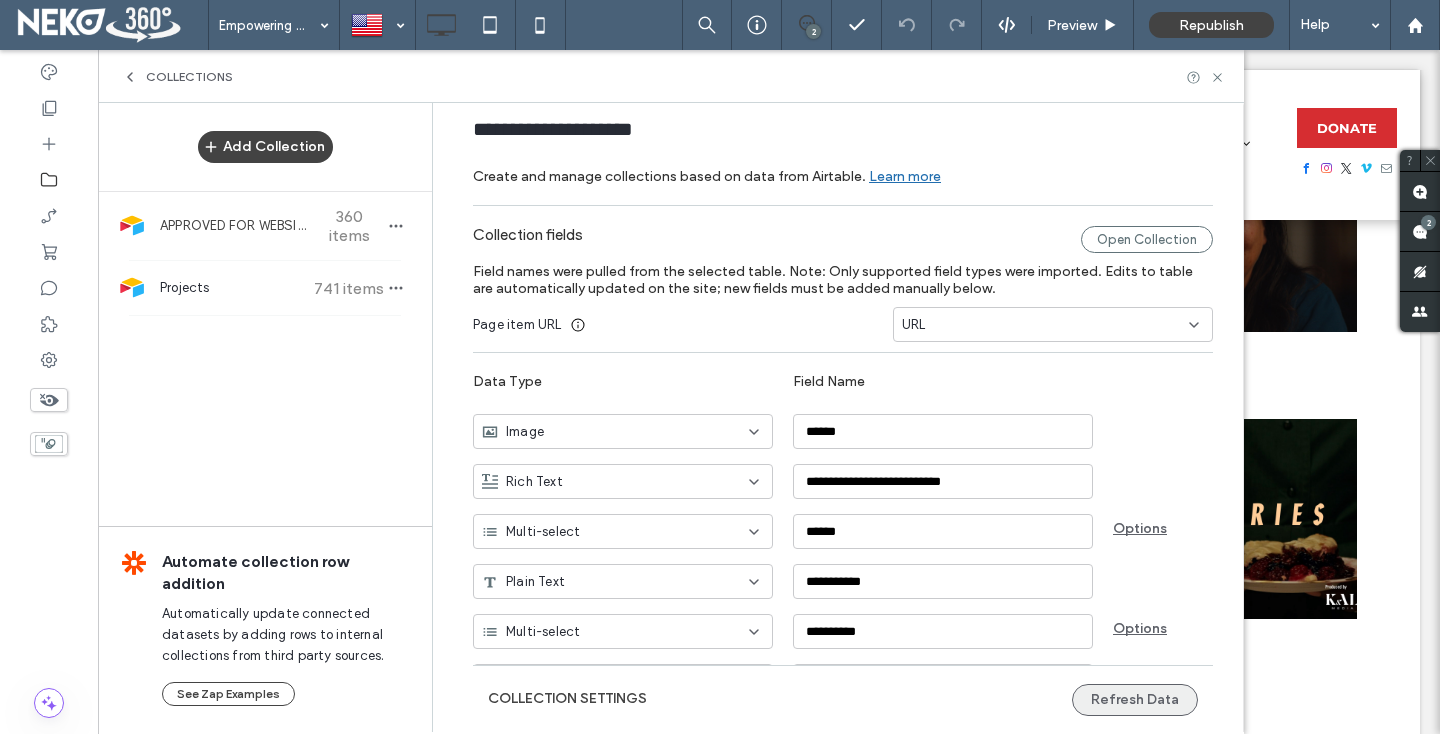 click on "Refresh Data" at bounding box center (1135, 700) 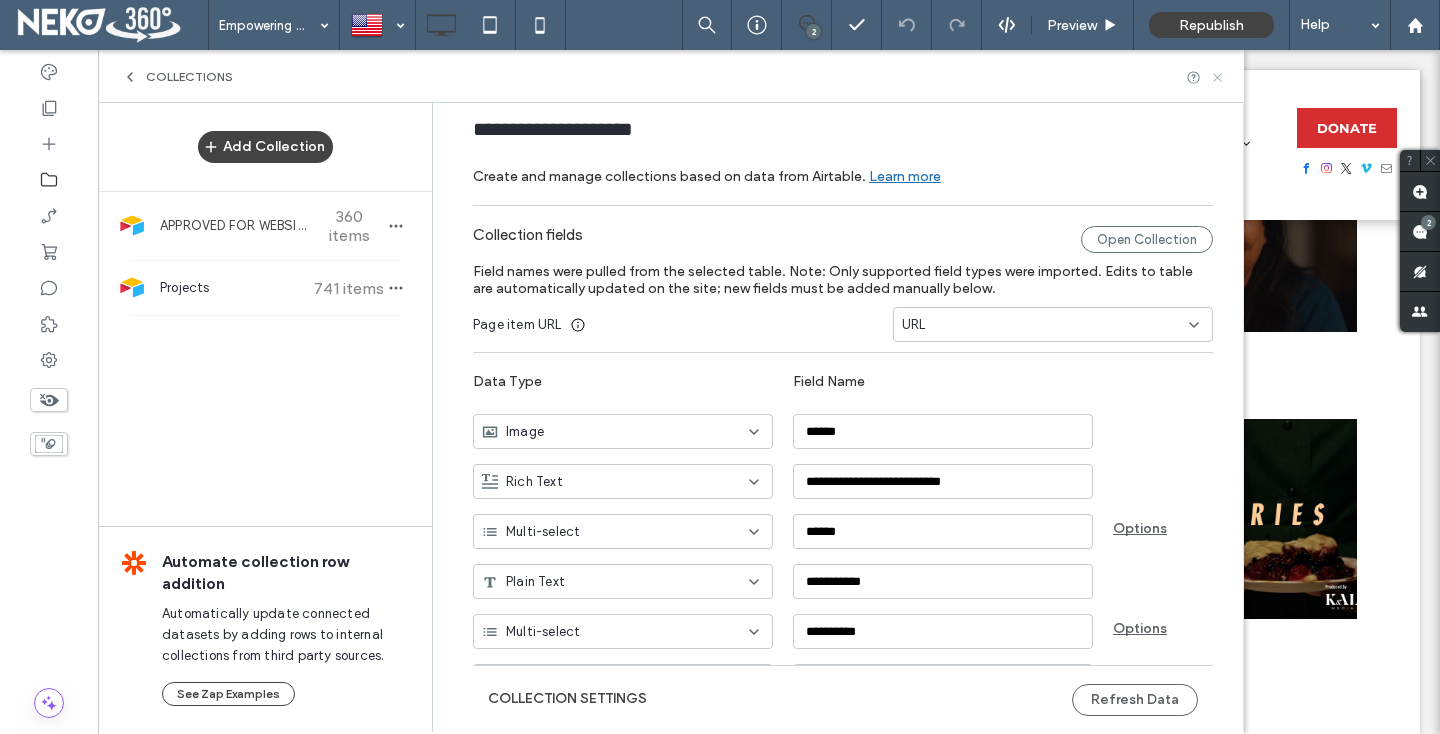 click 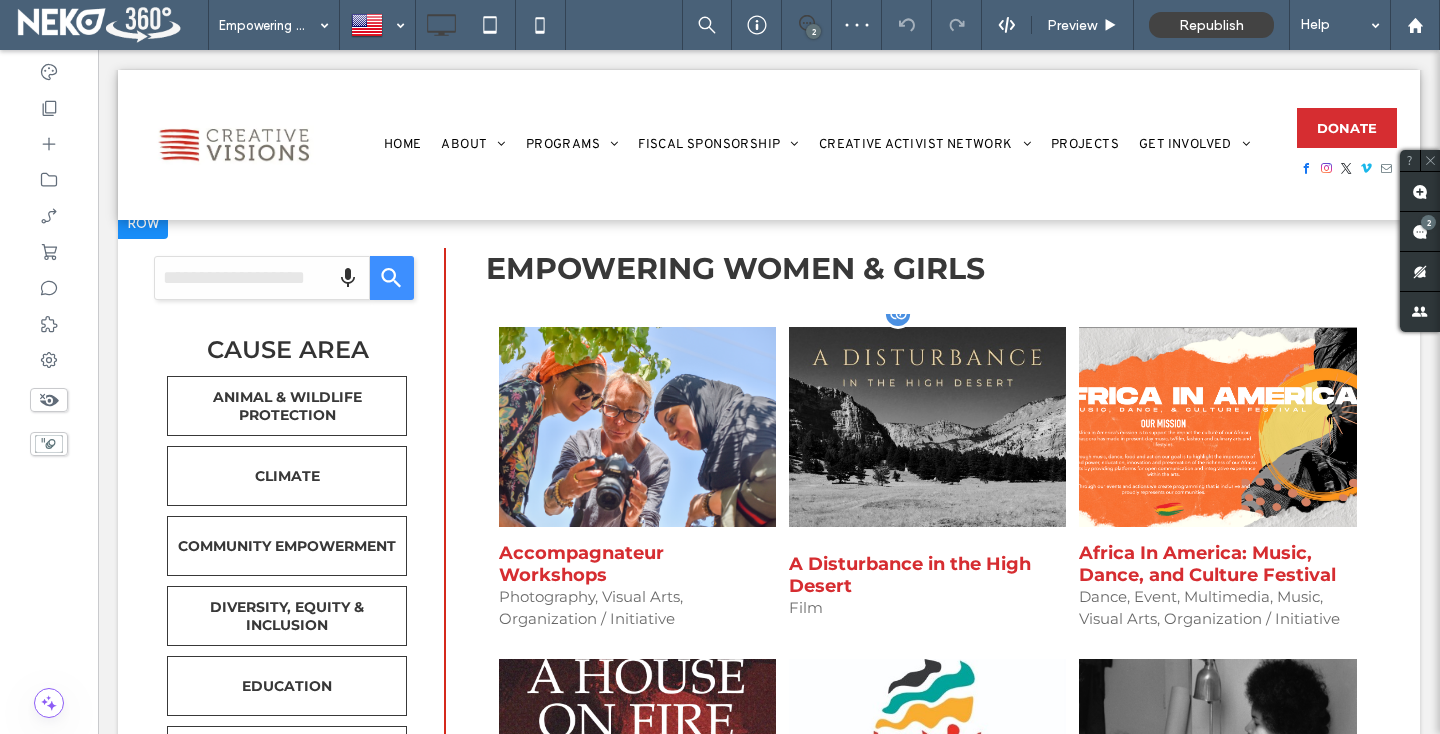 scroll, scrollTop: 461, scrollLeft: 0, axis: vertical 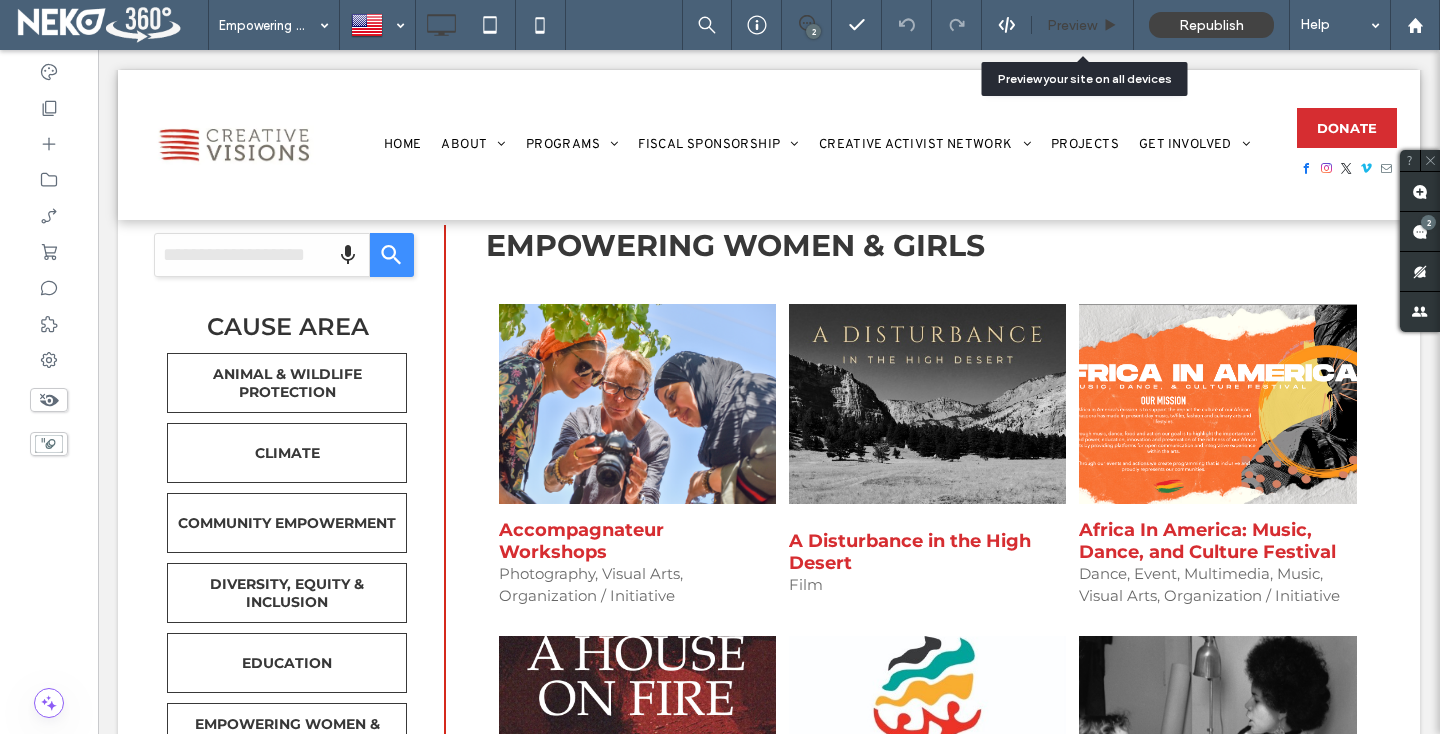 click on "Preview" at bounding box center [1072, 25] 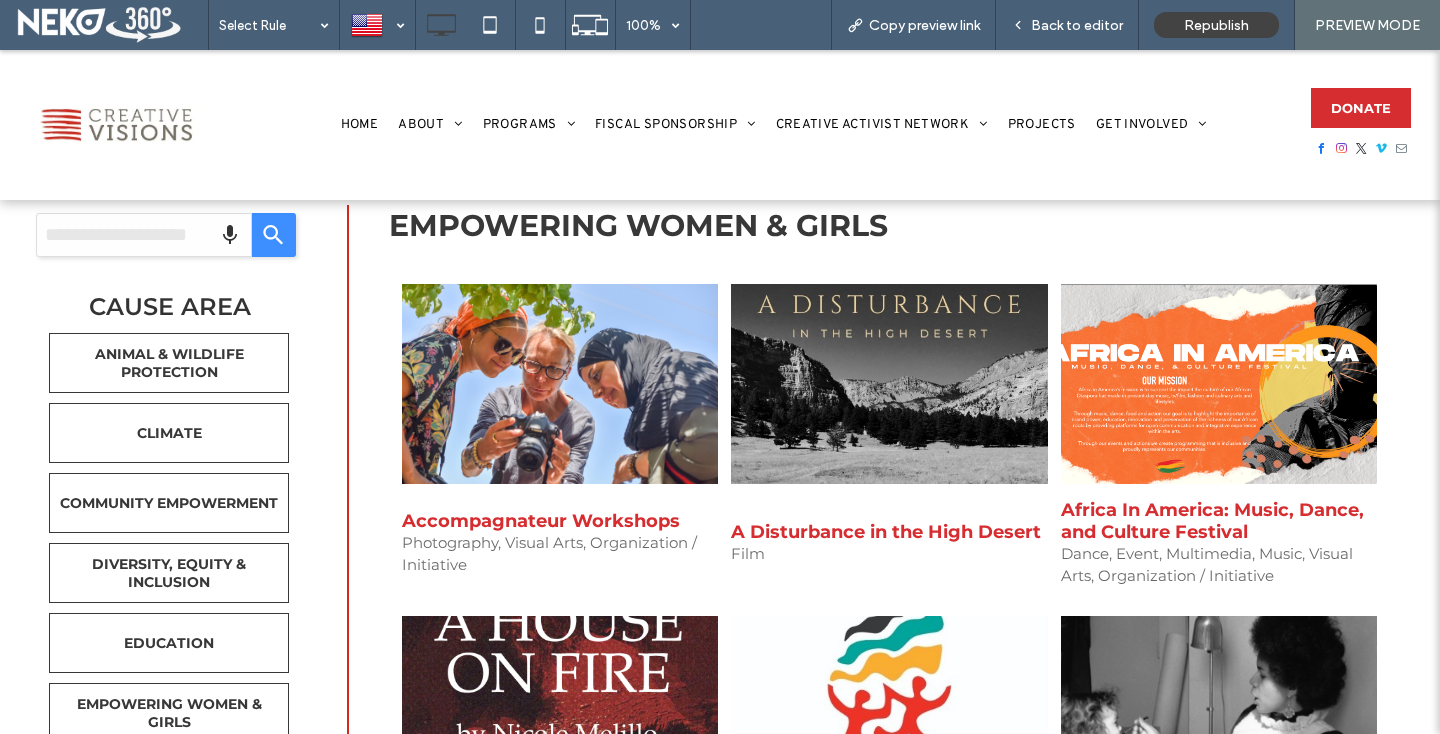 click 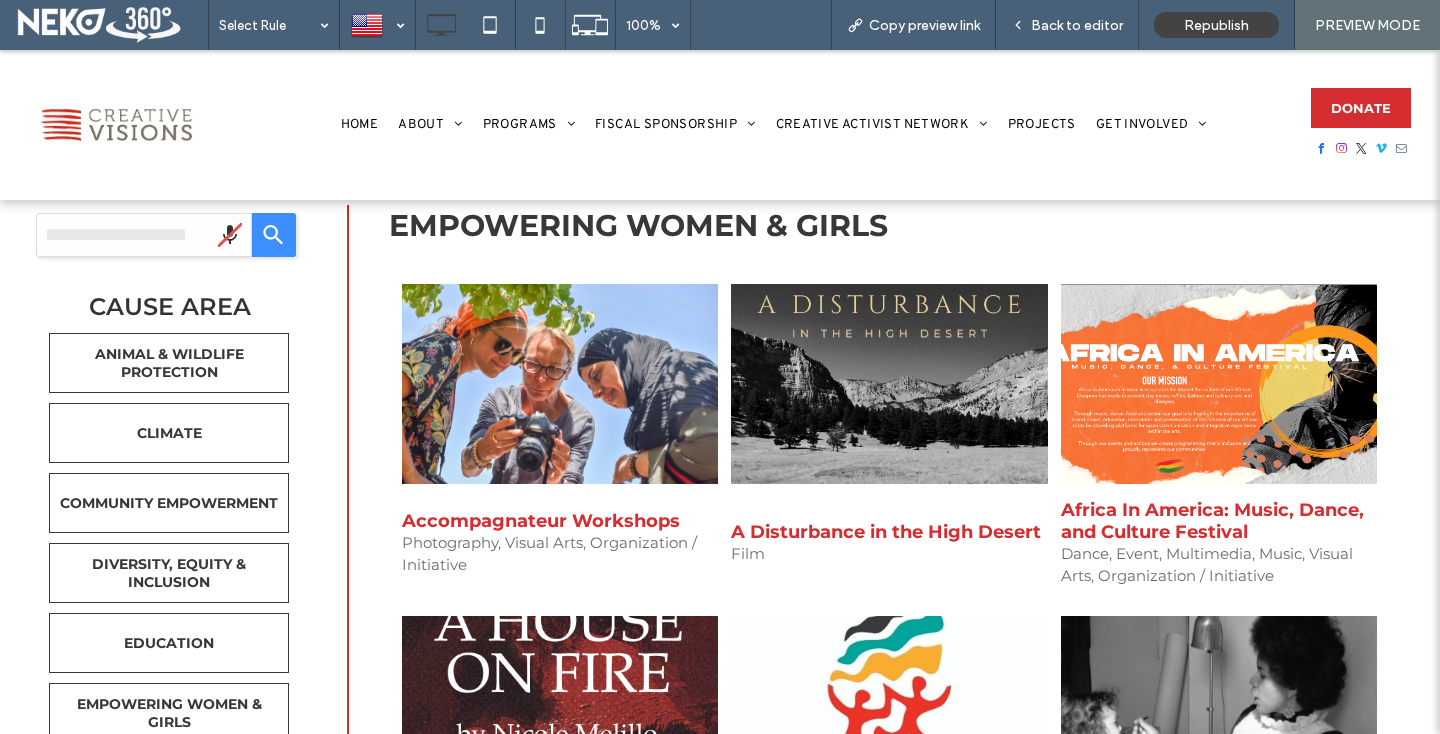 click at bounding box center [144, 235] 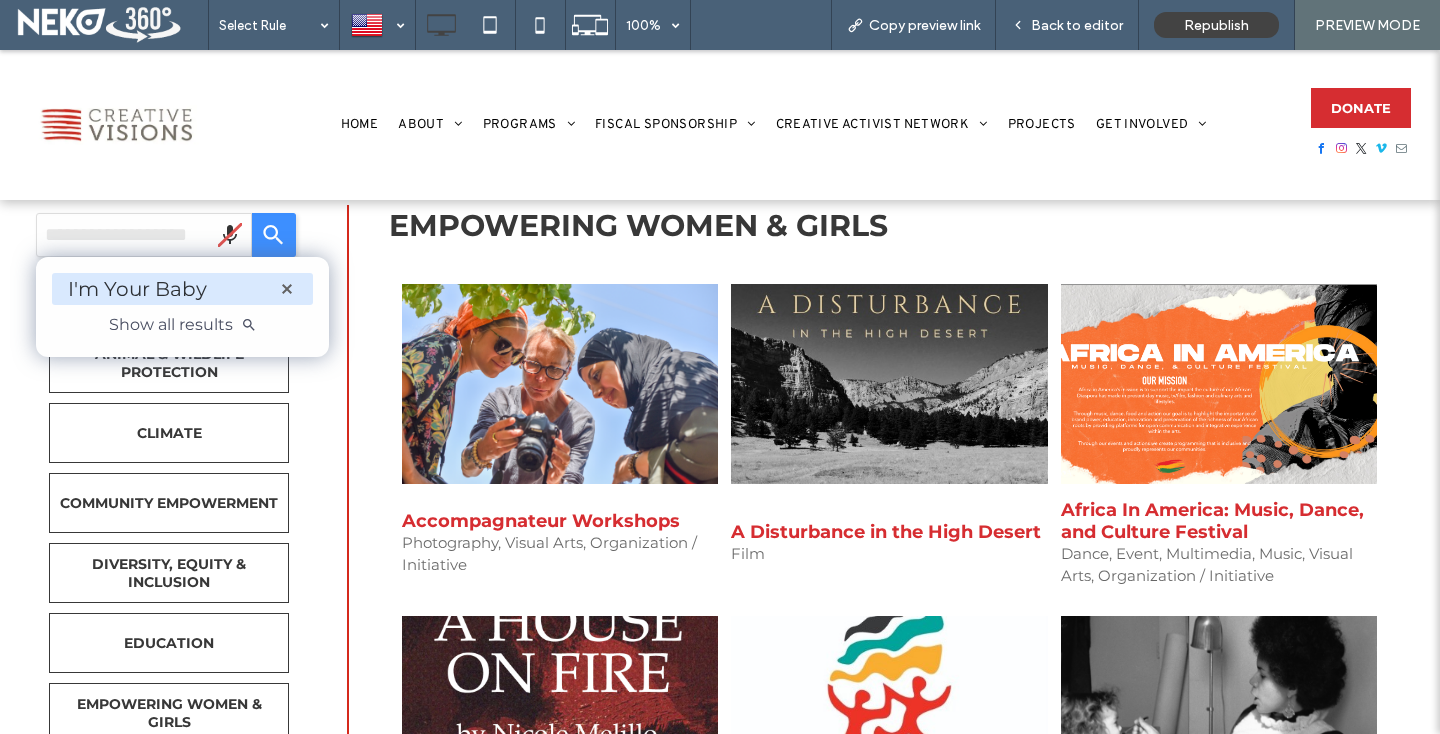 click on "I'm Your Baby" at bounding box center [171, 289] 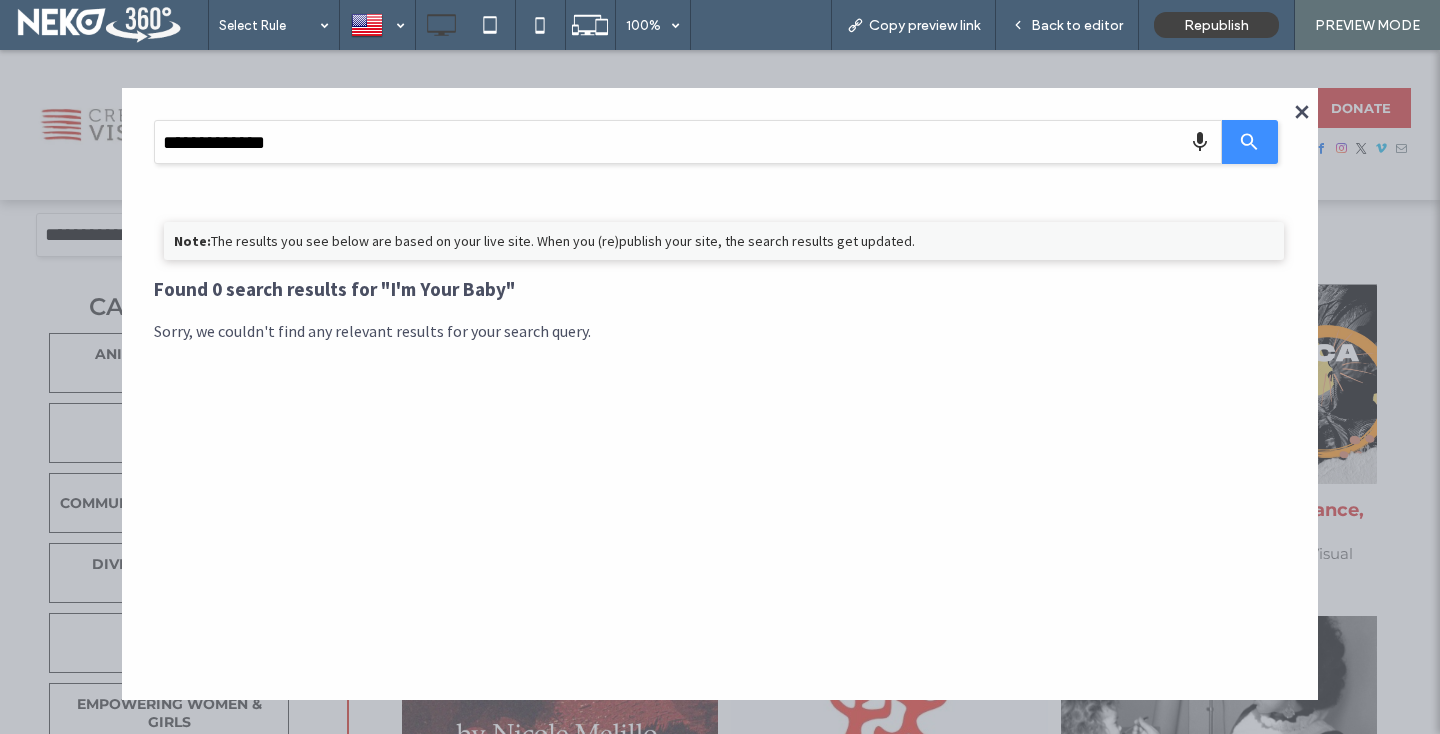 click 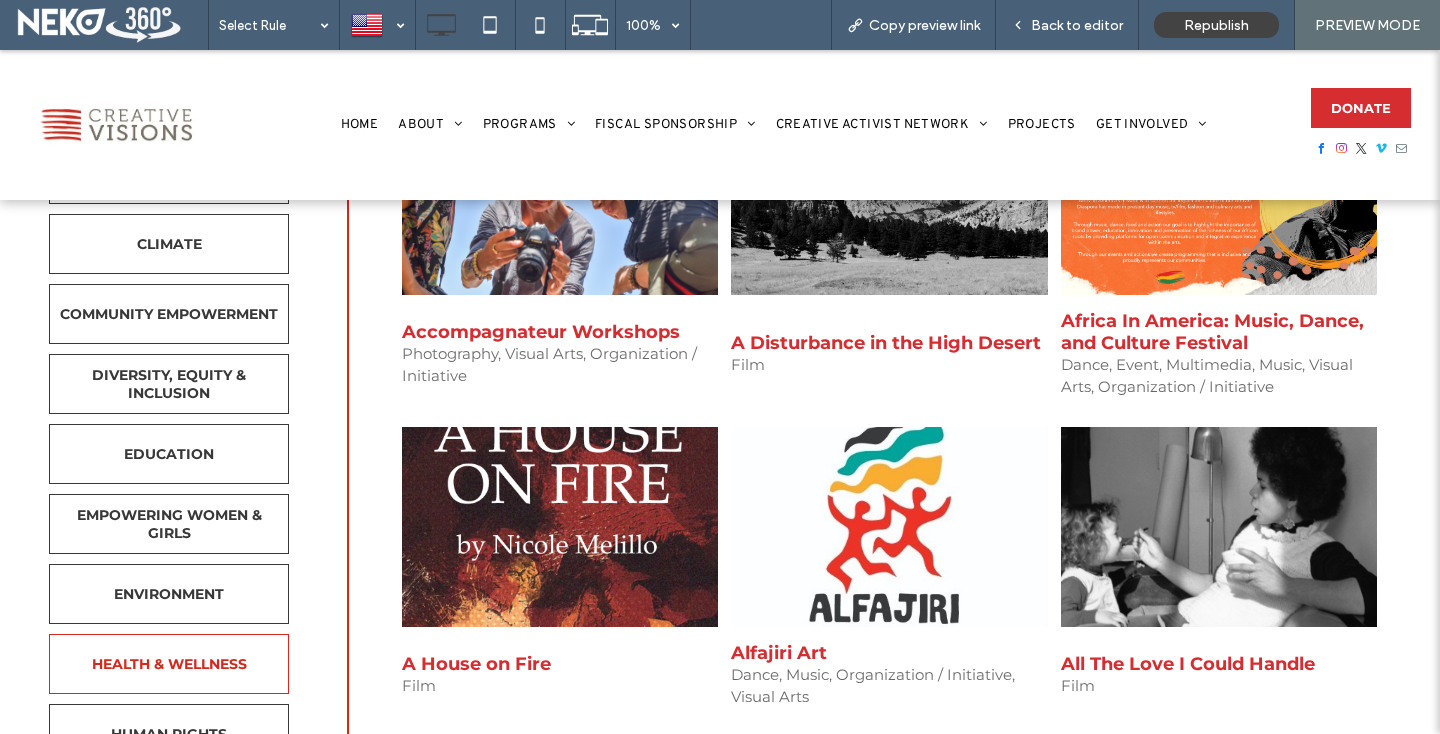 scroll, scrollTop: 670, scrollLeft: 0, axis: vertical 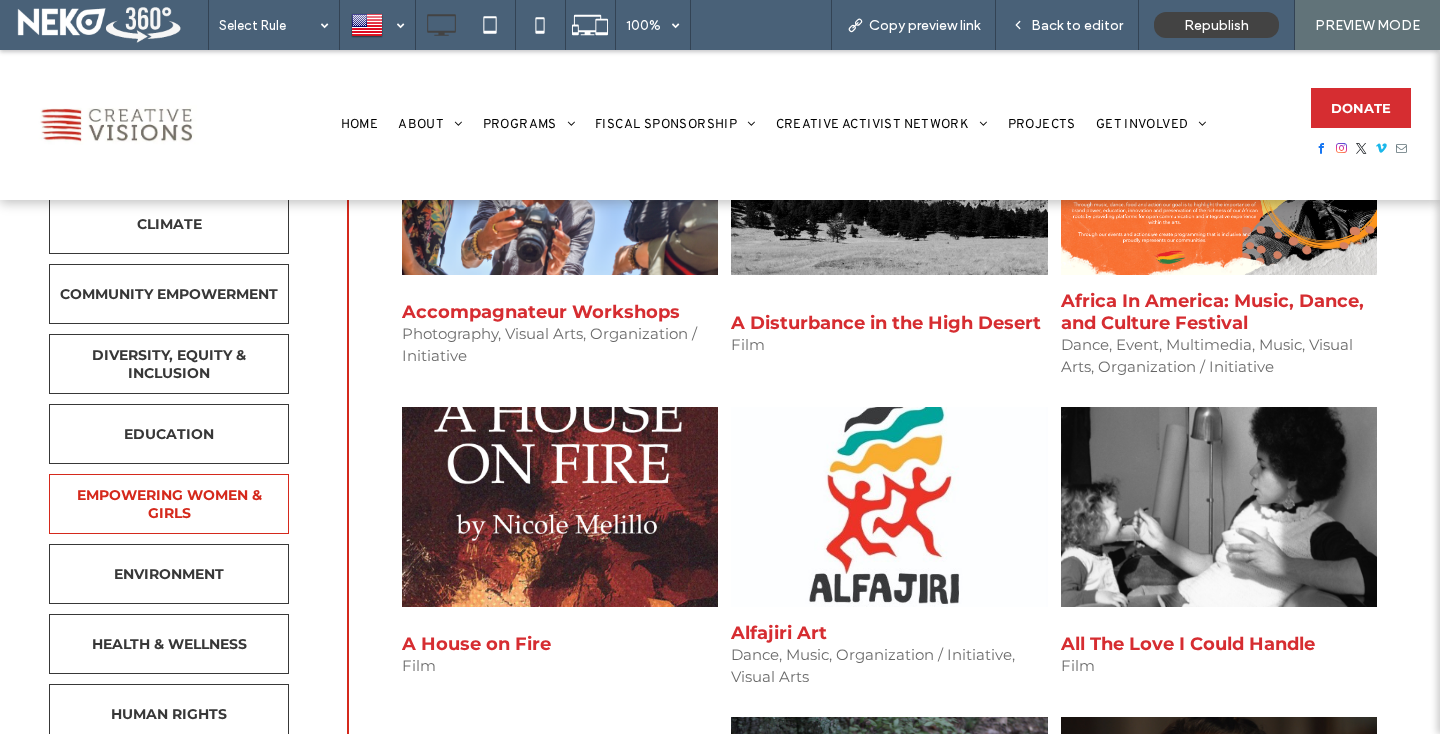 click on "EMPOWERING WOMEN & GIRLS" at bounding box center (169, 504) 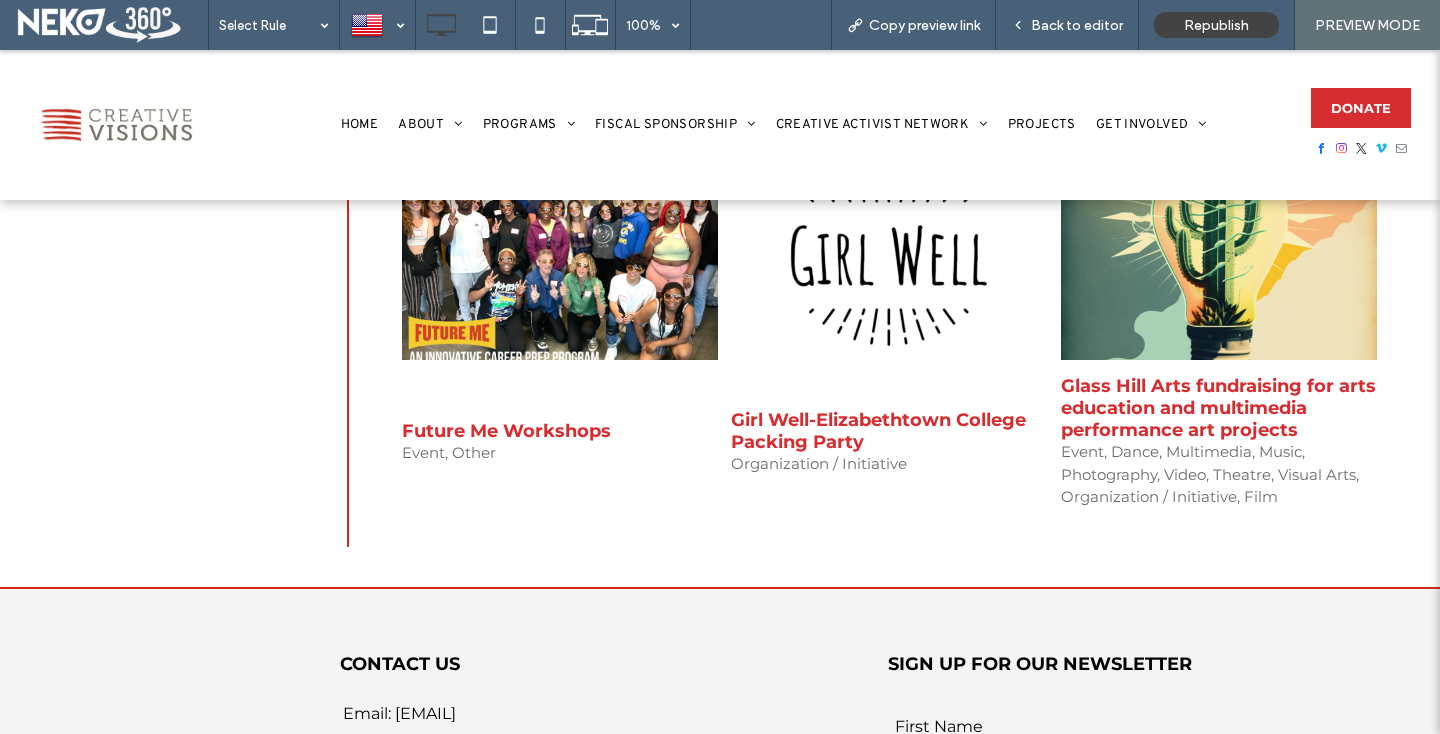scroll, scrollTop: 3289, scrollLeft: 0, axis: vertical 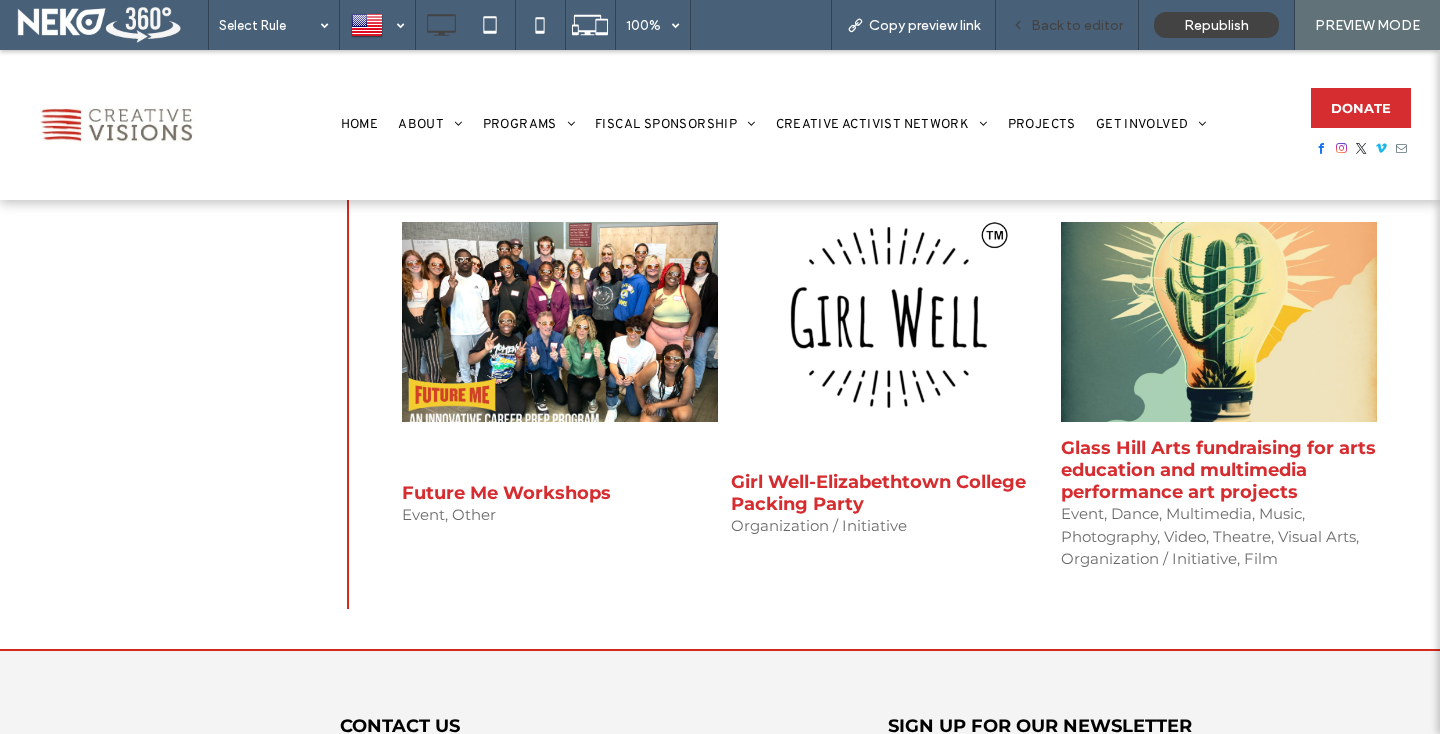 click on "Back to editor" at bounding box center [1077, 25] 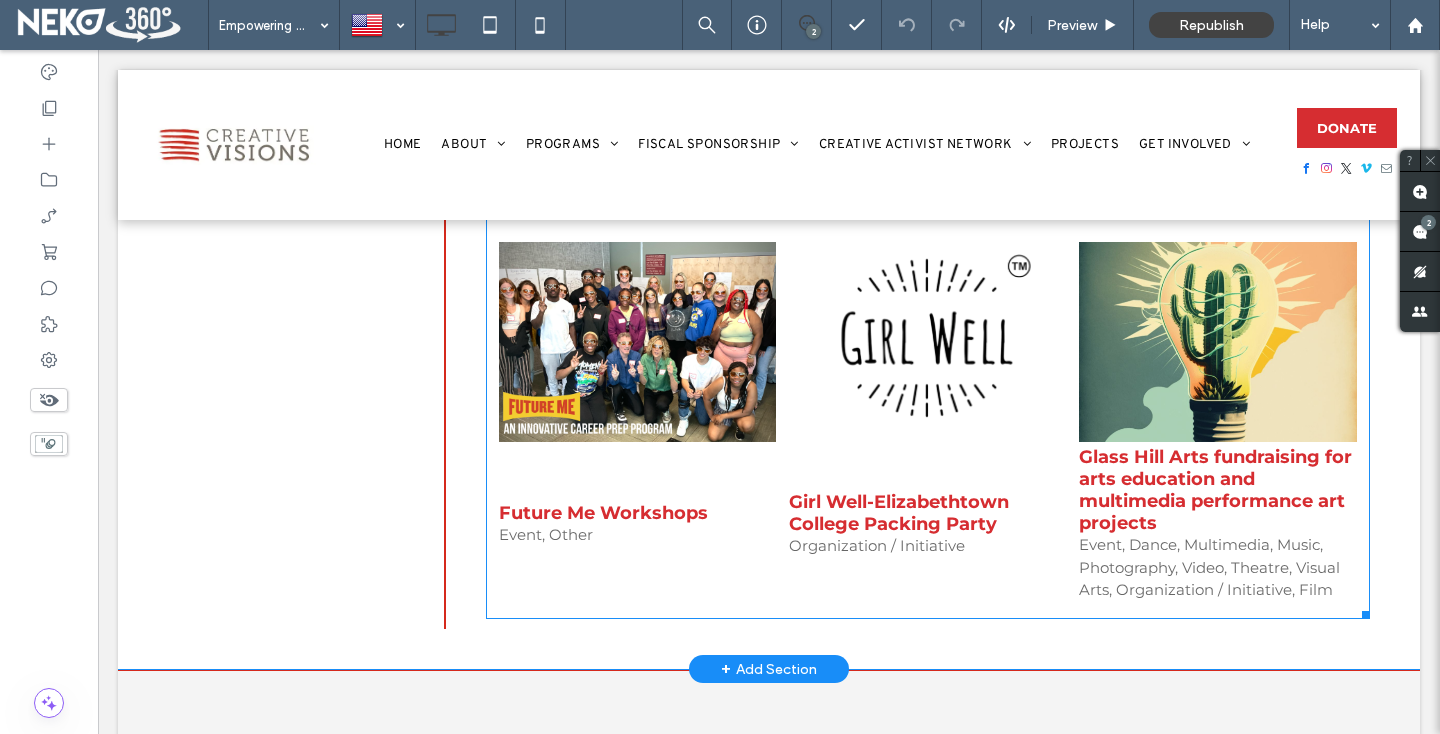 click at bounding box center (927, 342) 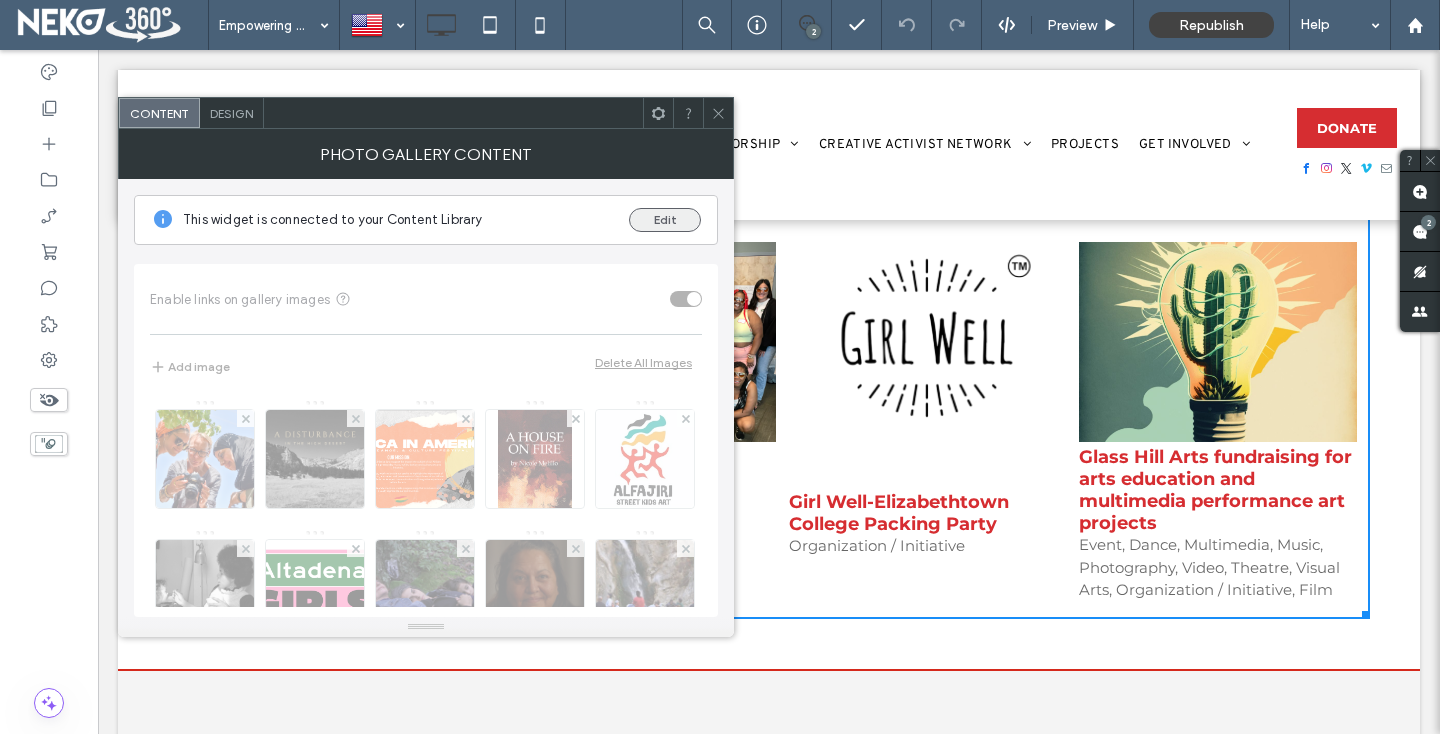 click on "Edit" at bounding box center (665, 220) 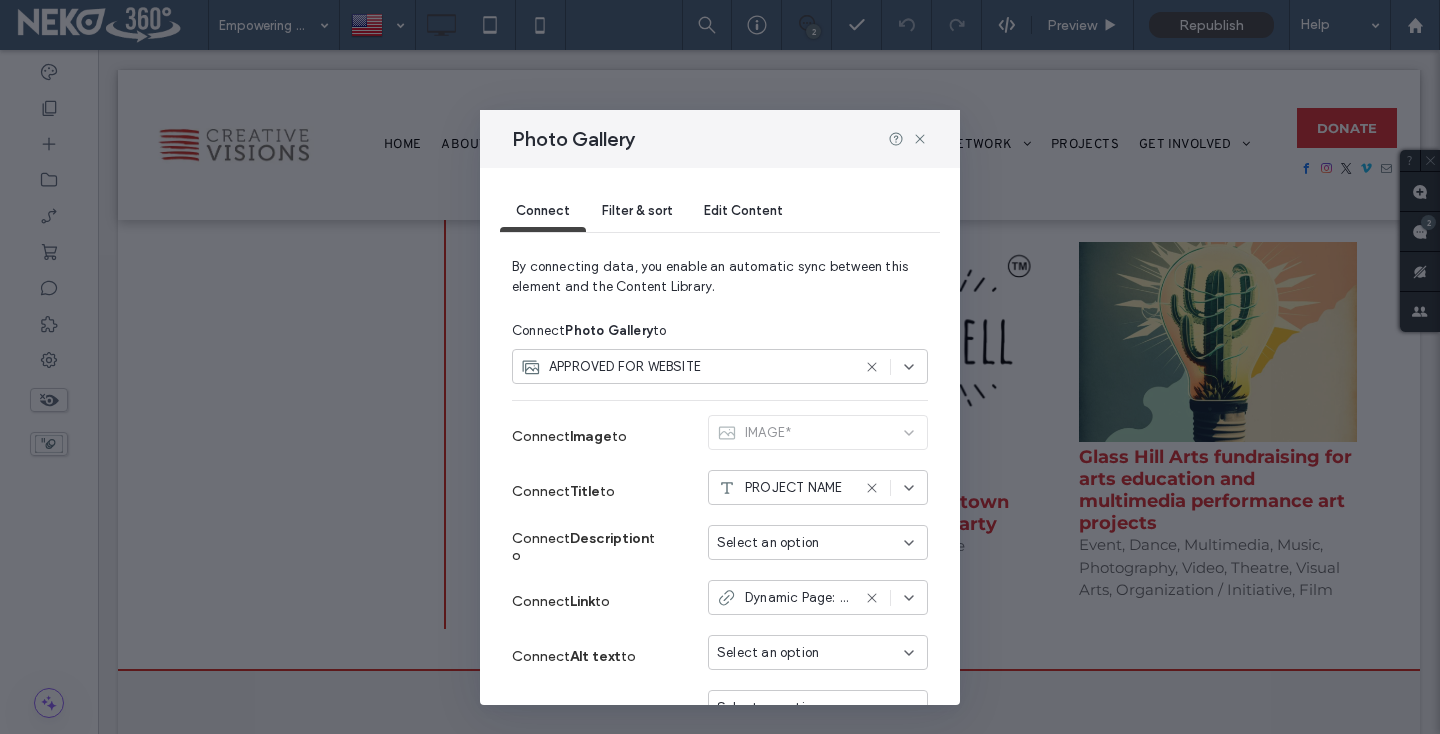 click on "Filter & sort" at bounding box center (637, 212) 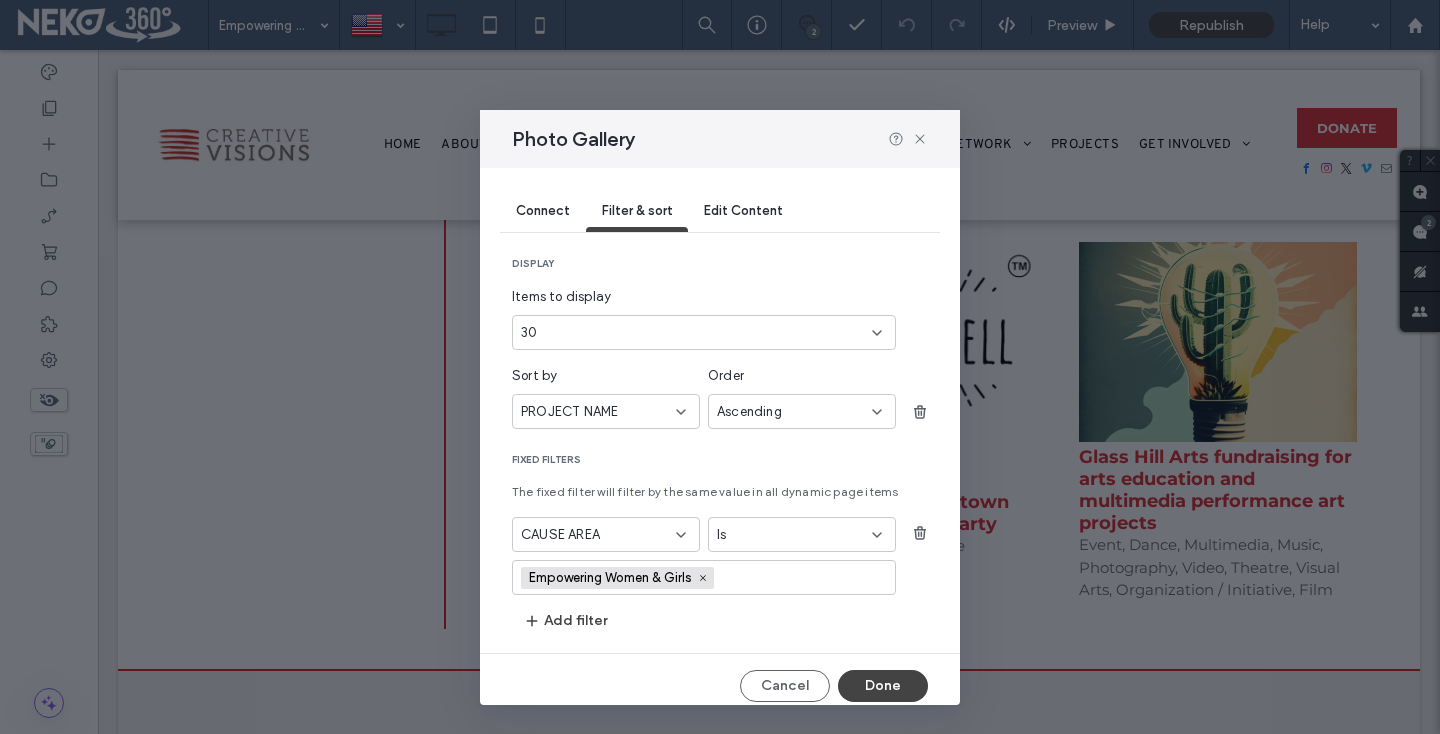 click on "Connect" at bounding box center (543, 210) 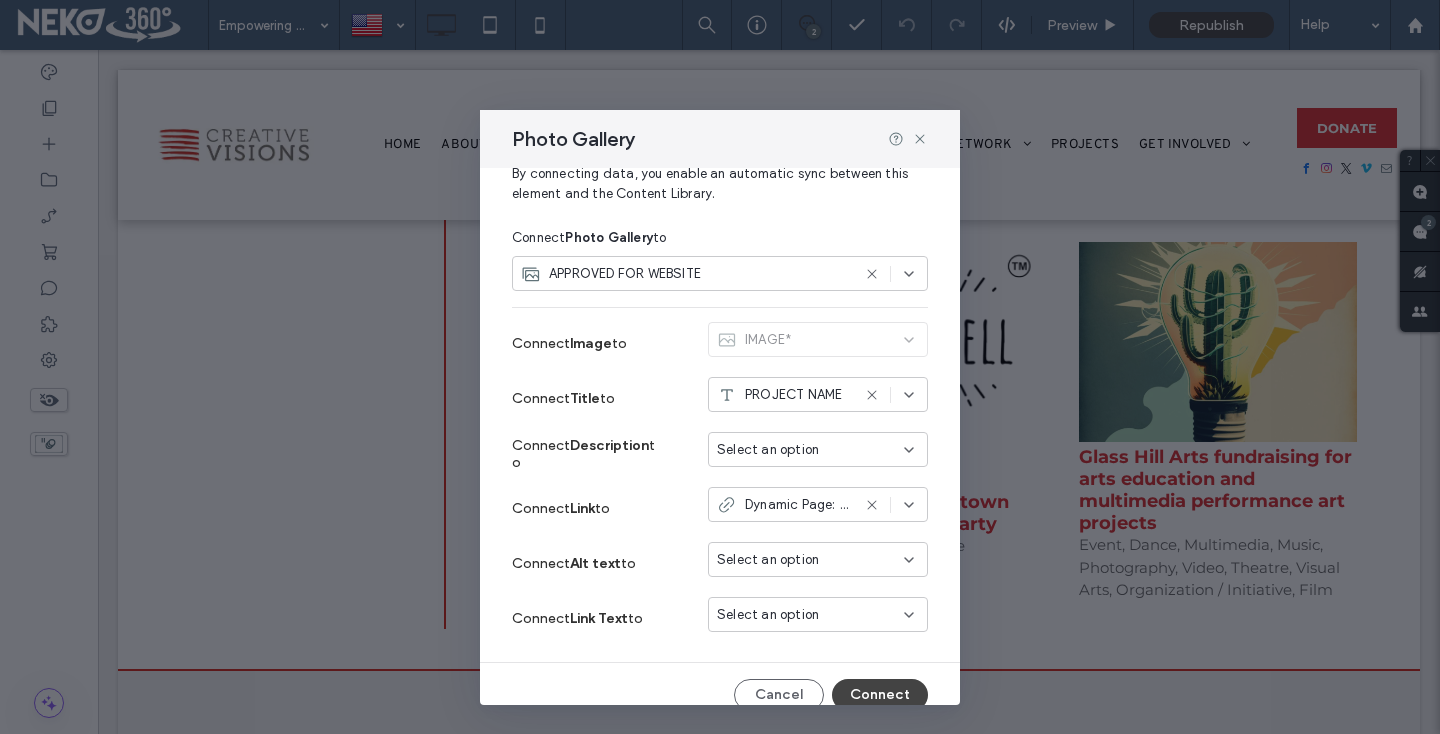 scroll, scrollTop: 0, scrollLeft: 0, axis: both 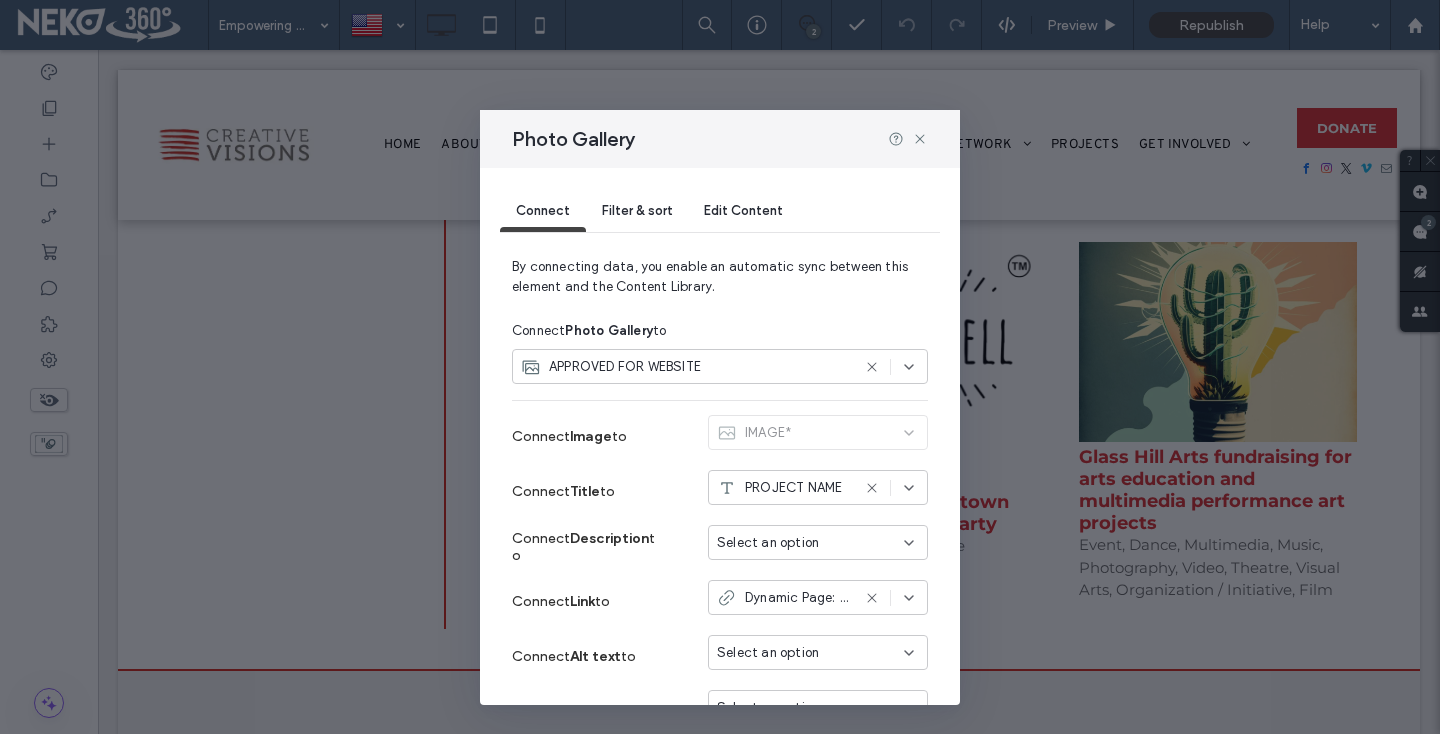 click on "Filter & sort" at bounding box center [637, 210] 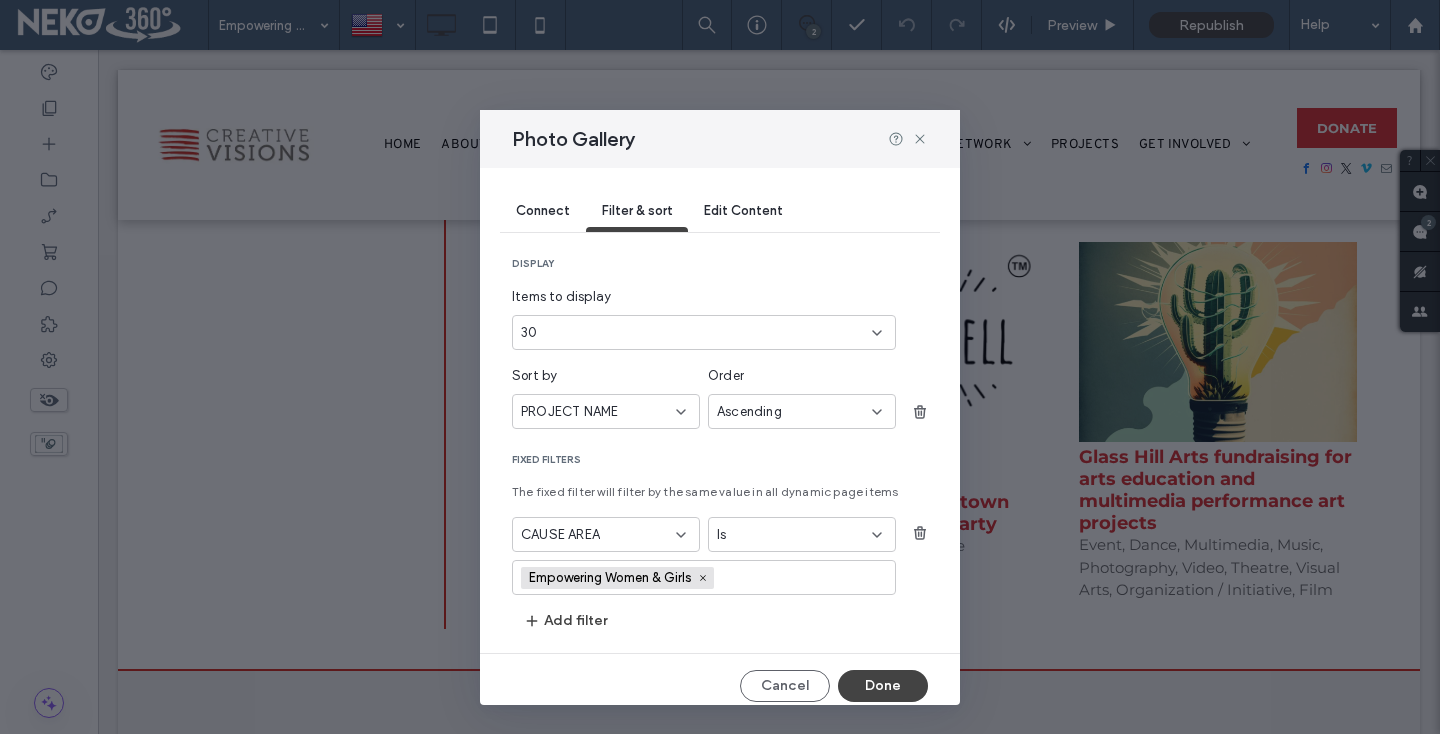 click on "Photo Gallery" at bounding box center [720, 139] 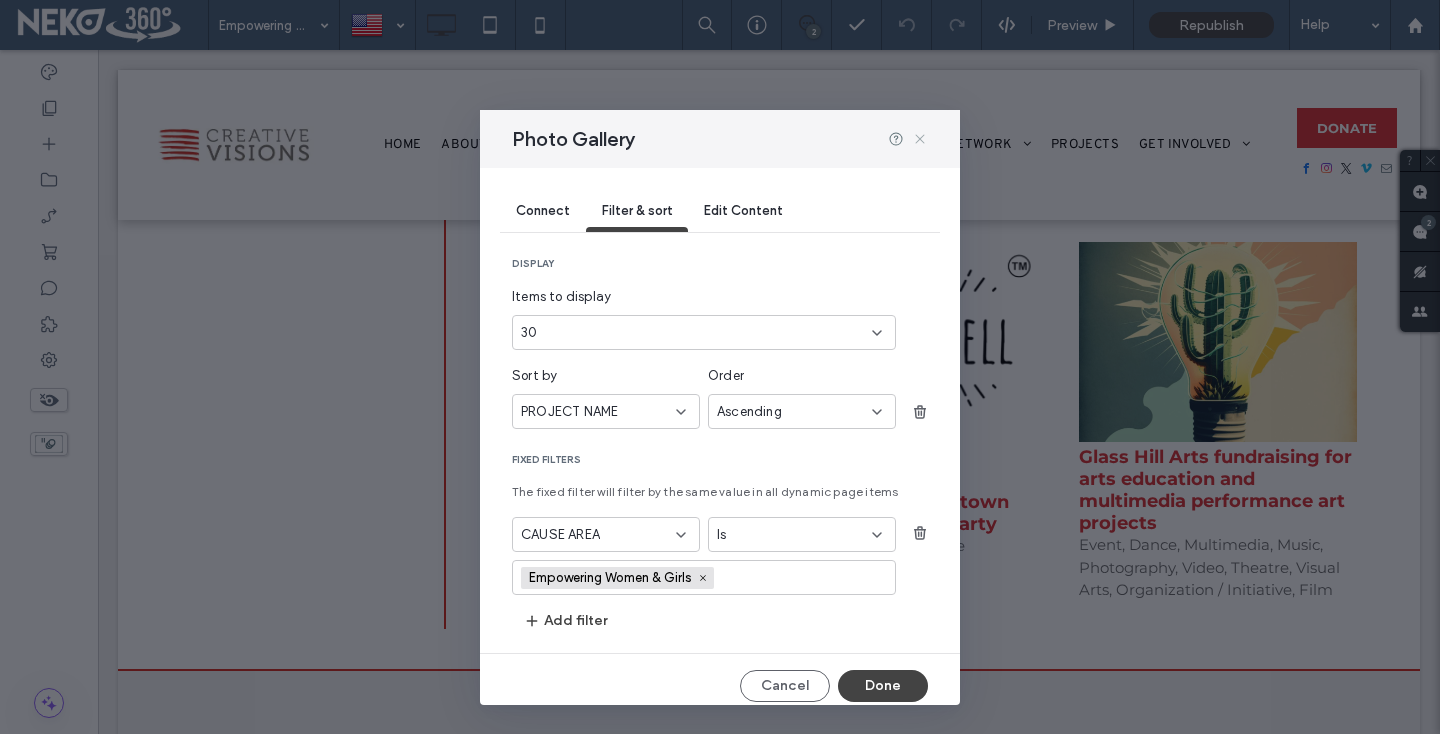 click 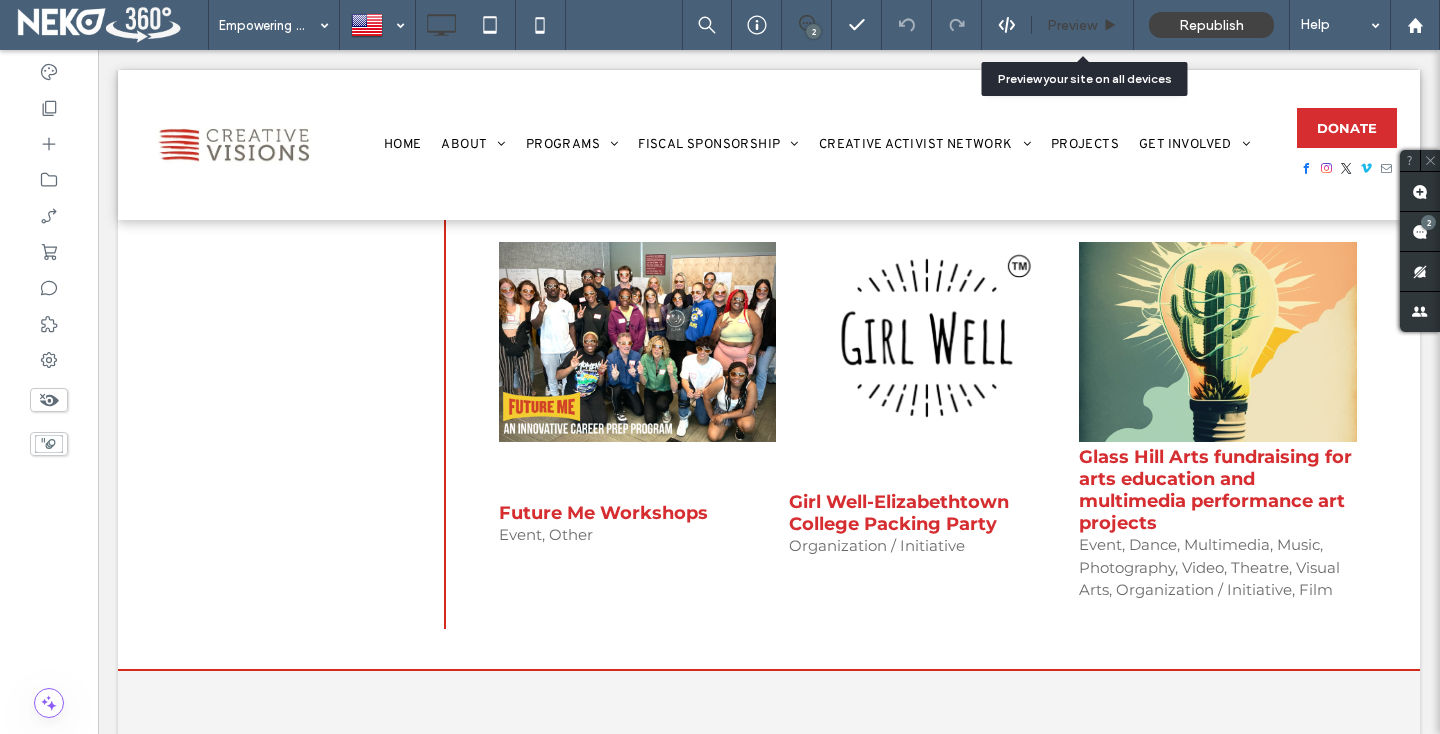 click on "Preview" at bounding box center (1072, 25) 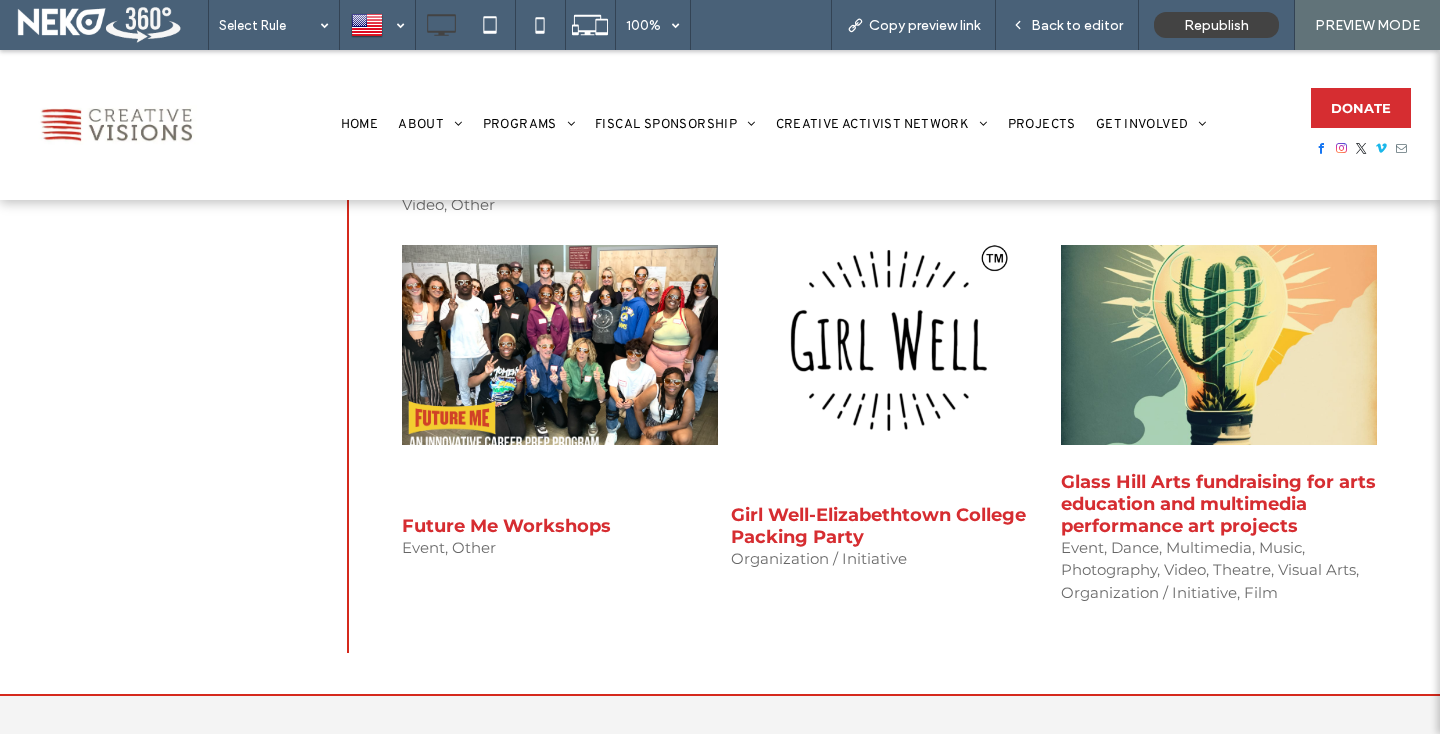 click on "Back to editor" at bounding box center [1077, 25] 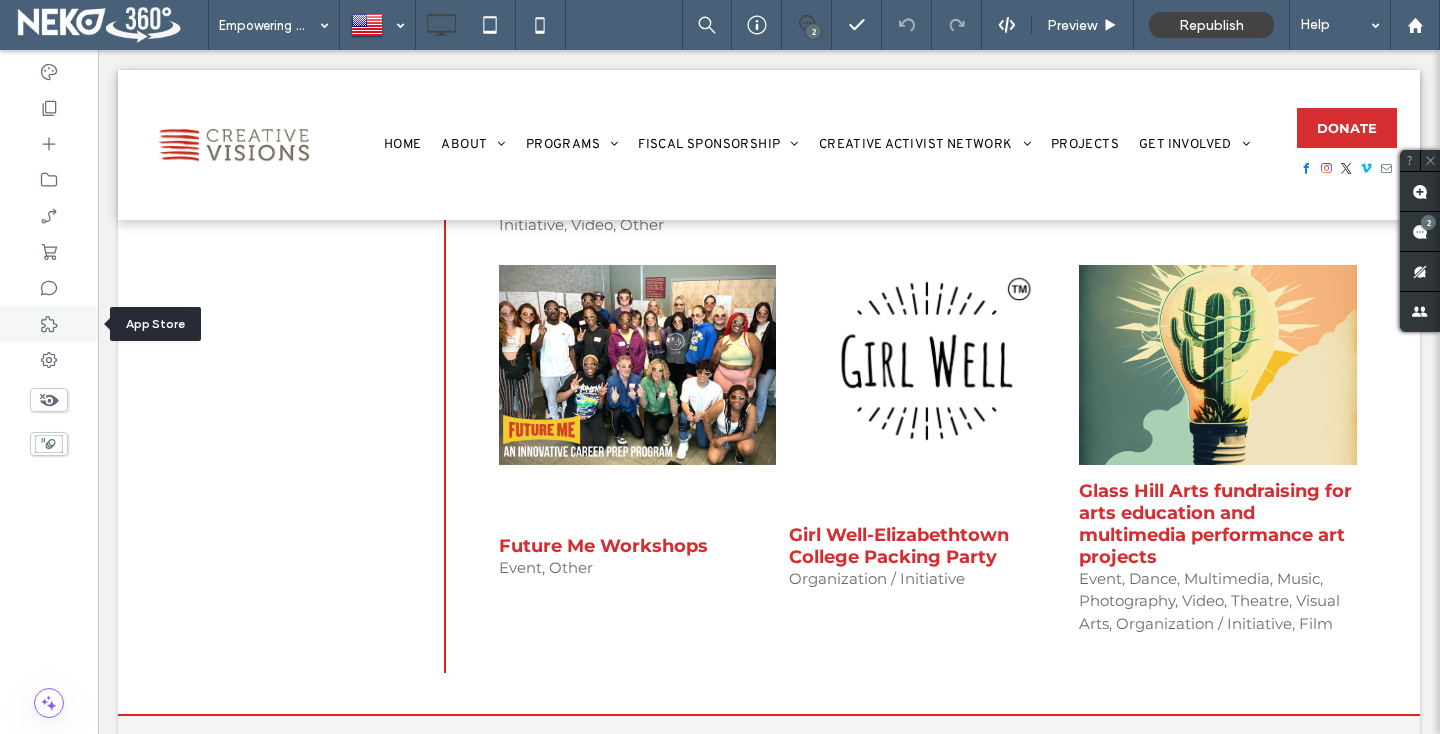 click 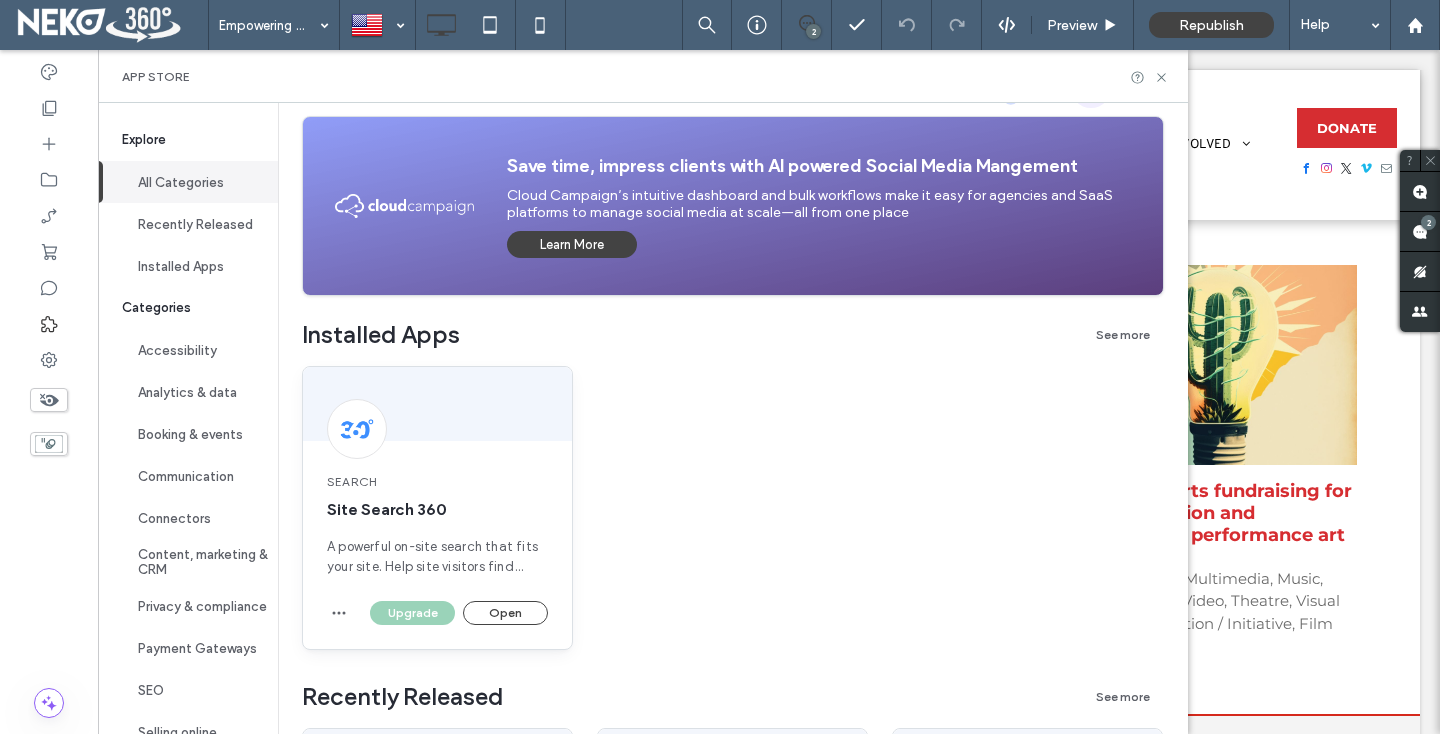 scroll, scrollTop: 293, scrollLeft: 0, axis: vertical 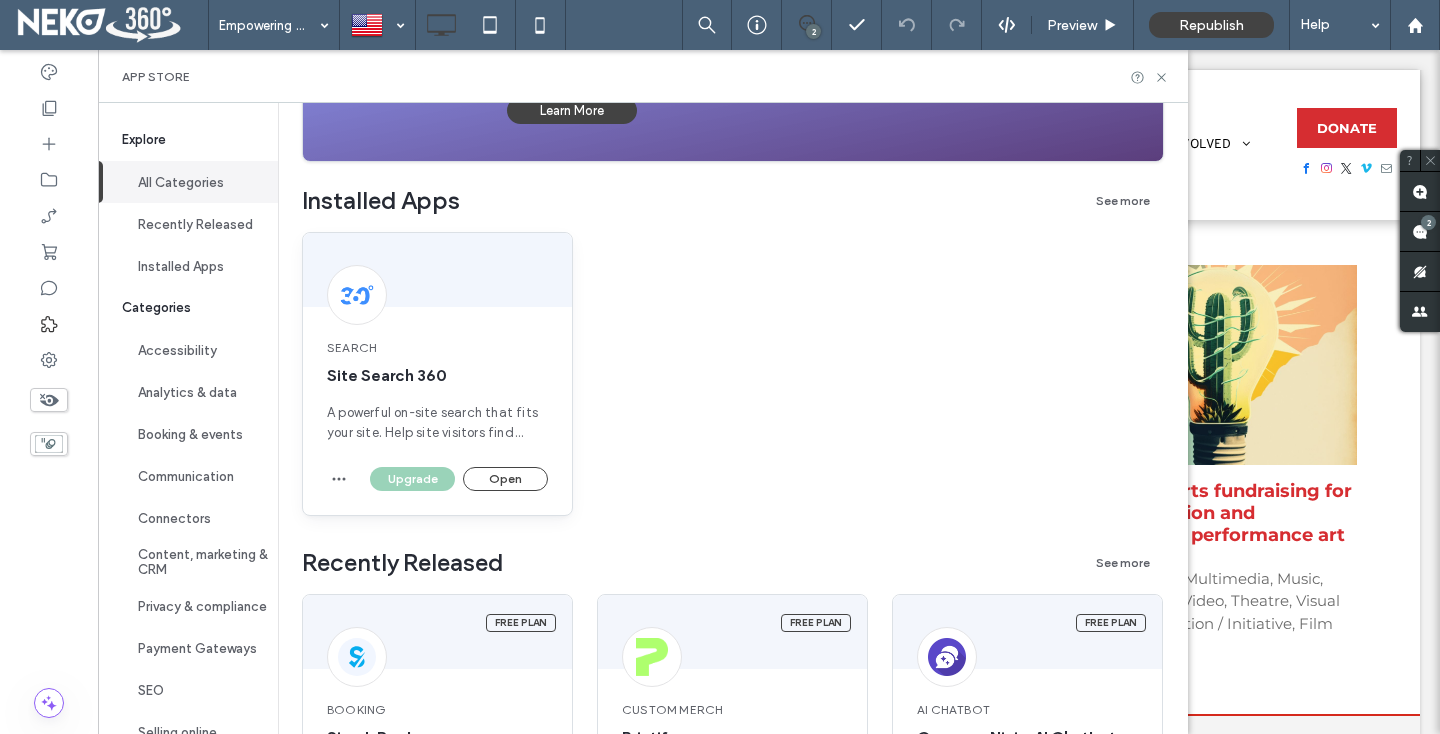 click on "Upgrade Open" at bounding box center [437, 491] 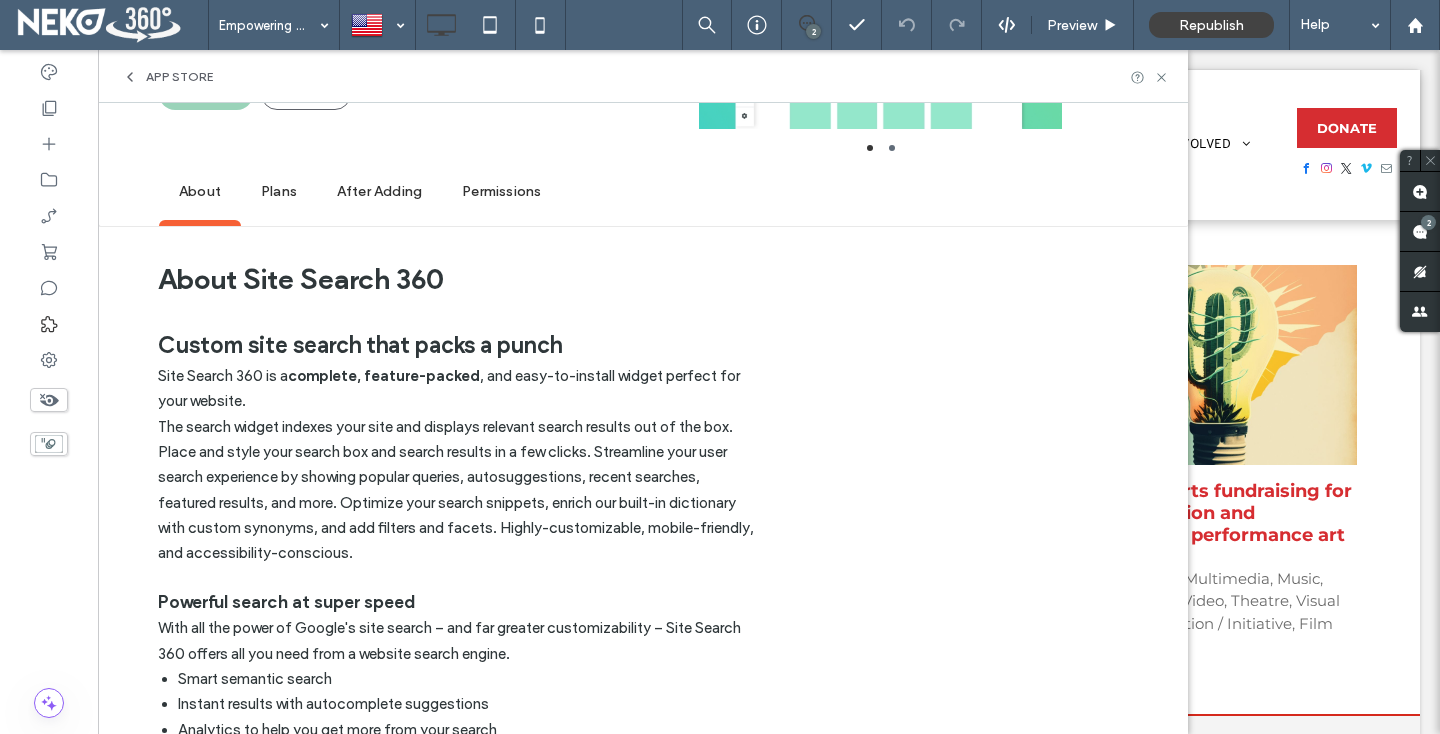 scroll, scrollTop: 0, scrollLeft: 0, axis: both 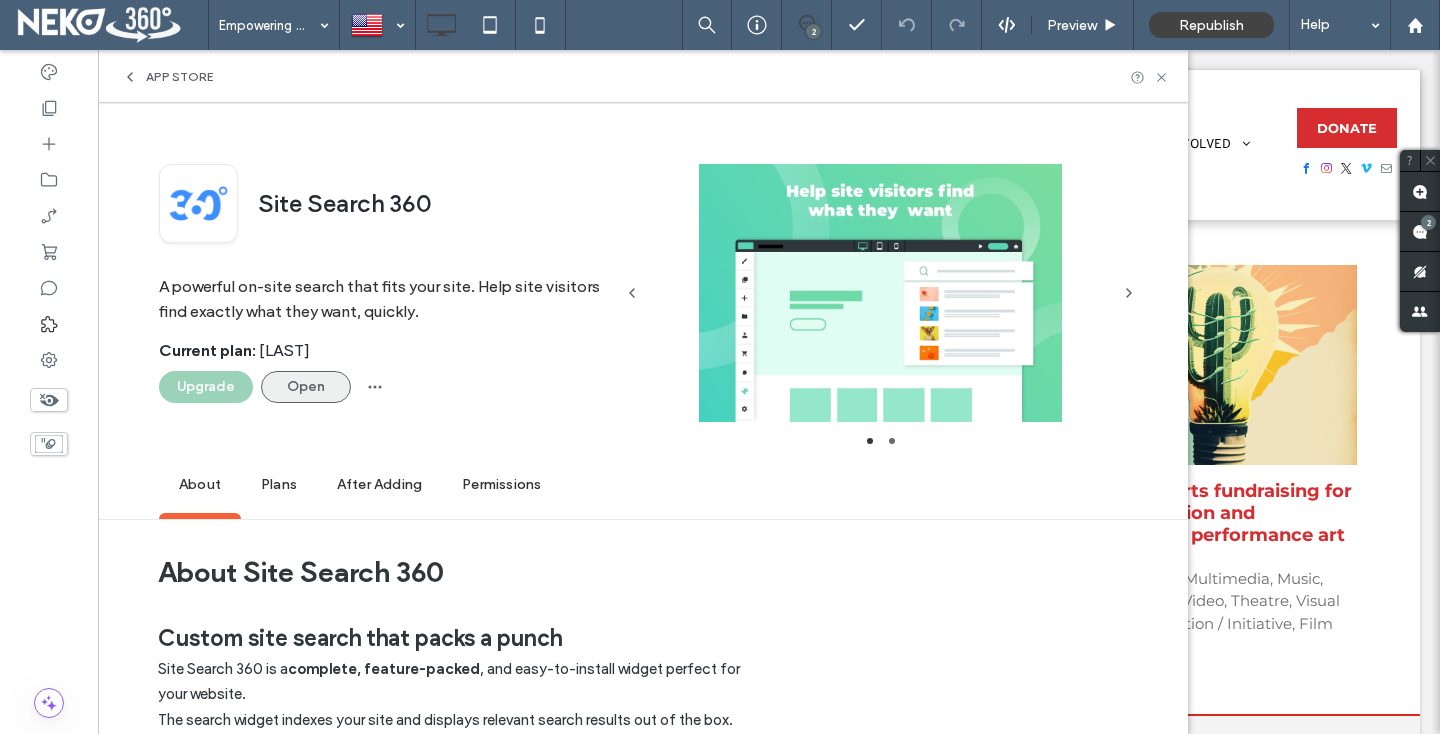 click on "Open" at bounding box center (306, 387) 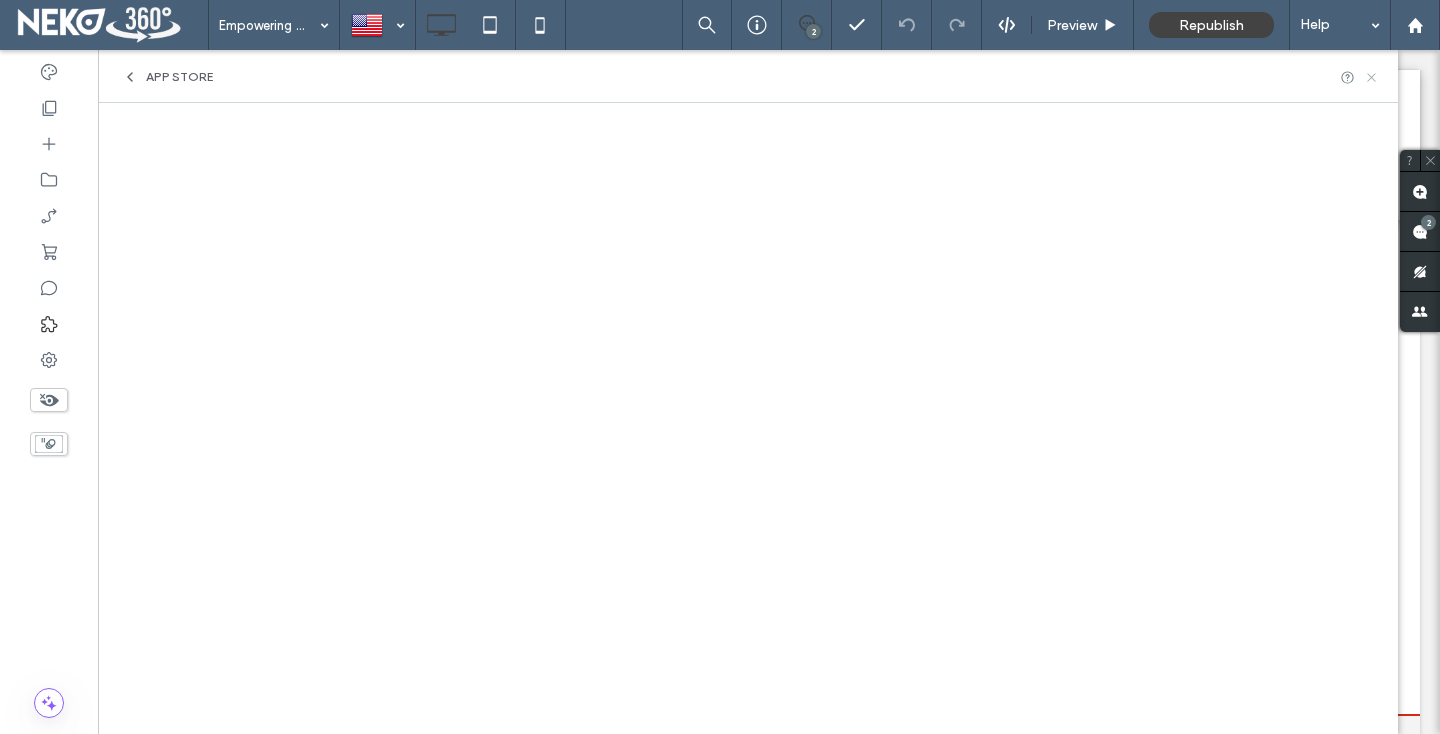 click 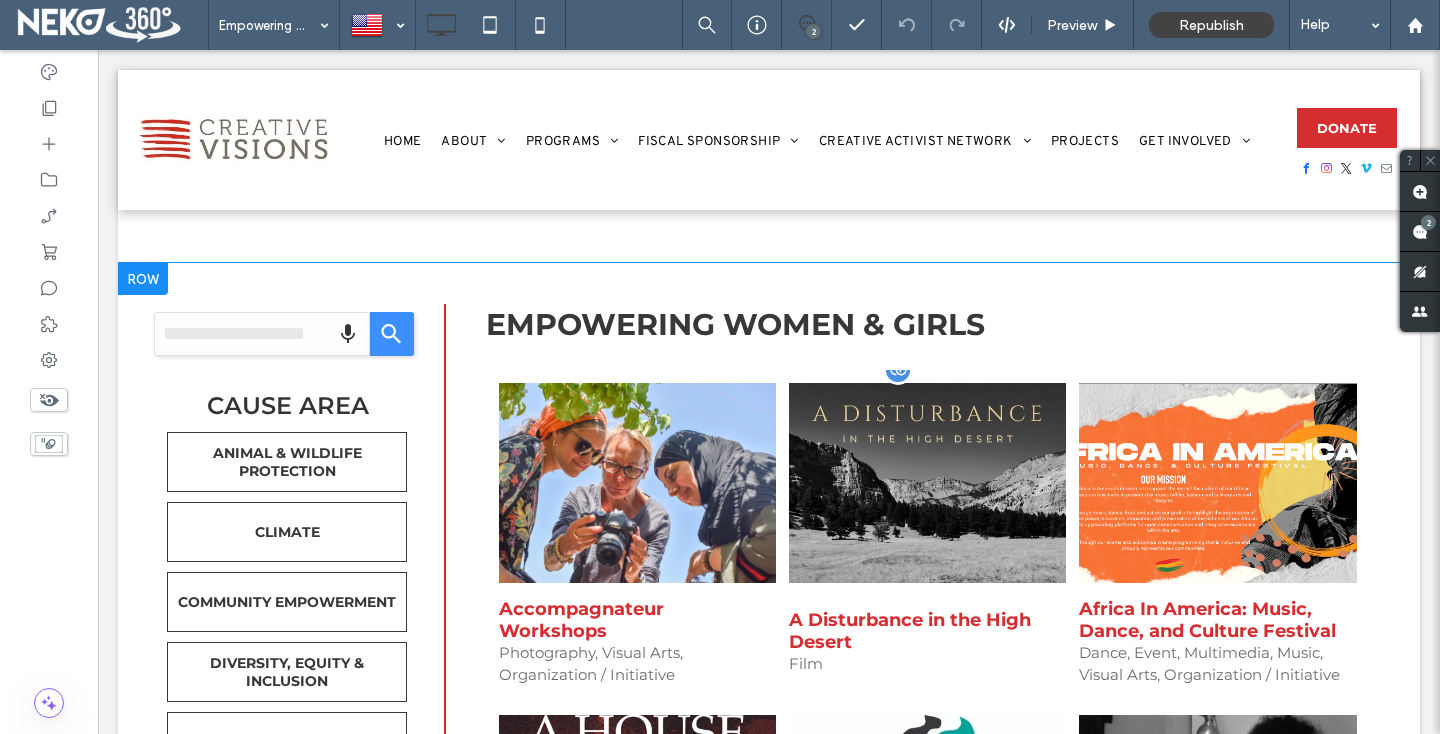 scroll, scrollTop: 0, scrollLeft: 0, axis: both 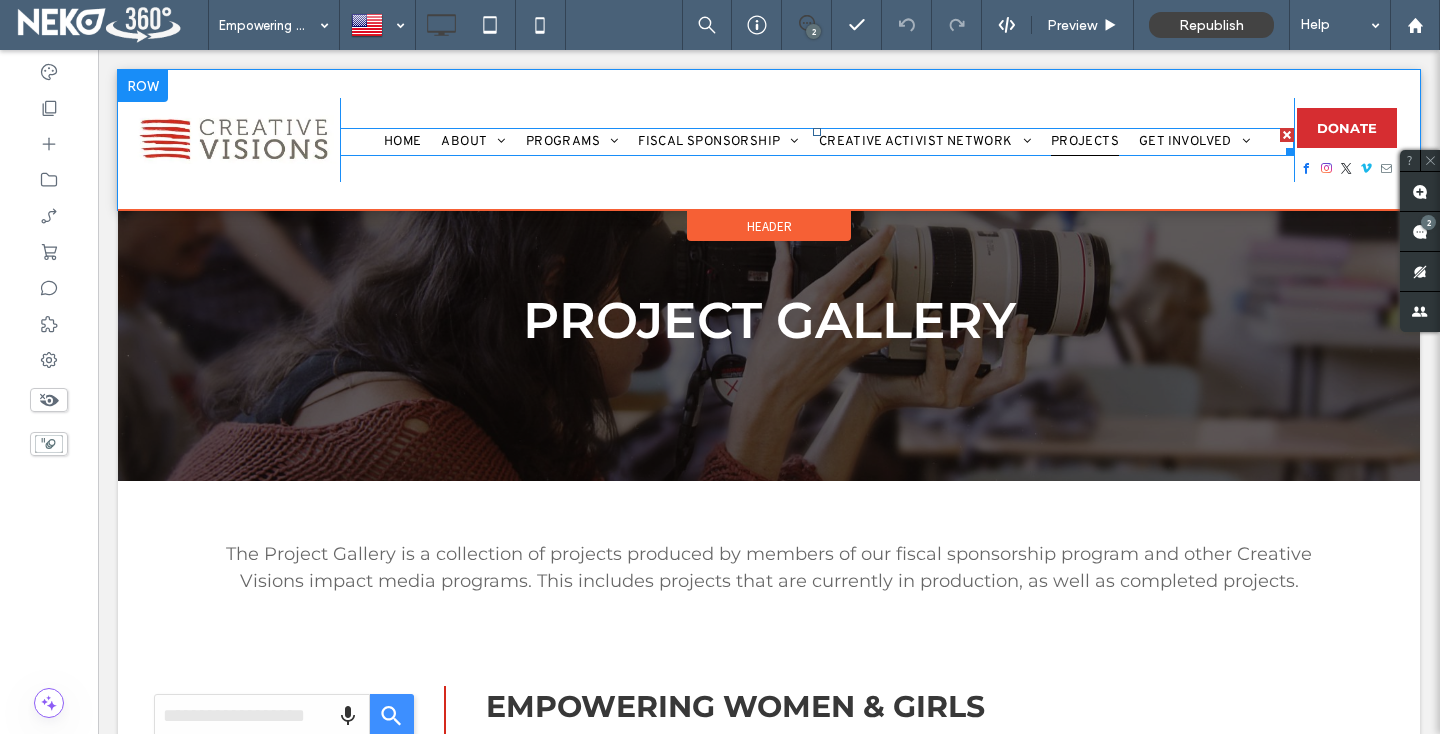 click on "PROJECTS" at bounding box center [1085, 142] 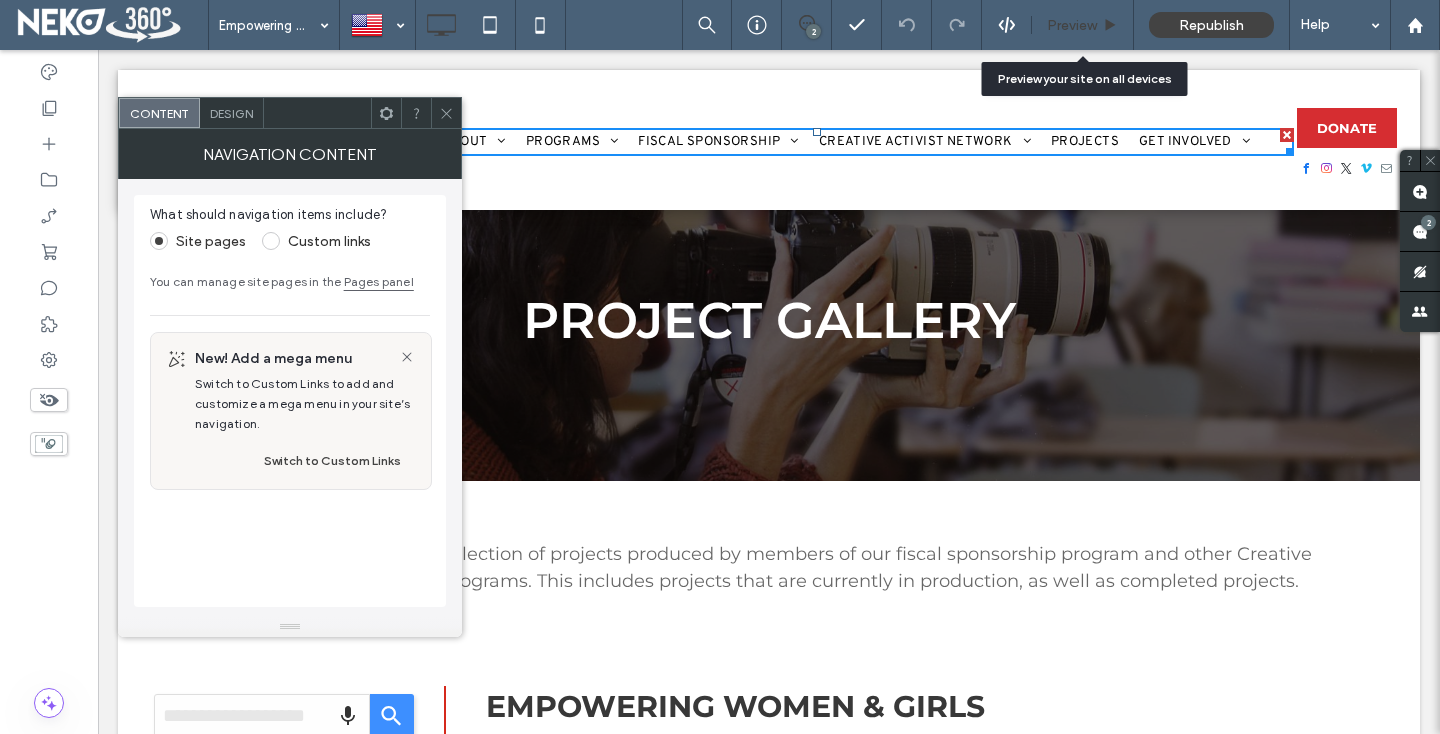 click on "Preview" at bounding box center (1083, 25) 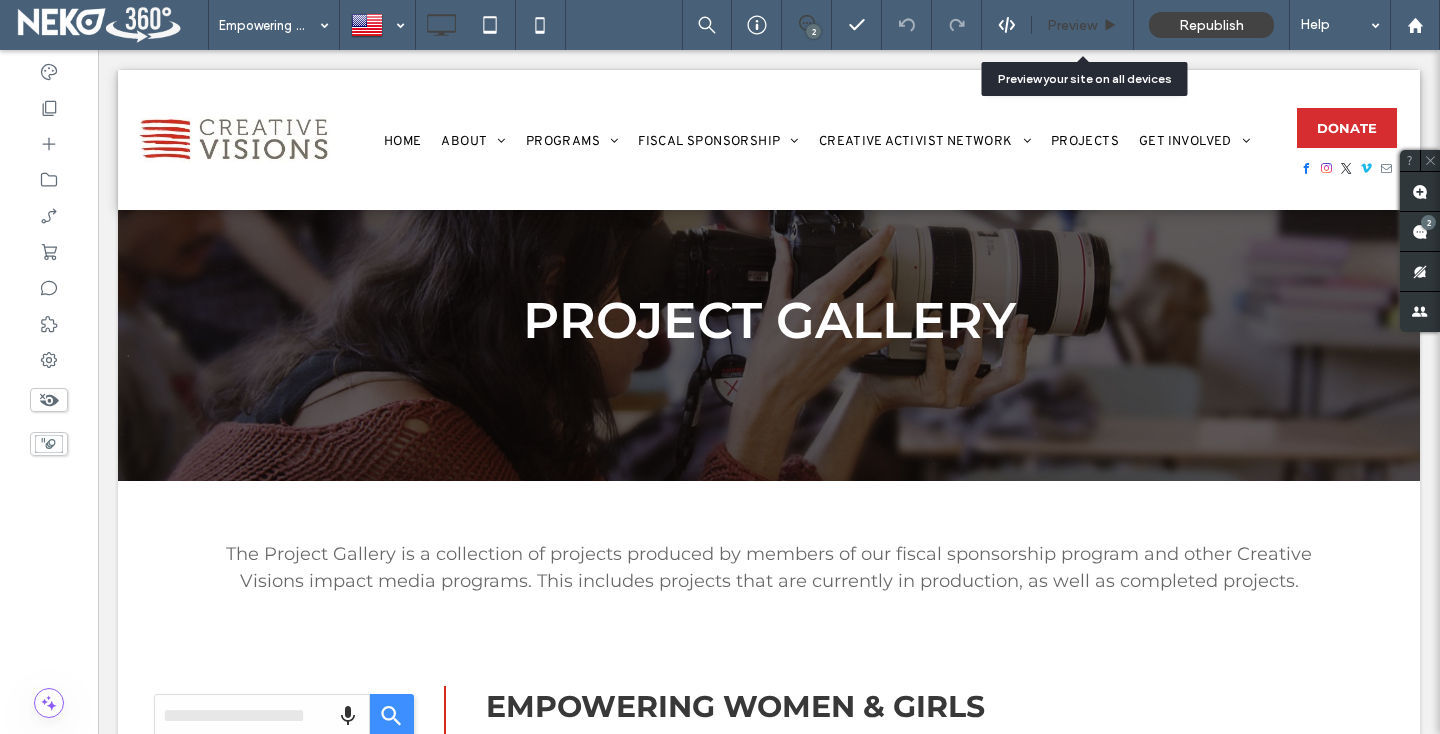 click on "Preview" at bounding box center (1072, 25) 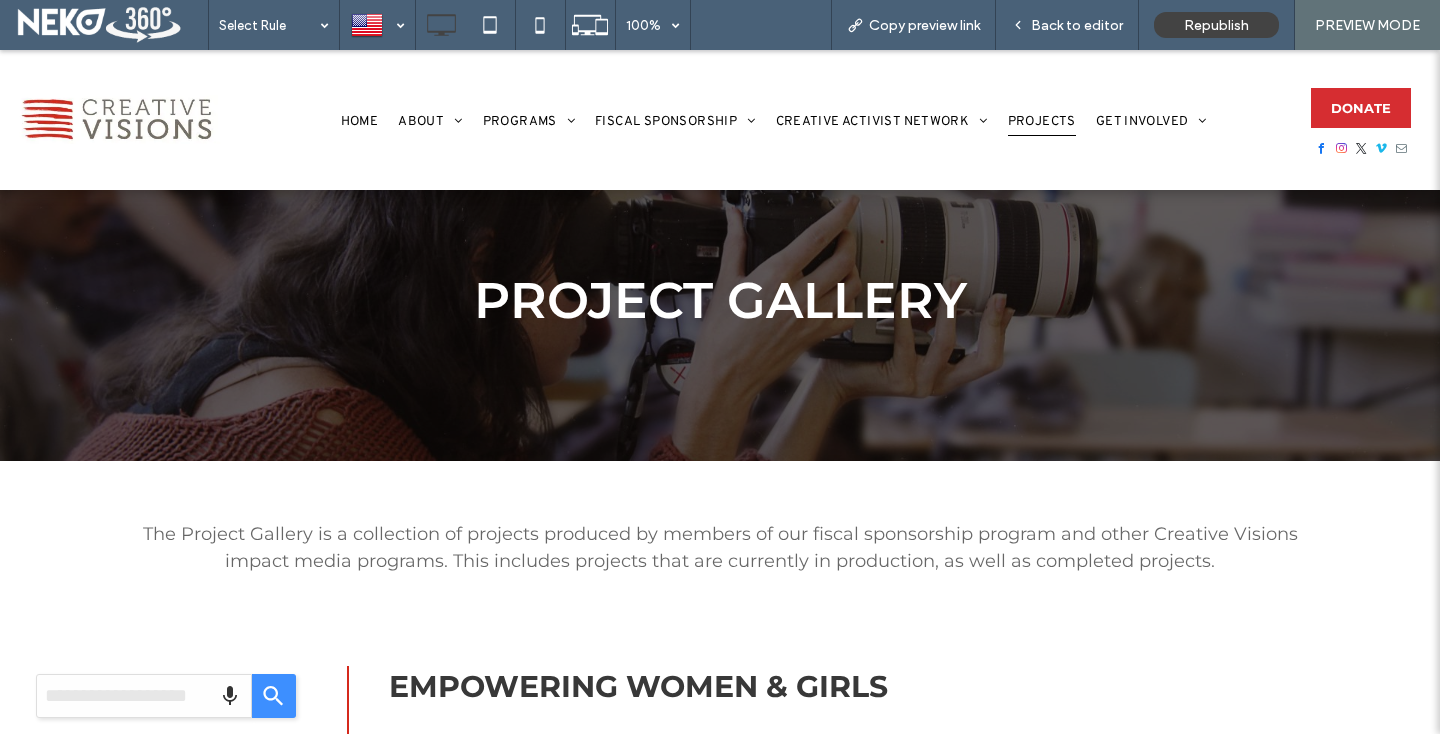 click on "PROJECTS" at bounding box center [1042, 122] 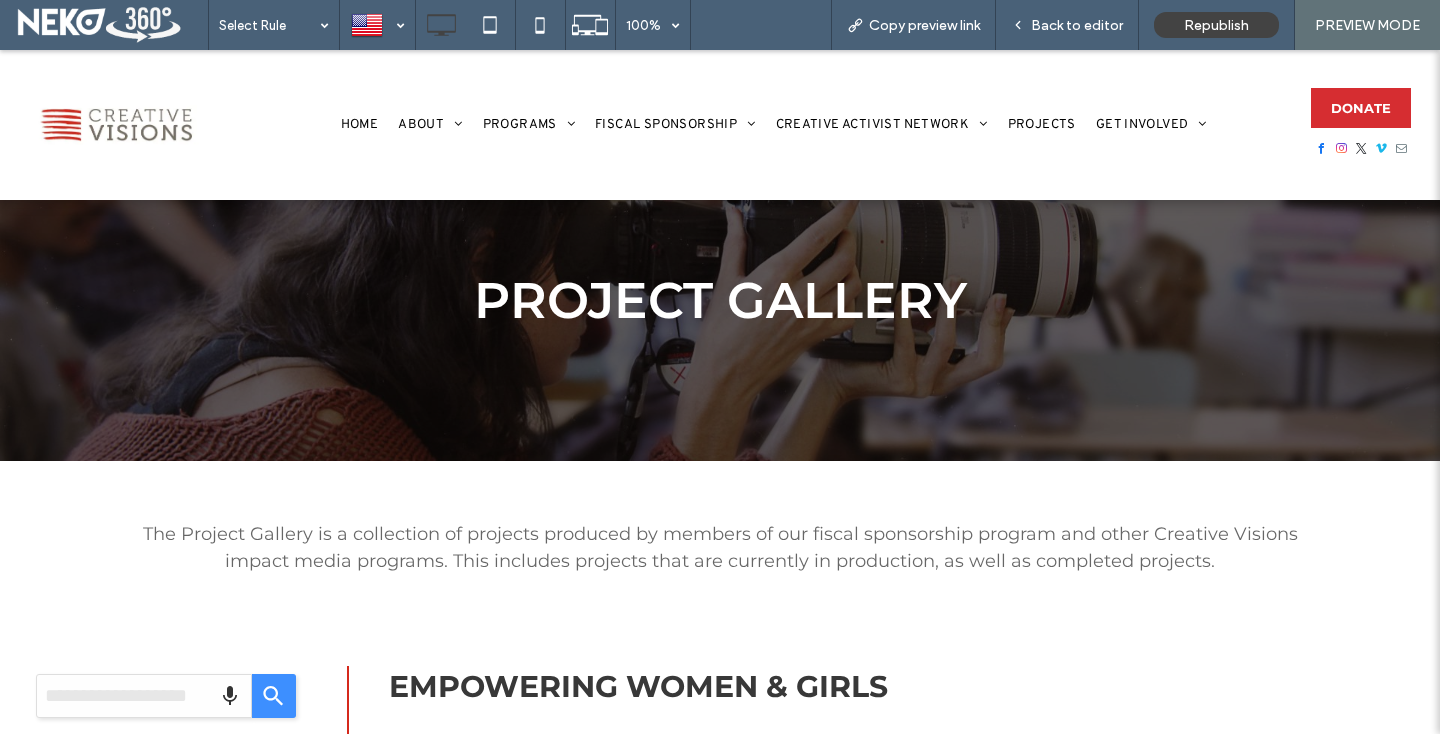 scroll, scrollTop: 482, scrollLeft: 0, axis: vertical 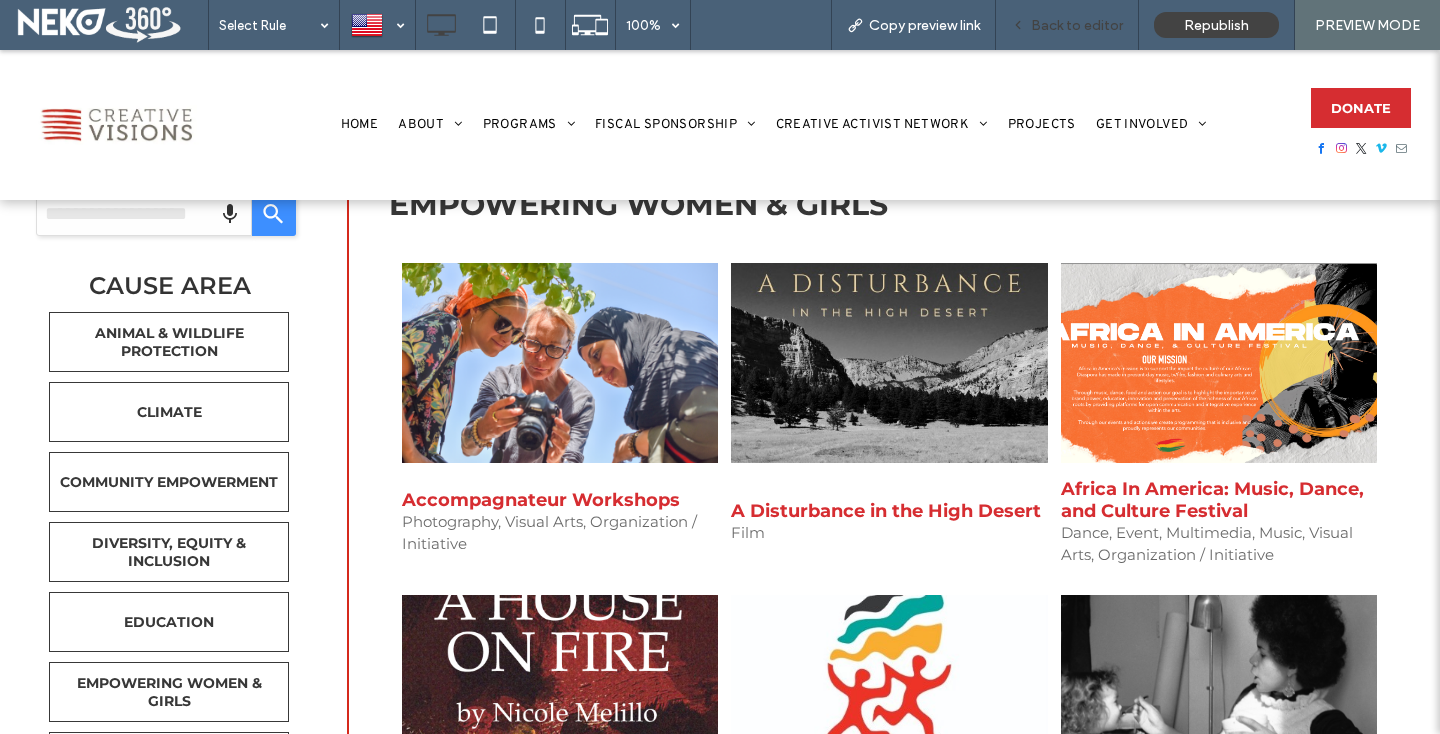 click on "Back to editor" at bounding box center [1067, 25] 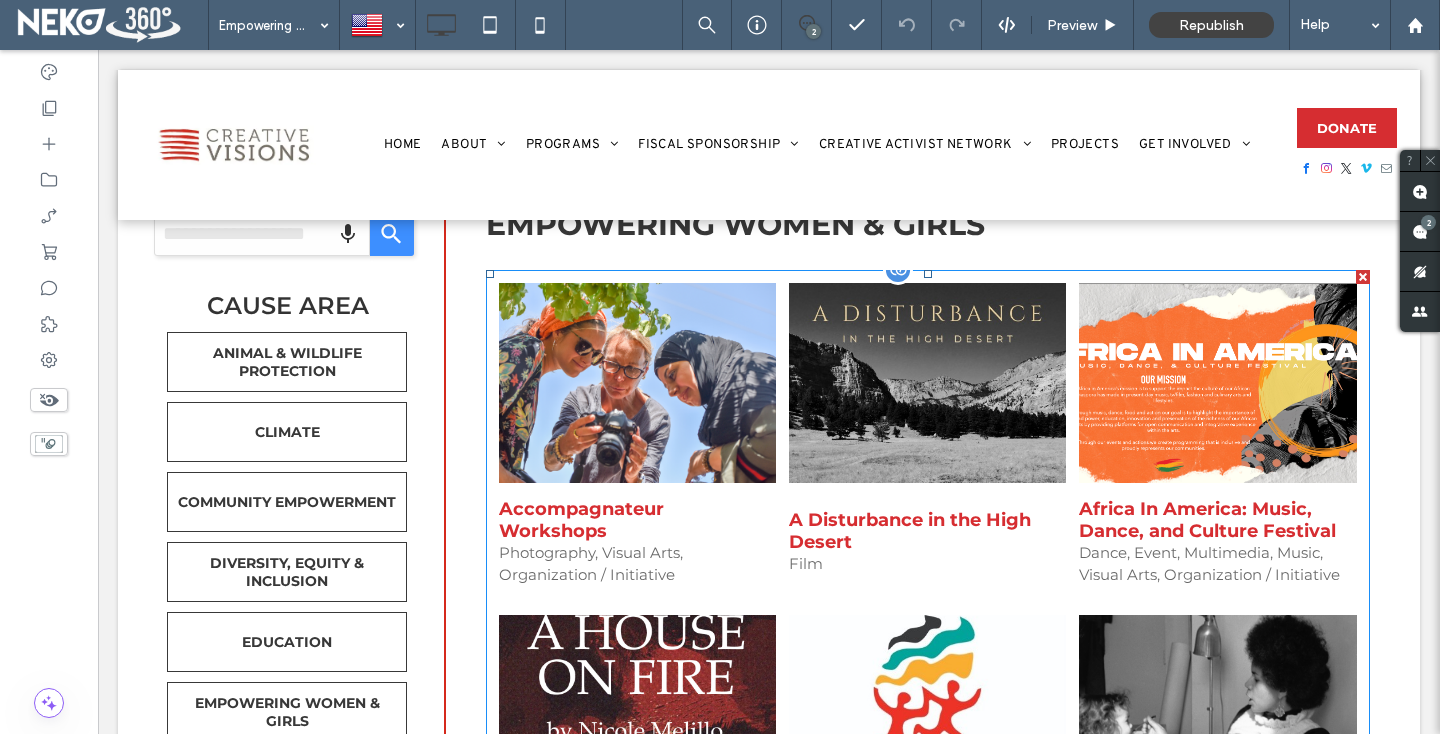 click at bounding box center (637, 383) 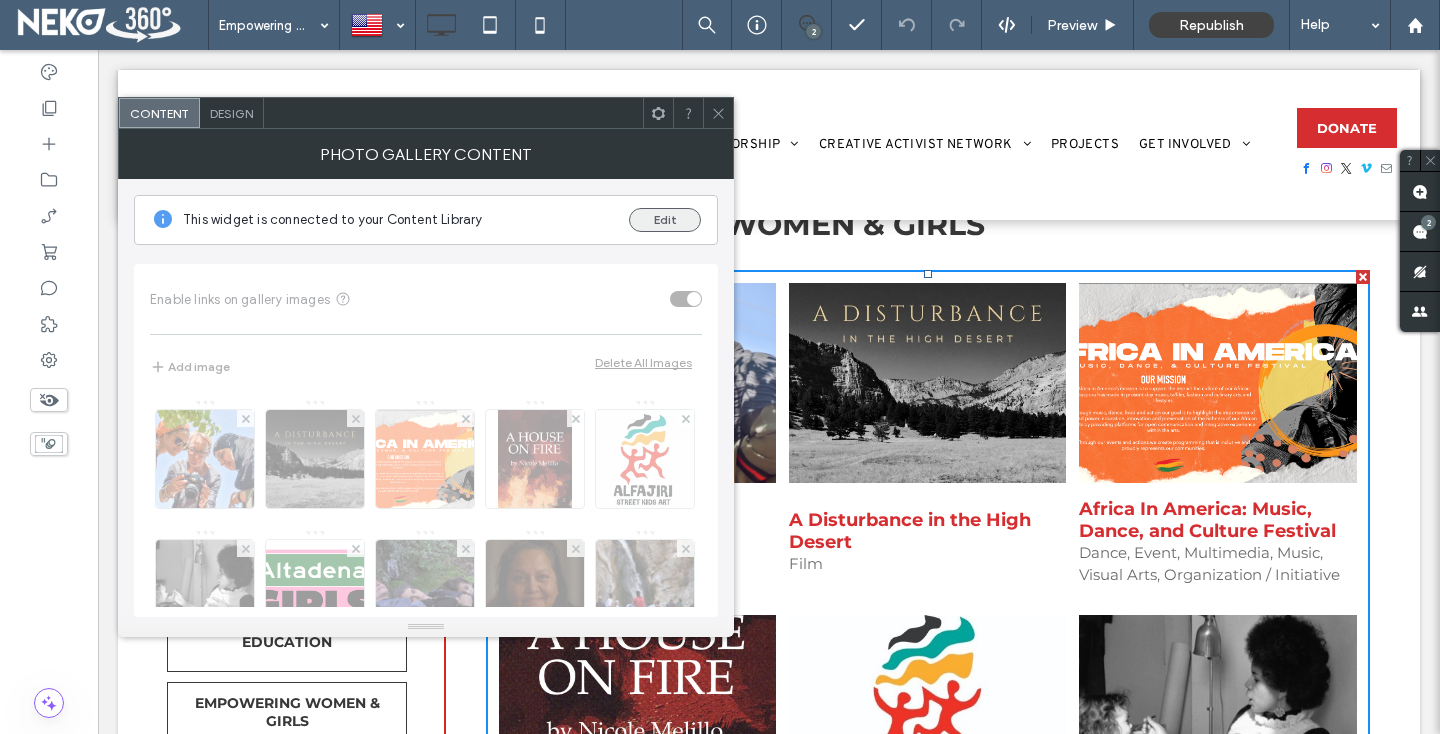 click on "Edit" at bounding box center (665, 220) 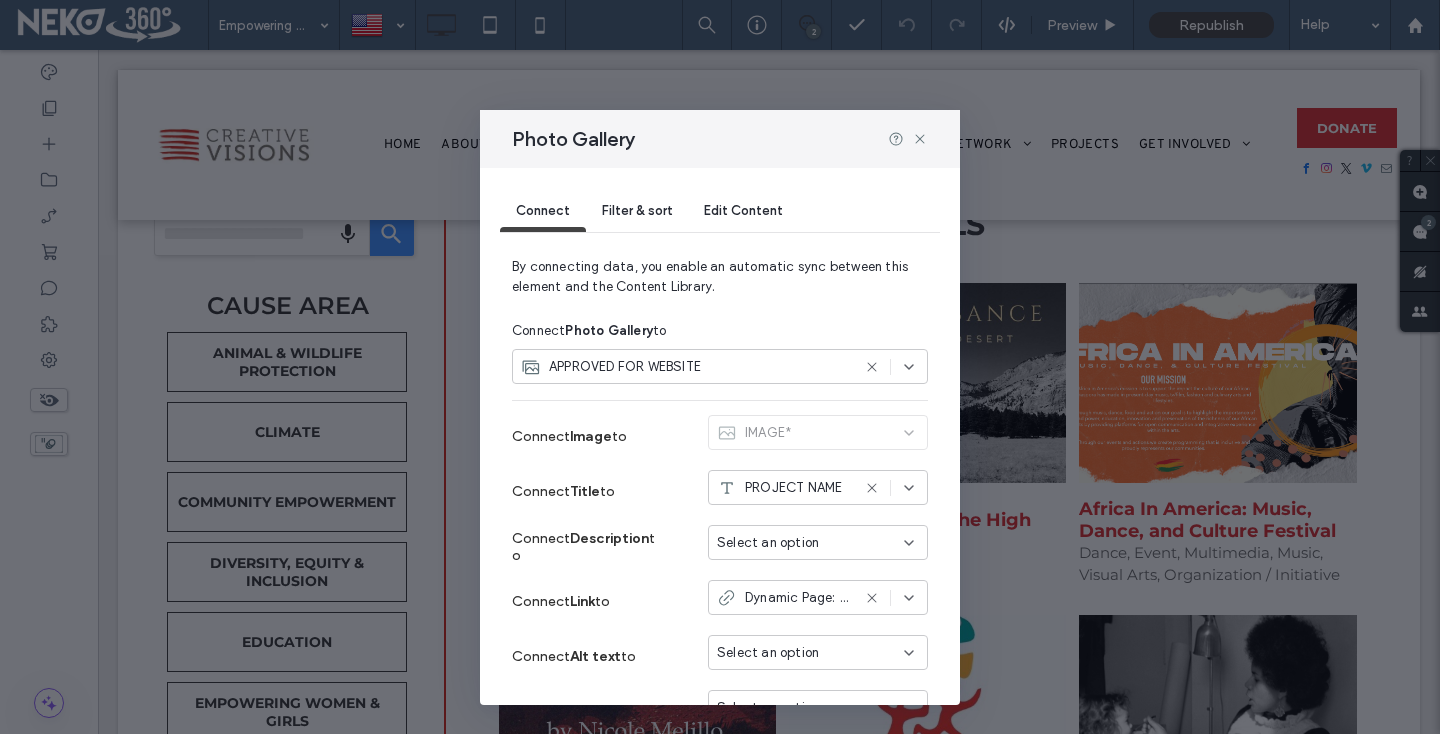 click on "Filter & sort" at bounding box center (637, 210) 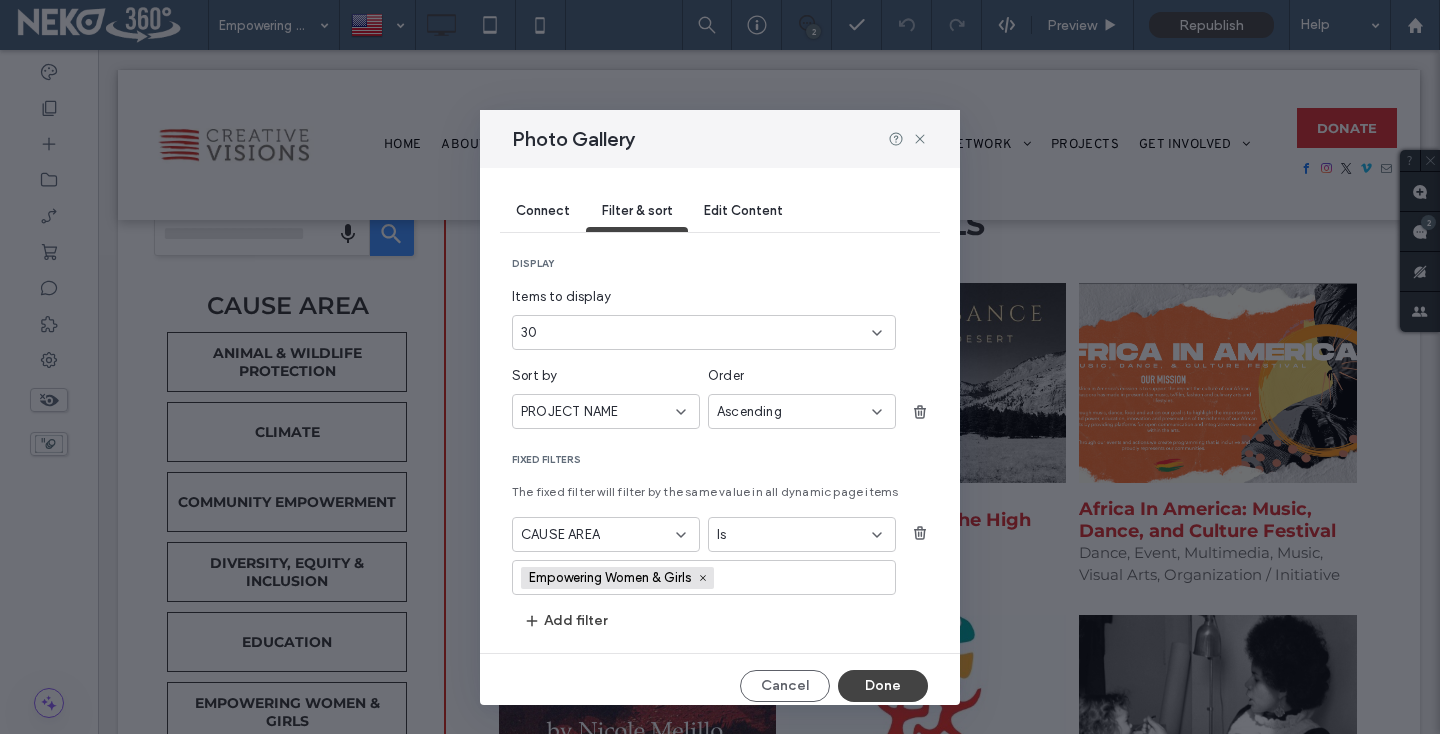 click on "Empowering Women & Girls" at bounding box center [612, 578] 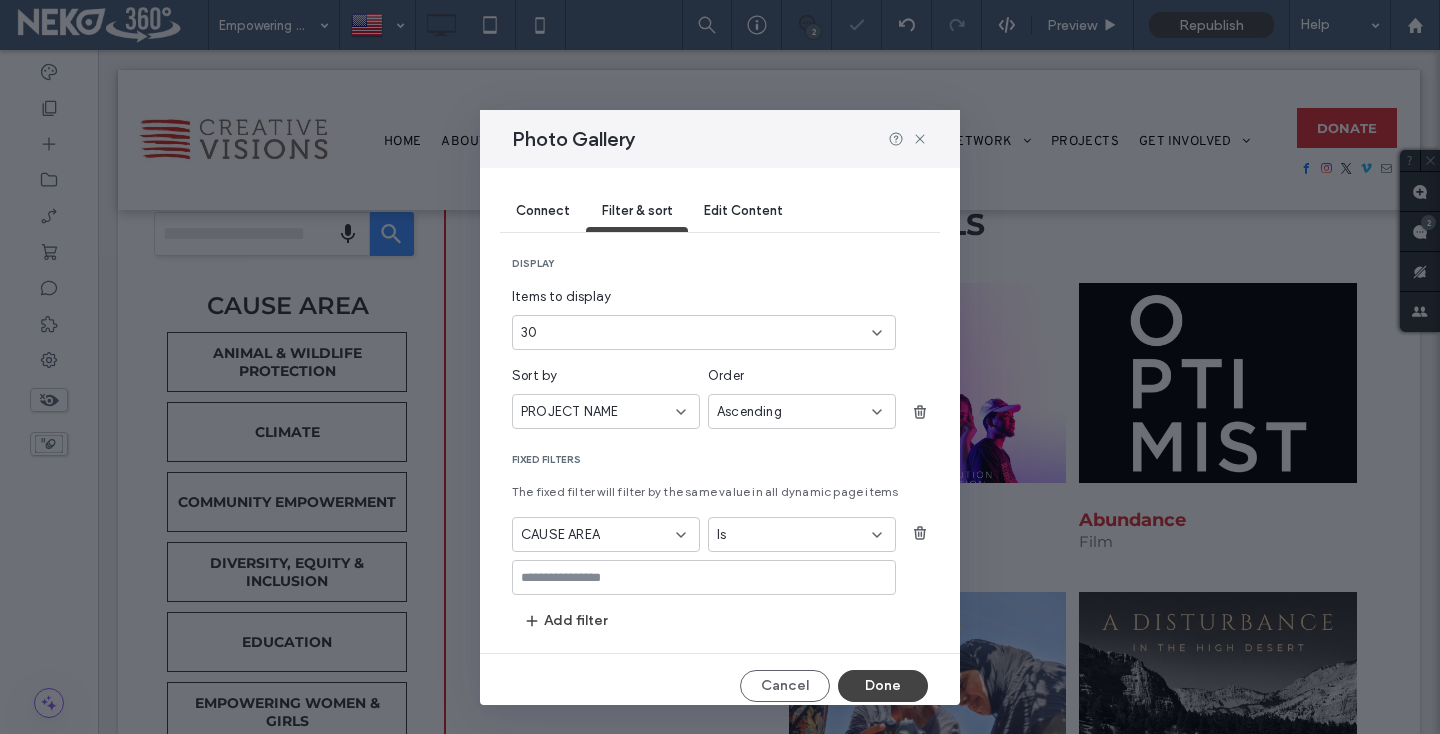 click at bounding box center (696, 578) 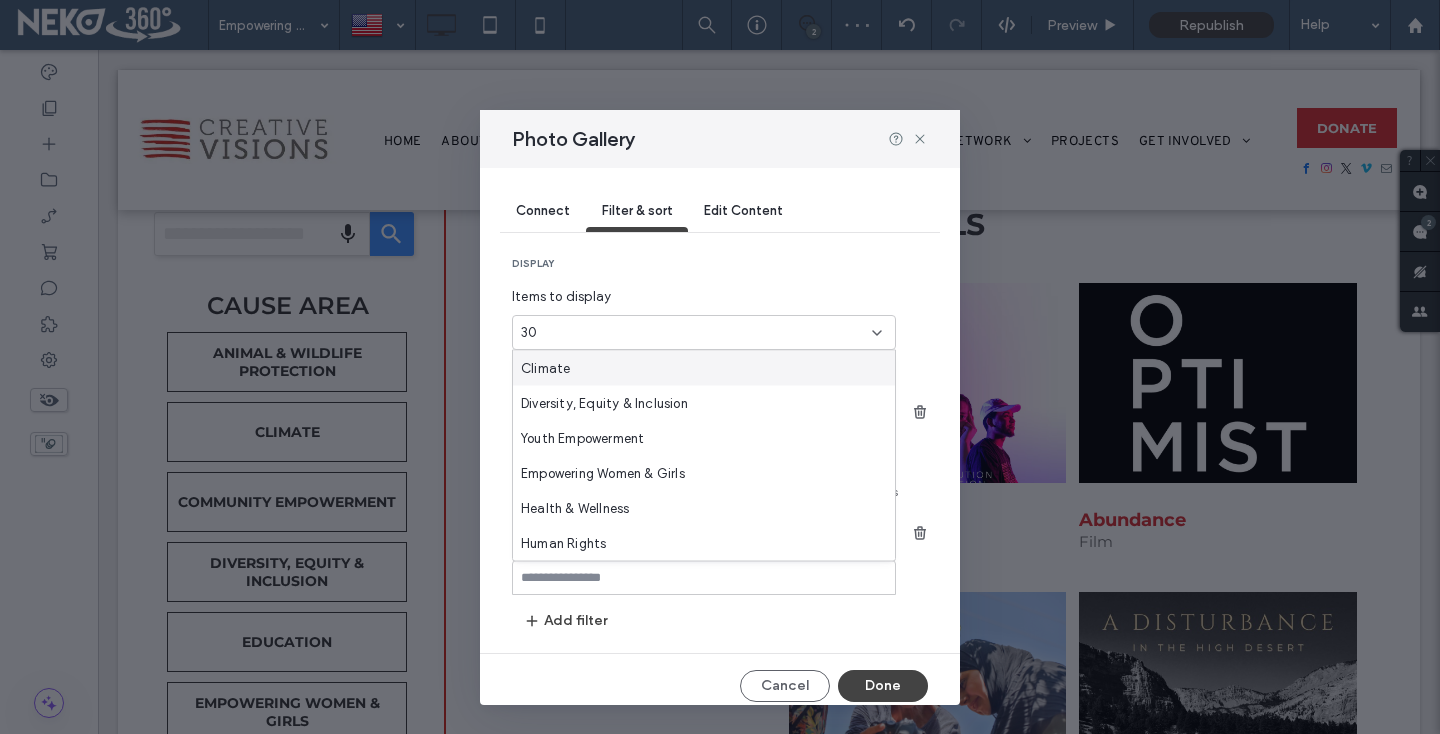 type on "*" 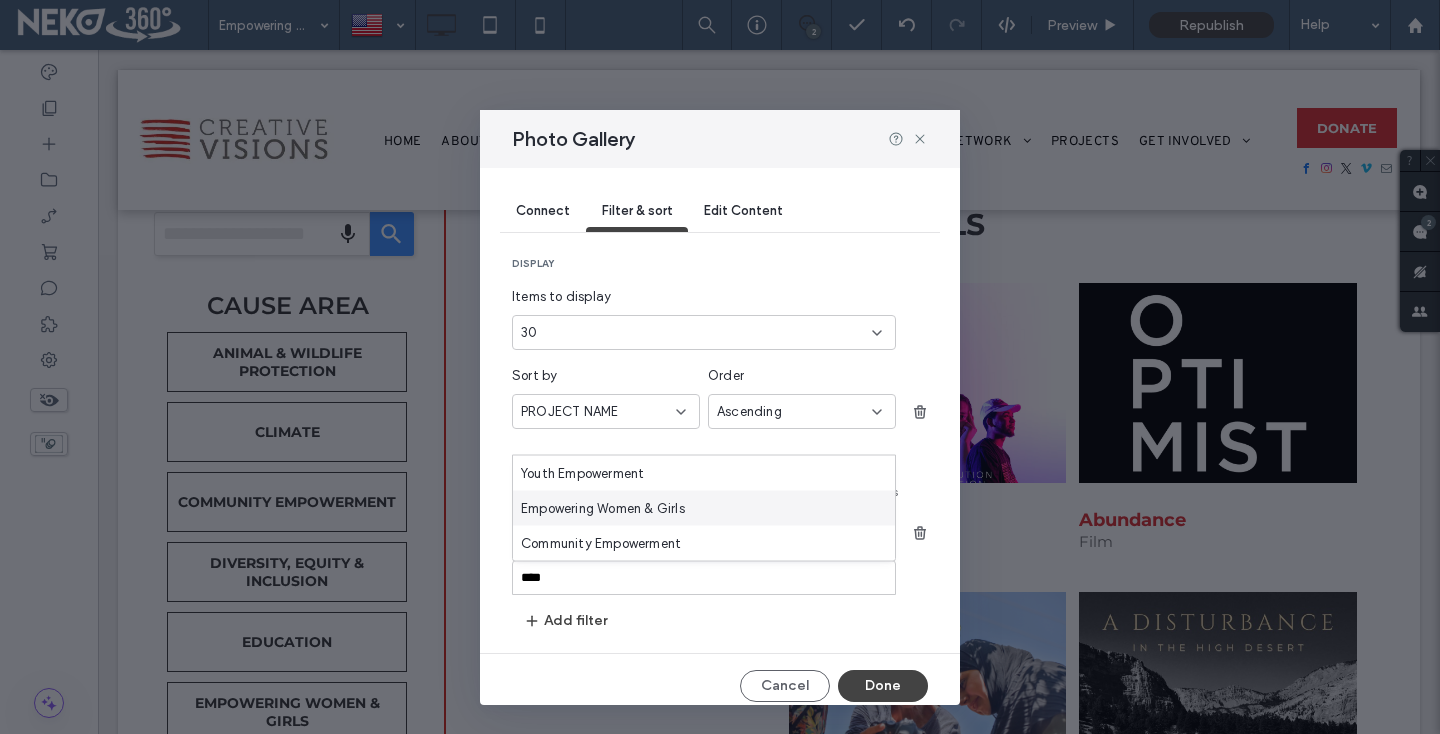 type on "****" 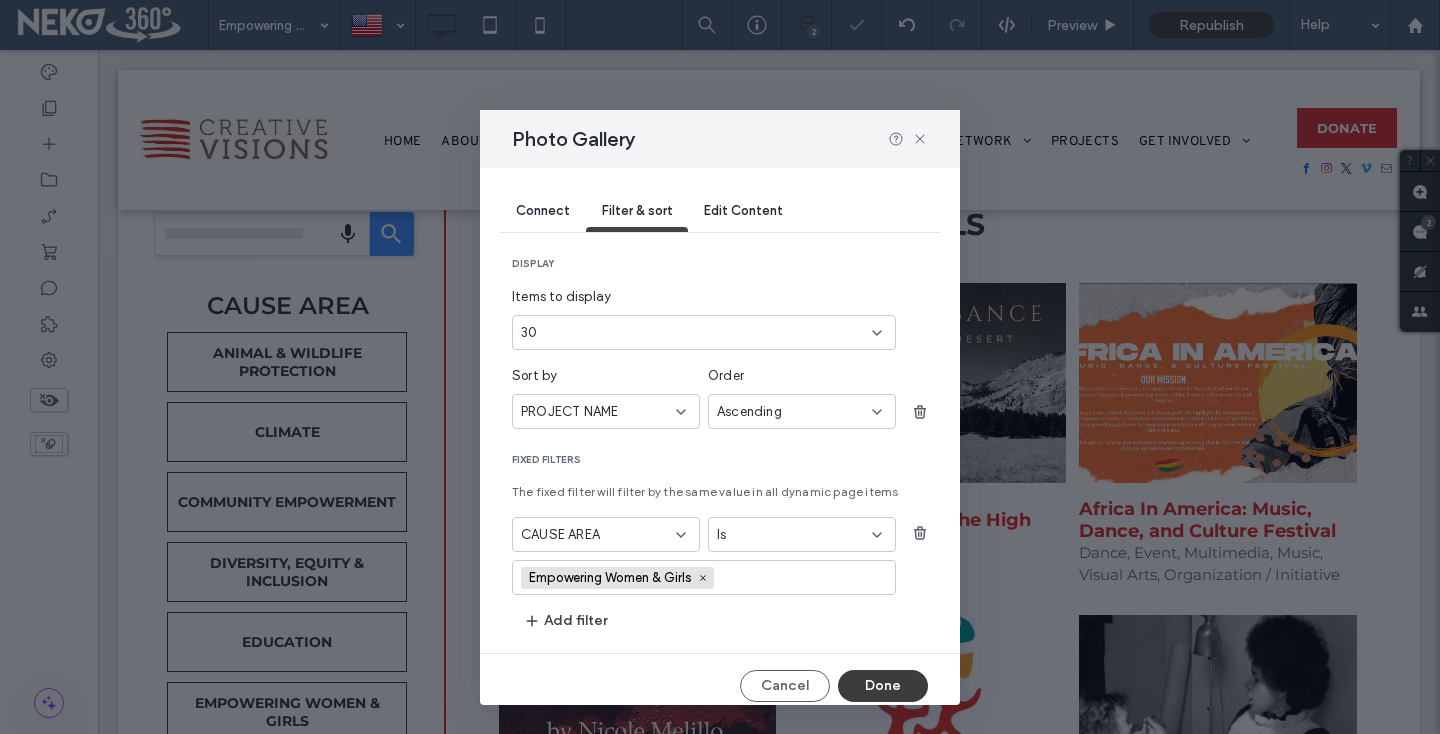drag, startPoint x: 880, startPoint y: 678, endPoint x: 782, endPoint y: 625, distance: 111.41364 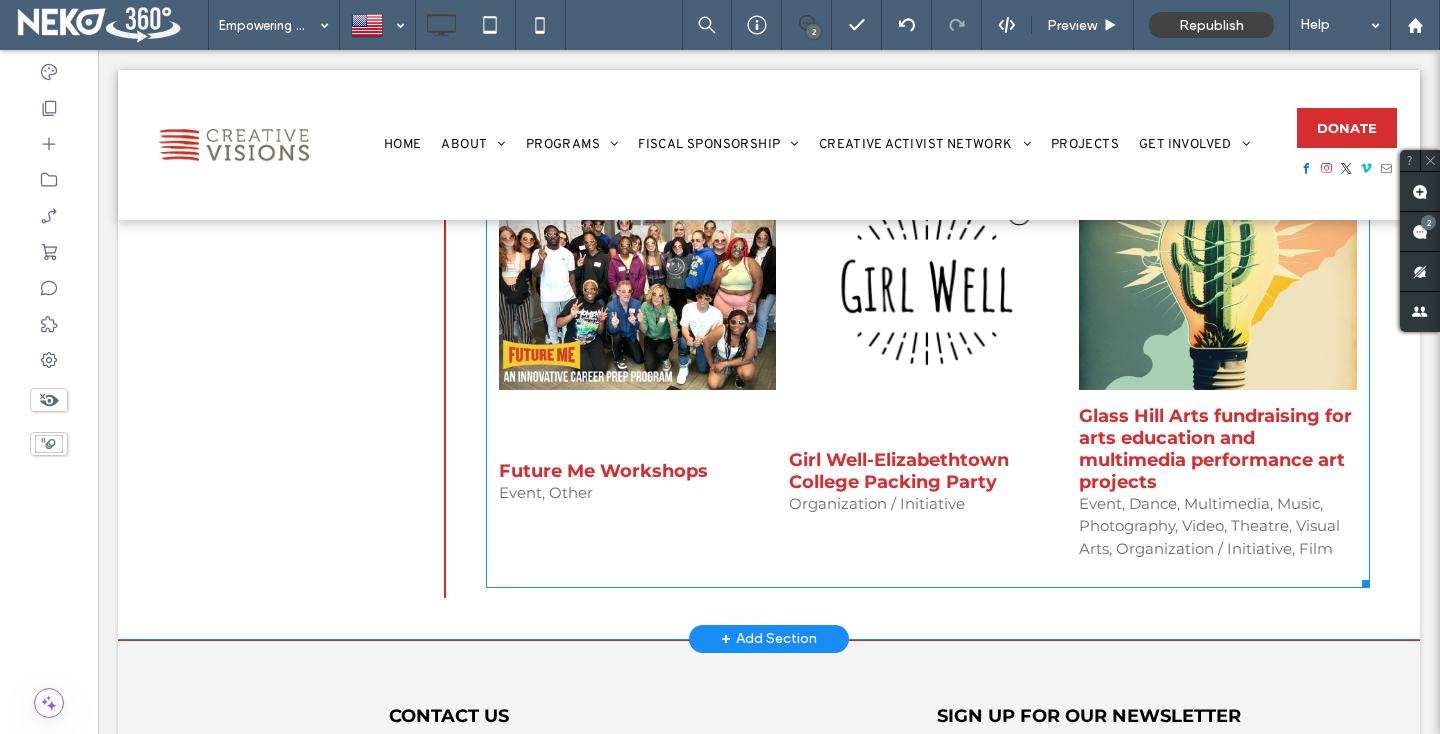scroll, scrollTop: 3384, scrollLeft: 0, axis: vertical 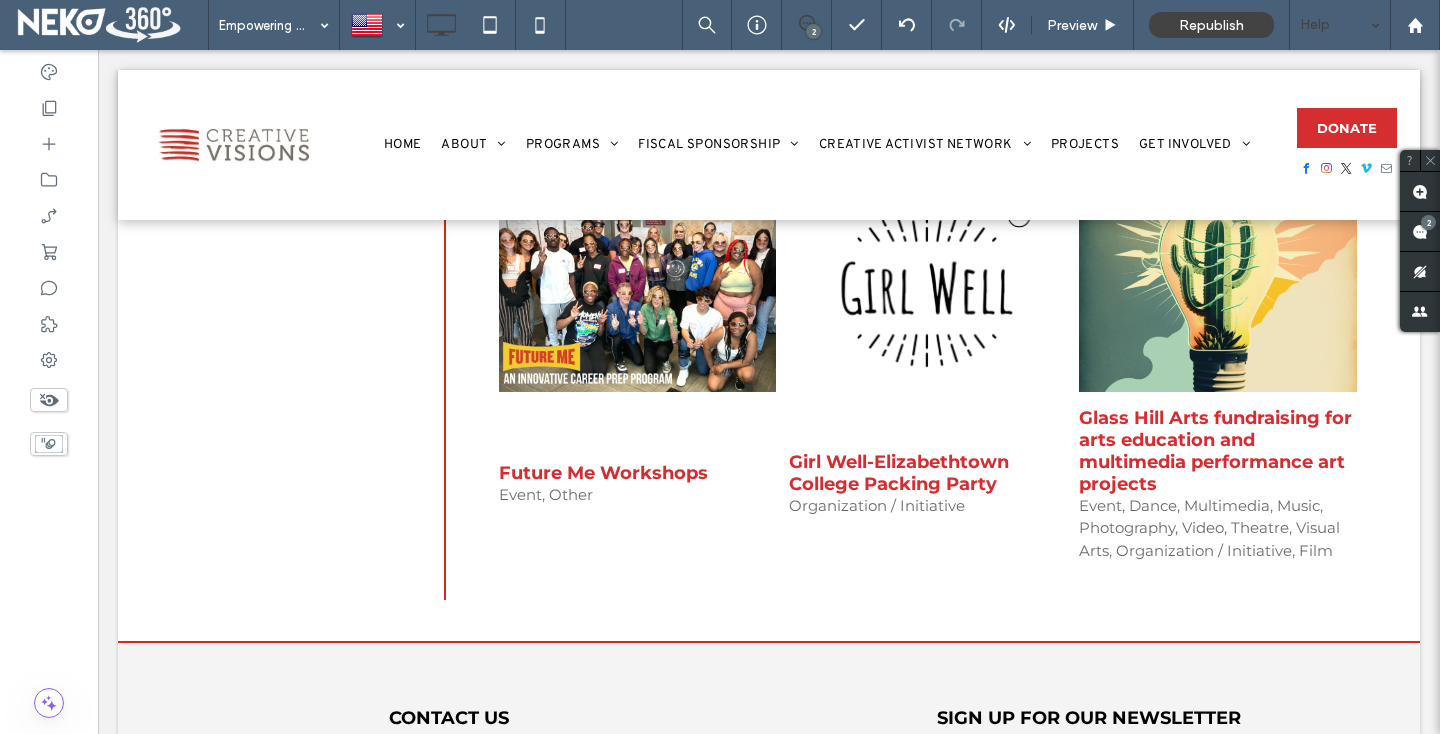 click on "Help" at bounding box center [1340, 25] 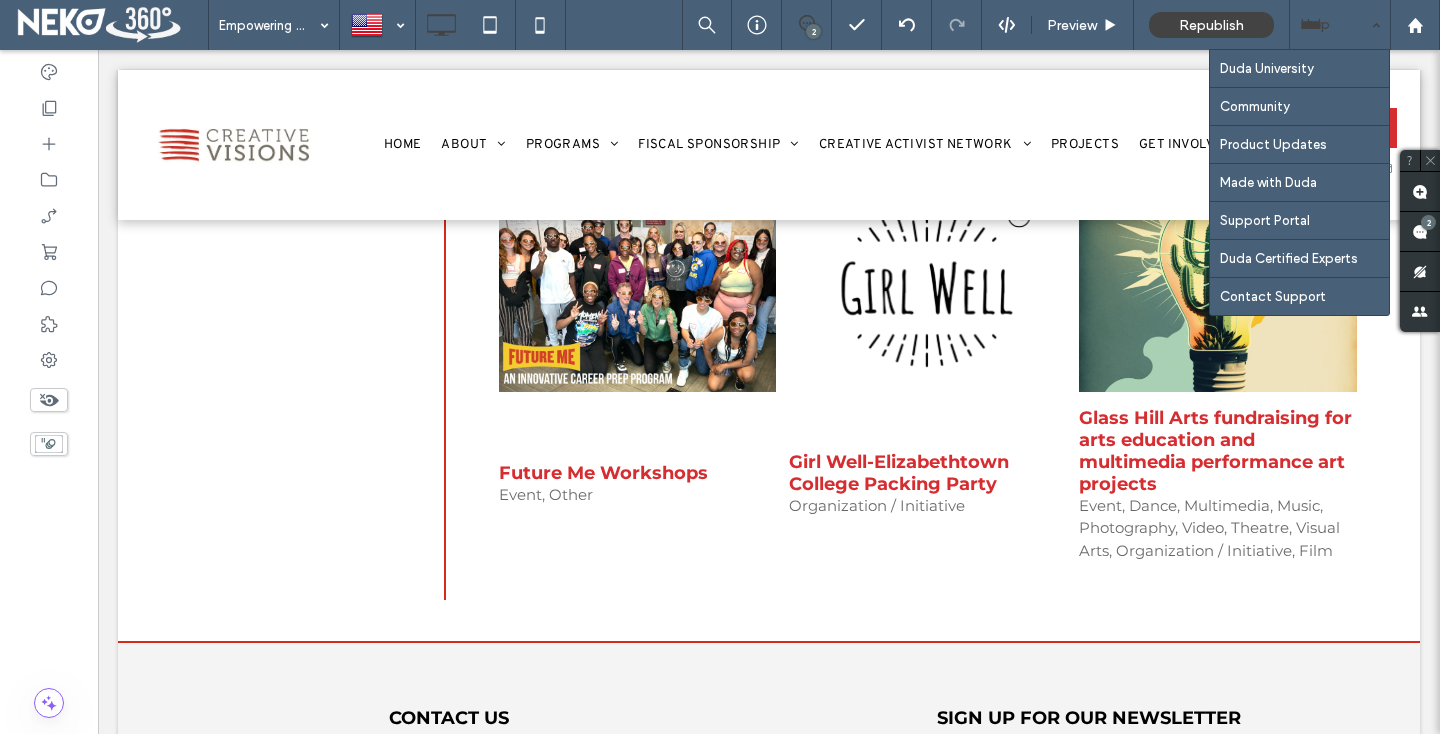 click on "Help" at bounding box center (1340, 25) 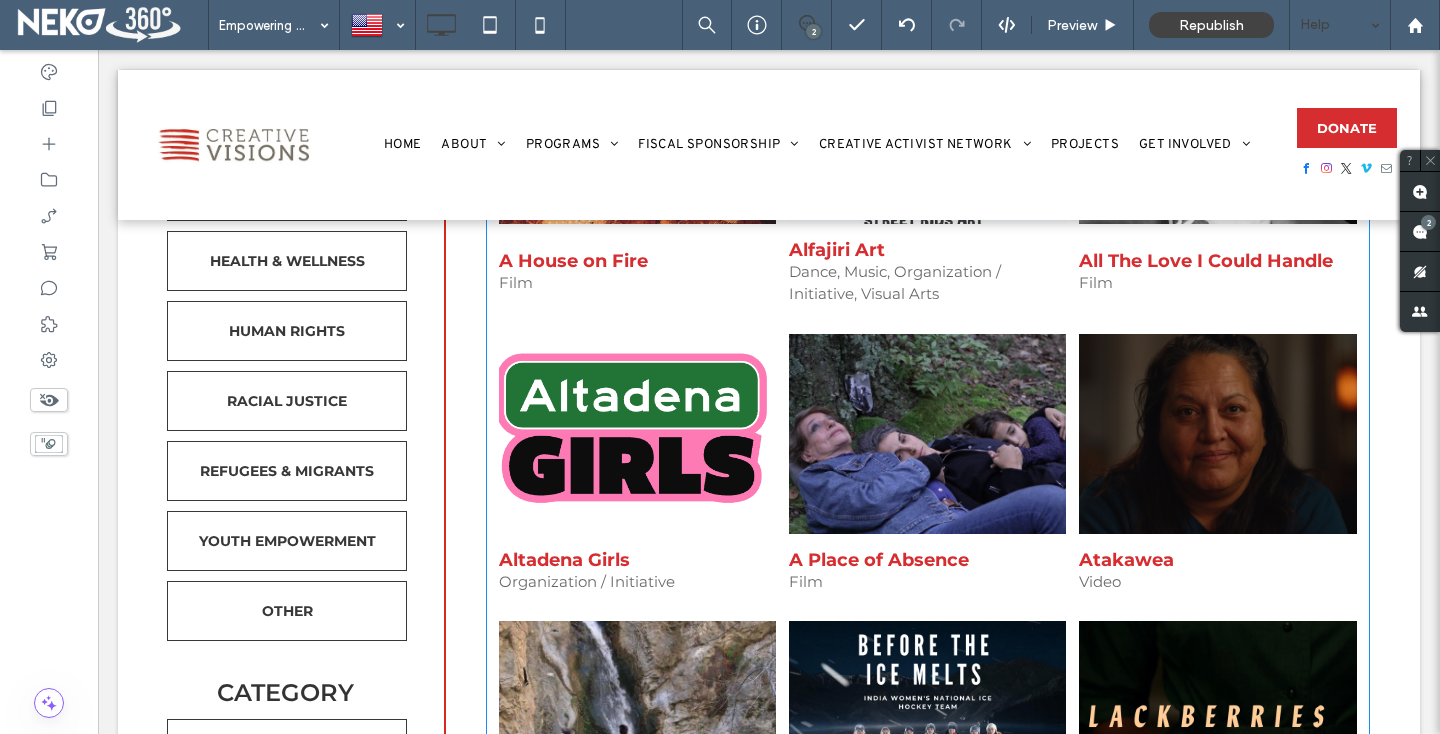 scroll, scrollTop: 368, scrollLeft: 0, axis: vertical 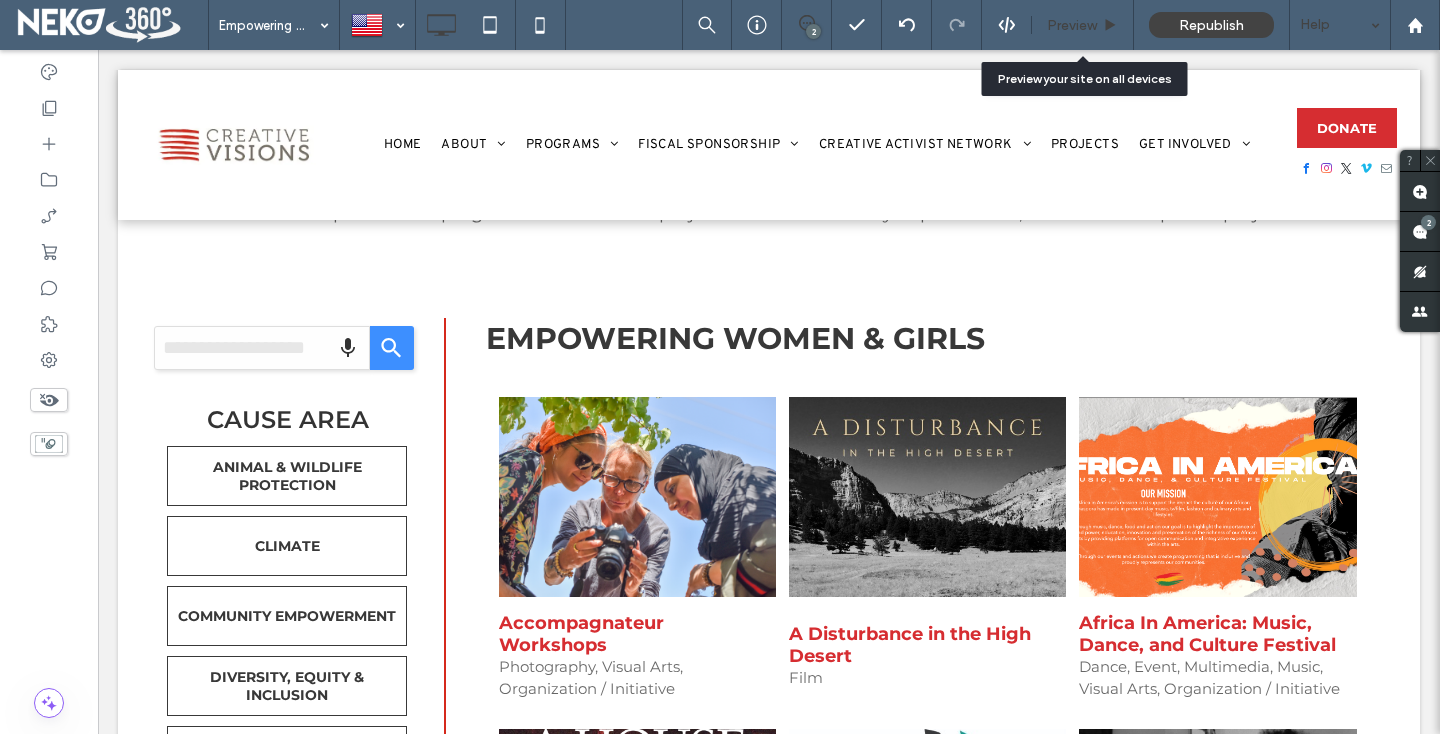 drag, startPoint x: 1076, startPoint y: 21, endPoint x: 214, endPoint y: 440, distance: 958.43884 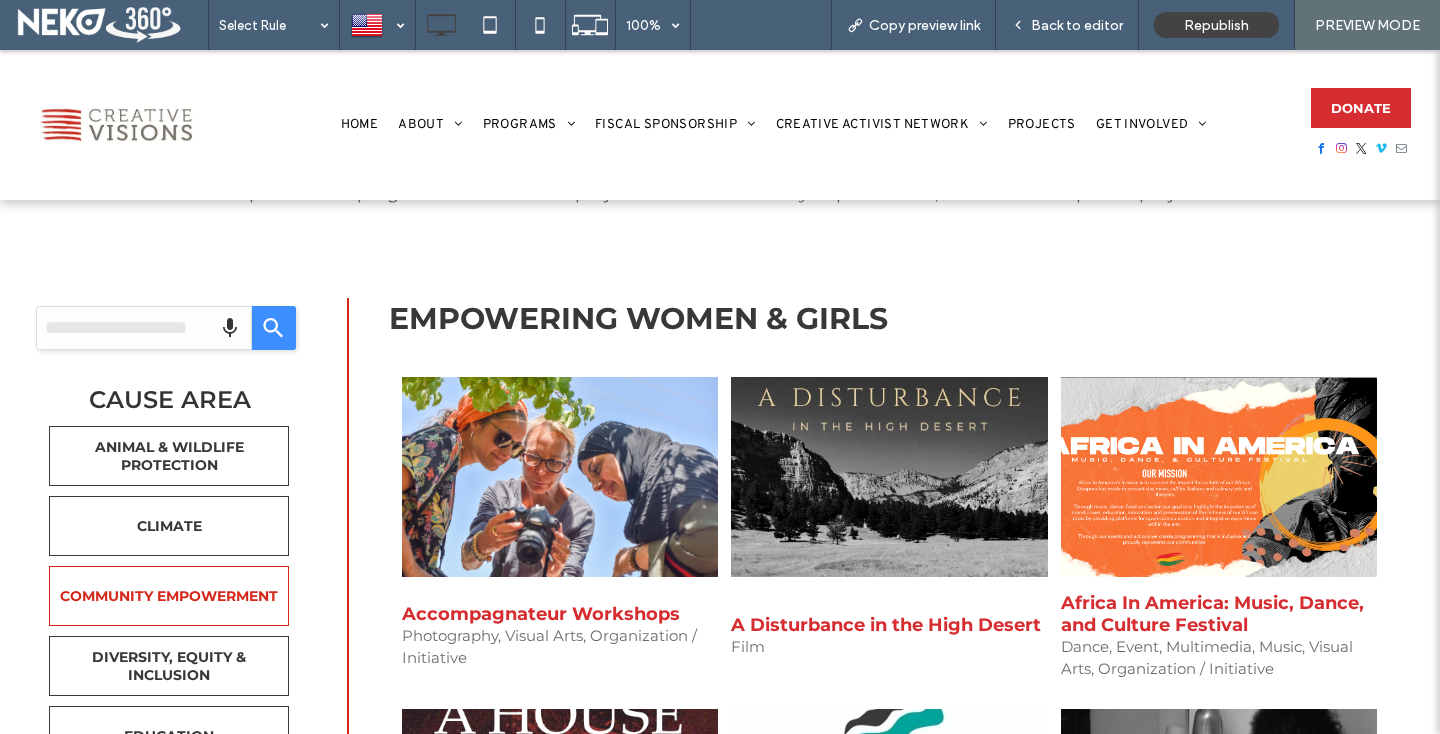 click on "COMMUNITY EMPOWERMENT" at bounding box center (169, 596) 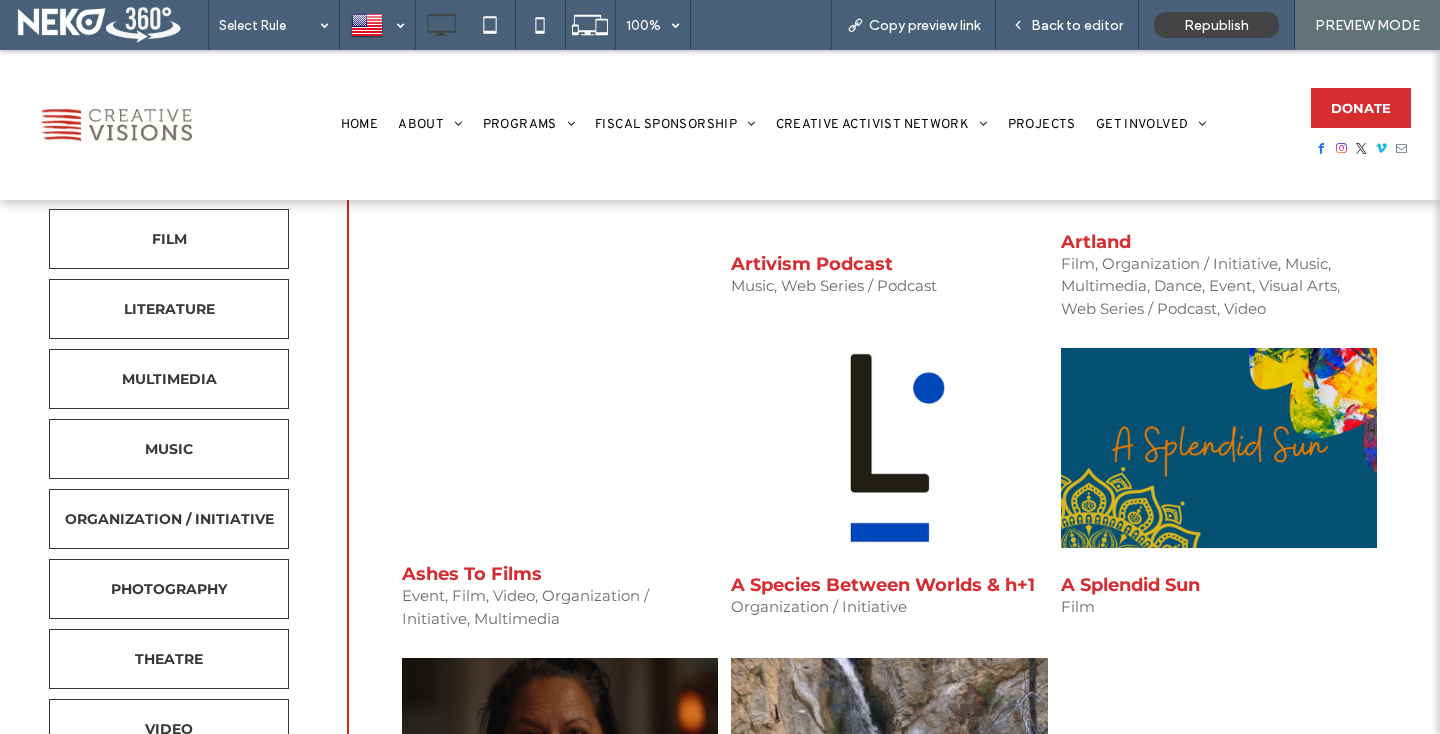 scroll, scrollTop: 1719, scrollLeft: 0, axis: vertical 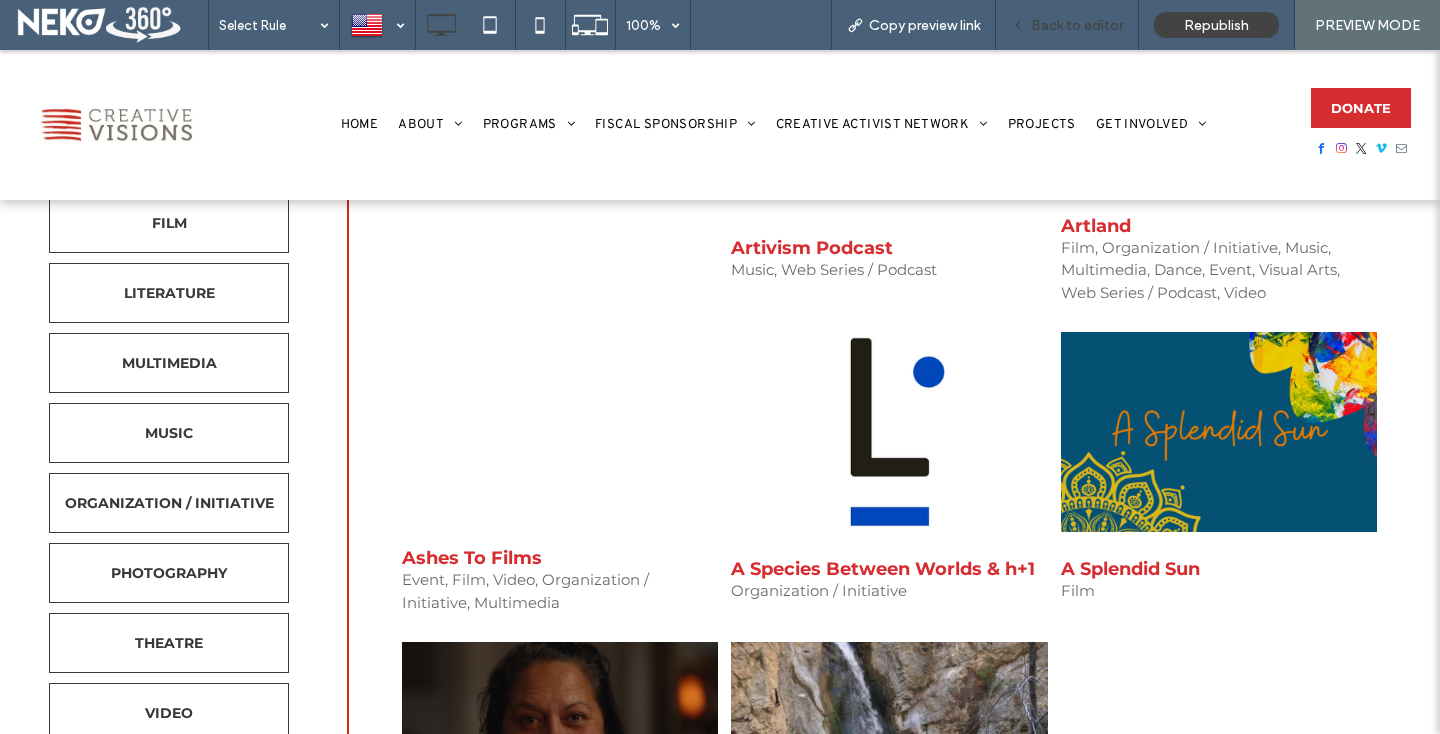 click on "Back to editor" at bounding box center (1077, 25) 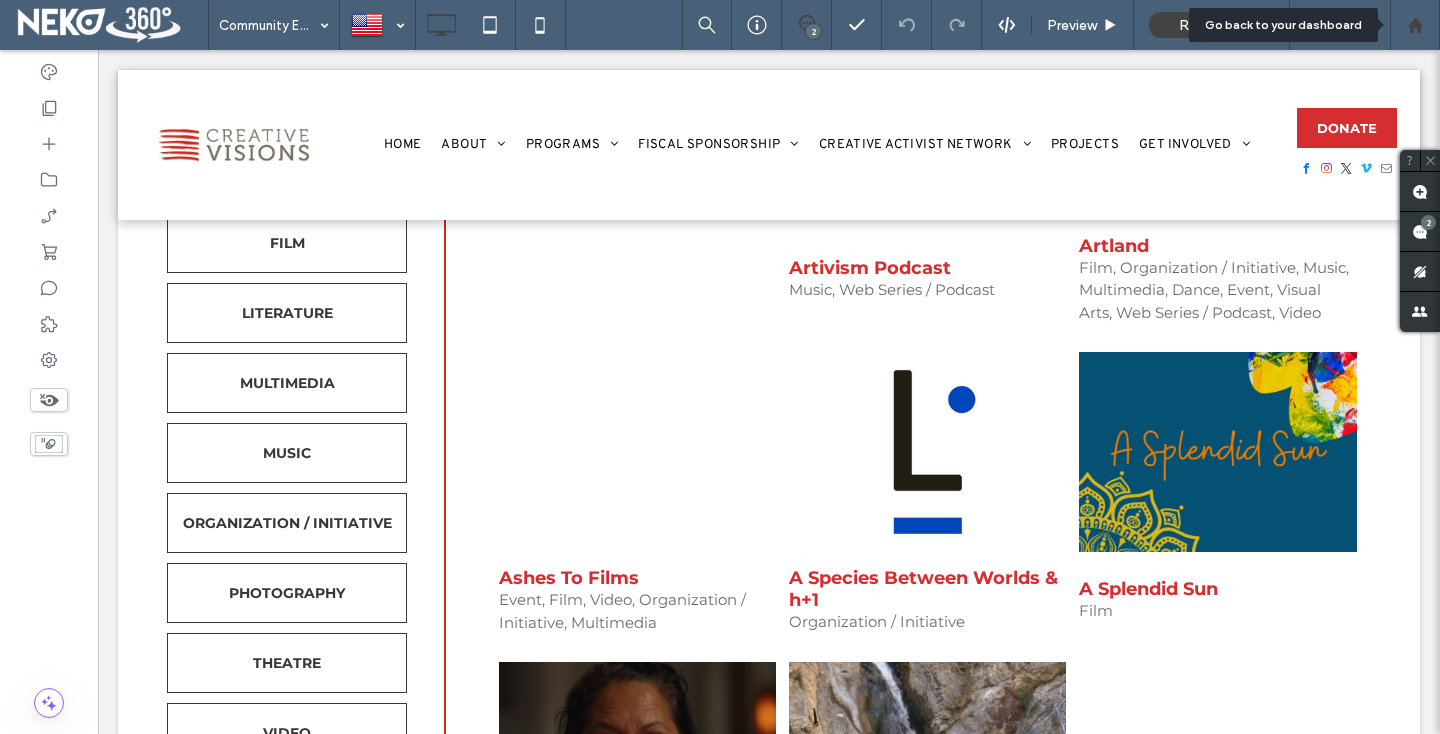 click 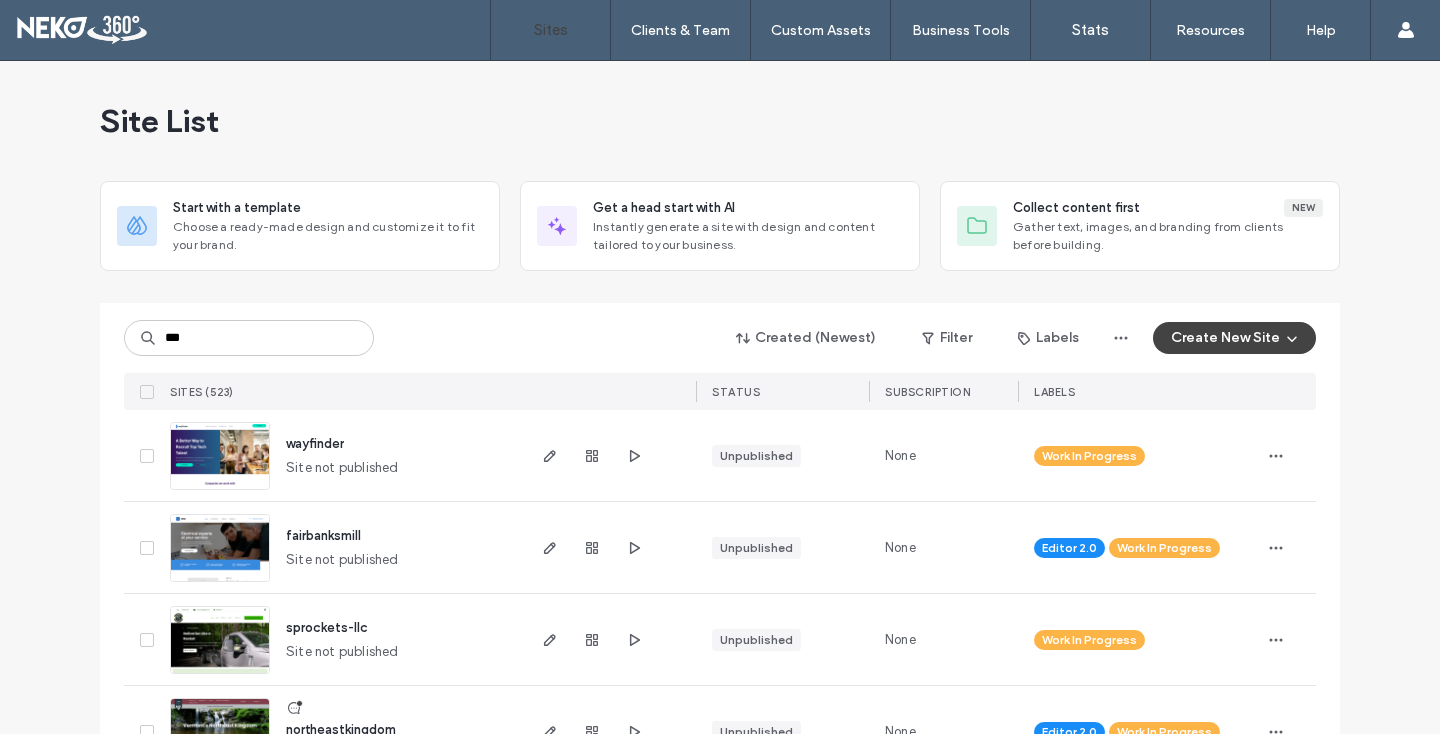 scroll, scrollTop: 0, scrollLeft: 0, axis: both 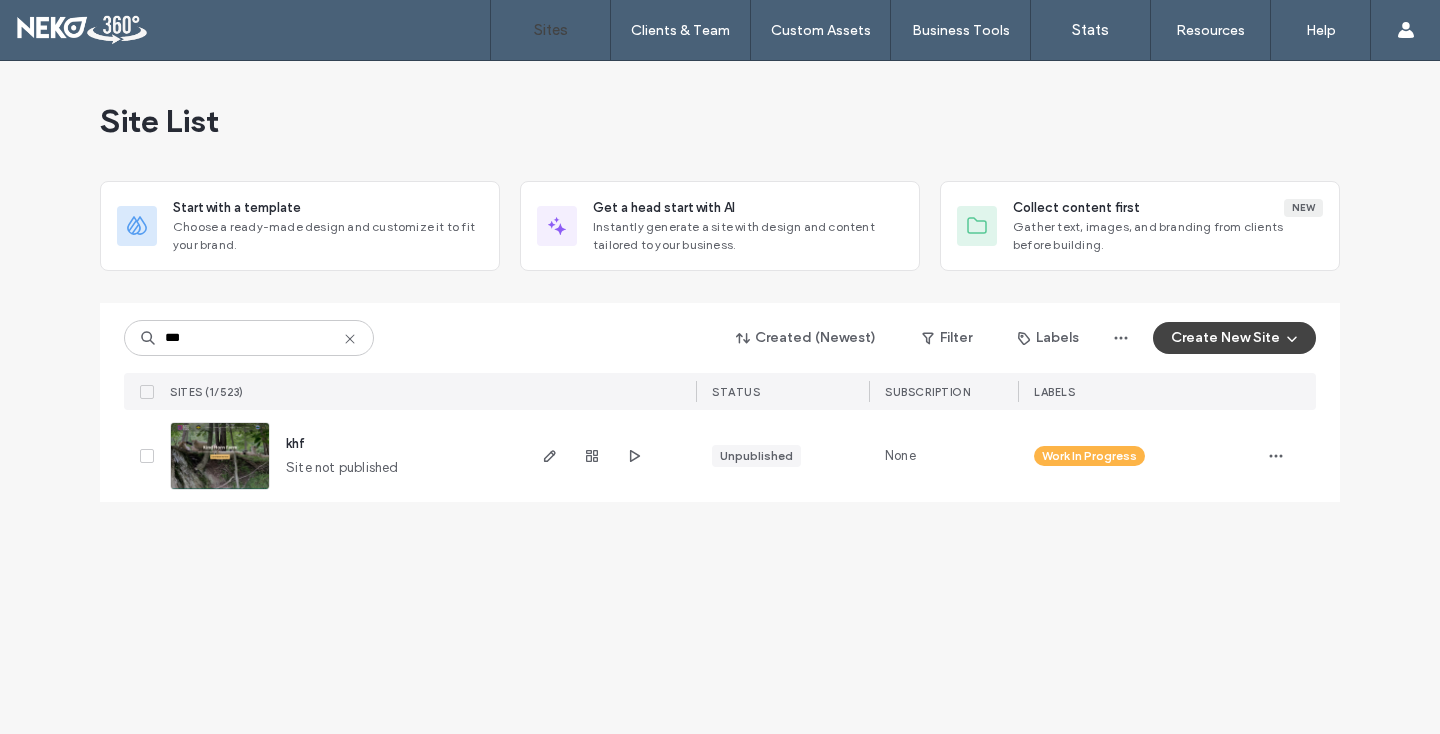 type on "***" 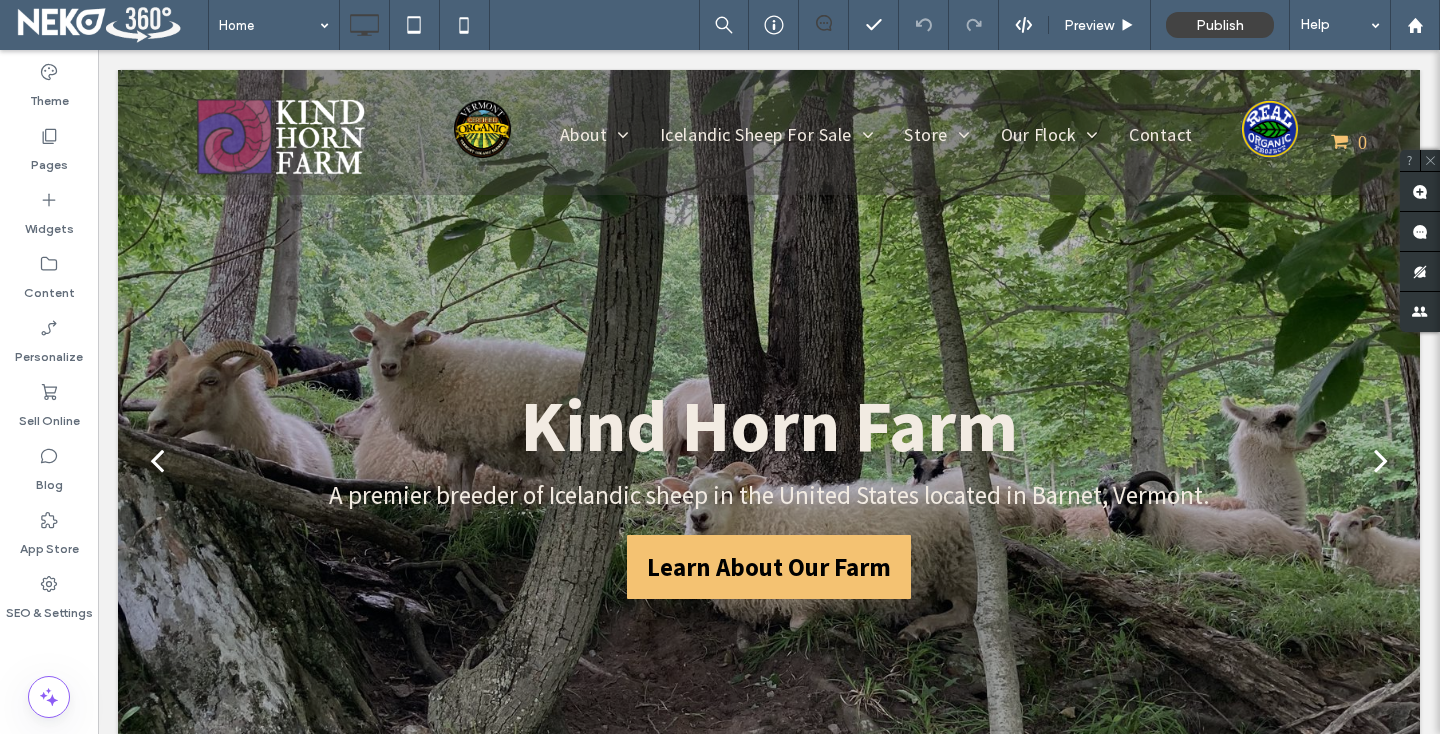 scroll, scrollTop: 0, scrollLeft: 0, axis: both 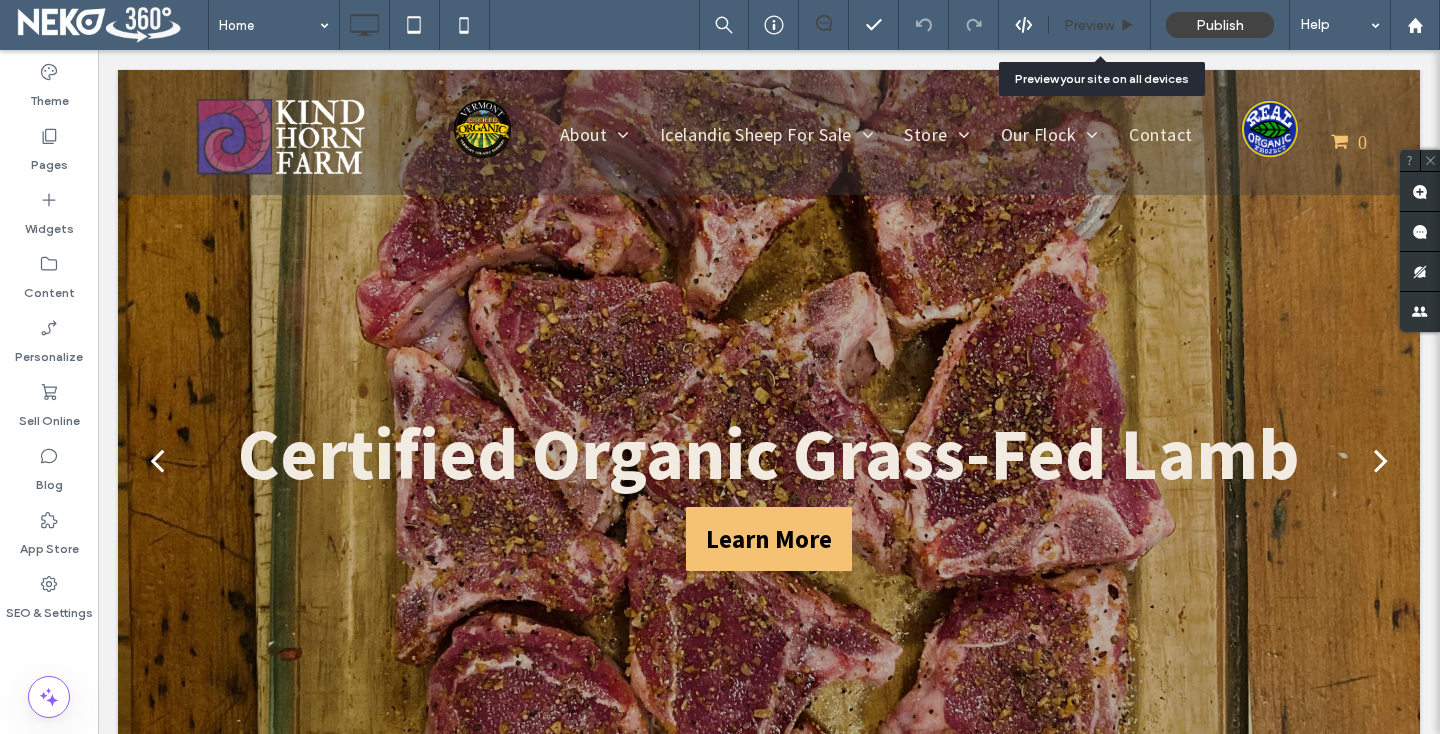 click on "Preview" at bounding box center (1089, 25) 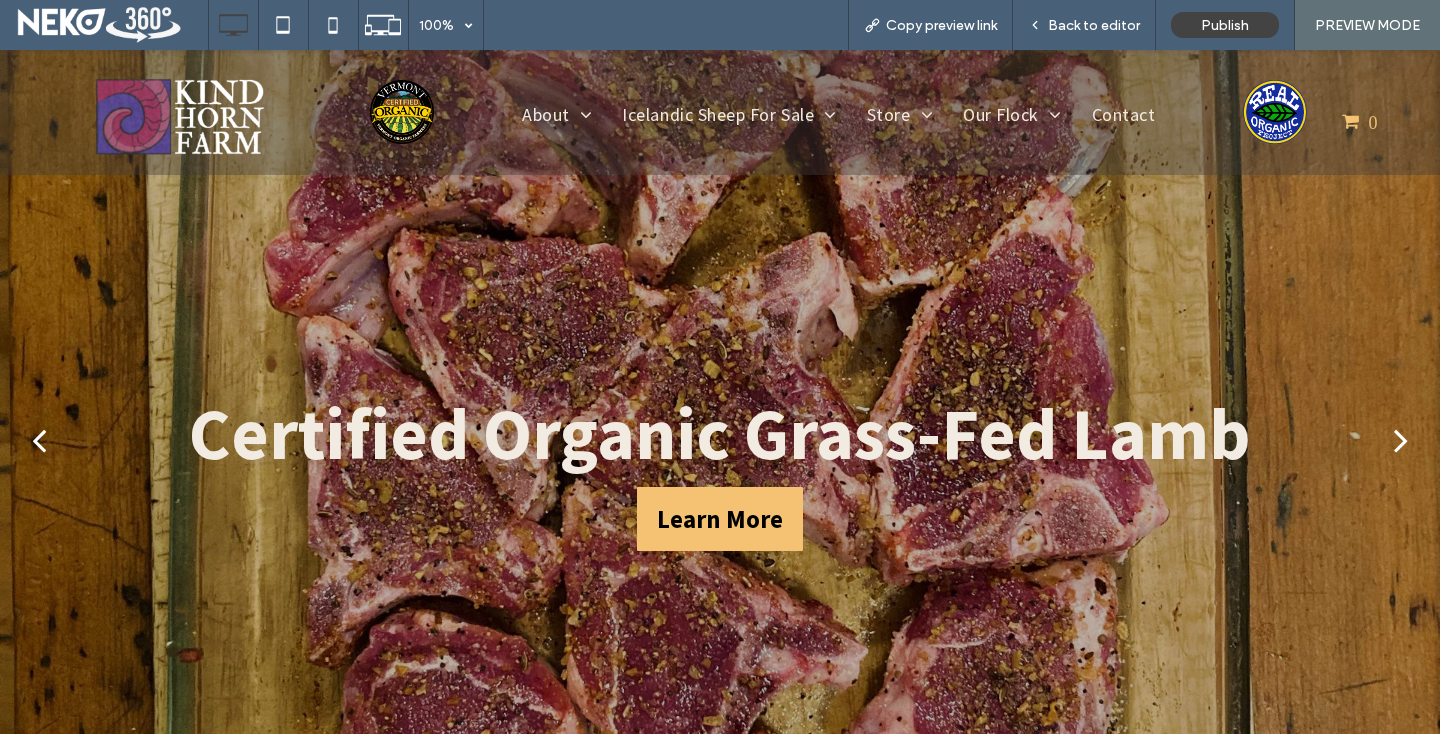 click at bounding box center [39, 440] 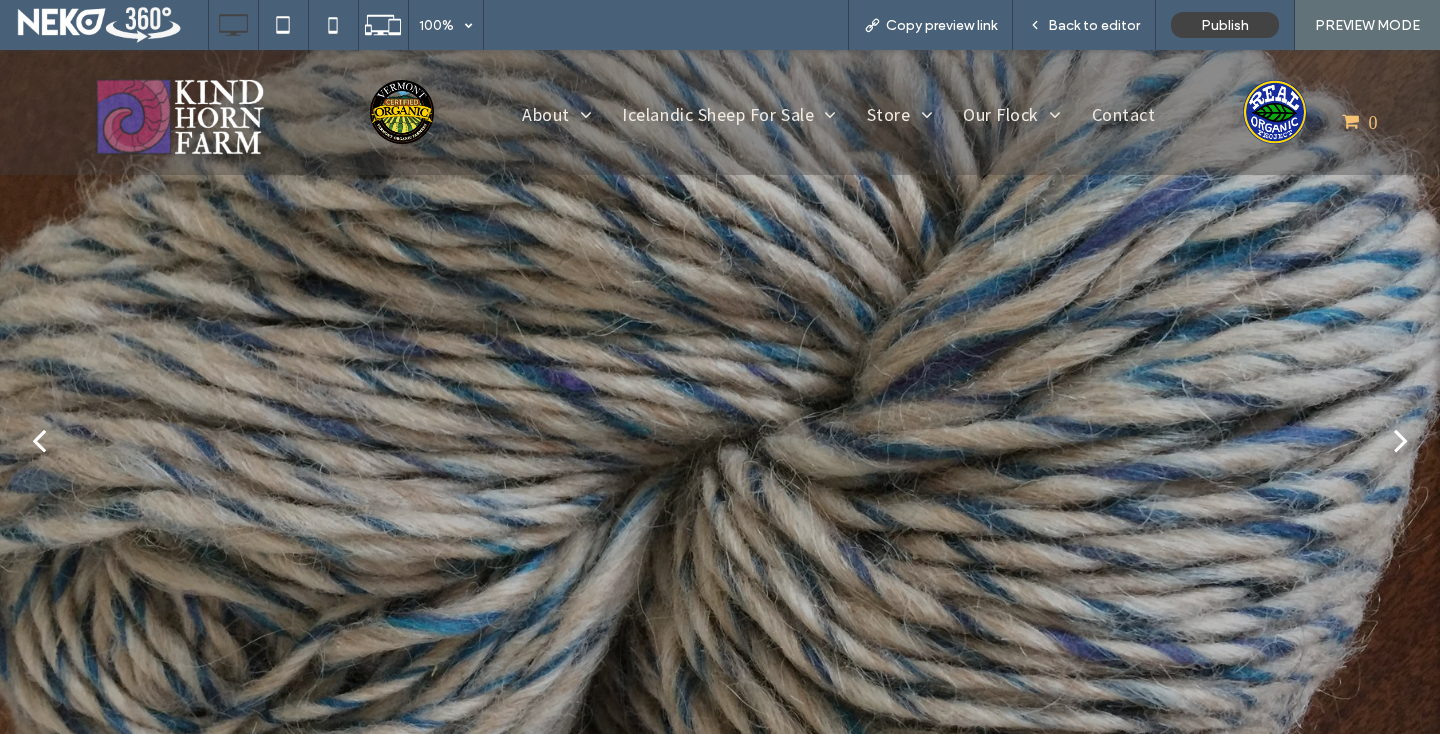 click at bounding box center (39, 440) 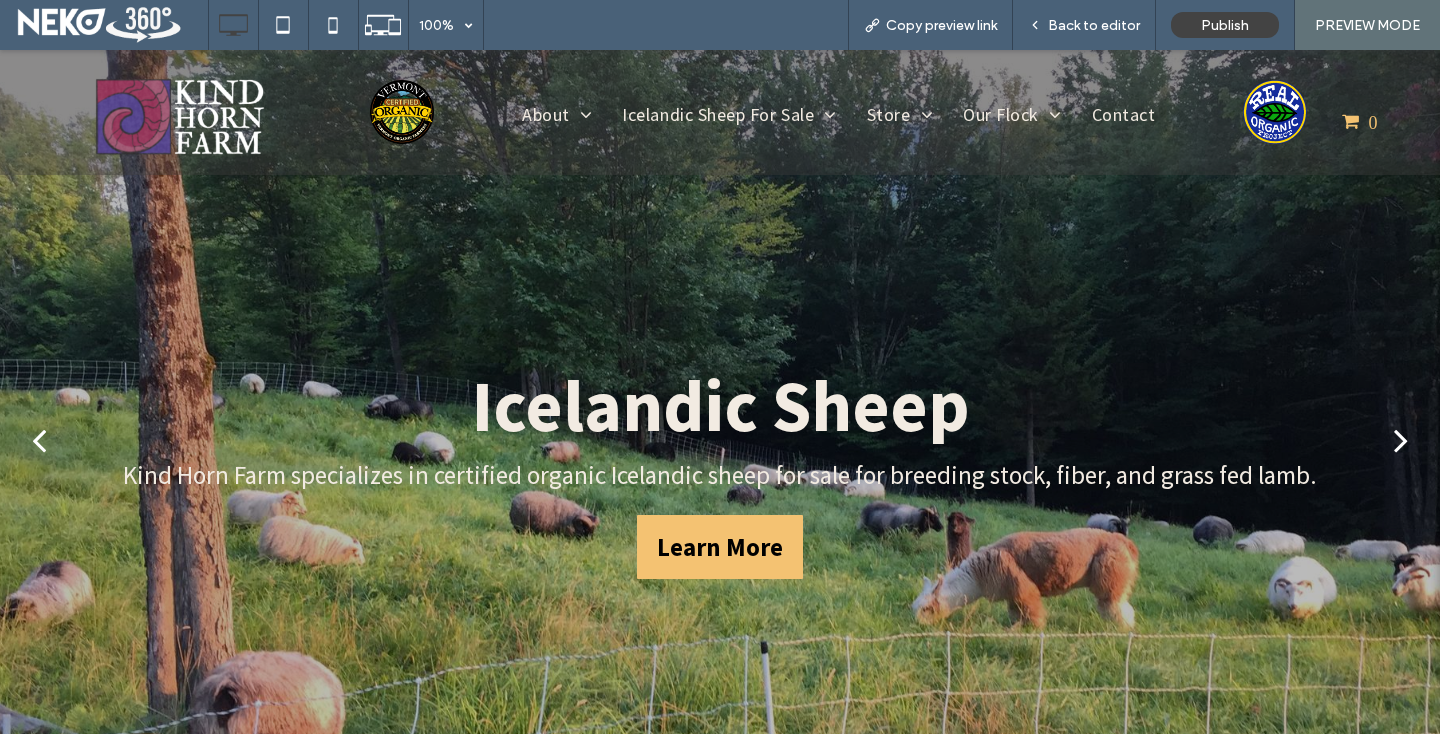 click at bounding box center [39, 440] 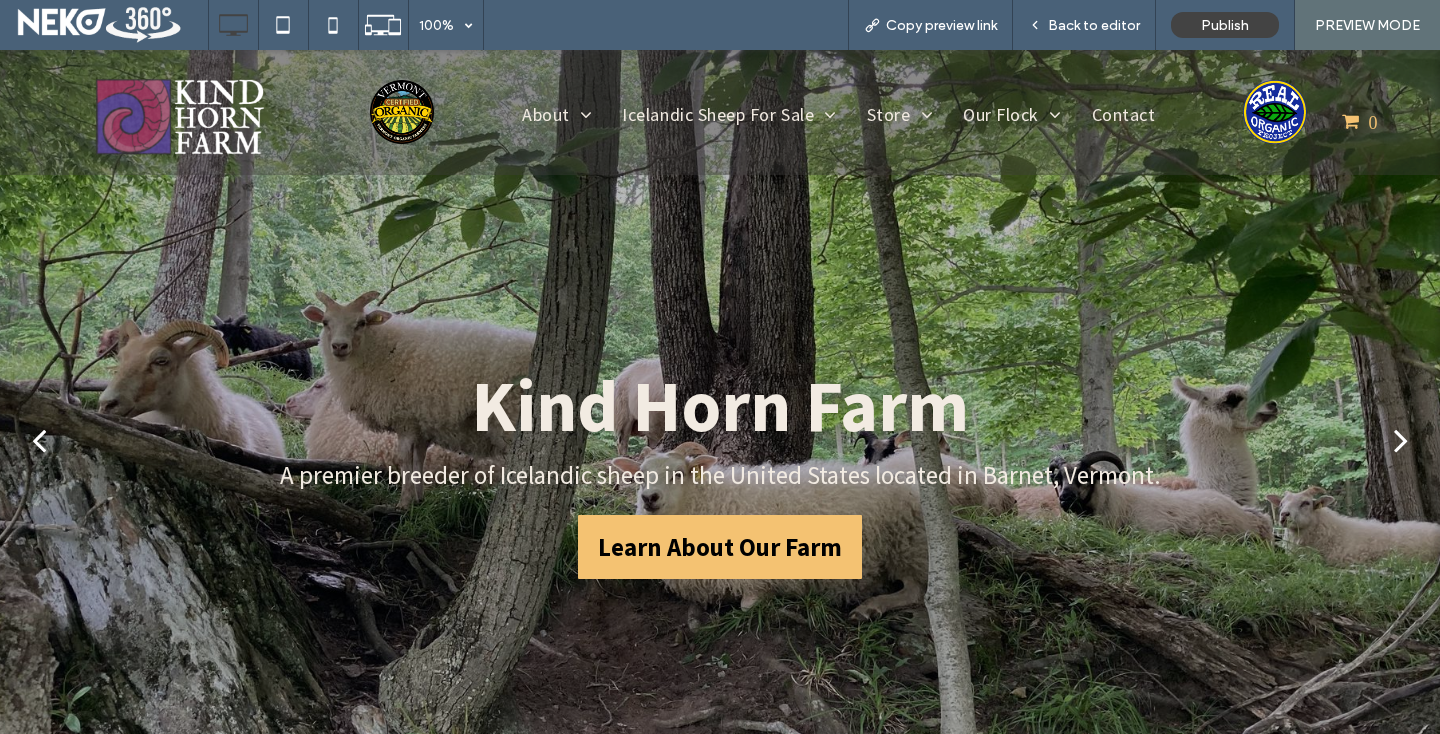 click at bounding box center [39, 440] 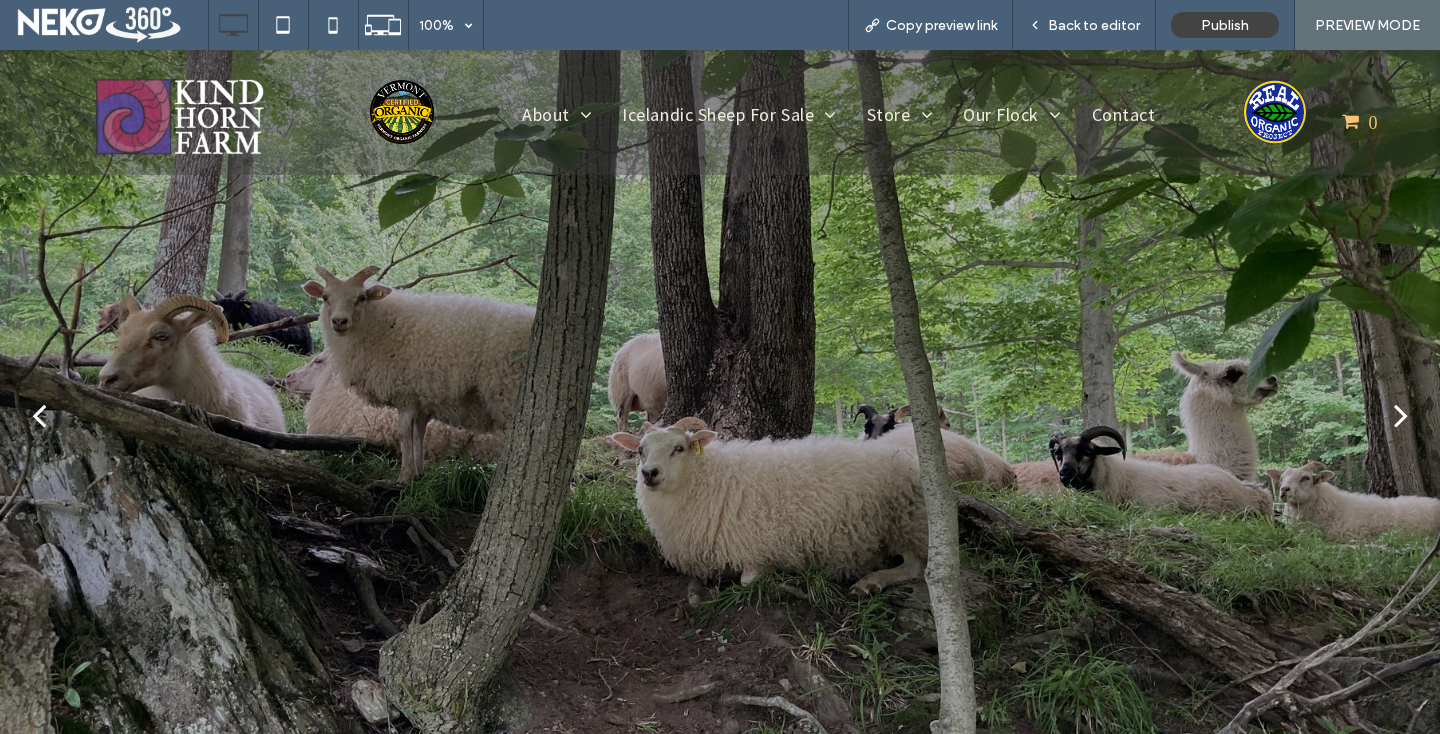 scroll, scrollTop: 30, scrollLeft: 0, axis: vertical 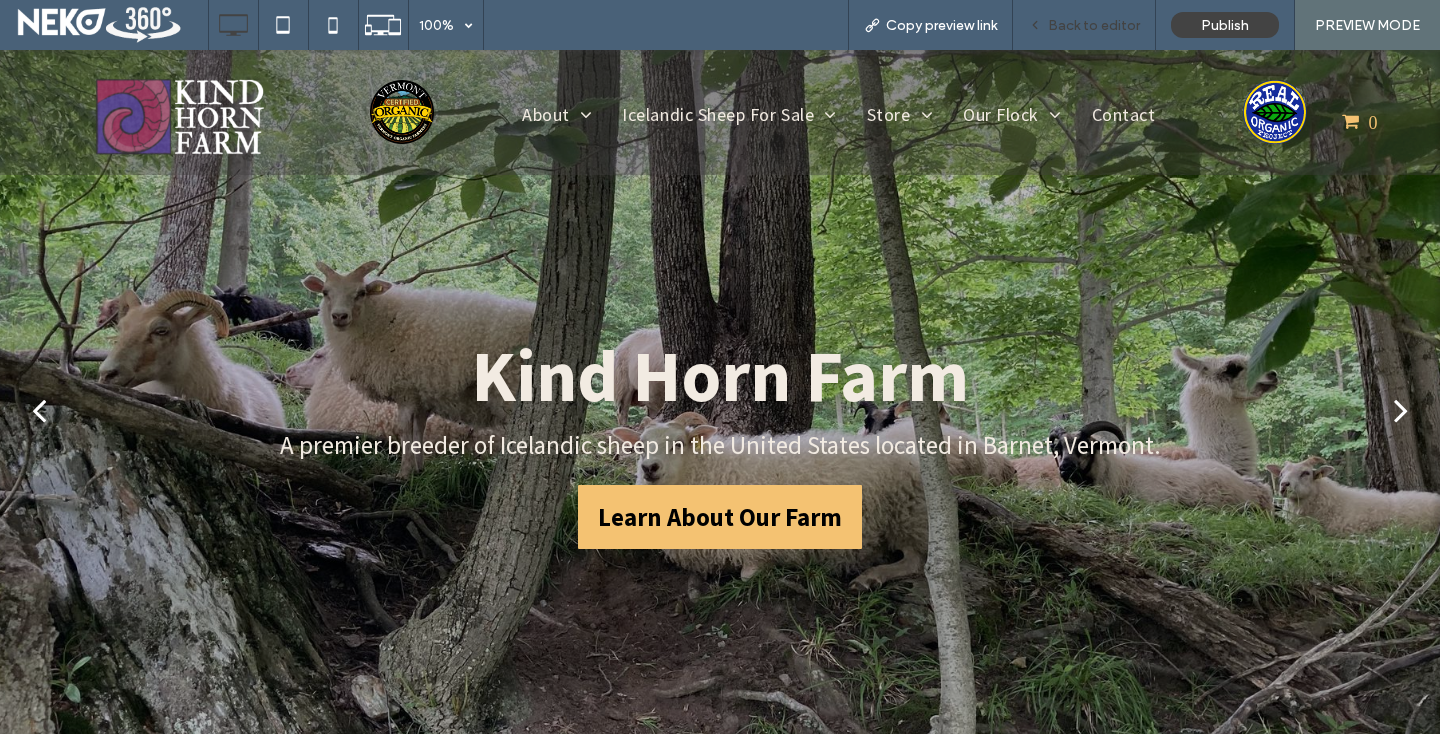 click on "Back to editor" at bounding box center [1084, 25] 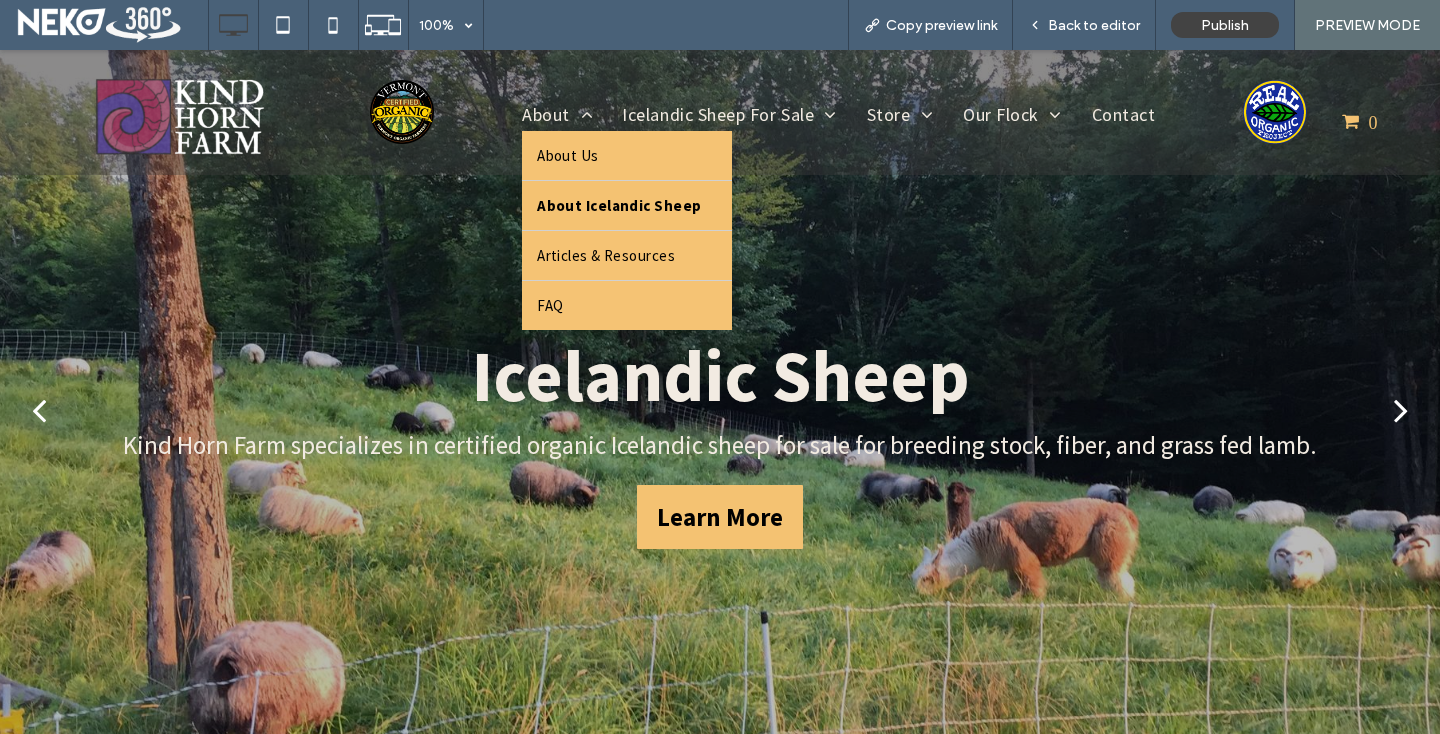 click on "About Icelandic Sheep" at bounding box center [619, 205] 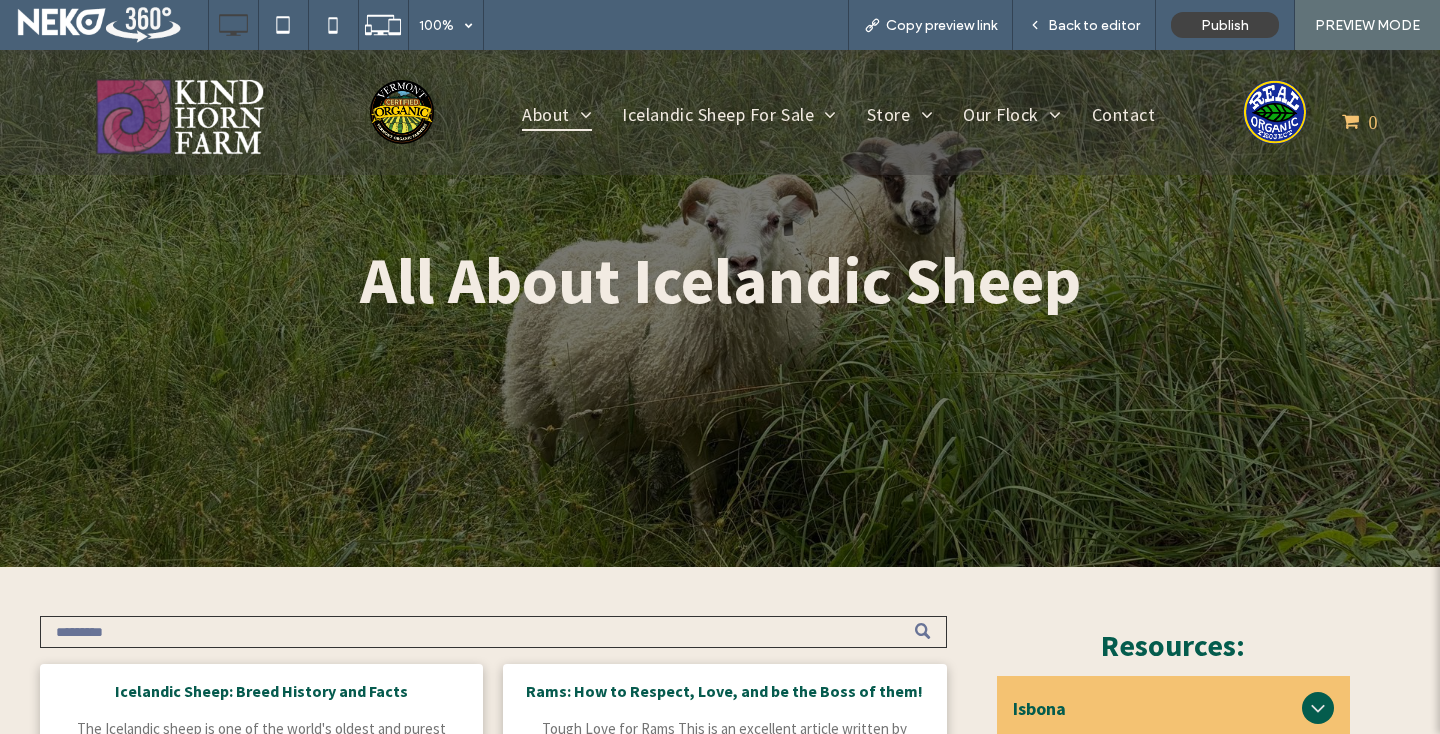 scroll, scrollTop: 587, scrollLeft: 0, axis: vertical 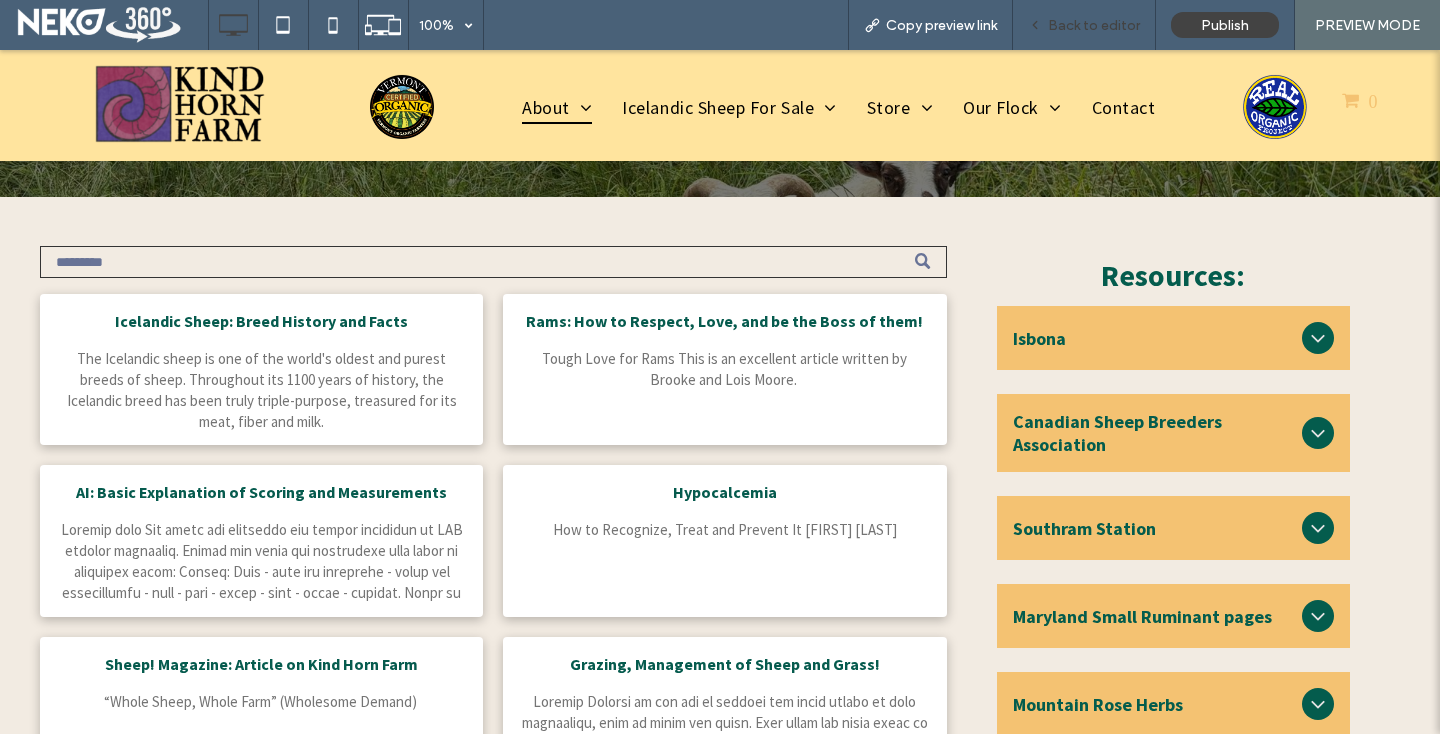 click on "Back to editor" at bounding box center (1094, 25) 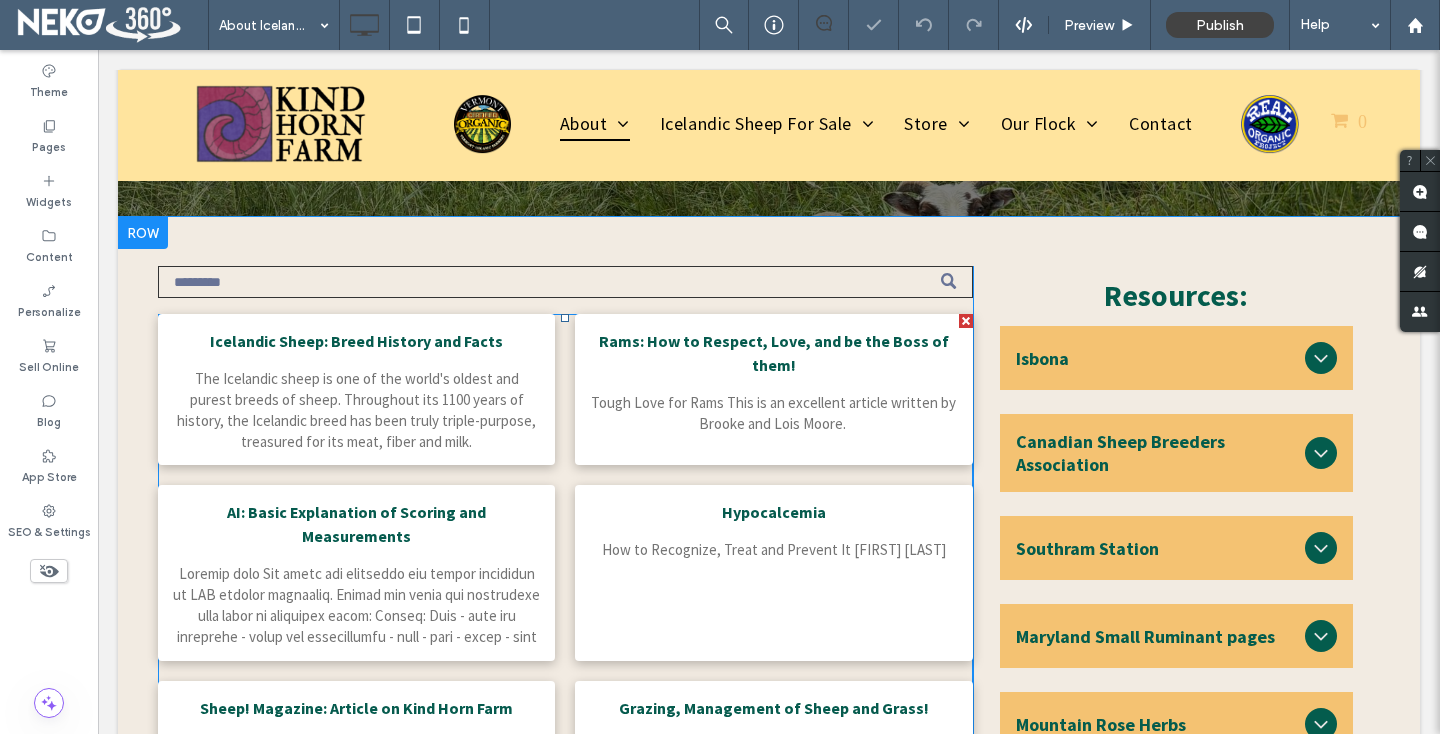 click on "Icelandic Sheep: Breed History and Facts
[DATE]
The Icelandic sheep is one of the world's oldest and purest breeds of sheep. Throughout its 1100 years of history, the Icelandic breed has been truly triple-purpose, treasured for its meat, fiber and milk.                         ﻿
Rams: How to Respect, Love, and be the Boss of them!
[DATE]
Tough Love for Rams                                                      This is an excellent article written by [FIRST] and [LAST].                         ﻿
AI: Basic Explanation of Scoring and Measurements
[DATE]
Hypocalcemia
[DATE]
How to Recognize, Treat and Prevent It                                                      [FIRST] [LAST]
Sheep! Magazine: Article on Kind Horn Farm
[DATE]" at bounding box center (565, 706) 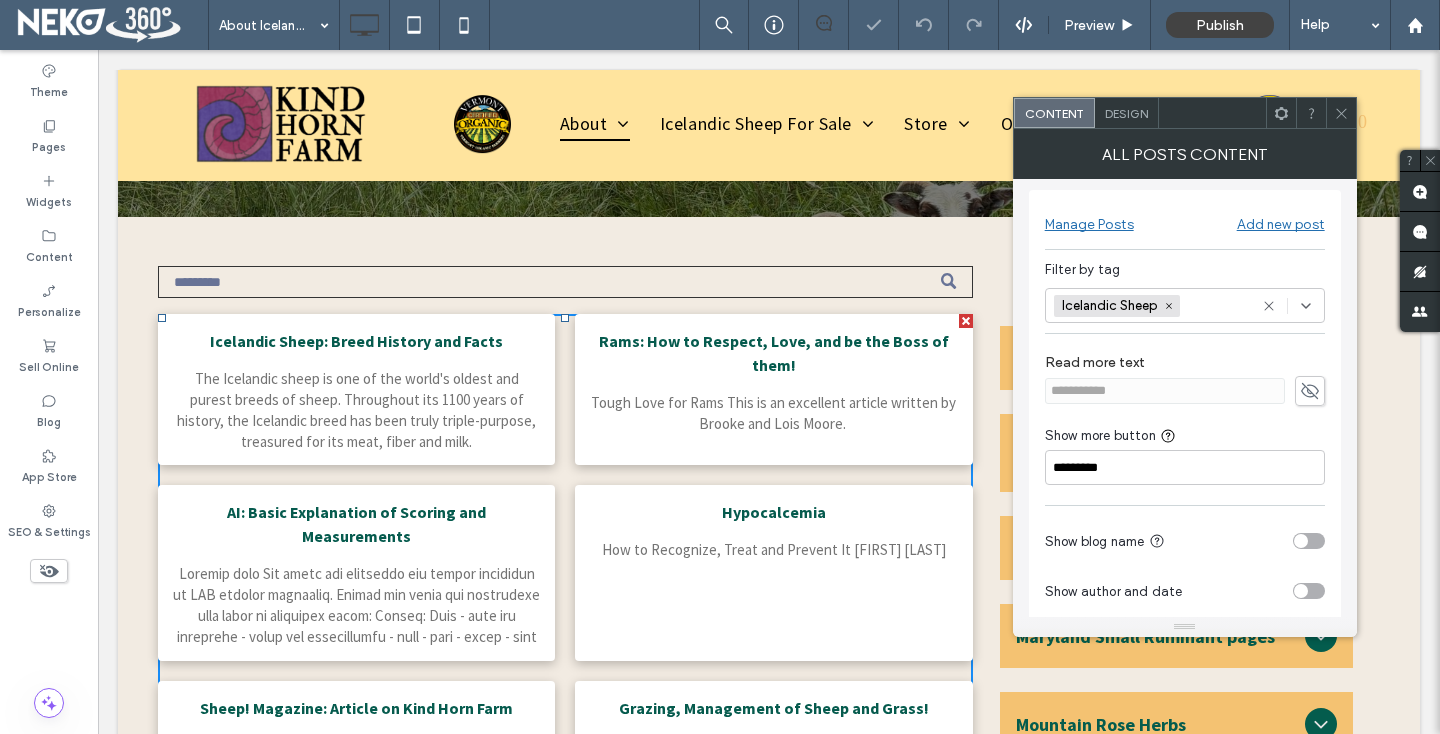 scroll, scrollTop: 0, scrollLeft: 0, axis: both 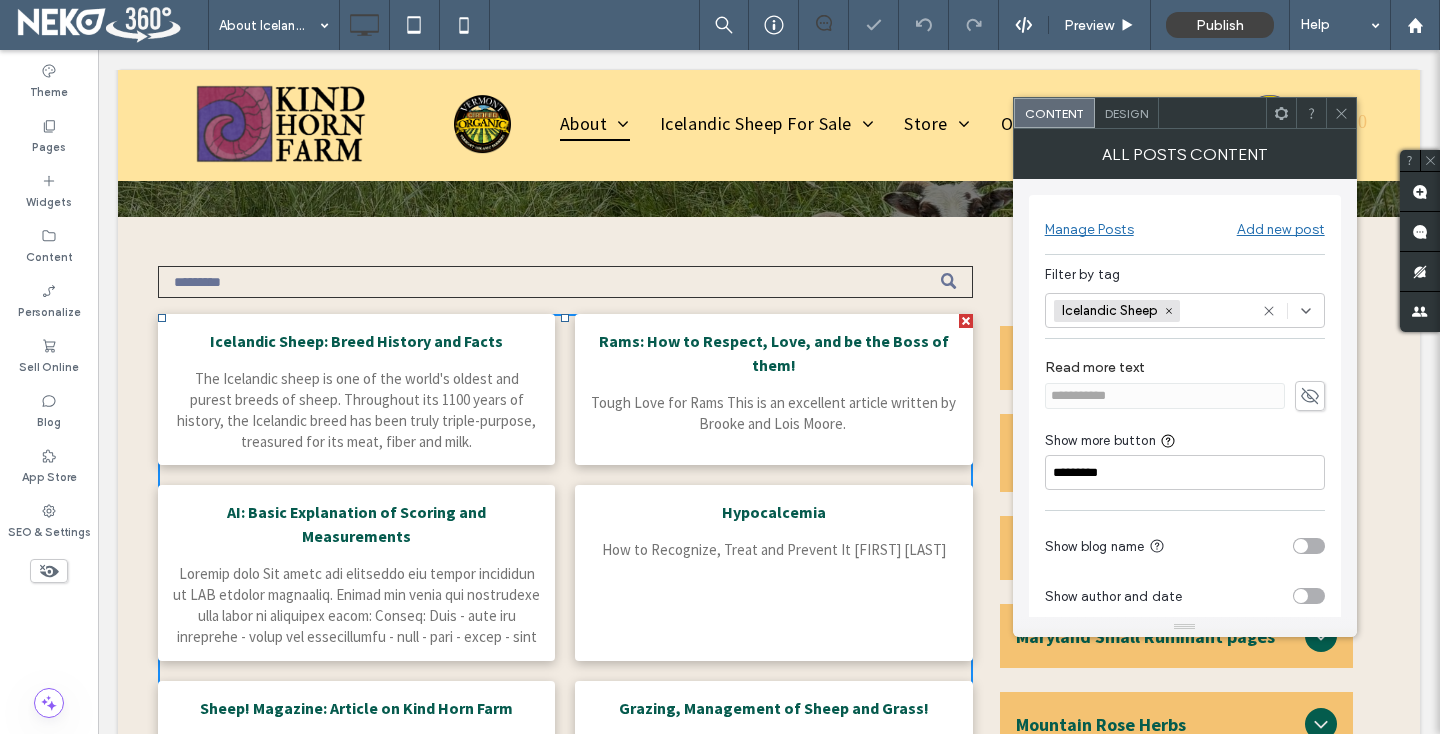 click at bounding box center (1341, 113) 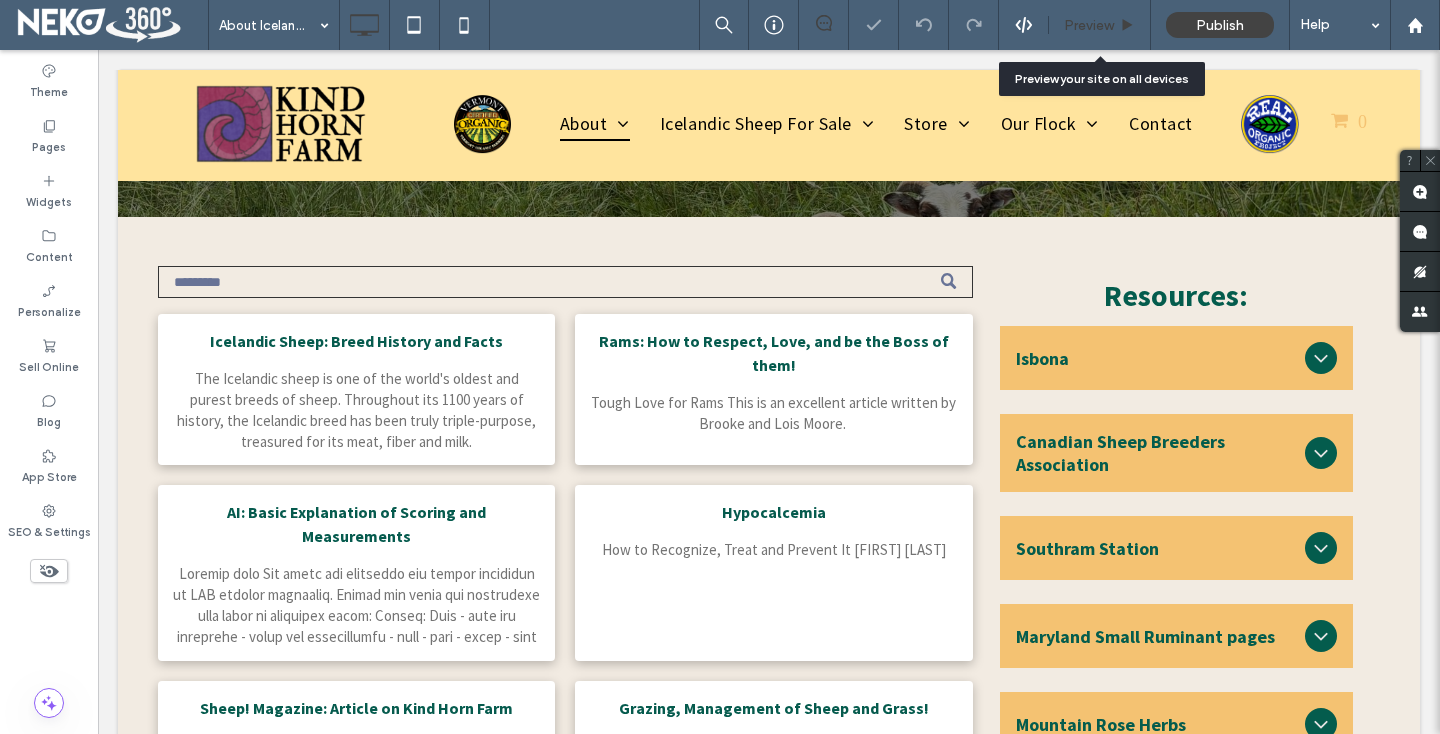 click on "Preview" at bounding box center (1089, 25) 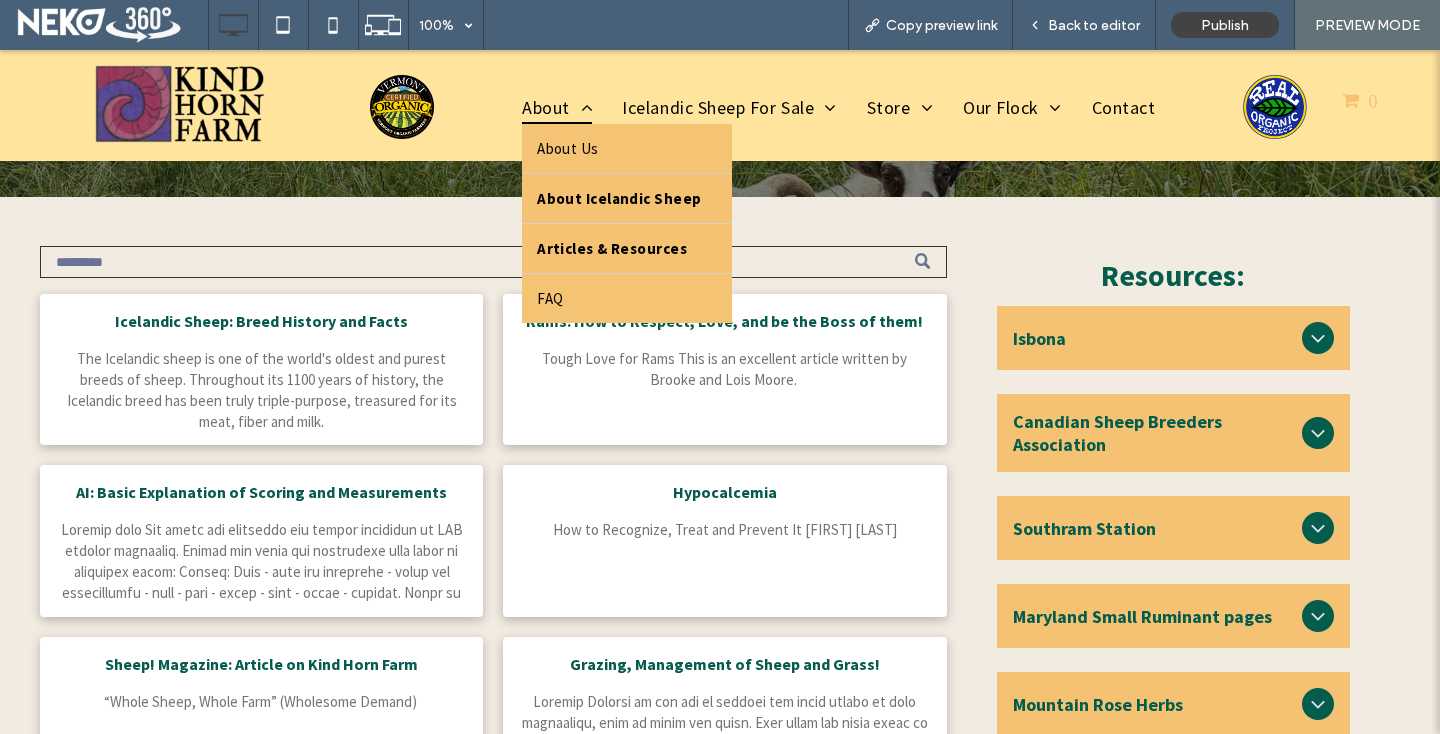 click on "Articles & Resources" at bounding box center [612, 248] 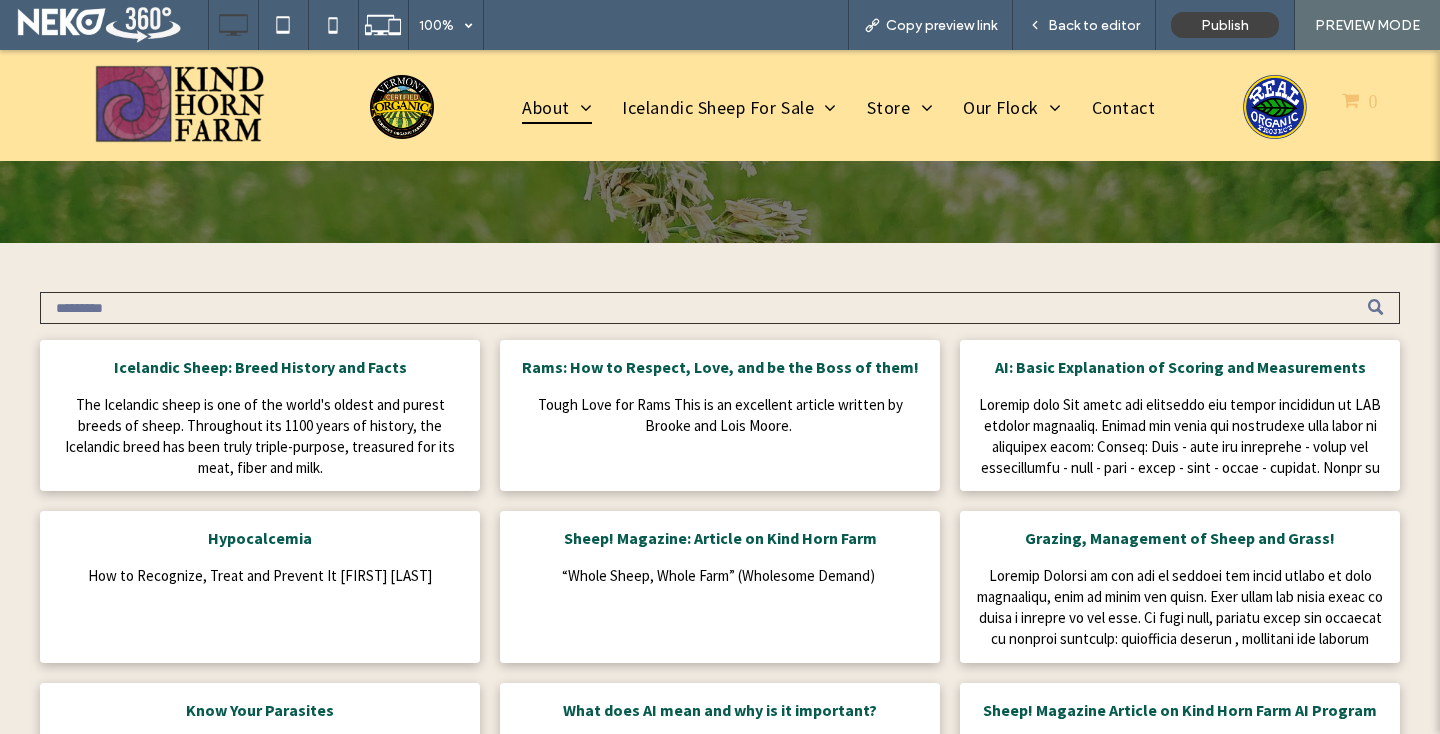 scroll, scrollTop: 678, scrollLeft: 0, axis: vertical 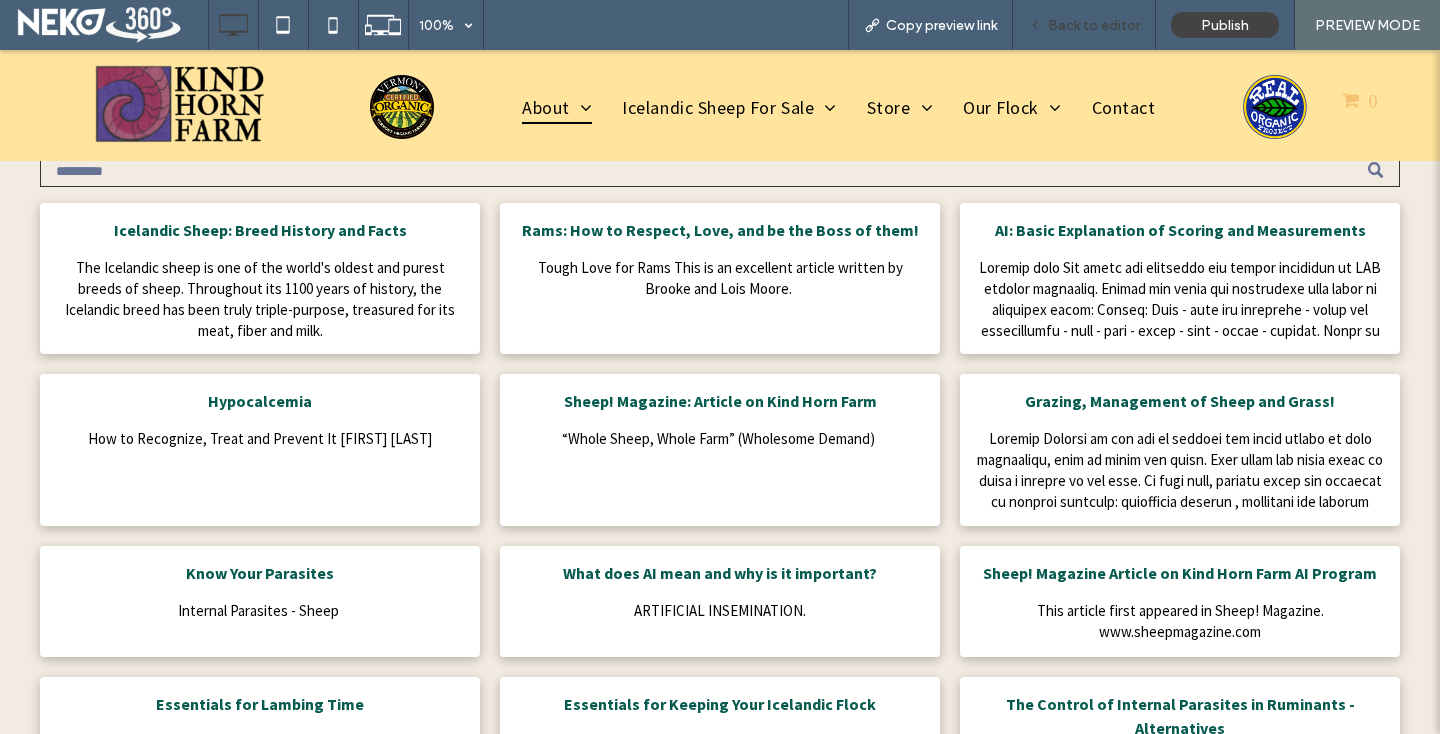 click on "Back to editor" at bounding box center [1084, 25] 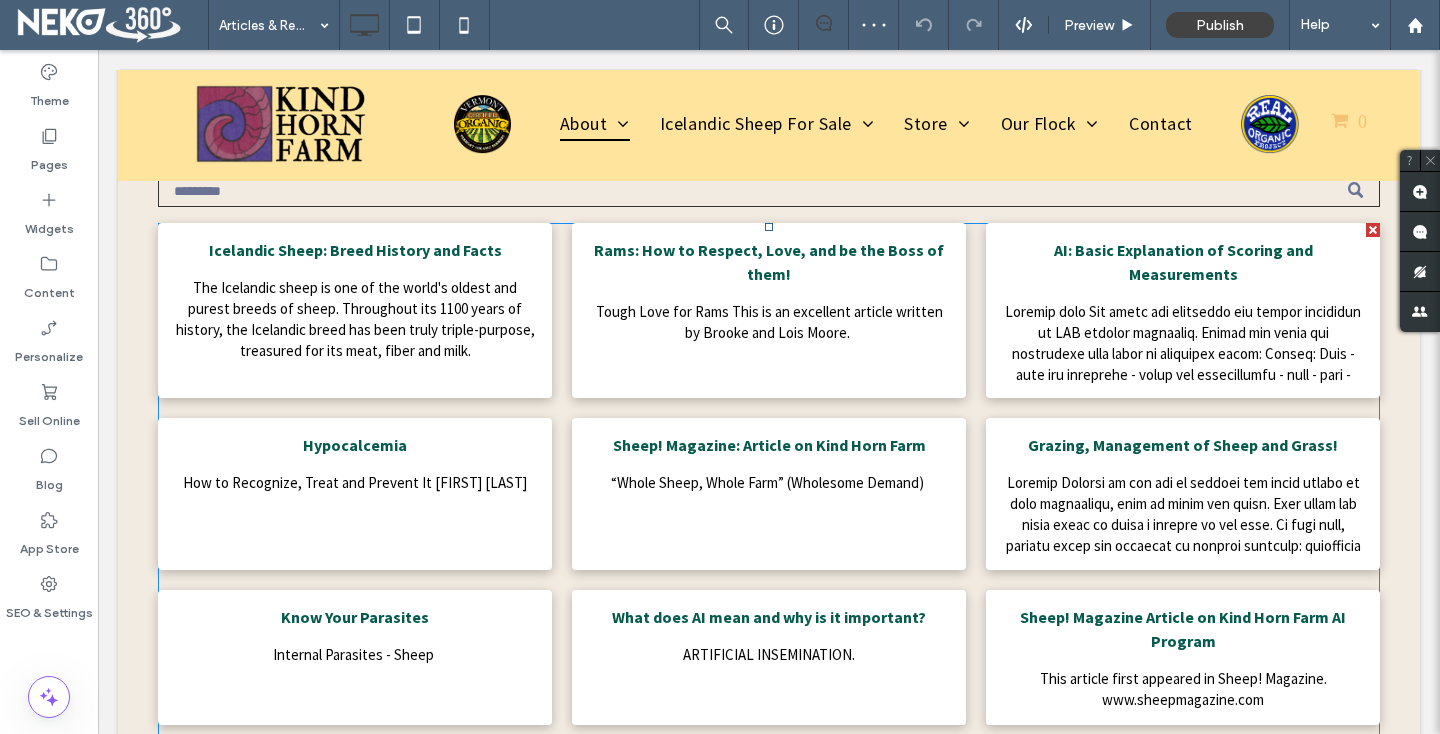 click on "Tough Love for Rams                                                      This is an excellent article written by Brooke and Lois Moore.                         ﻿" at bounding box center (769, 322) 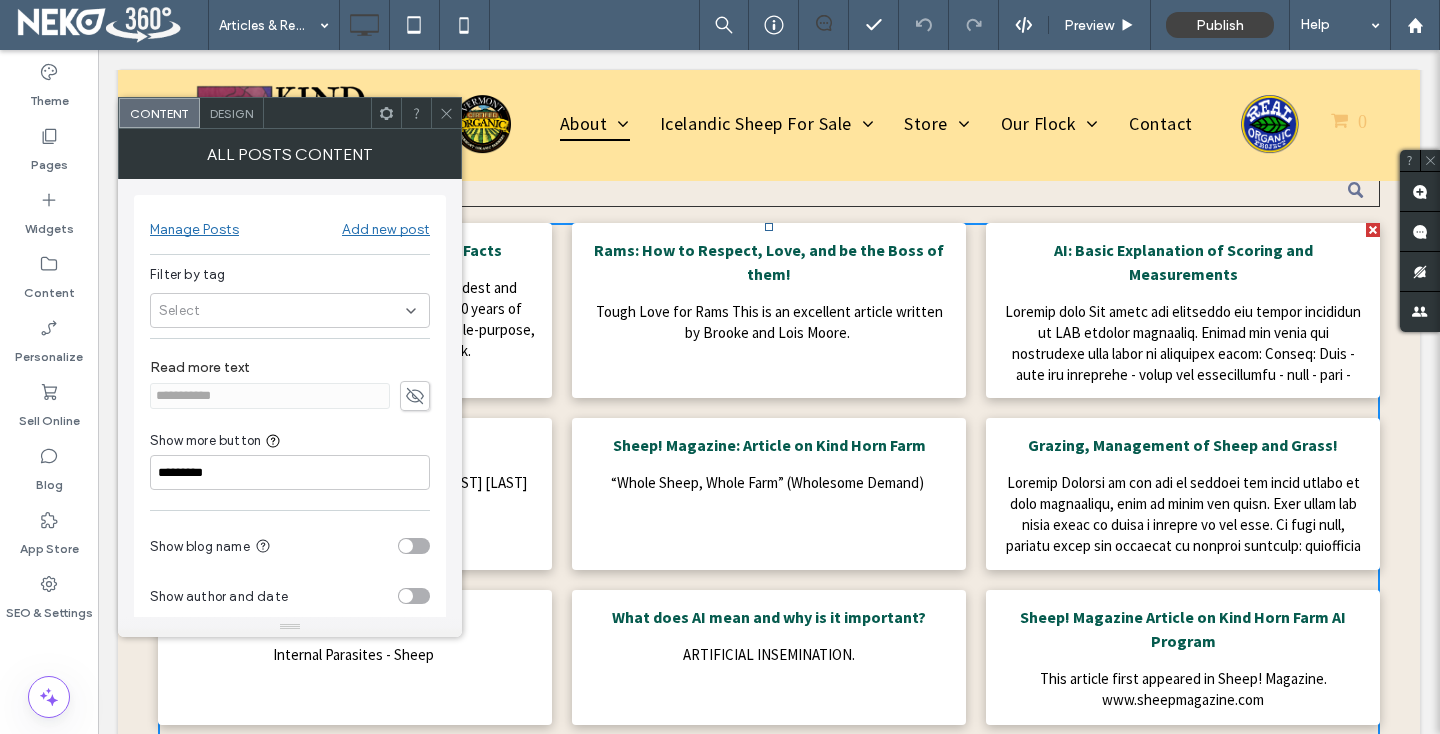 click on "Select" at bounding box center (290, 310) 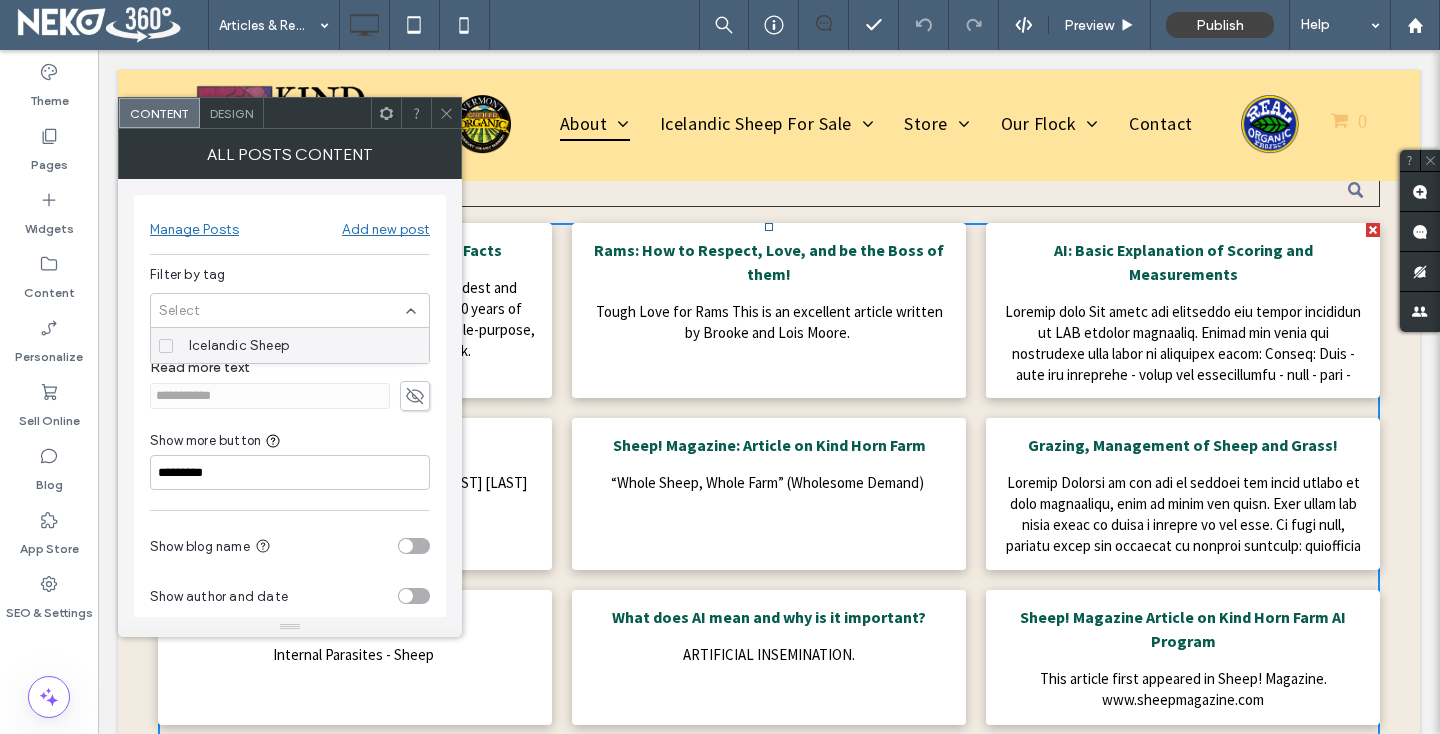 click on "Filter by tag" at bounding box center (290, 275) 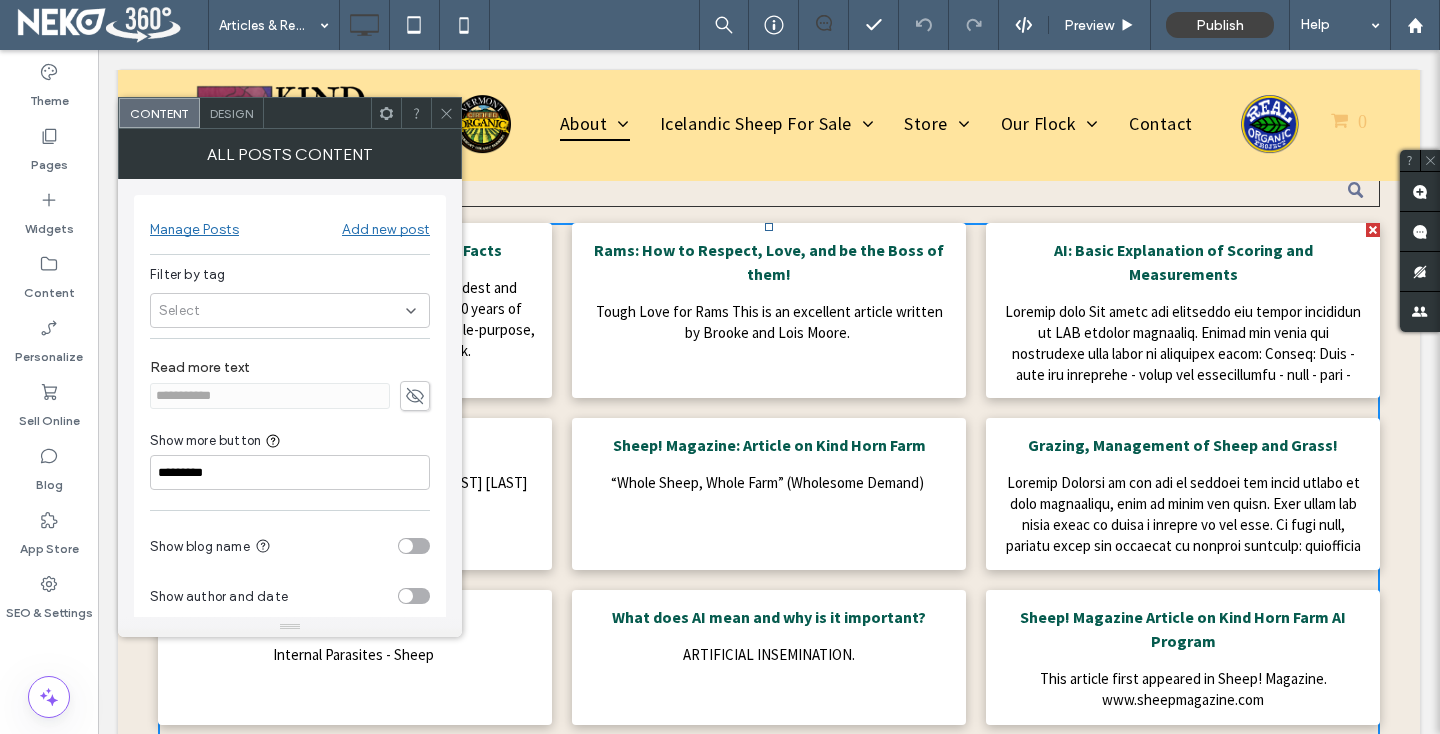 click 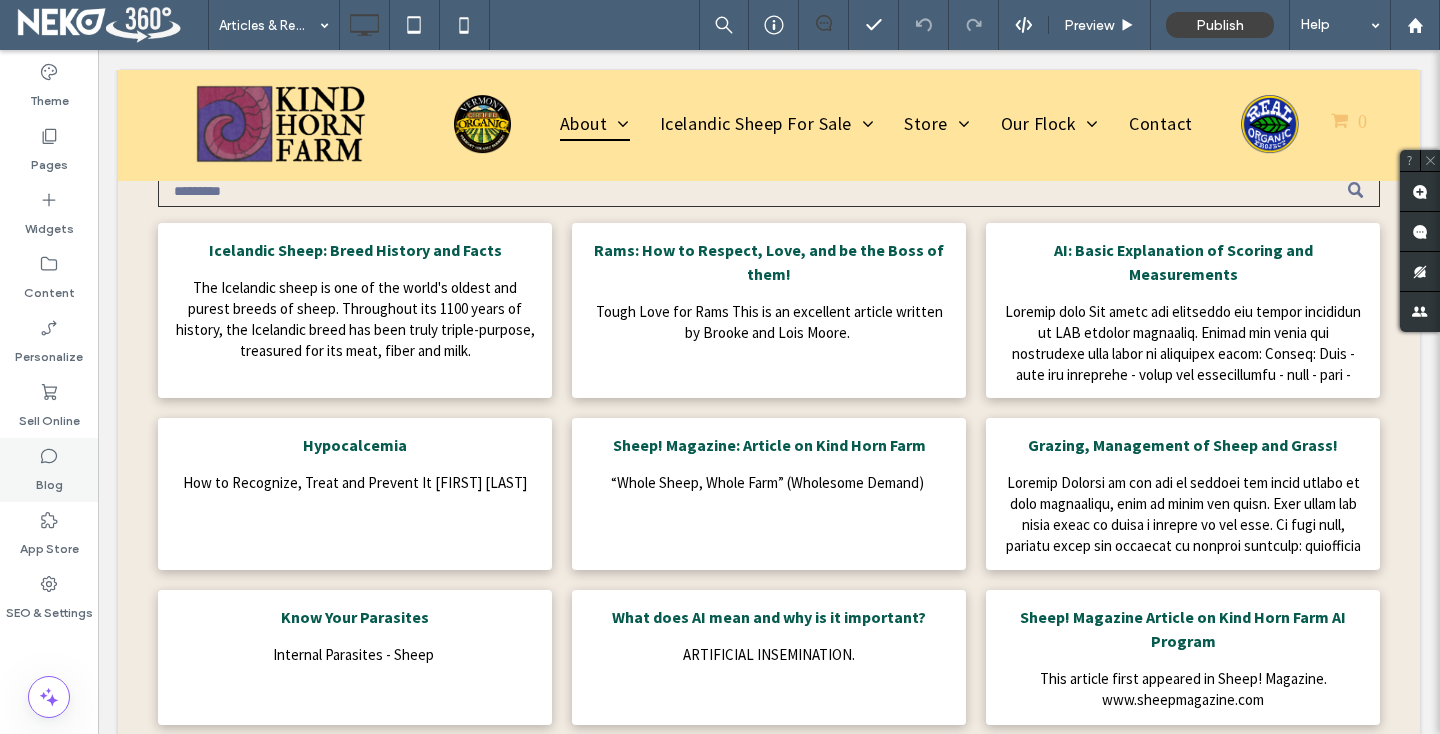 click 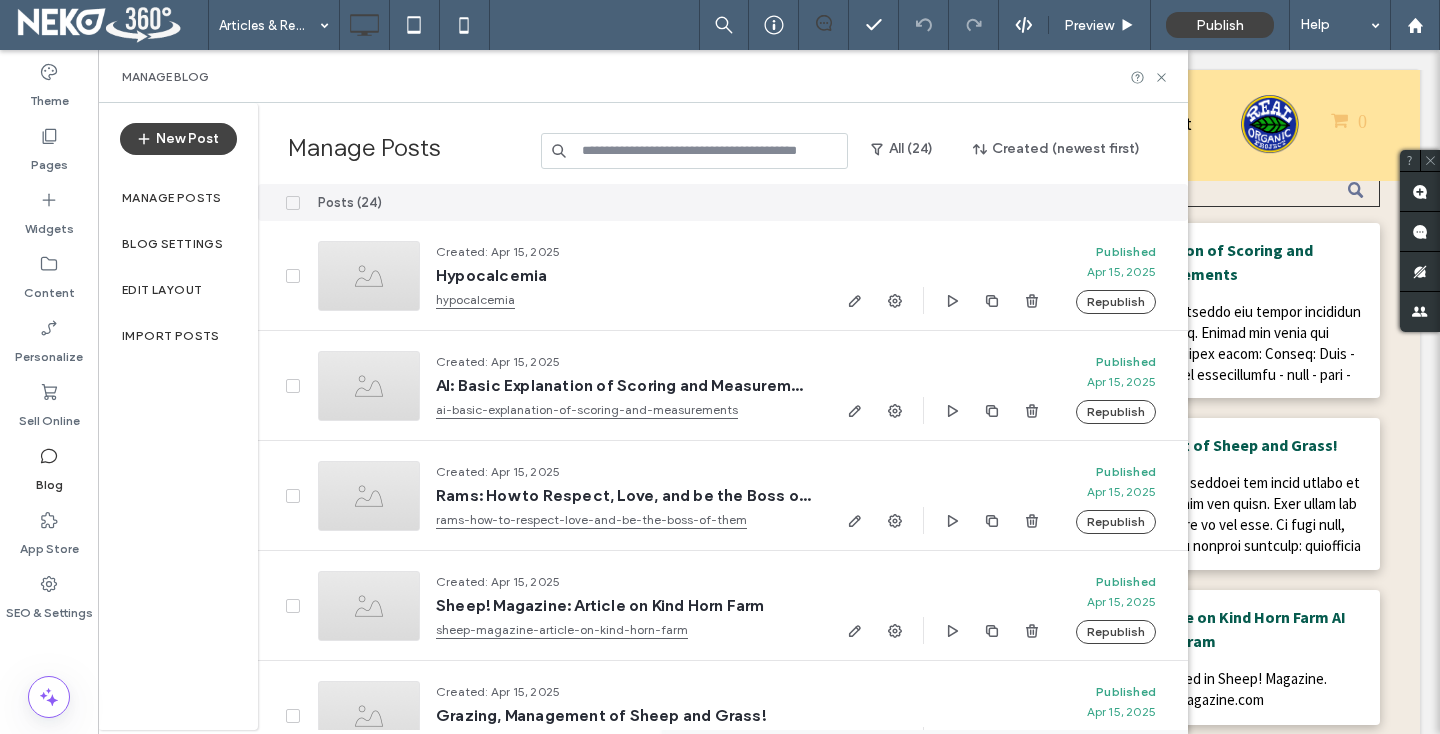 click at bounding box center (694, 151) 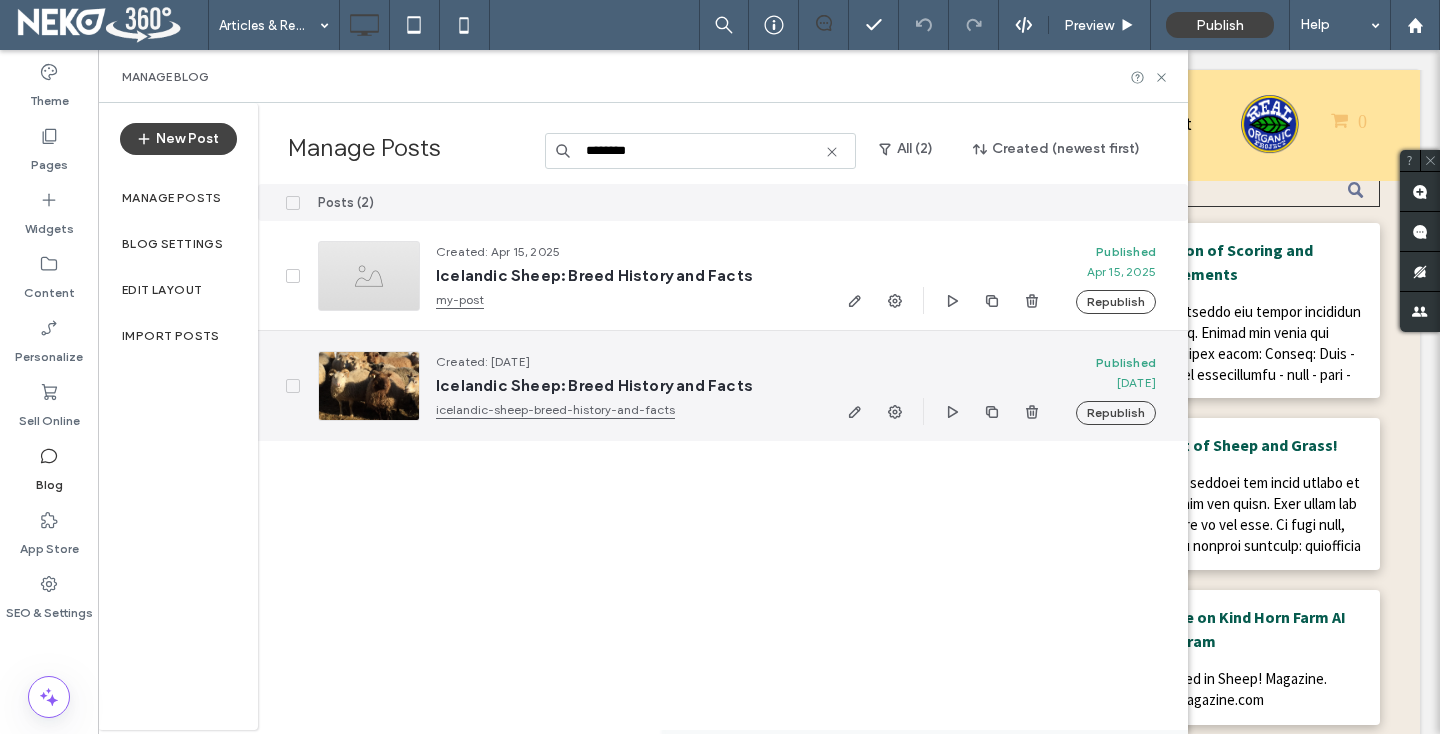 type on "********" 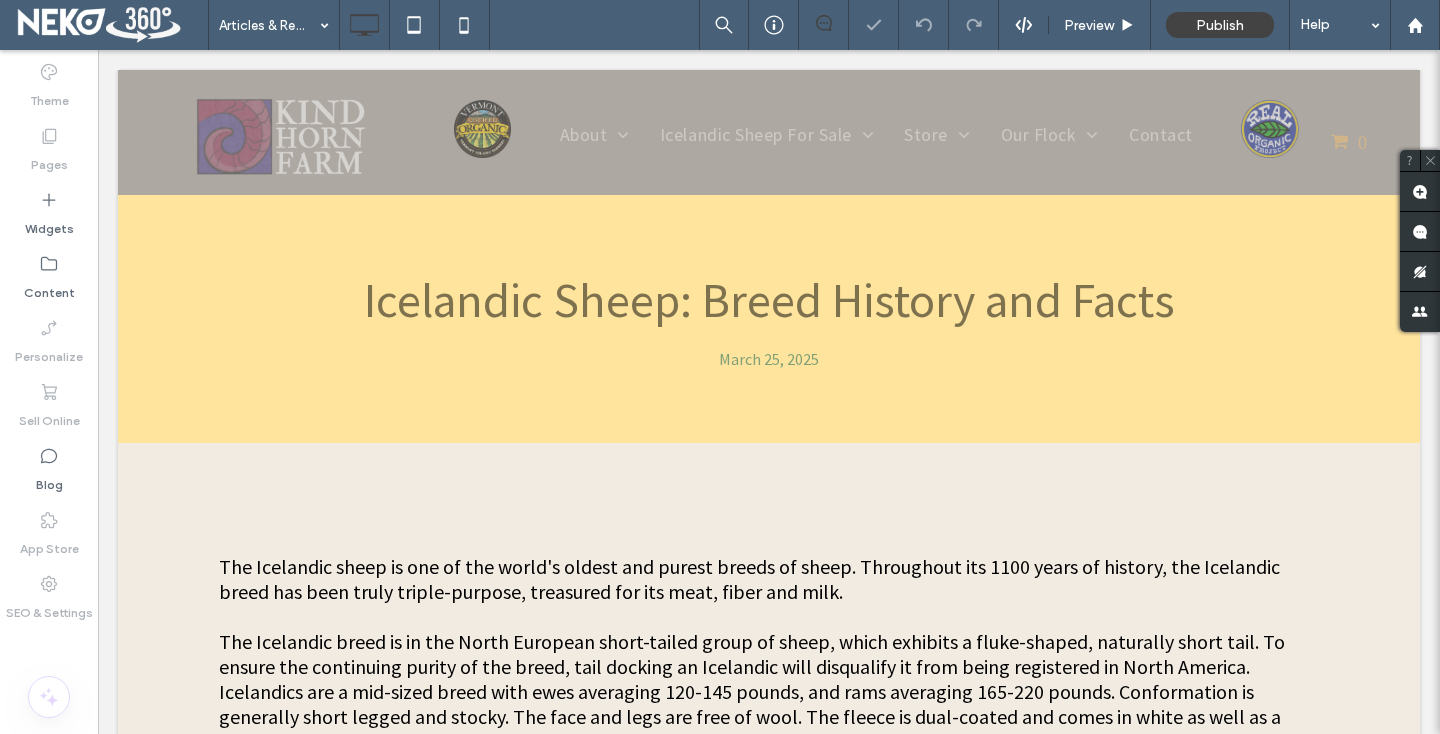 scroll, scrollTop: 0, scrollLeft: 0, axis: both 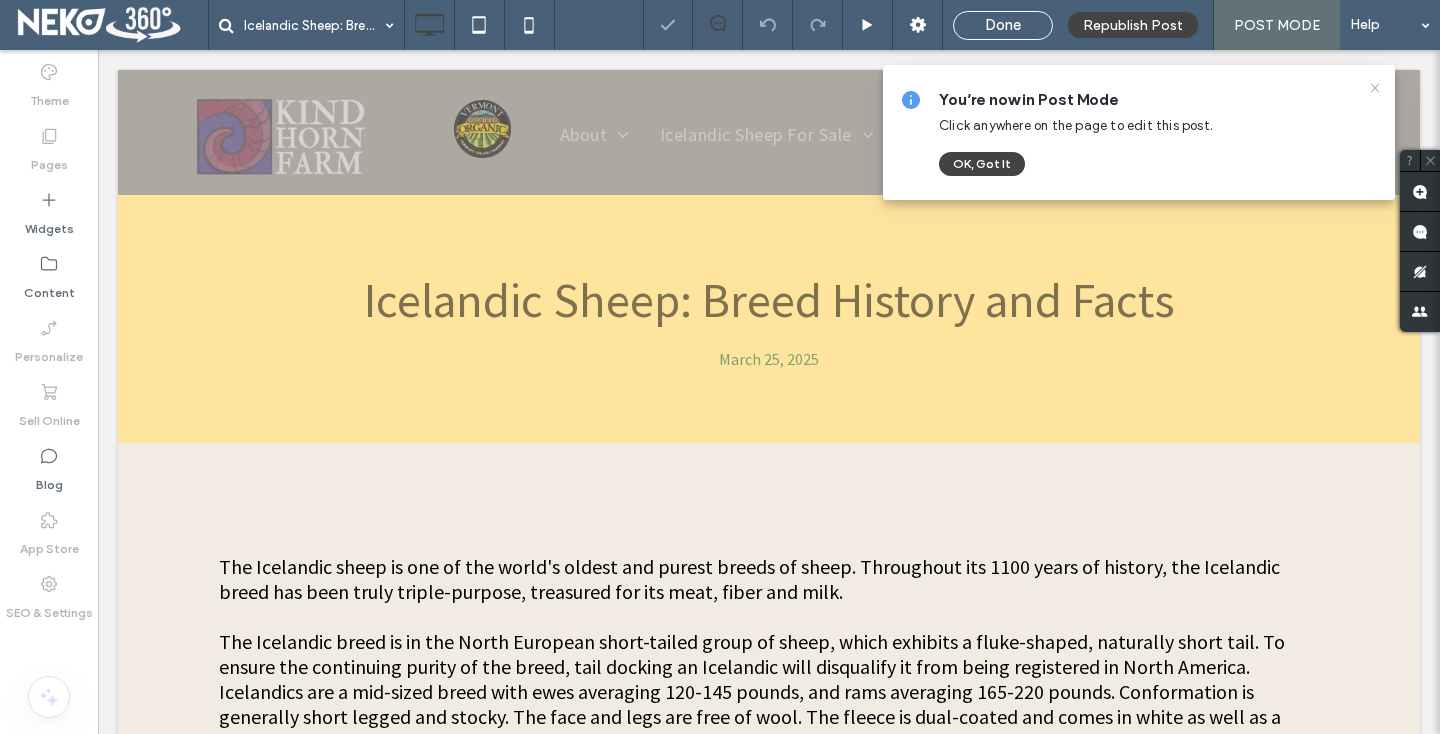 click 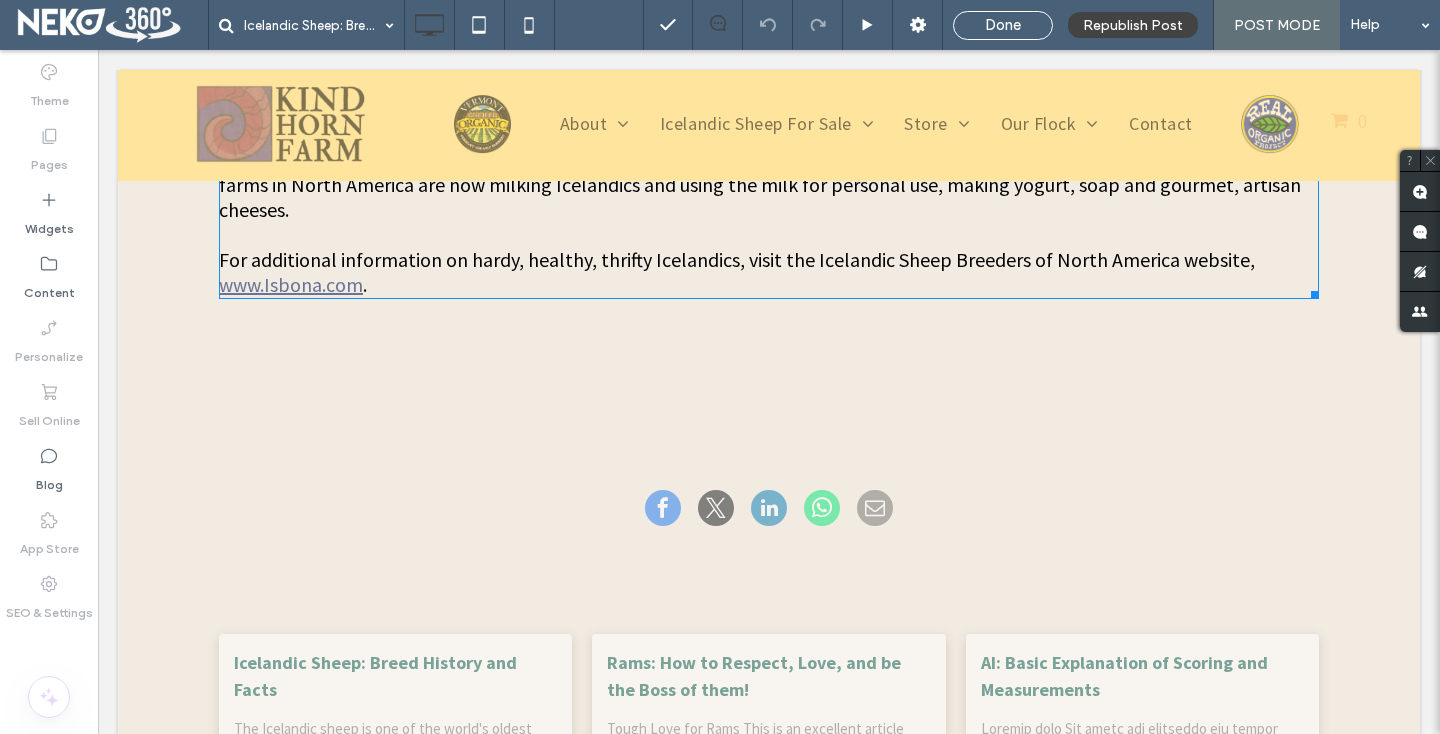 scroll, scrollTop: 2440, scrollLeft: 0, axis: vertical 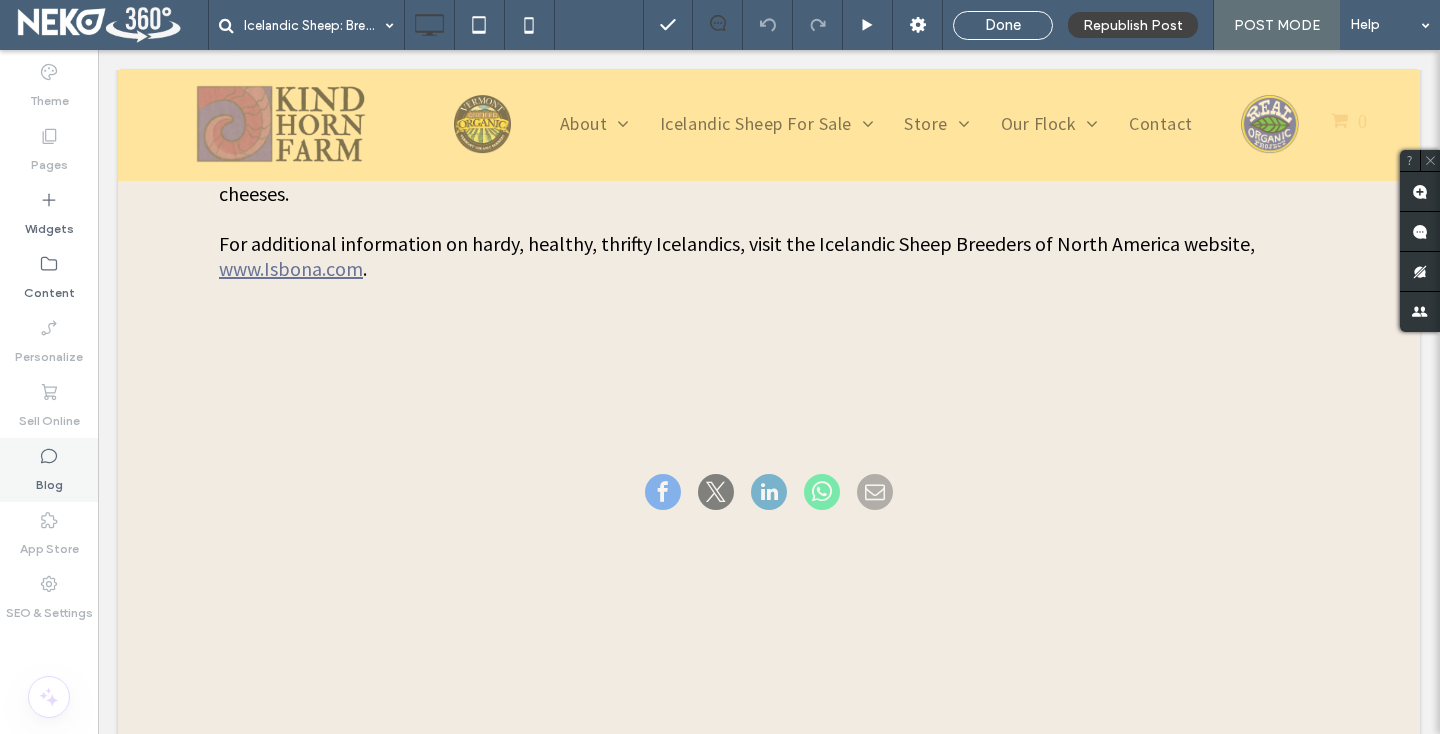 click on "Blog" at bounding box center (49, 470) 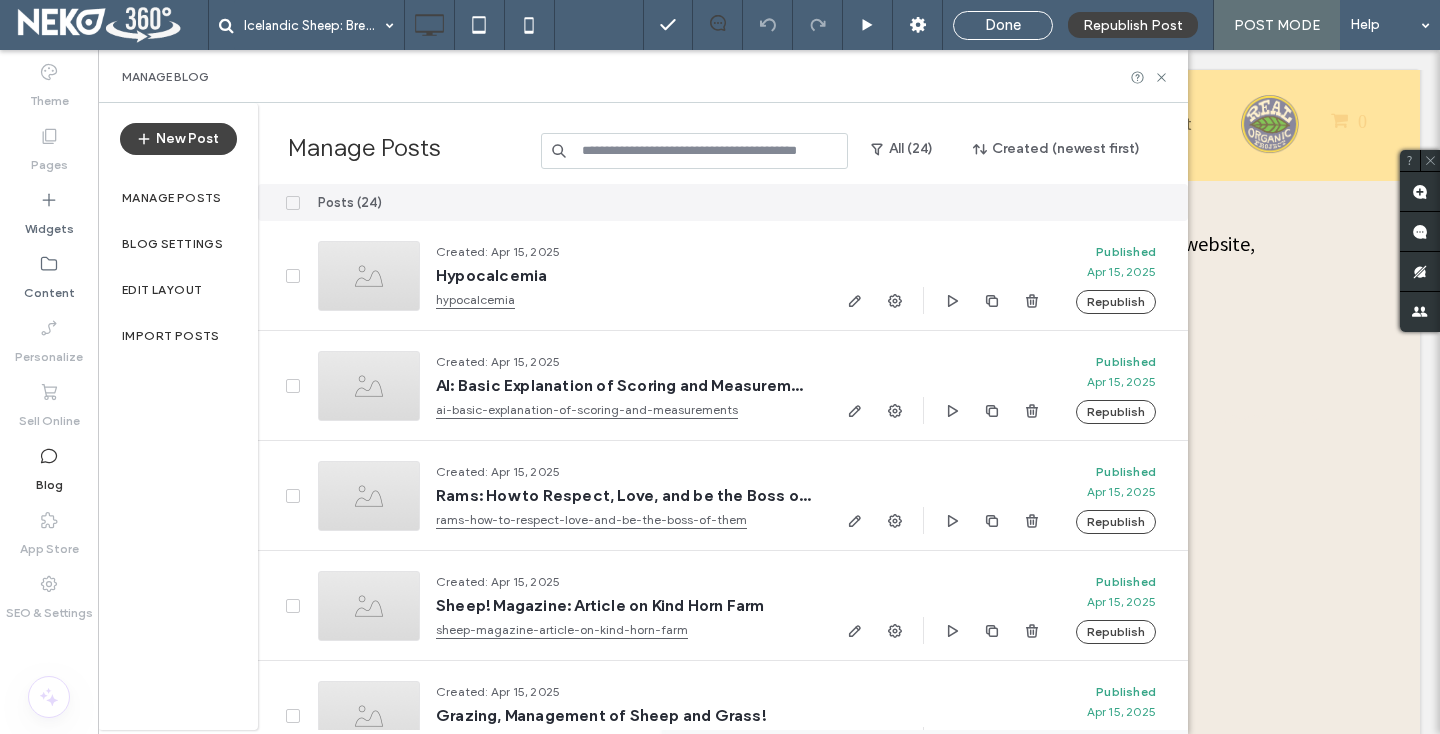 click at bounding box center [694, 151] 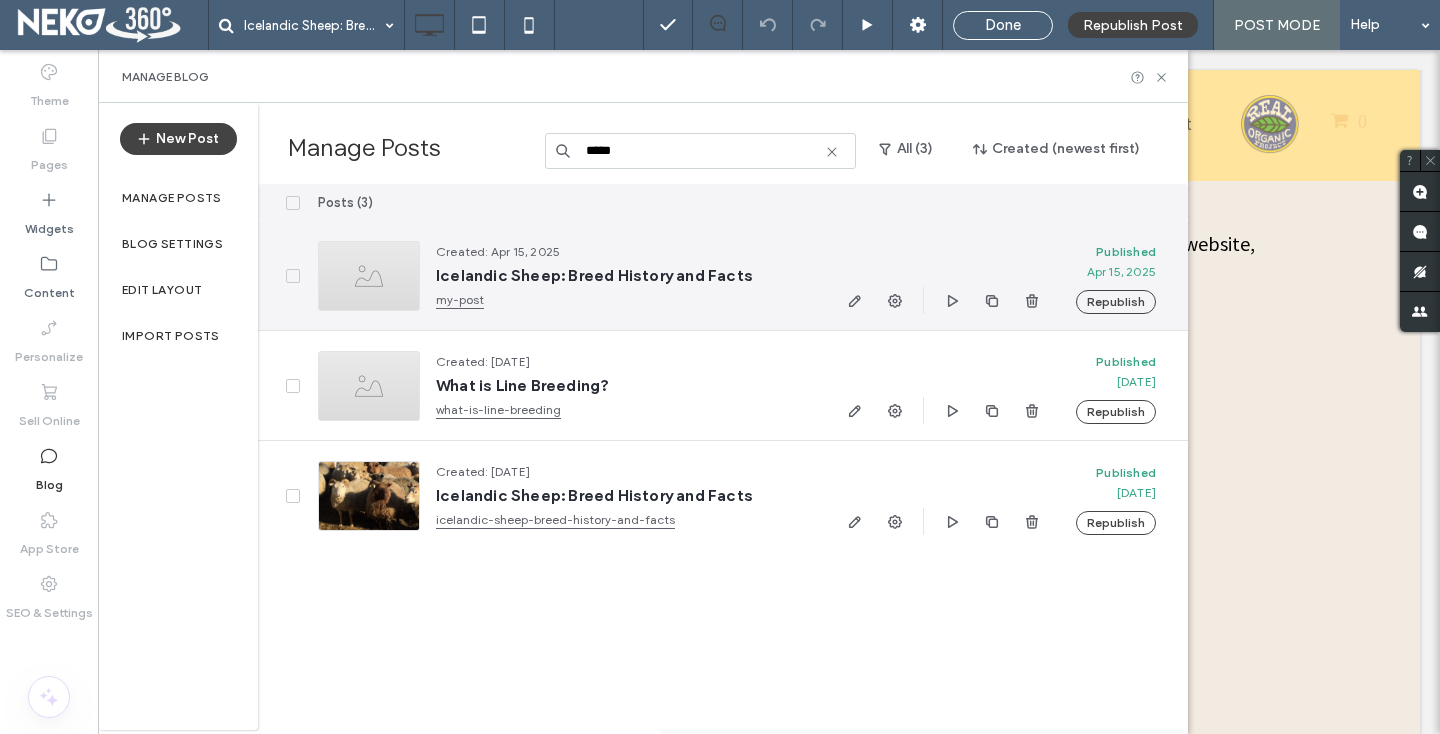 type on "*****" 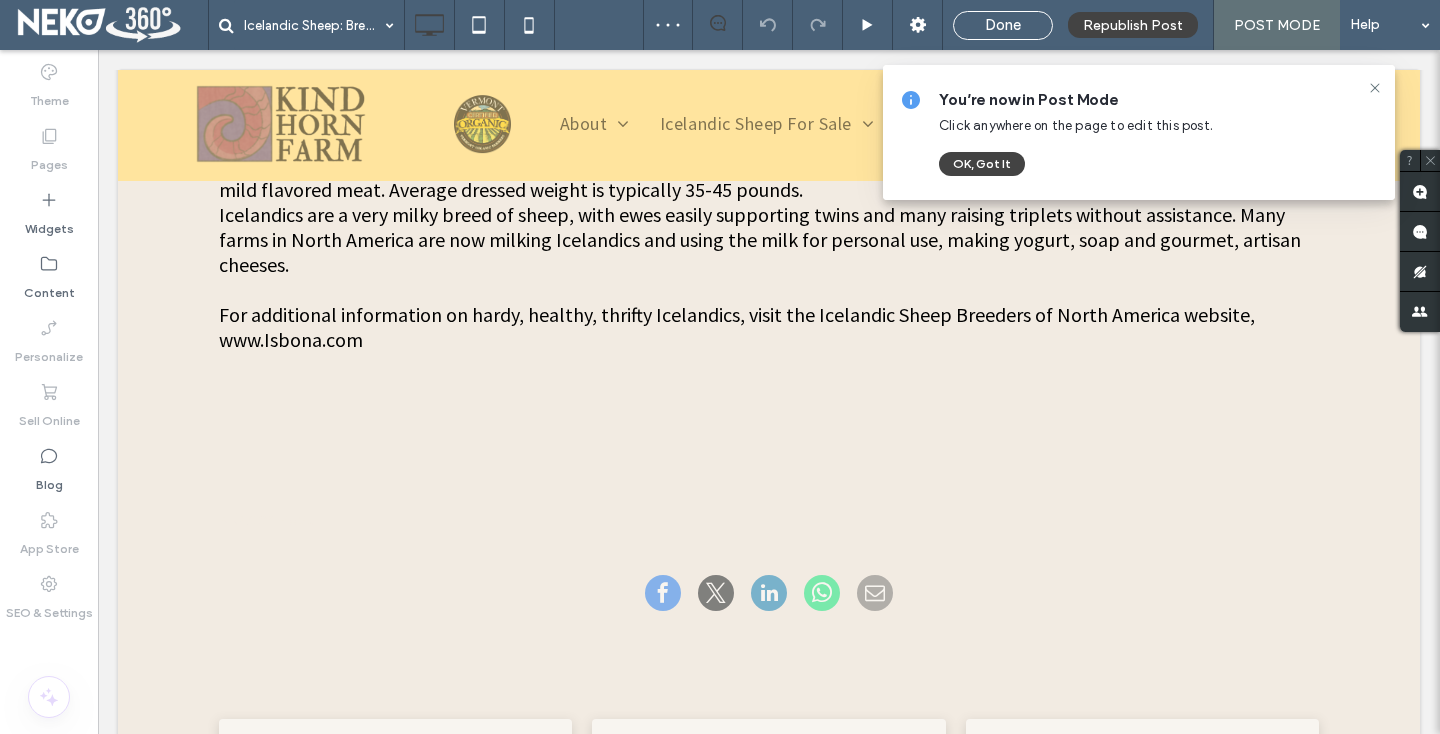 scroll, scrollTop: 2562, scrollLeft: 0, axis: vertical 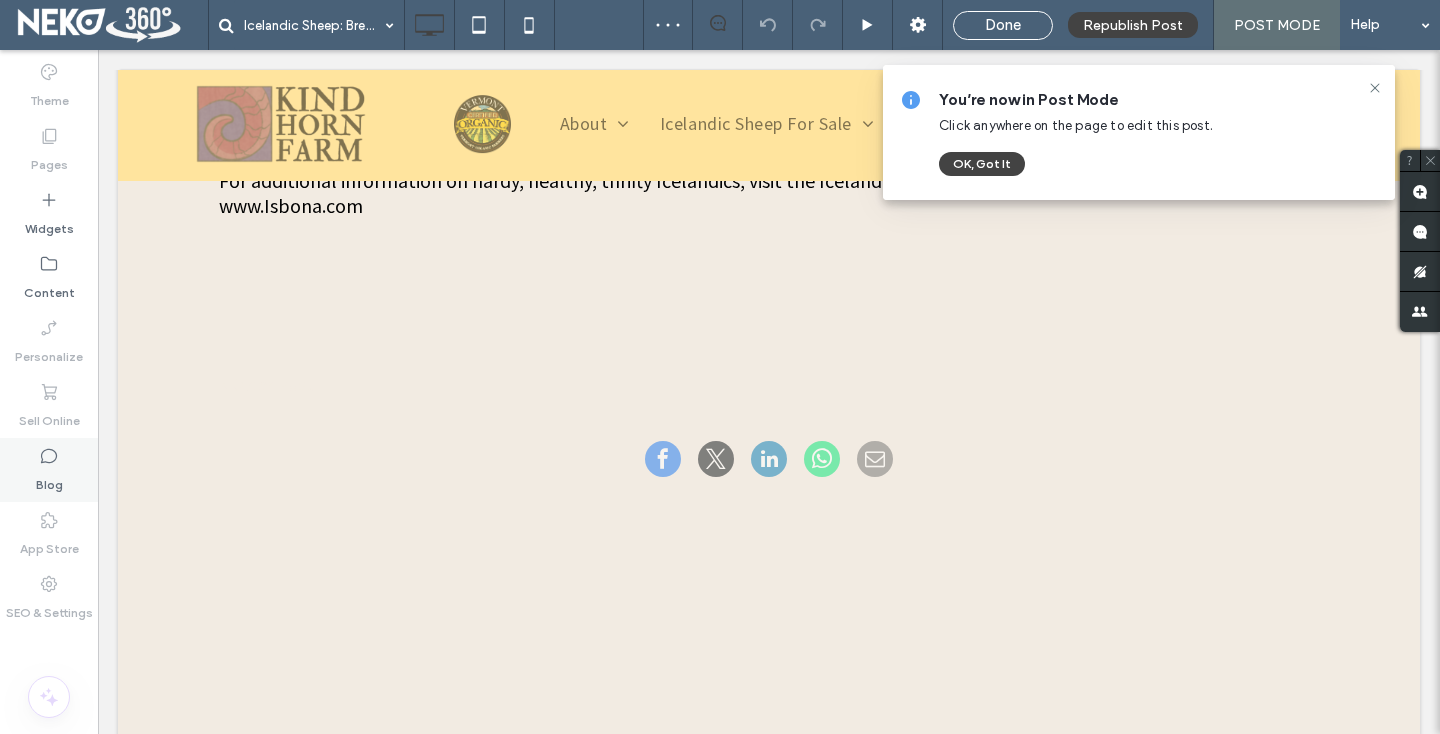 click on "Blog" at bounding box center [49, 480] 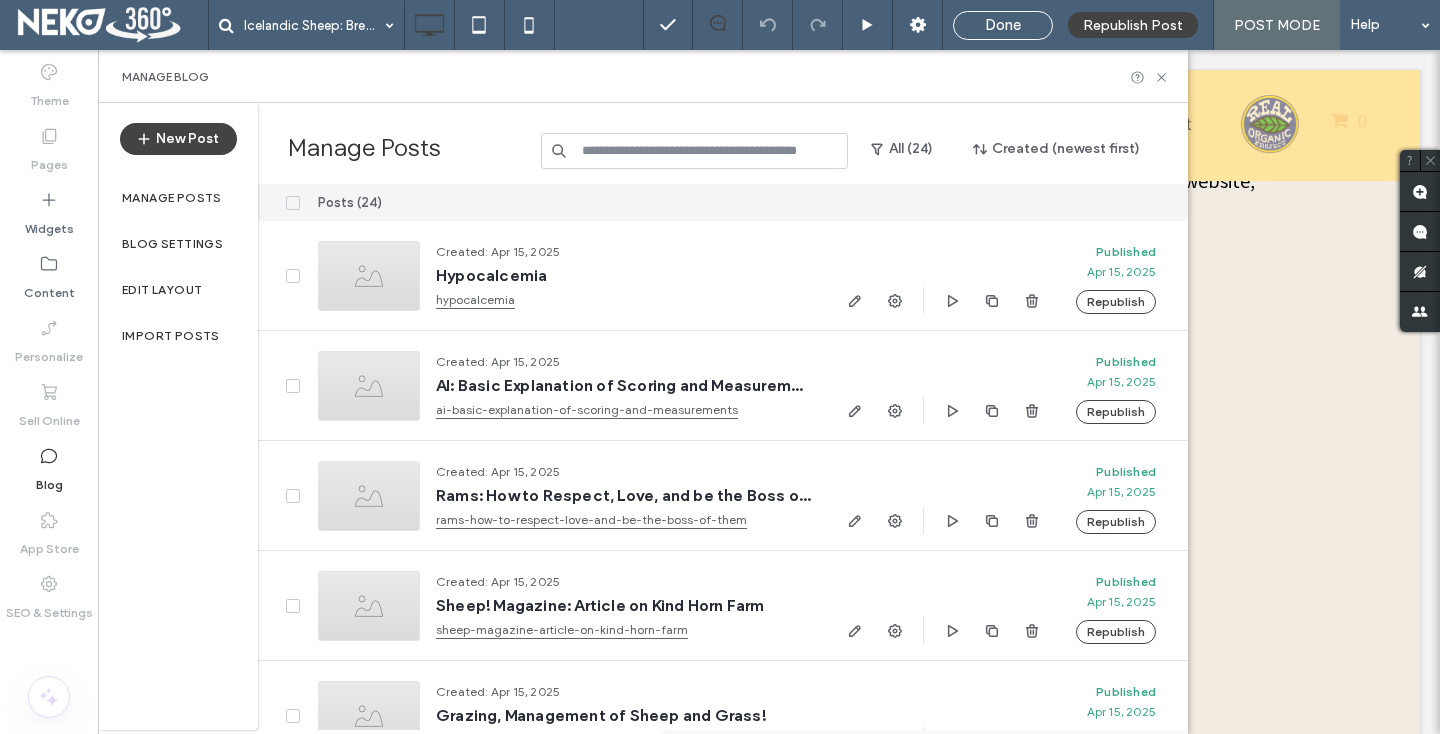 click at bounding box center (694, 151) 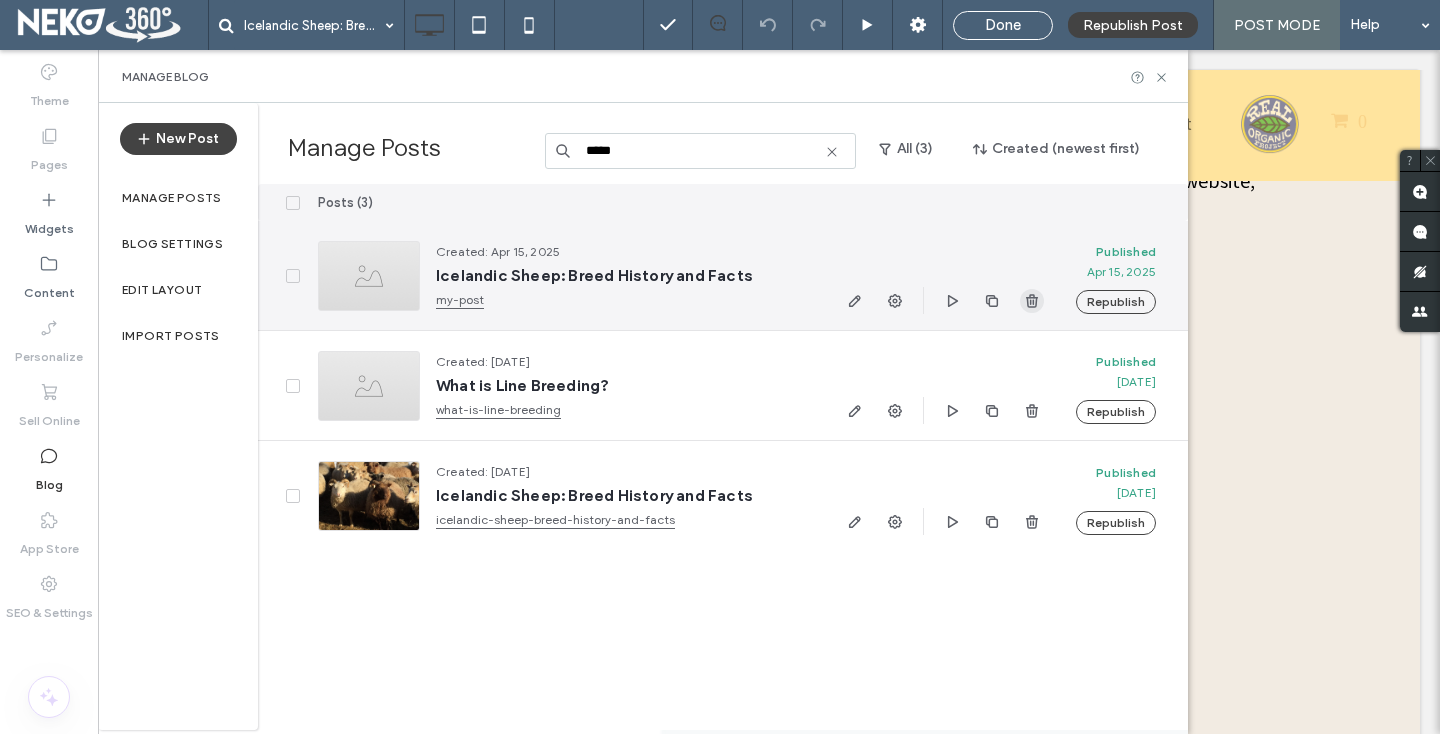 type on "*****" 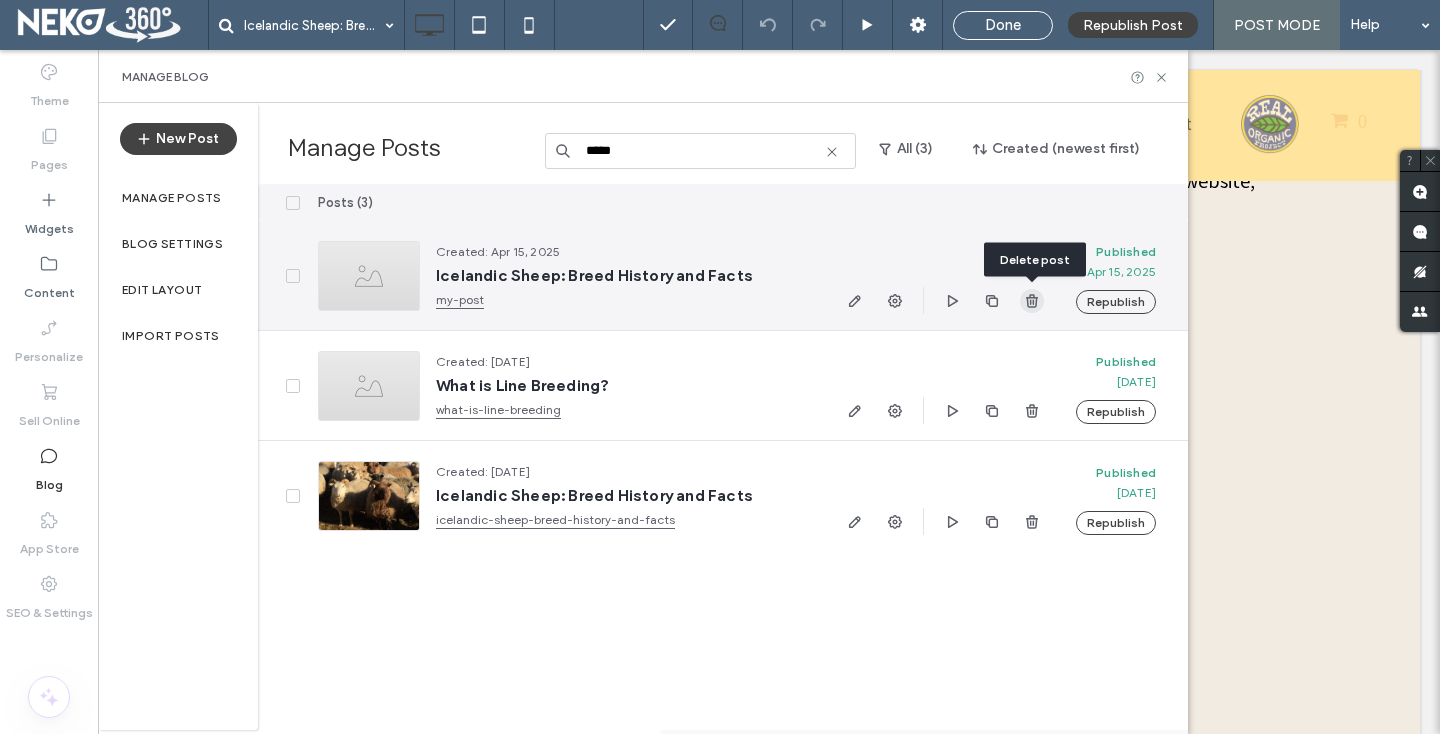 click at bounding box center (1032, 301) 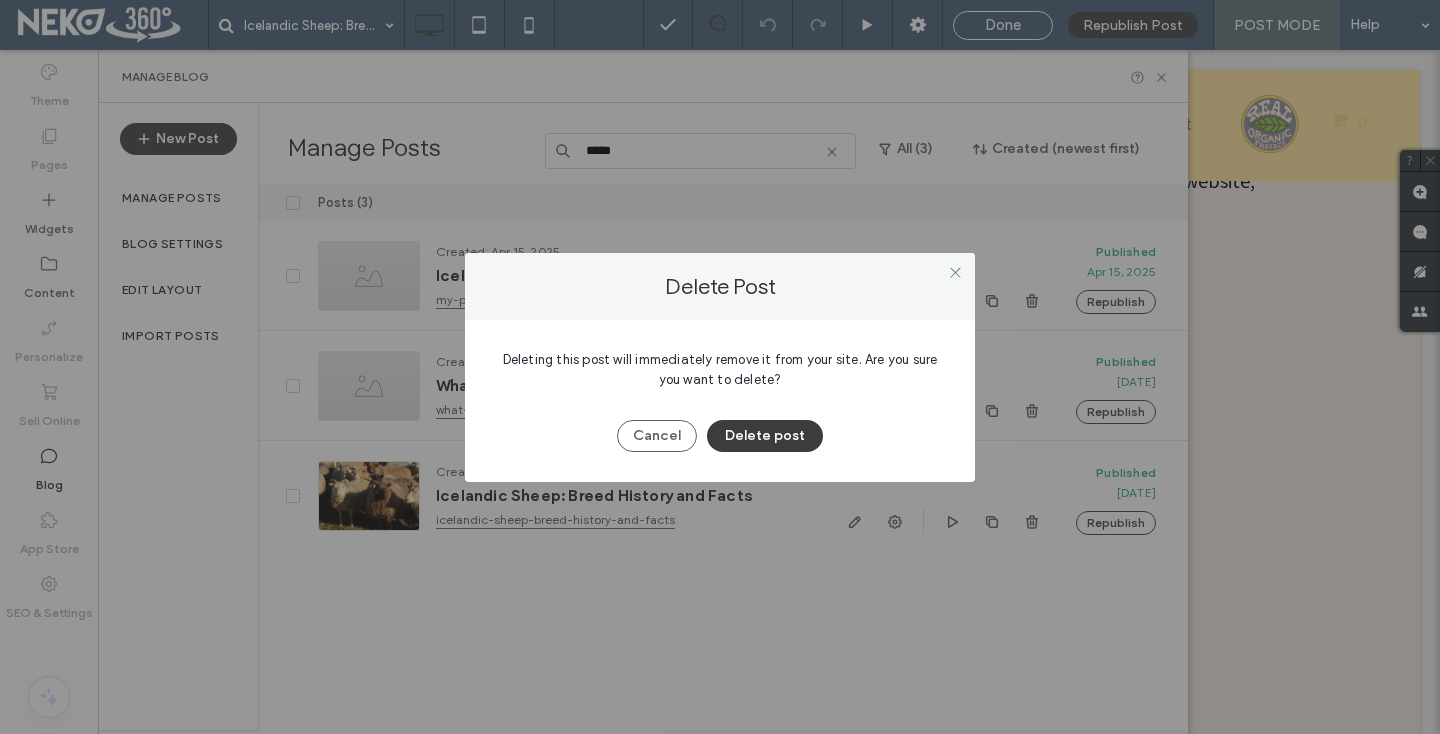 click on "Delete post" at bounding box center (765, 436) 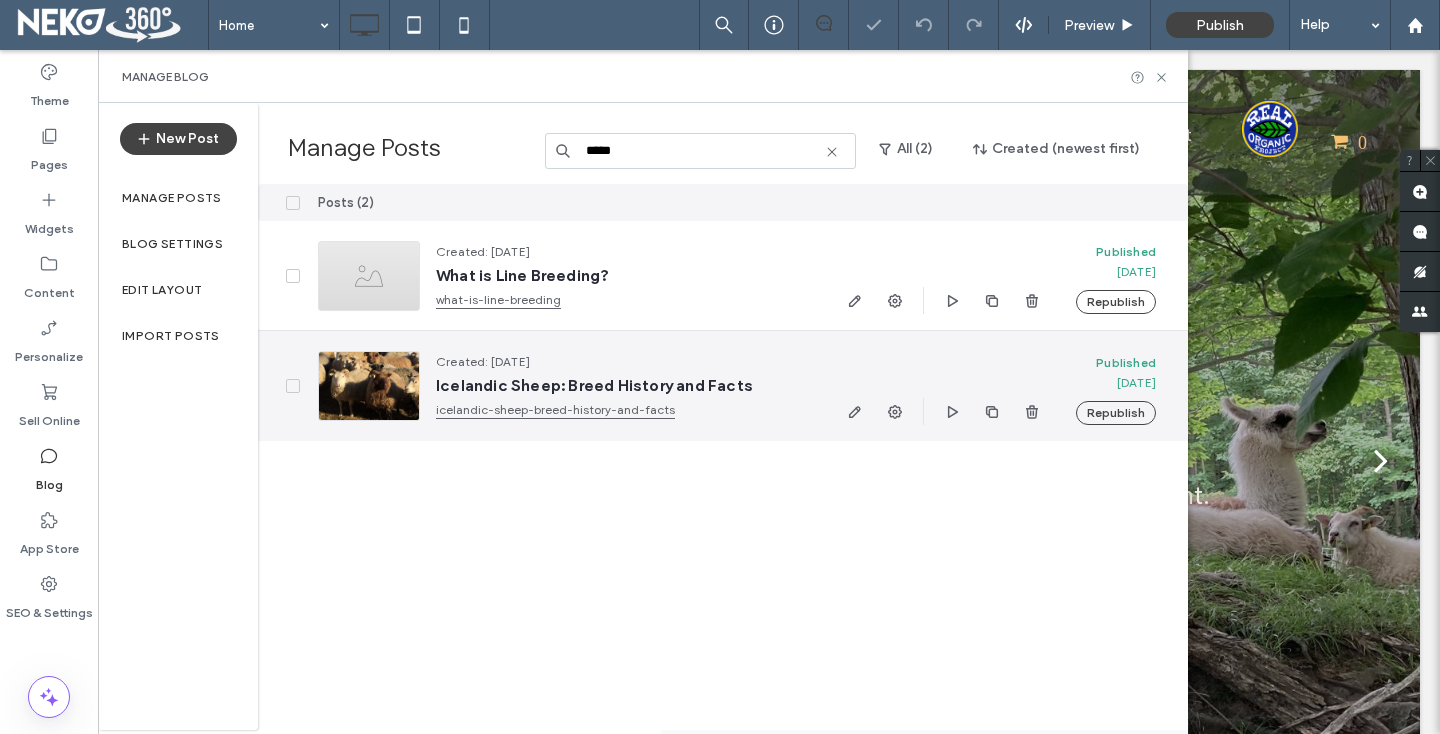 scroll, scrollTop: 0, scrollLeft: 0, axis: both 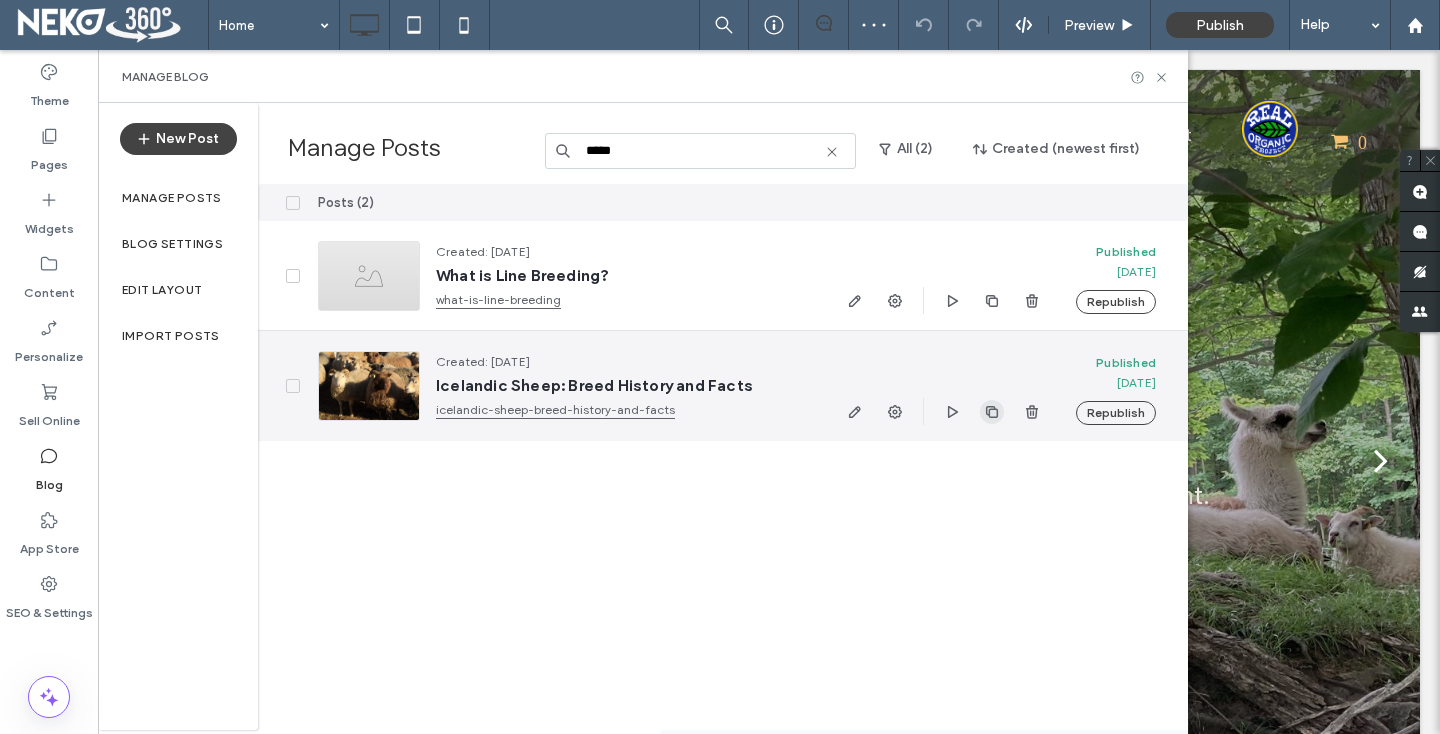 click 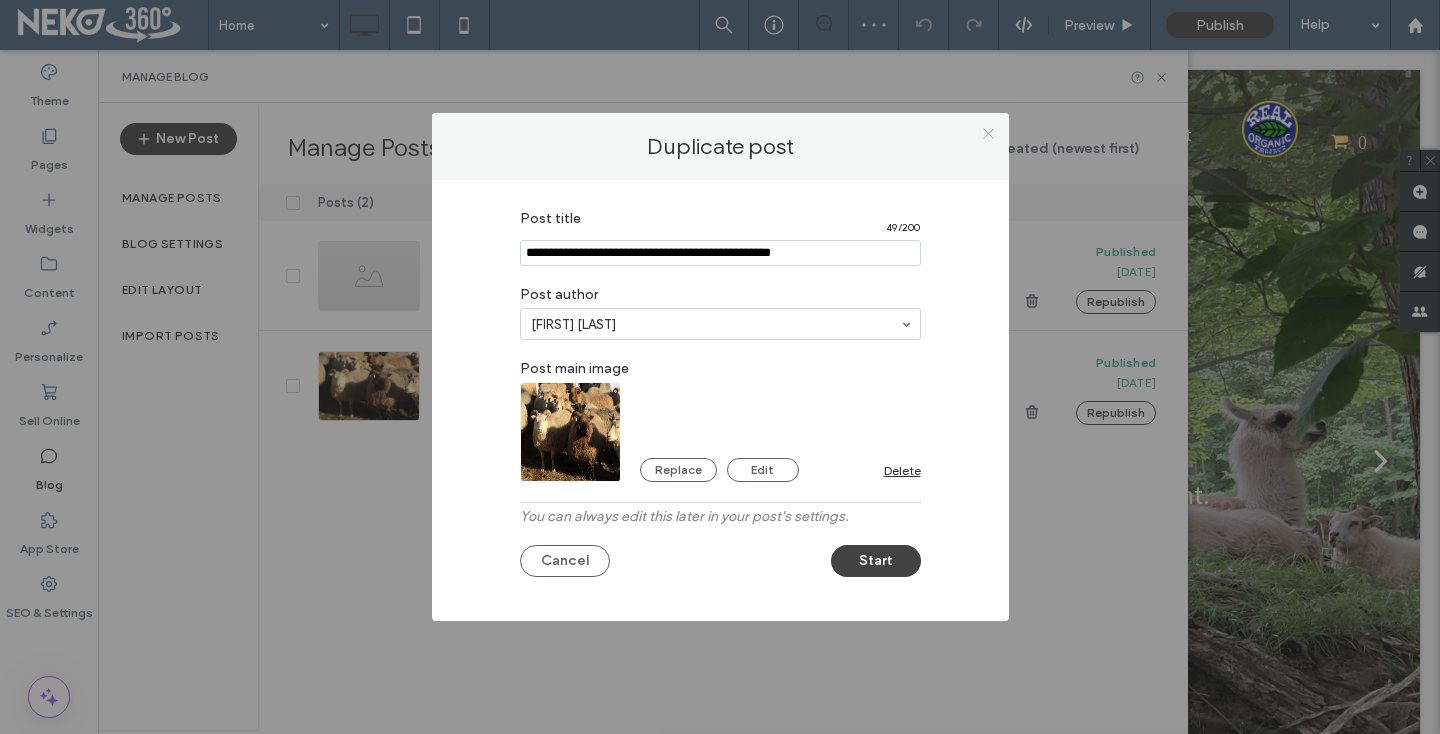 click at bounding box center (988, 133) 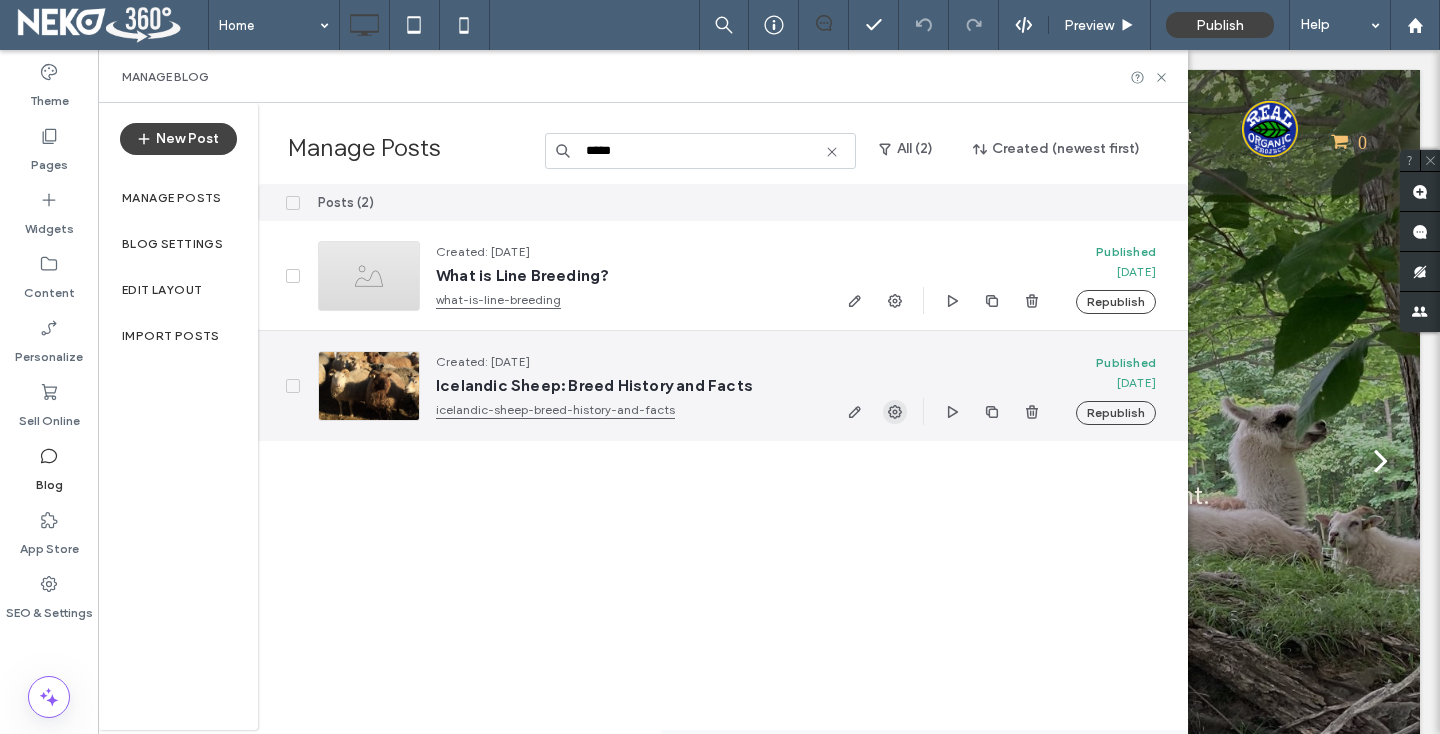 click 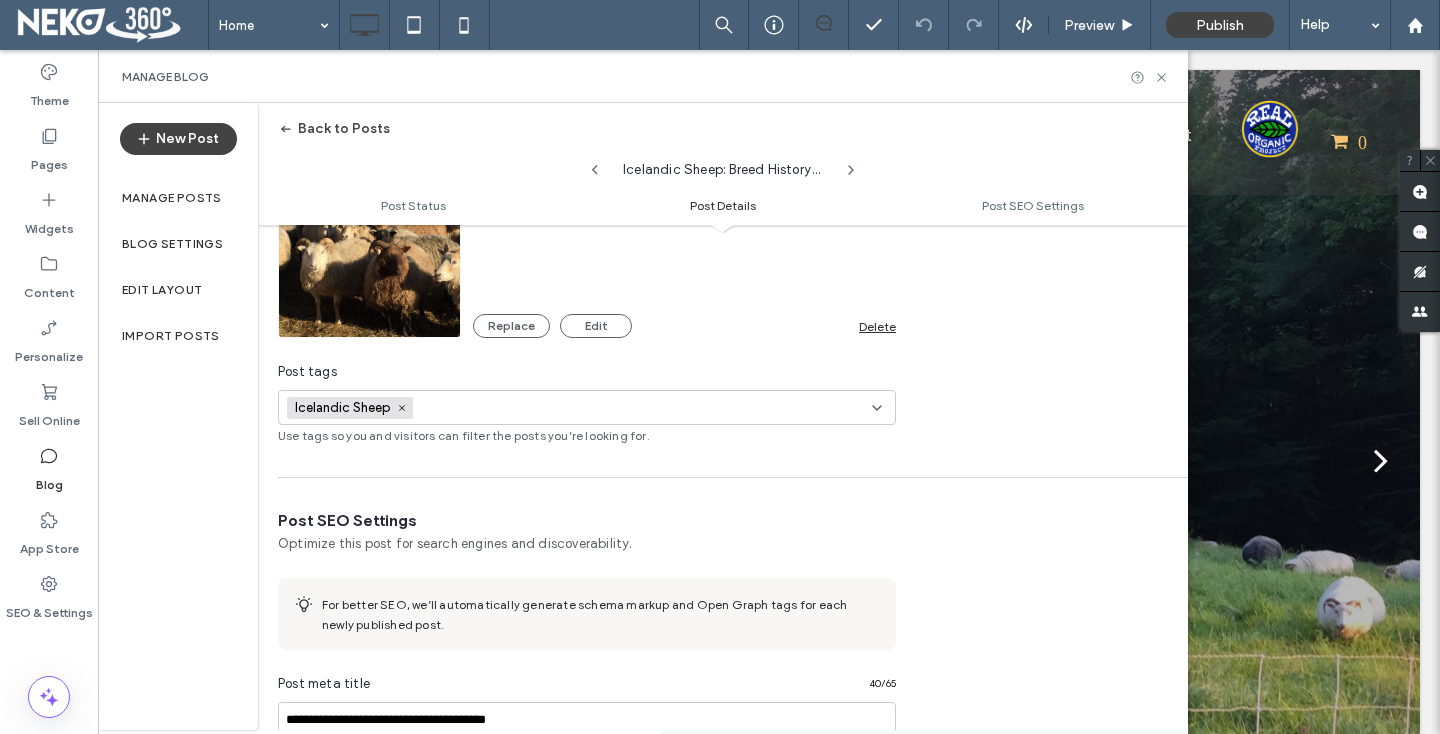 scroll, scrollTop: 729, scrollLeft: 0, axis: vertical 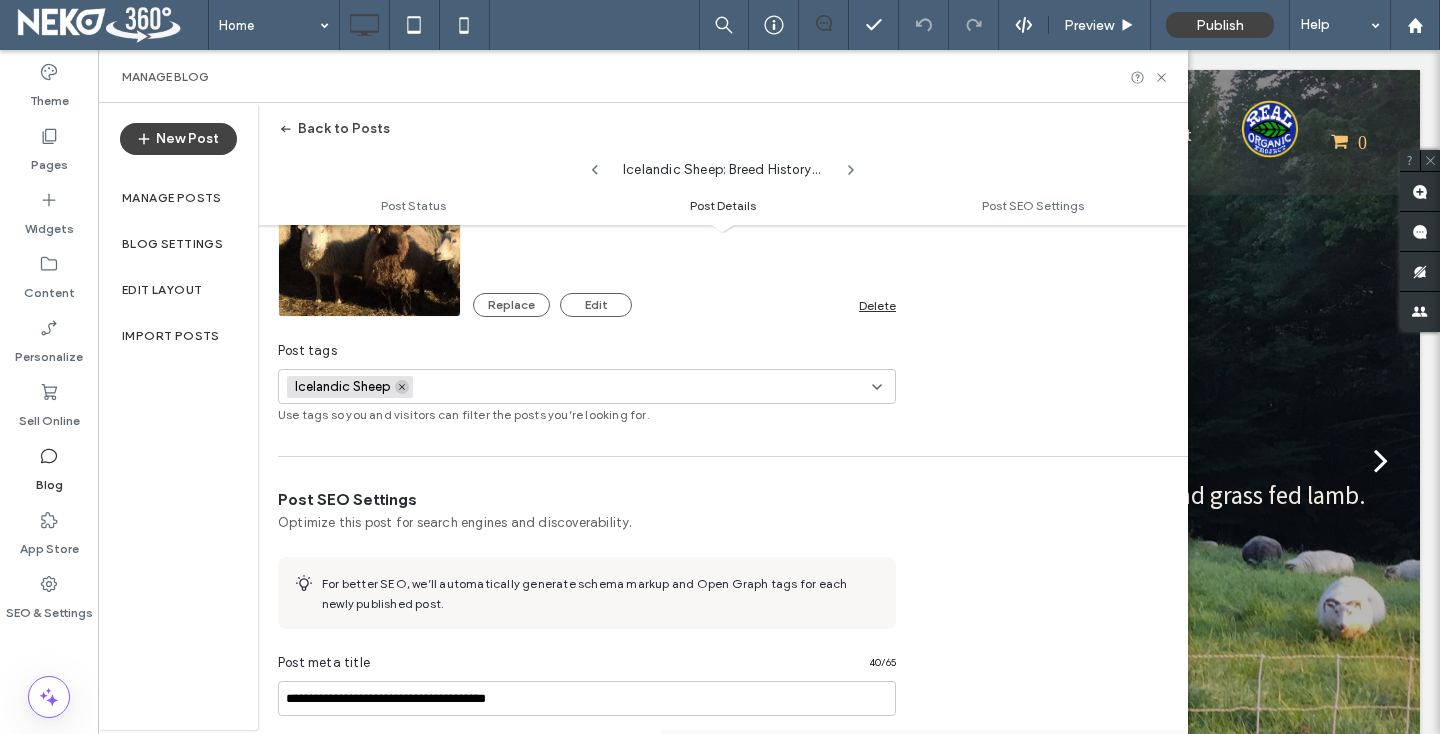 click 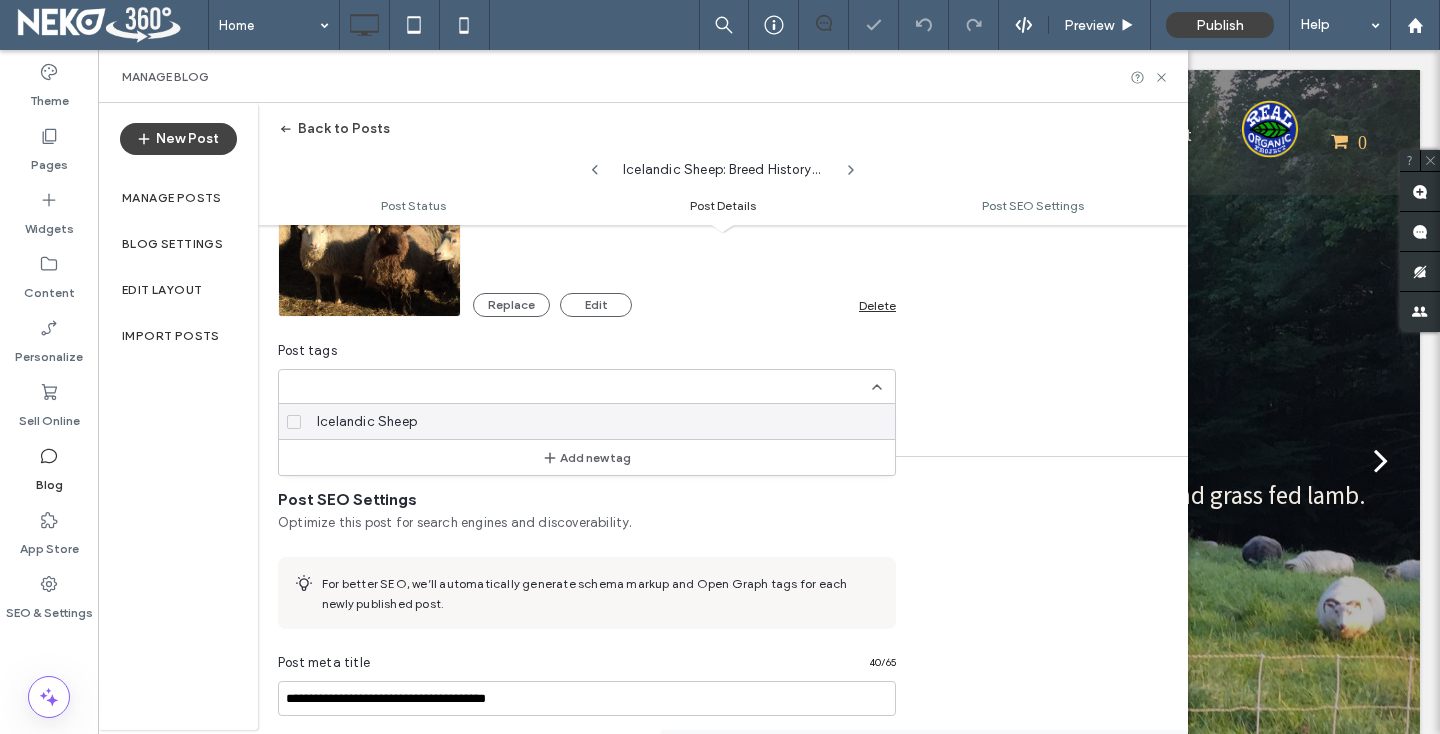 click on "**********" at bounding box center (723, 155) 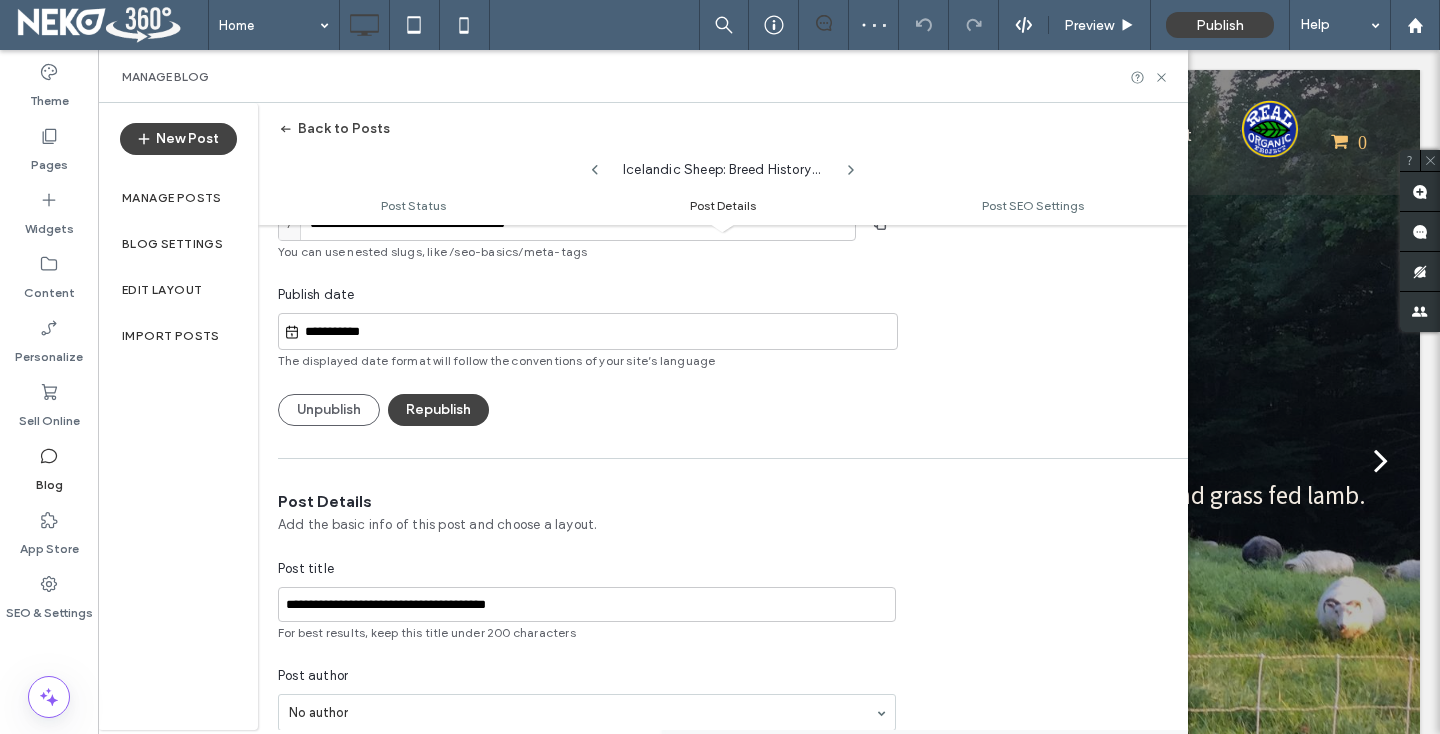 scroll, scrollTop: 0, scrollLeft: 0, axis: both 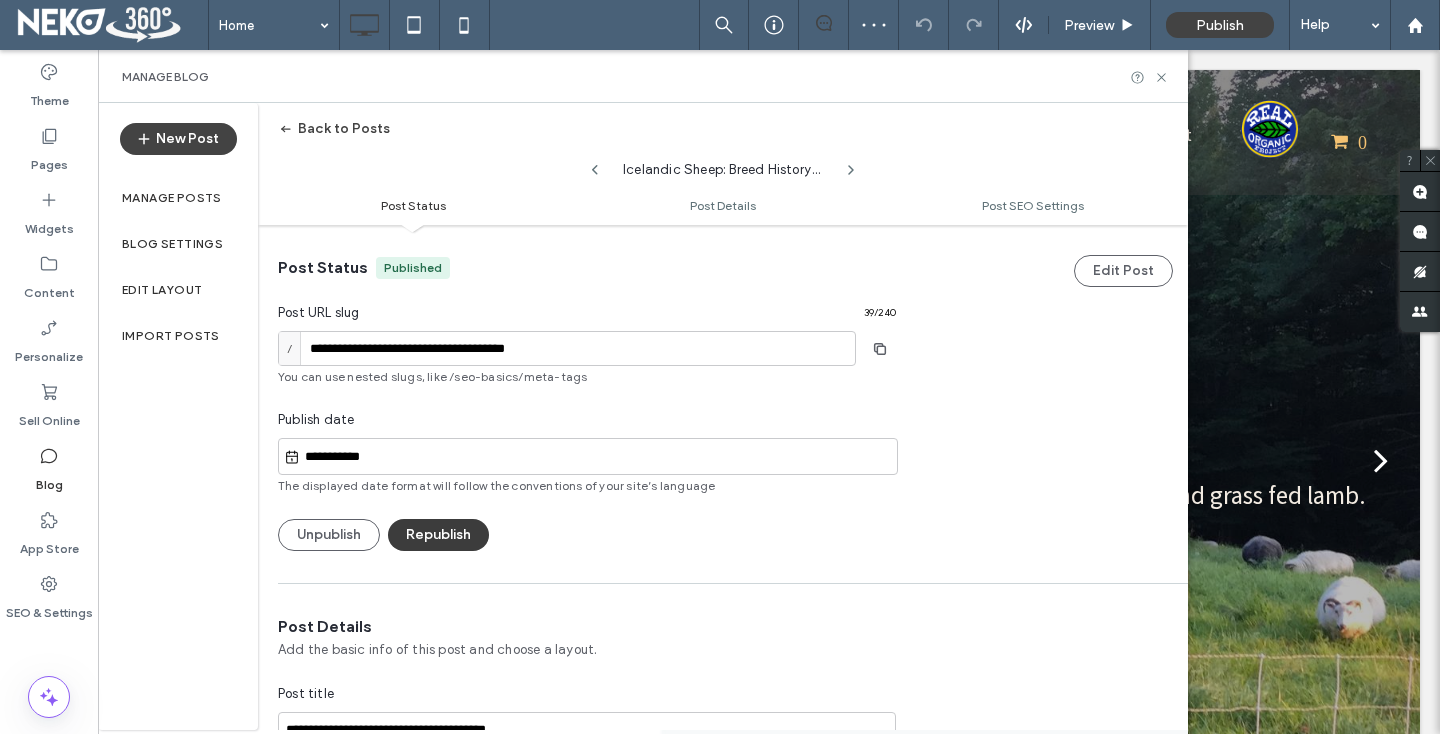 click on "Republish" at bounding box center [438, 535] 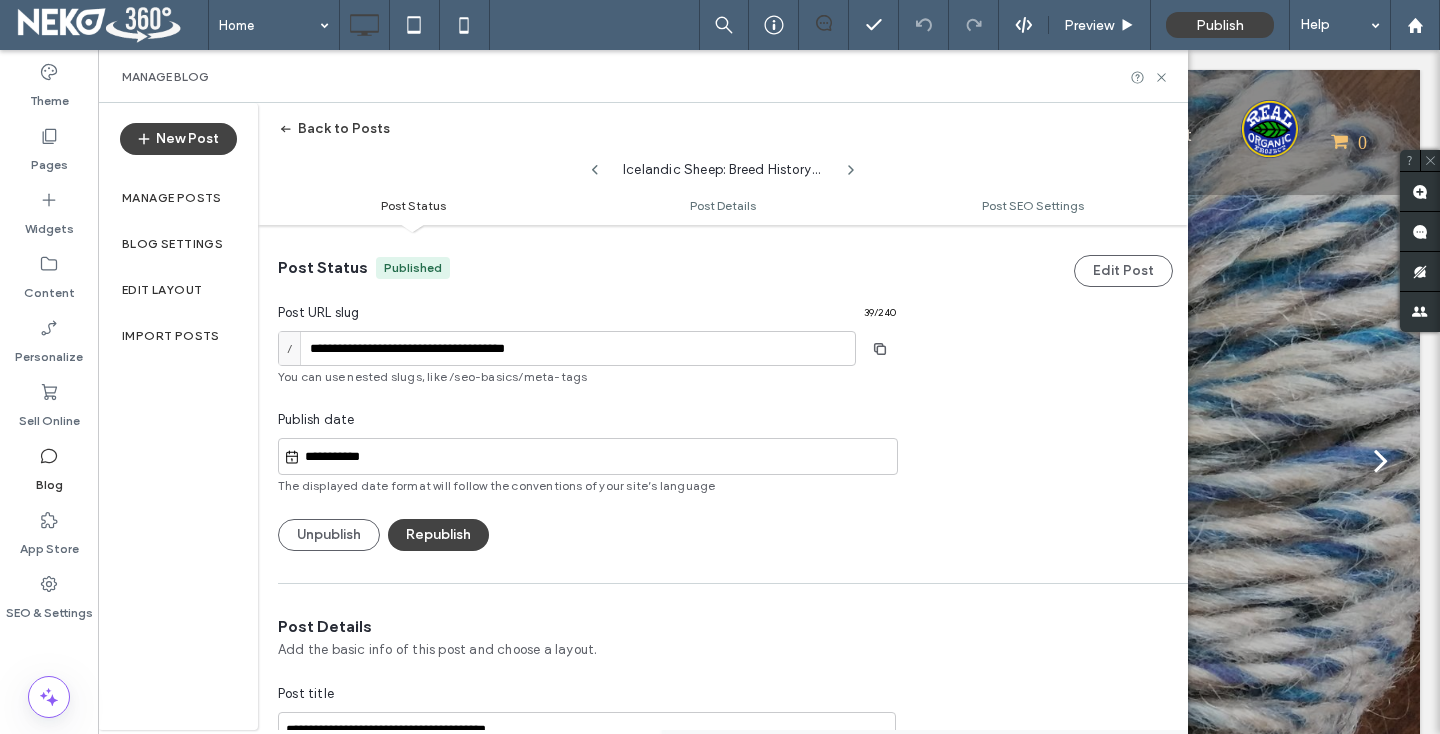 click on "Back to Posts" at bounding box center (334, 129) 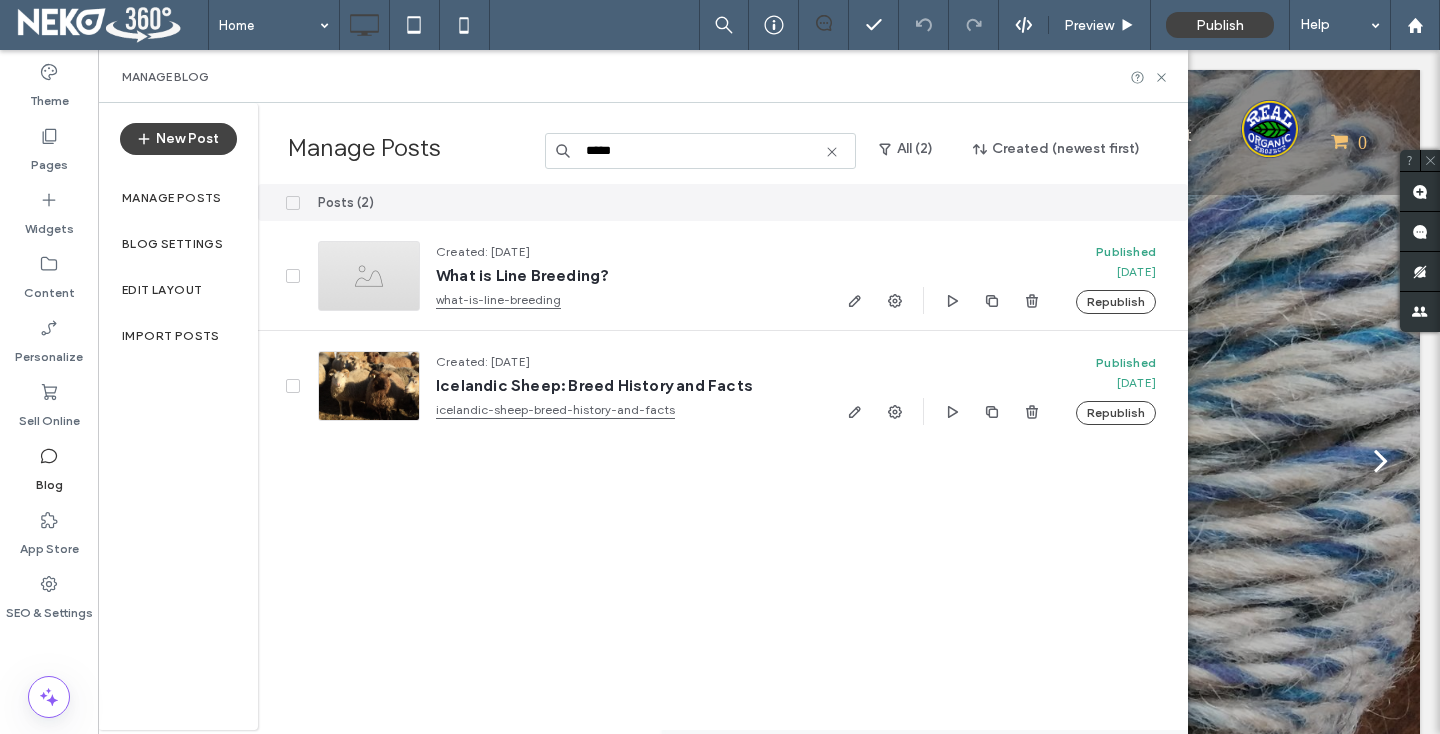 click on "*****" at bounding box center [700, 151] 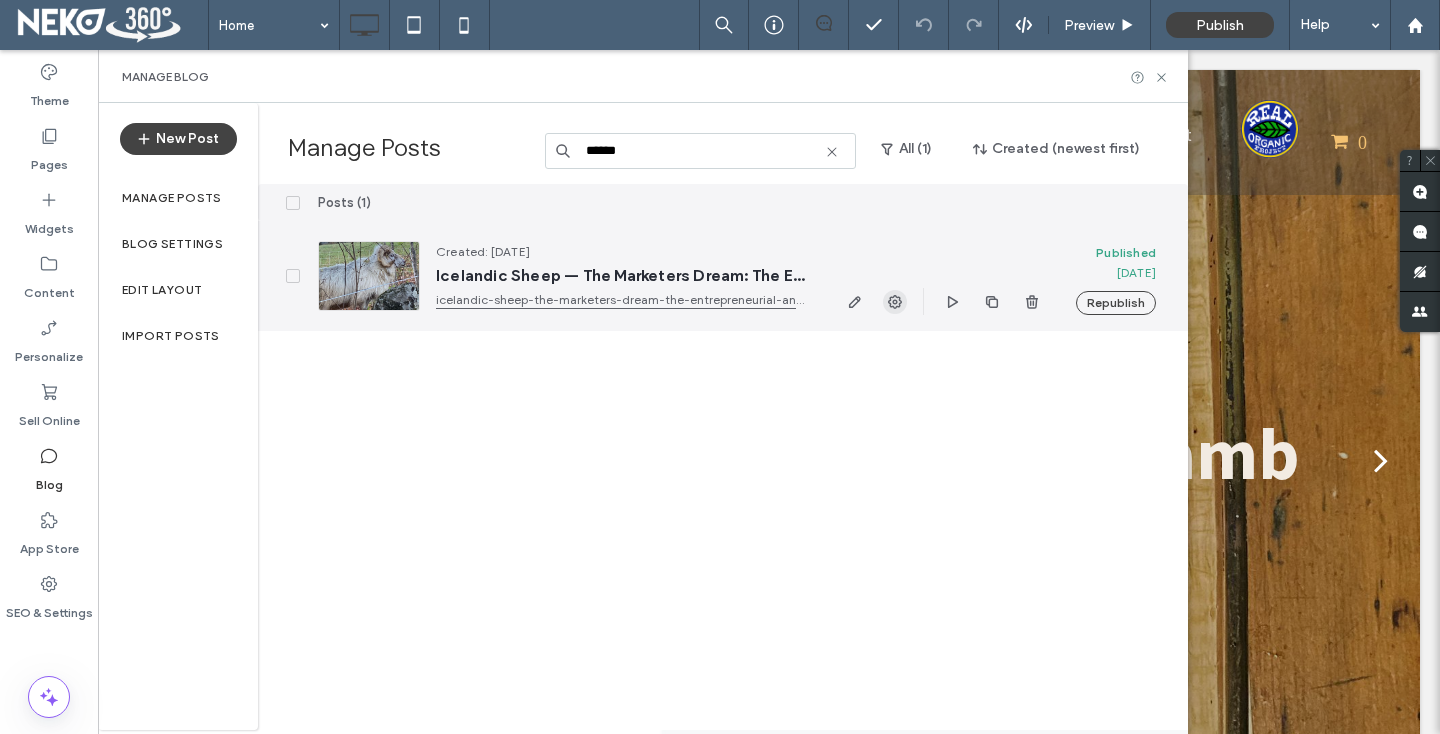click 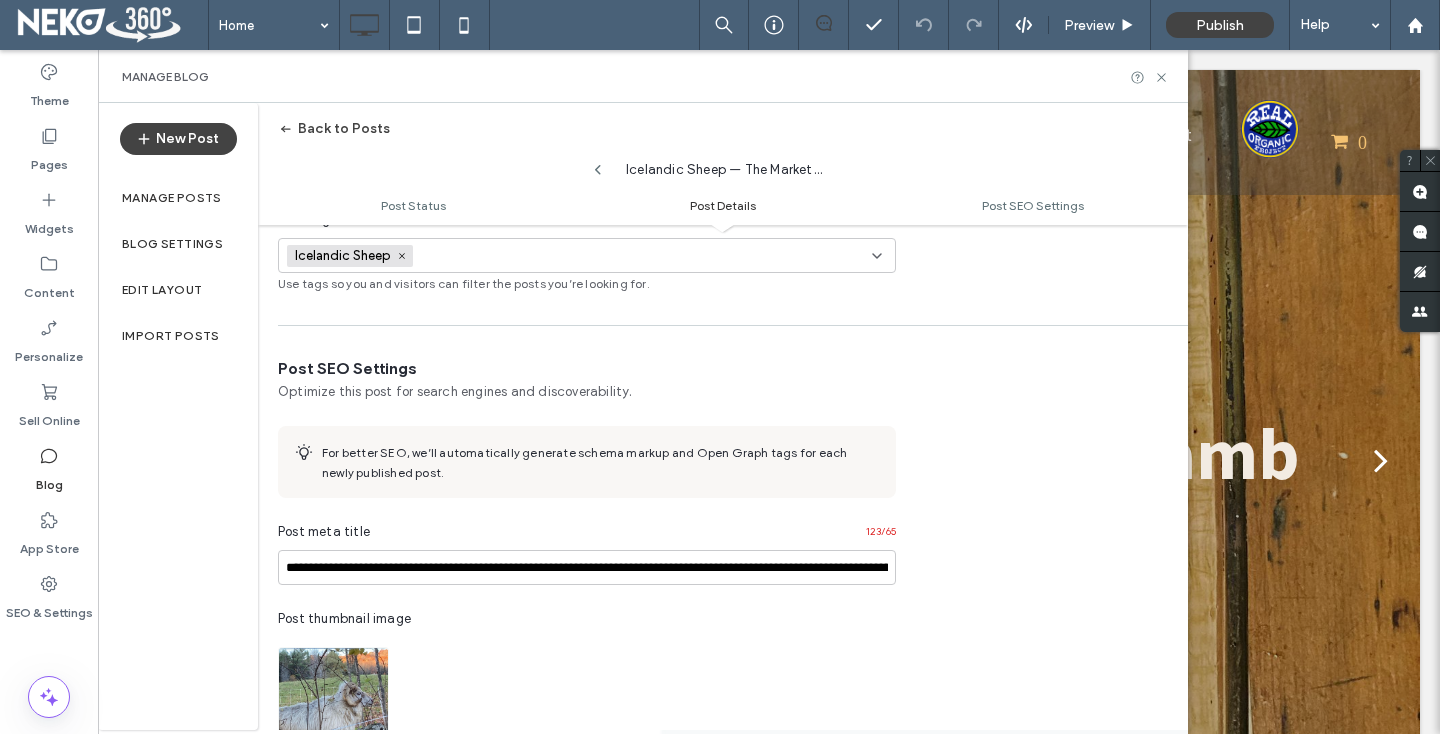 scroll, scrollTop: 828, scrollLeft: 0, axis: vertical 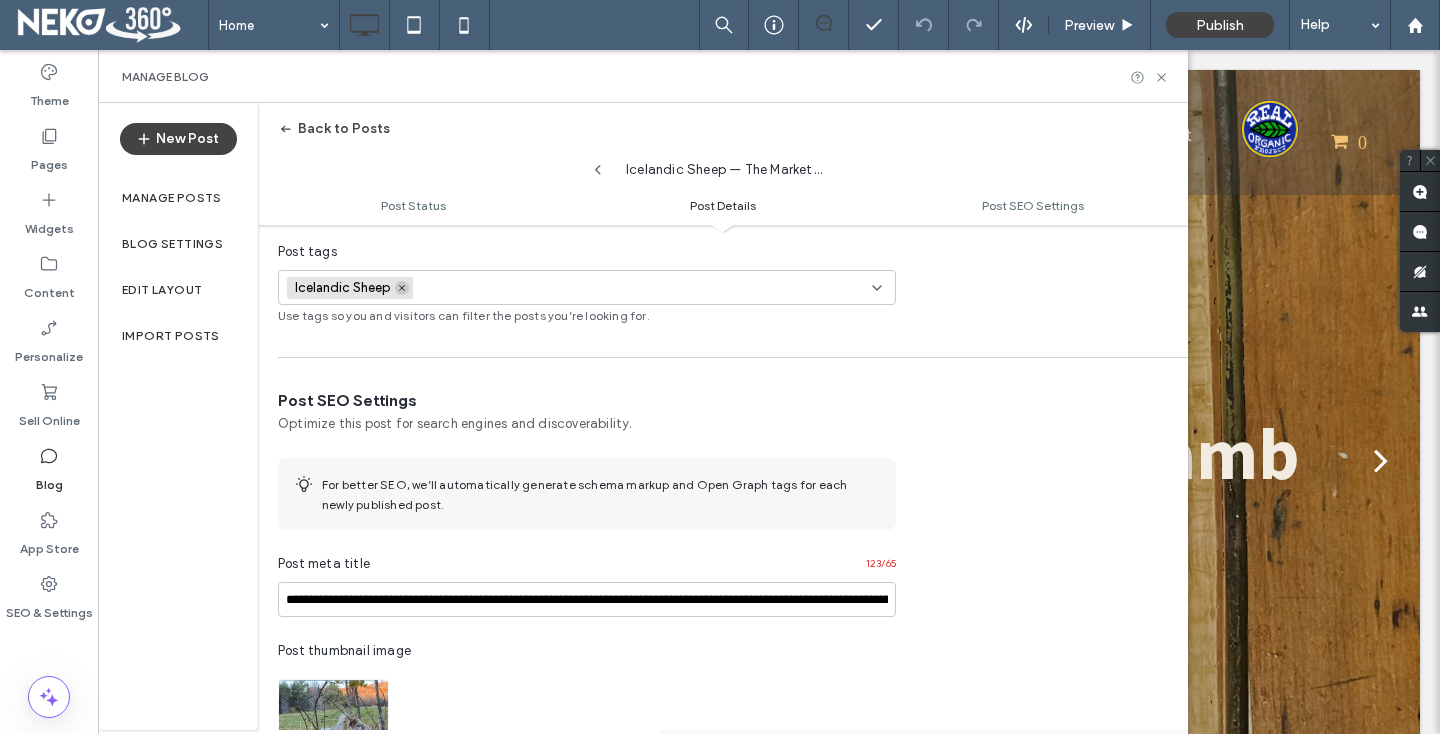 click 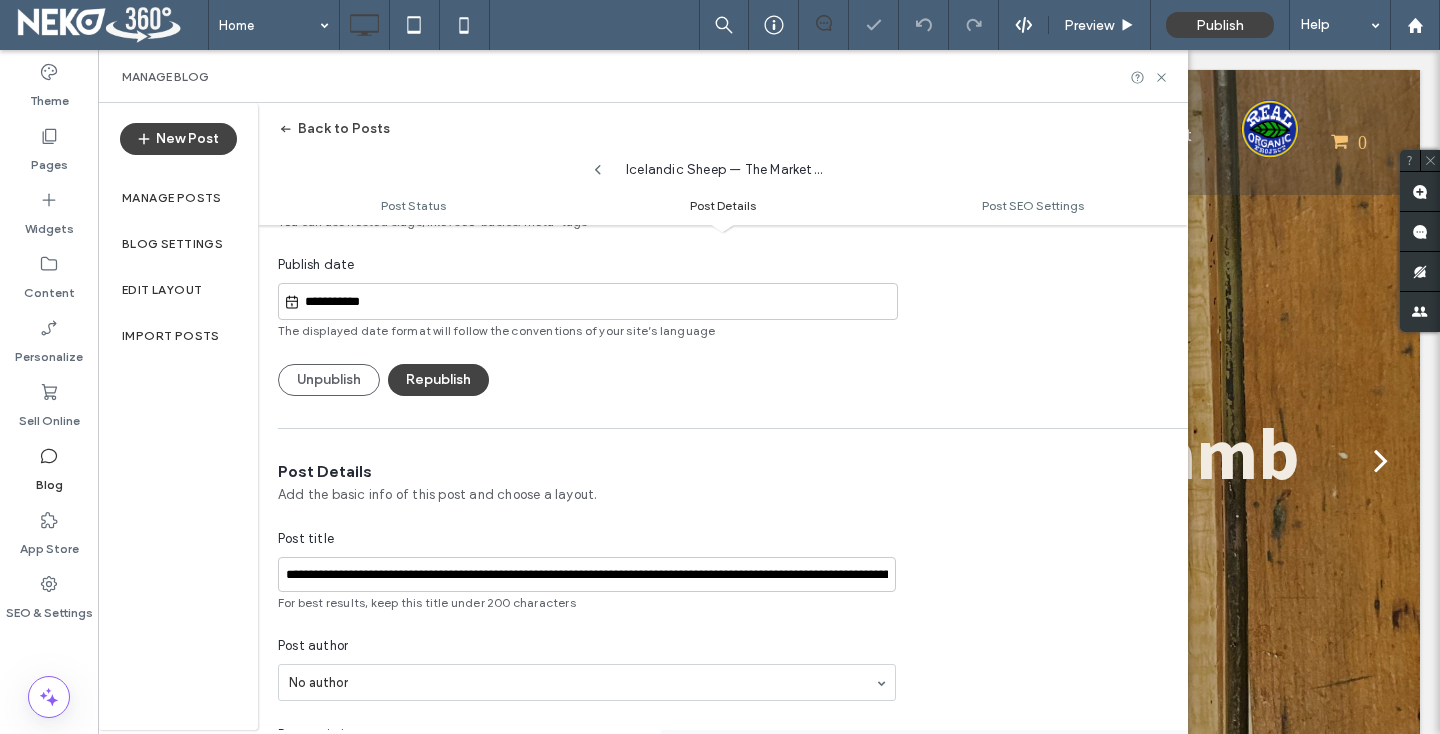 scroll, scrollTop: 0, scrollLeft: 0, axis: both 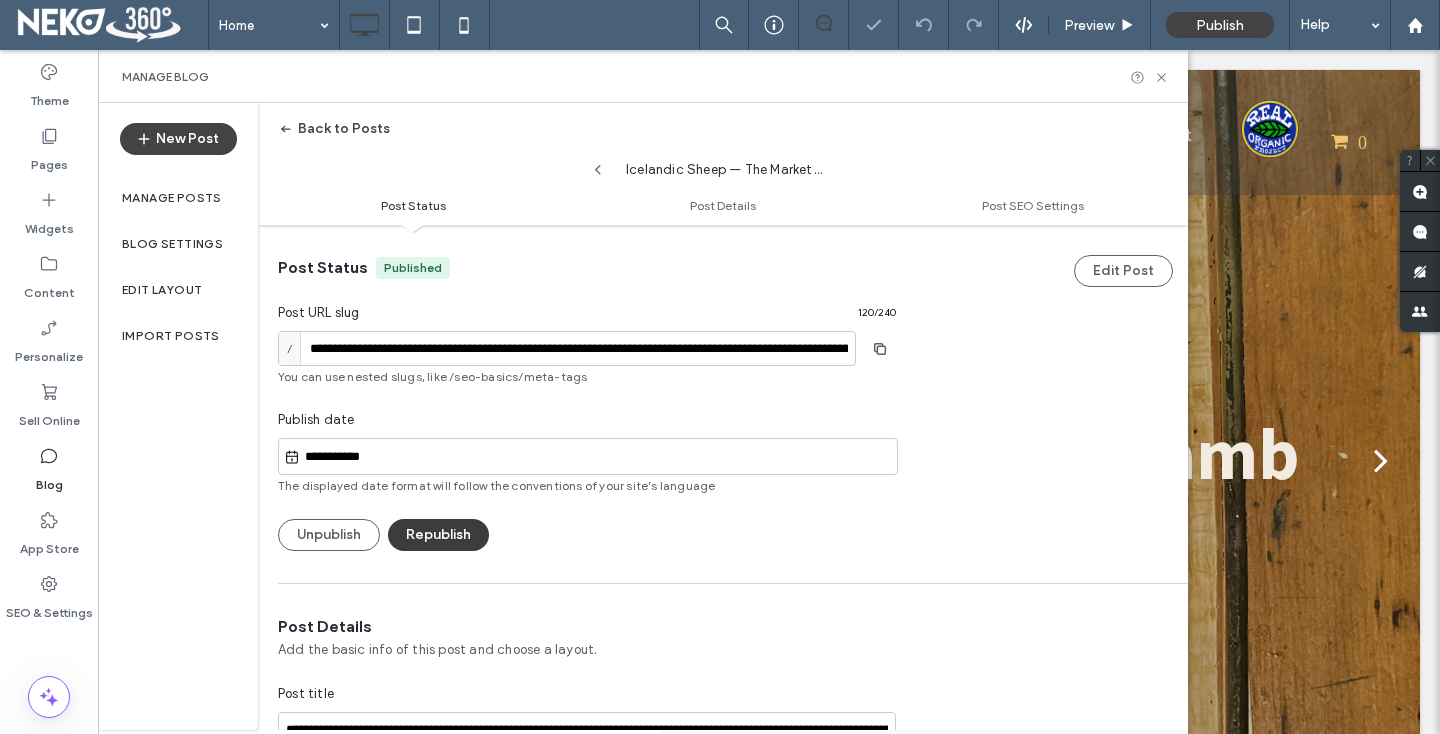 click on "Republish" at bounding box center (438, 535) 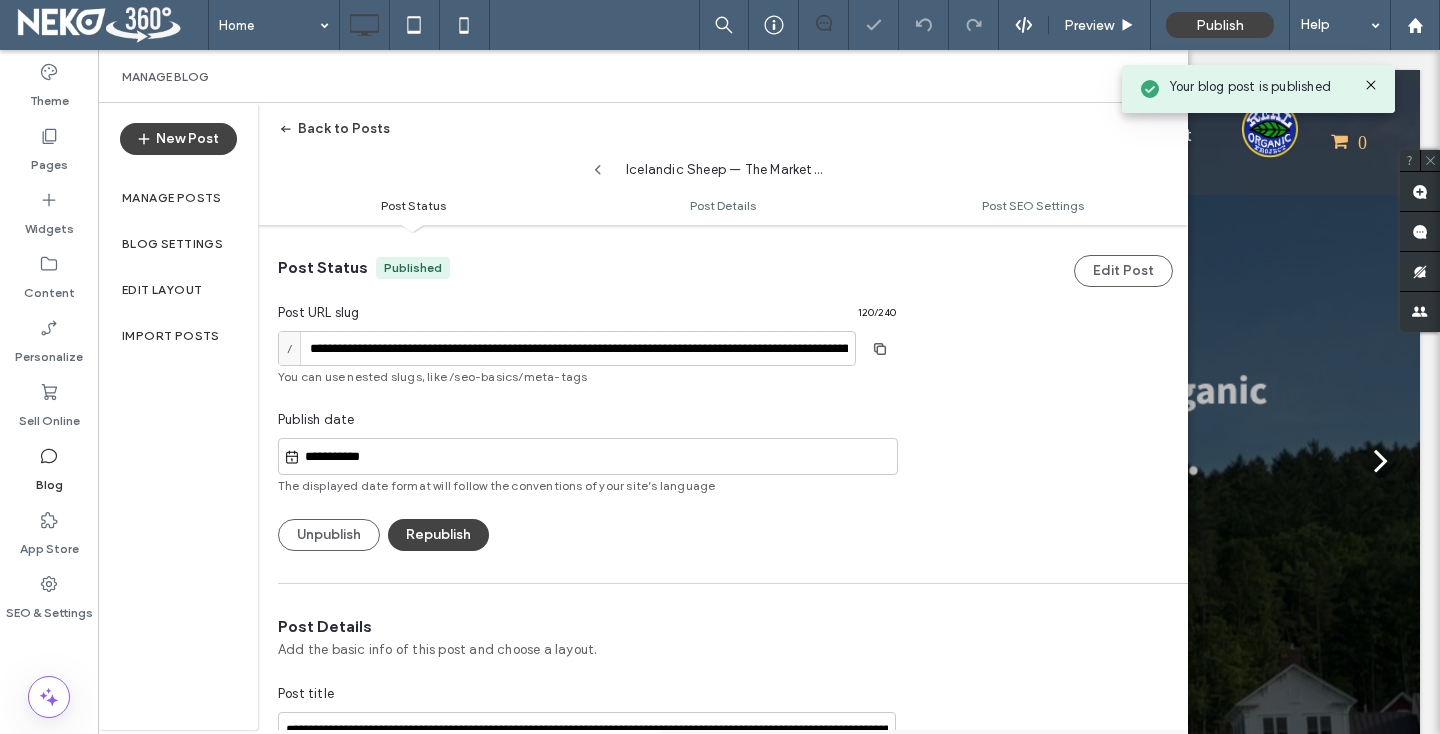 click on "Back to Posts" at bounding box center [334, 129] 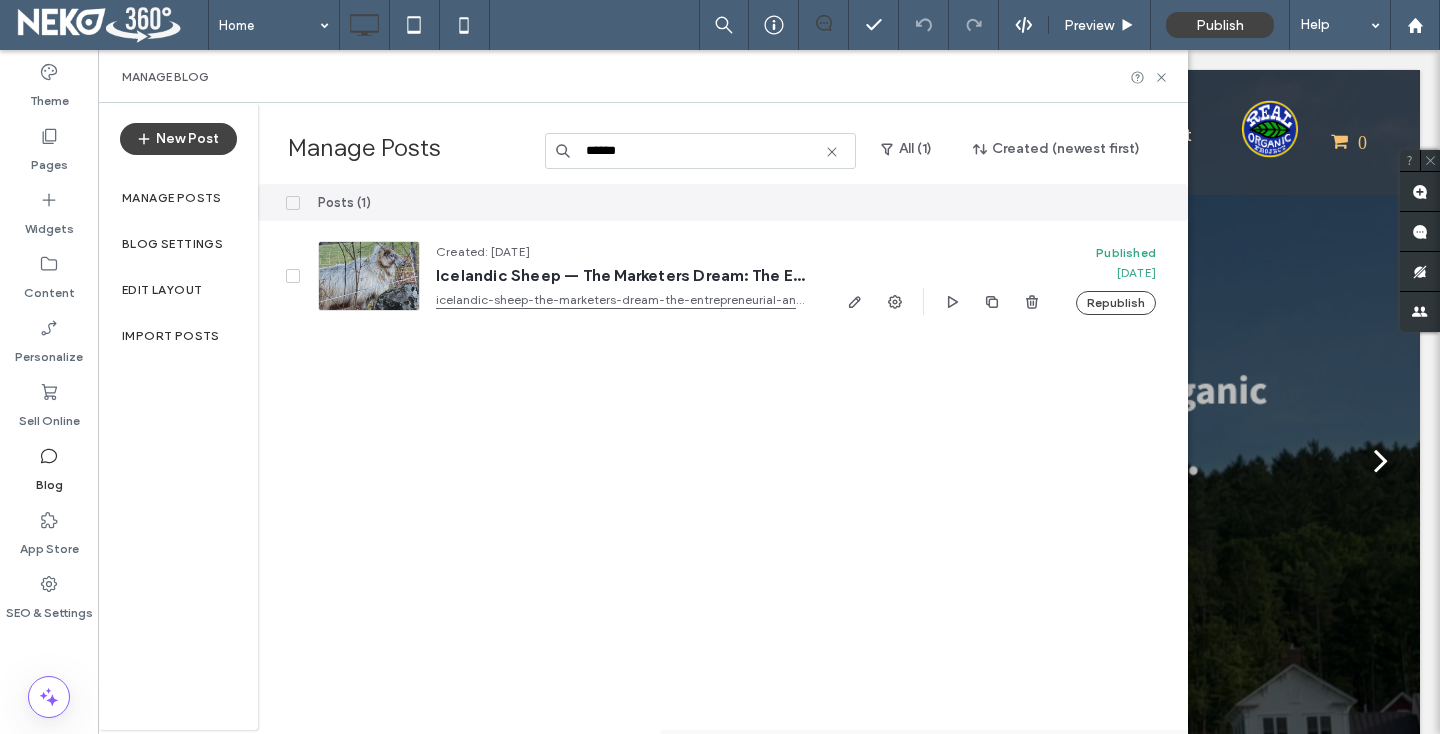 click on "******" at bounding box center [700, 151] 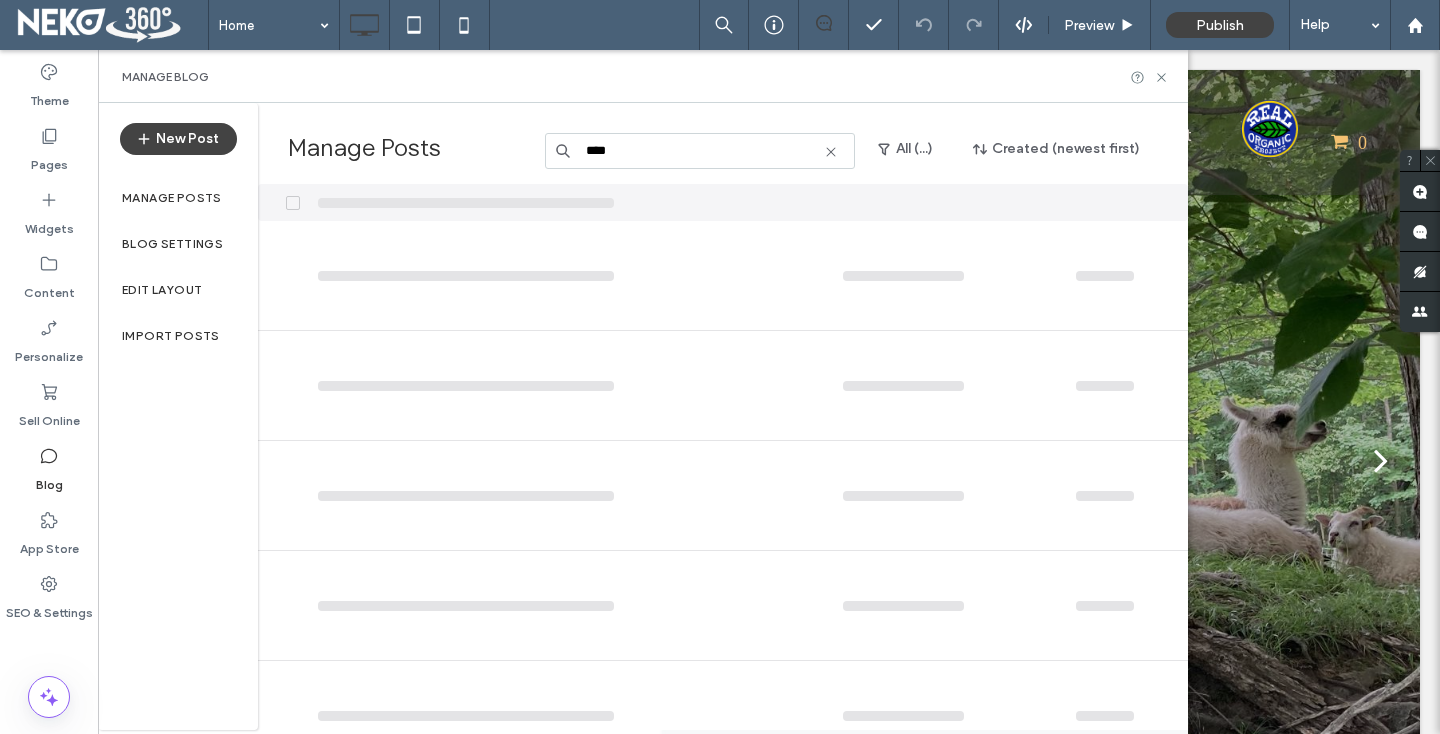 type on "*****" 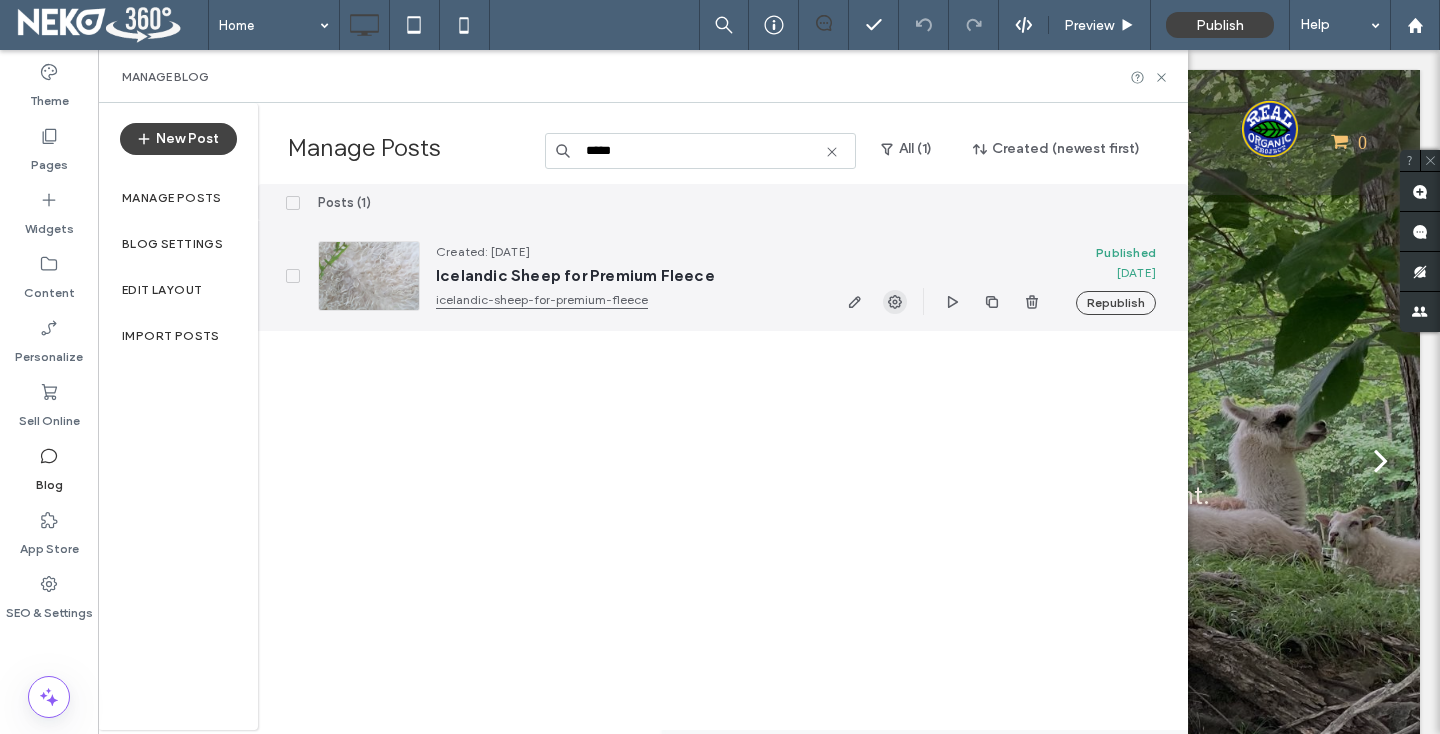 click 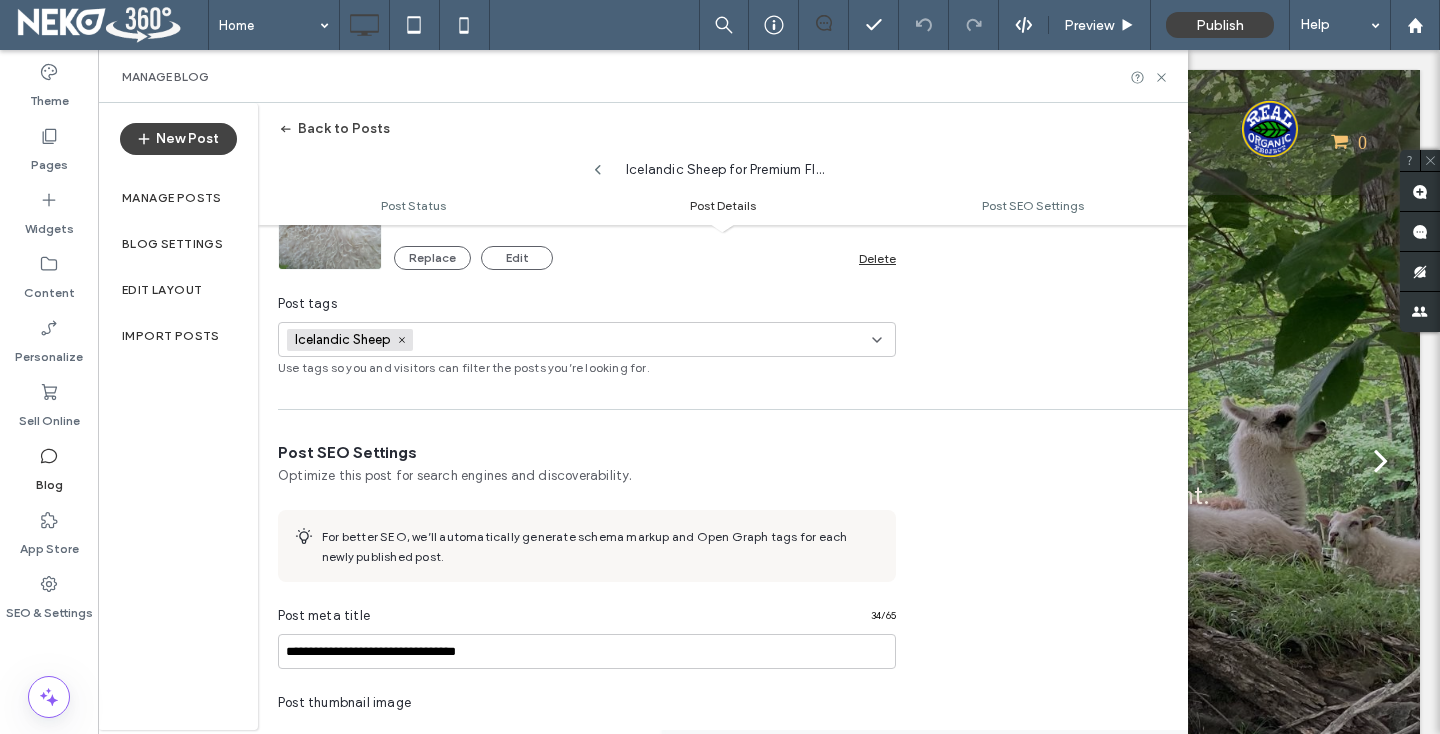 scroll, scrollTop: 783, scrollLeft: 0, axis: vertical 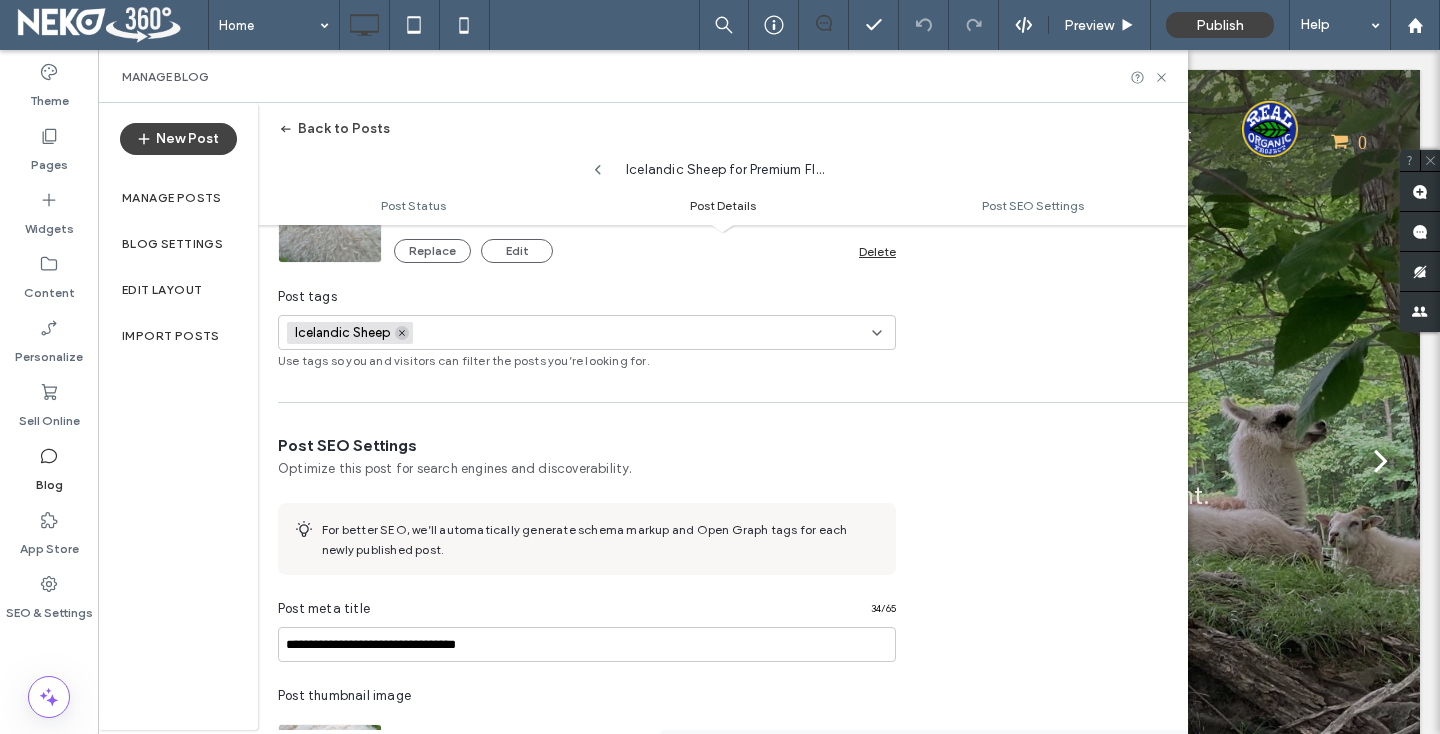 click 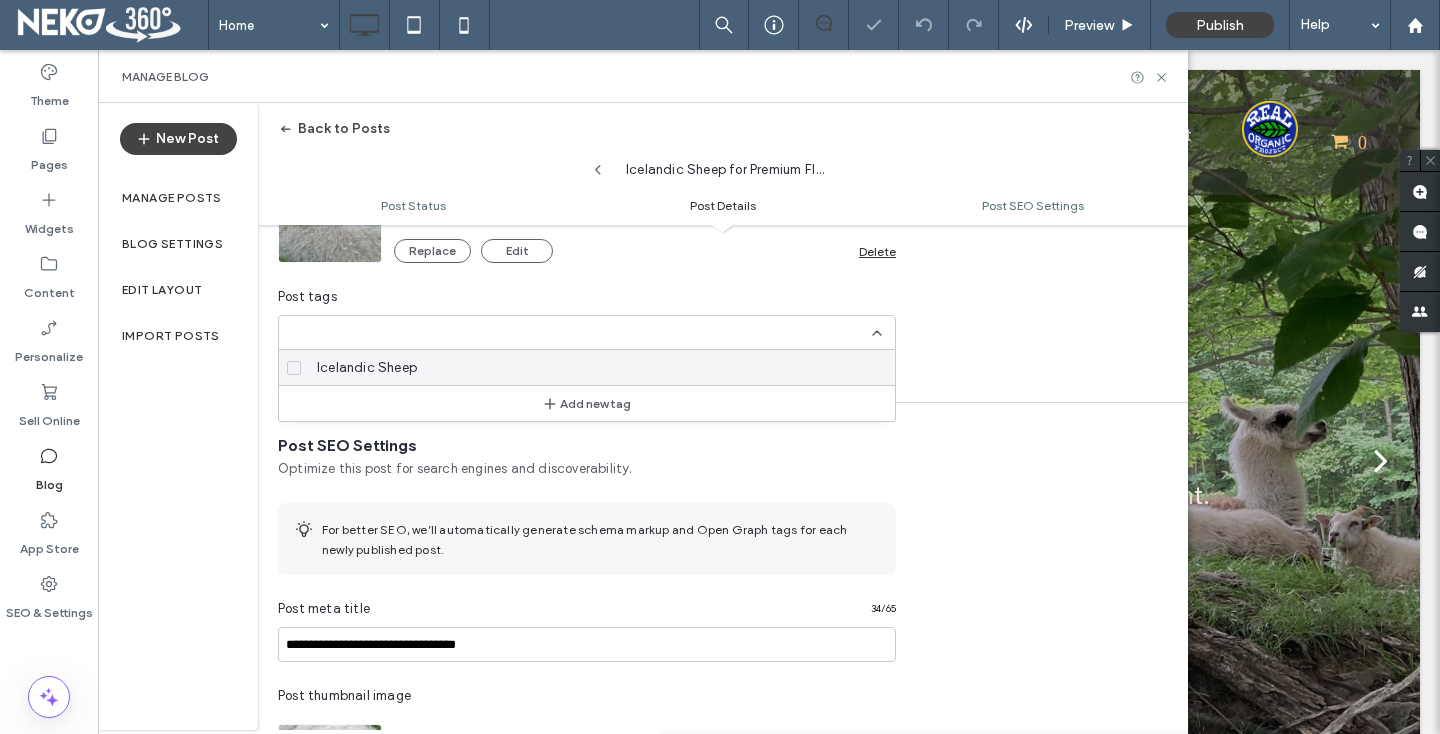 click on "**********" at bounding box center [587, 101] 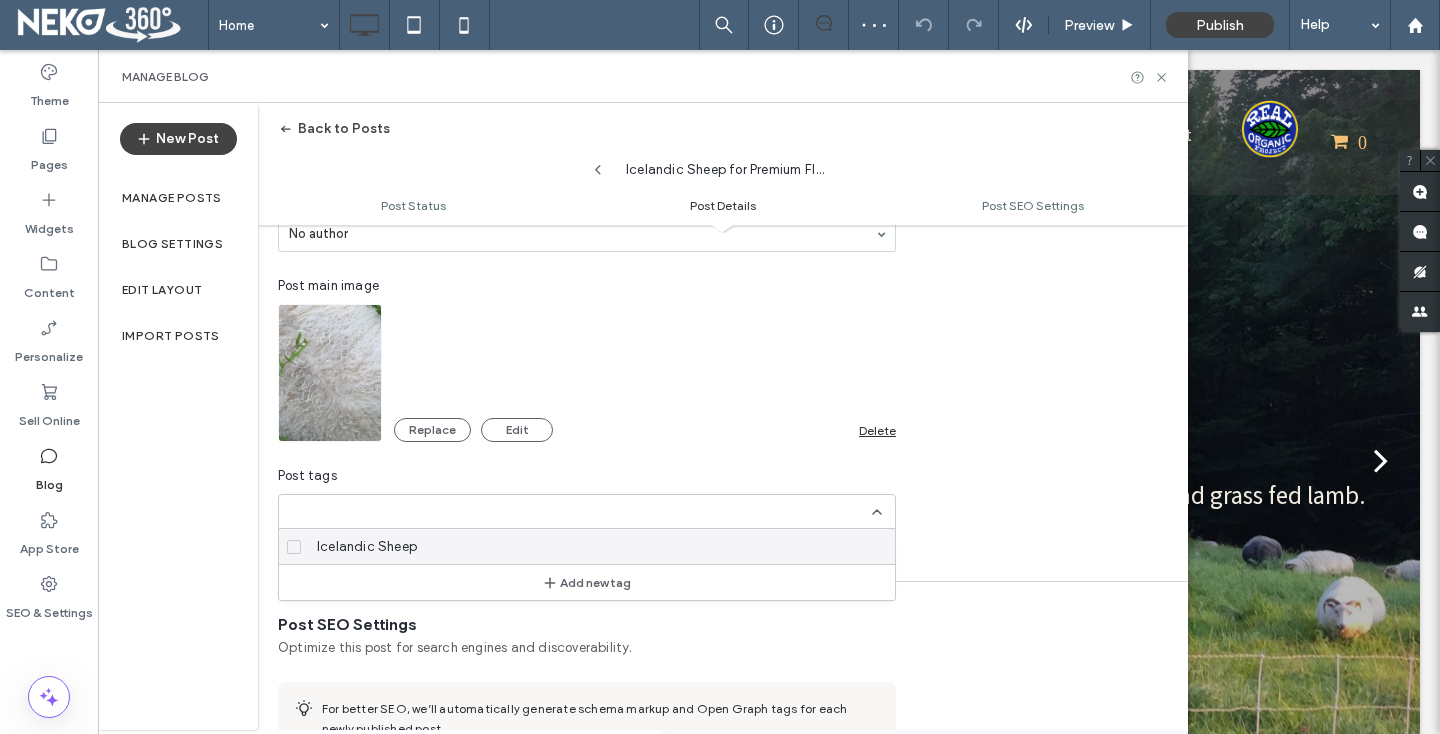 scroll, scrollTop: 0, scrollLeft: 0, axis: both 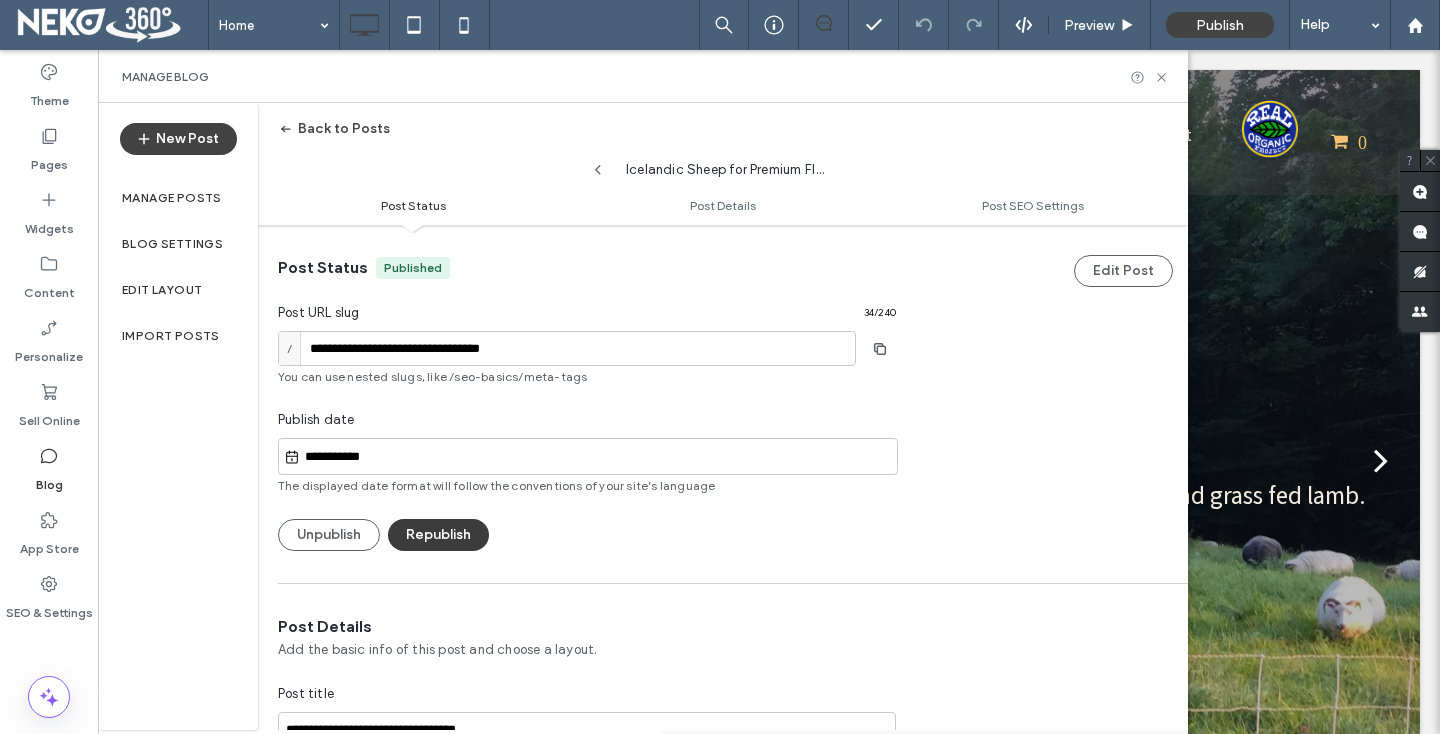 click on "Republish" at bounding box center [438, 535] 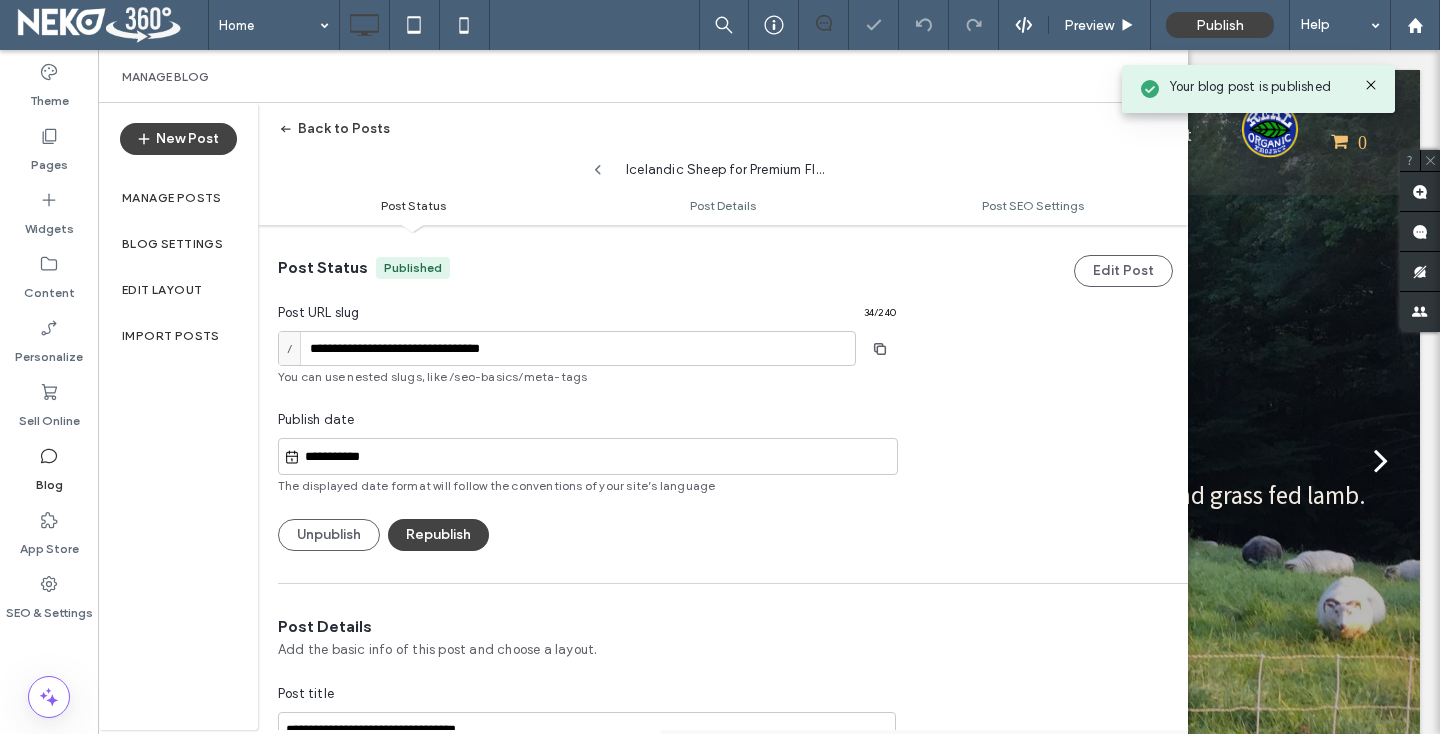 click on "Back to Posts" at bounding box center (334, 129) 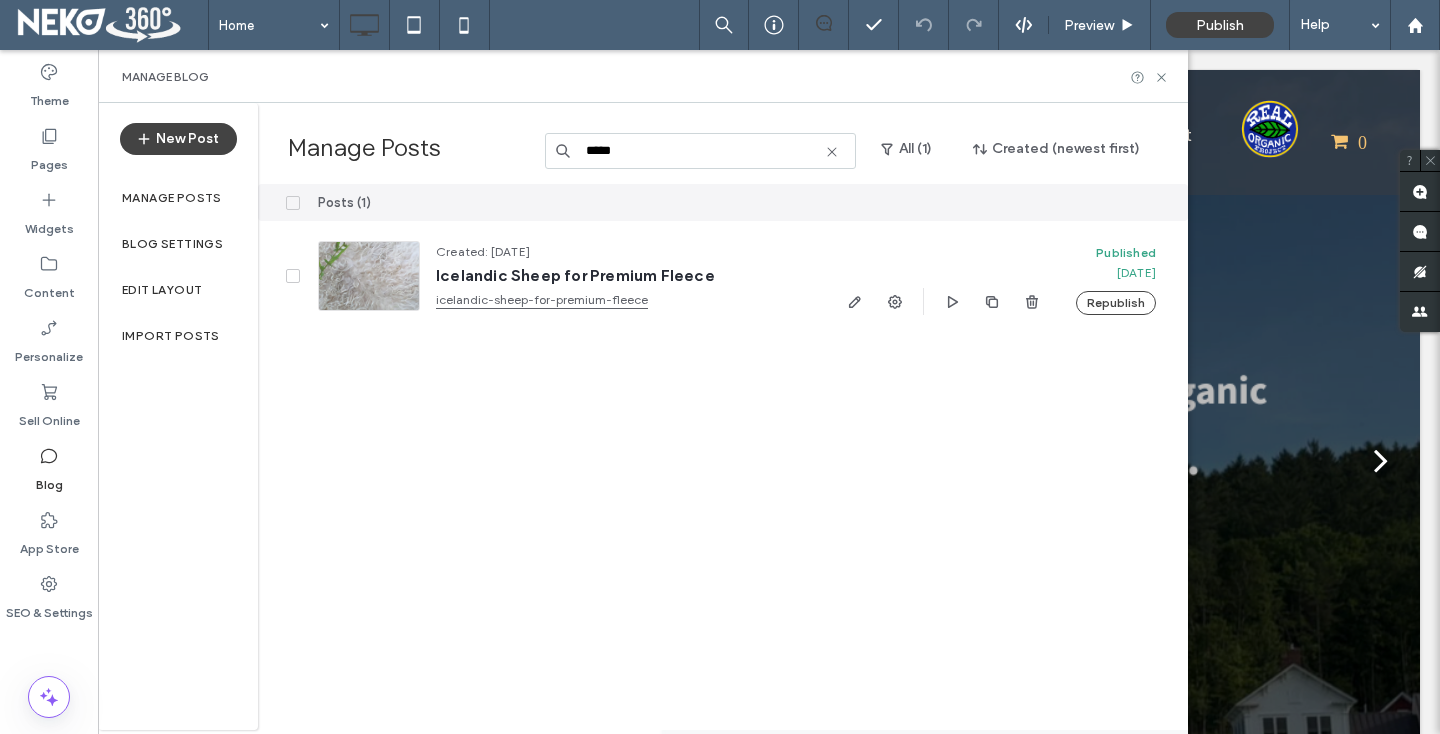 click on "*****" at bounding box center [700, 151] 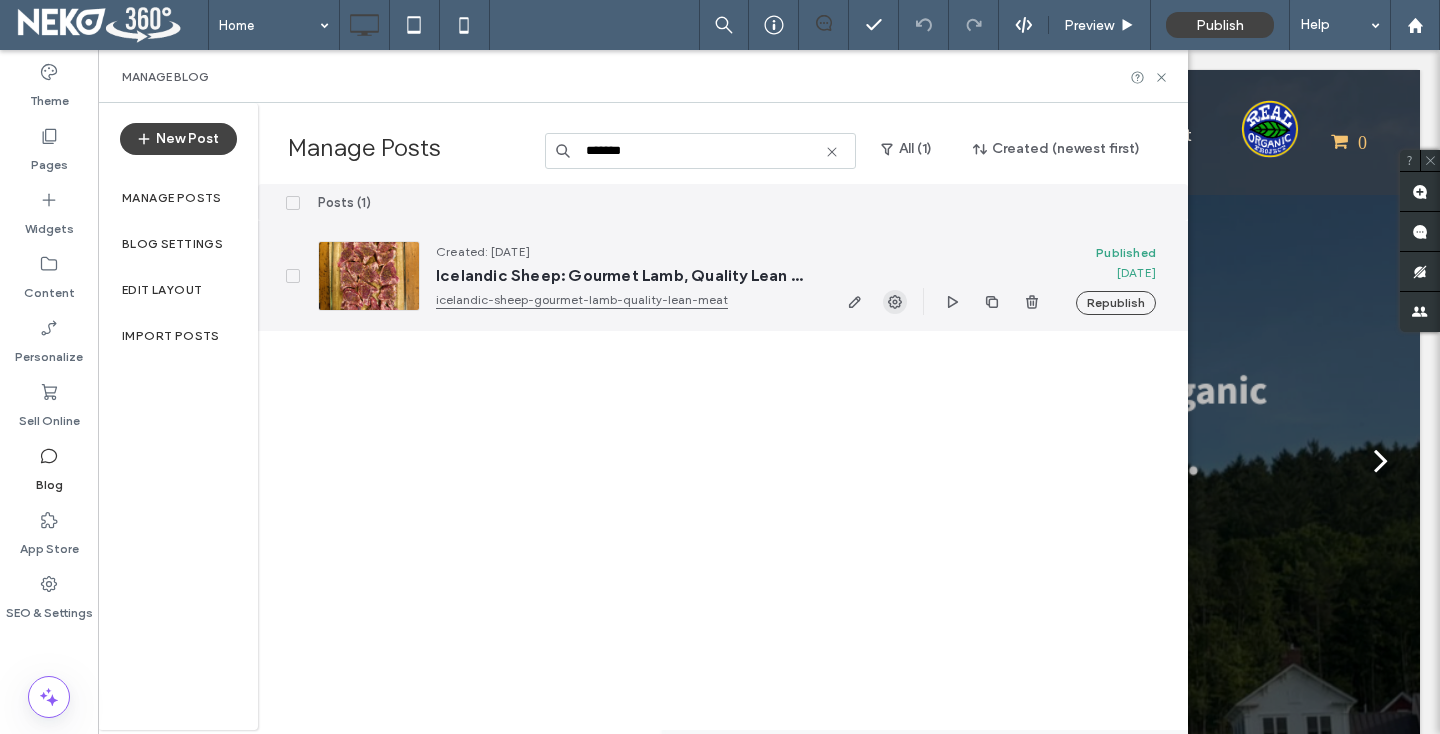 type on "*******" 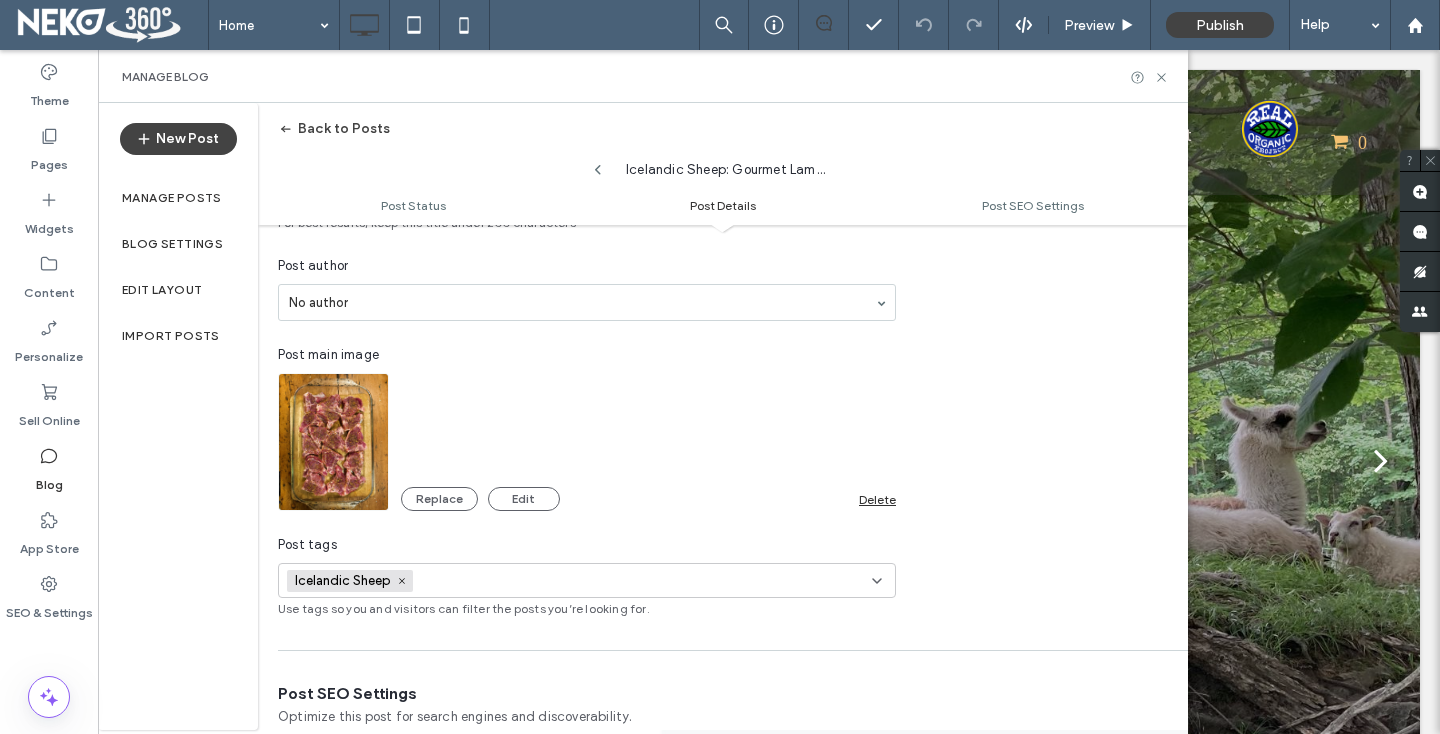 scroll, scrollTop: 539, scrollLeft: 0, axis: vertical 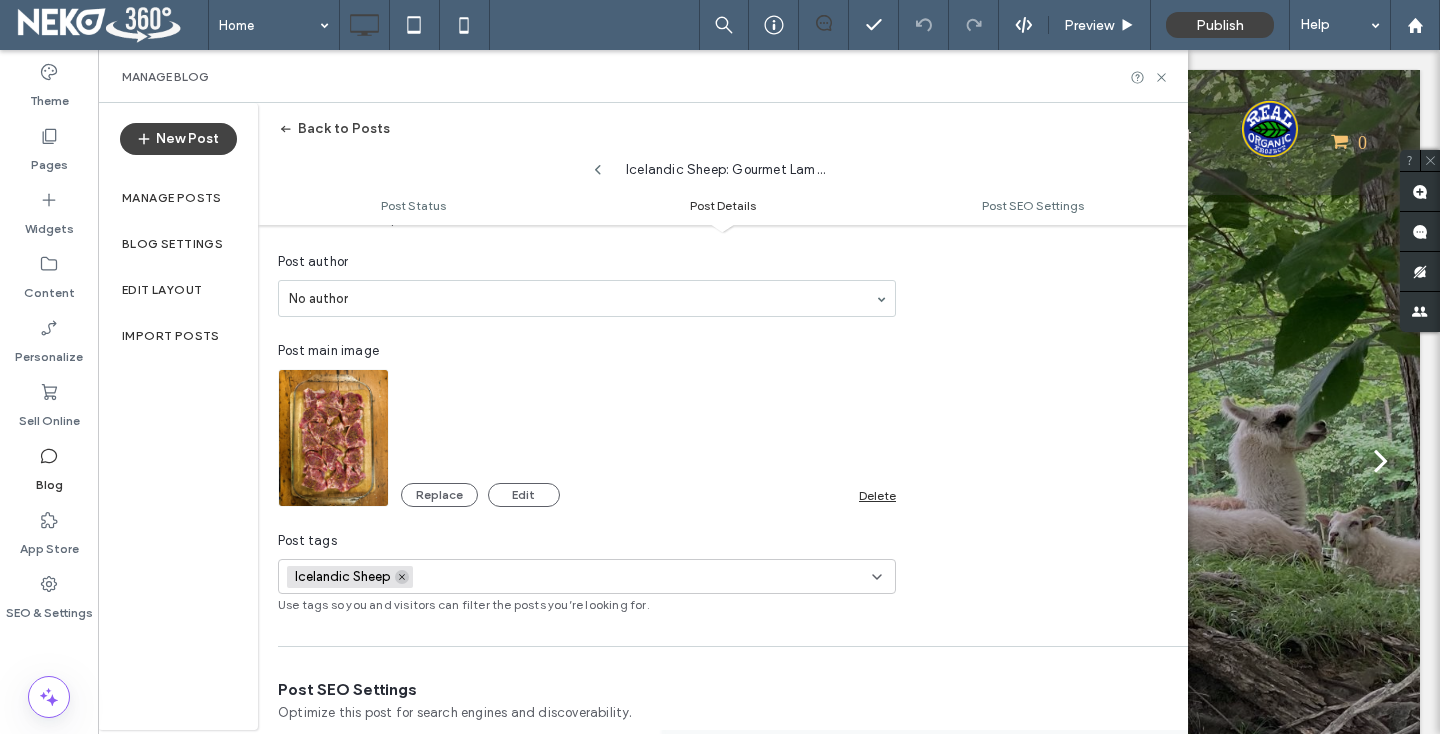 click 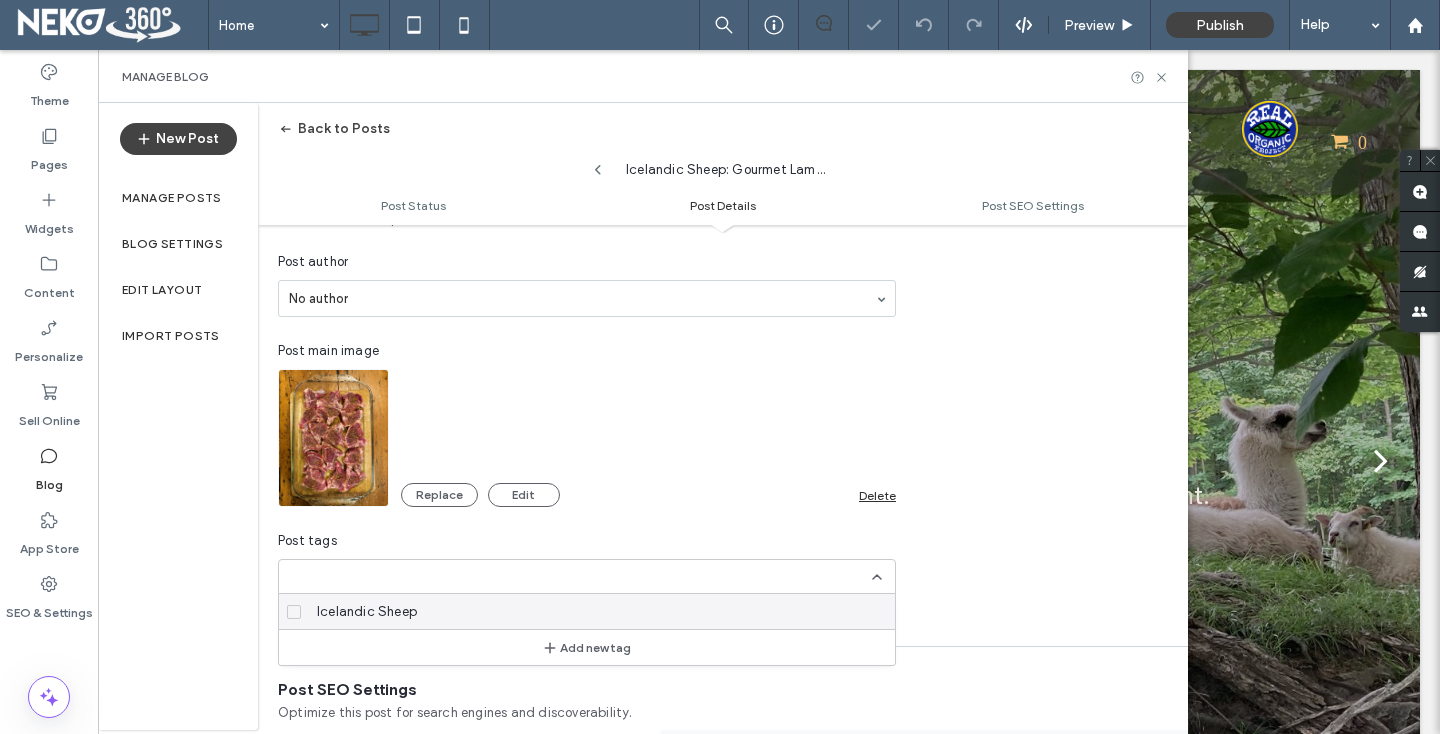 click on "Replace Edit Delete" at bounding box center (648, 485) 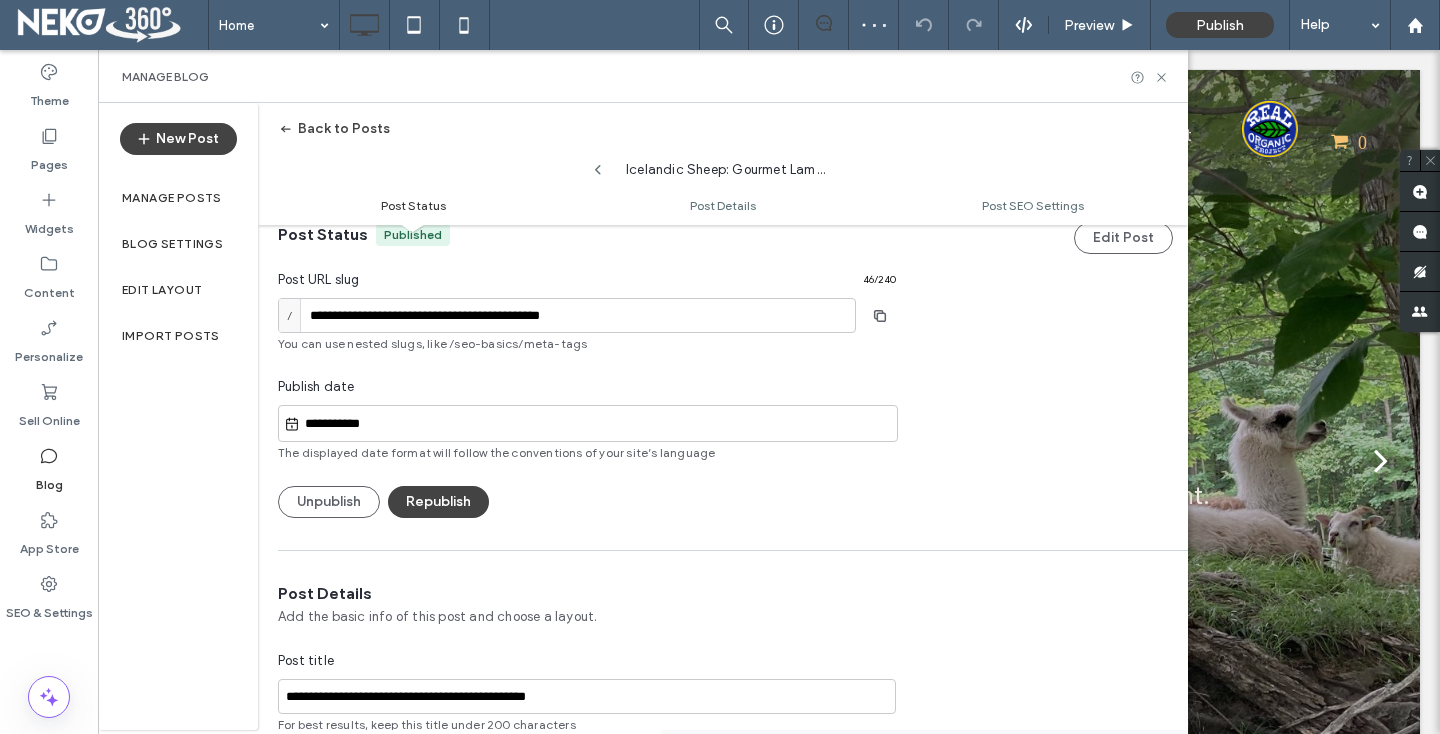 scroll, scrollTop: 0, scrollLeft: 0, axis: both 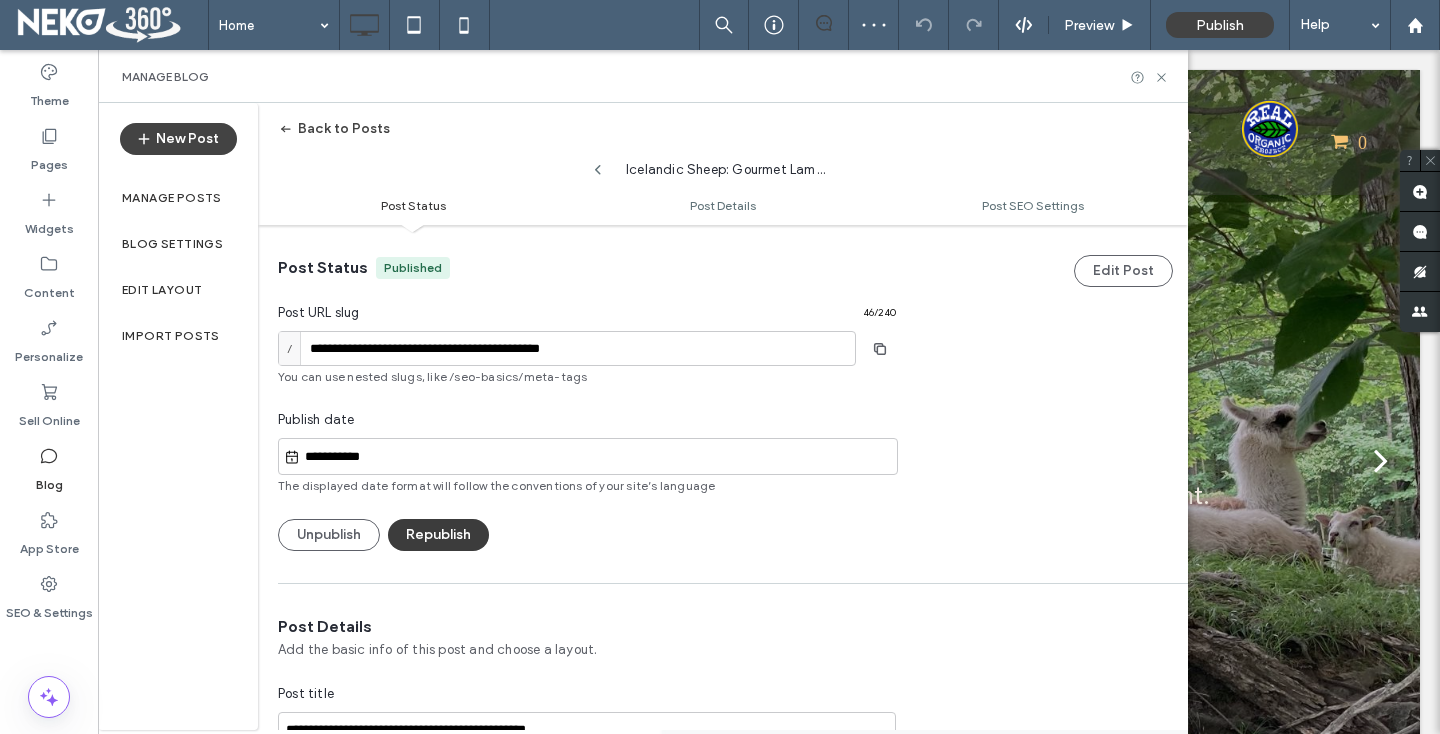 click on "Republish" at bounding box center [438, 535] 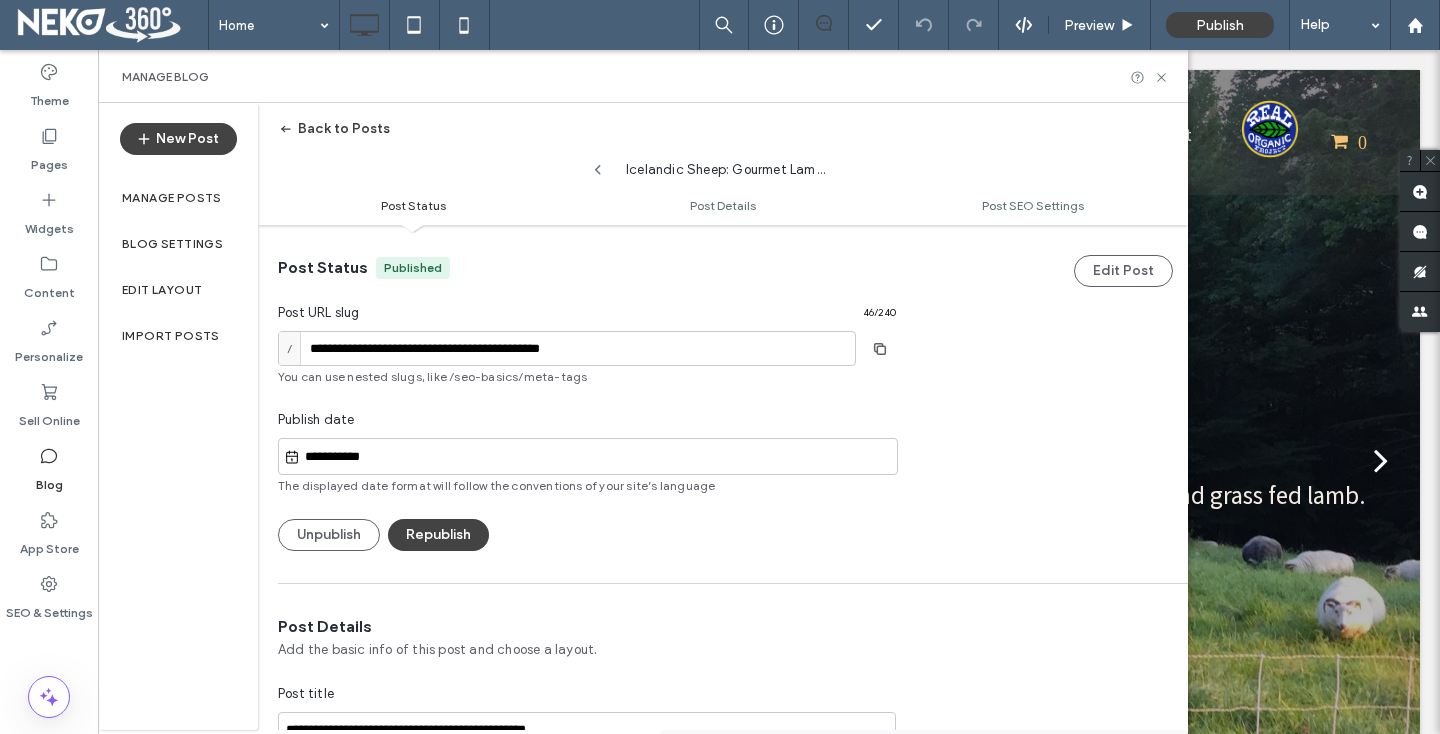 click on "Back to Posts" at bounding box center (334, 129) 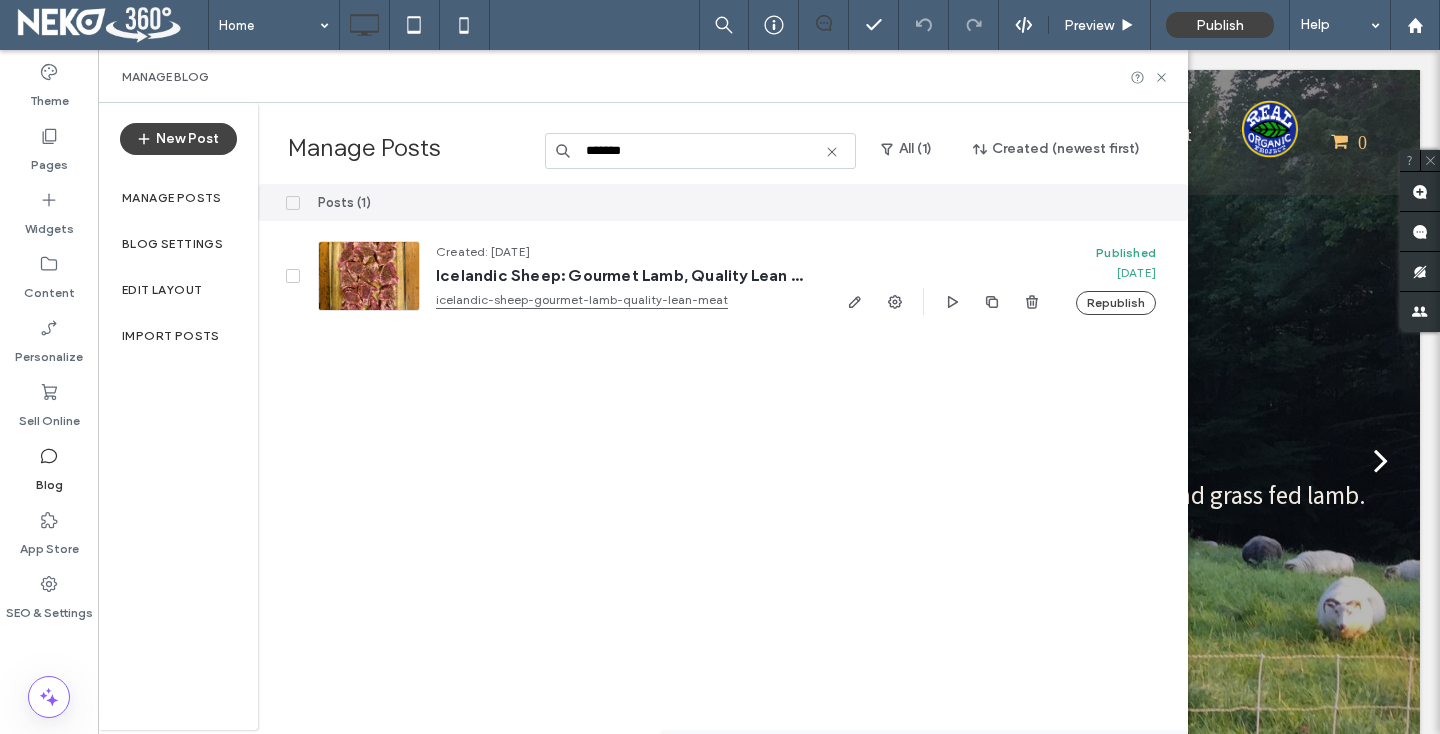 click on "*******" at bounding box center [700, 151] 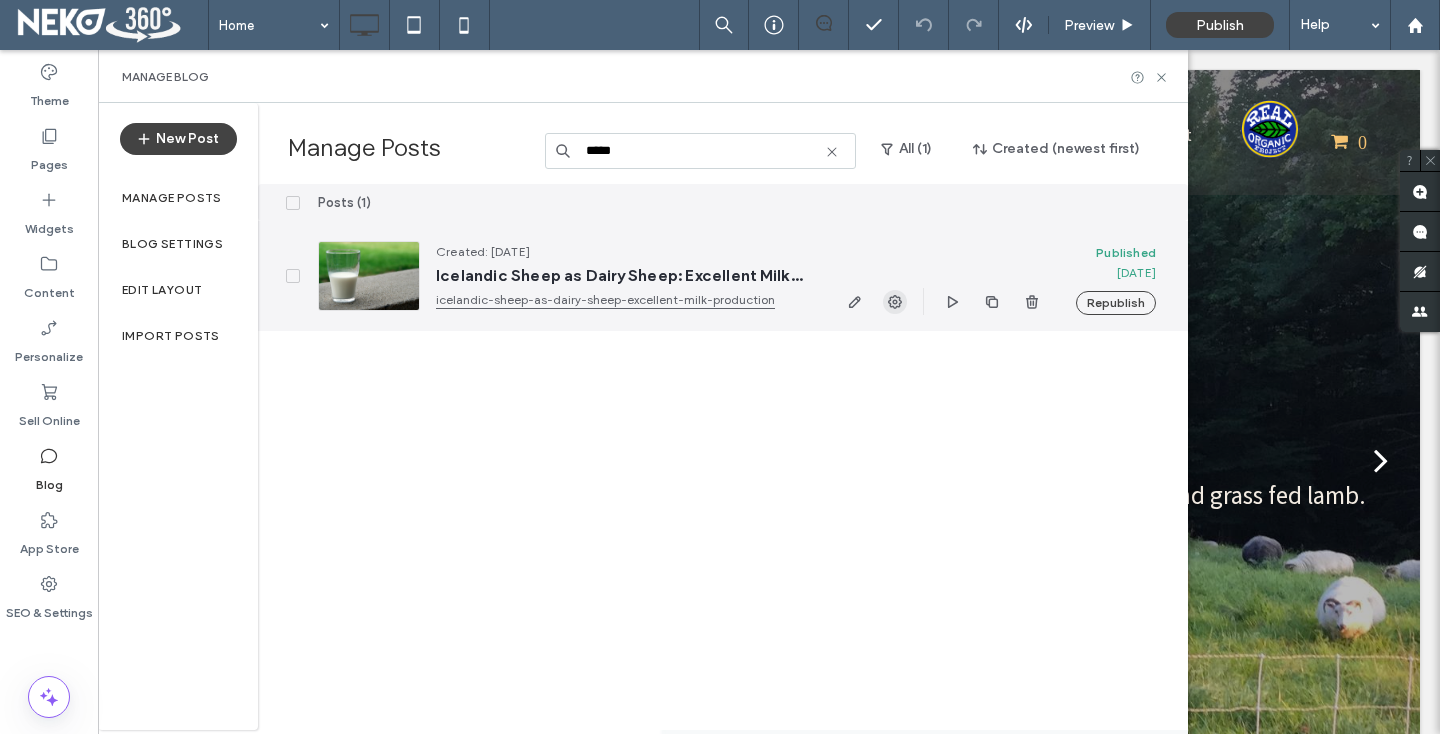 type on "*****" 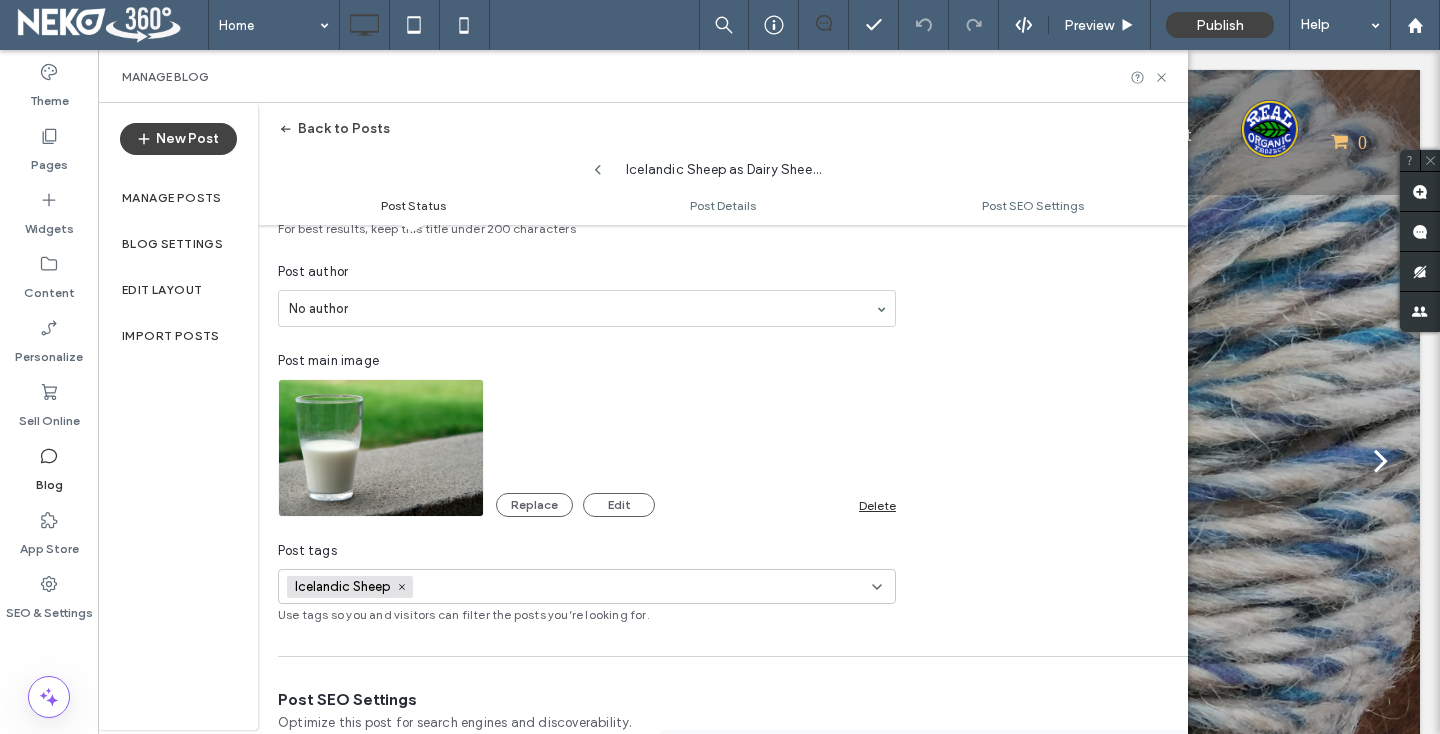 scroll, scrollTop: 700, scrollLeft: 0, axis: vertical 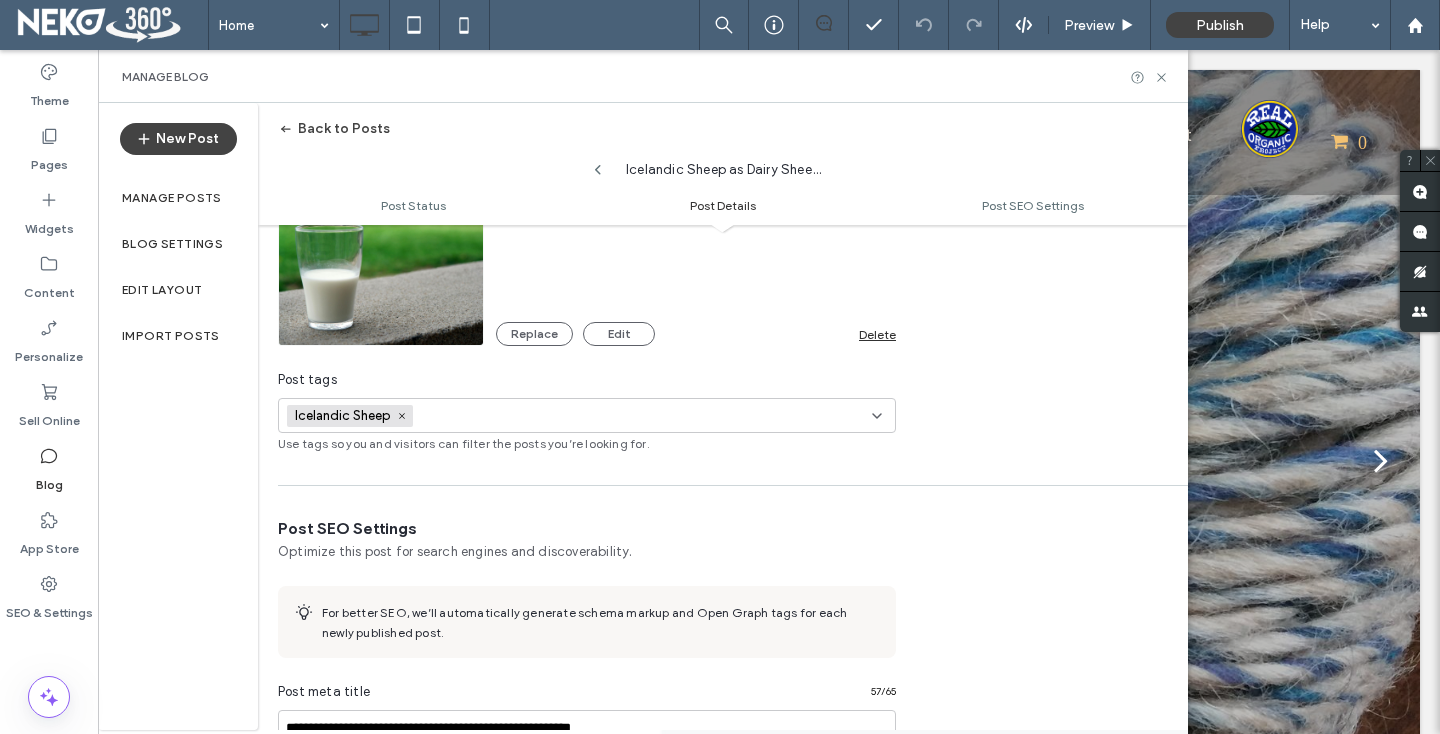 click on "Icelandic Sheep" at bounding box center (345, 416) 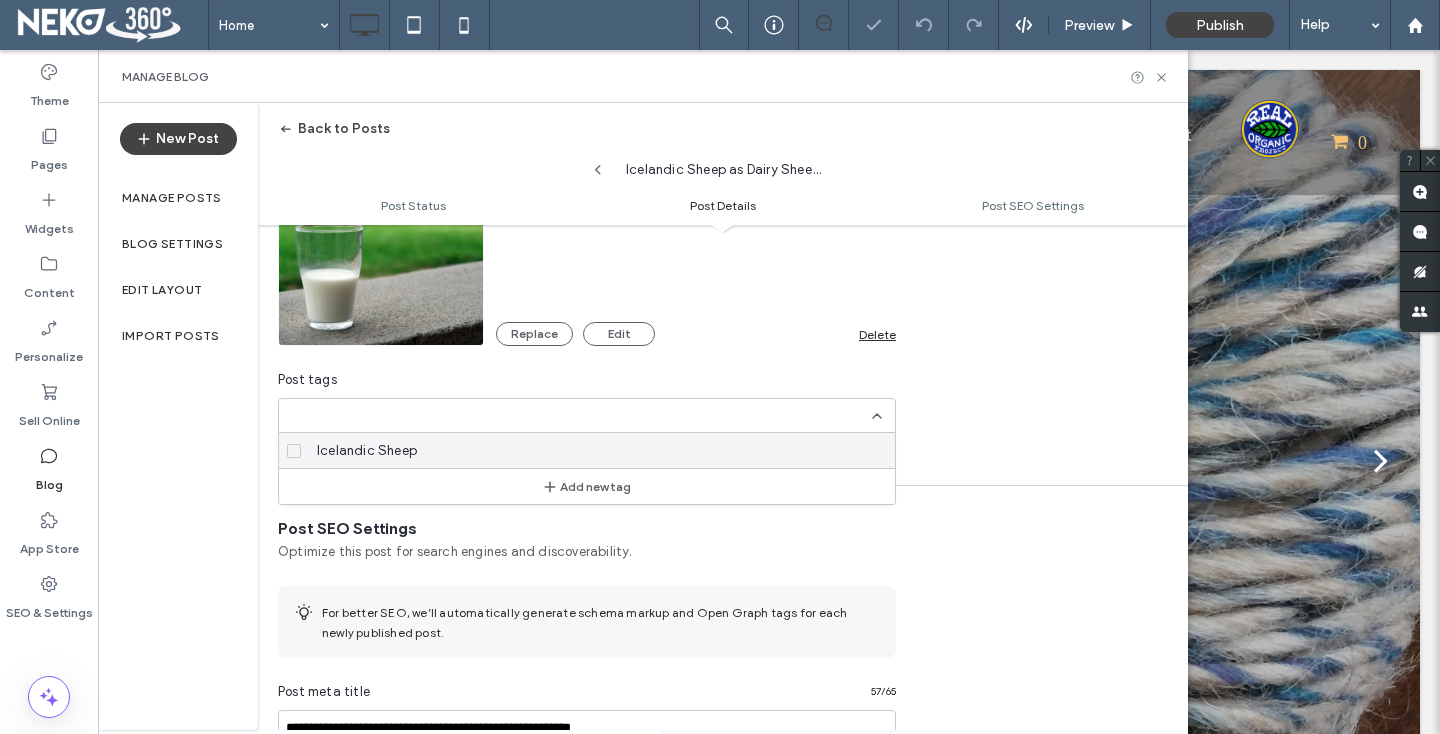 click on "Post tags" at bounding box center (587, 380) 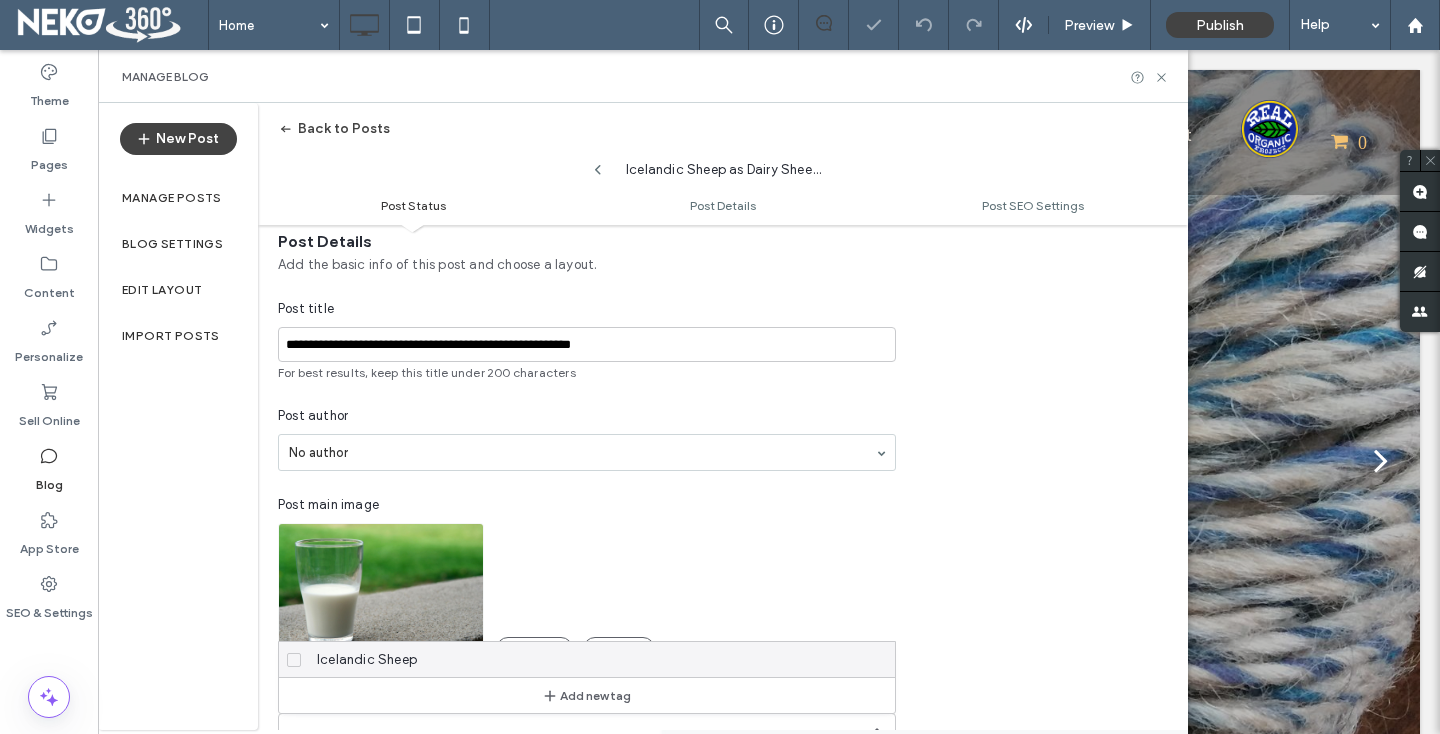 scroll, scrollTop: 0, scrollLeft: 0, axis: both 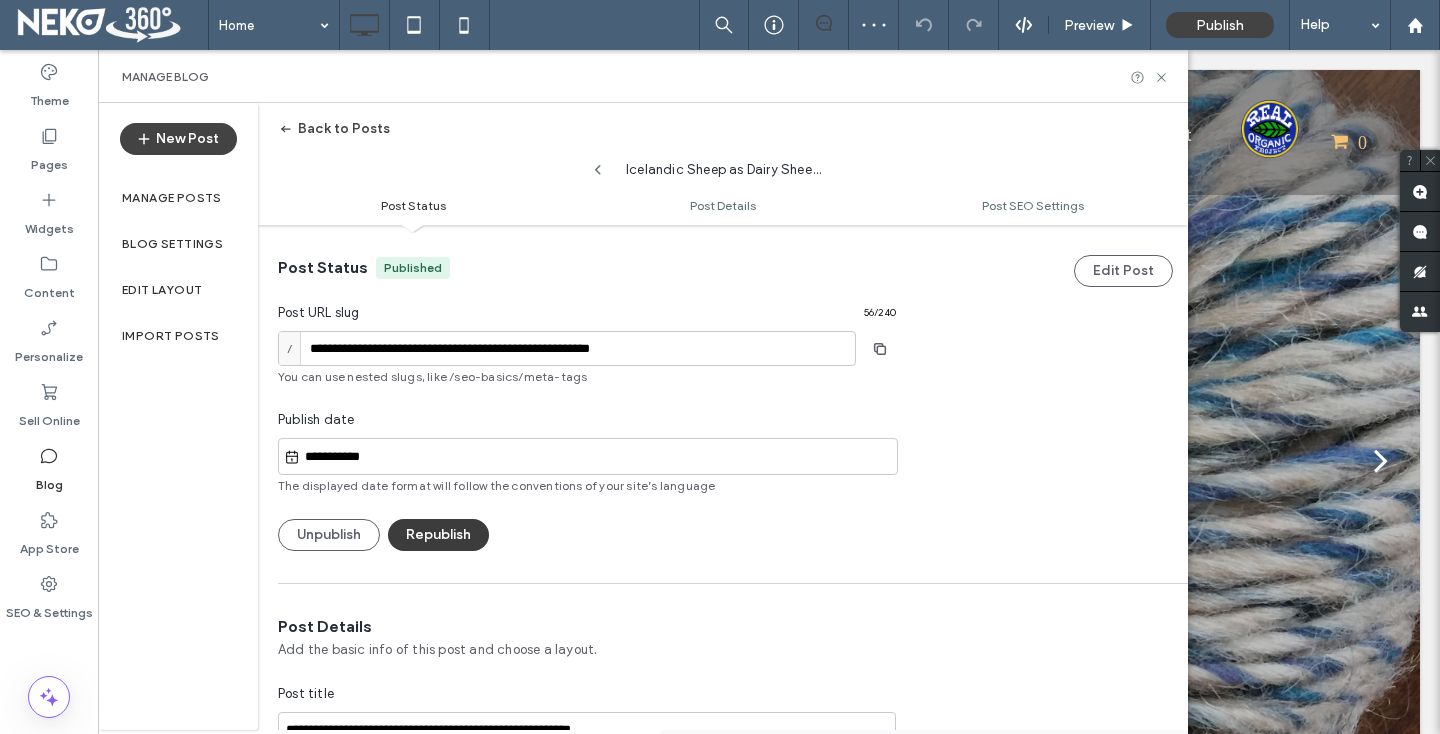 click on "Republish" at bounding box center [438, 535] 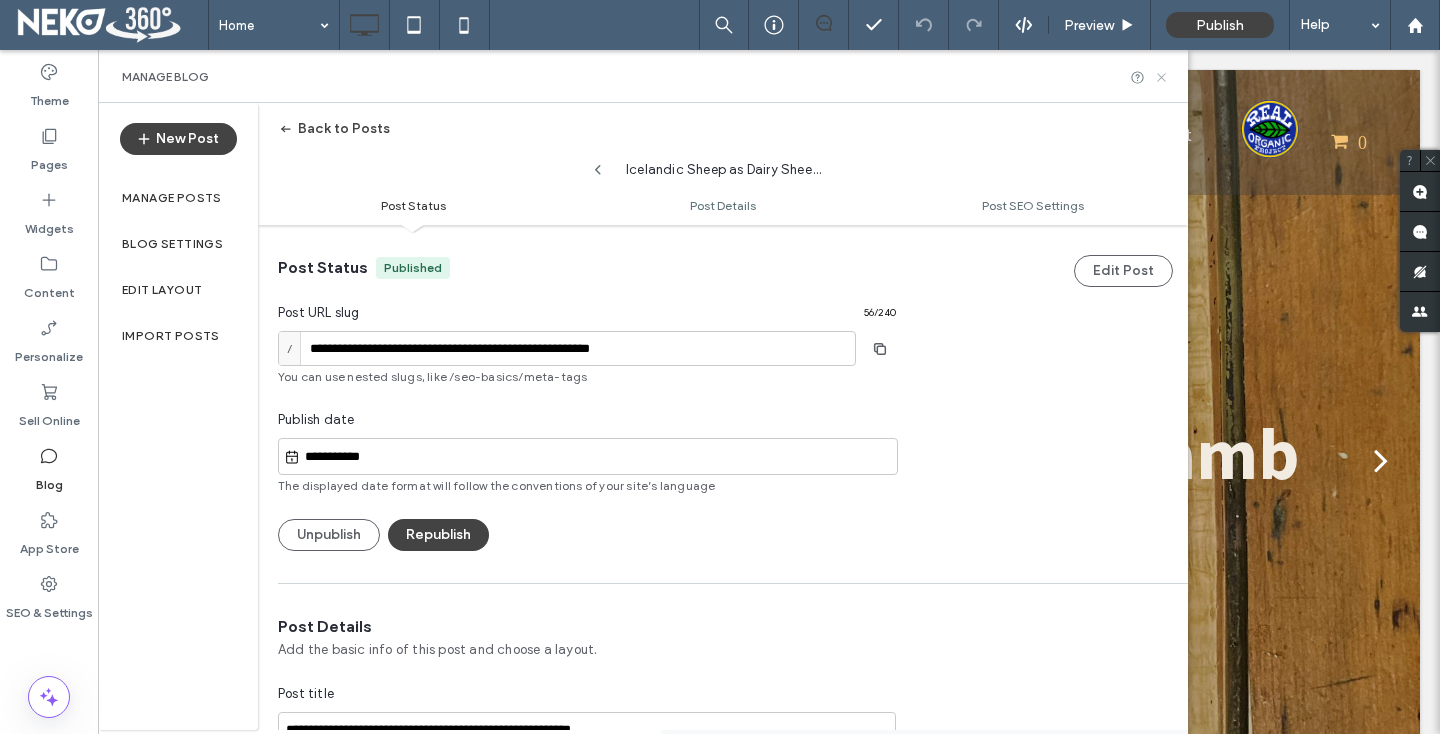 click 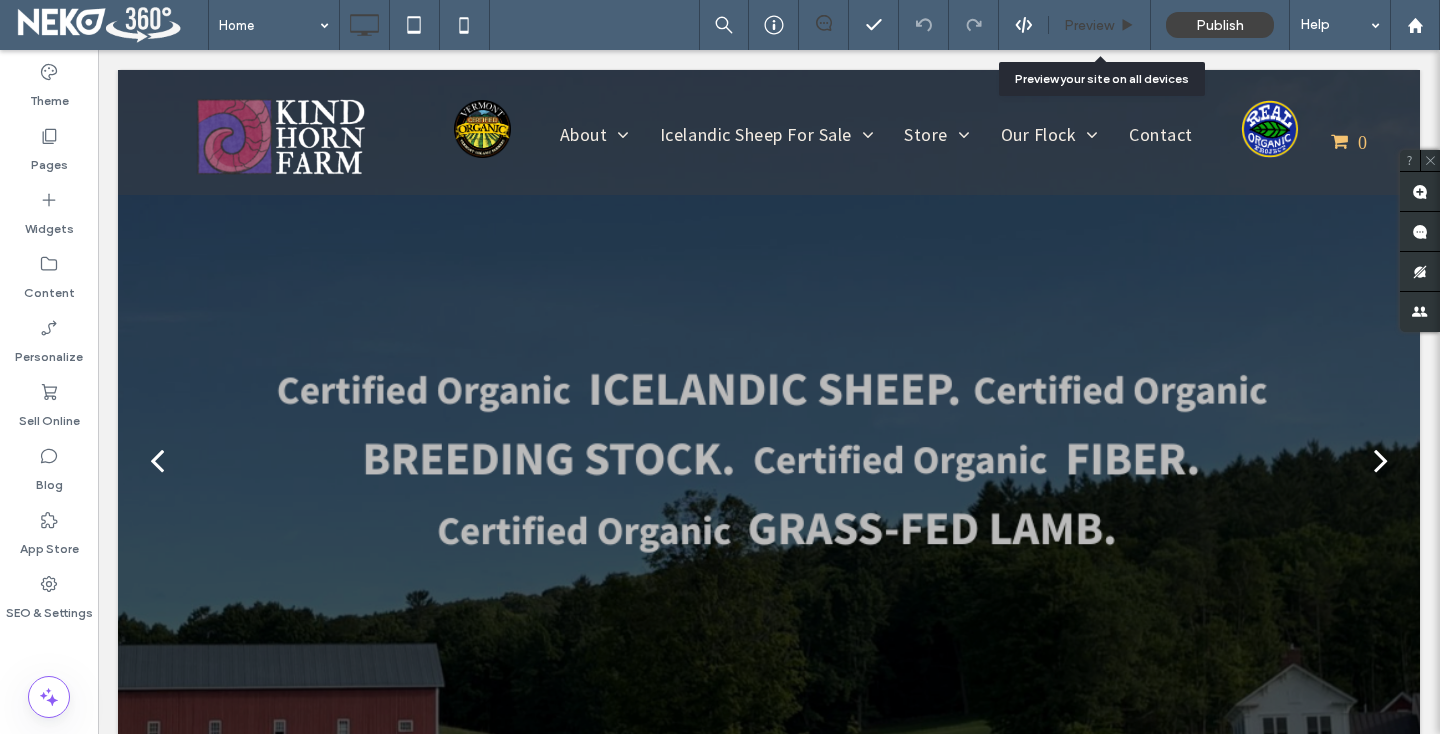 click on "Preview" at bounding box center [1089, 25] 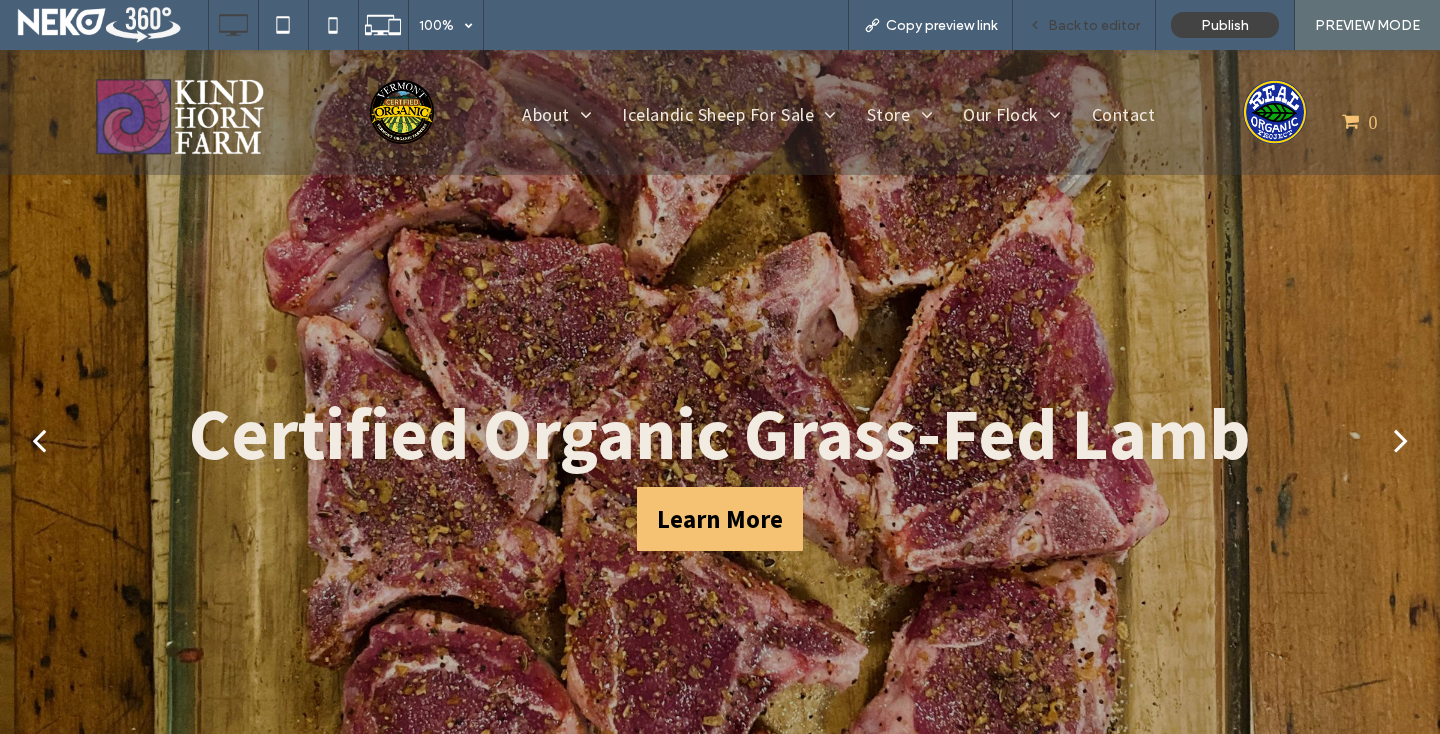 click on "Back to editor" at bounding box center (1094, 25) 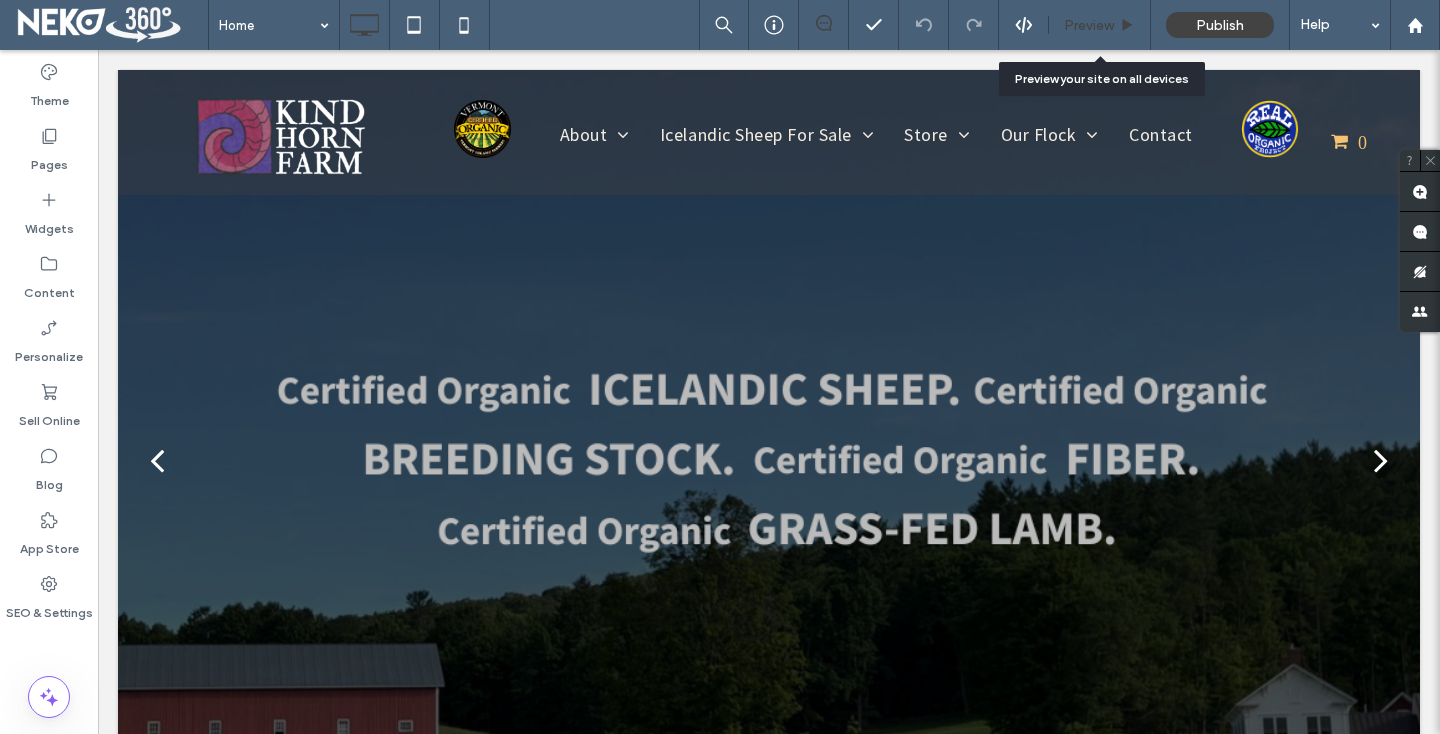 click on "Preview" at bounding box center [1089, 25] 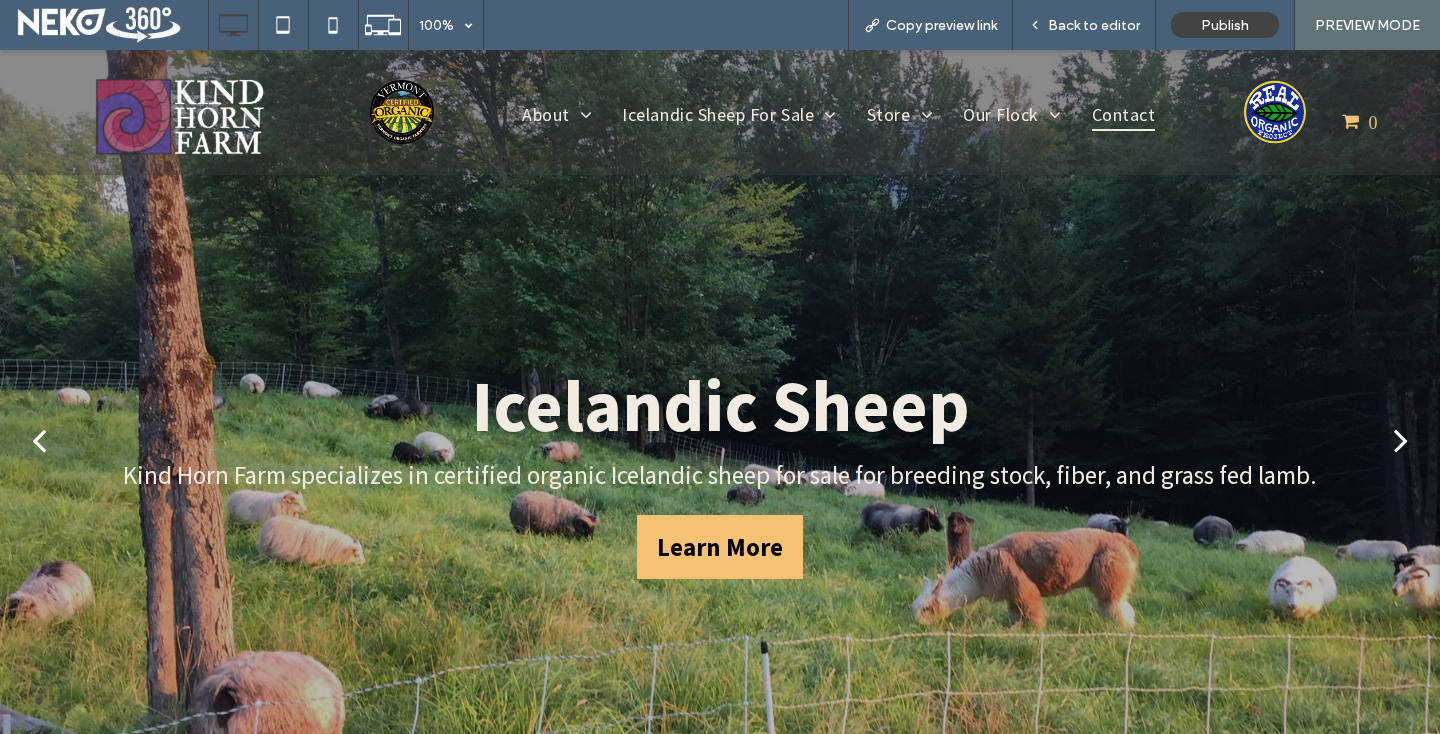 click on "Contact" at bounding box center (1124, 114) 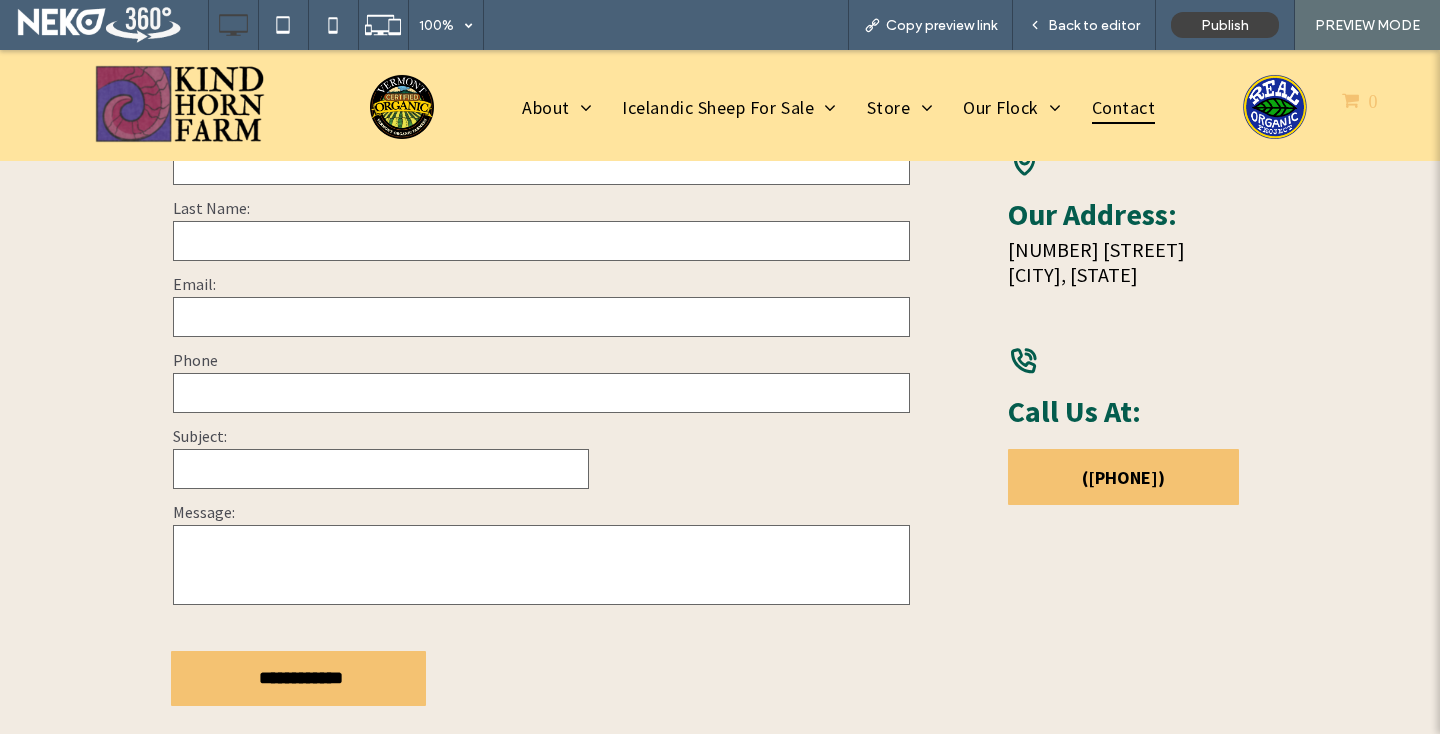 scroll, scrollTop: 979, scrollLeft: 0, axis: vertical 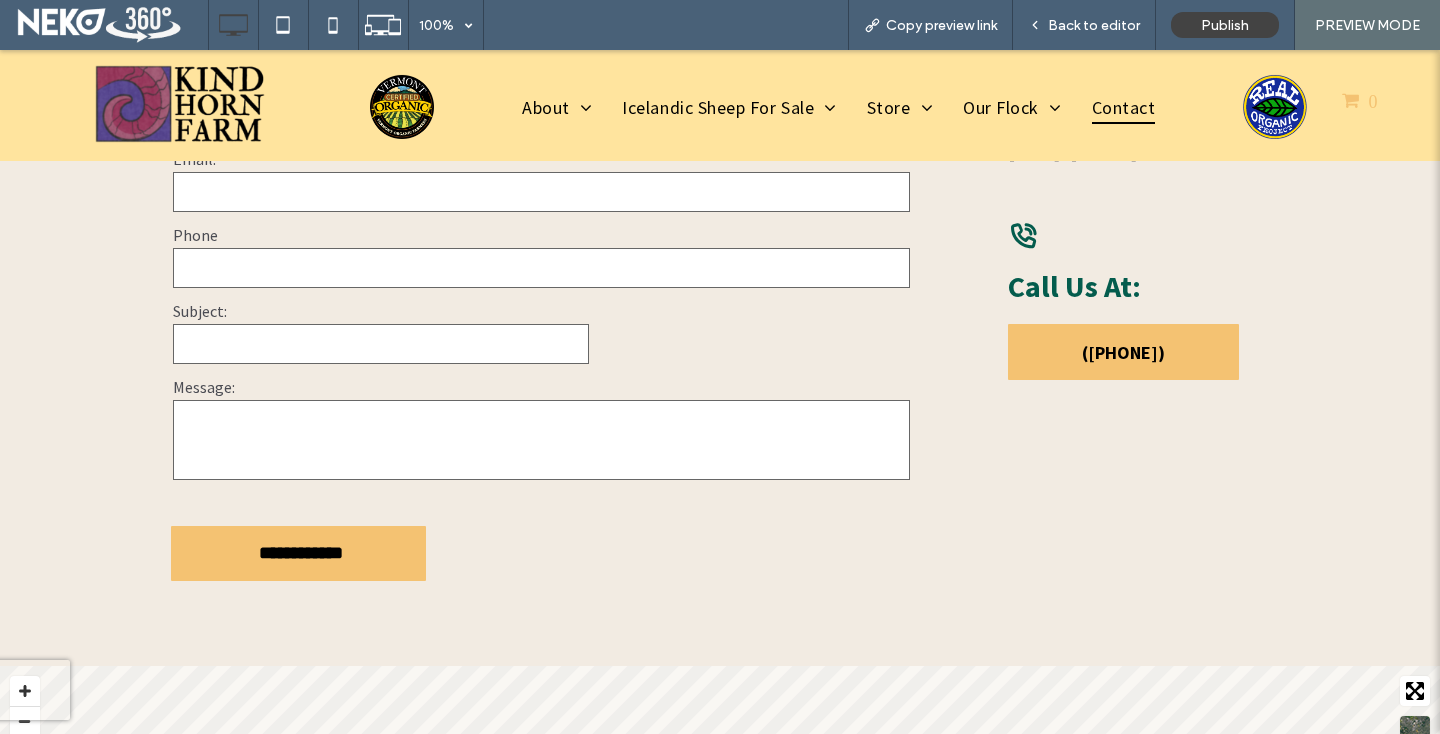 click at bounding box center [541, 268] 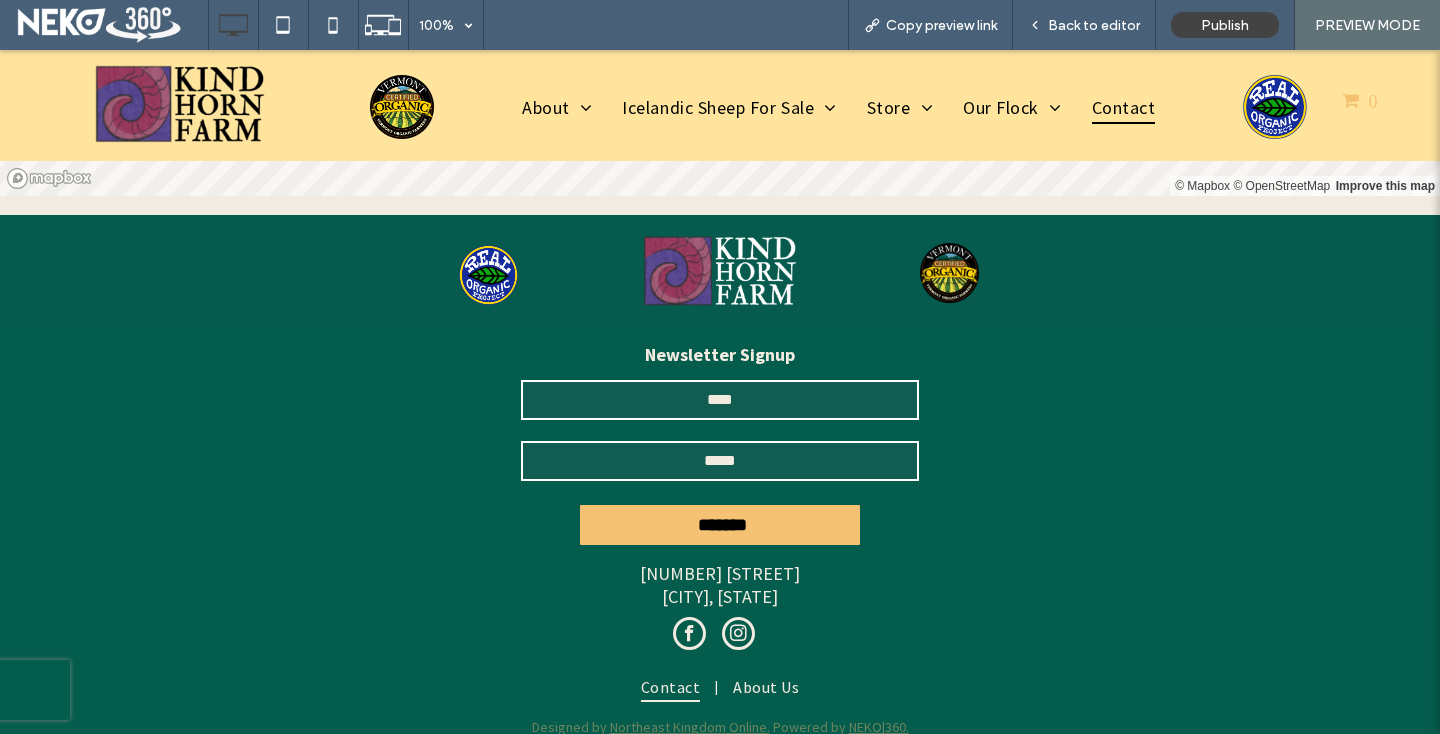scroll, scrollTop: 1787, scrollLeft: 0, axis: vertical 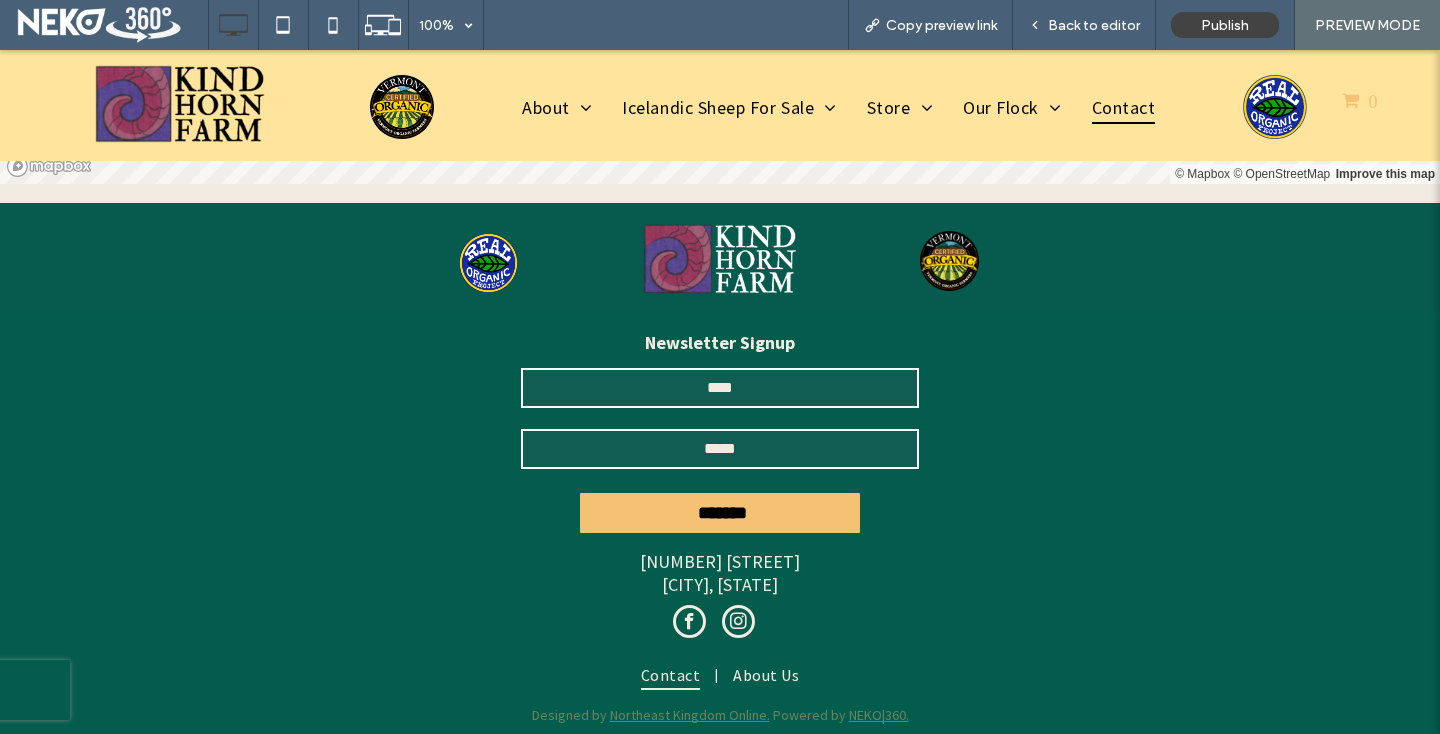 click at bounding box center [720, 388] 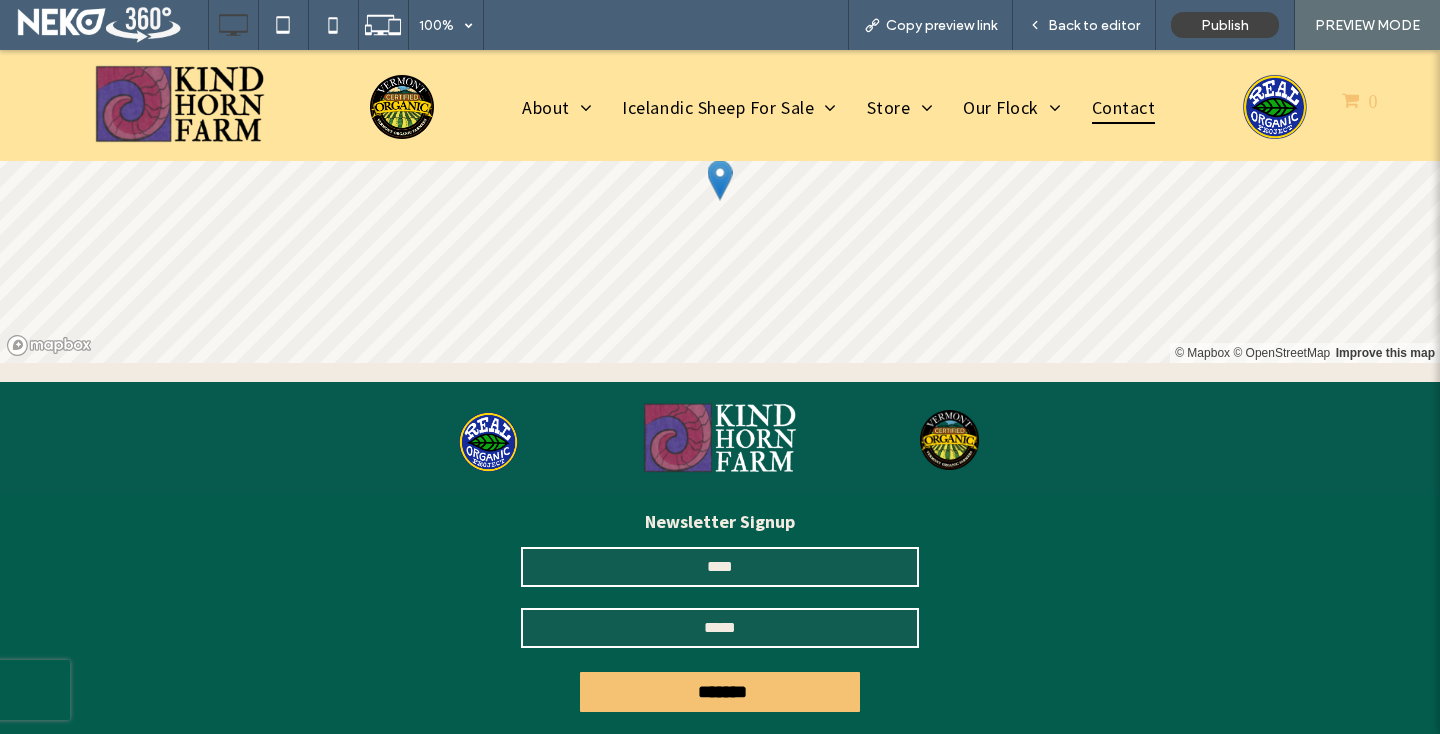 scroll, scrollTop: 1644, scrollLeft: 0, axis: vertical 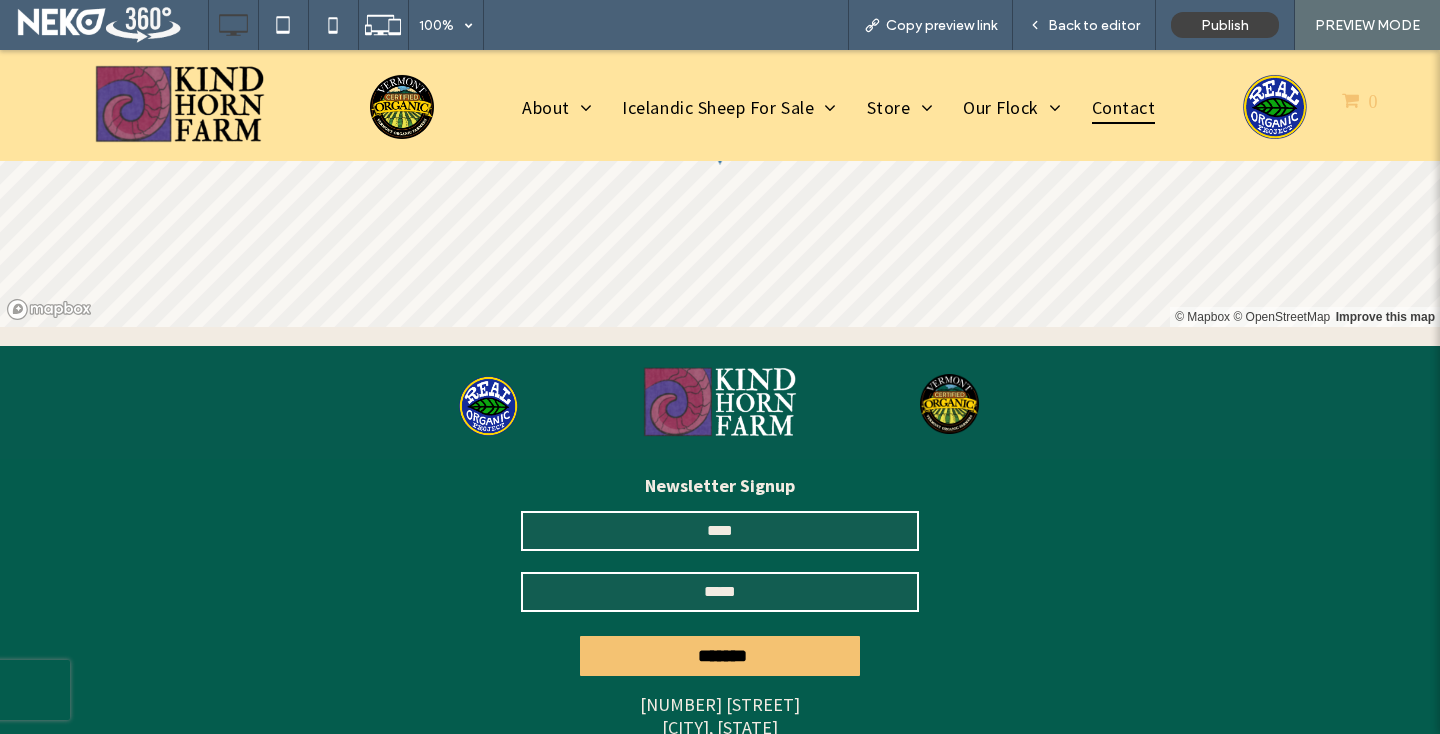 click at bounding box center [720, 531] 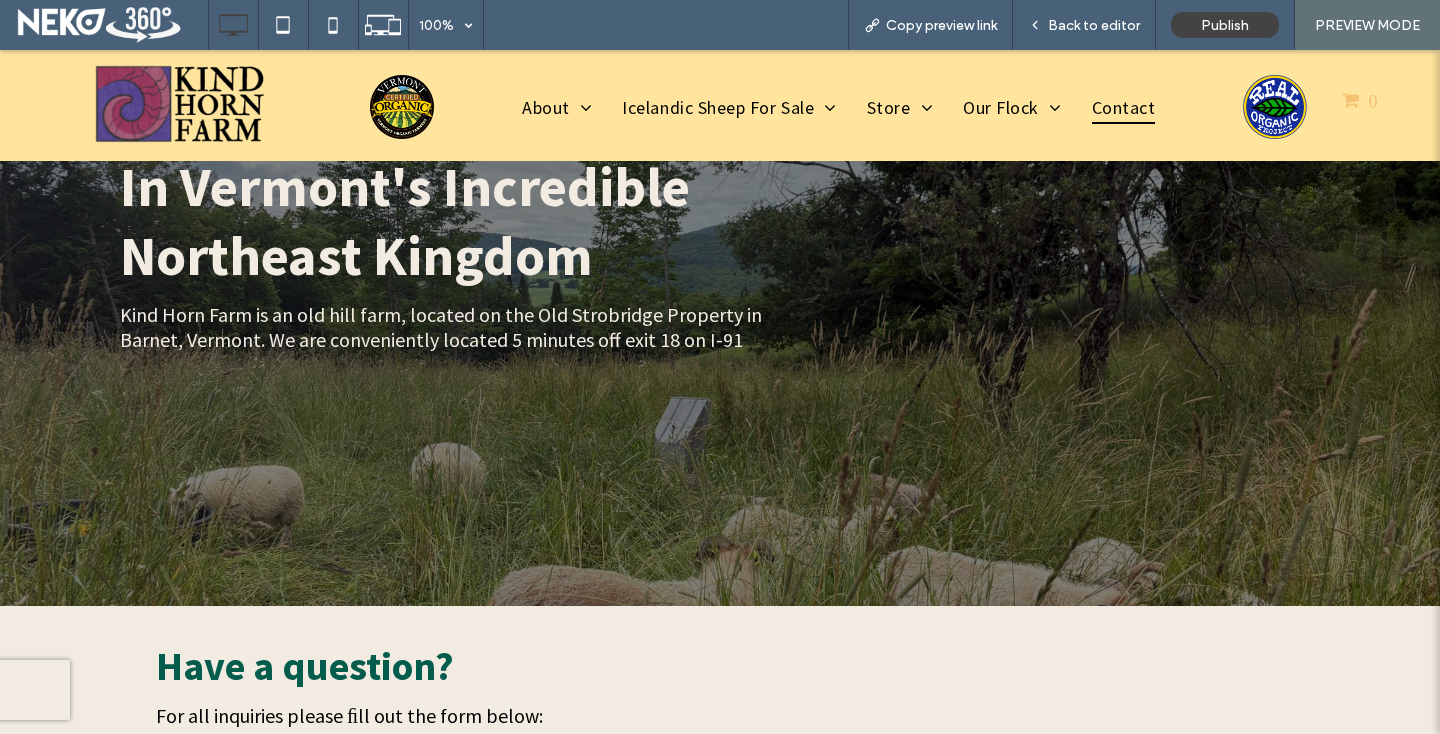 scroll, scrollTop: 0, scrollLeft: 0, axis: both 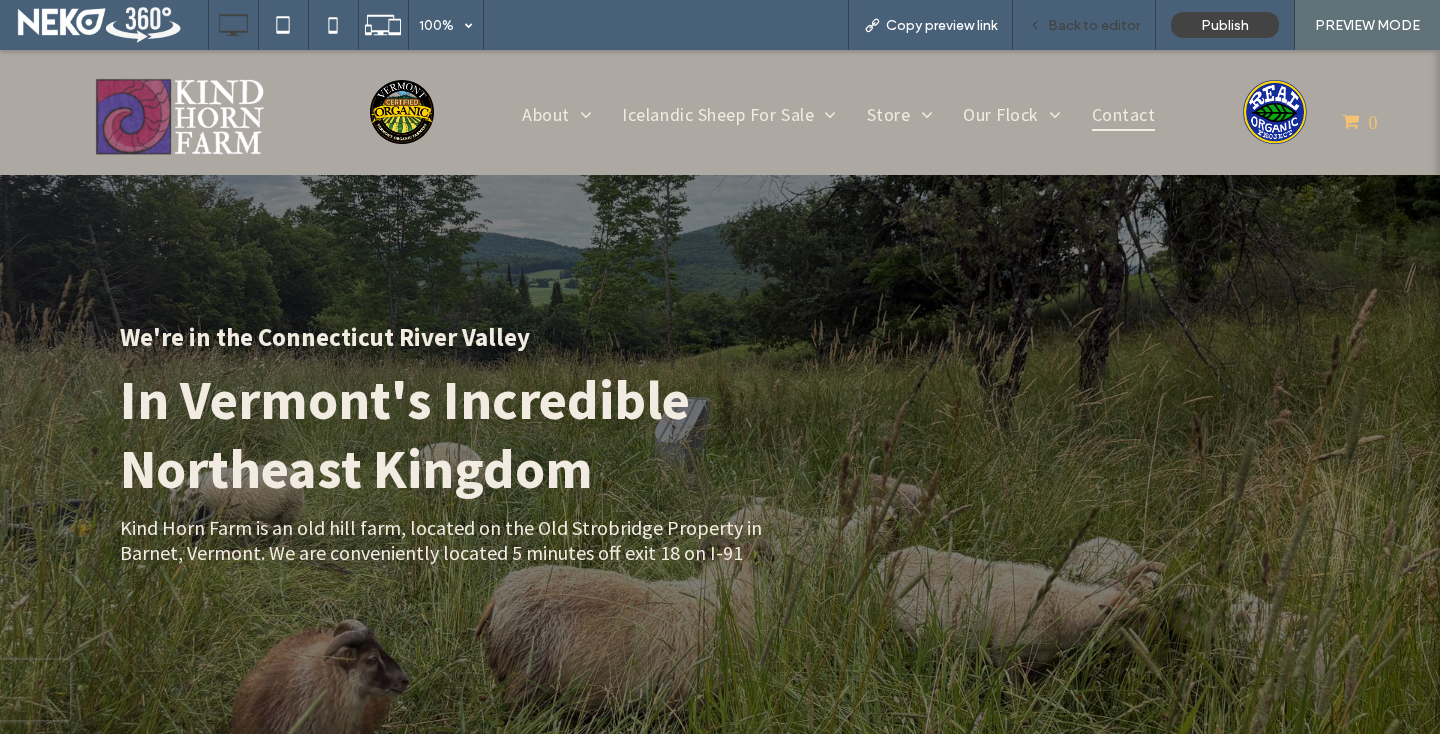 click on "Back to editor" at bounding box center [1094, 25] 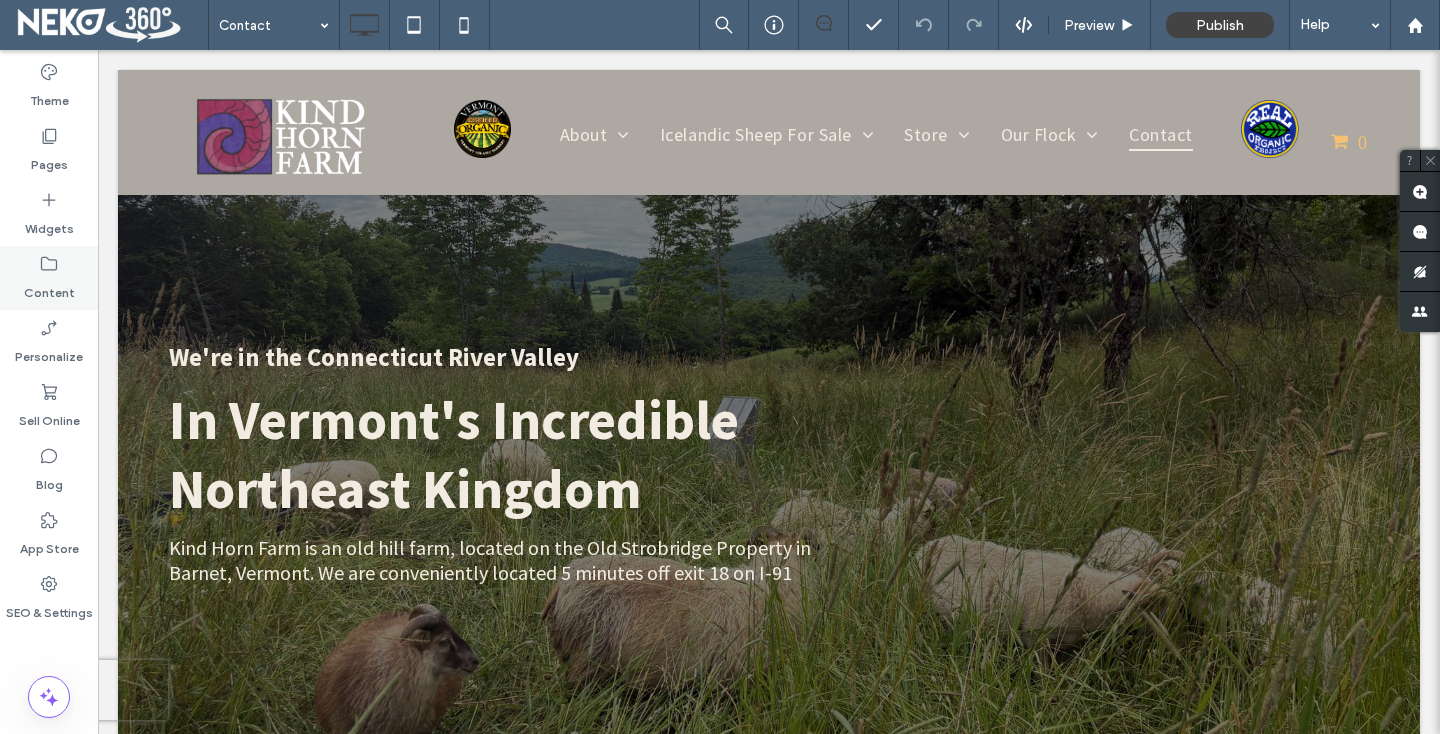 click 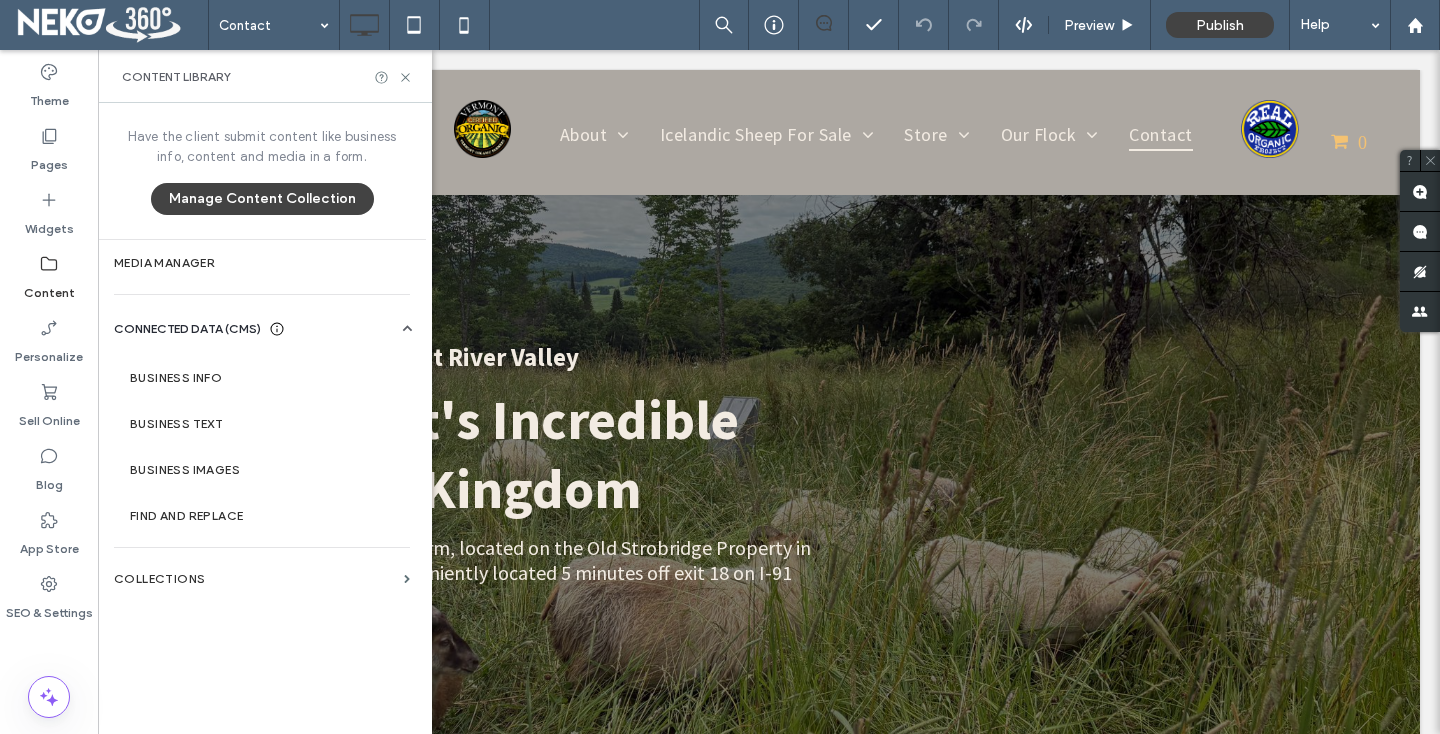 click 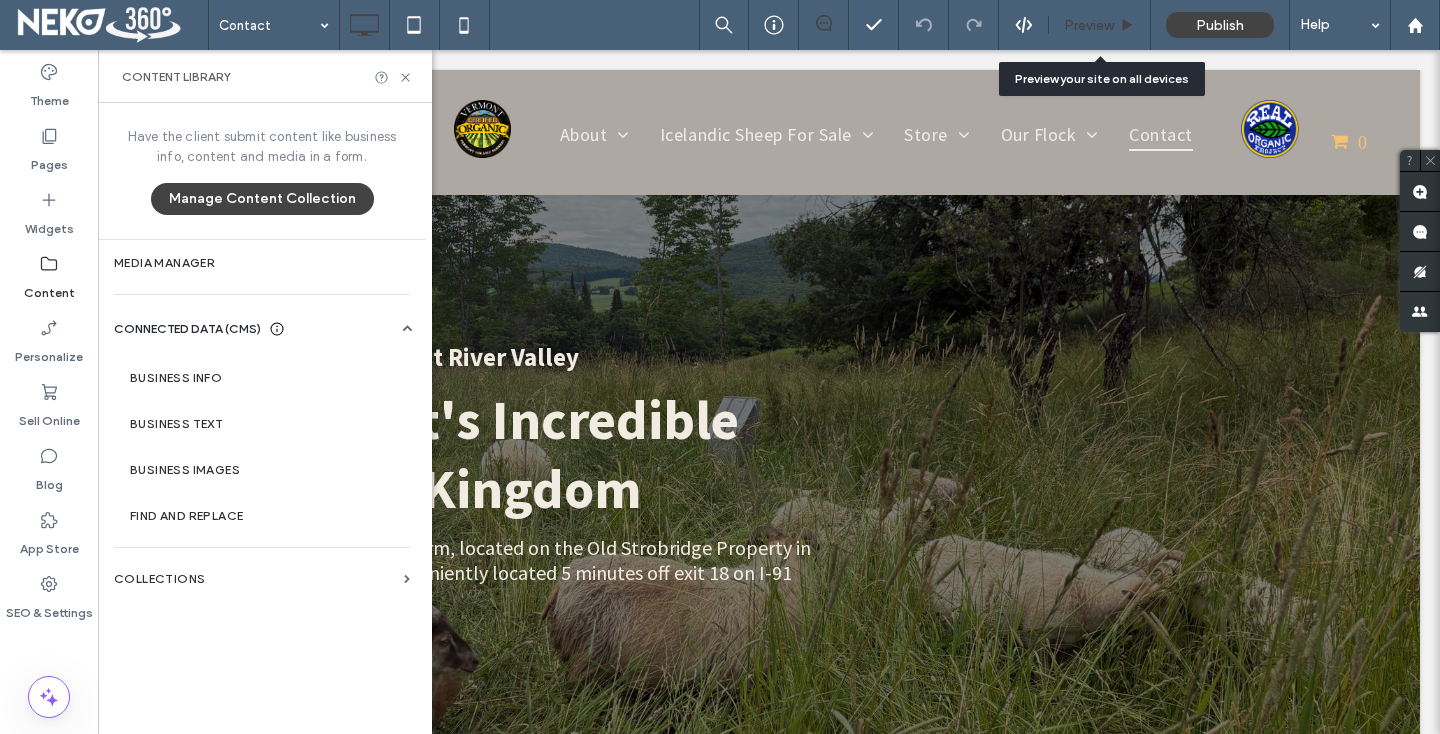 click on "Preview" at bounding box center [1089, 25] 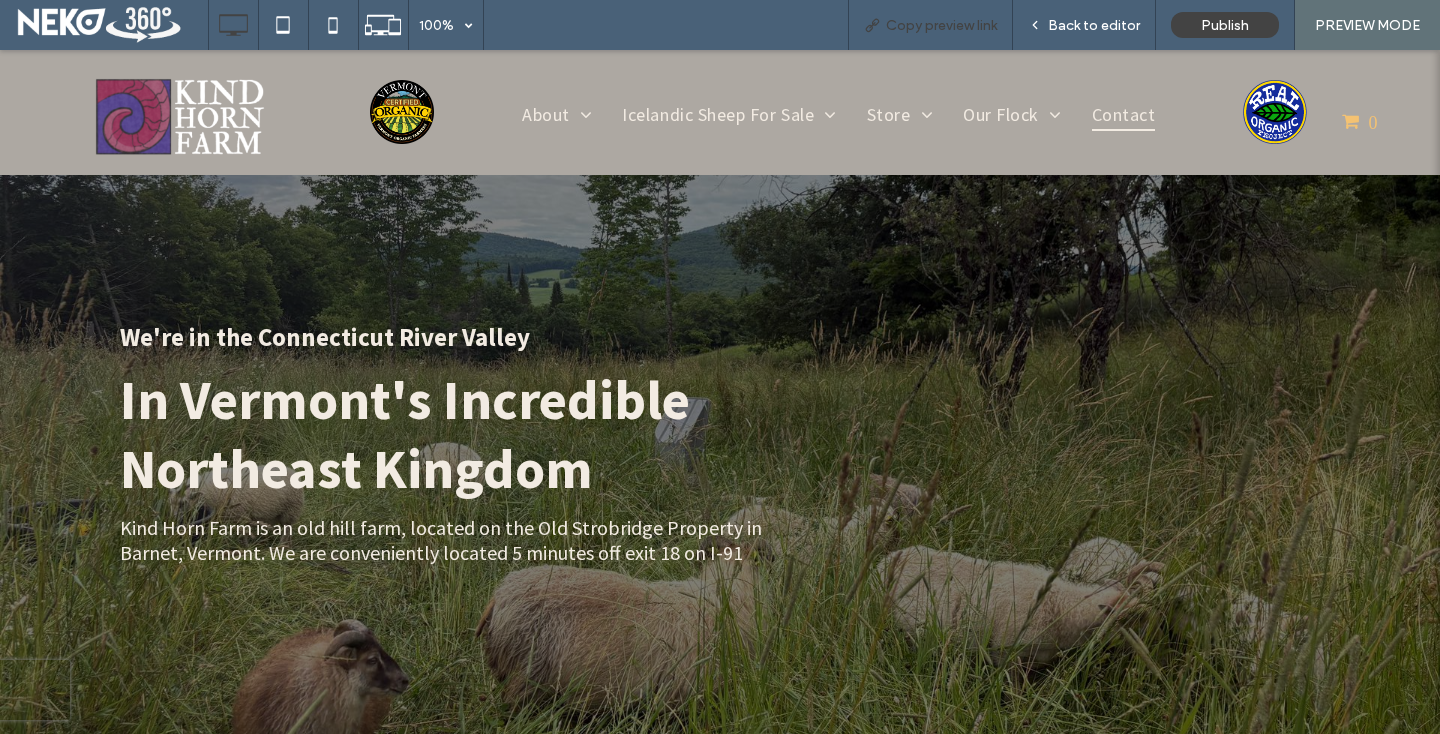 click on "Copy preview link" at bounding box center [941, 25] 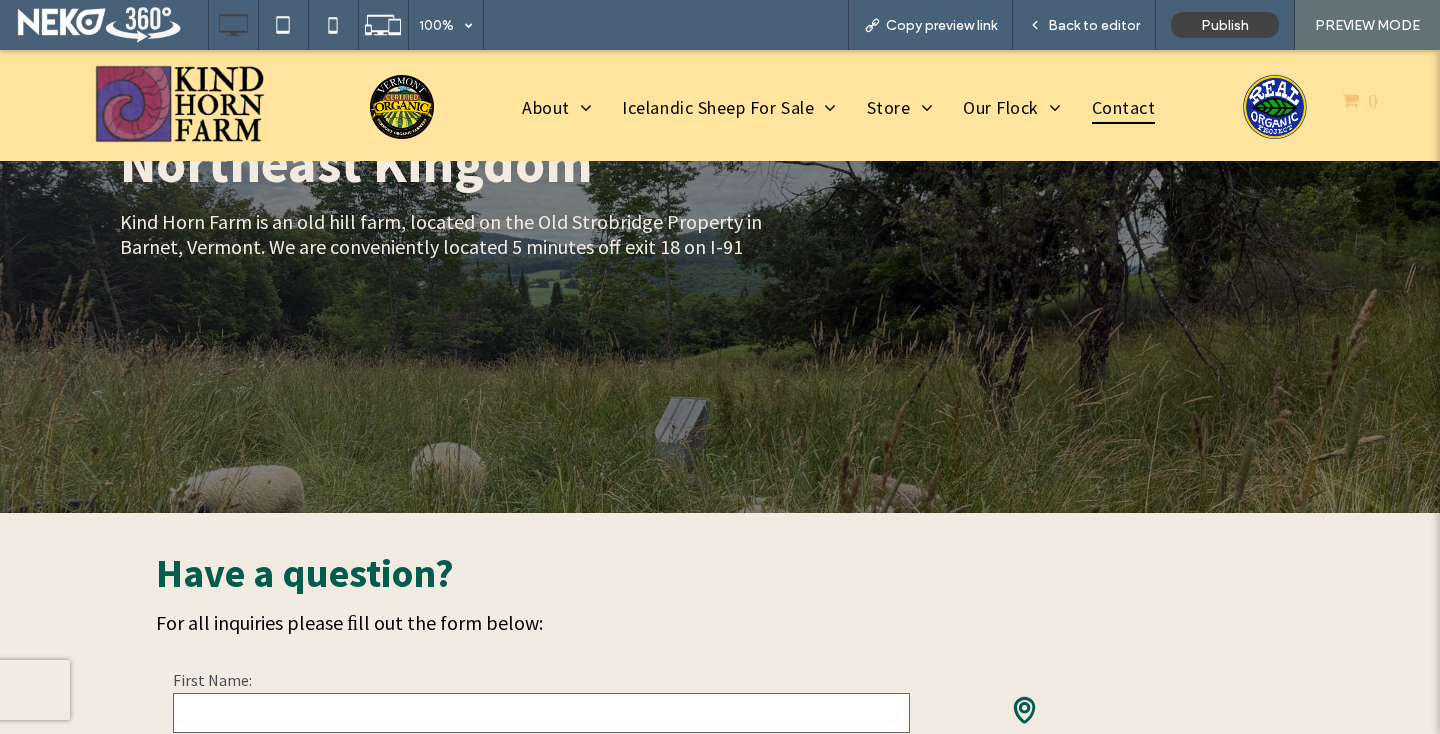 scroll, scrollTop: 311, scrollLeft: 0, axis: vertical 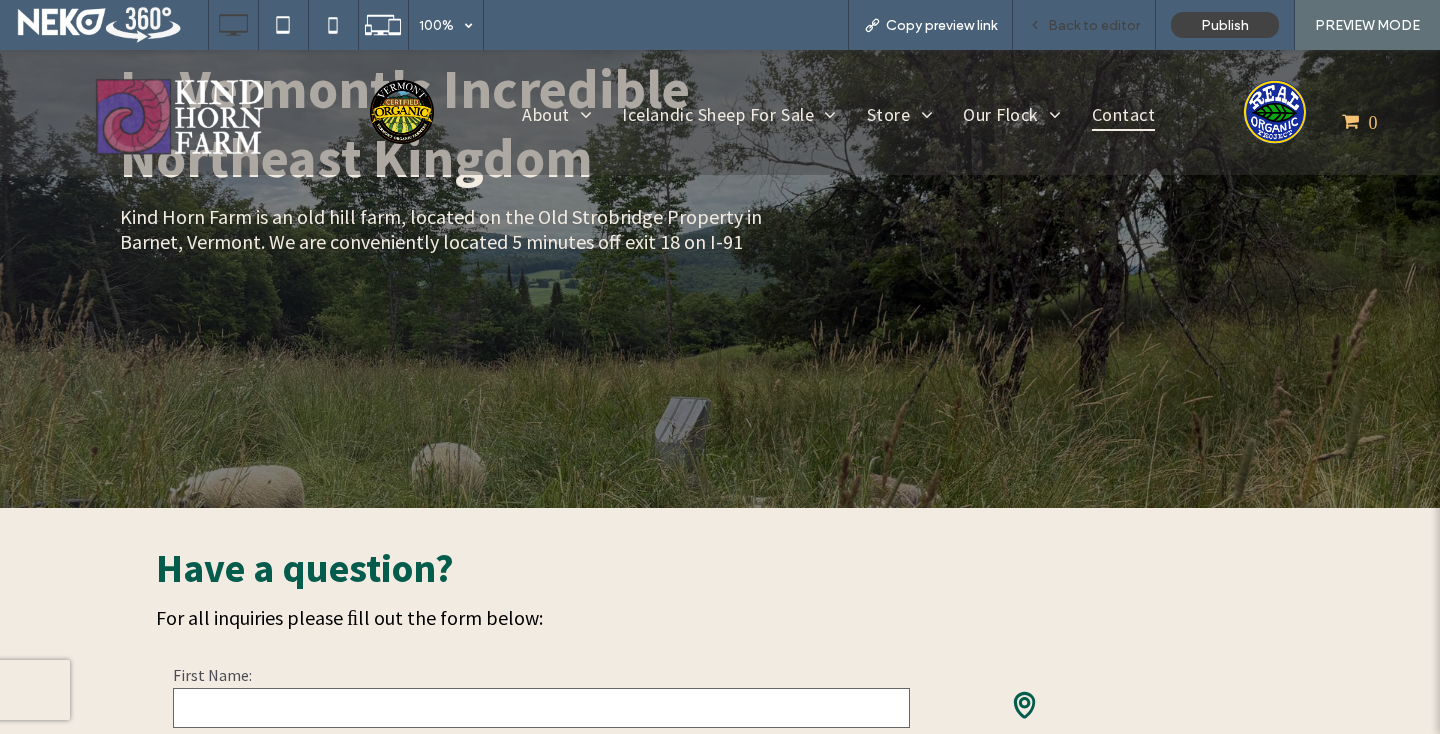 click on "Back to editor" at bounding box center (1094, 25) 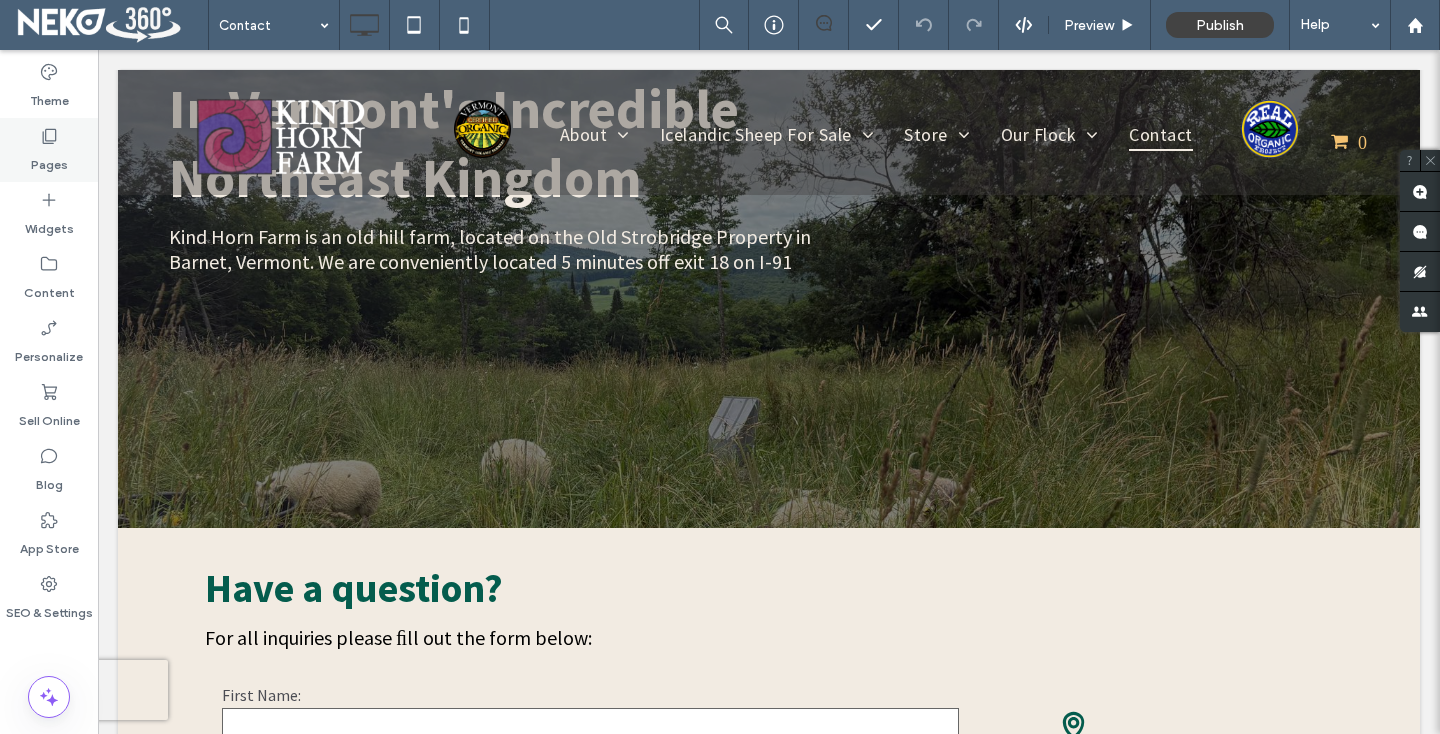 click on "Pages" at bounding box center (49, 160) 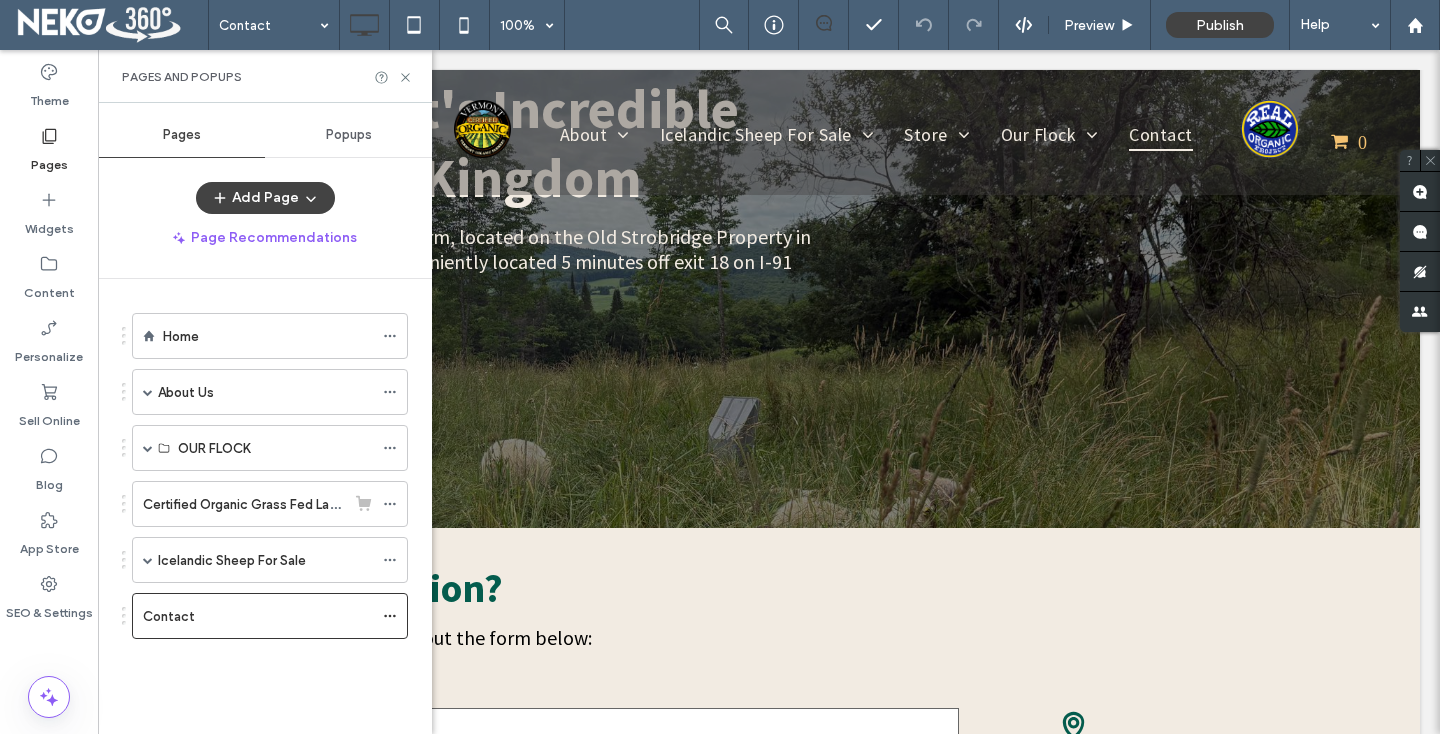 click on "Popups" at bounding box center [349, 135] 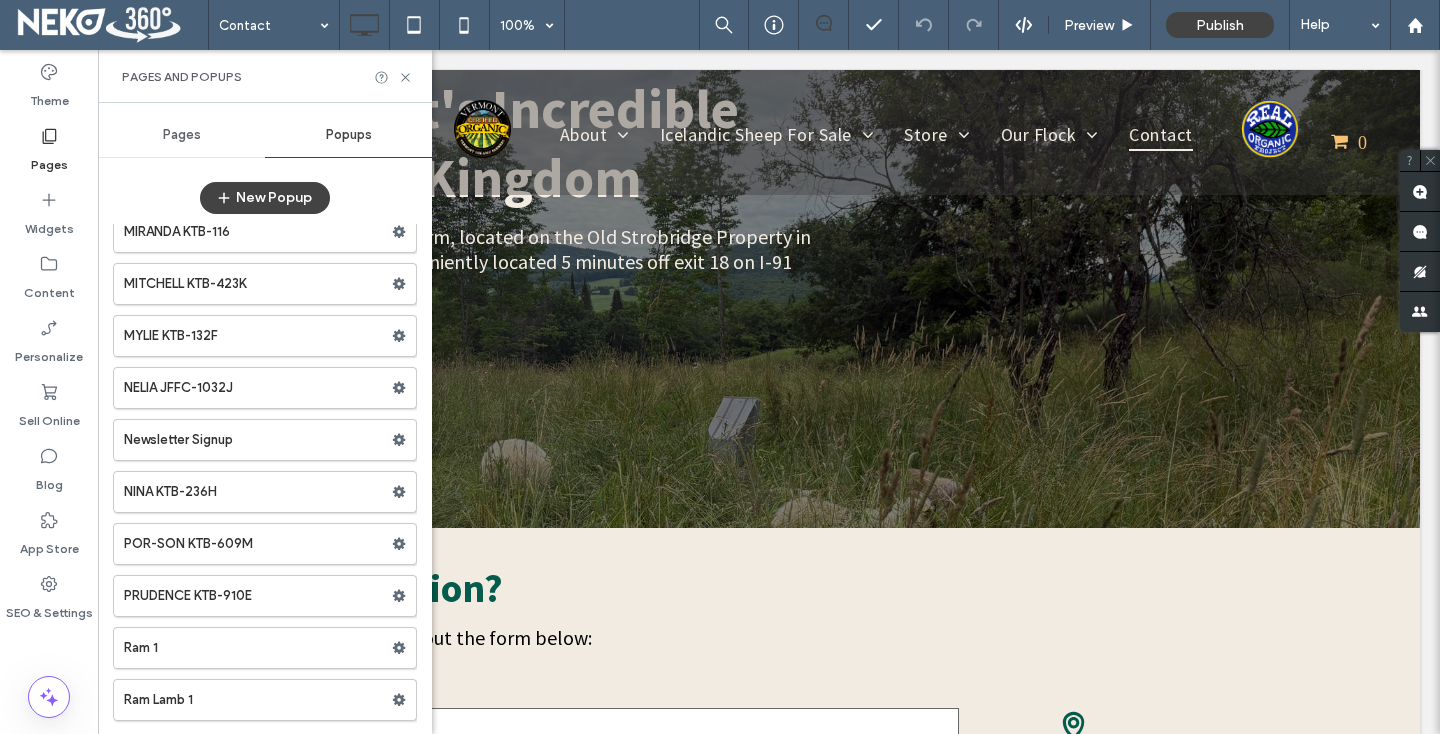 scroll, scrollTop: 3329, scrollLeft: 0, axis: vertical 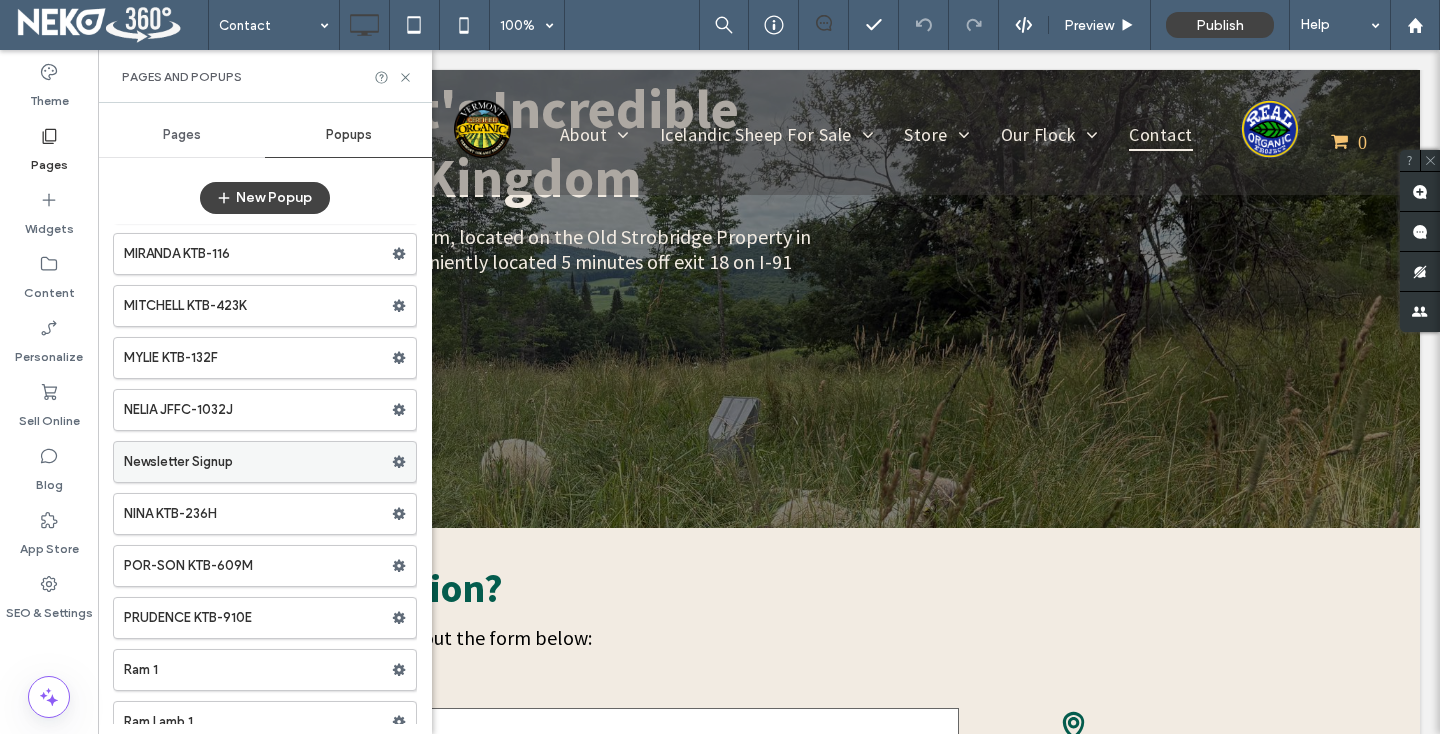 click on "Newsletter Signup" at bounding box center (258, 462) 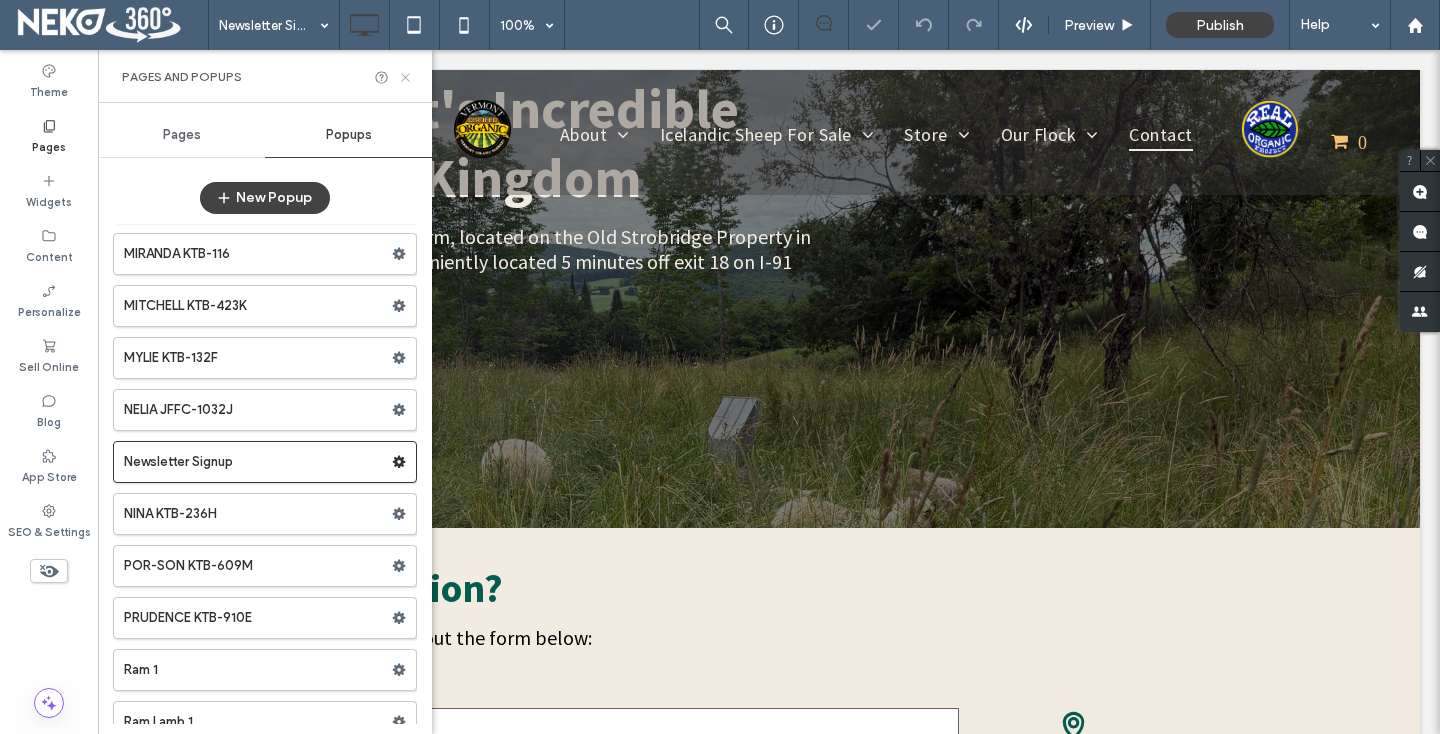 click 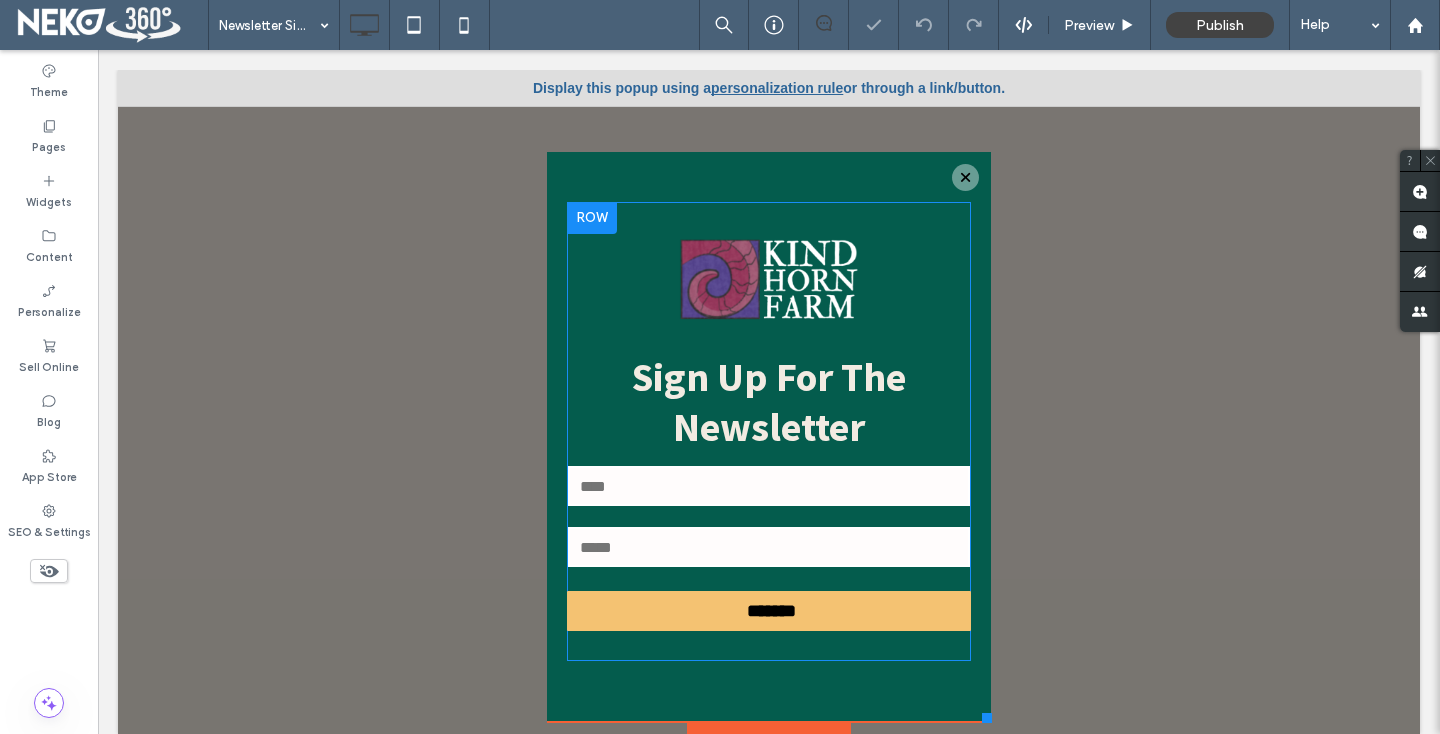 scroll, scrollTop: 0, scrollLeft: 0, axis: both 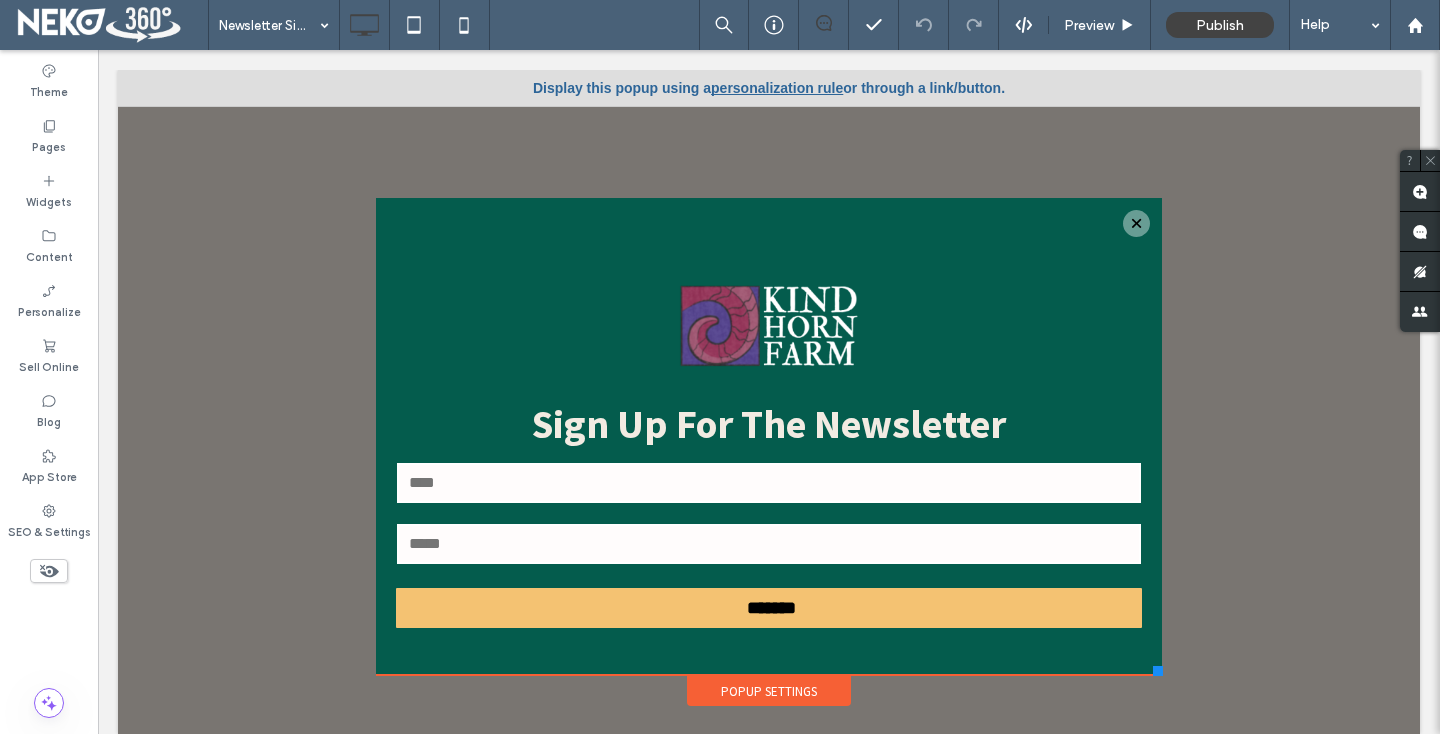 drag, startPoint x: 985, startPoint y: 715, endPoint x: 1162, endPoint y: 676, distance: 181.2457 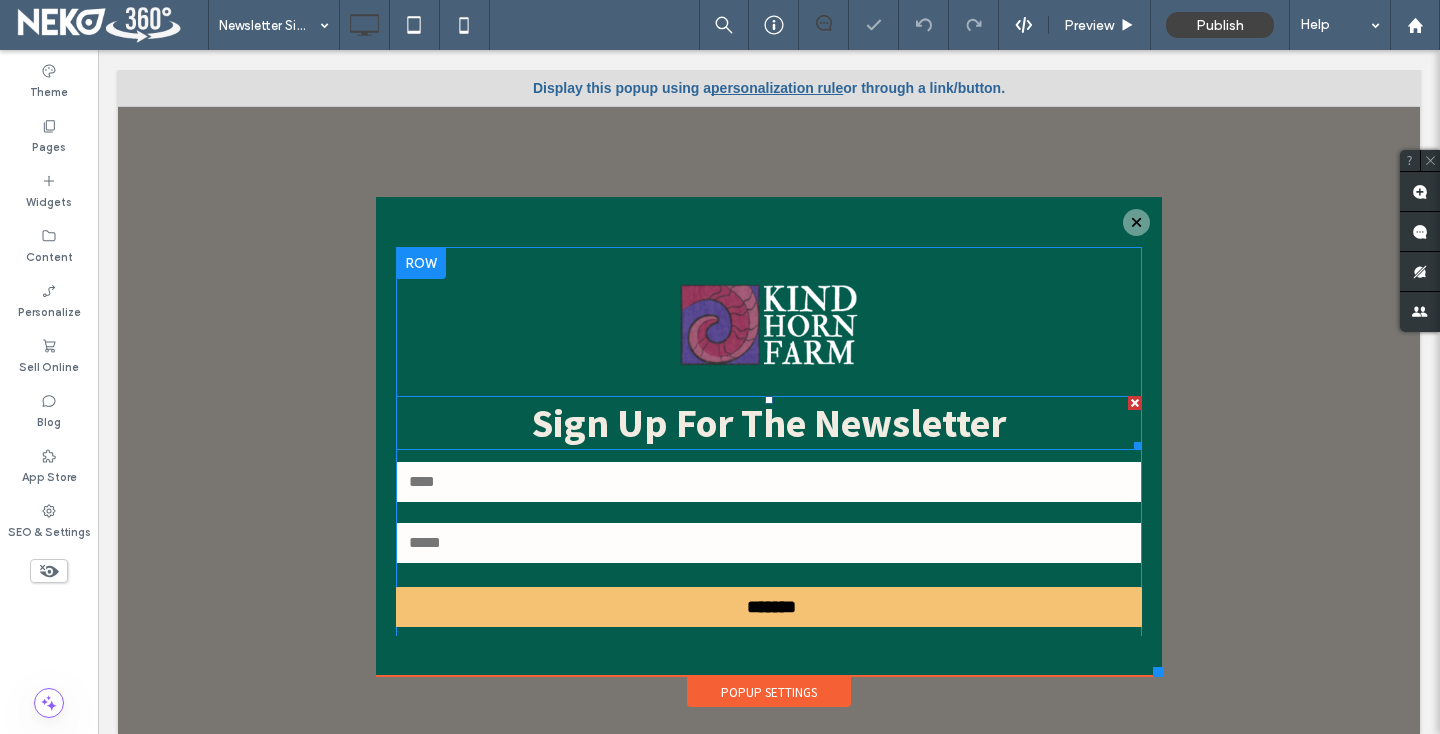 click on "Sign Up For The Newsletter" at bounding box center (769, 423) 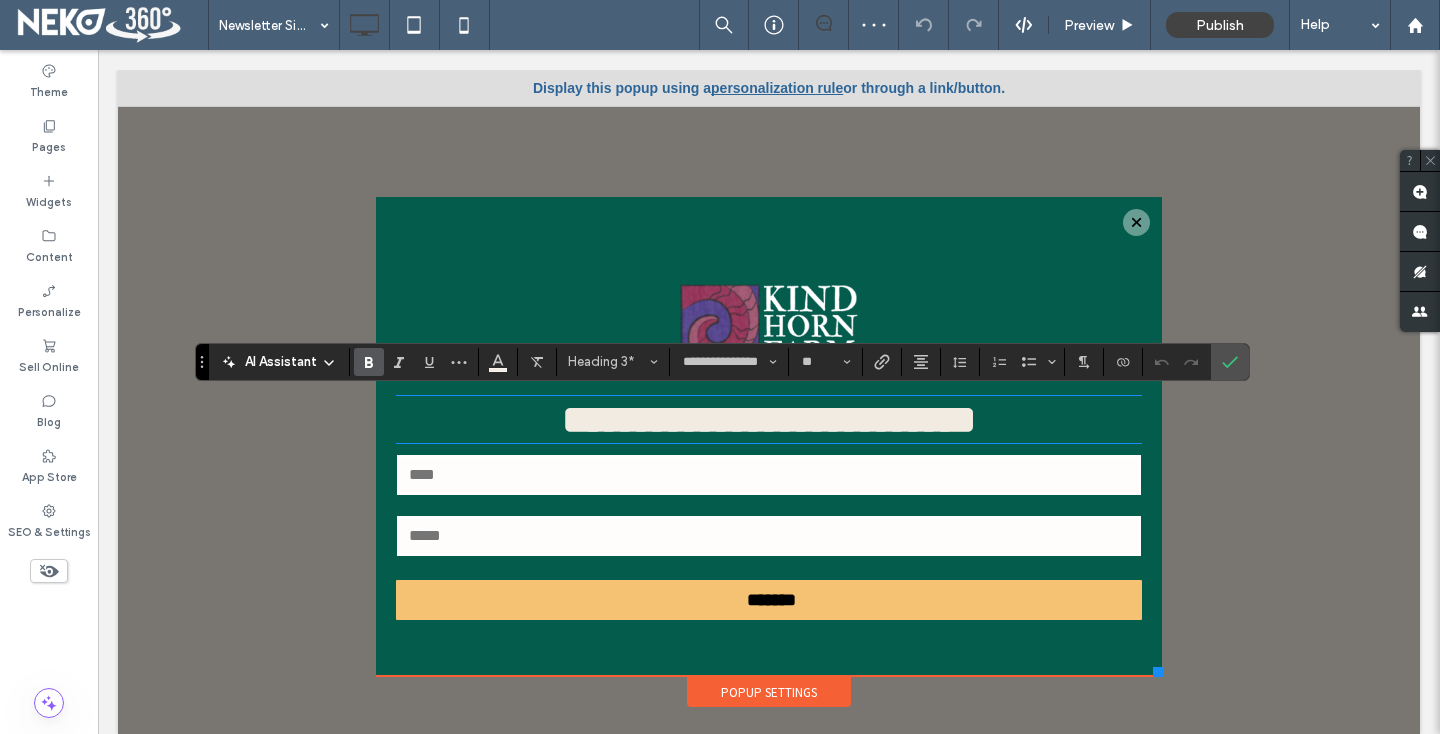 click on "**********" at bounding box center [769, 419] 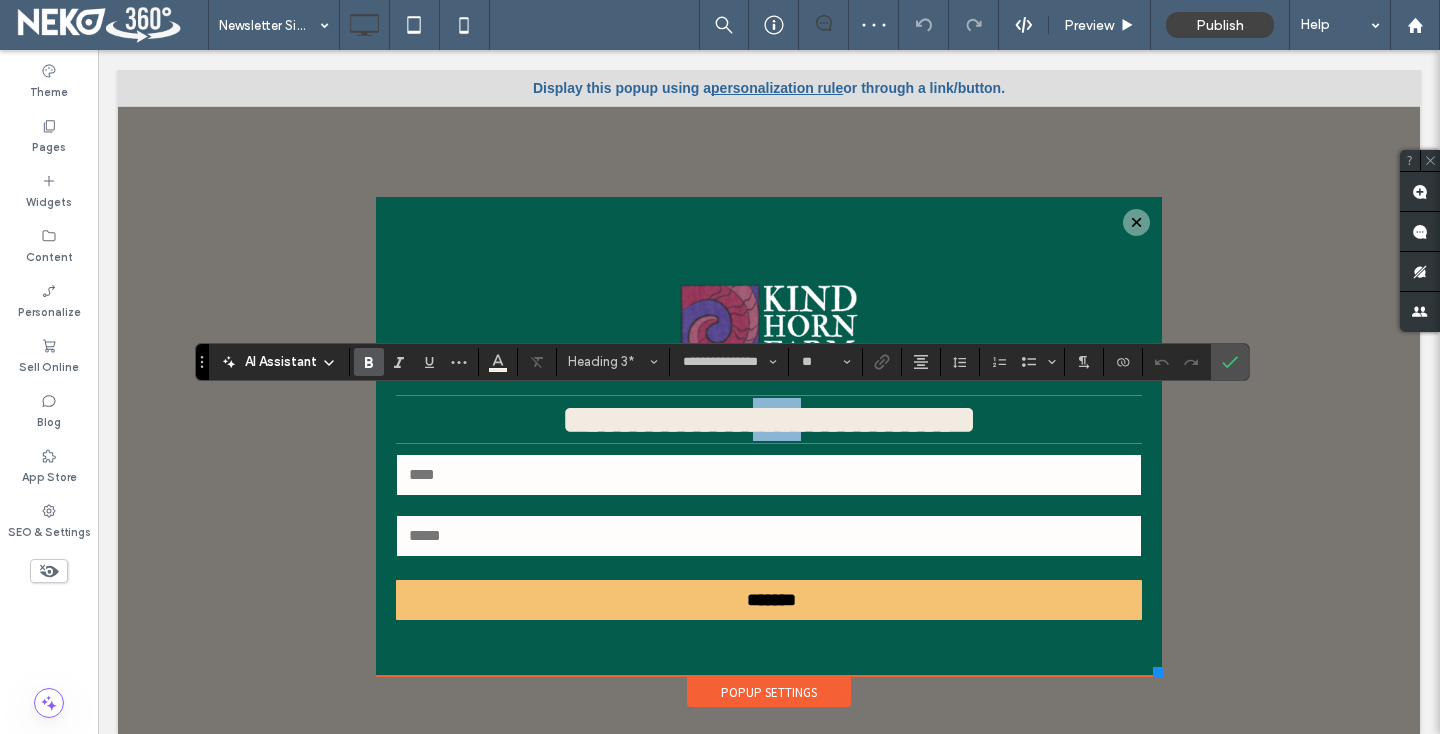 click on "**********" at bounding box center (769, 419) 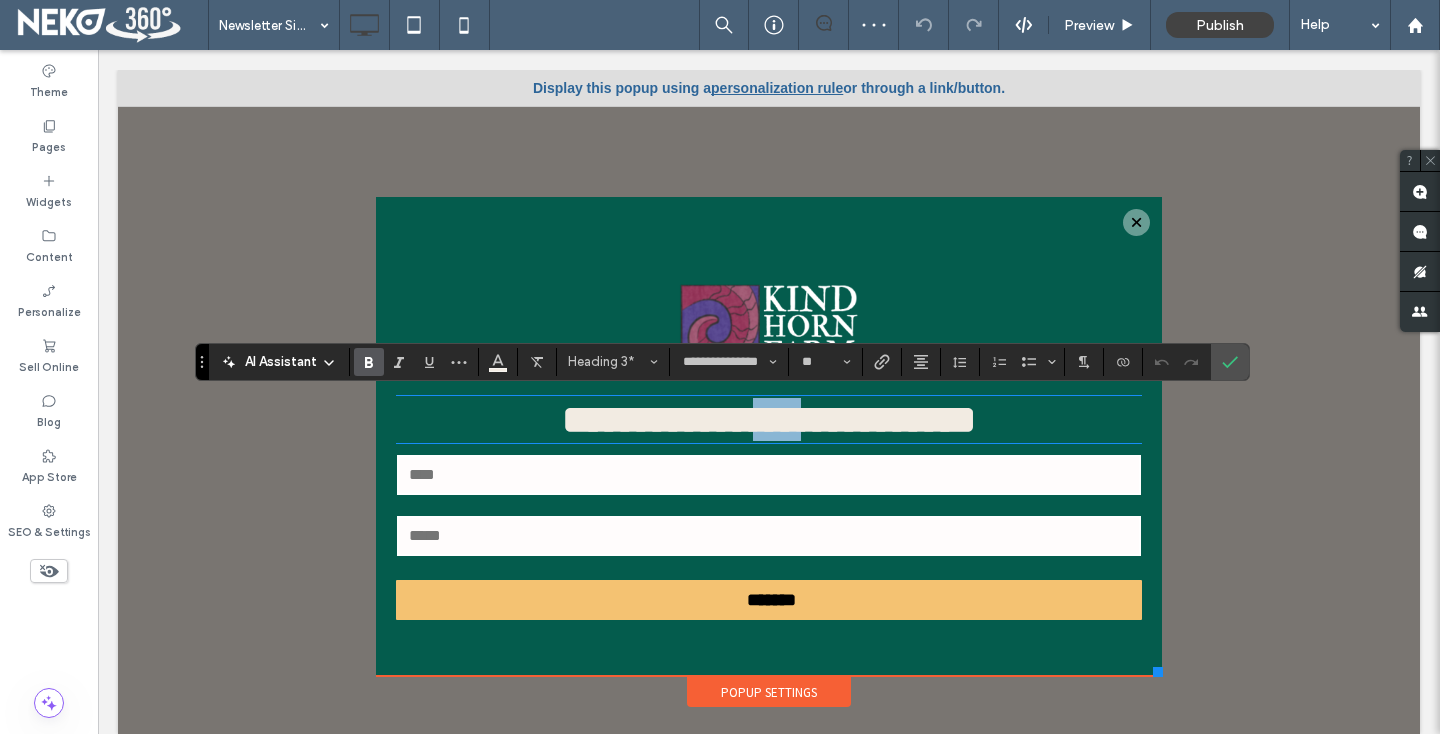 type 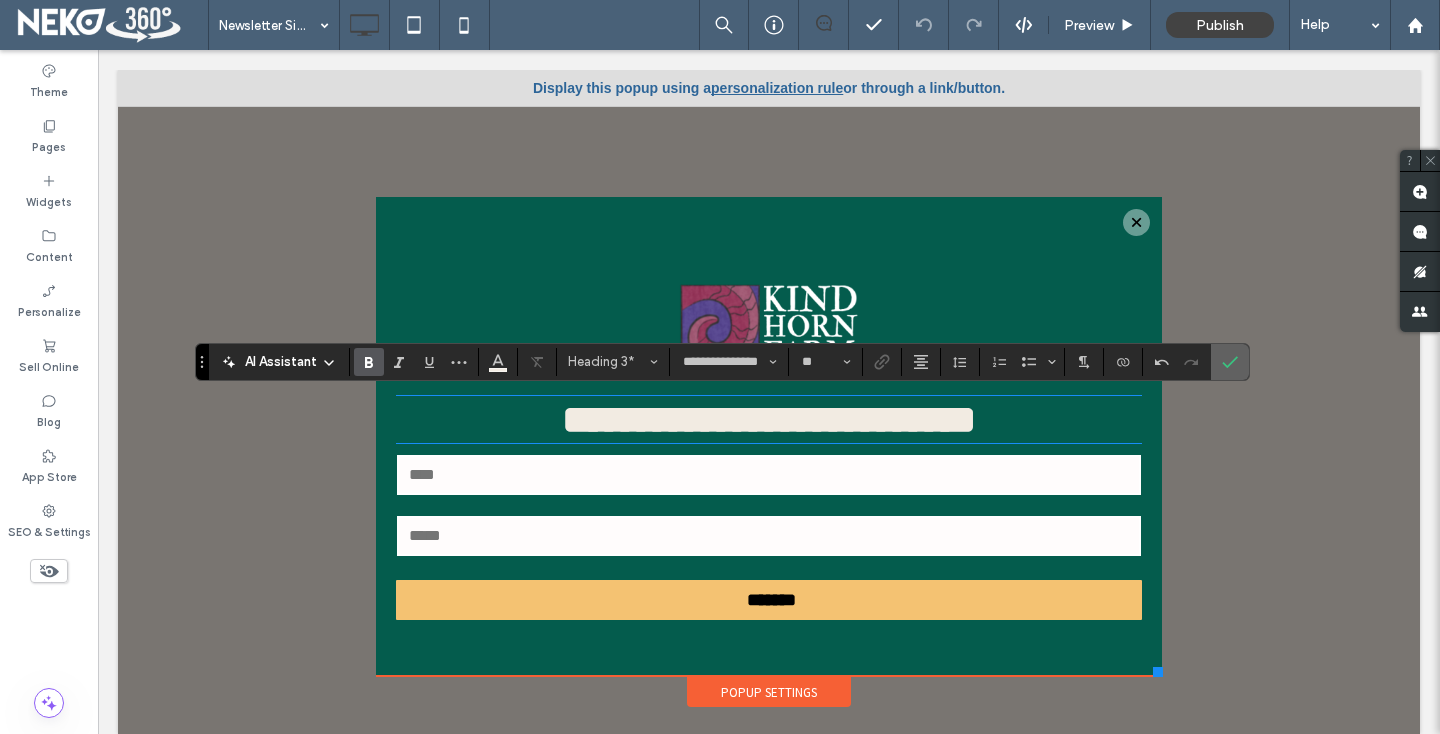 click 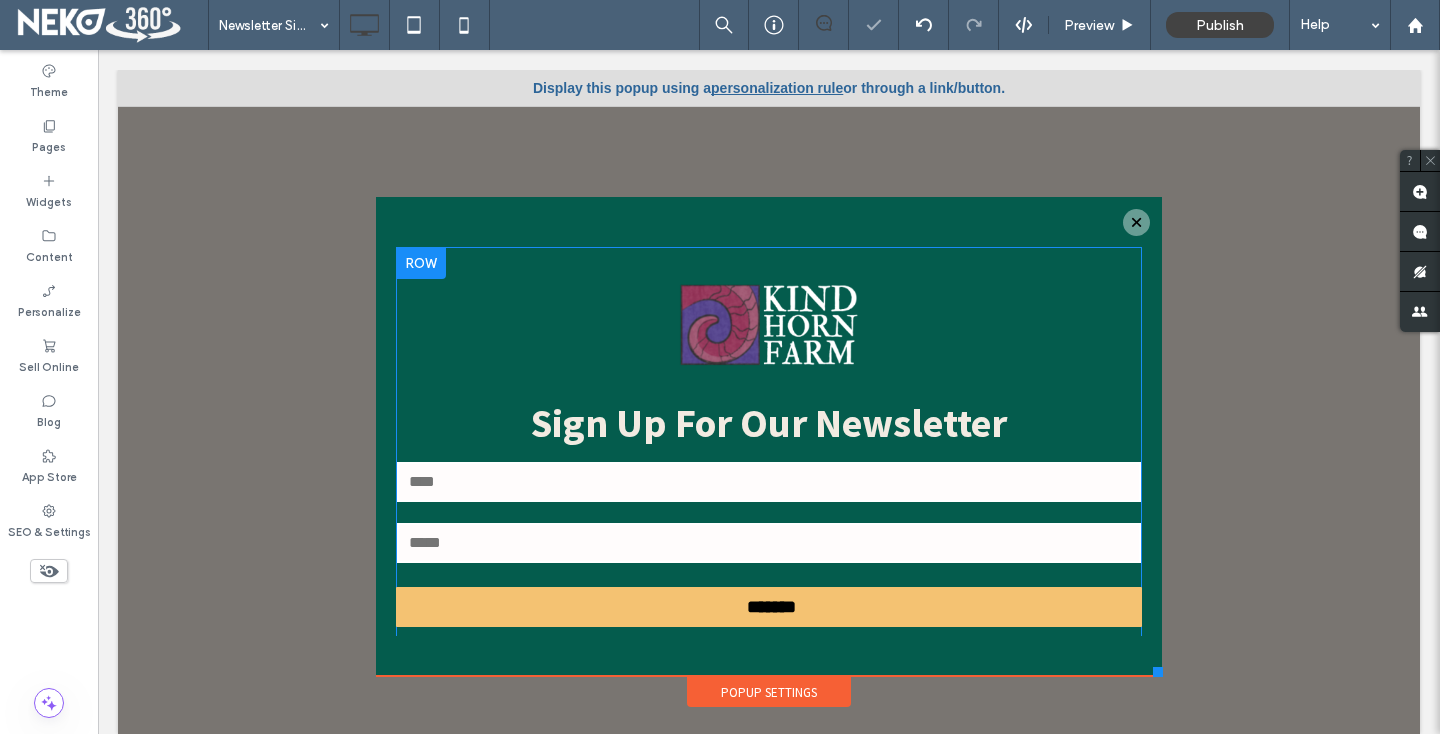 click at bounding box center (769, 412) 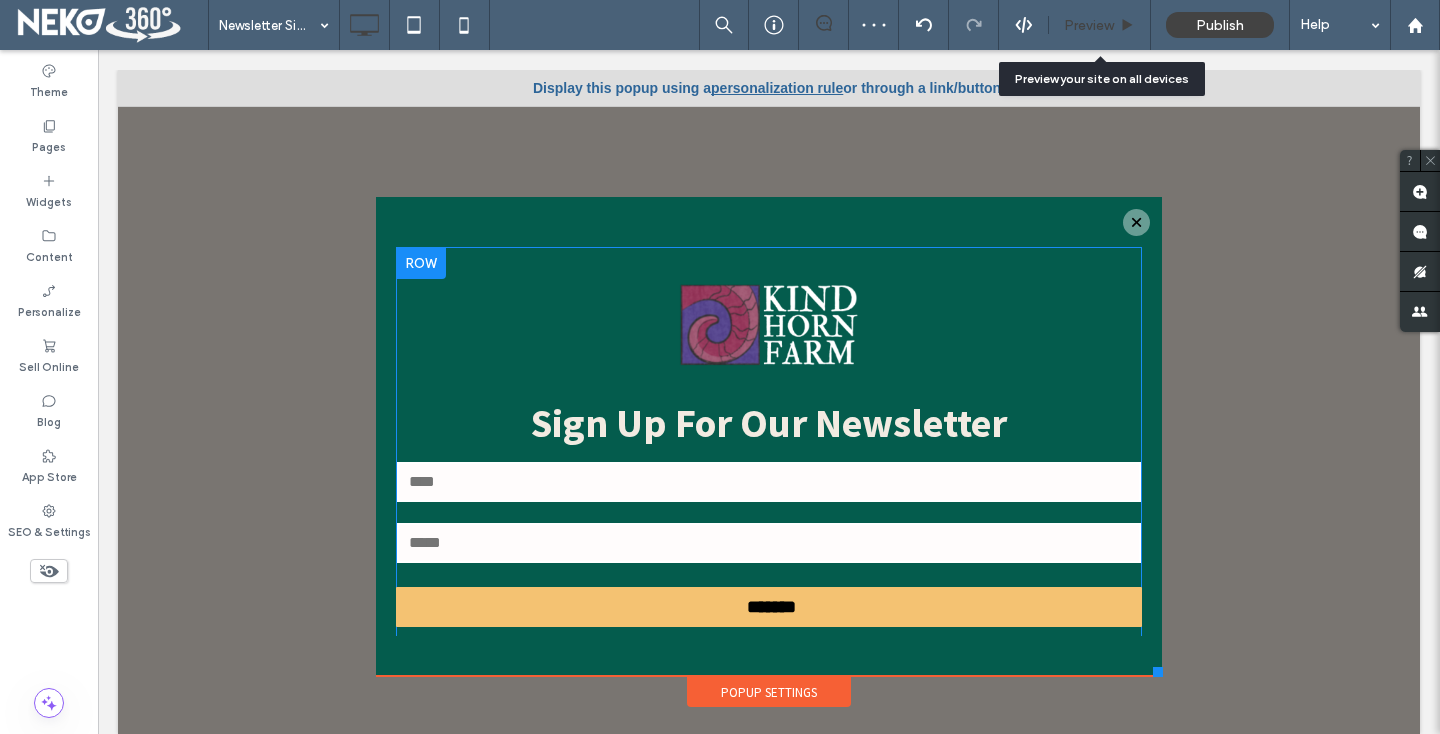 click on "Preview" at bounding box center [1089, 25] 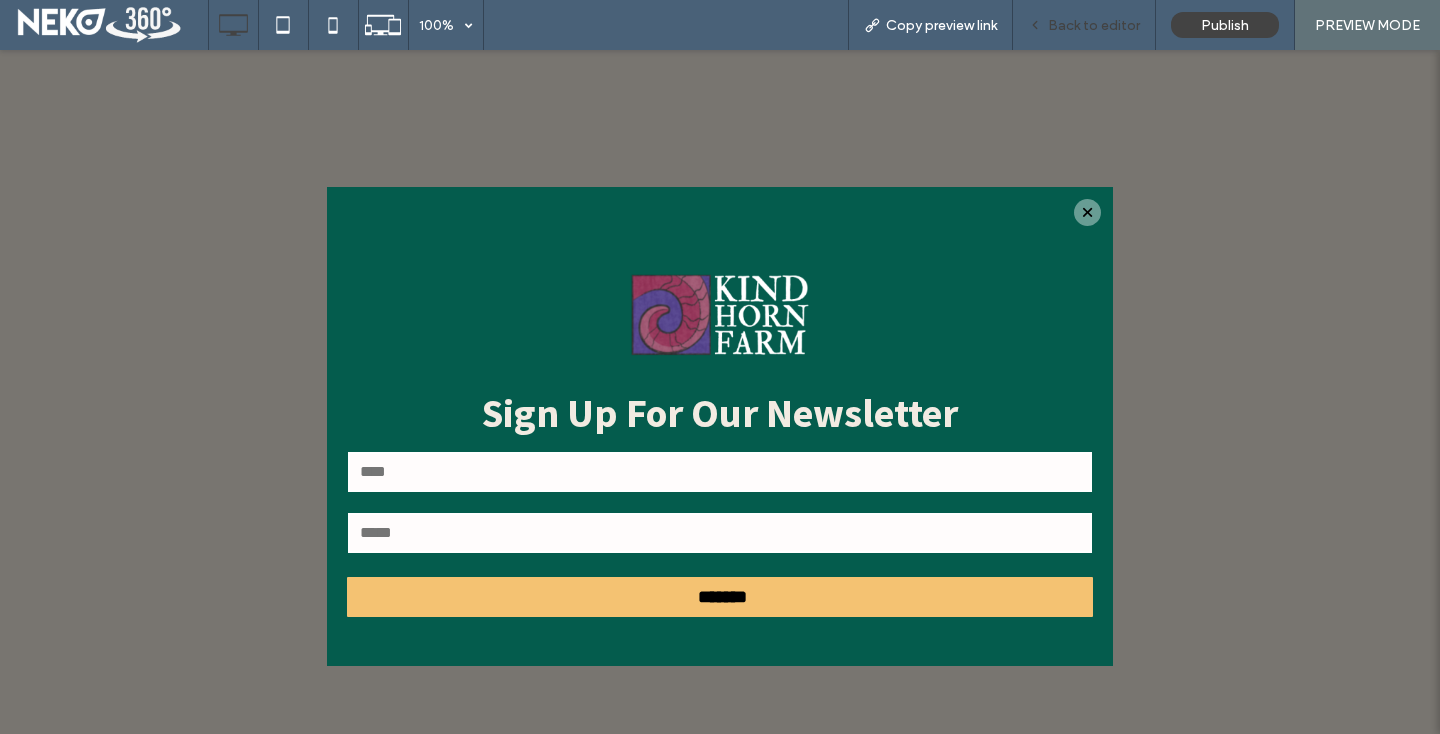 click on "Back to editor" at bounding box center (1094, 25) 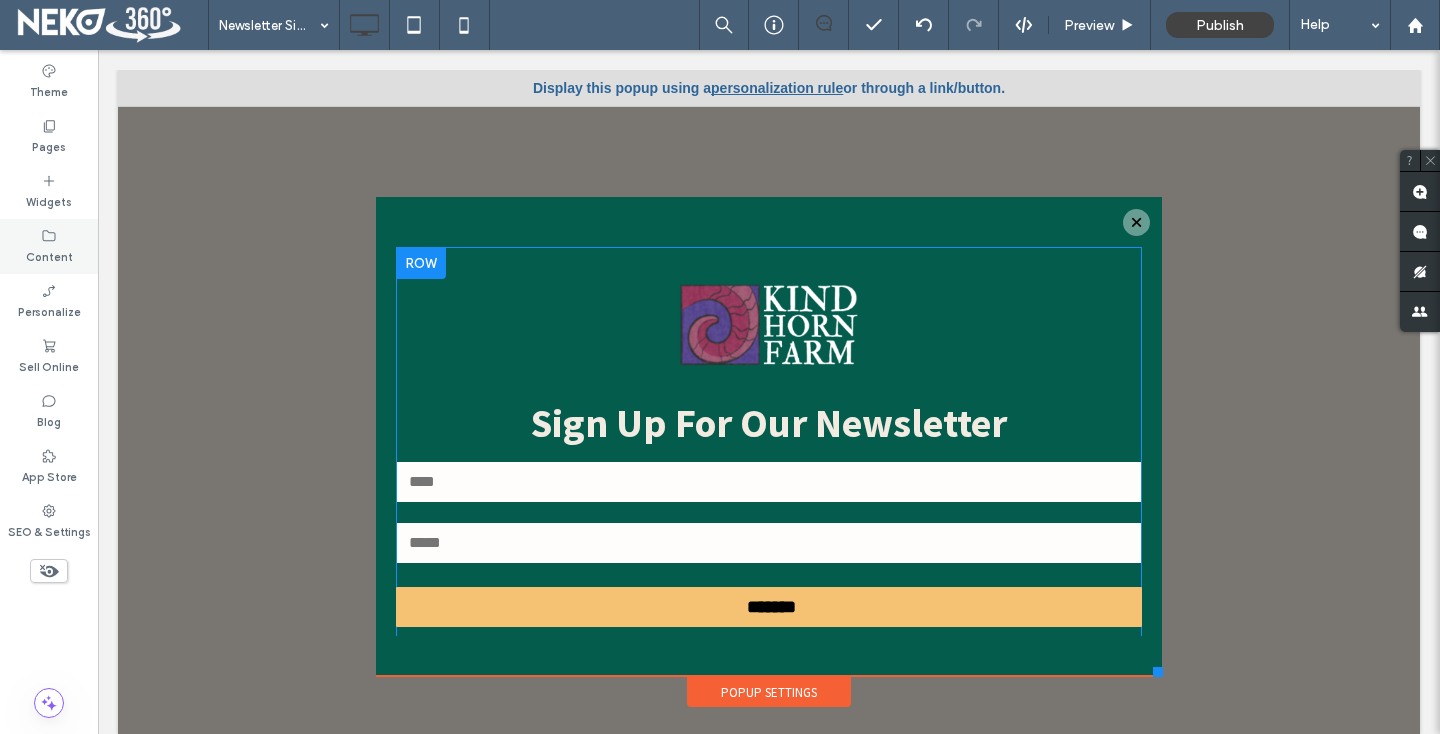 click 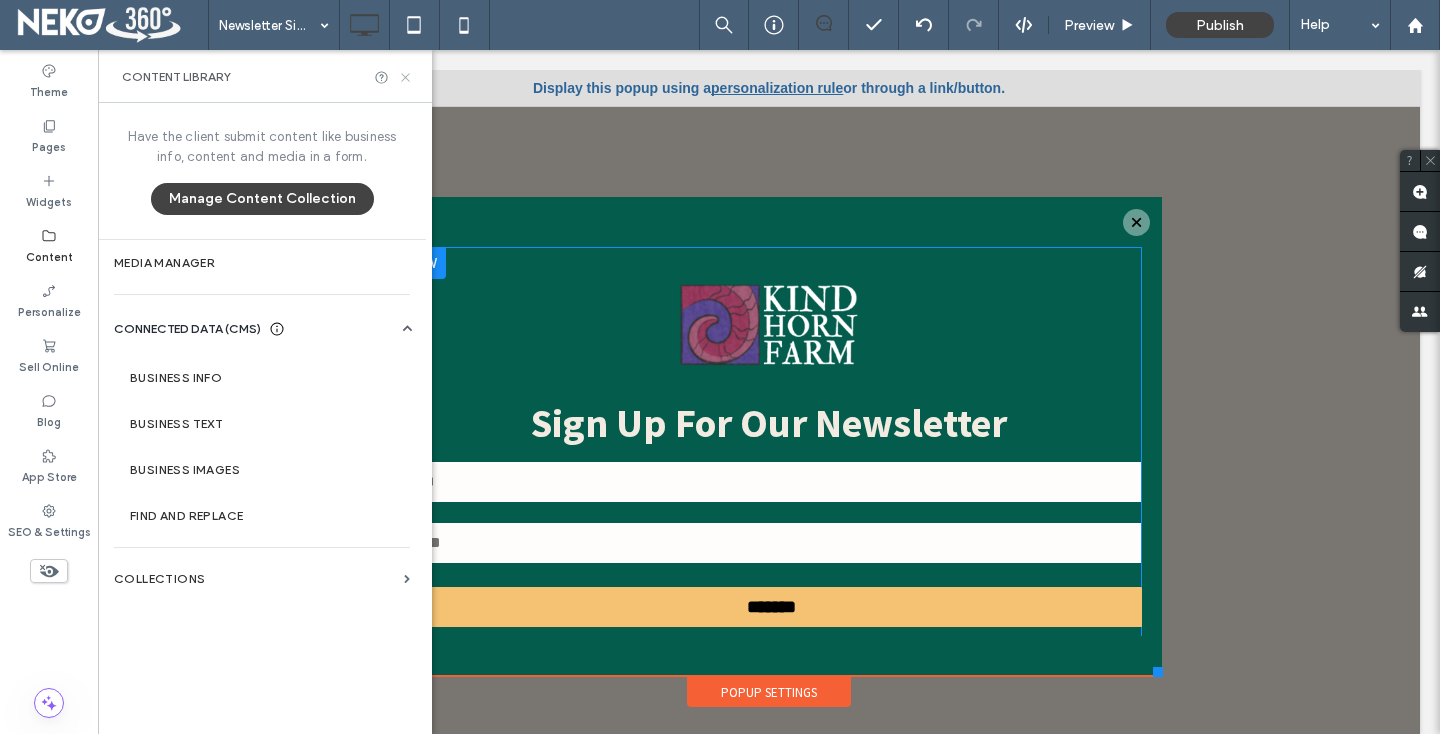click 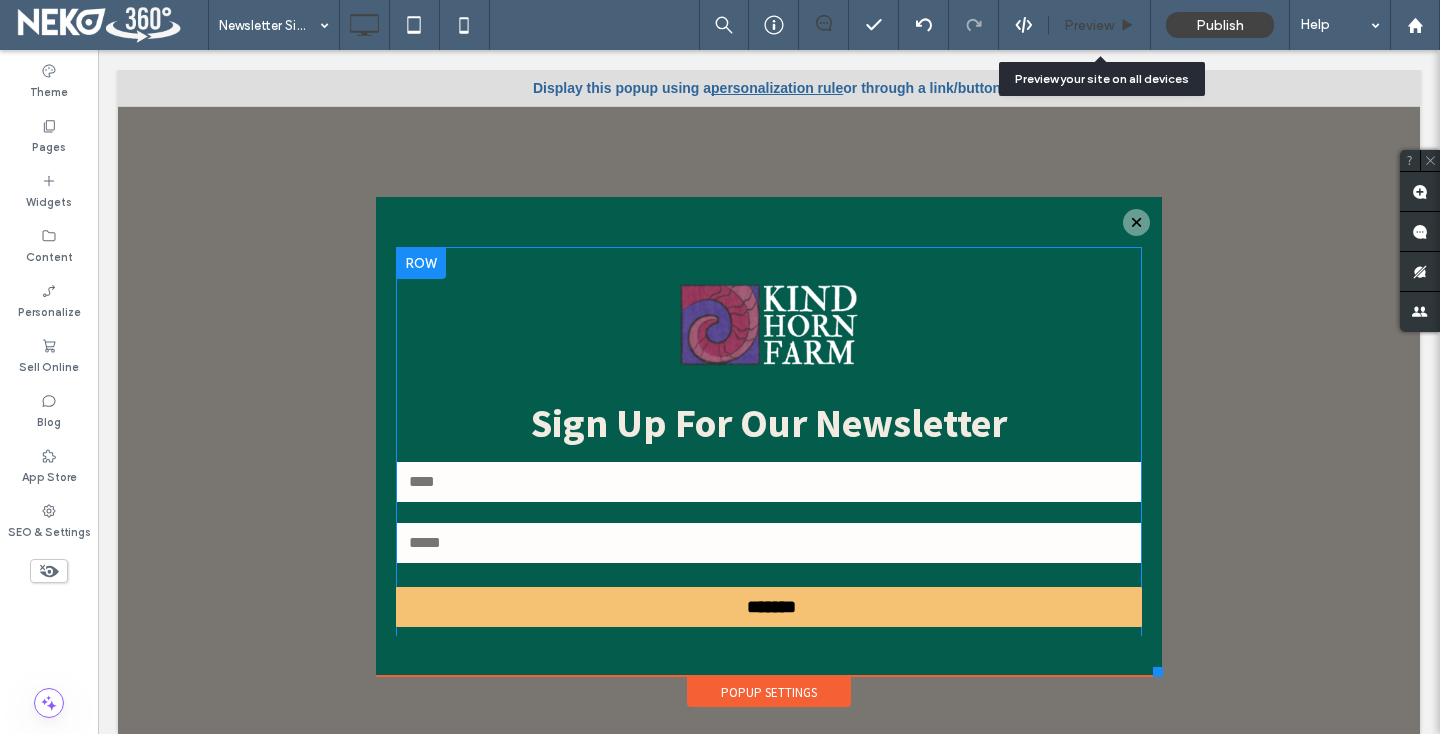 click on "Preview" at bounding box center (1089, 25) 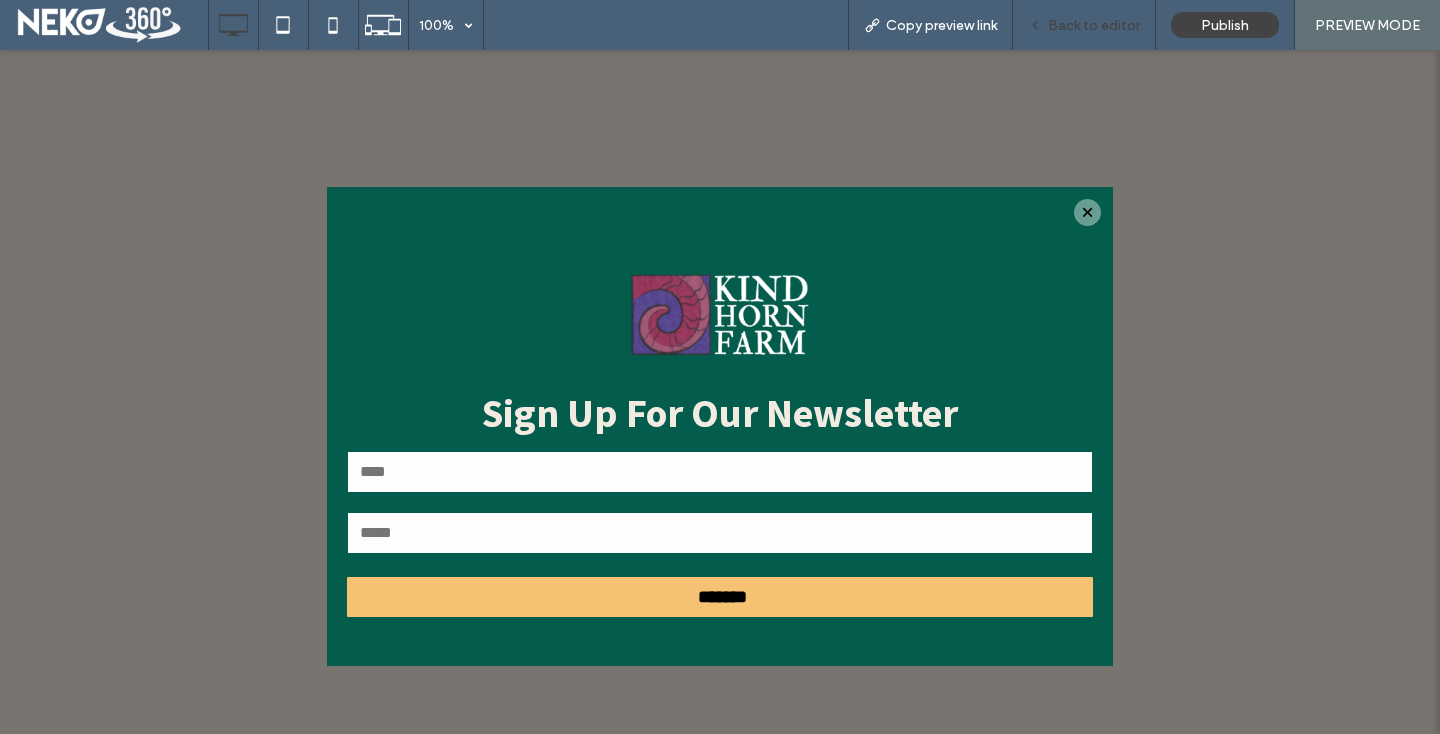 click on "Back to editor" at bounding box center [1094, 25] 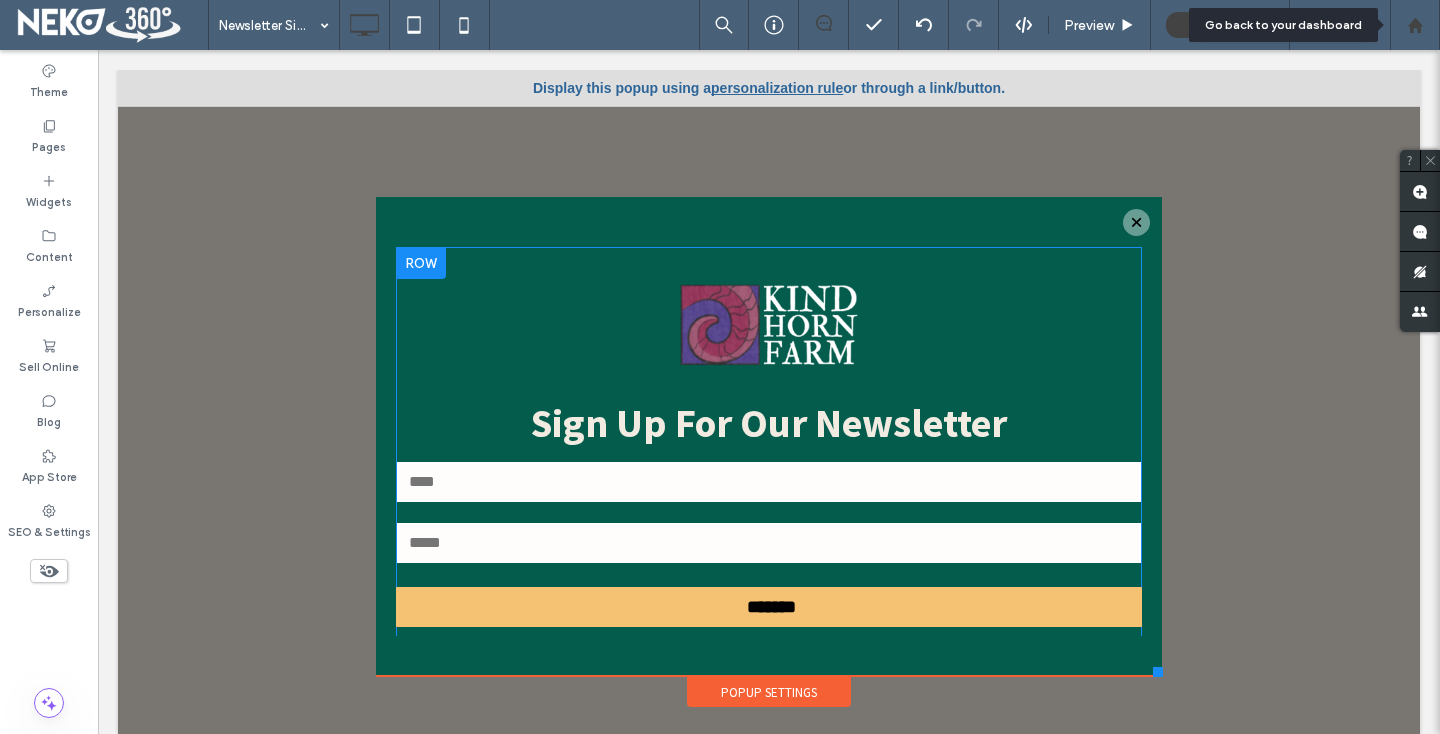 click 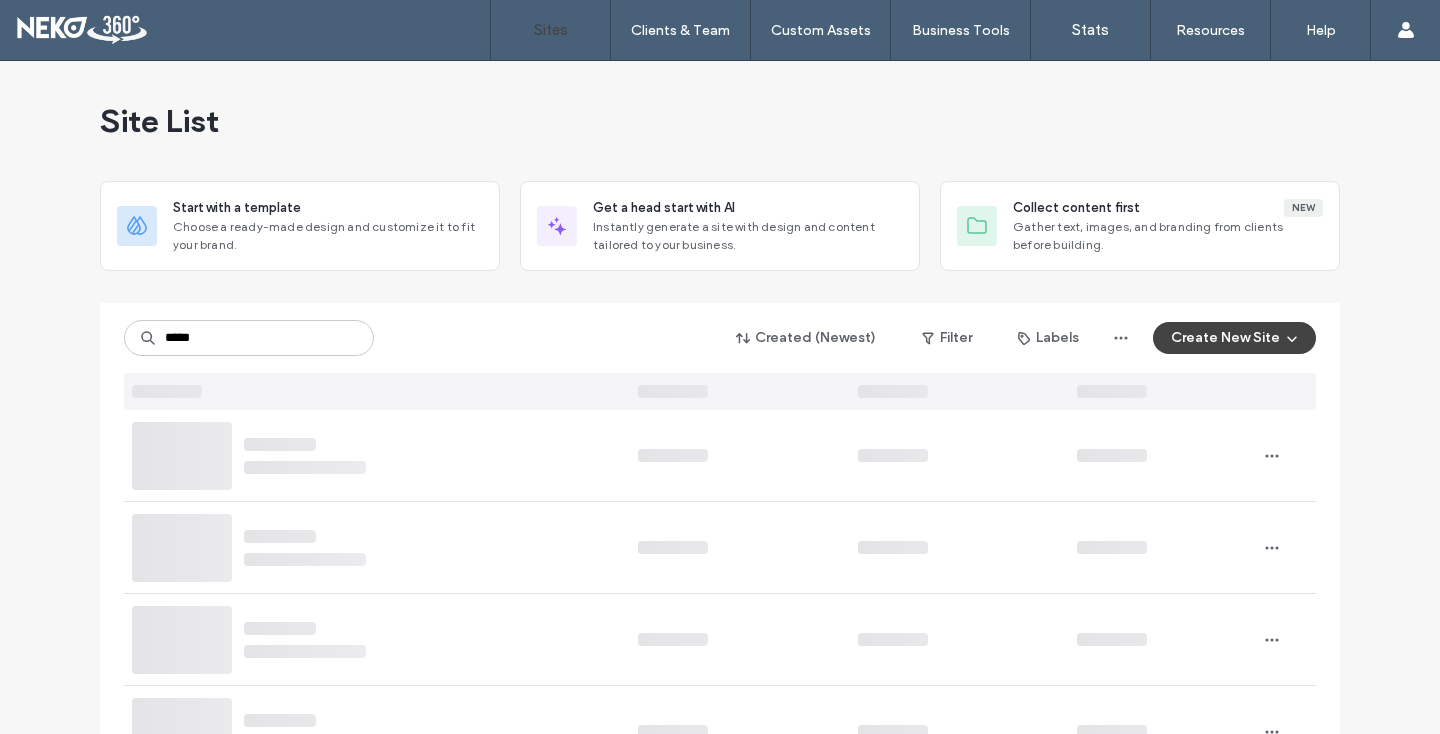 scroll, scrollTop: 0, scrollLeft: 0, axis: both 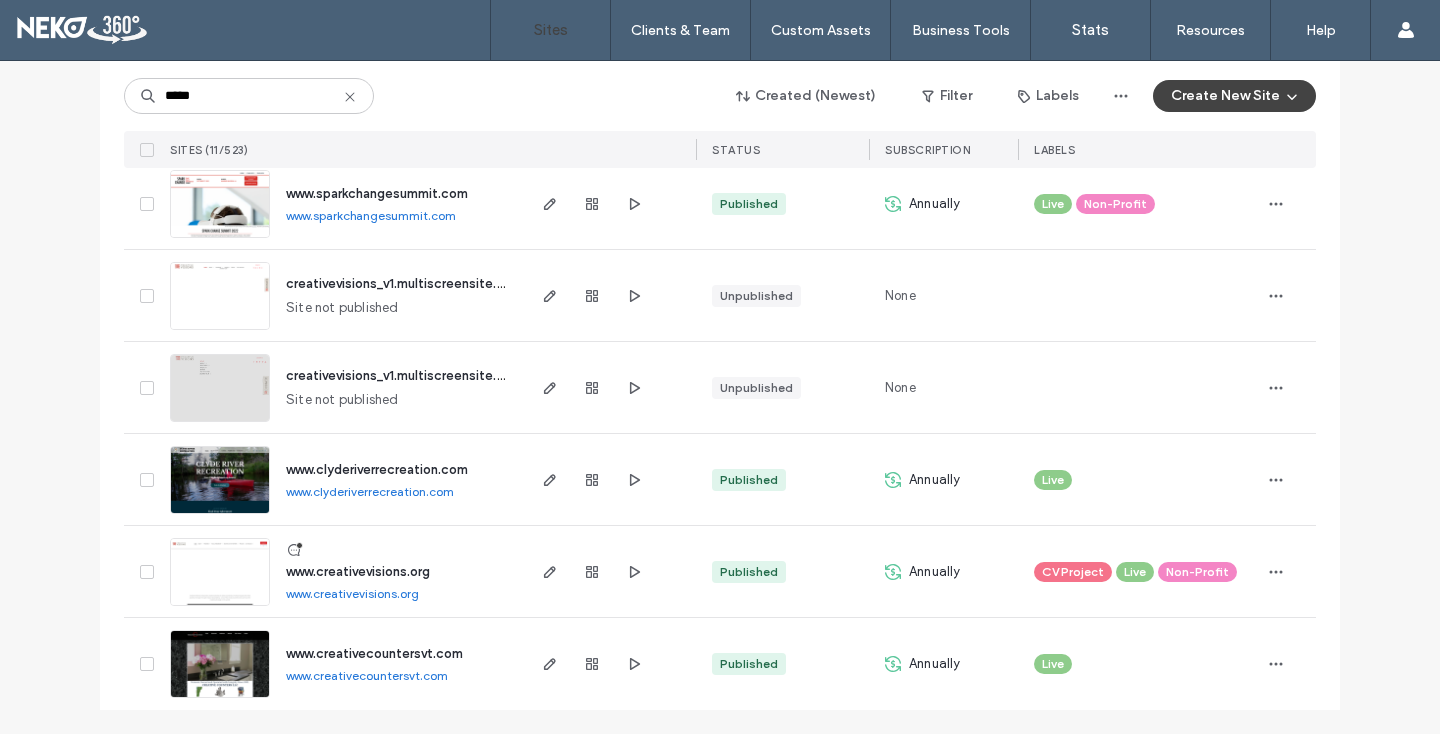 type on "*****" 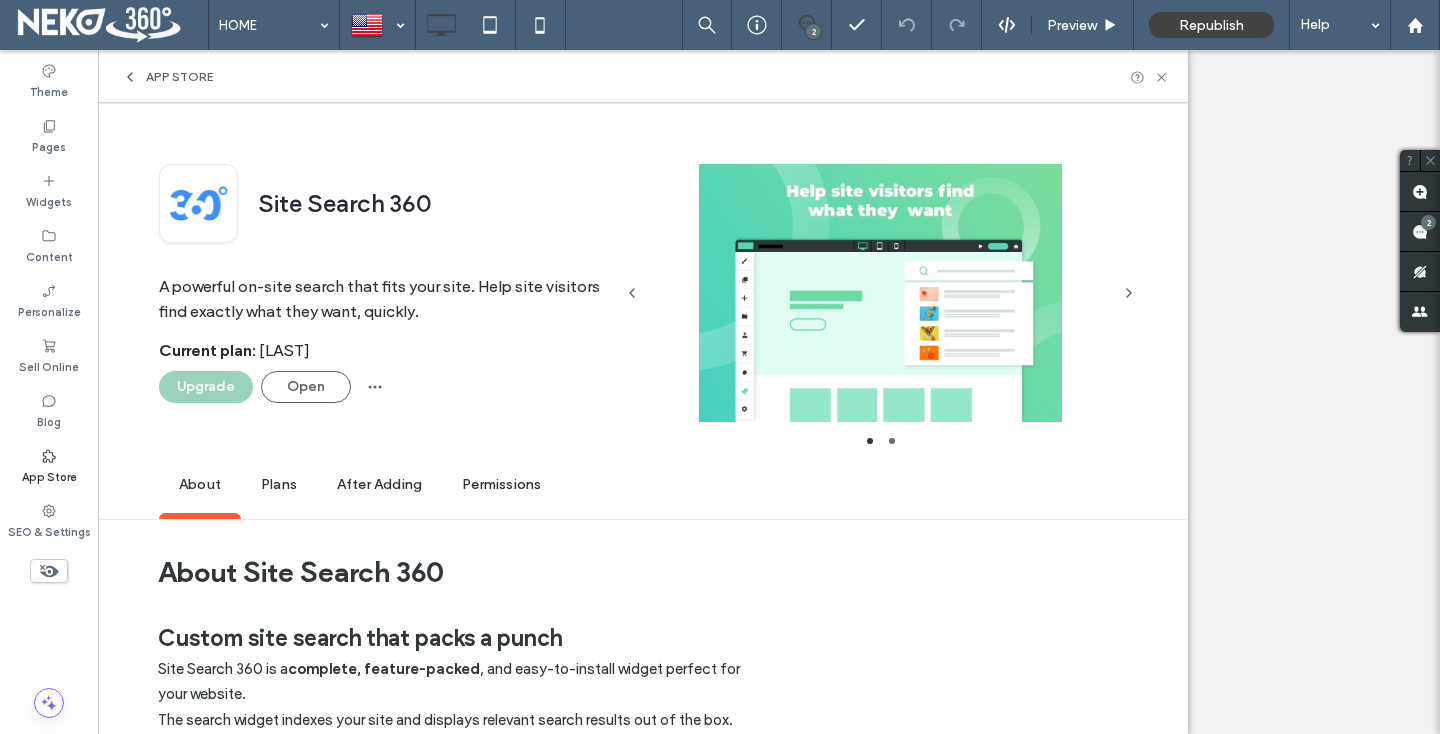scroll, scrollTop: 0, scrollLeft: 0, axis: both 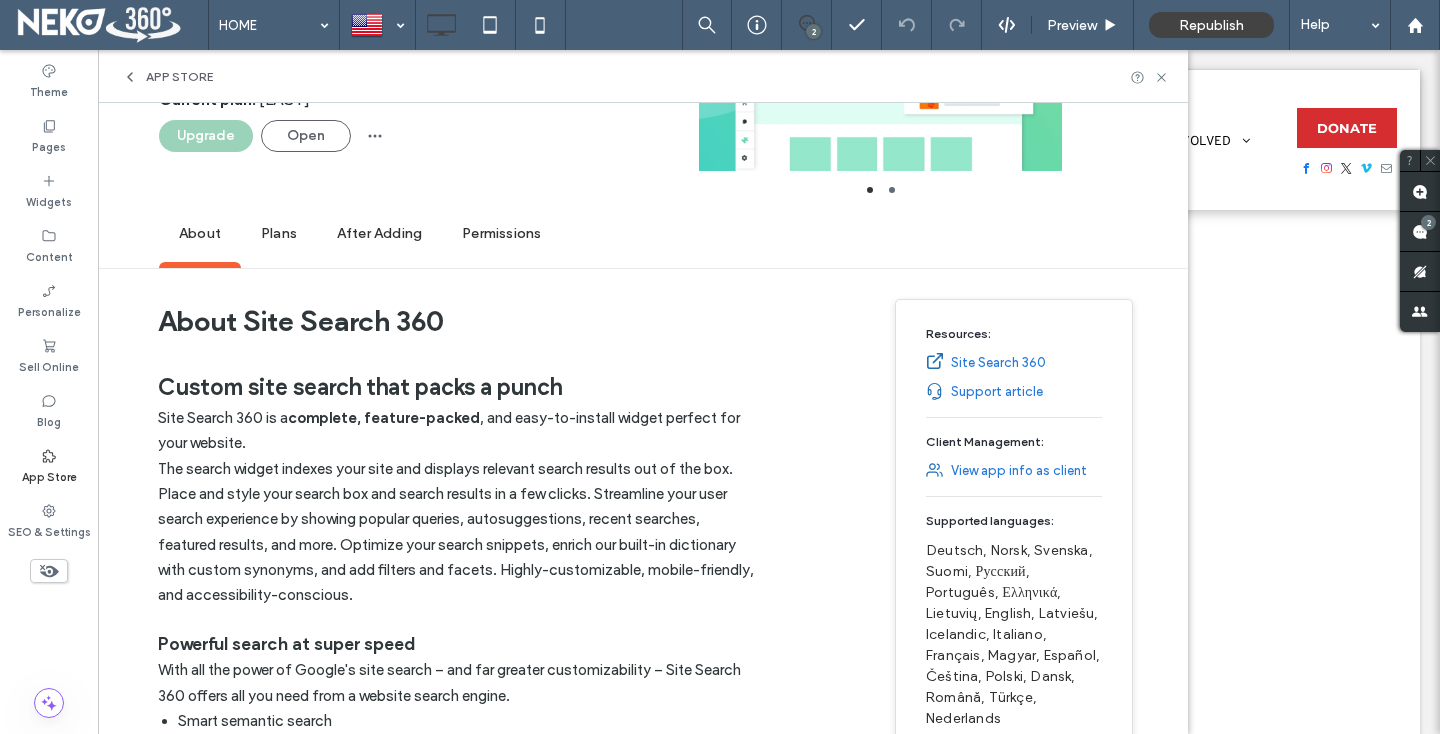 click on "Plans" at bounding box center [279, 234] 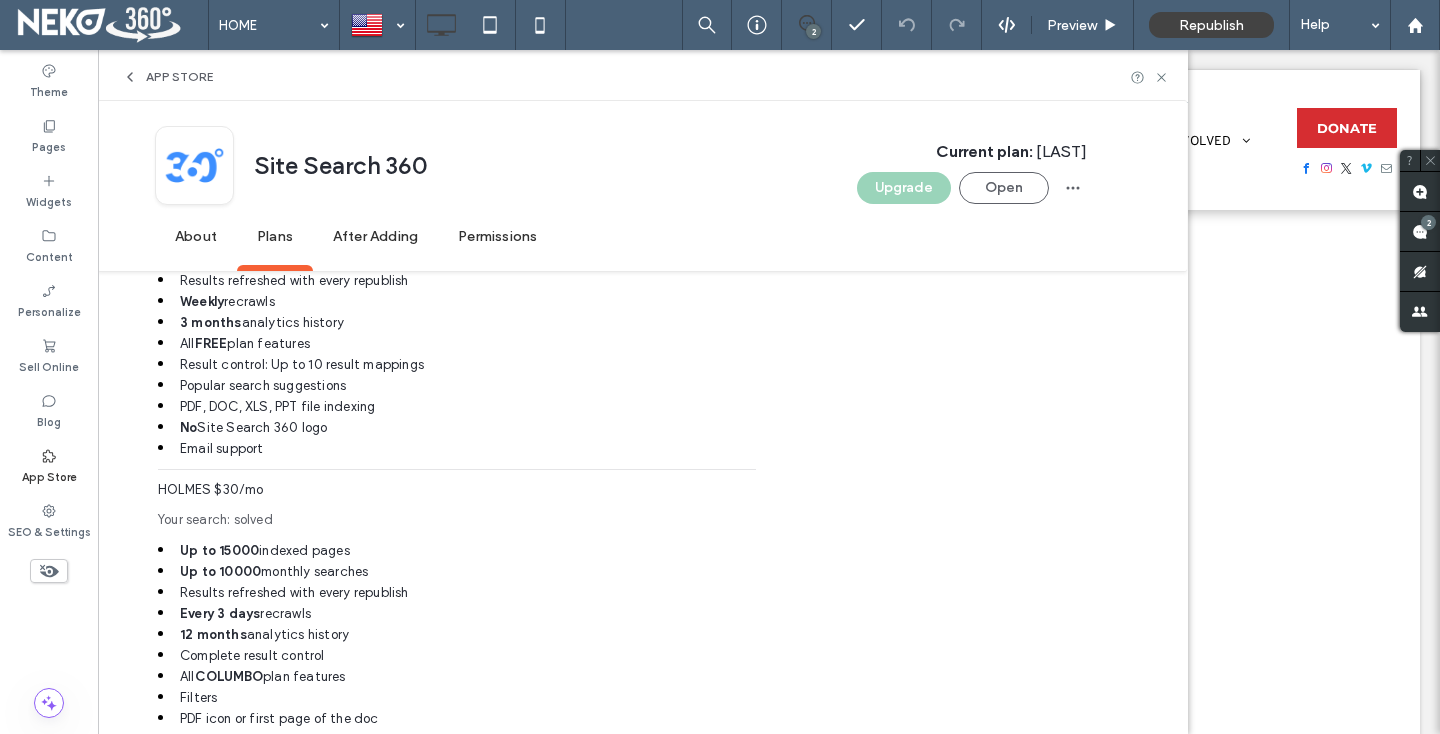 scroll, scrollTop: 2032, scrollLeft: 0, axis: vertical 